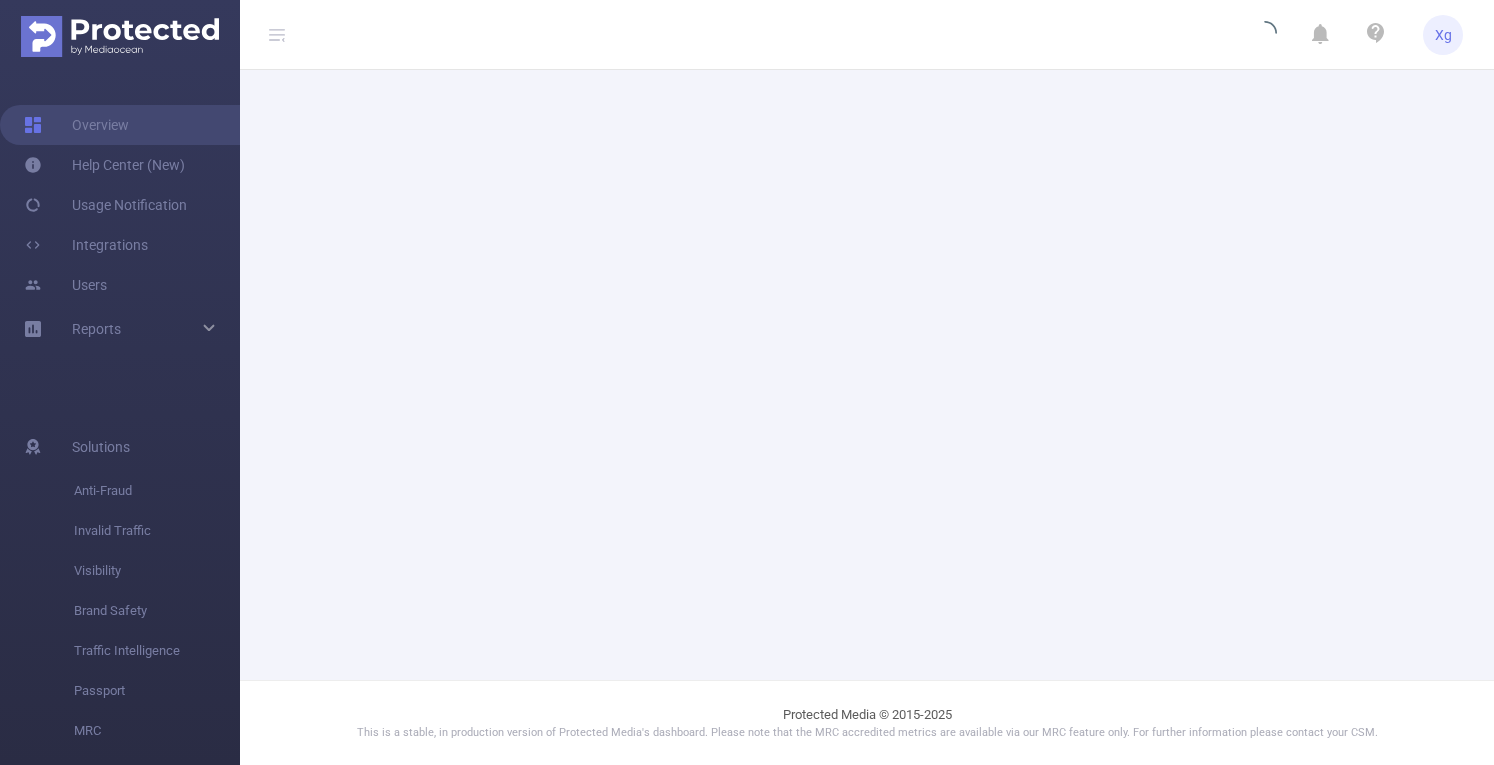 scroll, scrollTop: 0, scrollLeft: 0, axis: both 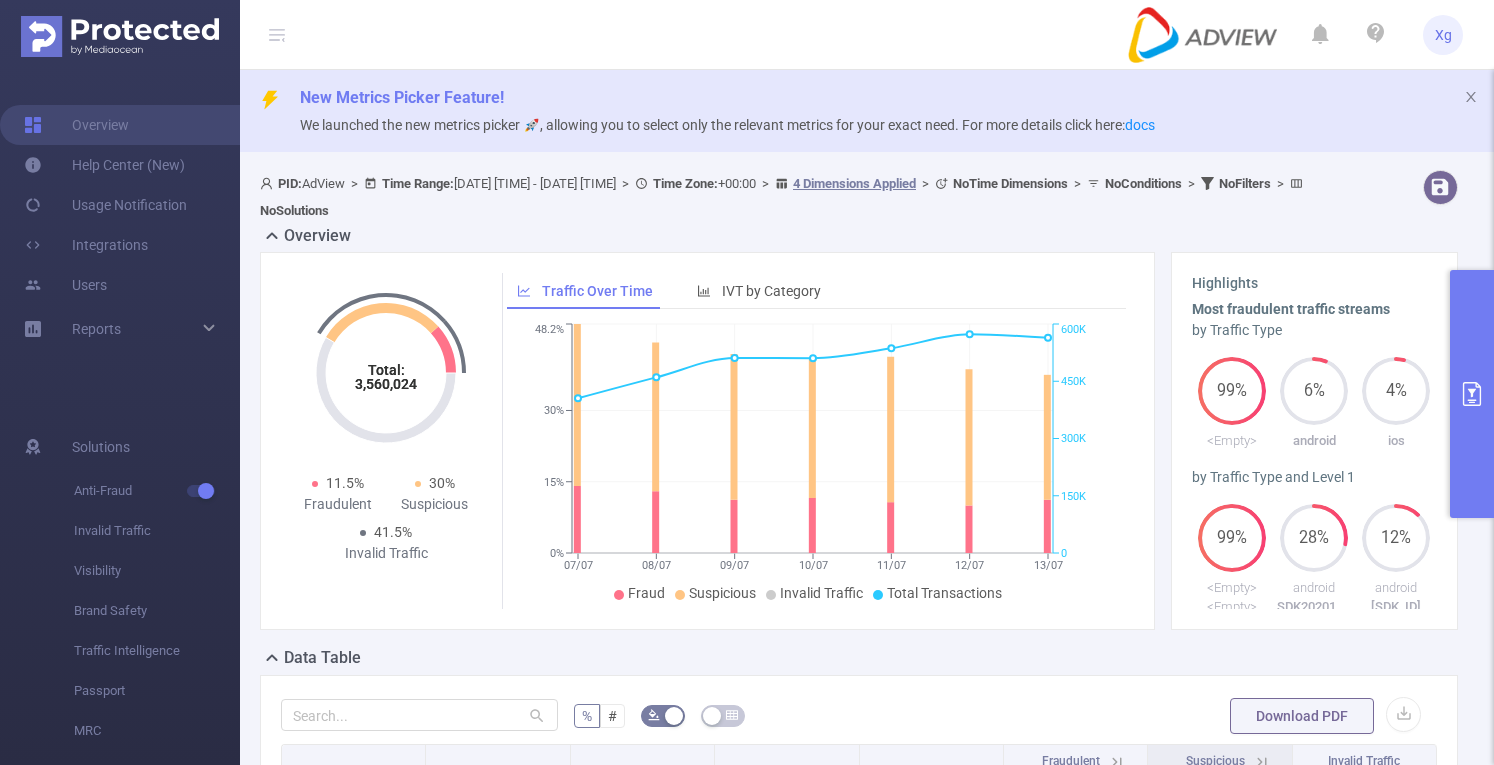 click at bounding box center [1472, 394] 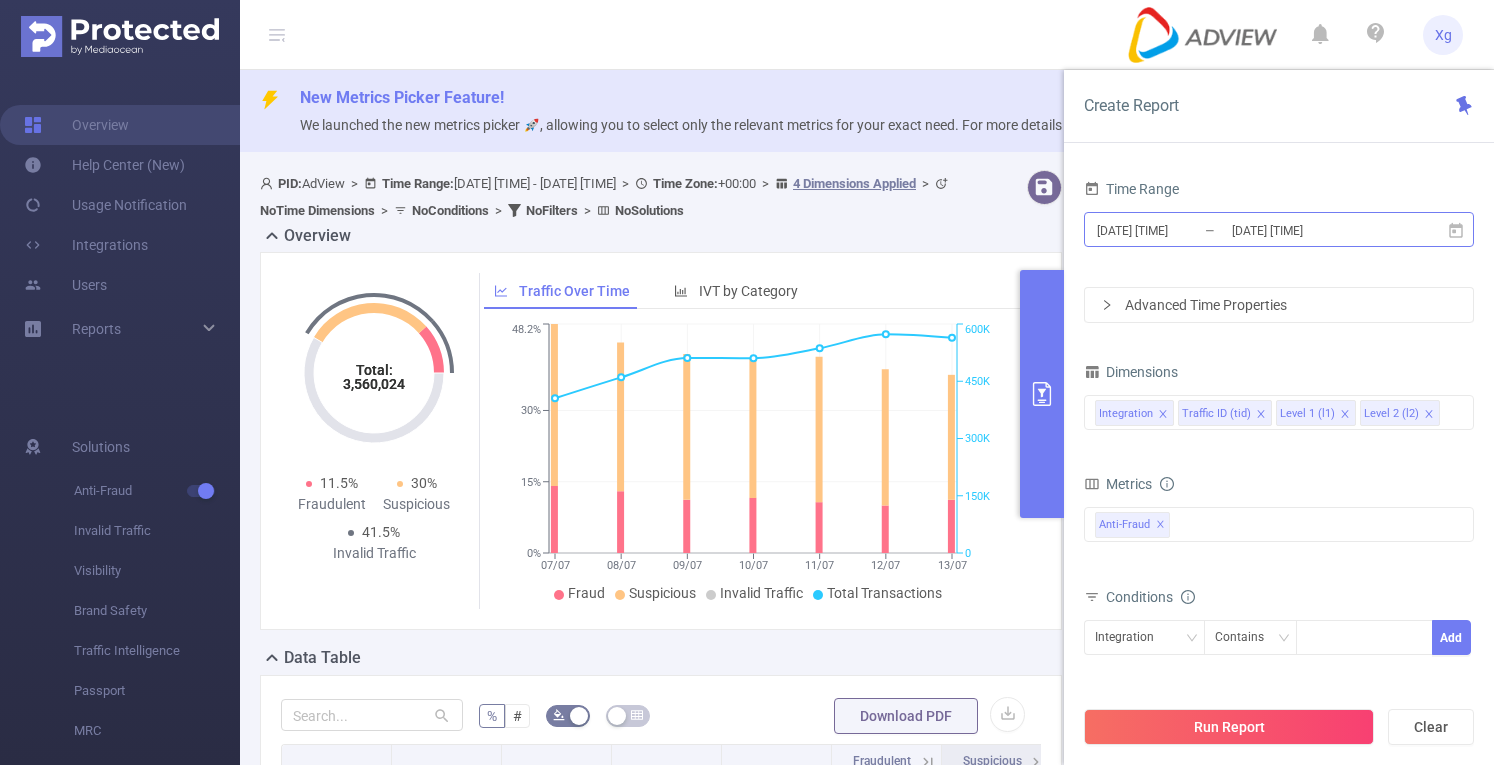 click on "[DATE] [TIME]" at bounding box center (1311, 230) 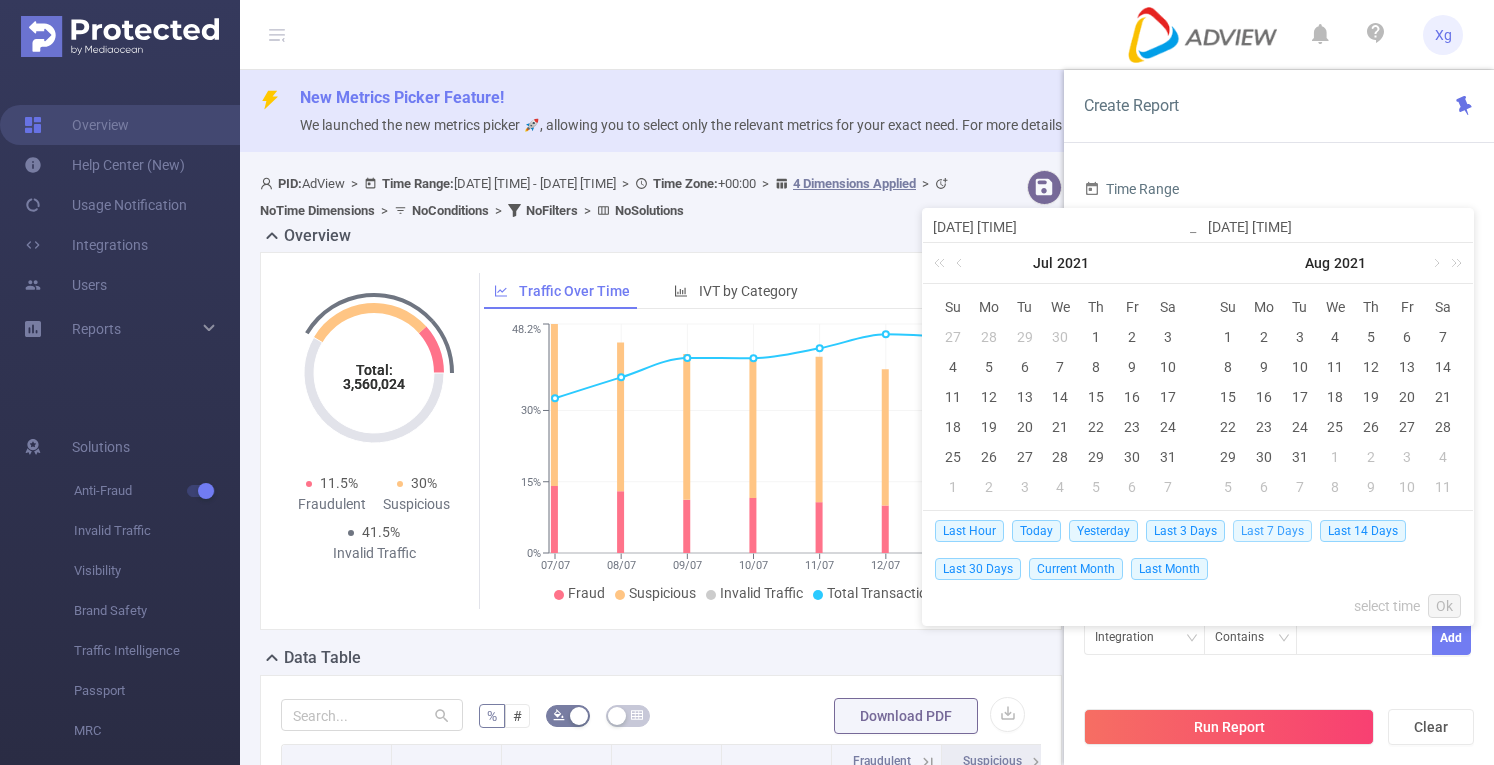 click on "Last 7 Days" at bounding box center [1272, 531] 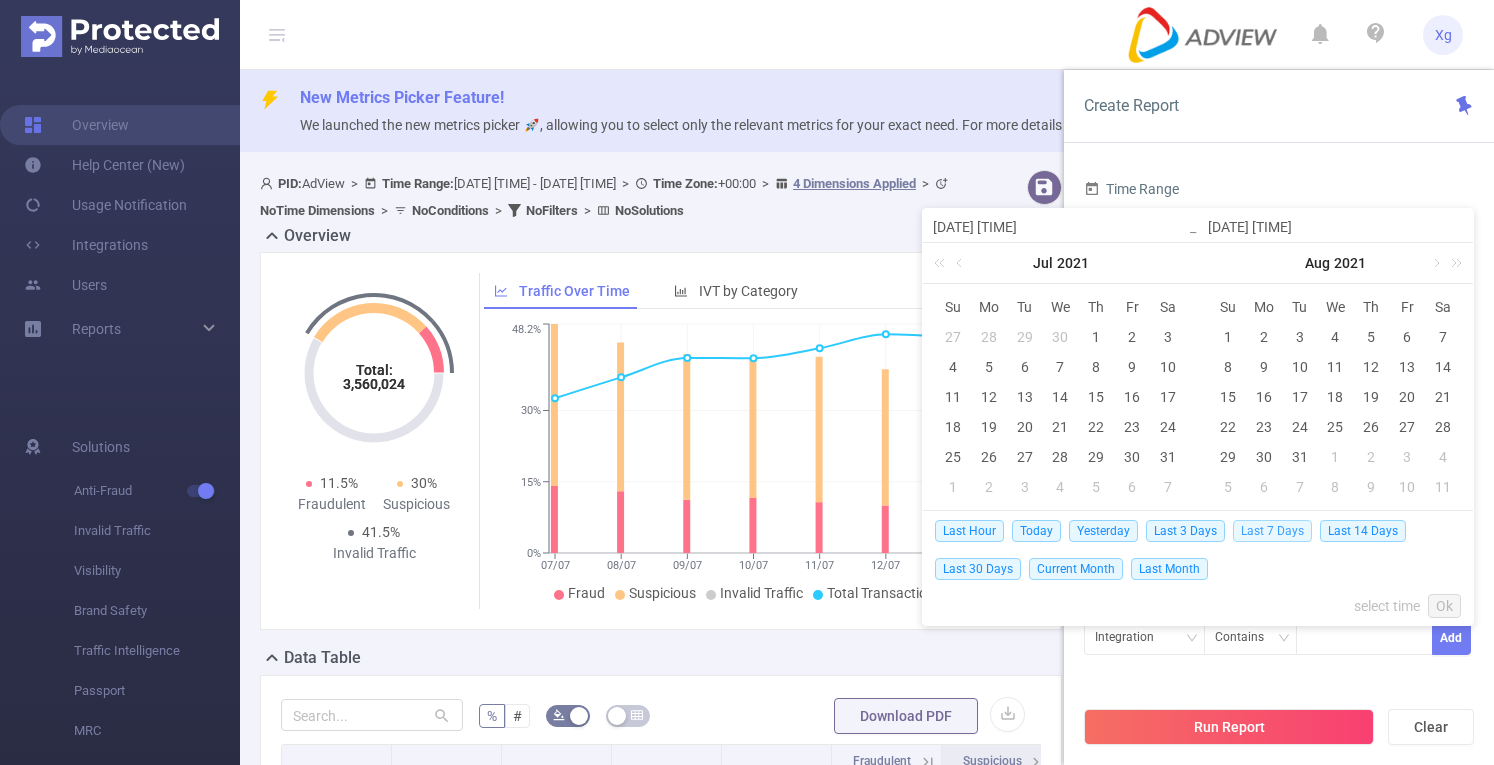 type on "[DATE] [TIME]" 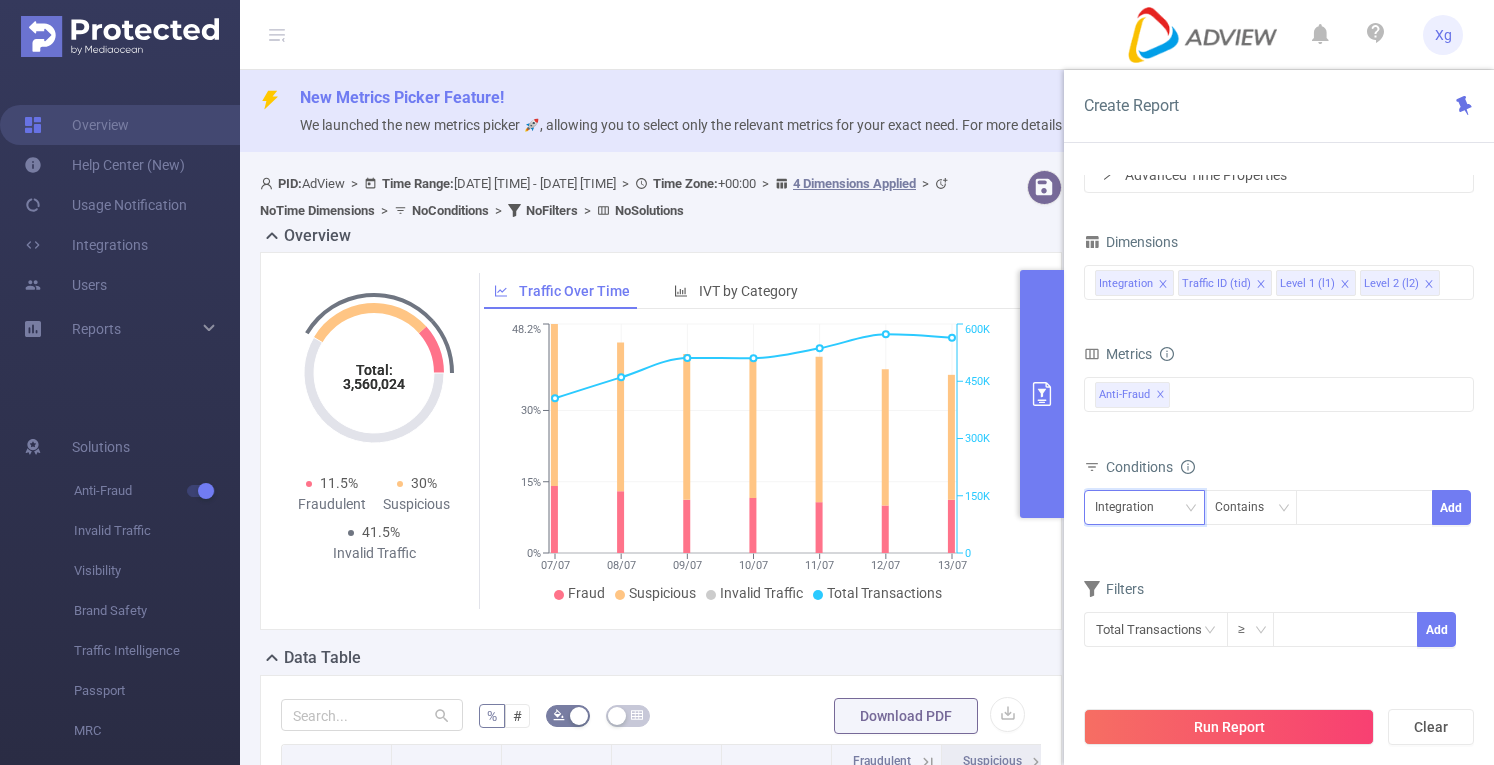 click on "Integration" at bounding box center [1131, 507] 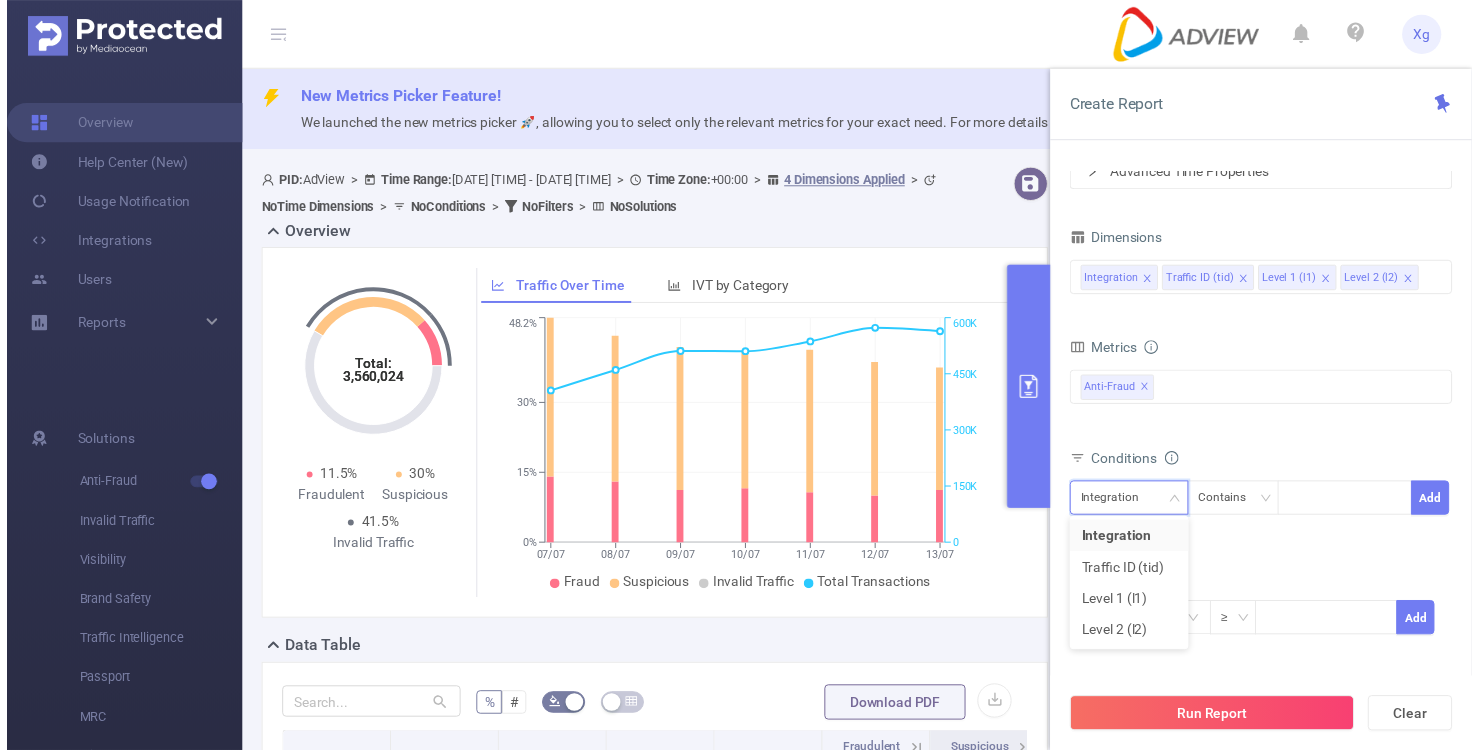 scroll, scrollTop: 300, scrollLeft: 0, axis: vertical 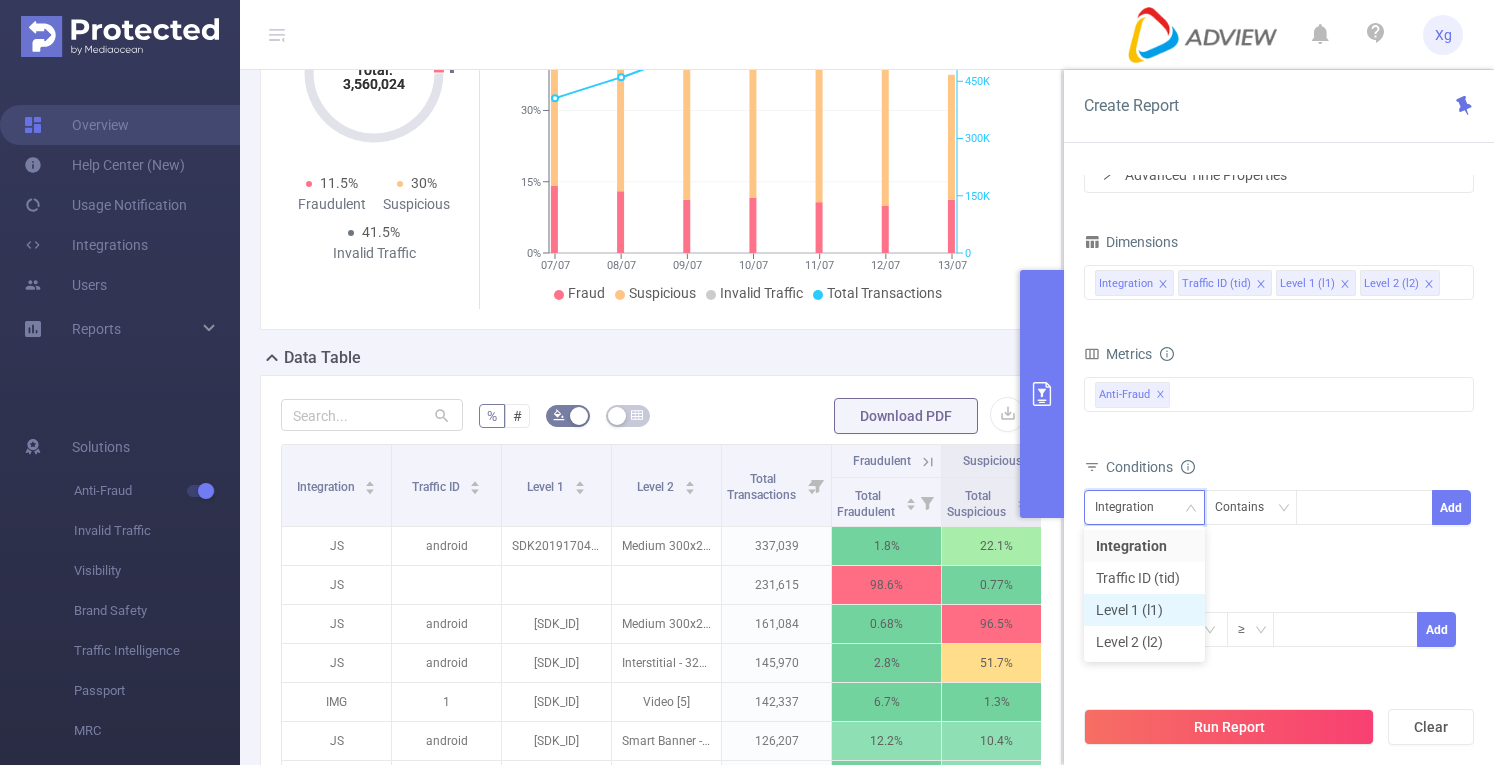 click on "Level 1 (l1)" at bounding box center (1144, 610) 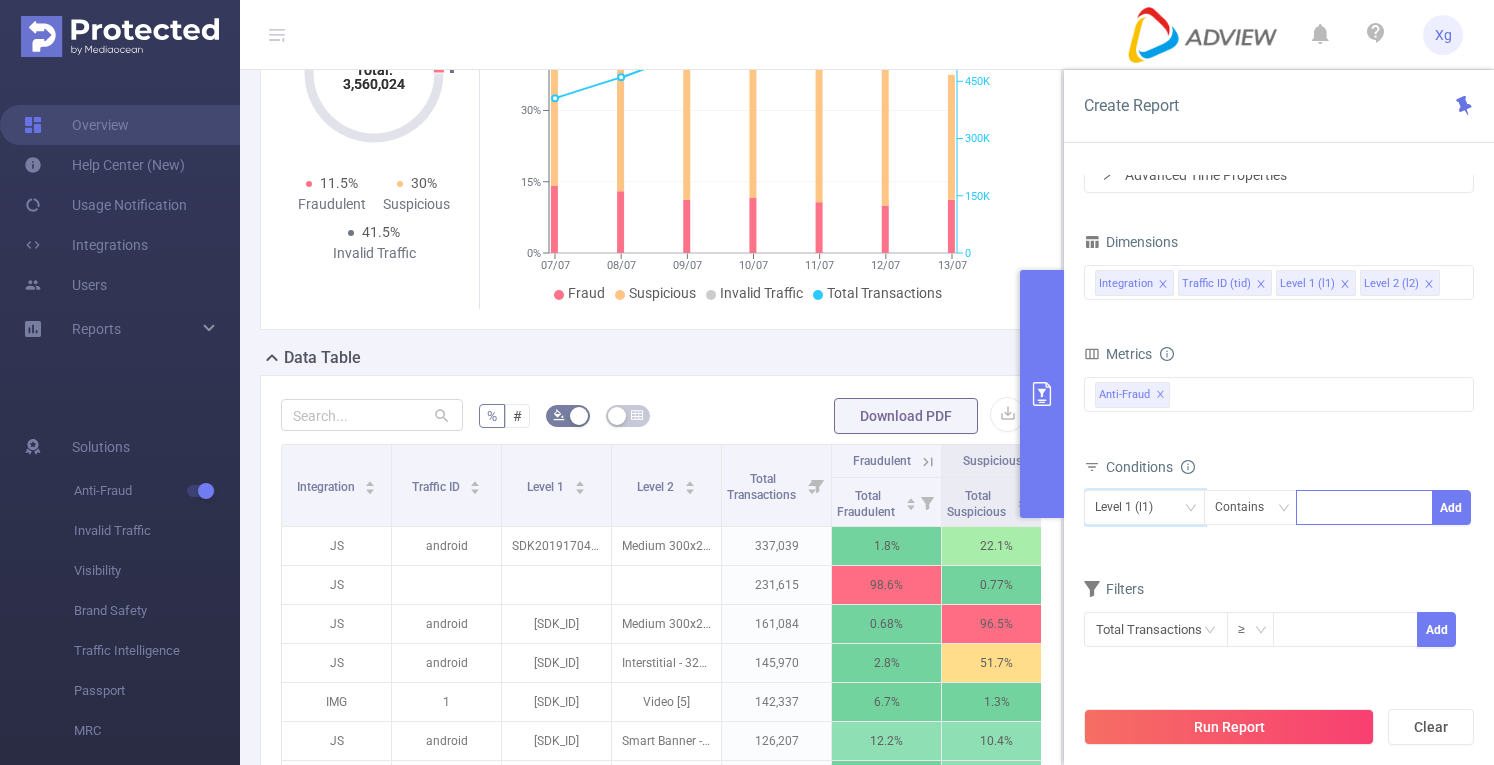 click at bounding box center (1364, 507) 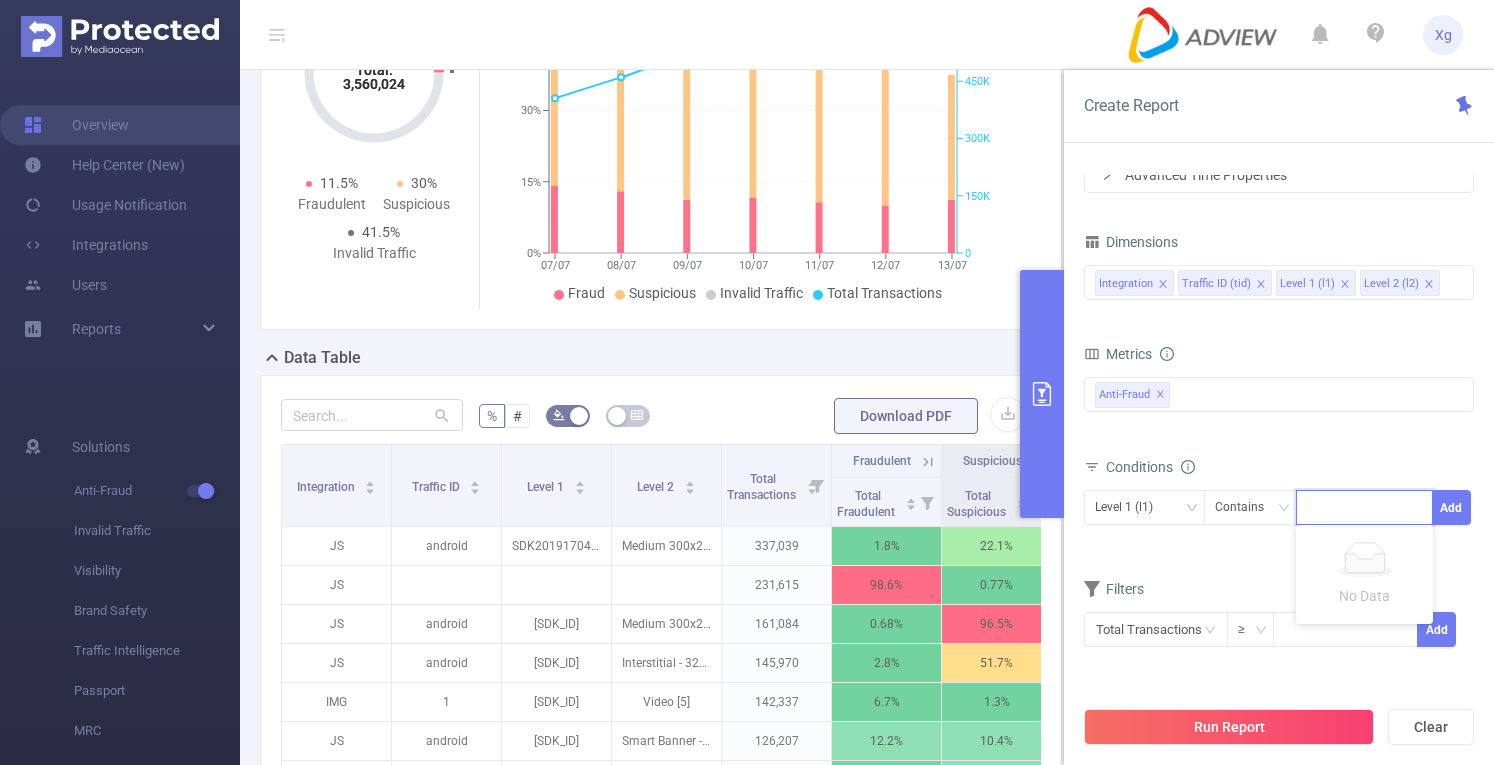 paste on "SDK20201624040232d2vb8f86t81ytp2" 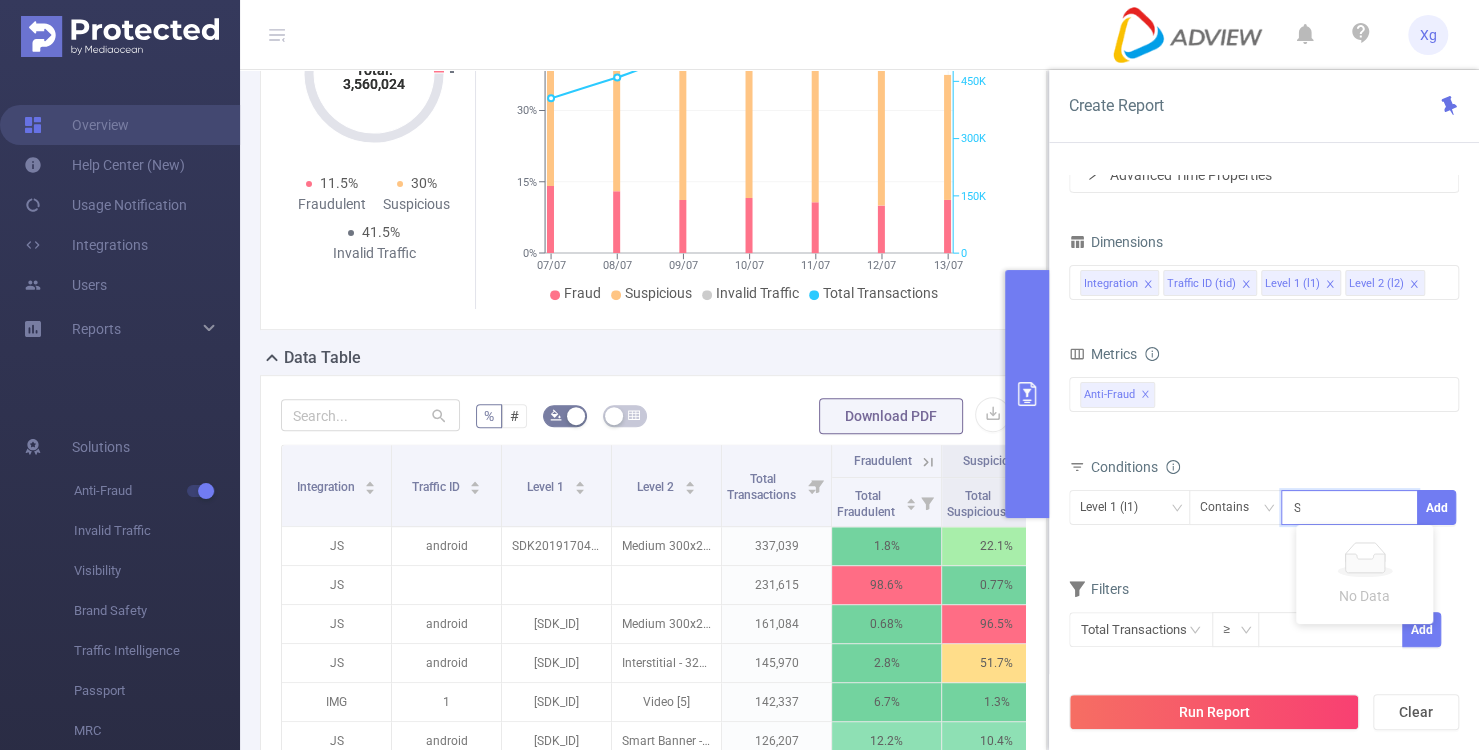 scroll, scrollTop: 0, scrollLeft: 94, axis: horizontal 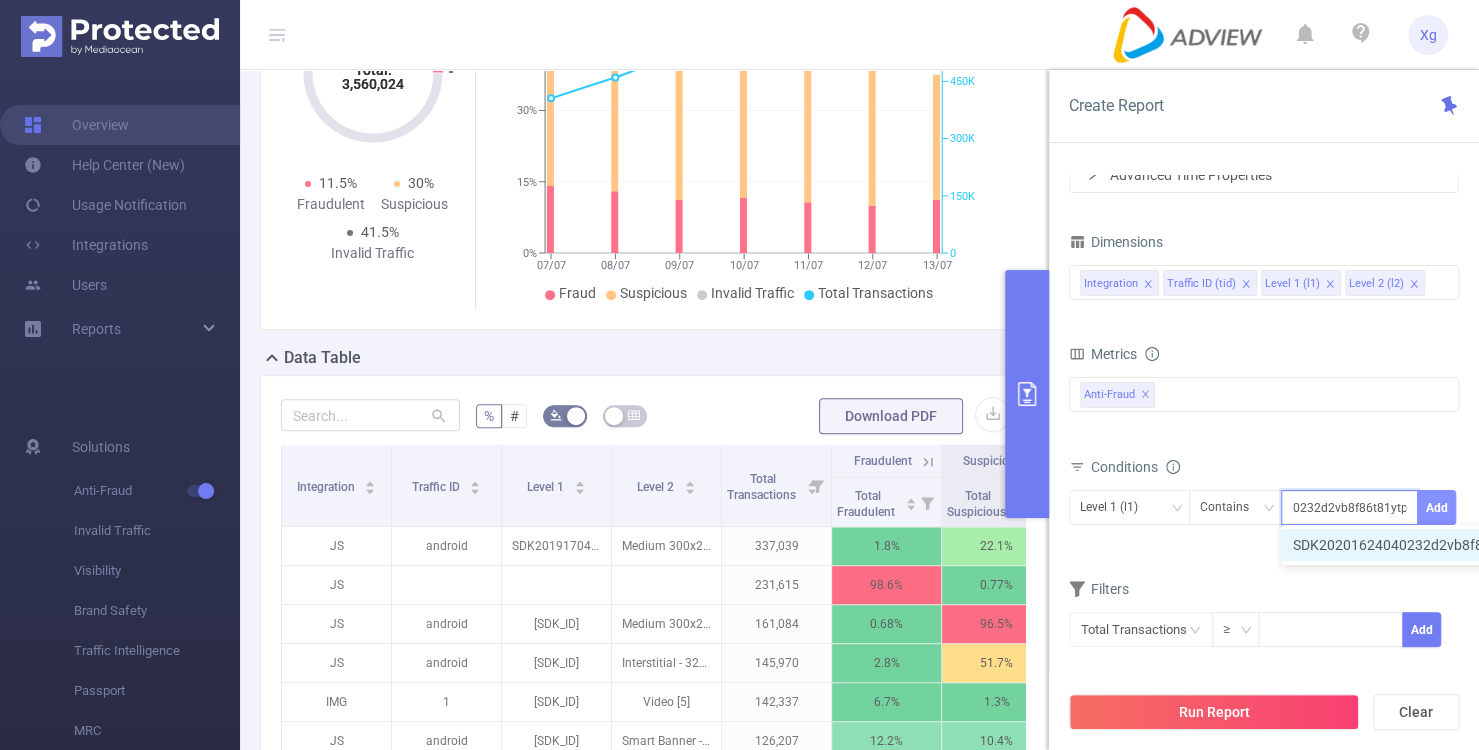 type on "SDK20201624040232d2vb8f86t81ytp2" 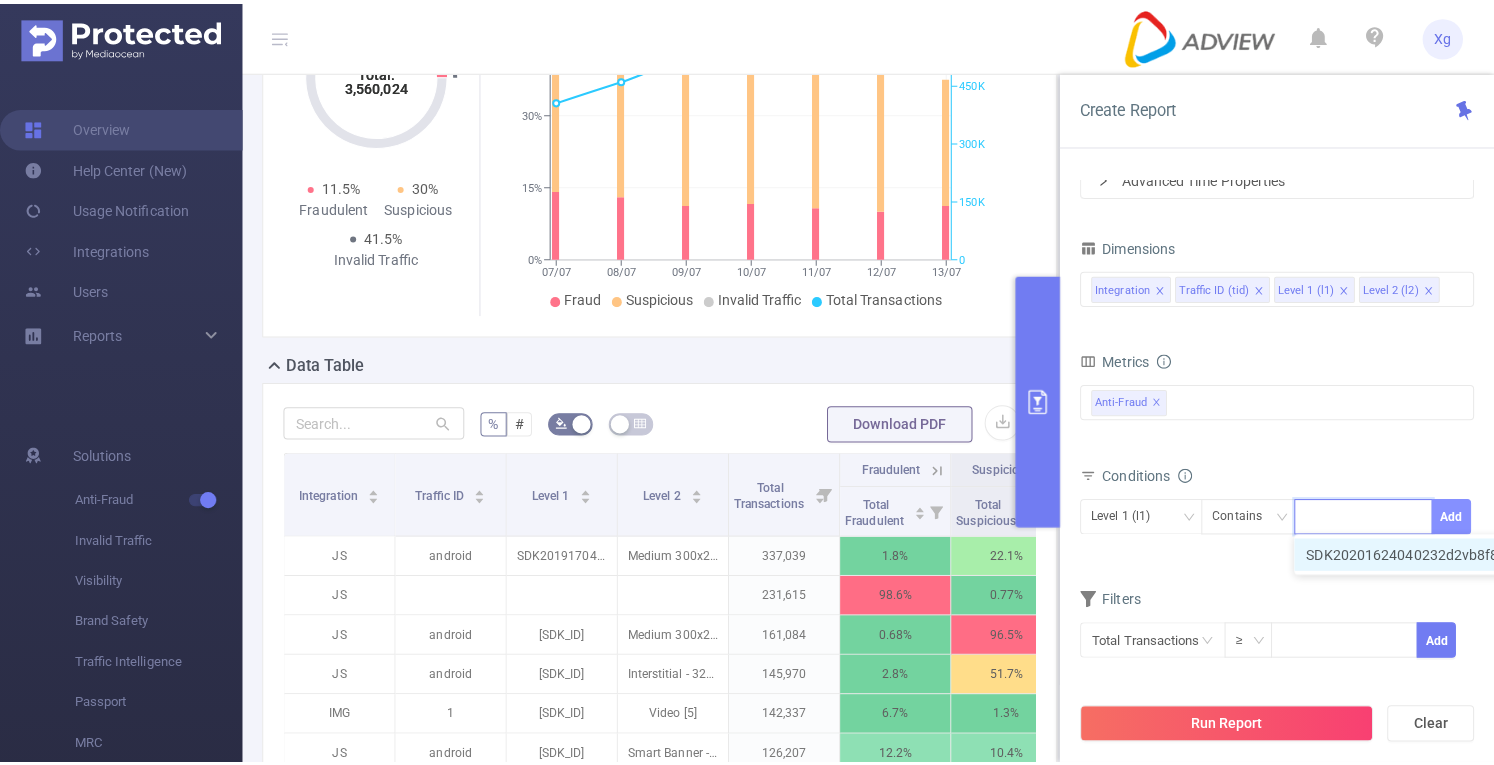 scroll, scrollTop: 0, scrollLeft: 0, axis: both 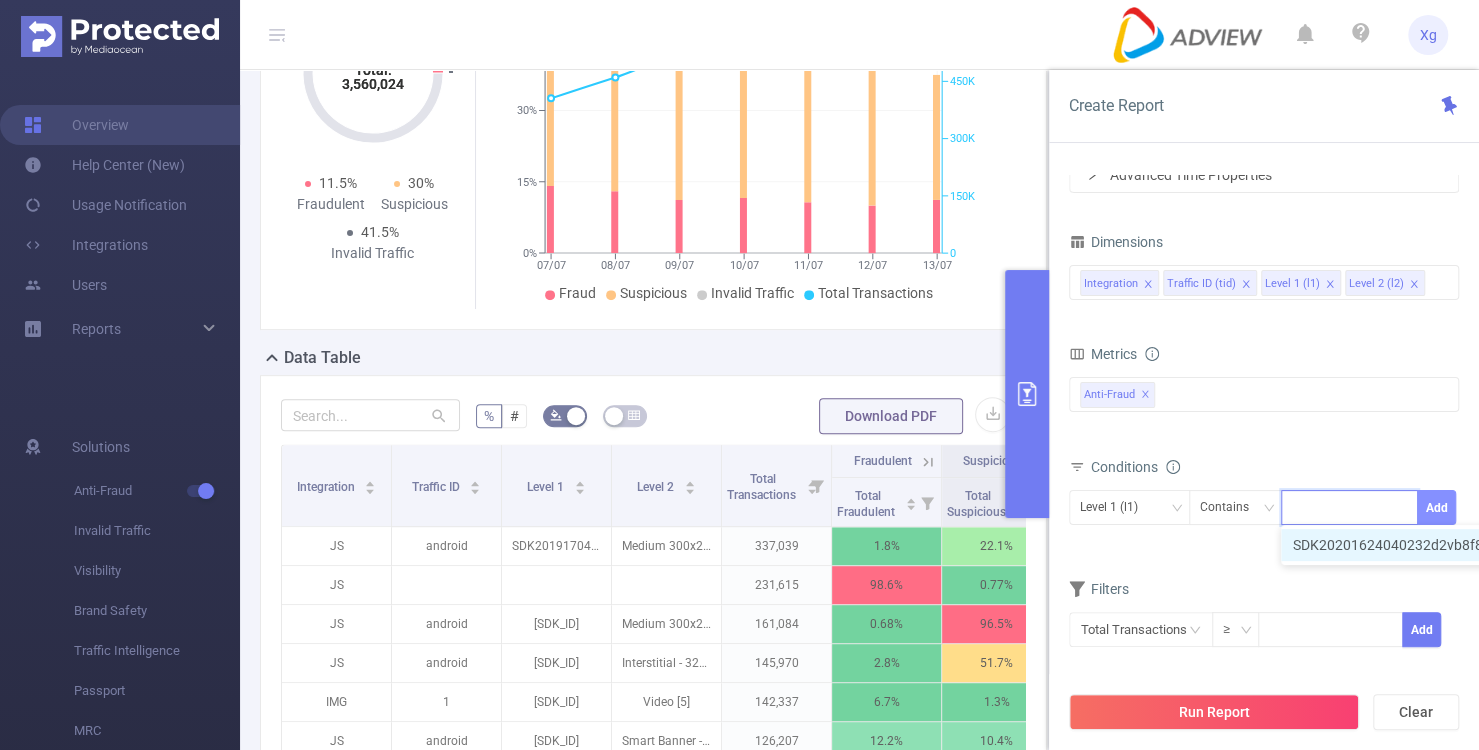 click on "Add" at bounding box center (1436, 507) 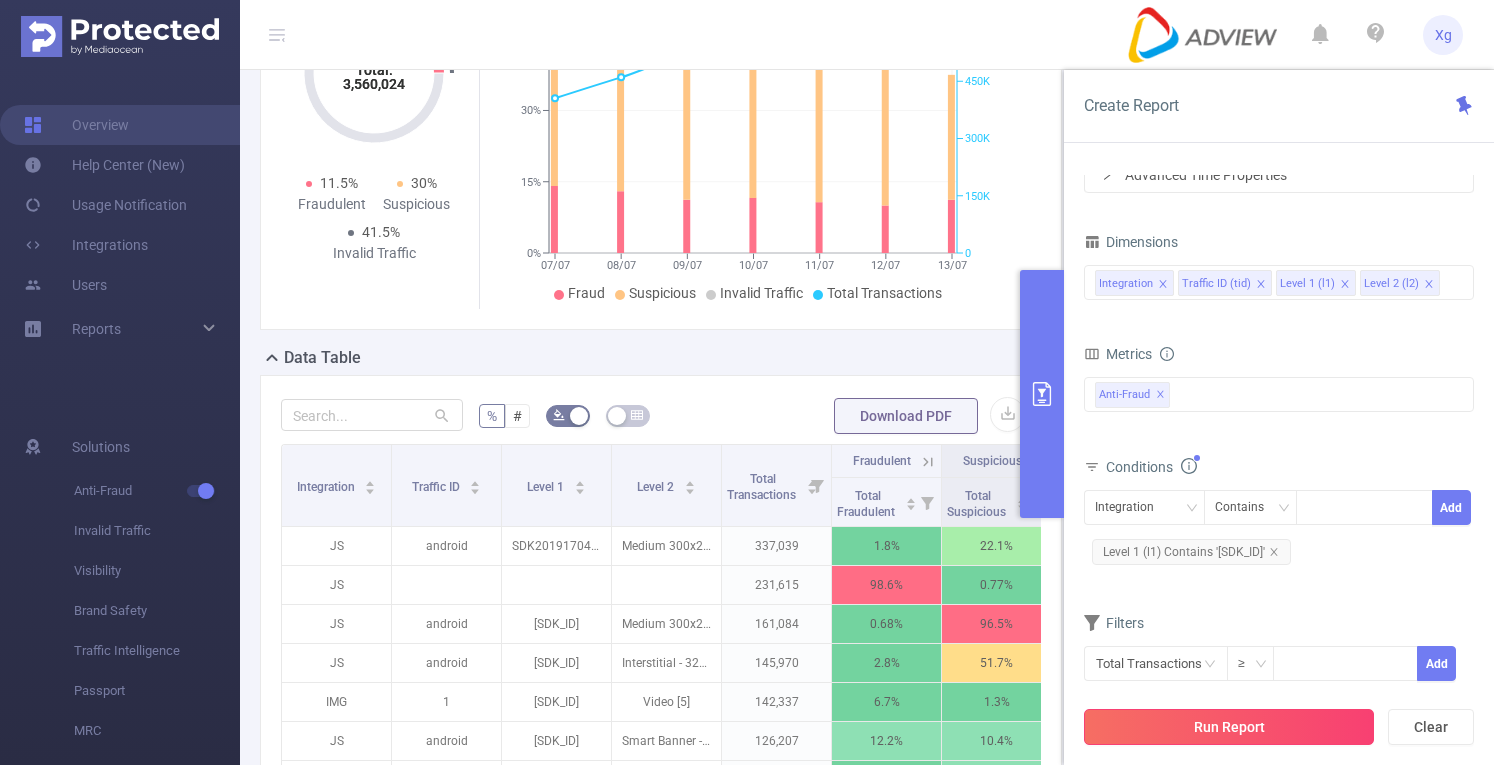 click on "Run Report" at bounding box center (1229, 727) 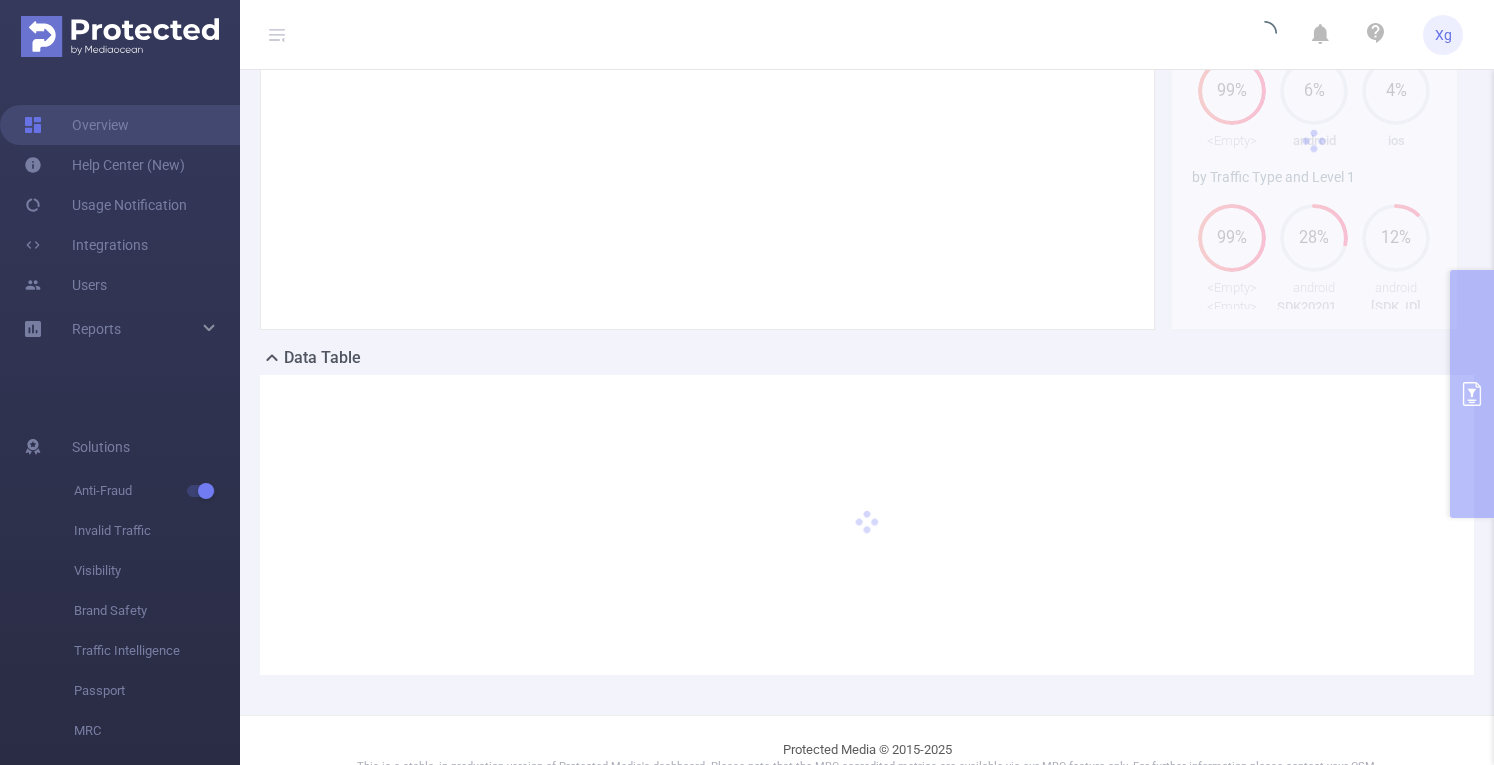 scroll, scrollTop: 0, scrollLeft: 0, axis: both 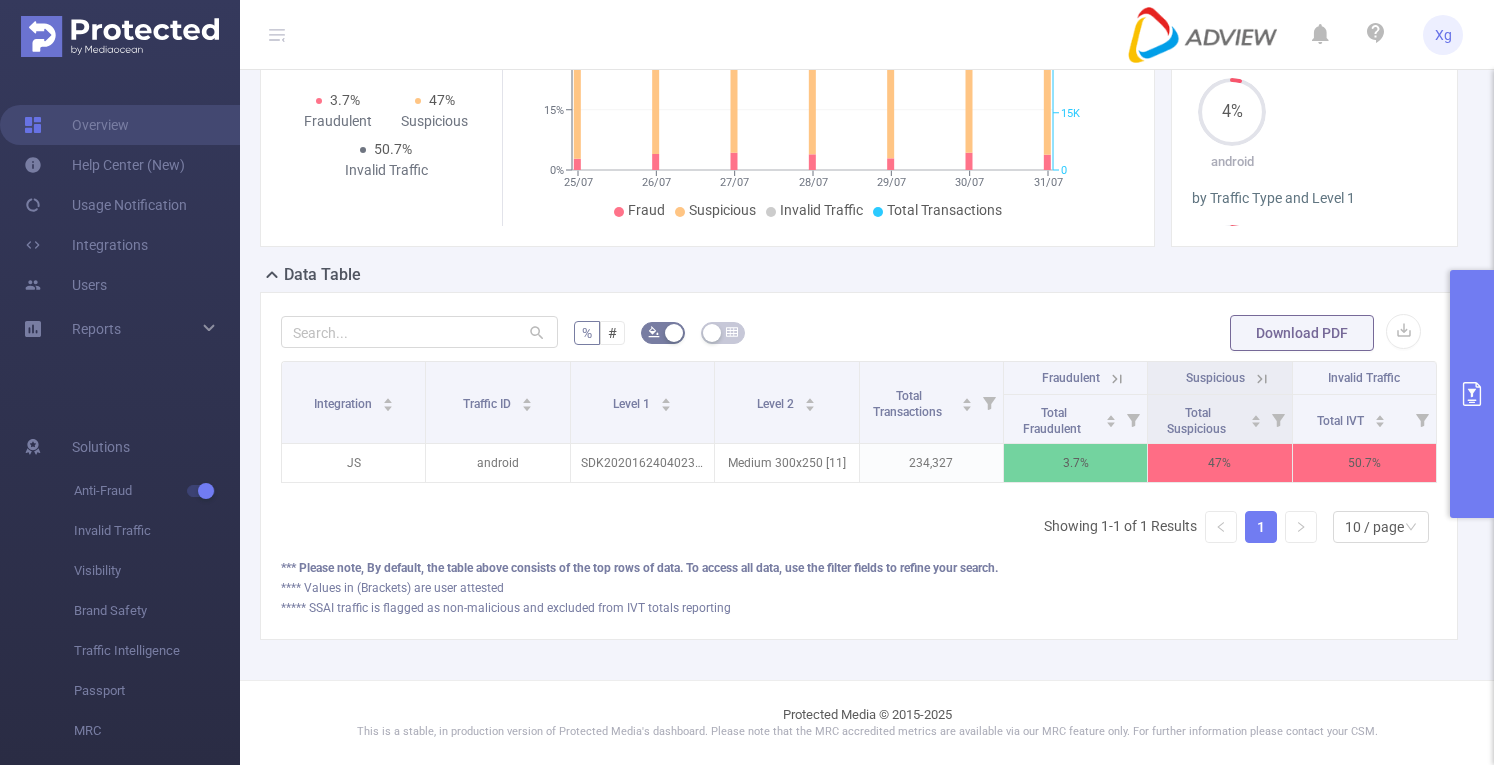 click at bounding box center [1472, 394] 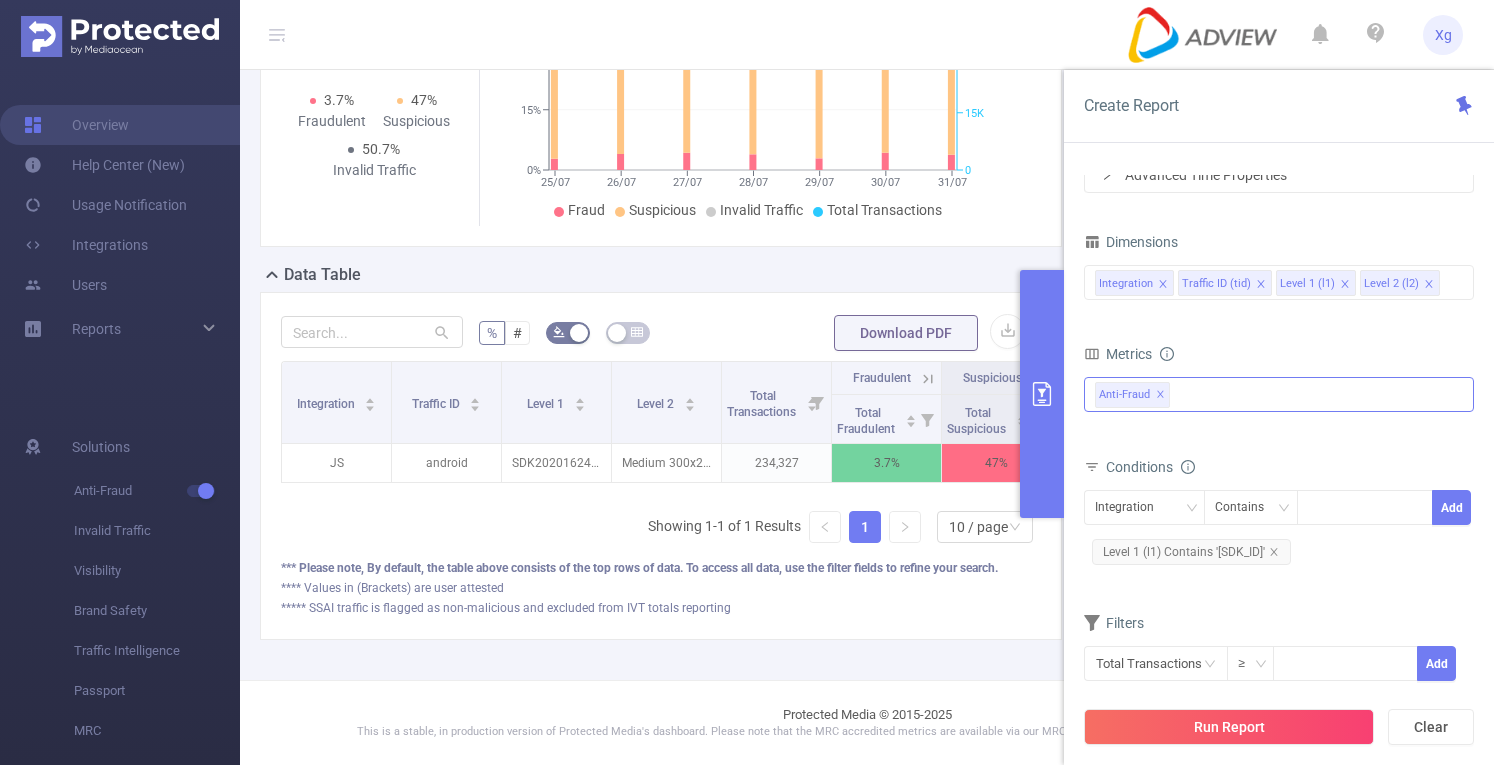 click on "Anti-Fraud    ✕" at bounding box center (1279, 394) 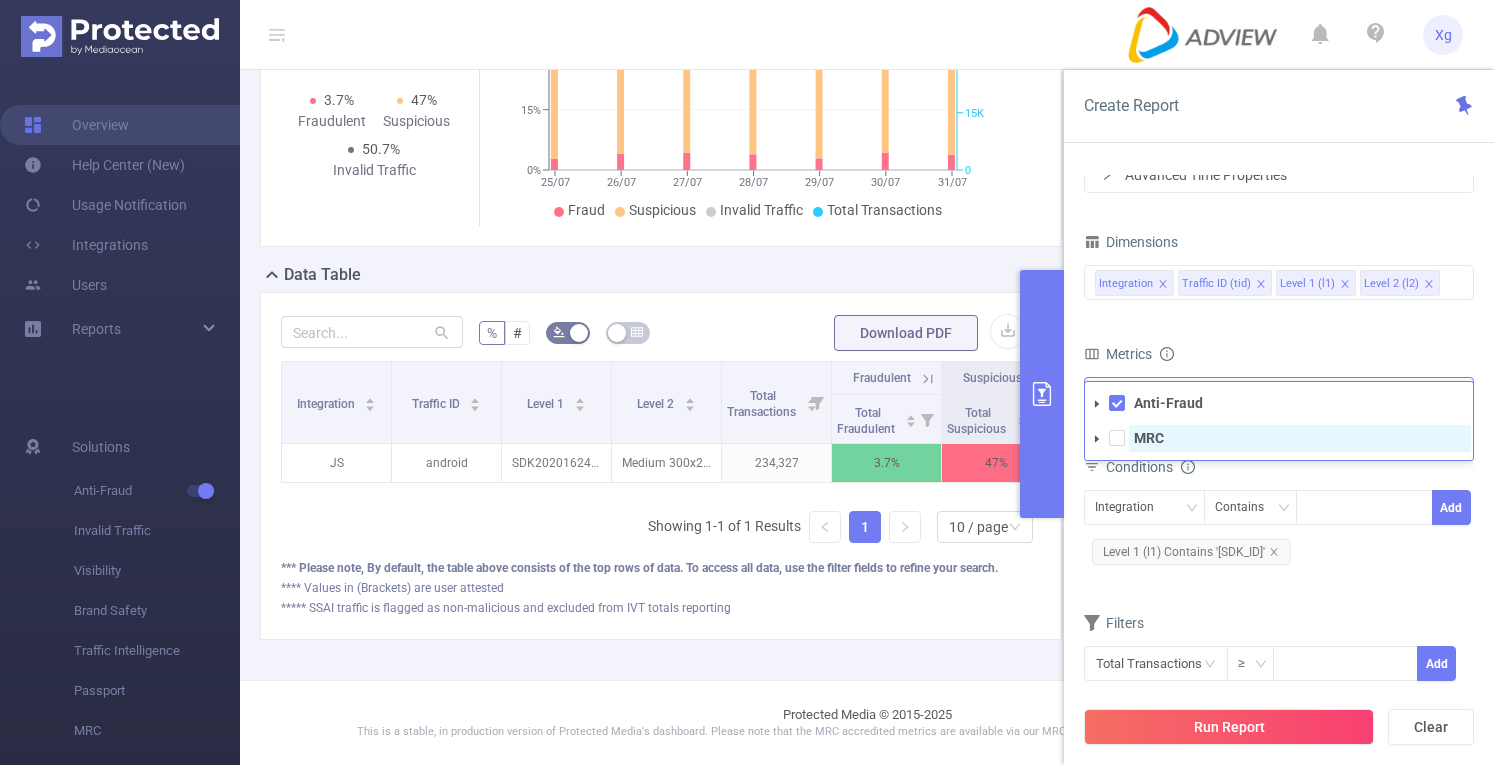 click on "MRC" at bounding box center (1300, 438) 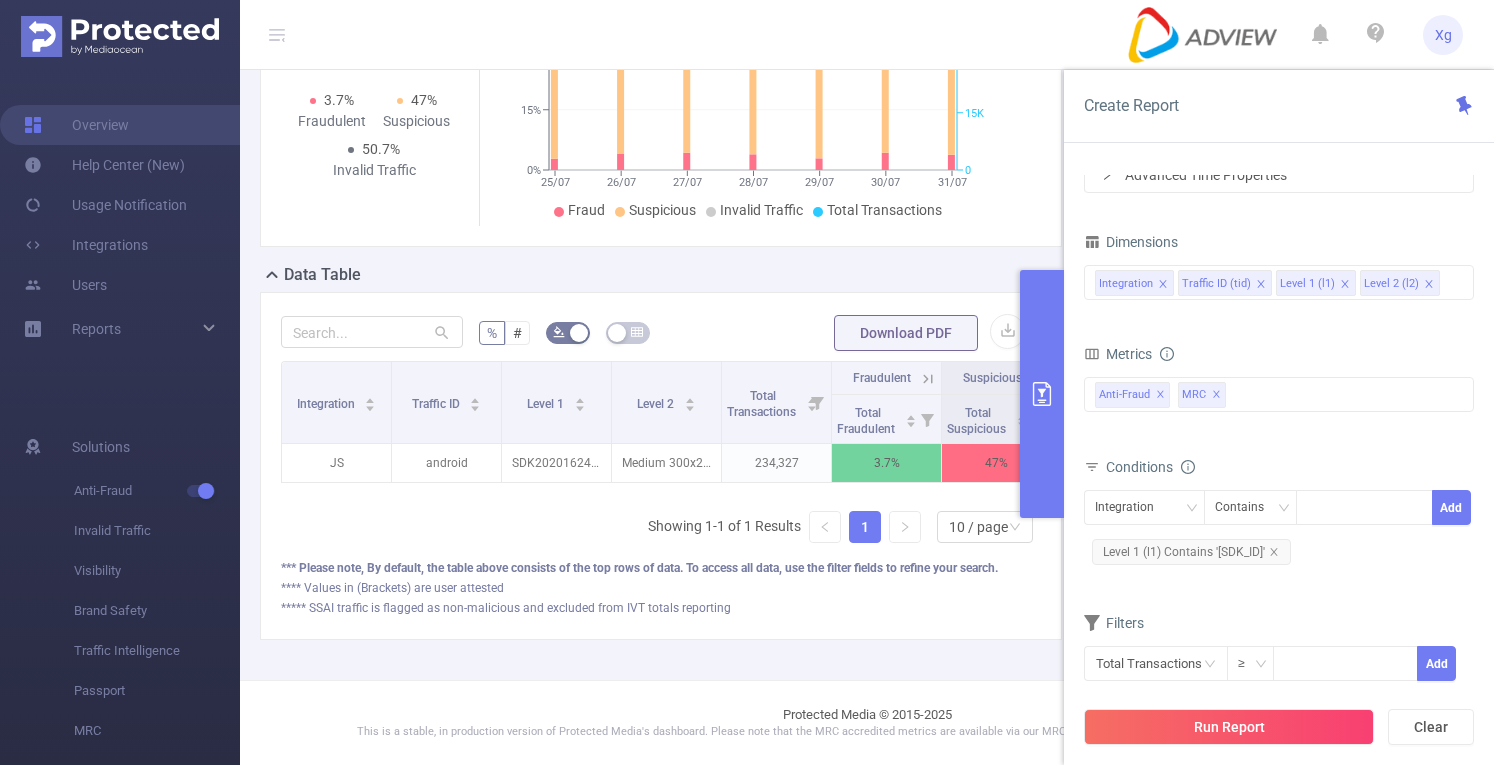 click on "Dimensions Integration Traffic ID (tid) Level 1 (l1) Level 2 (l2)      Metrics Total Fraudulent Bot/Virus Hostile Tools Tunneled Traffic Non Malicious Bots View Fraud Publisher Fraud Reputation Total Suspicious Bot/Virus Hostile Tools Tunneled Traffic Non Malicious Bots View Fraud Publisher Fraud Reputation Total IVT Tracked Ads GIVT SIVT *Gross Impressions *GIVT *SIVT Decision Rate *SIVT *Net Impressions *Viewable Impressions *Non Viewable Impressions *Viewability Undetermined Impressions *Measured Impressions *Viewable Rate Median Viewability *Total Net Impressions *Viewable Impressions *Non Viewable Impressions *Viewability Undetermined Impressions *Measured Rate *Viewable Rate Median Viewability   Anti-Fraud    ✕ Anti-Fraud MRC MRC    ✕    Conditions  Integration Contains   Add Level 1 (l1) Contains 'SDK20201624040232...    Filters Total Transactions ≥ Add" at bounding box center (1279, 467) 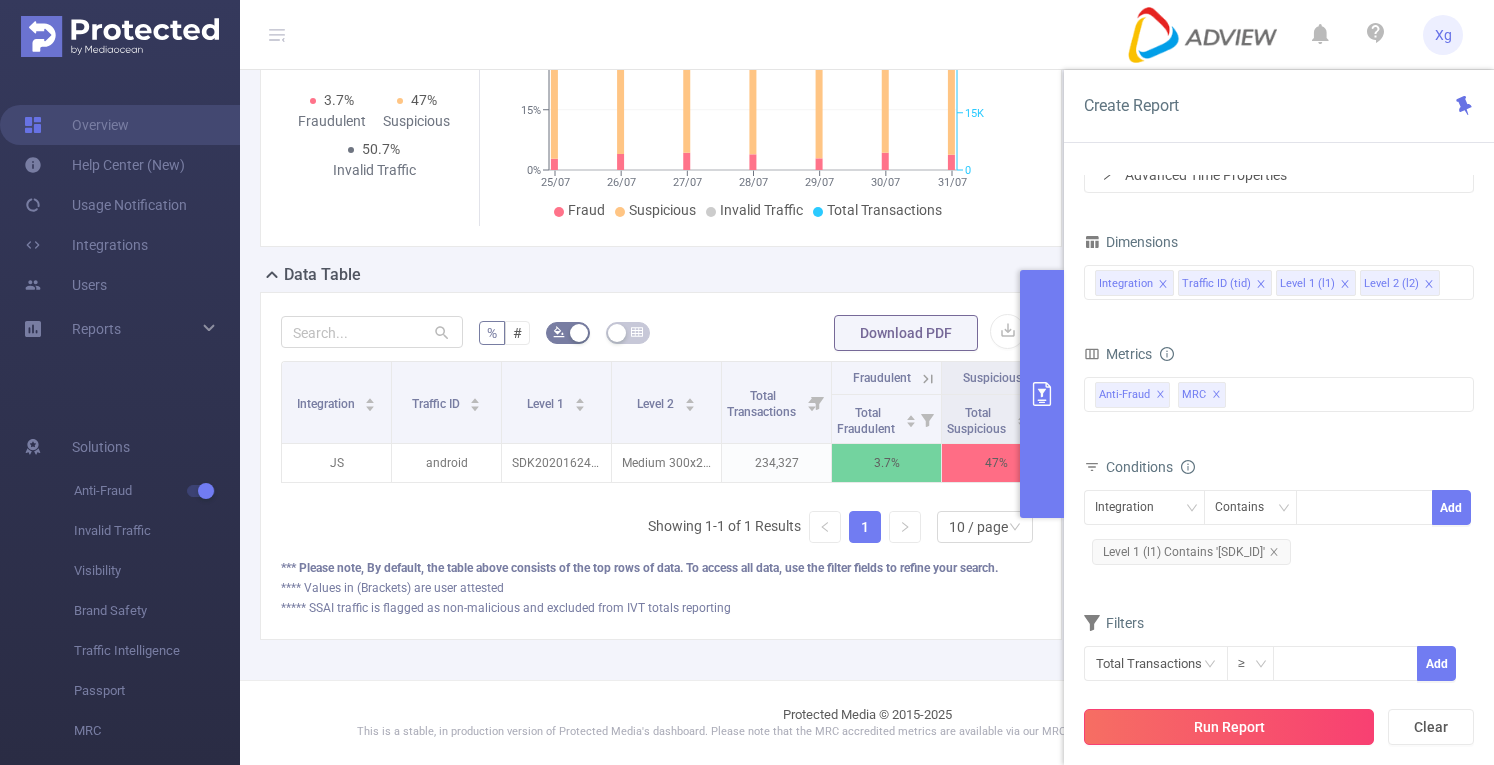 click on "Run Report" at bounding box center [1229, 727] 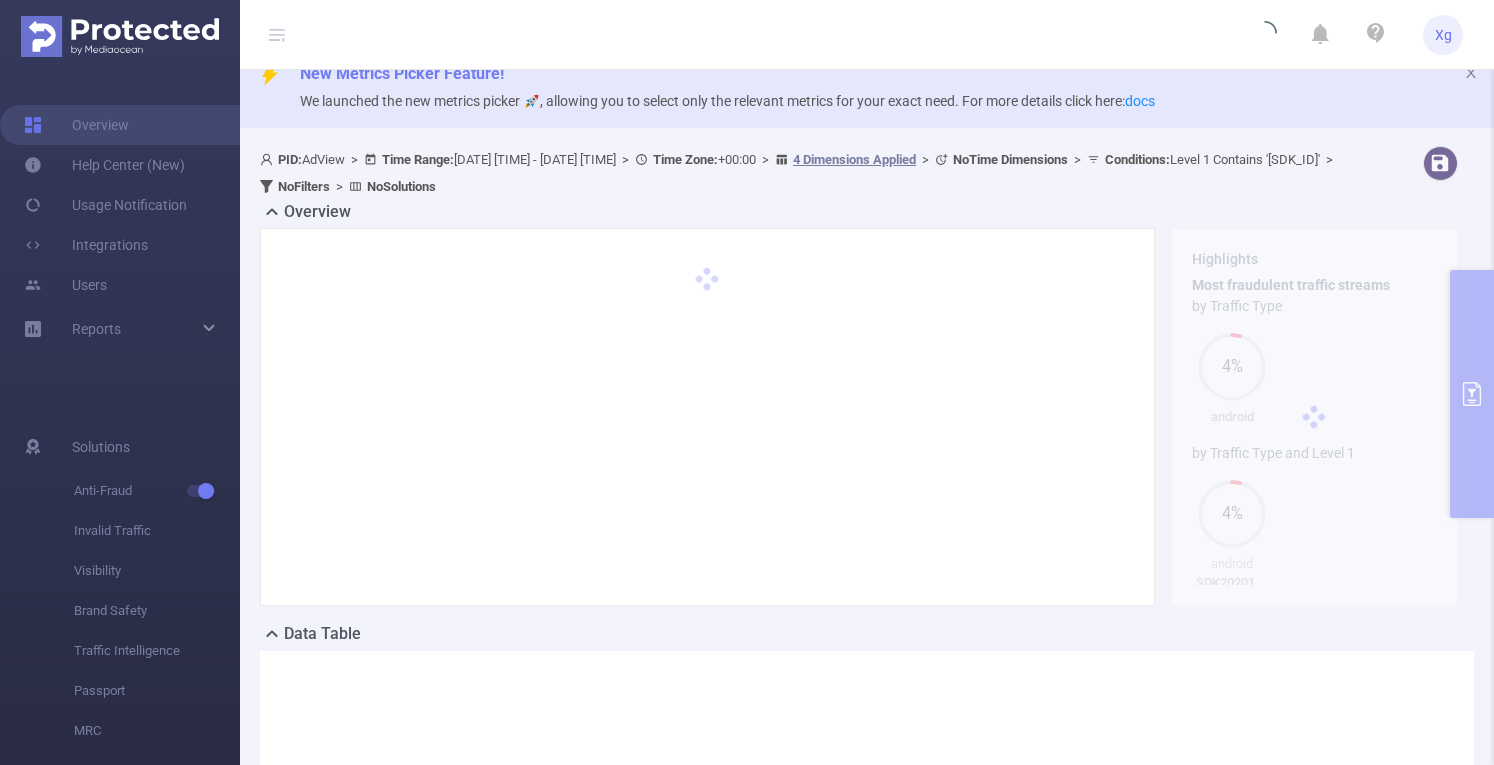 scroll, scrollTop: 0, scrollLeft: 0, axis: both 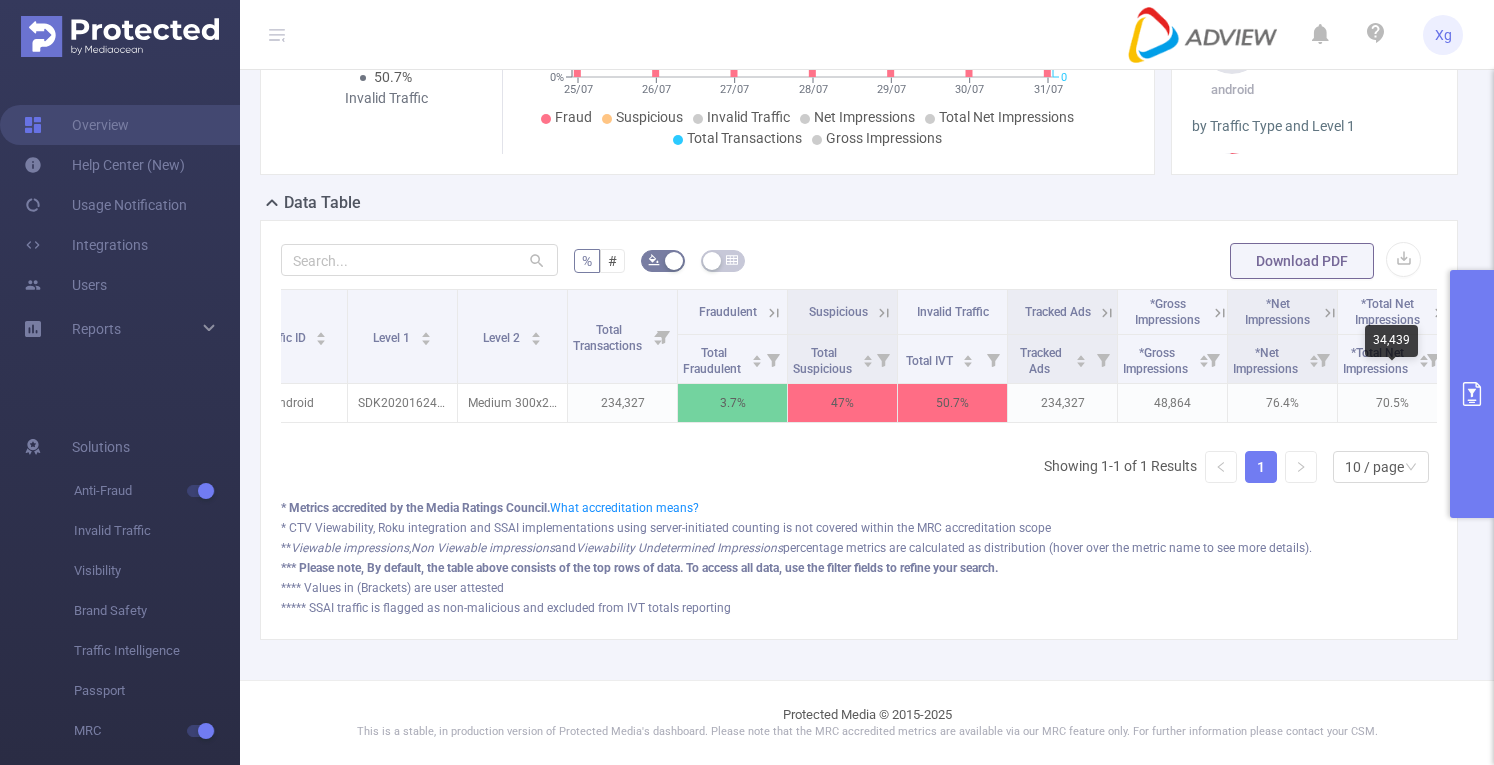 click at bounding box center (1472, 394) 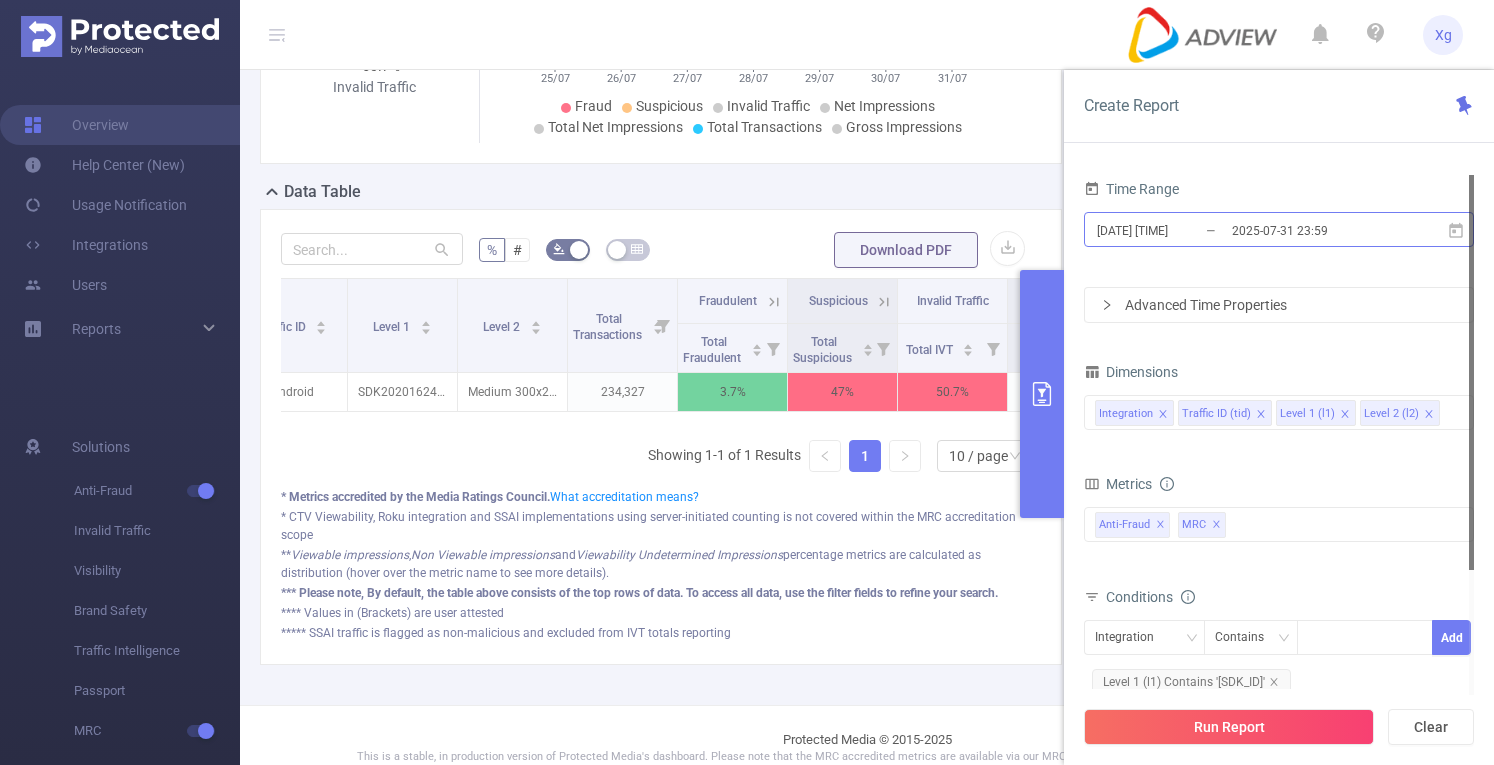 click on "2025-07-25 00:00" at bounding box center [1176, 230] 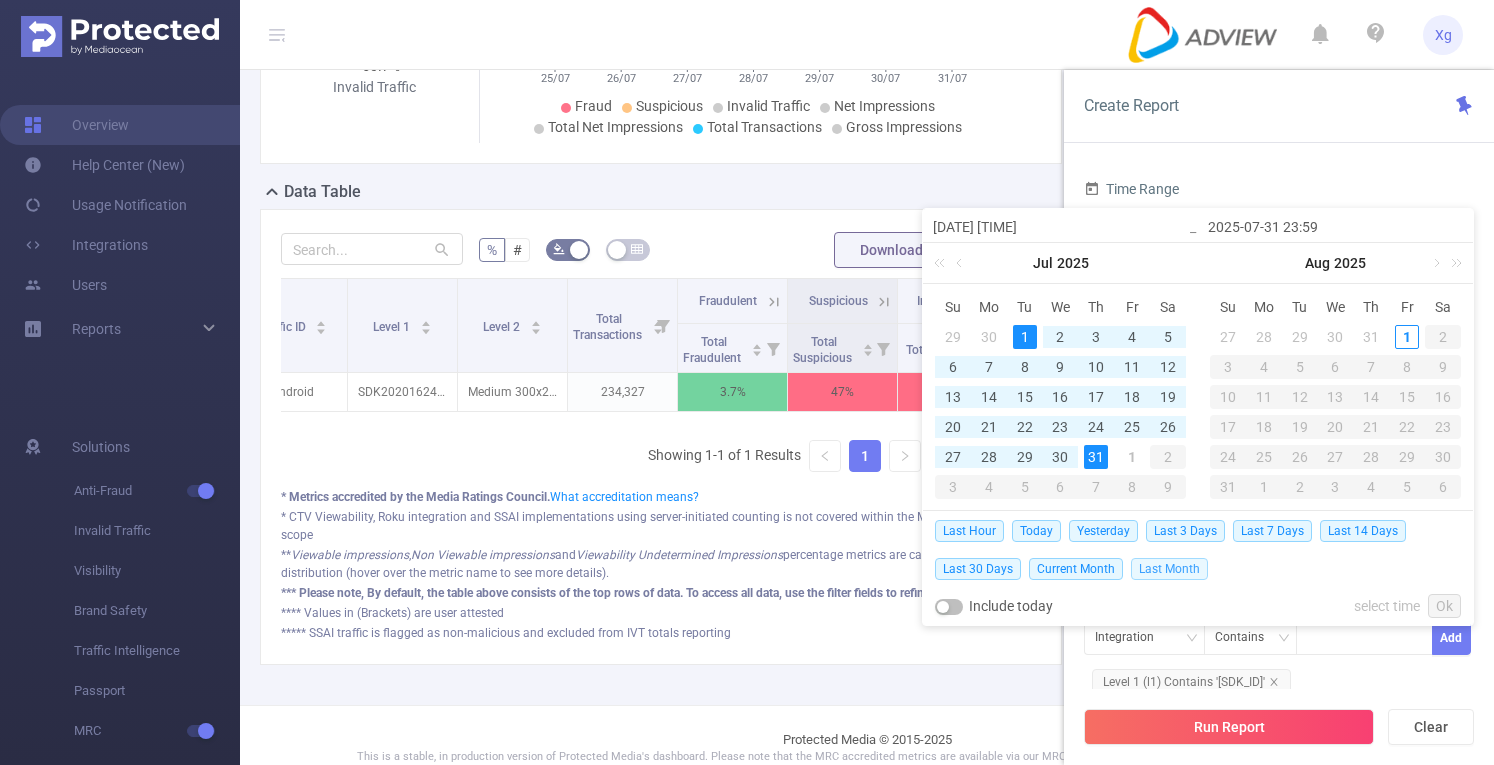 click on "Last Month" at bounding box center (1169, 569) 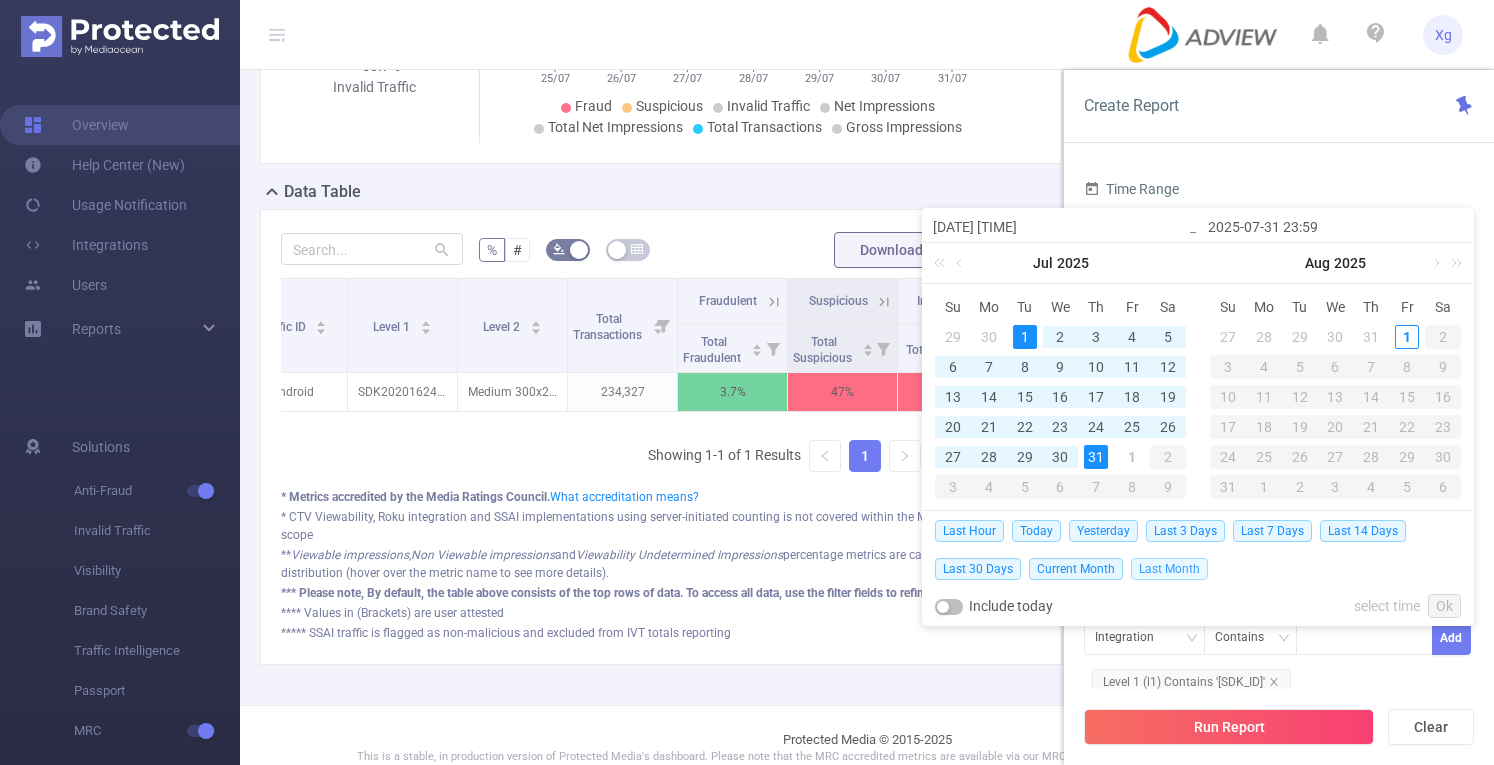 type on "2025-07-01 00:00" 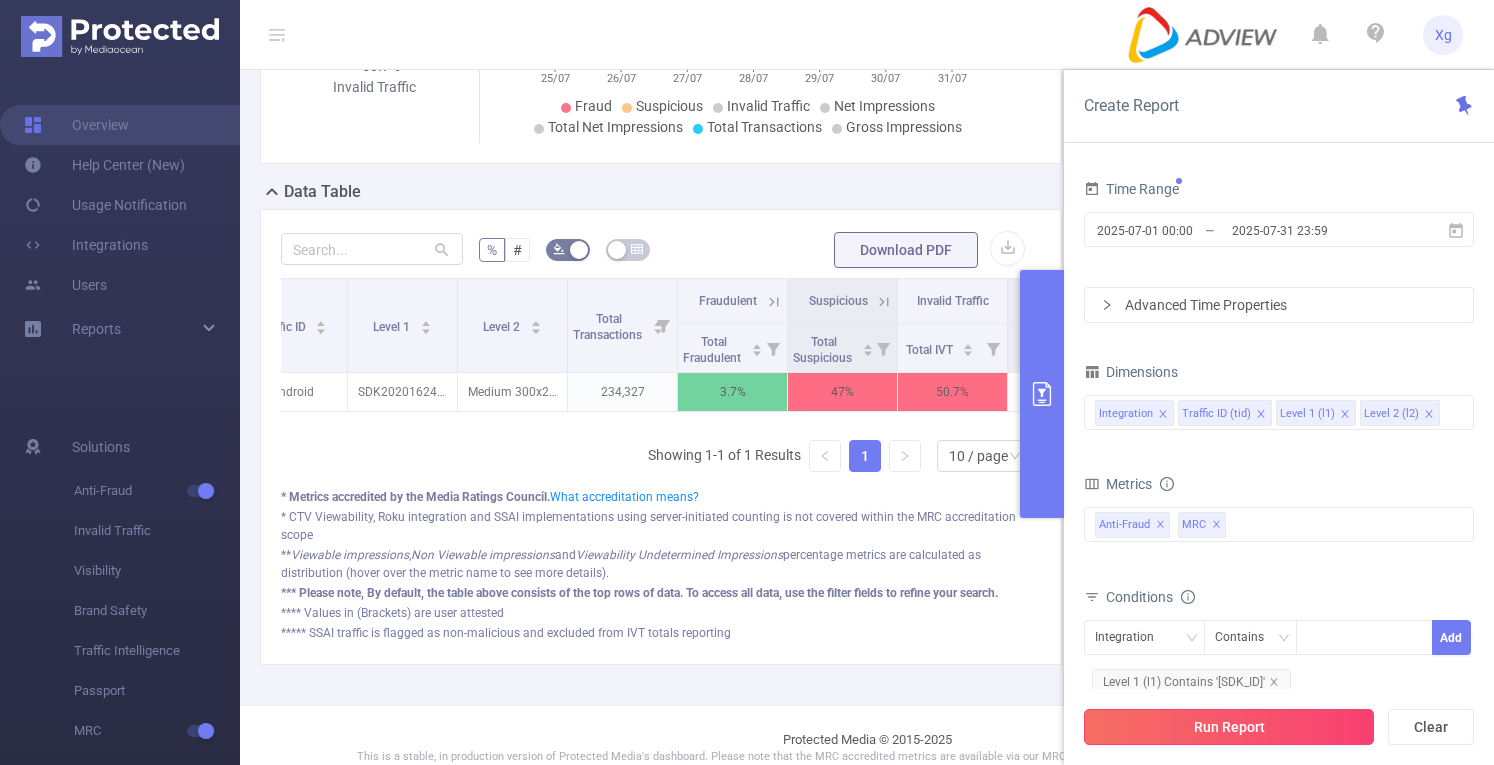 click on "Run Report" at bounding box center [1229, 727] 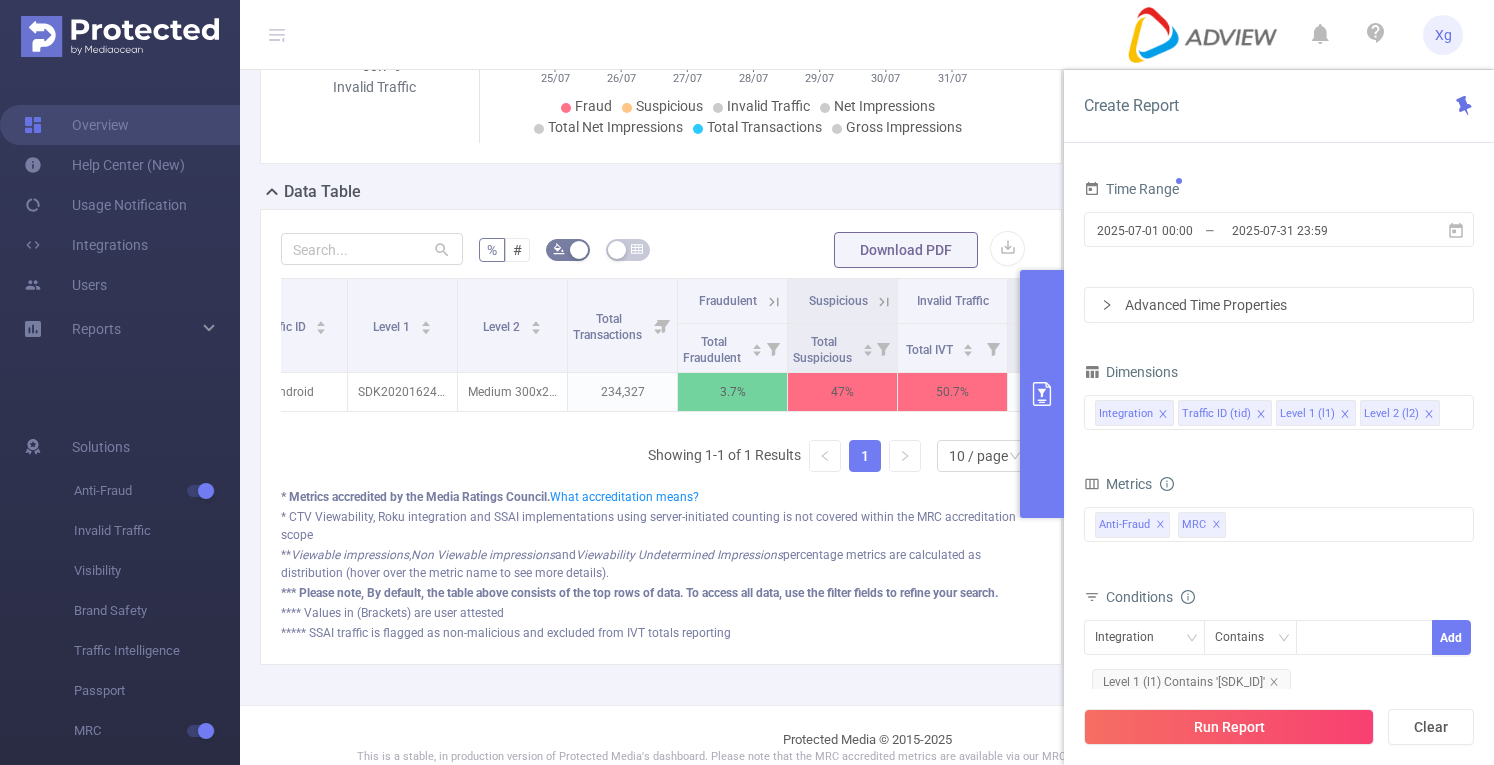 scroll, scrollTop: 332, scrollLeft: 0, axis: vertical 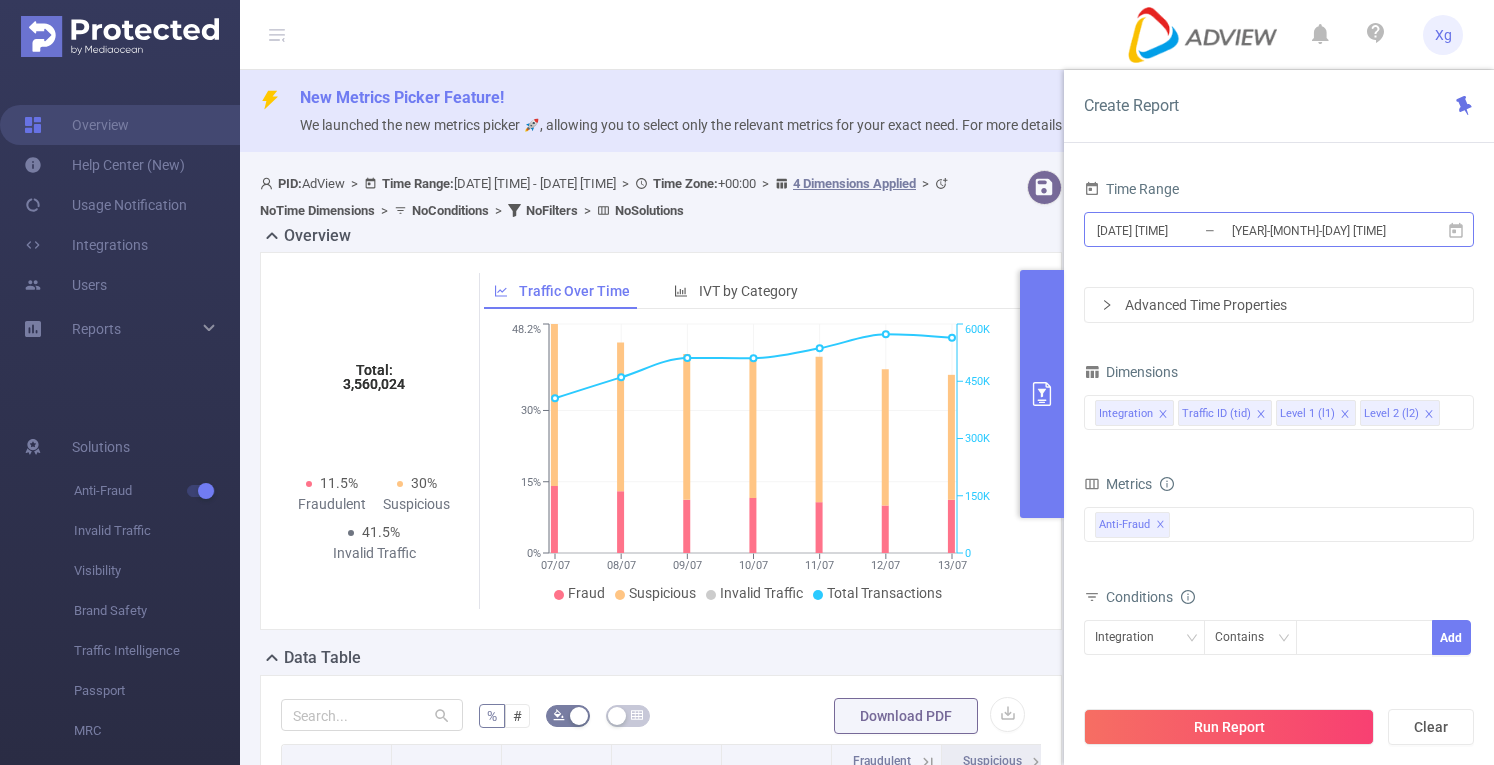 click on "2021-07-07 00:00" at bounding box center [1176, 230] 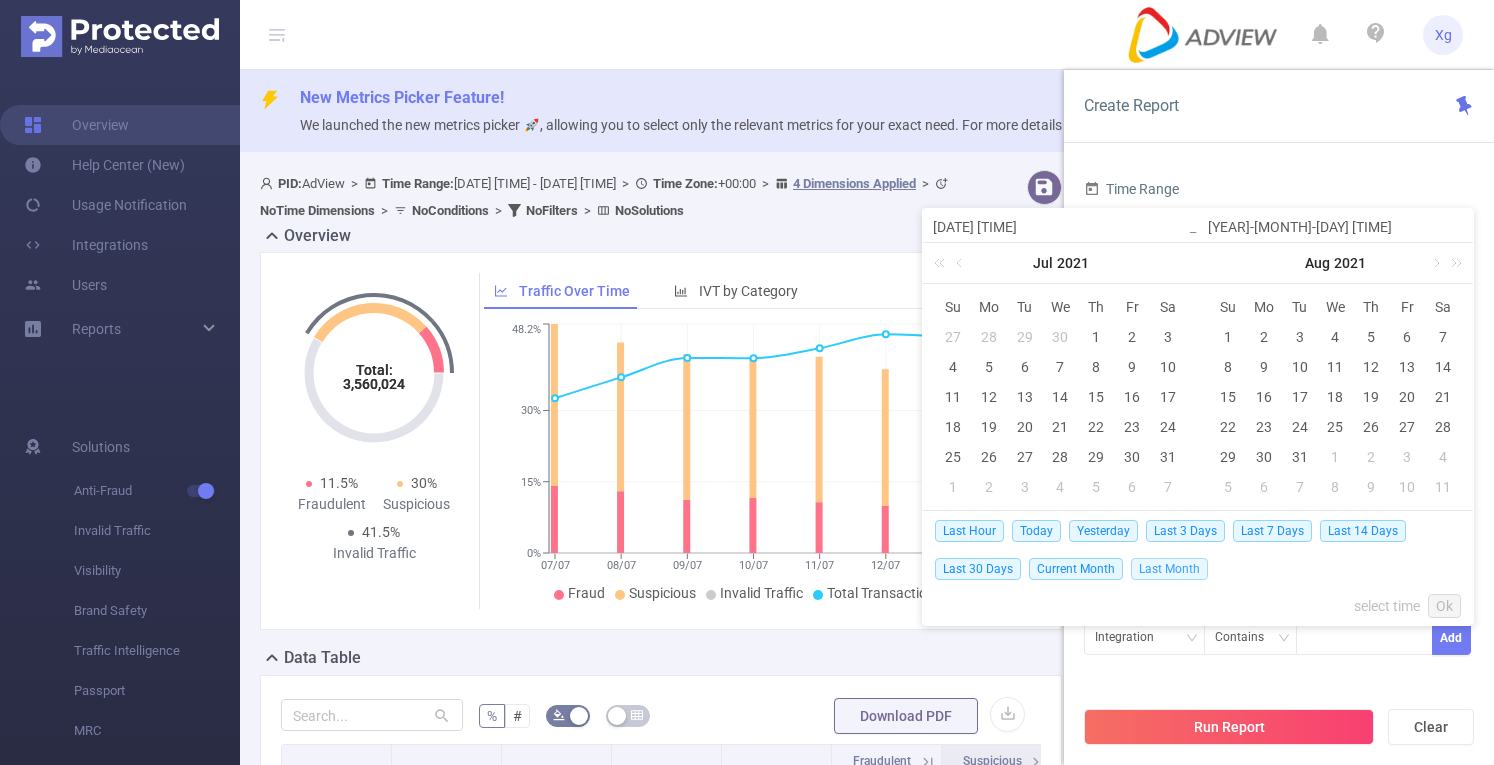click on "Last Month" at bounding box center [1169, 569] 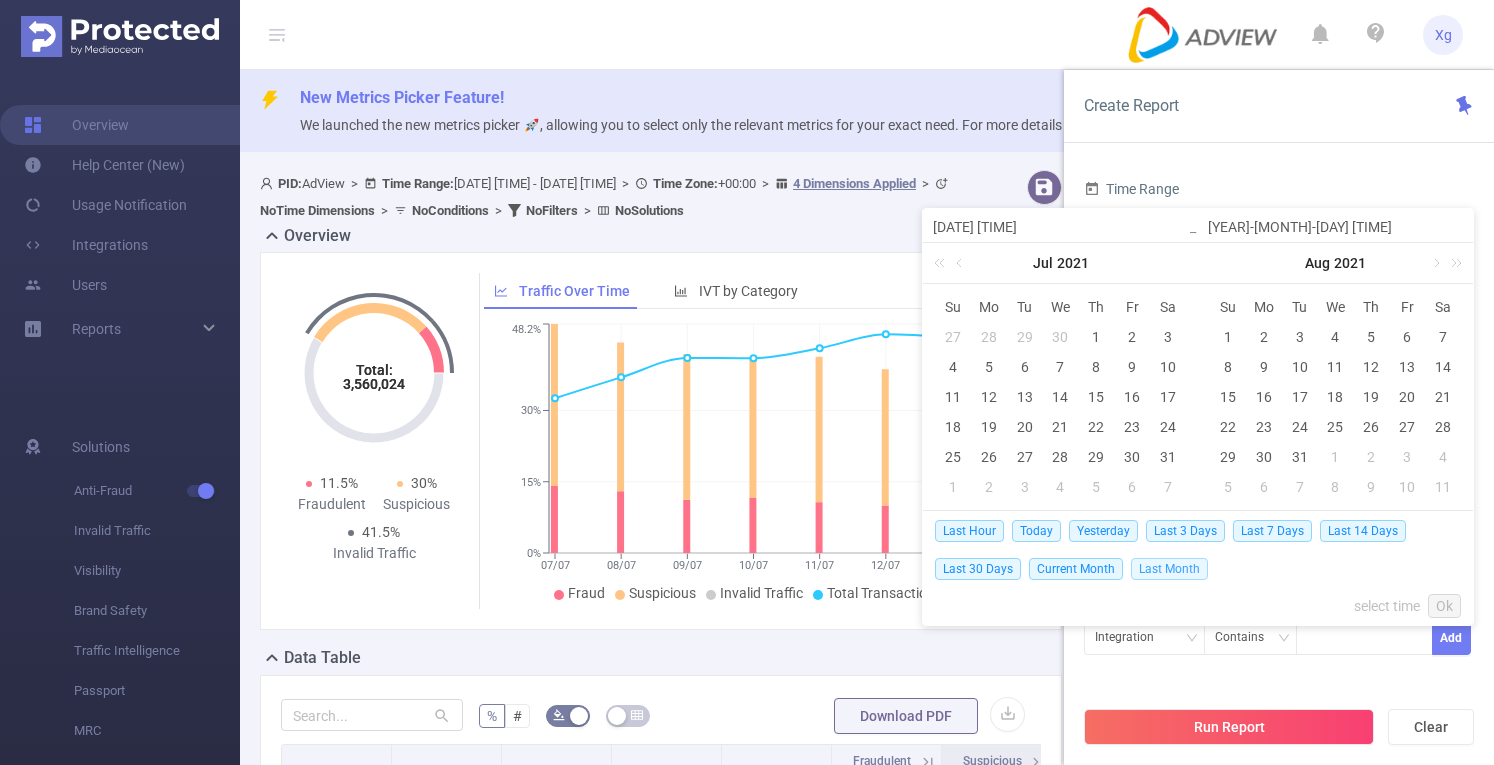 type on "2025-07-01 00:00" 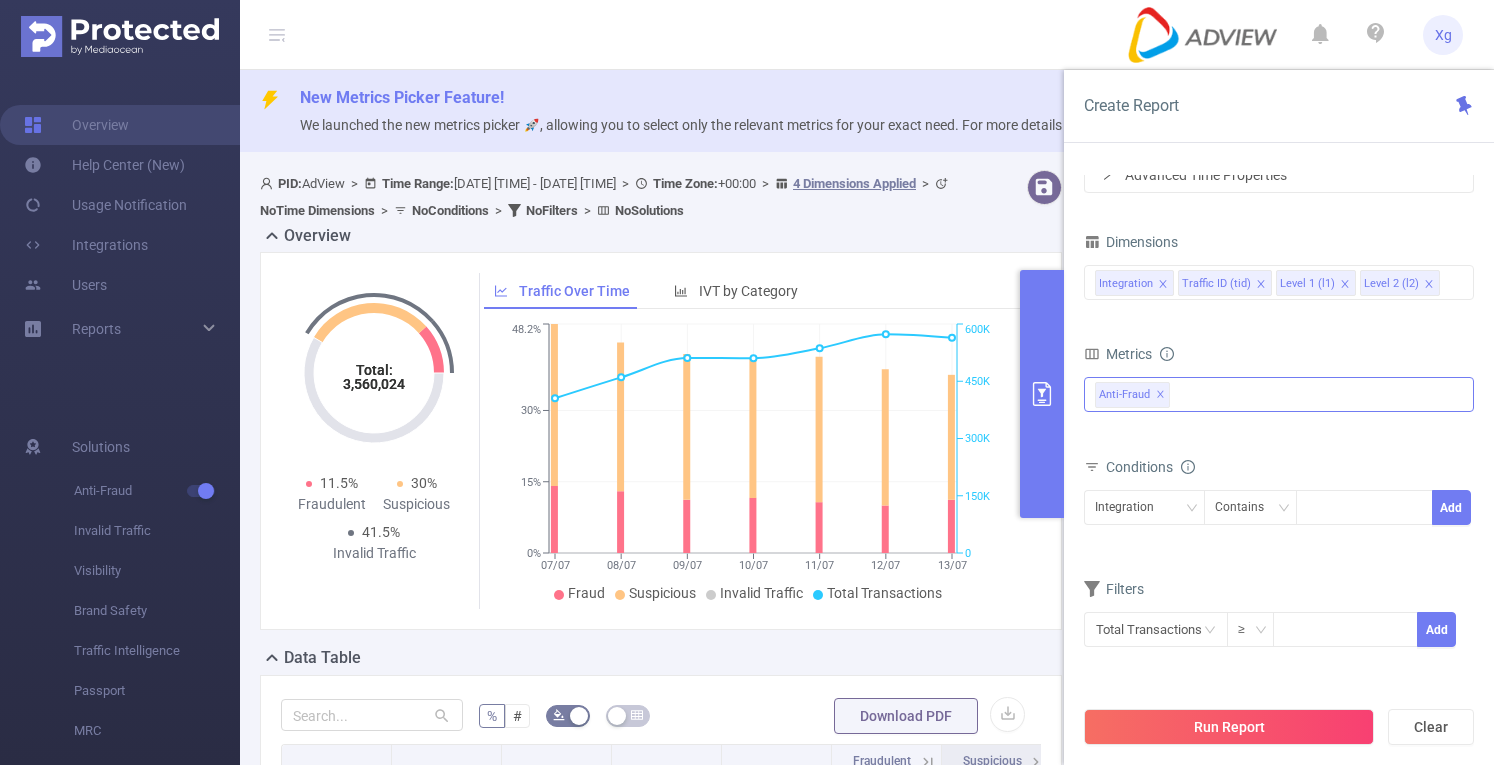click on "Anti-Fraud    ✕" at bounding box center [1279, 394] 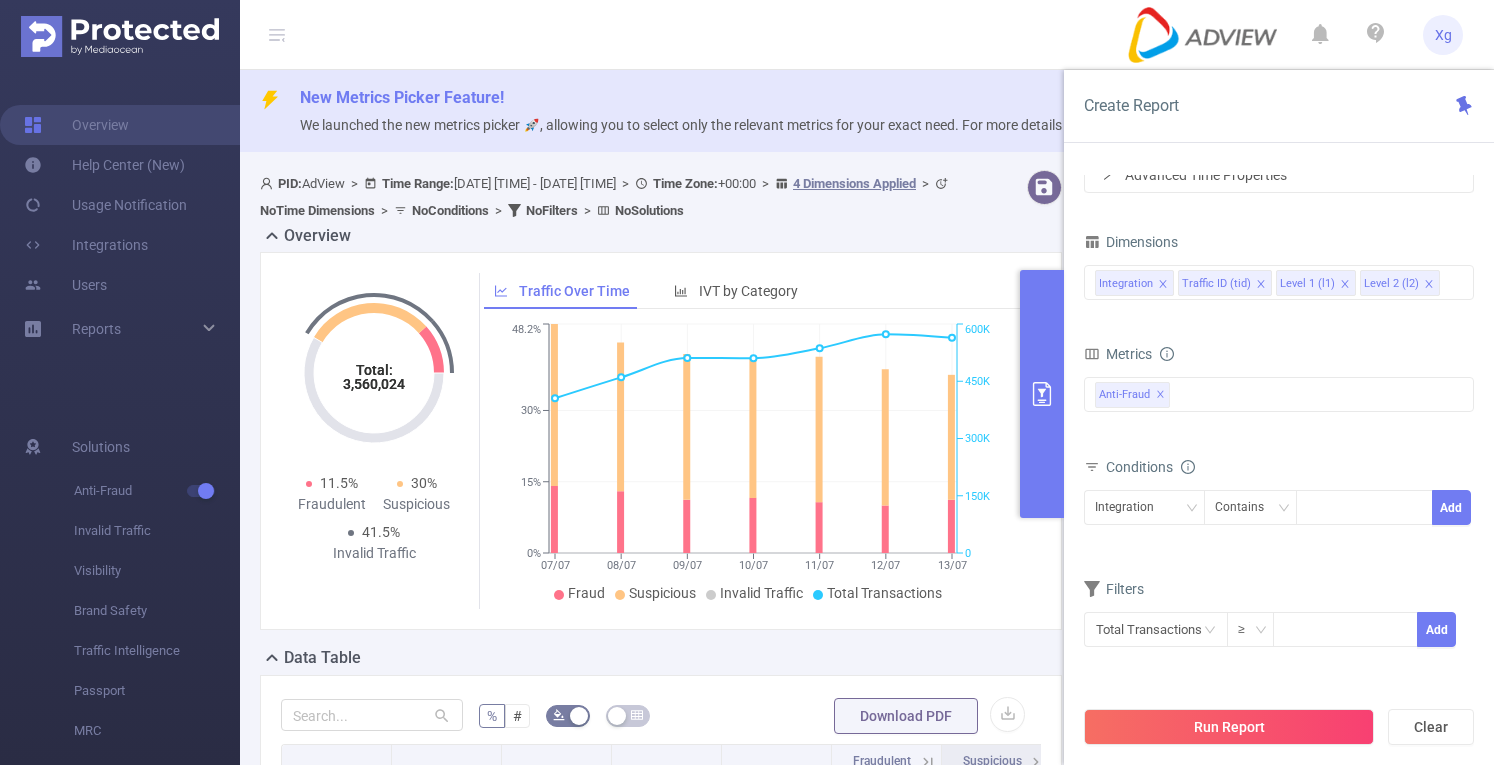 click on "Filters" at bounding box center [1279, 591] 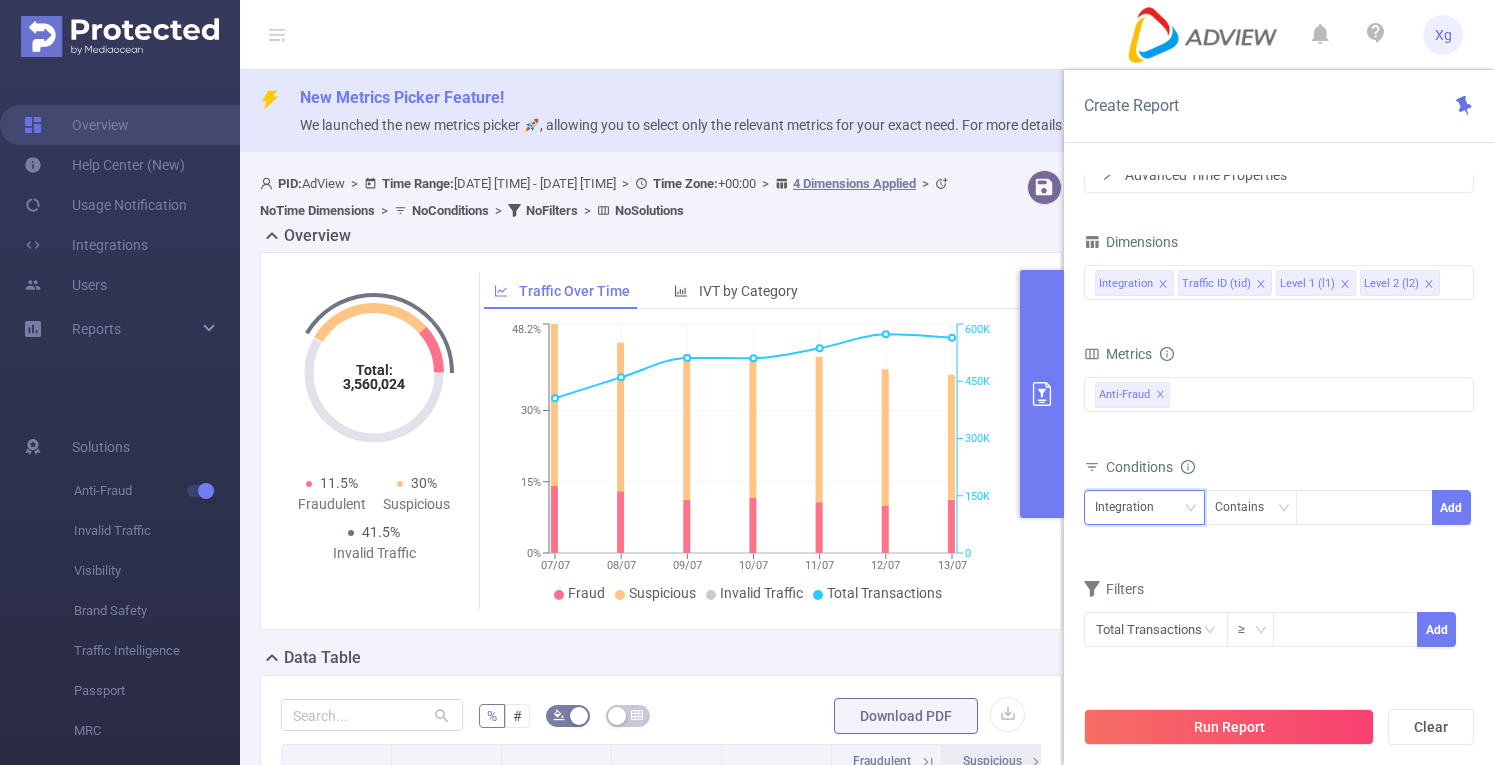 click on "Integration" at bounding box center [1131, 507] 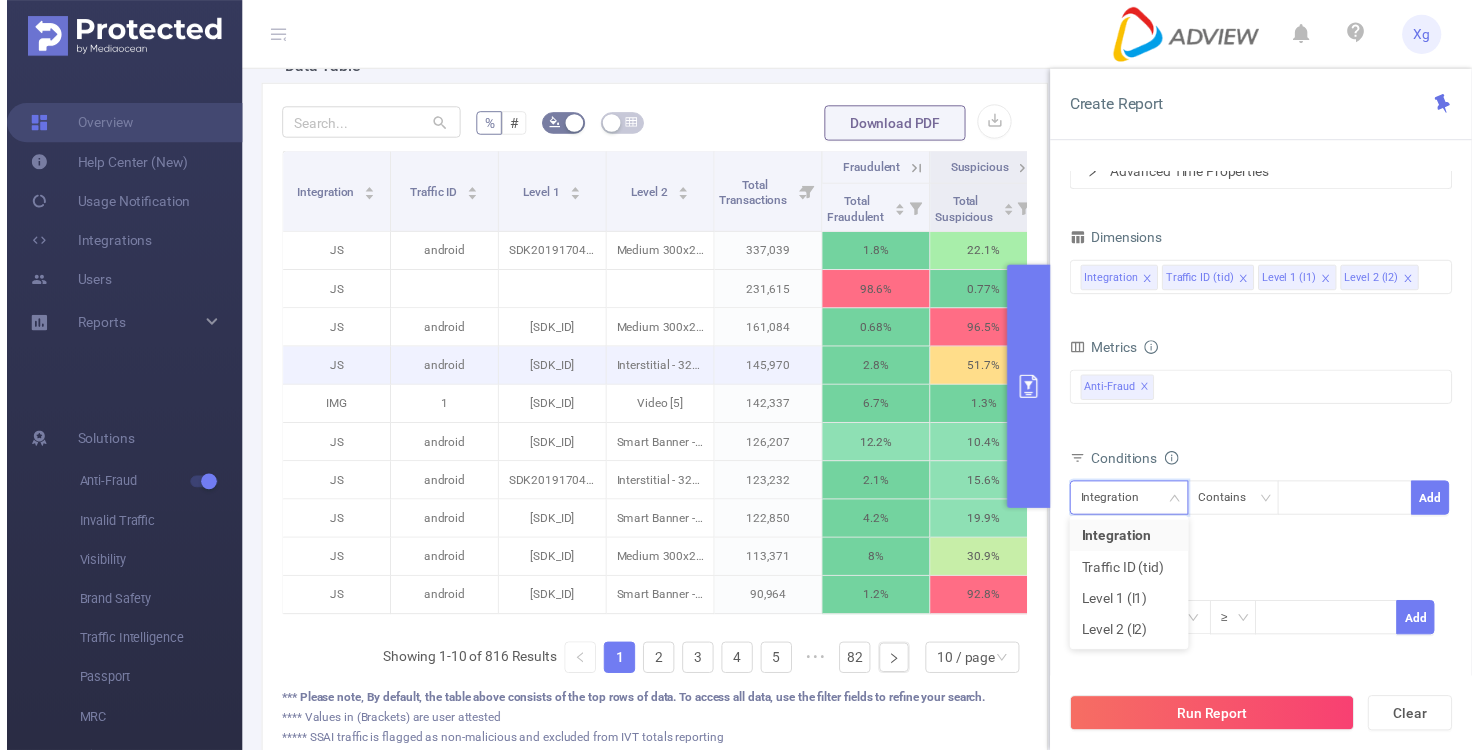 scroll, scrollTop: 600, scrollLeft: 0, axis: vertical 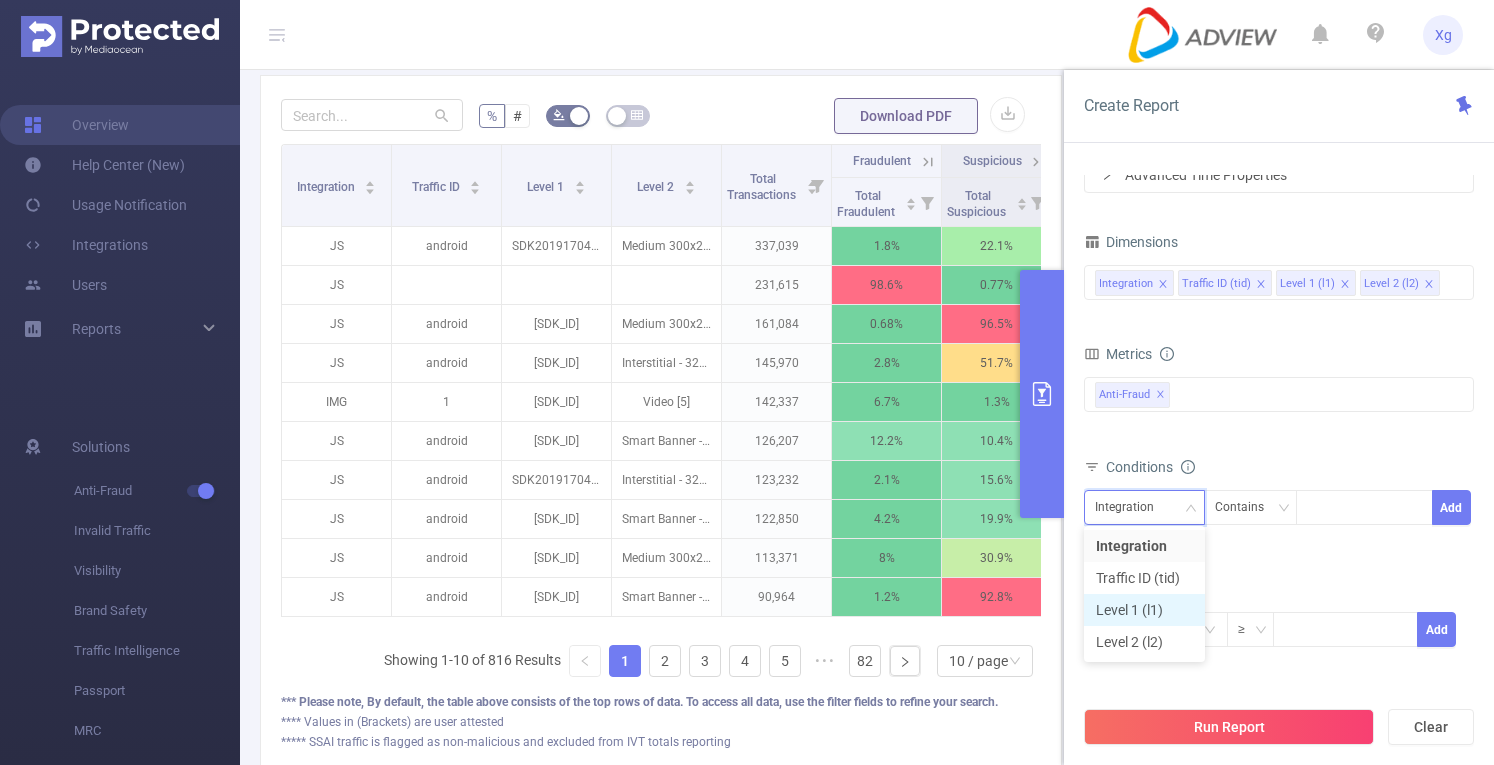 click on "Level 1 (l1)" at bounding box center [1144, 610] 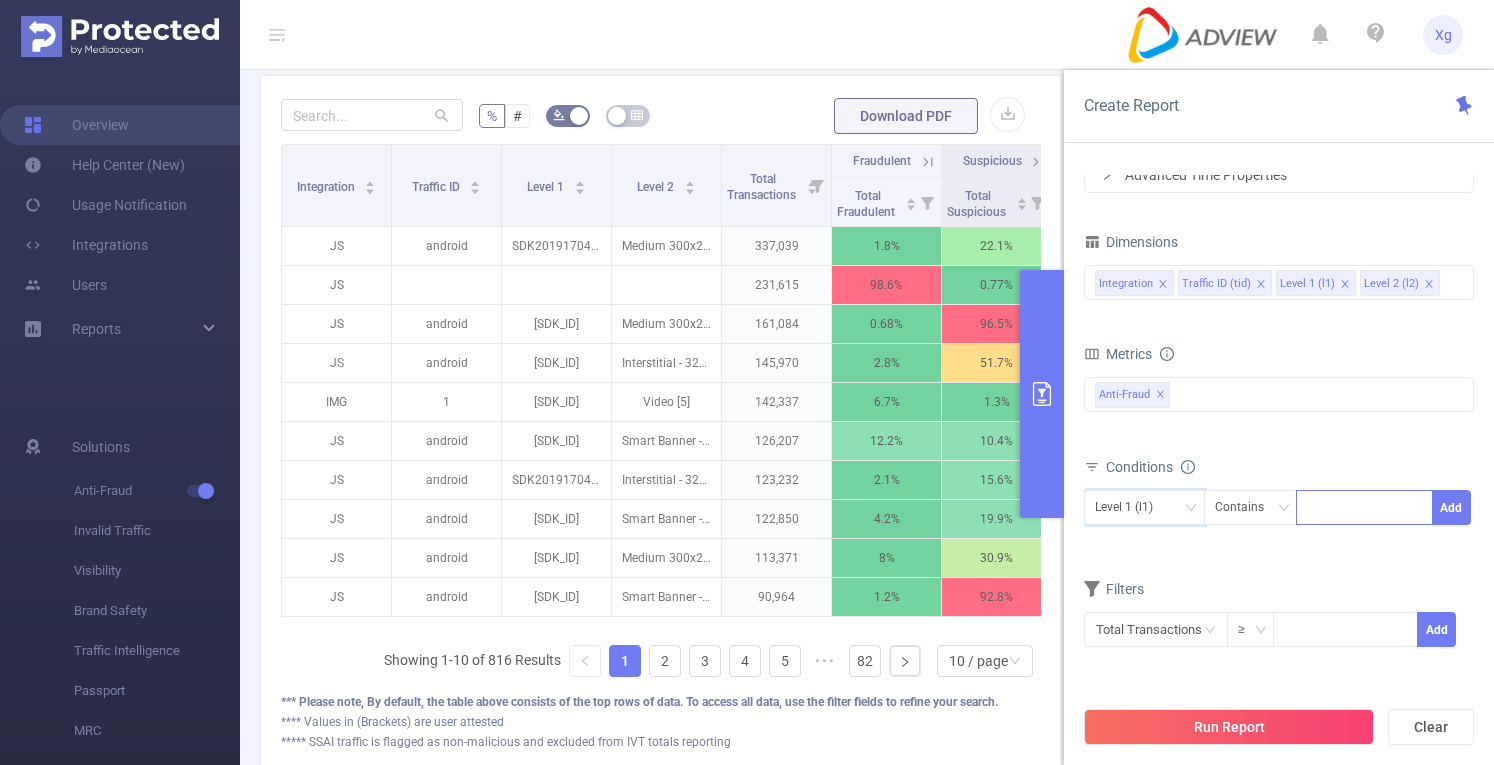click at bounding box center (1364, 507) 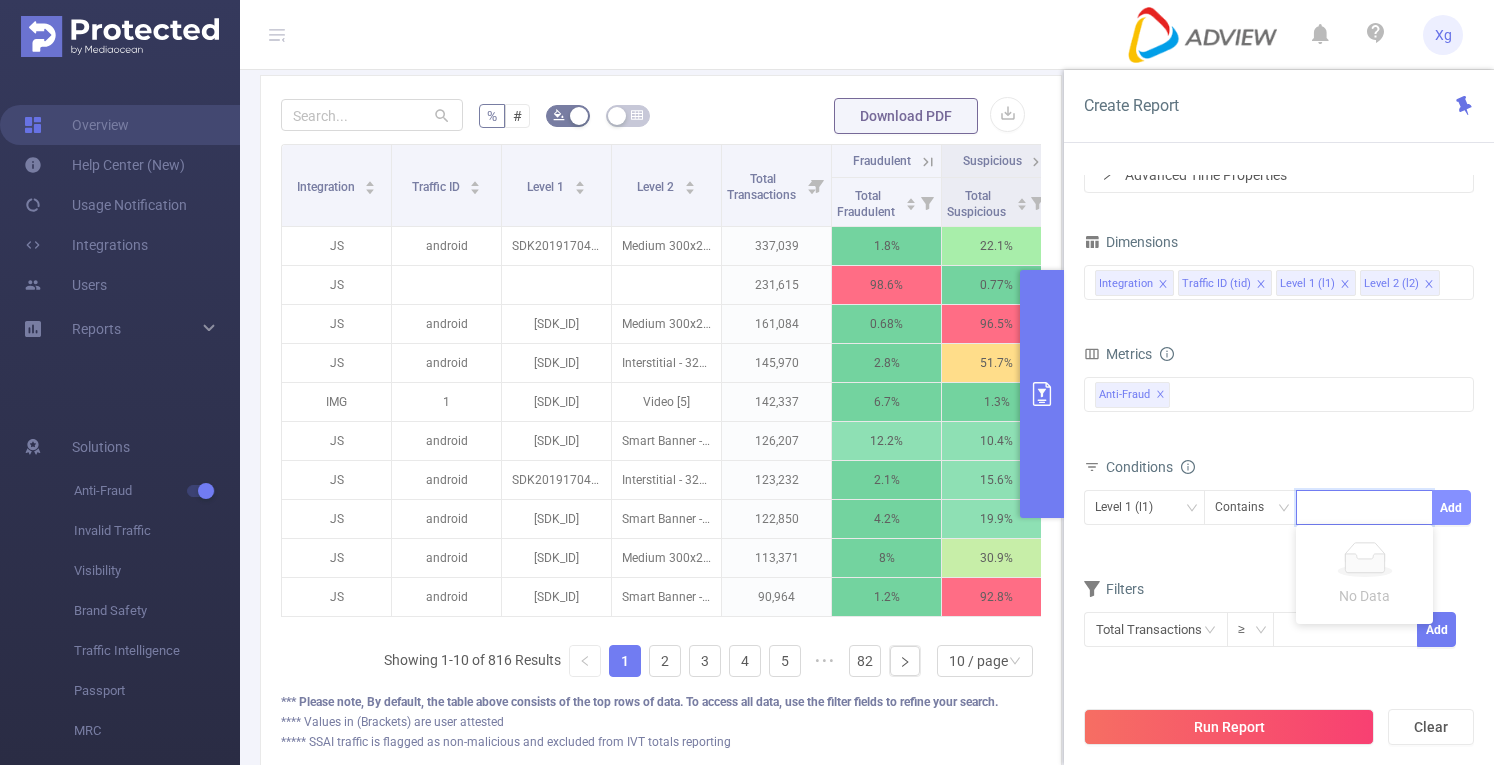 paste on "SDK202215110310116ovlnsvh5o3smph" 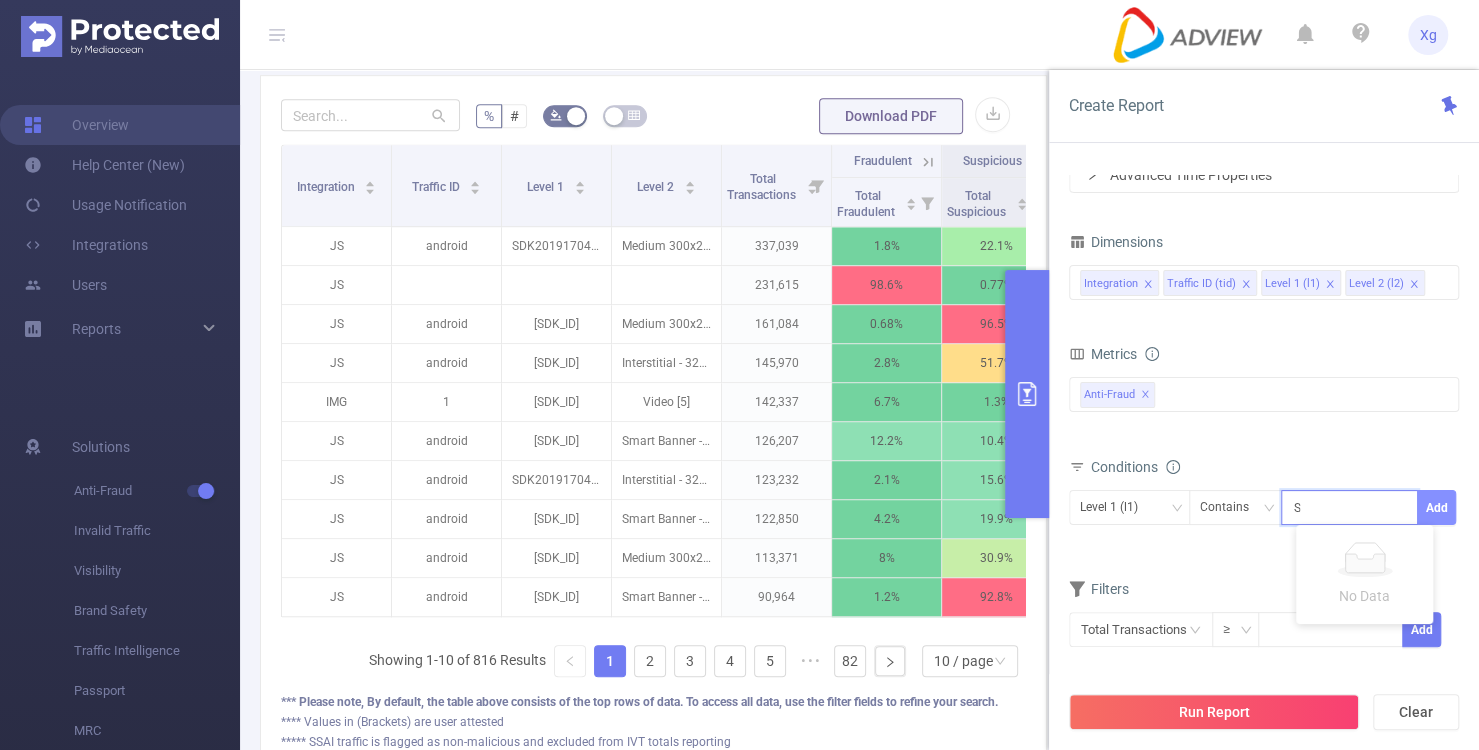 scroll, scrollTop: 0, scrollLeft: 101, axis: horizontal 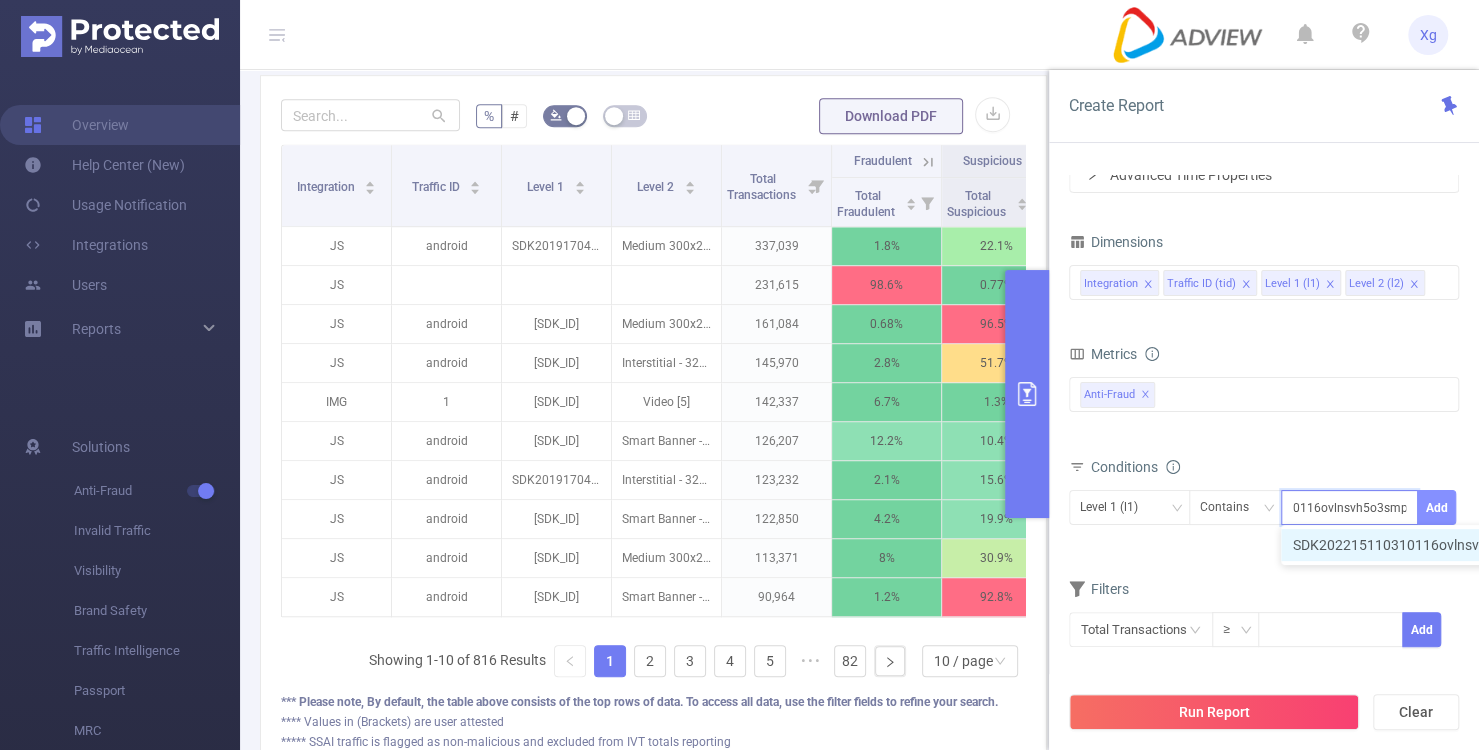 type on "SDK202215110310116ovlnsvh5o3smph" 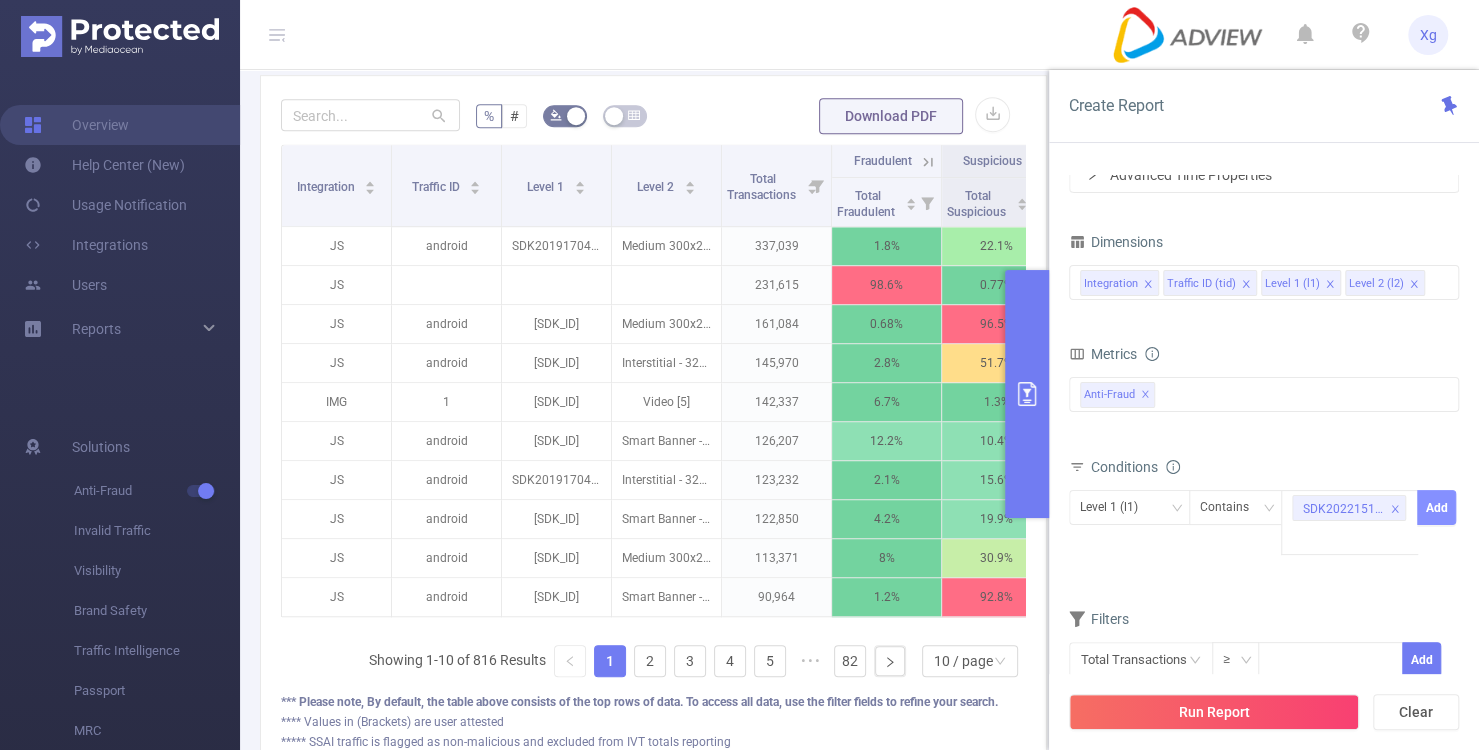 click at bounding box center [1456, 460] 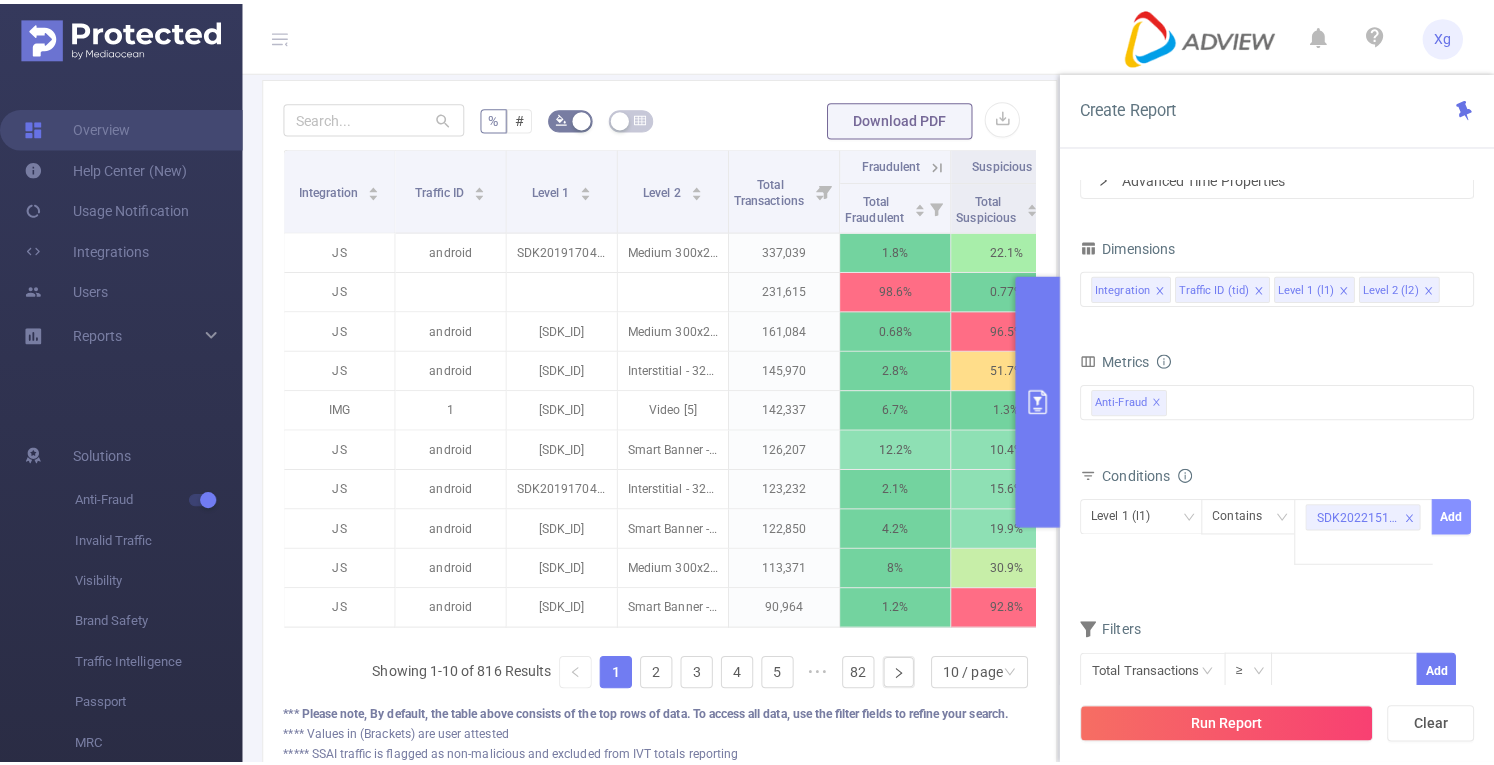 scroll, scrollTop: 0, scrollLeft: 0, axis: both 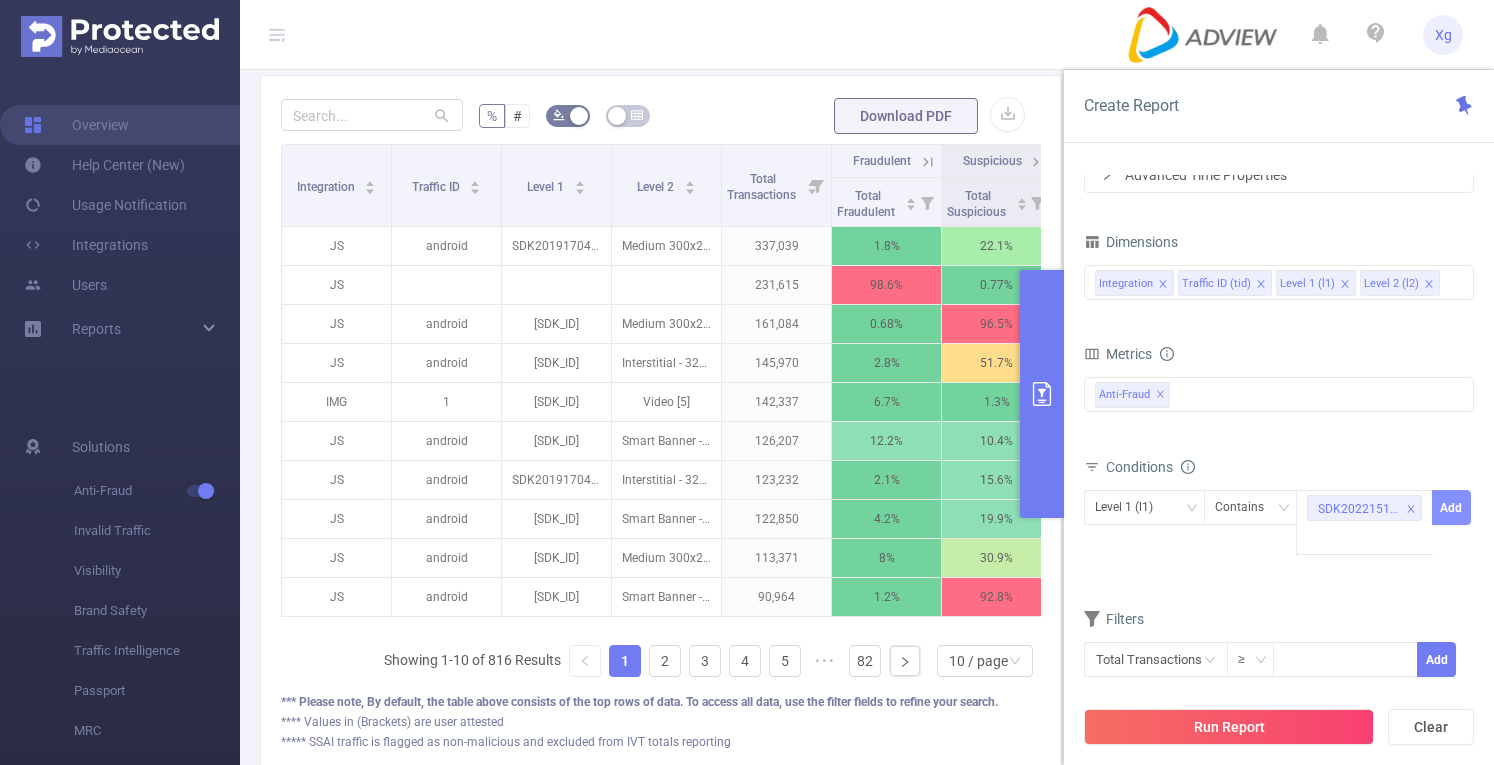 click on "Add" at bounding box center (1451, 507) 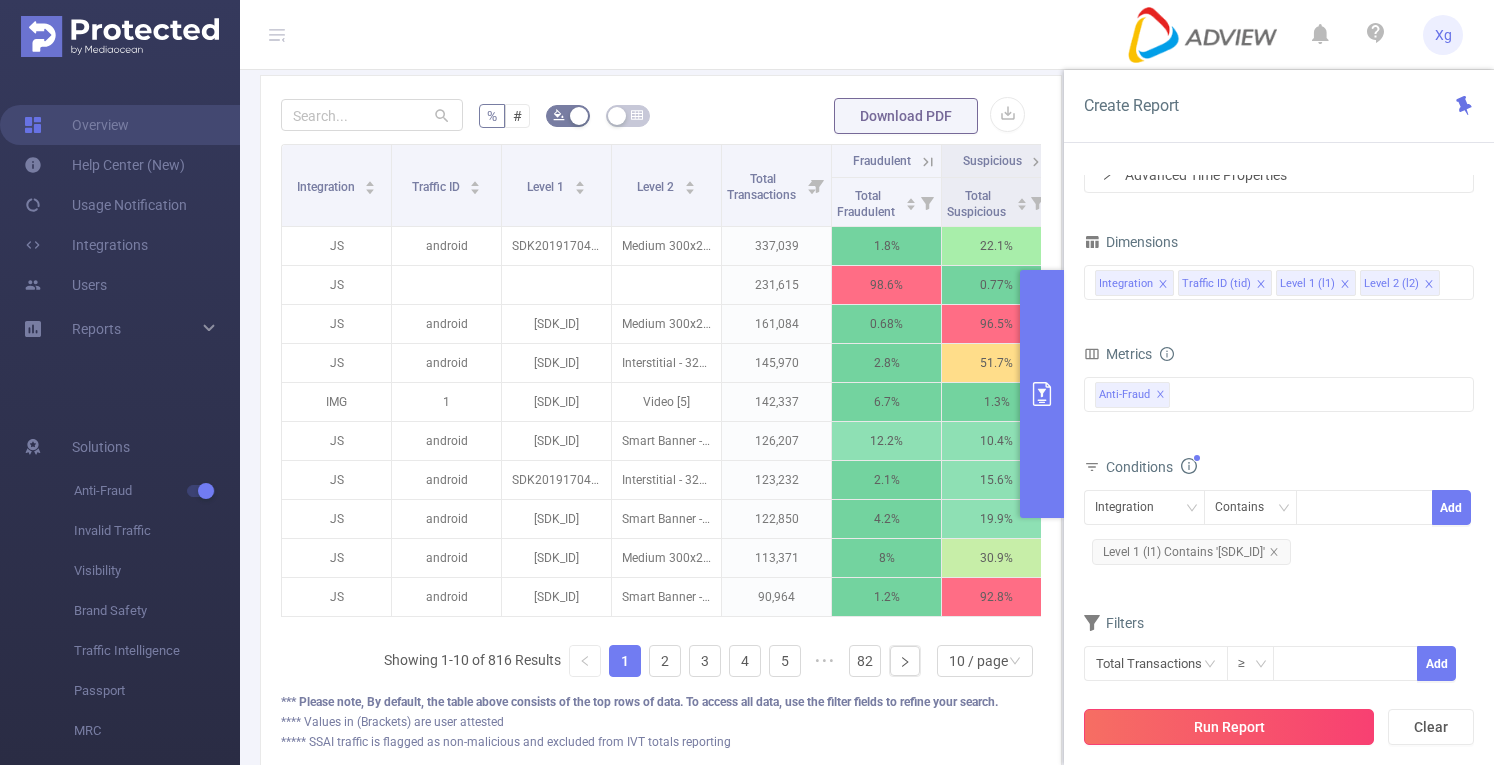 click on "Run Report" at bounding box center (1229, 727) 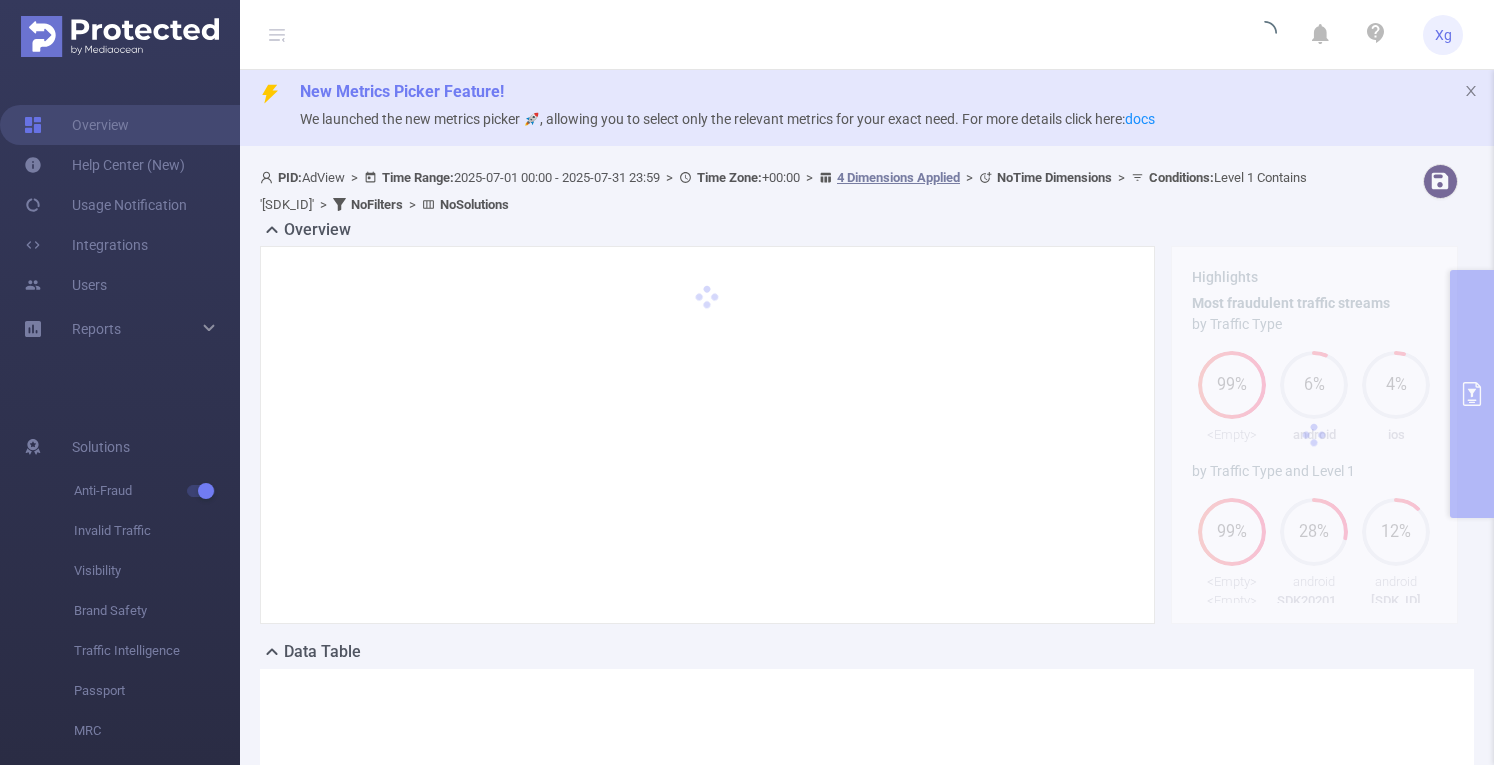 scroll, scrollTop: 0, scrollLeft: 0, axis: both 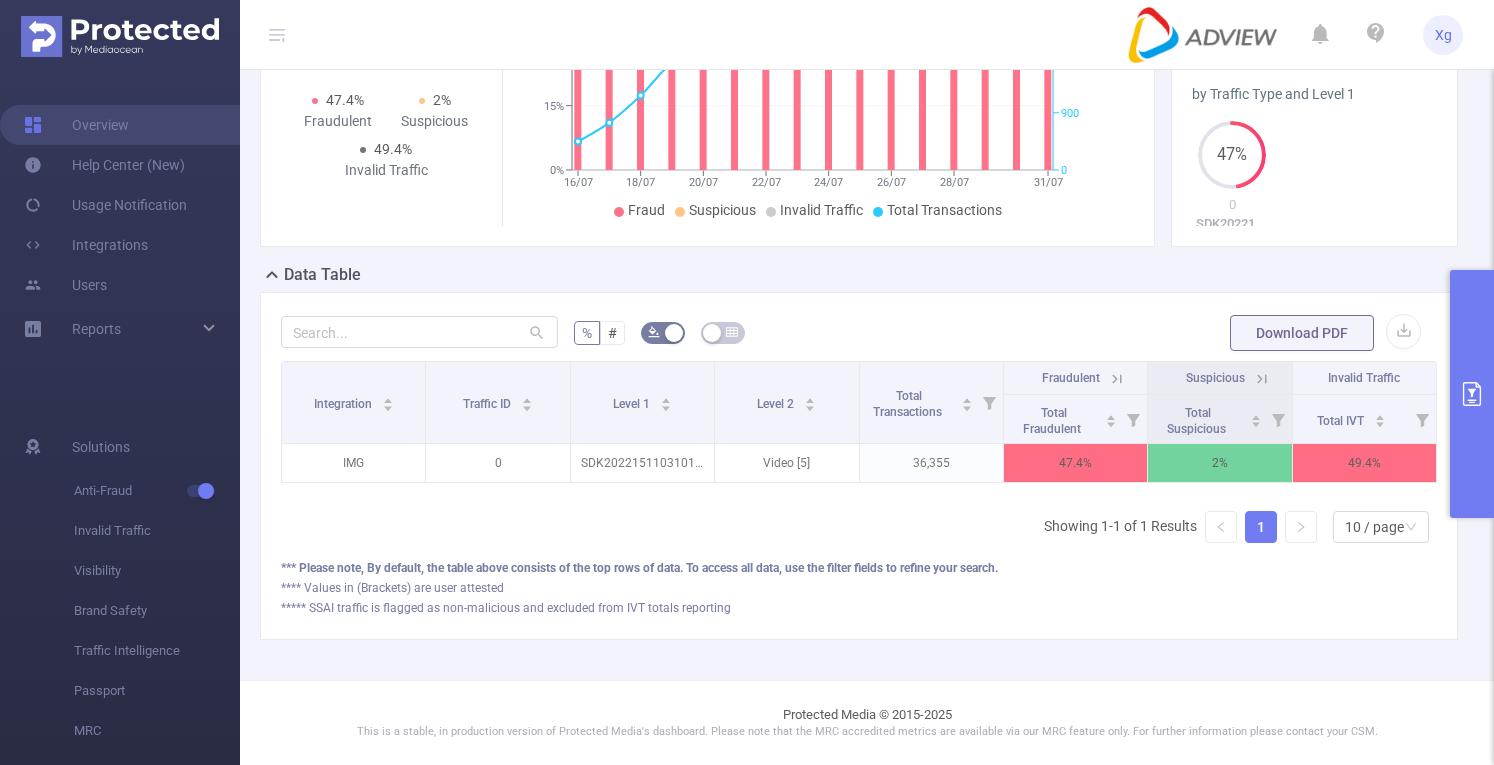click at bounding box center [1472, 394] 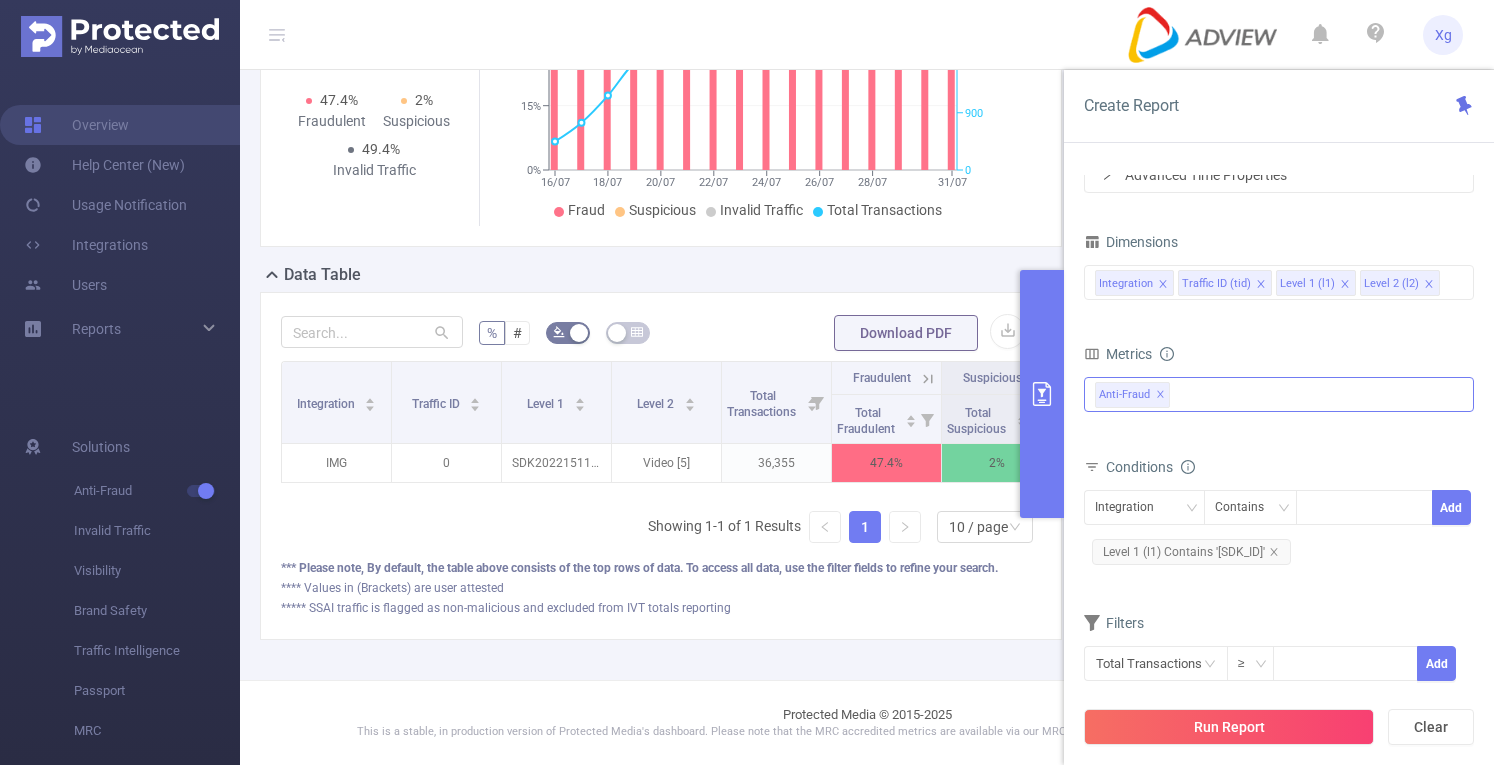 click on "Anti-Fraud    ✕ Anti-Fraud MRC" at bounding box center (1279, 394) 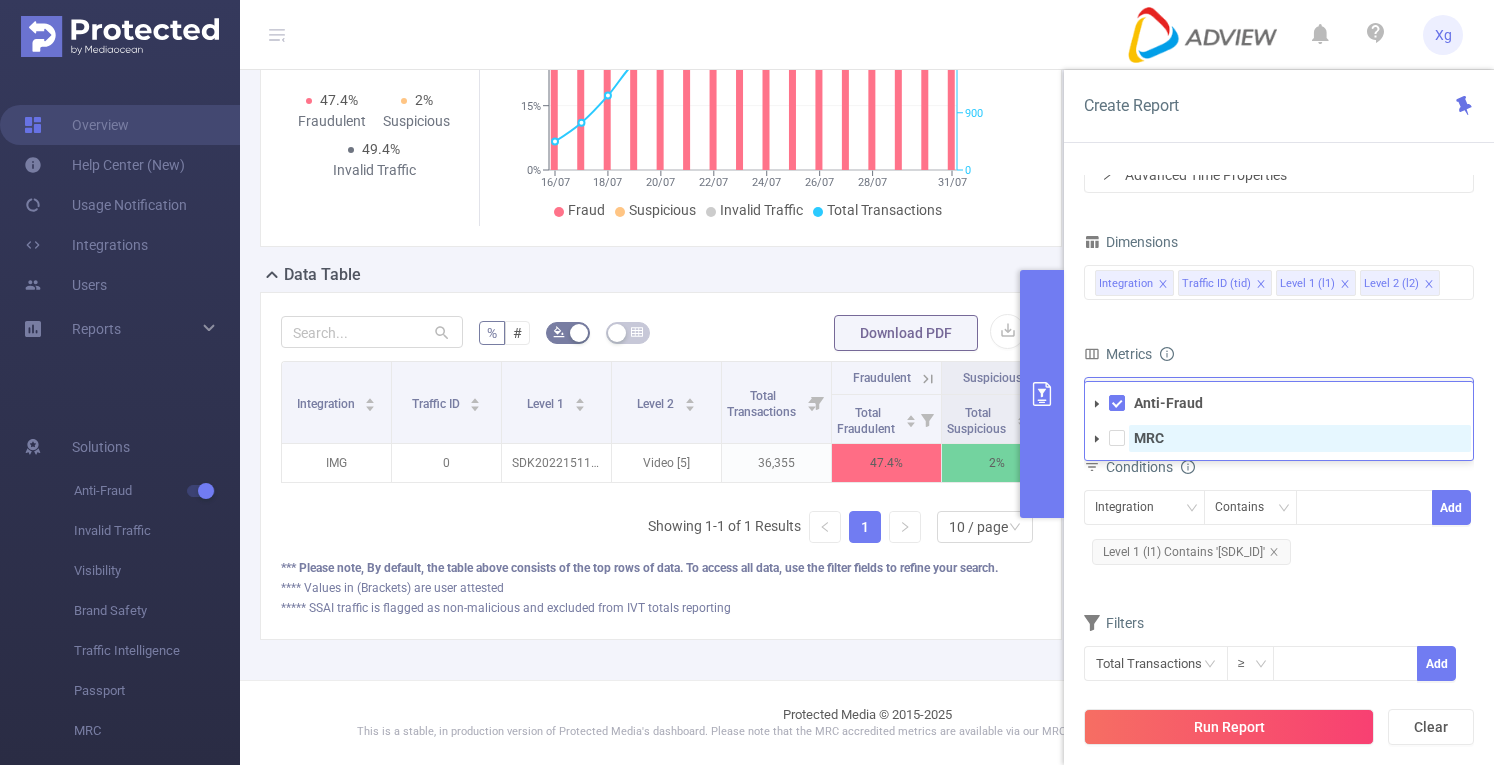 click on "MRC" at bounding box center [1279, 438] 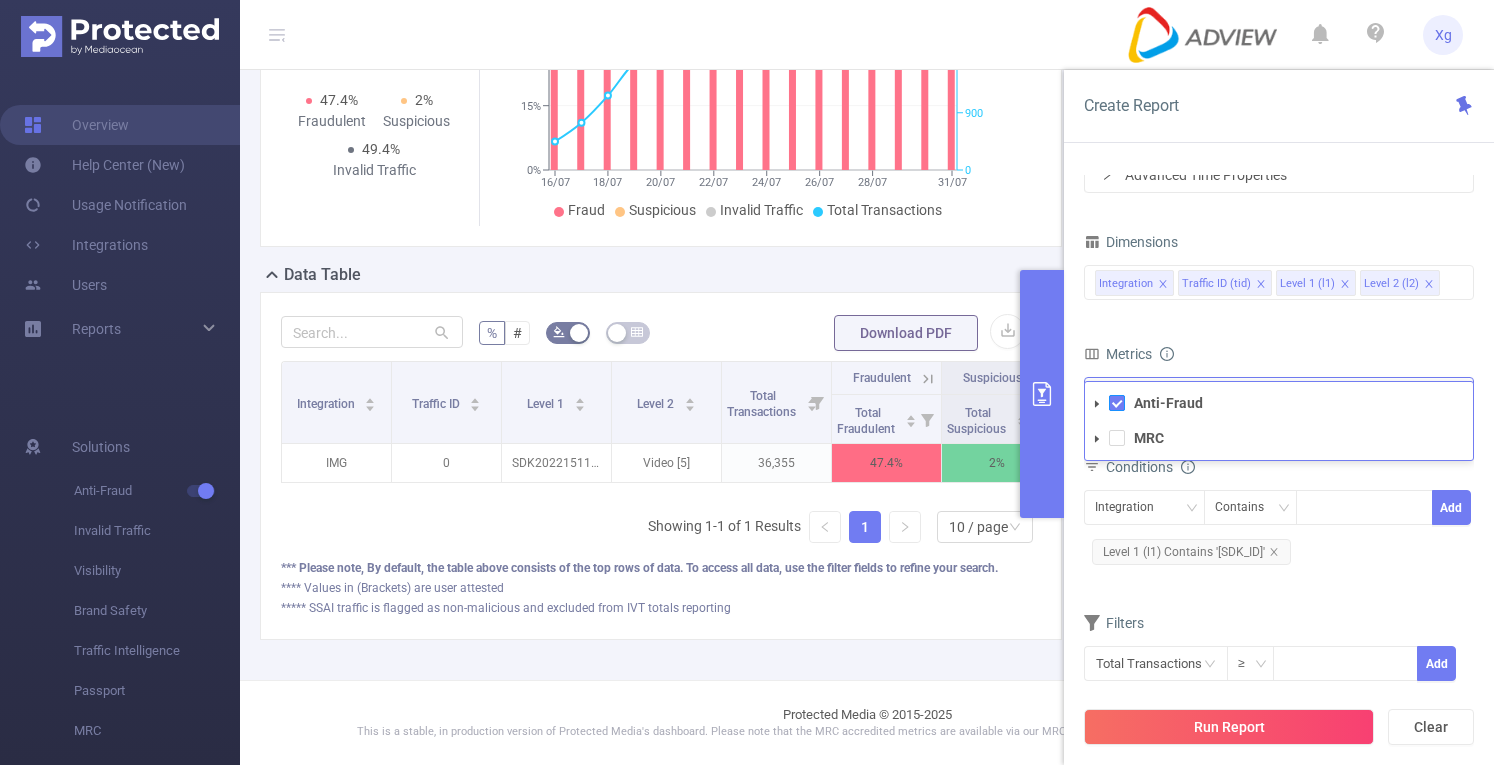 click at bounding box center [1117, 403] 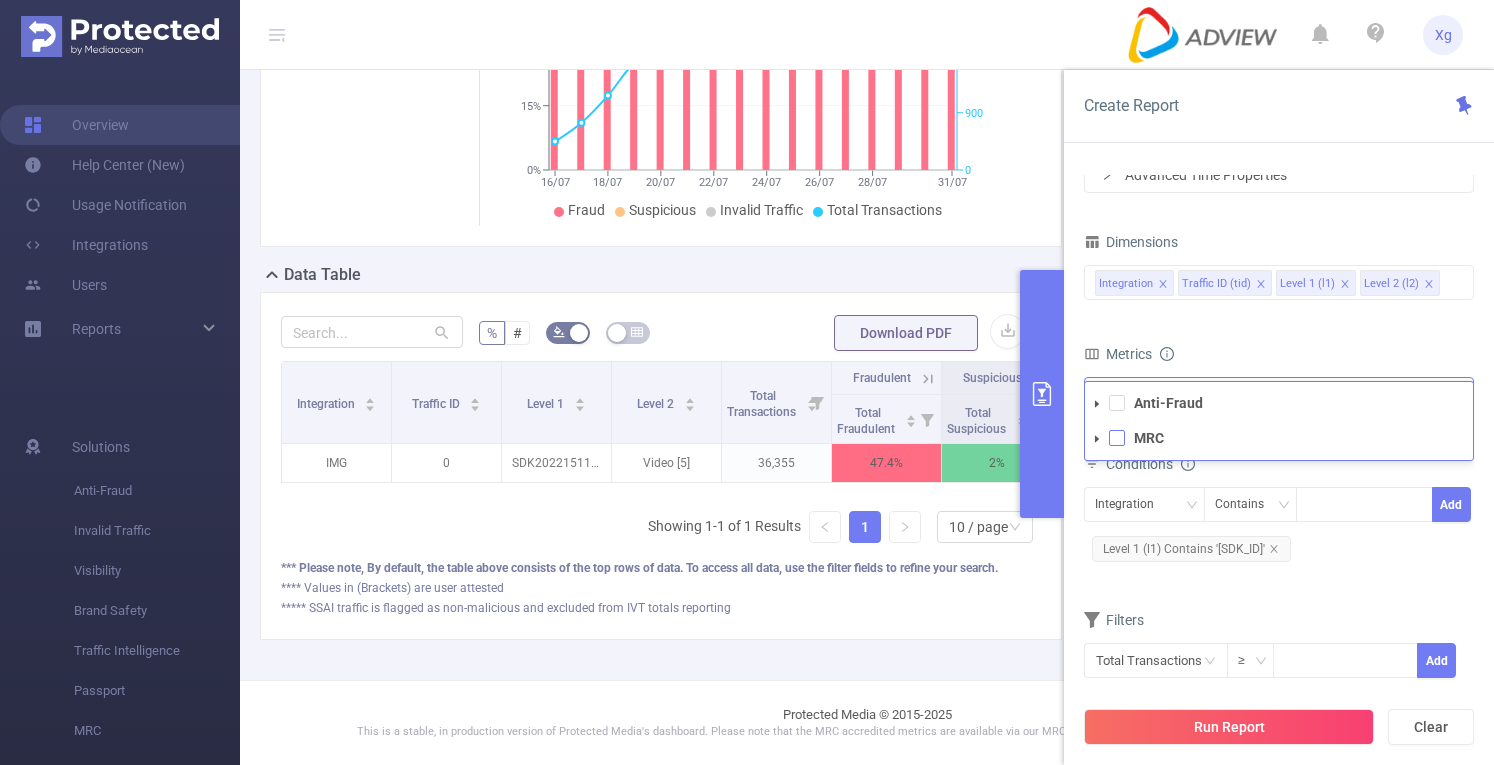 click at bounding box center (1117, 438) 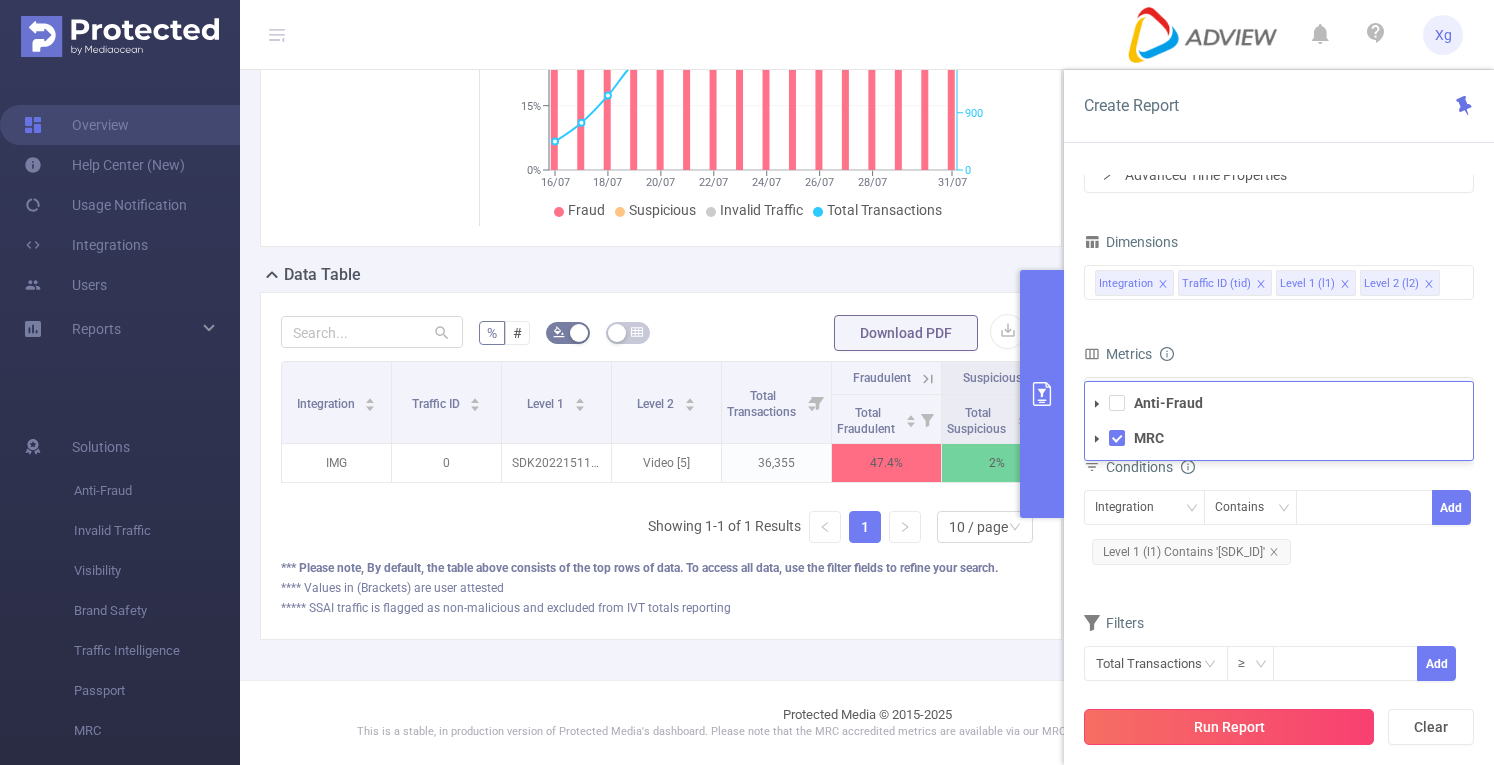click on "Run Report" at bounding box center [1229, 727] 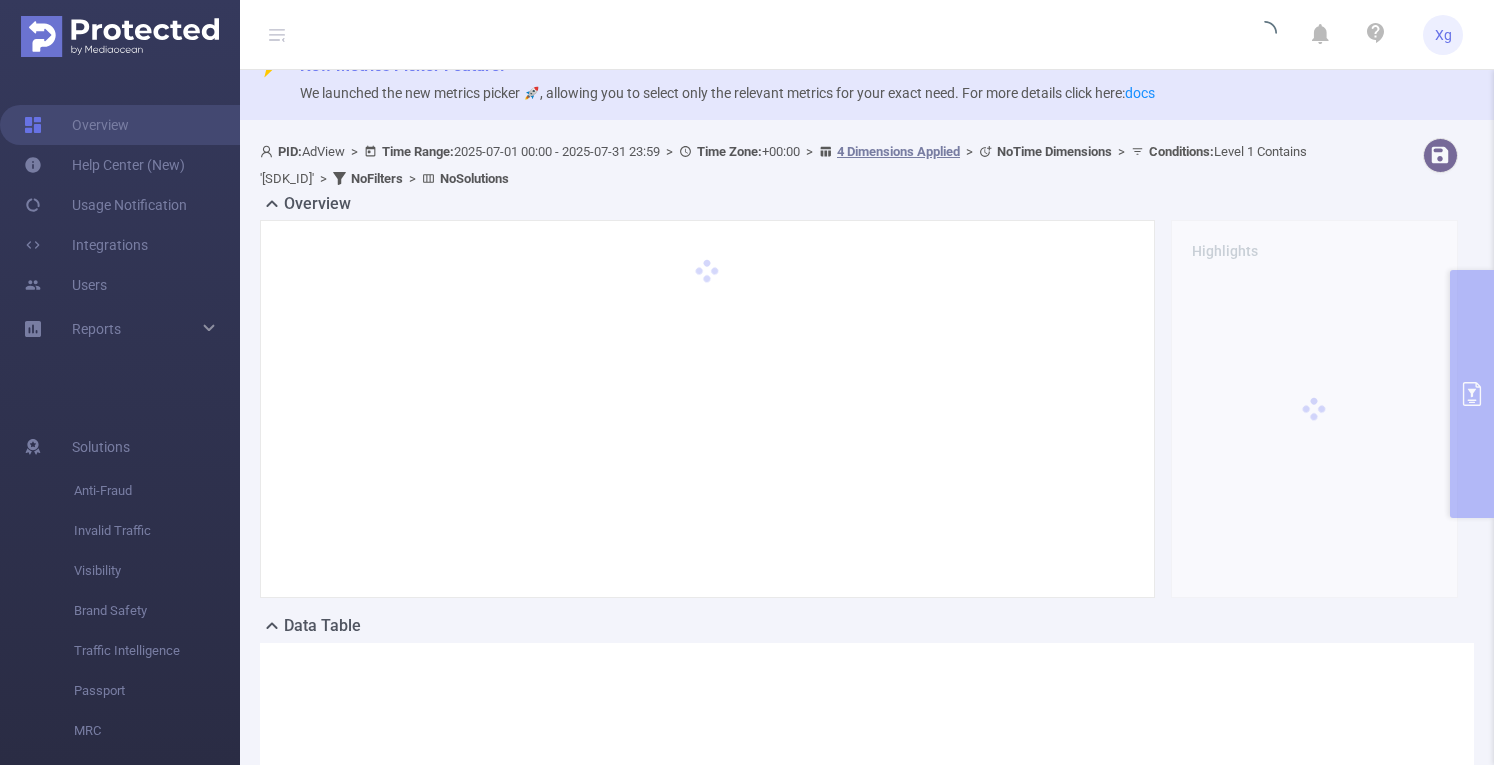 scroll, scrollTop: 332, scrollLeft: 0, axis: vertical 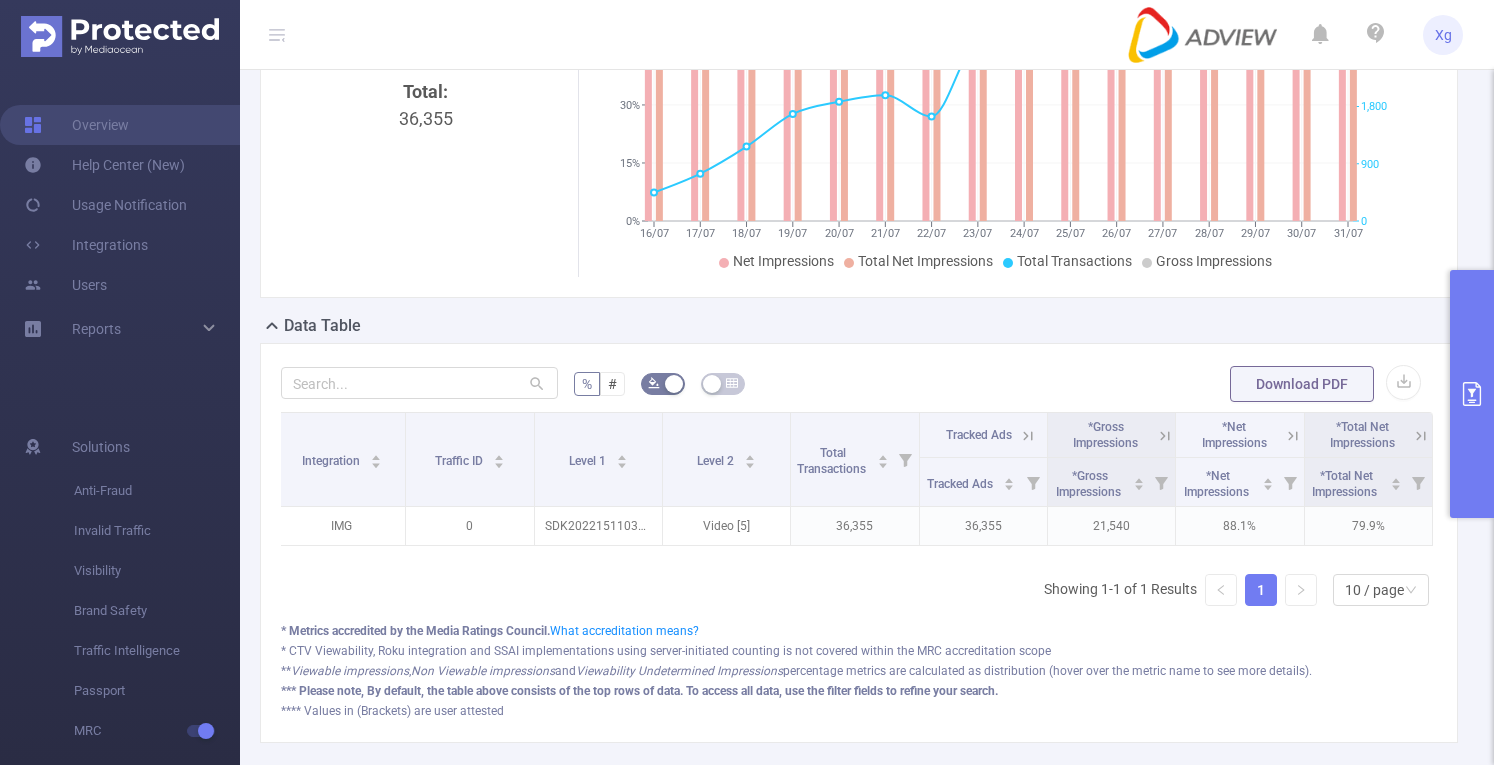 click at bounding box center [1472, 394] 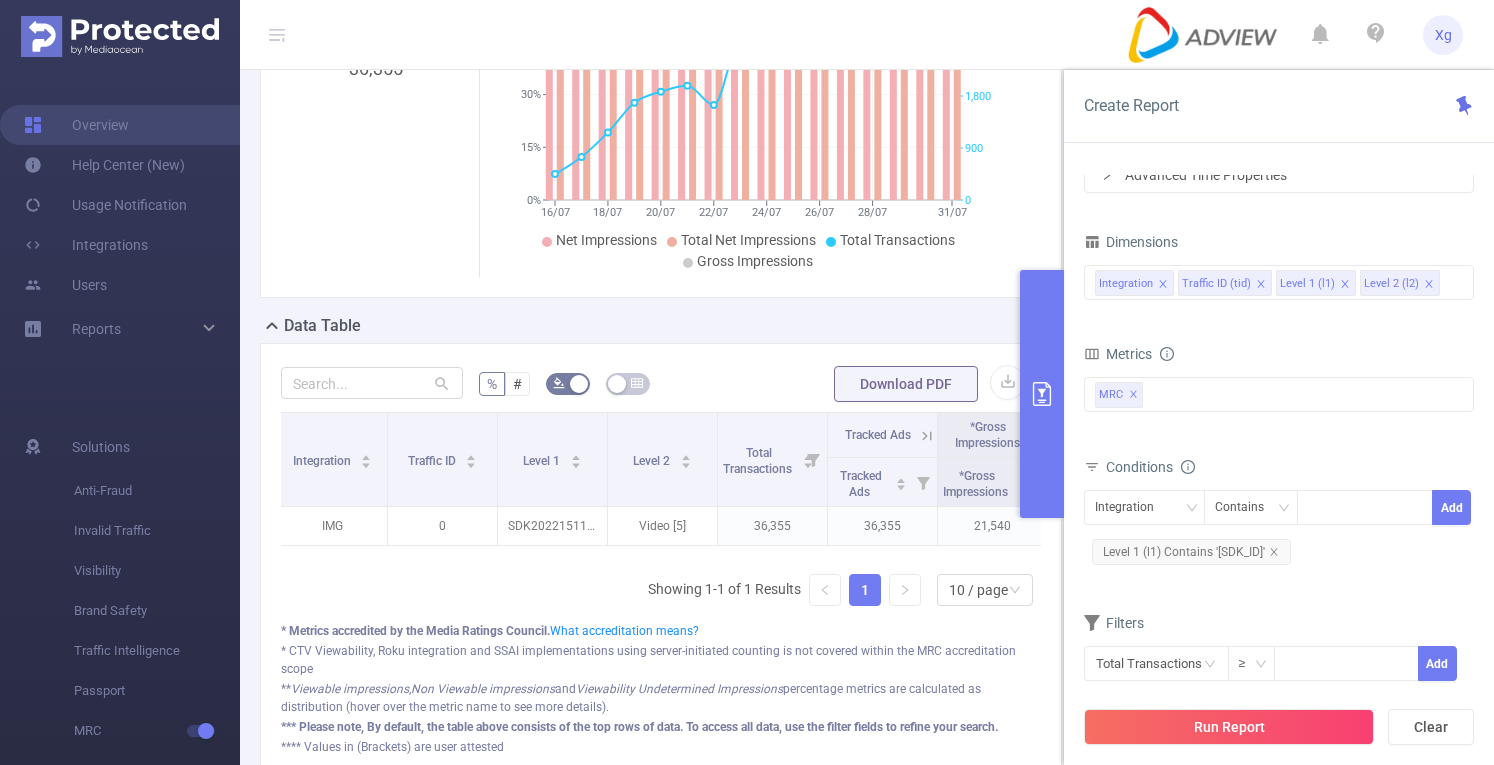 click on "Metrics" at bounding box center (1279, 356) 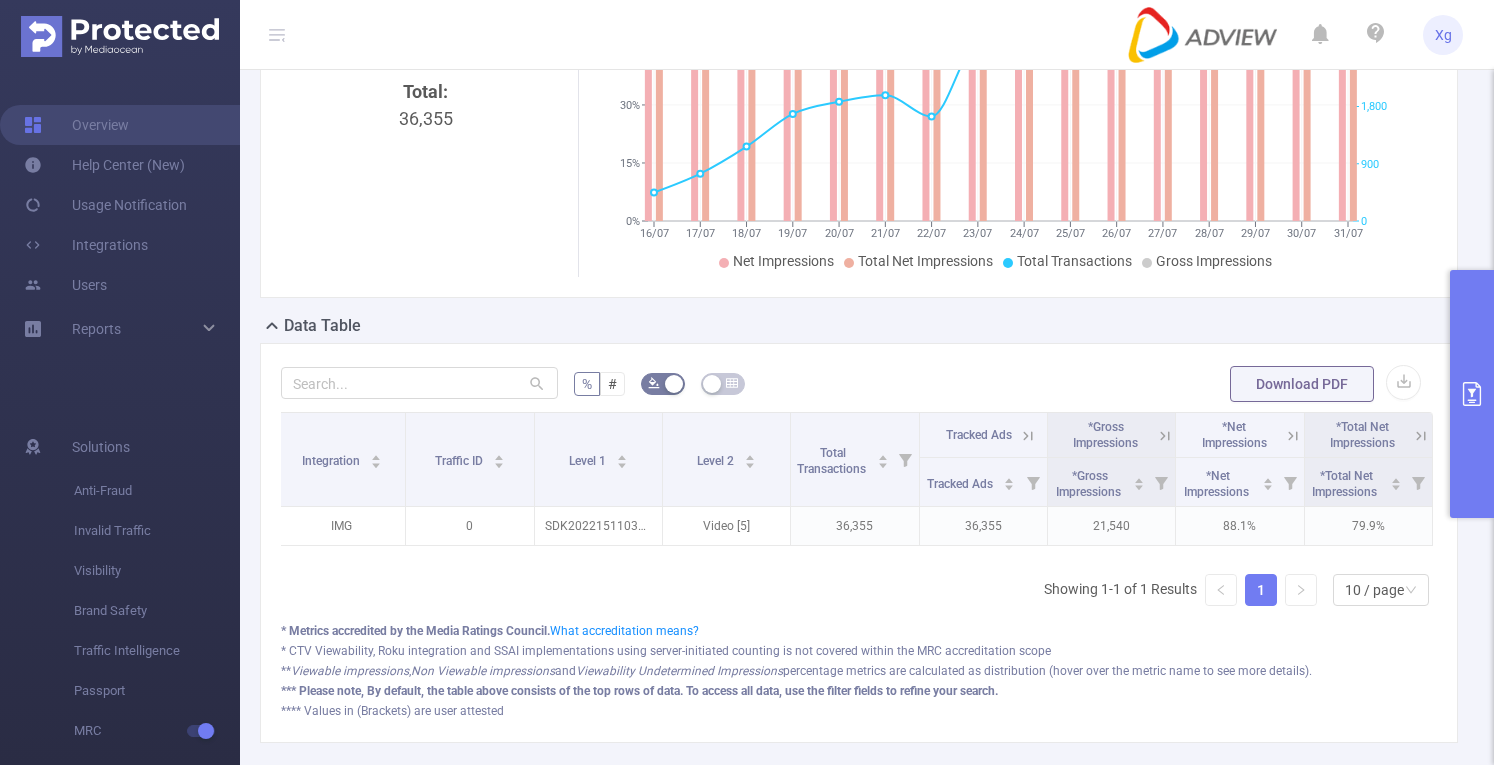 click on "*Gross Impressions" at bounding box center [1111, 435] 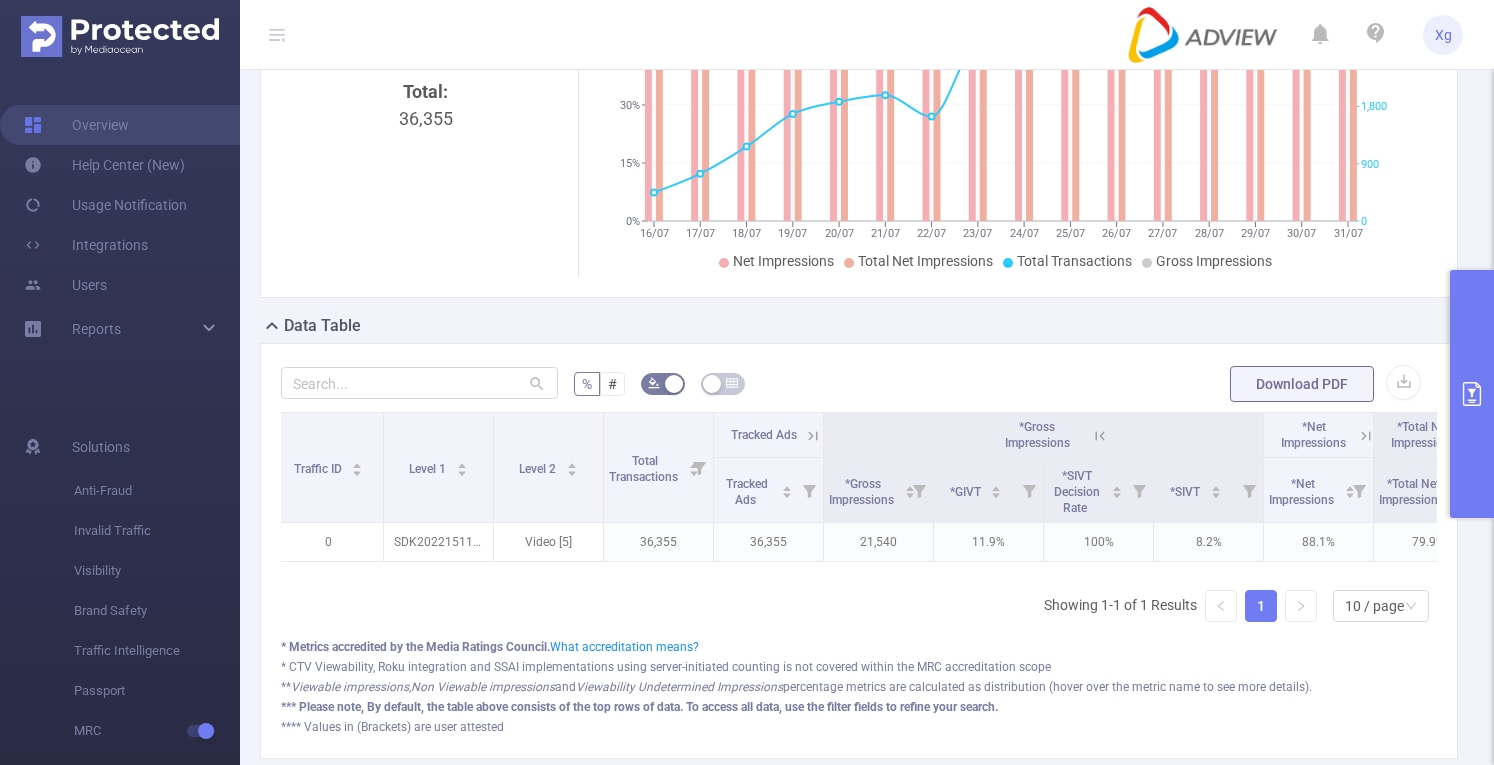 scroll, scrollTop: 0, scrollLeft: 184, axis: horizontal 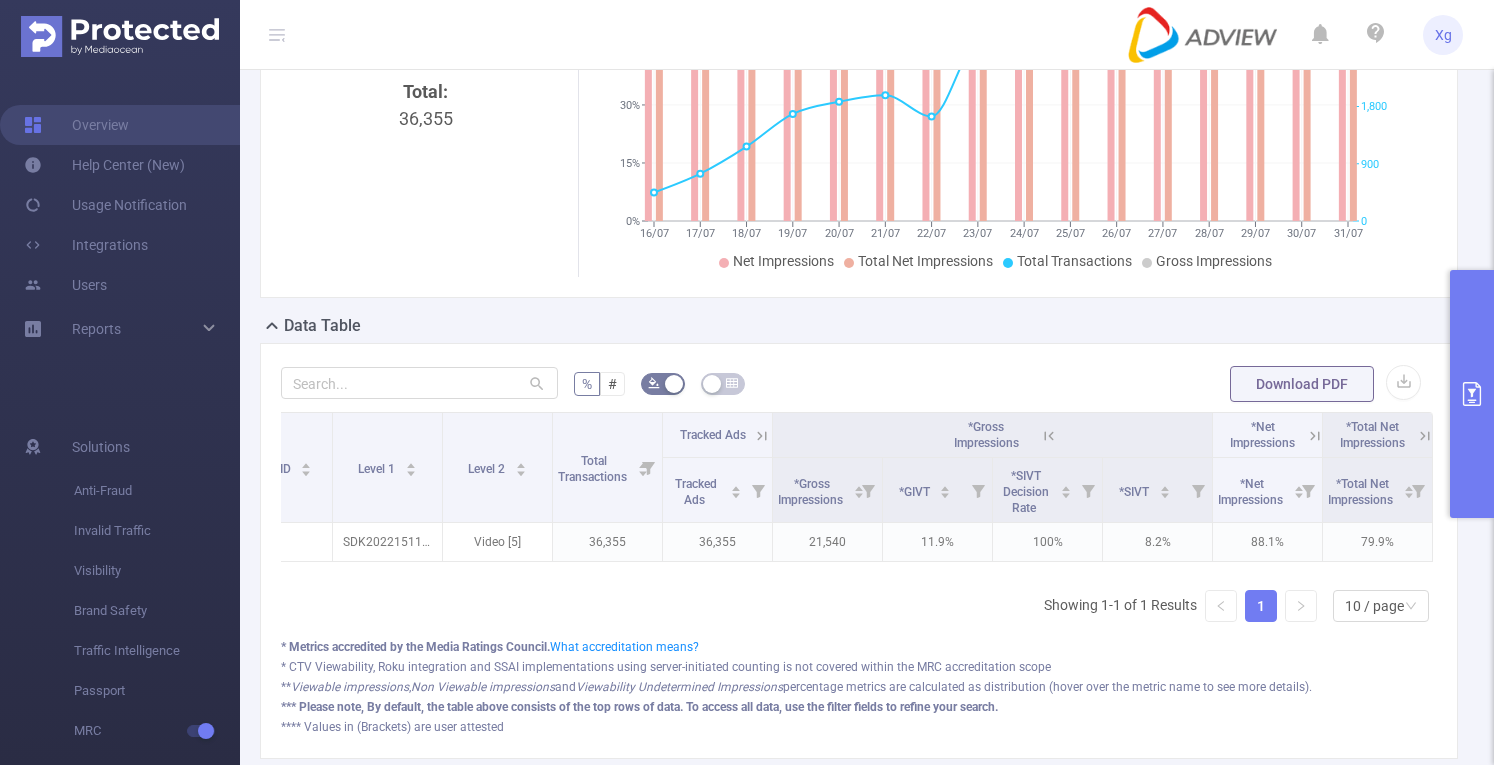 click at bounding box center (1472, 394) 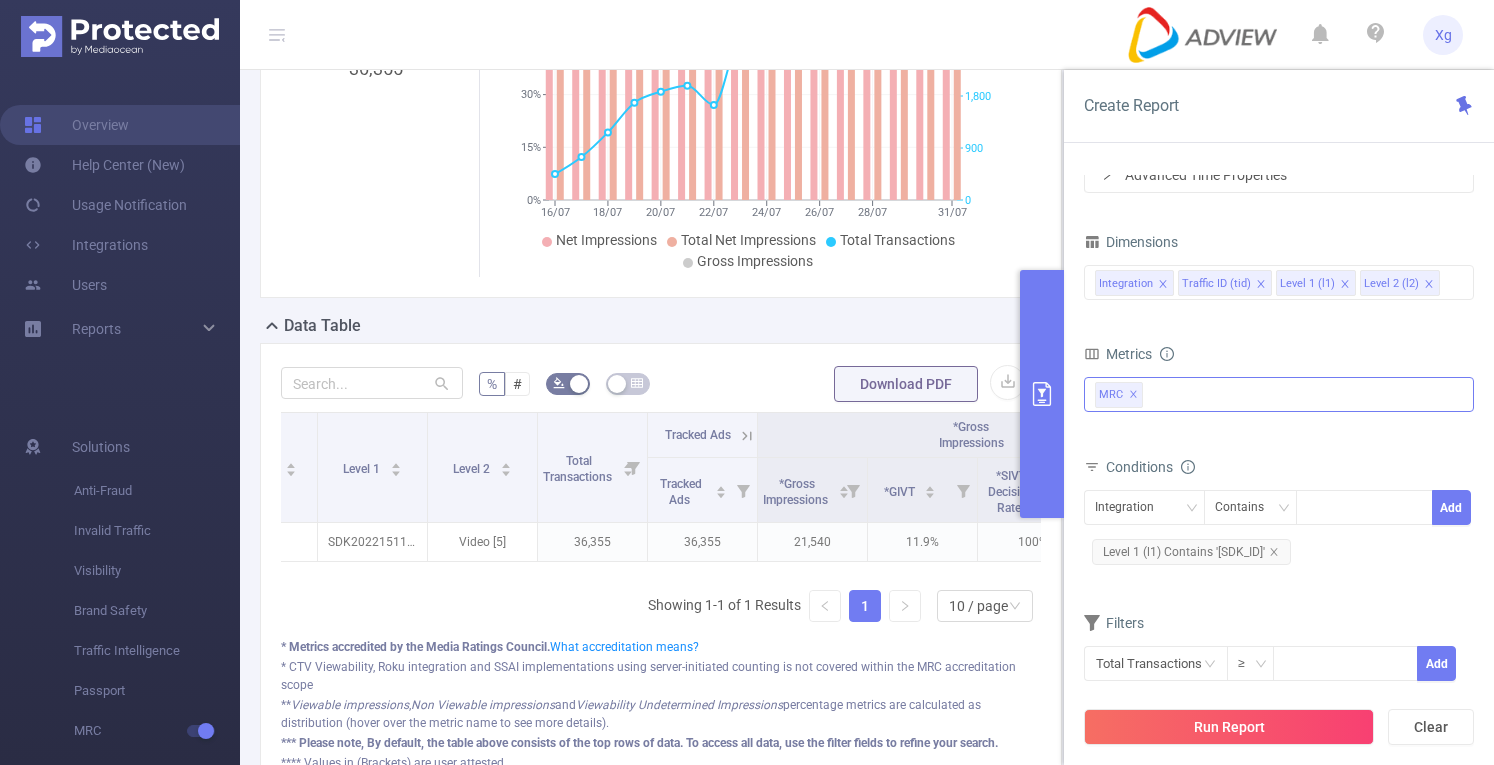 click on "MRC    ✕" at bounding box center (1123, 393) 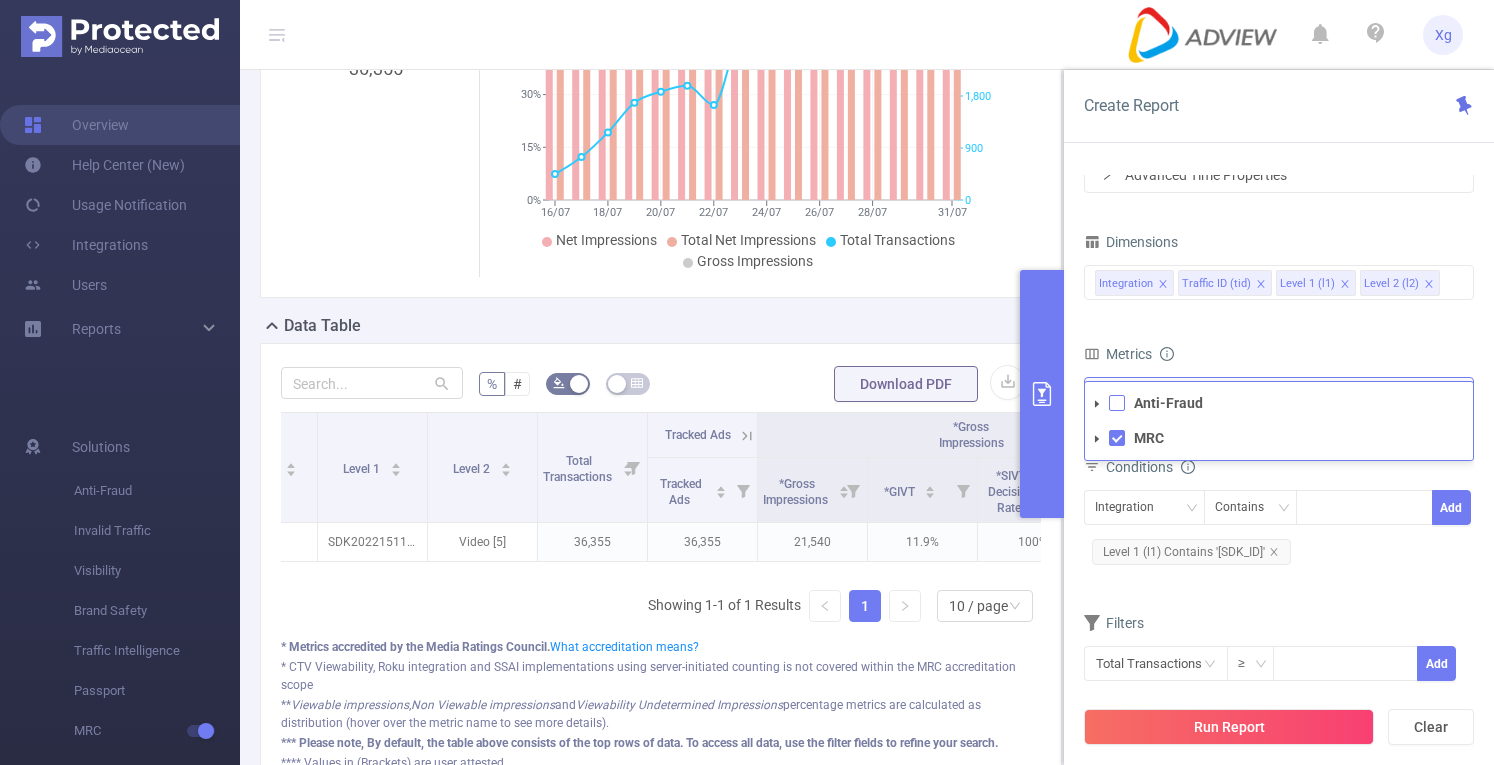 click at bounding box center (1117, 403) 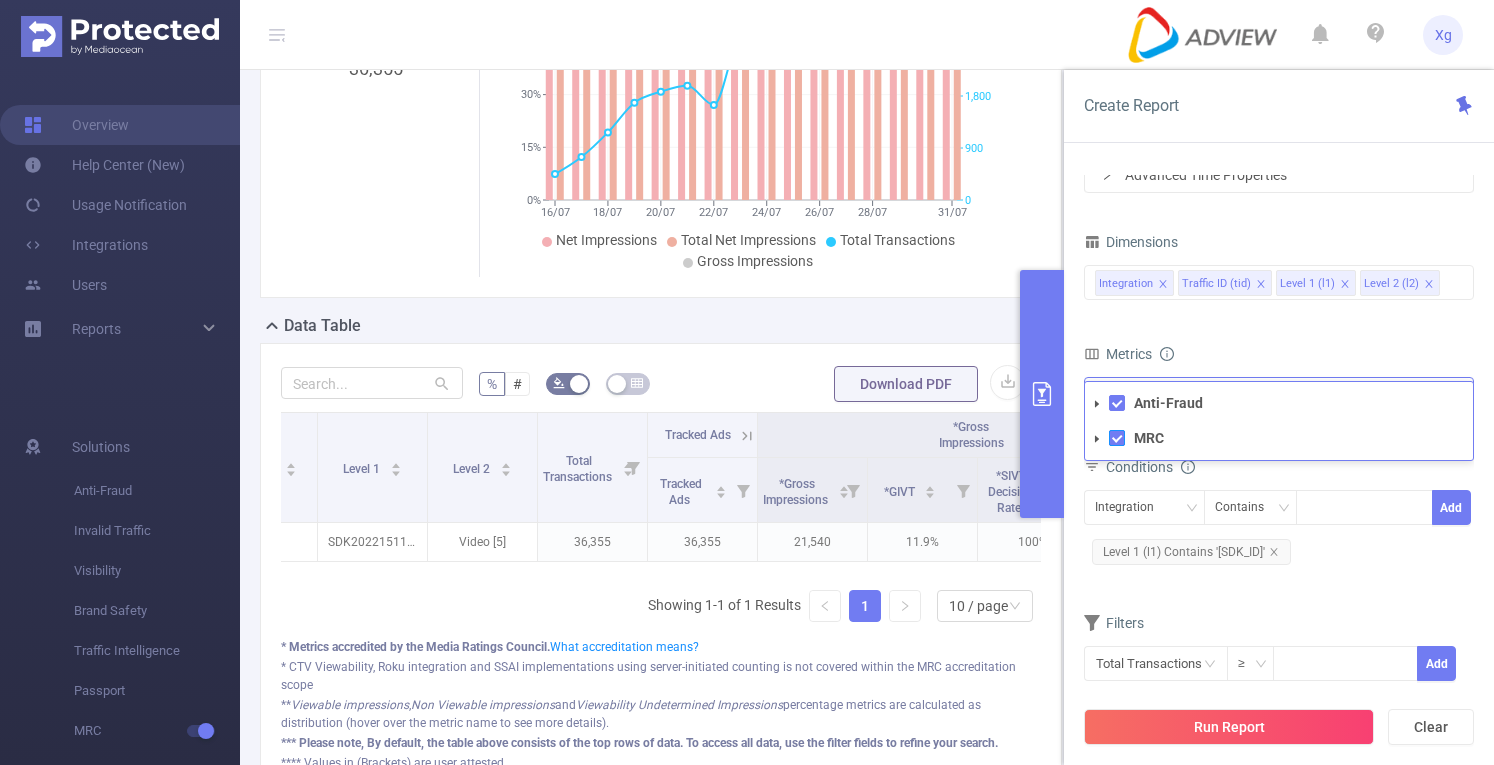 click at bounding box center (1117, 438) 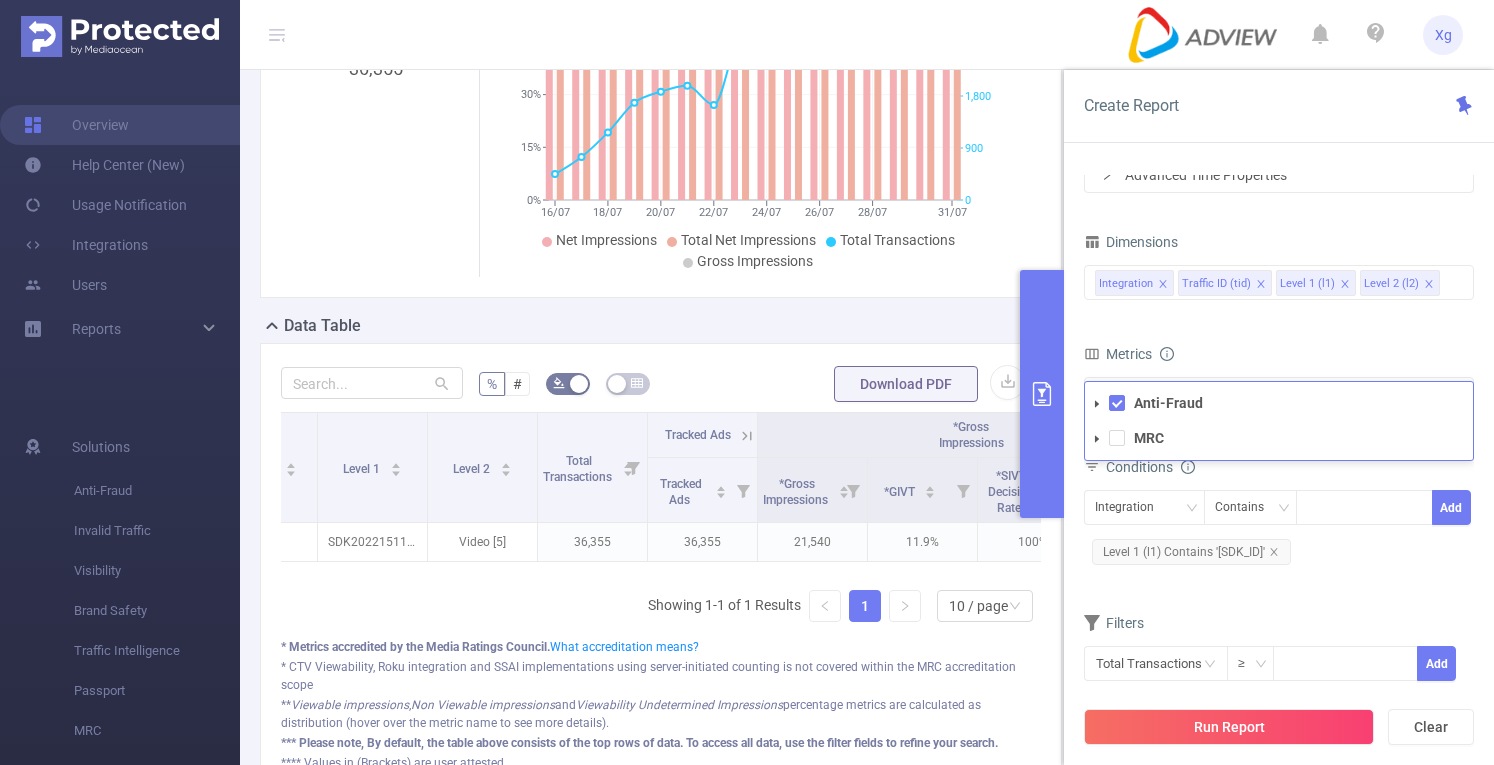 click on "Run Report" at bounding box center (1229, 727) 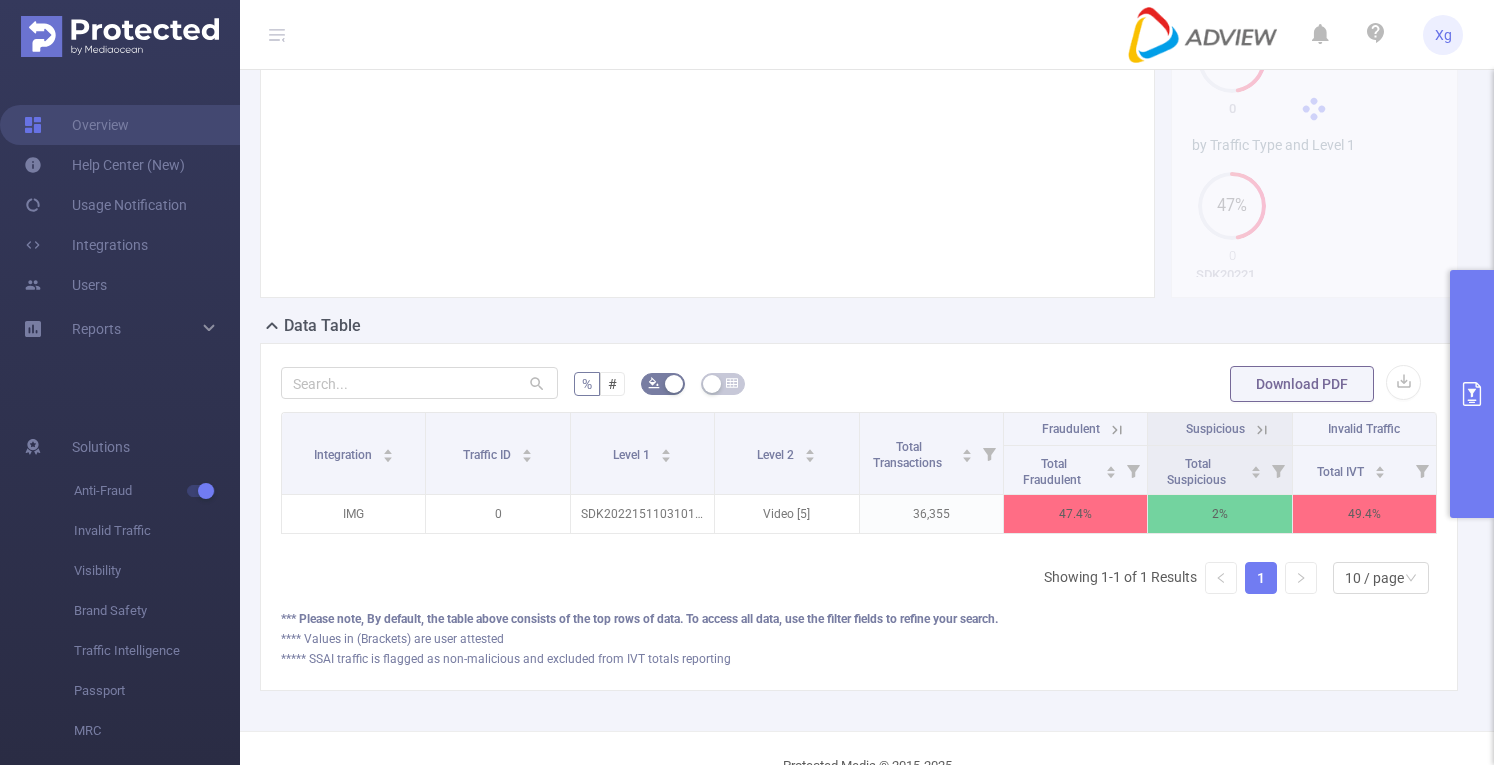 scroll, scrollTop: 0, scrollLeft: 4, axis: horizontal 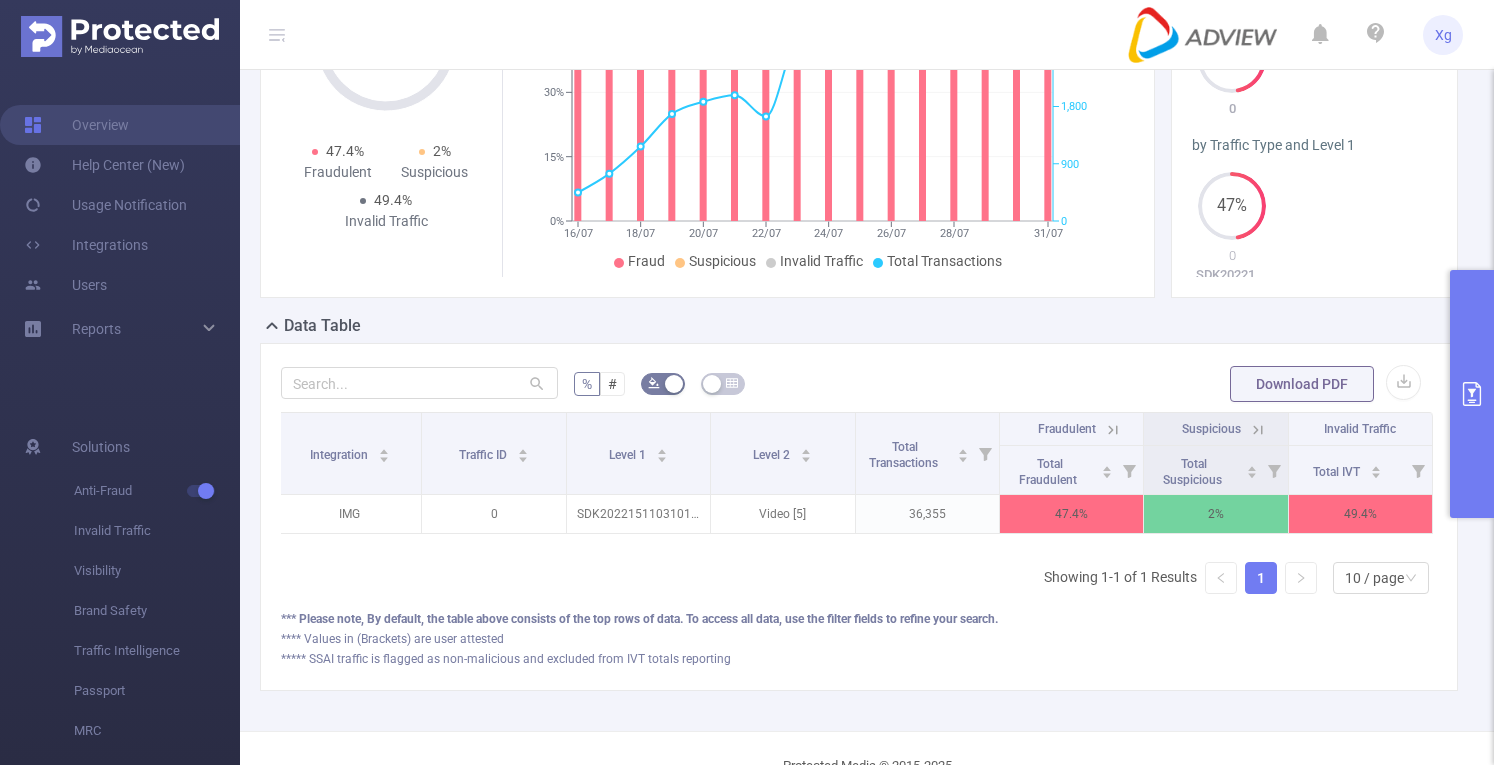 click at bounding box center (1472, 394) 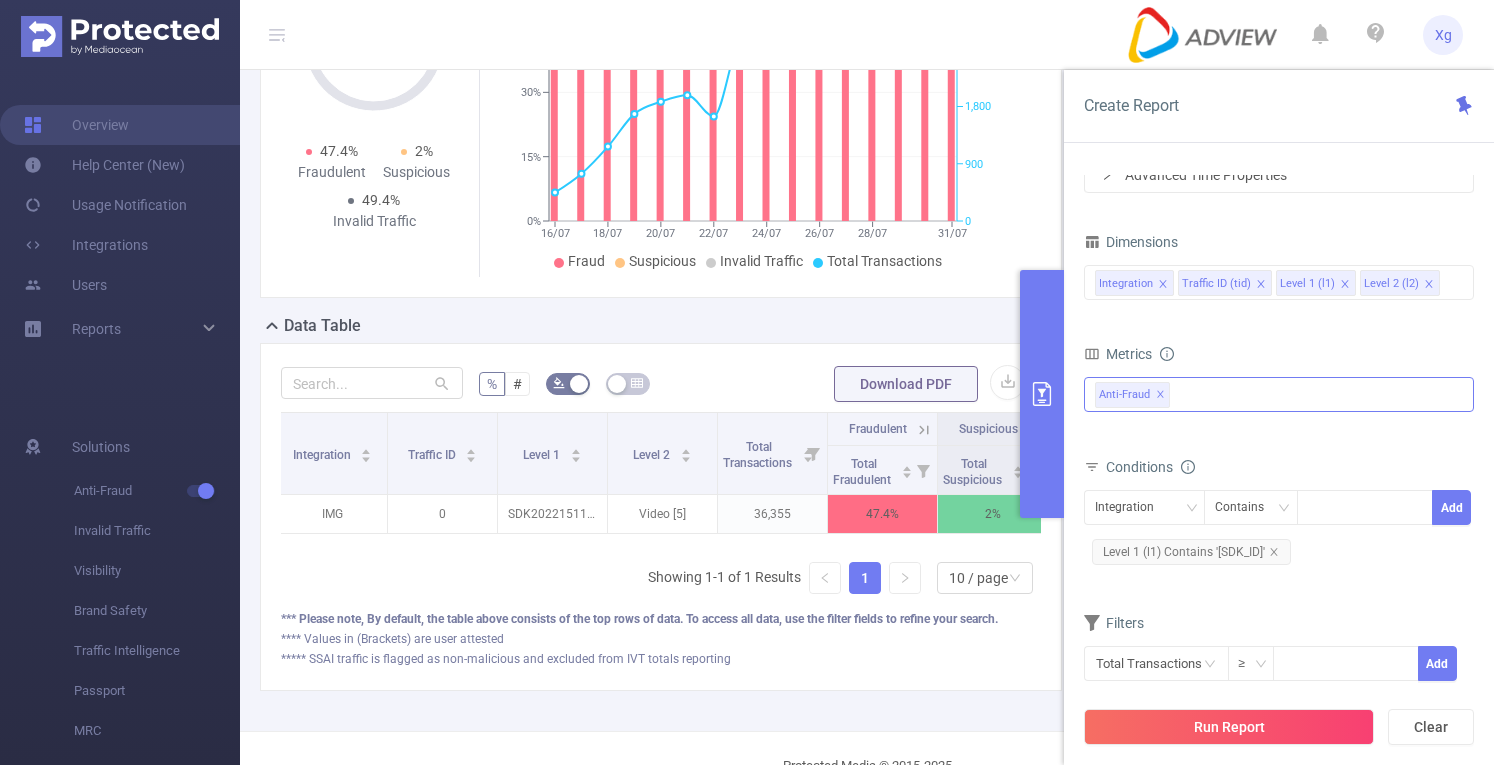 click on "Anti-Fraud MRC Anti-Fraud    ✕" at bounding box center [1279, 394] 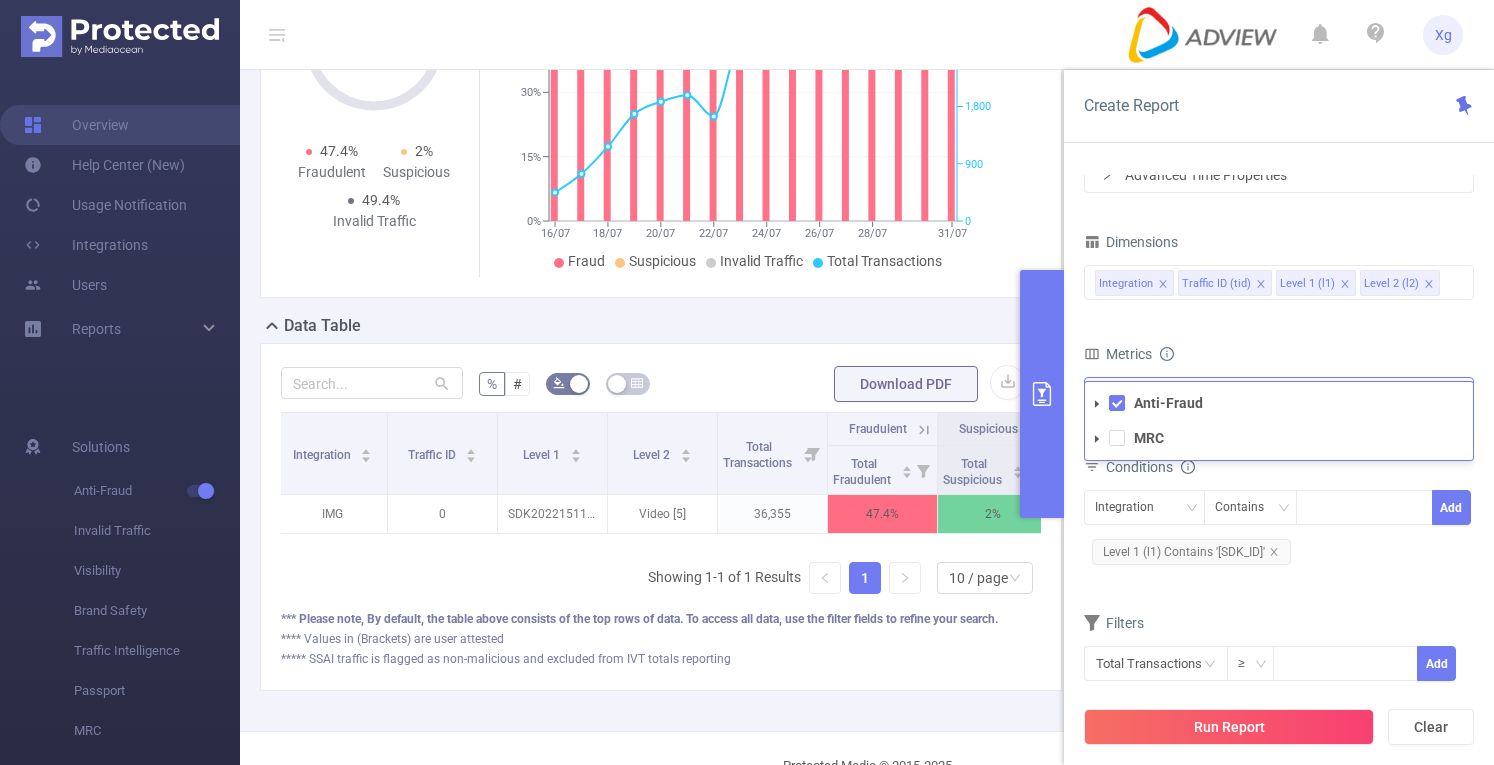 click on "MRC" at bounding box center [1279, 438] 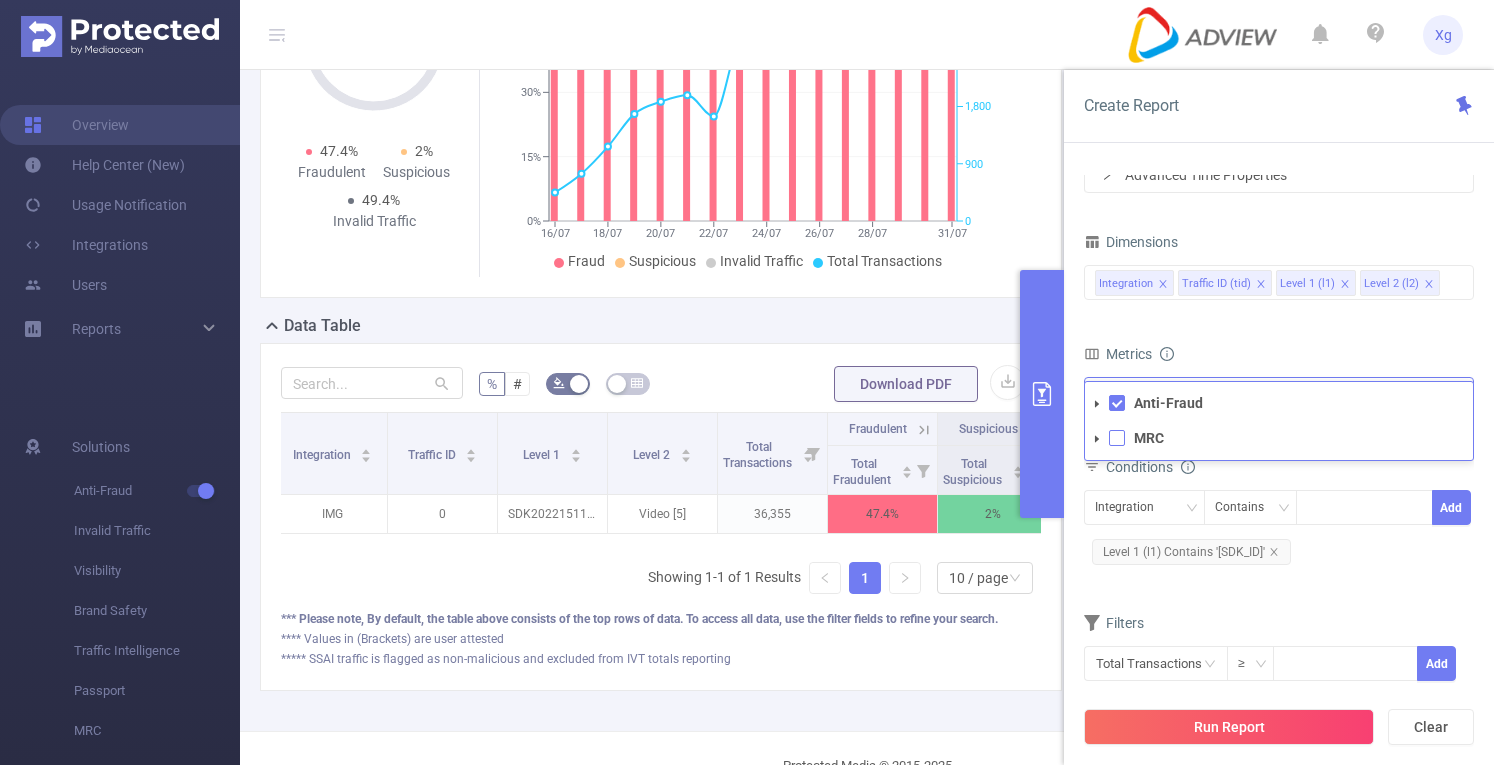 click at bounding box center (1117, 438) 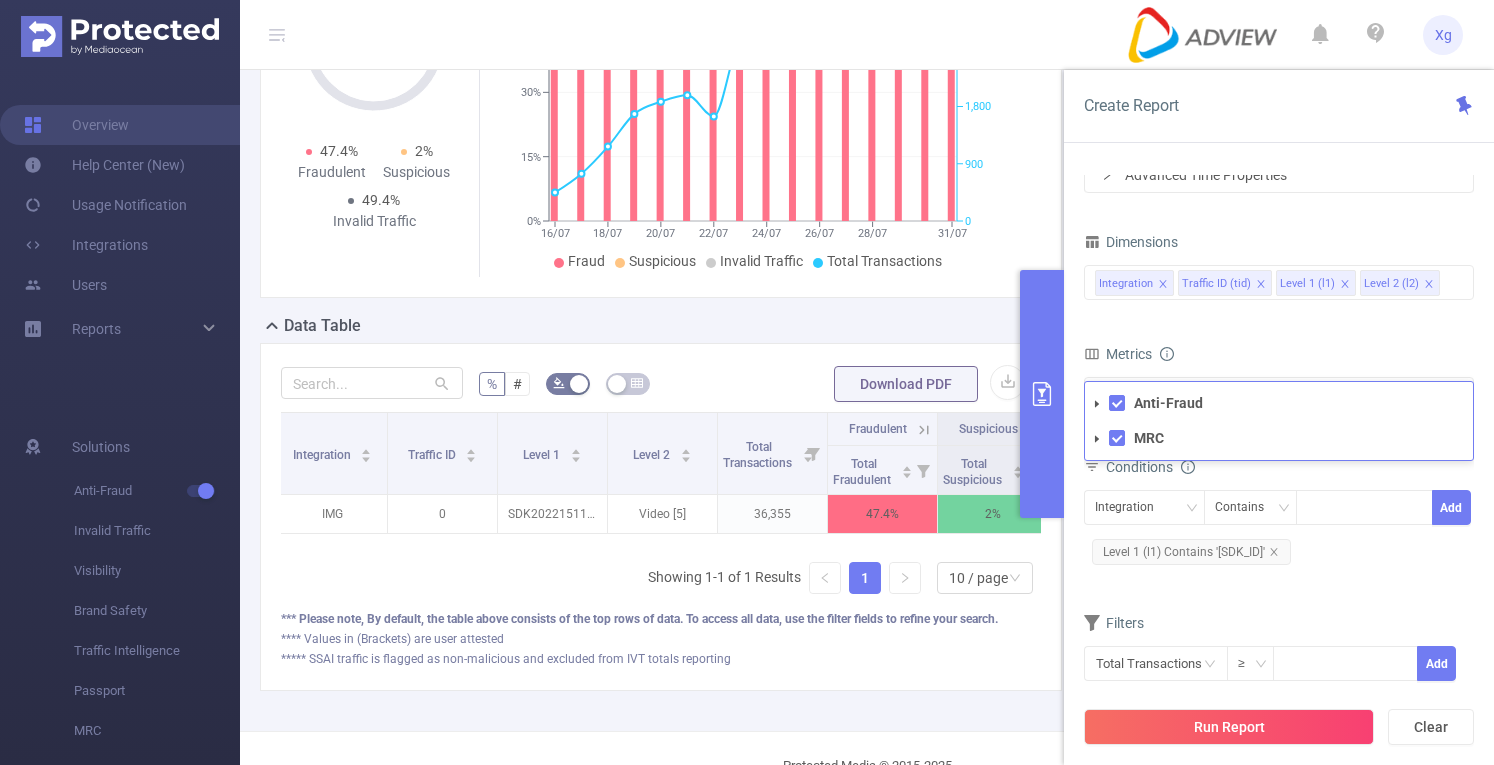 click on "Metrics" at bounding box center [1279, 356] 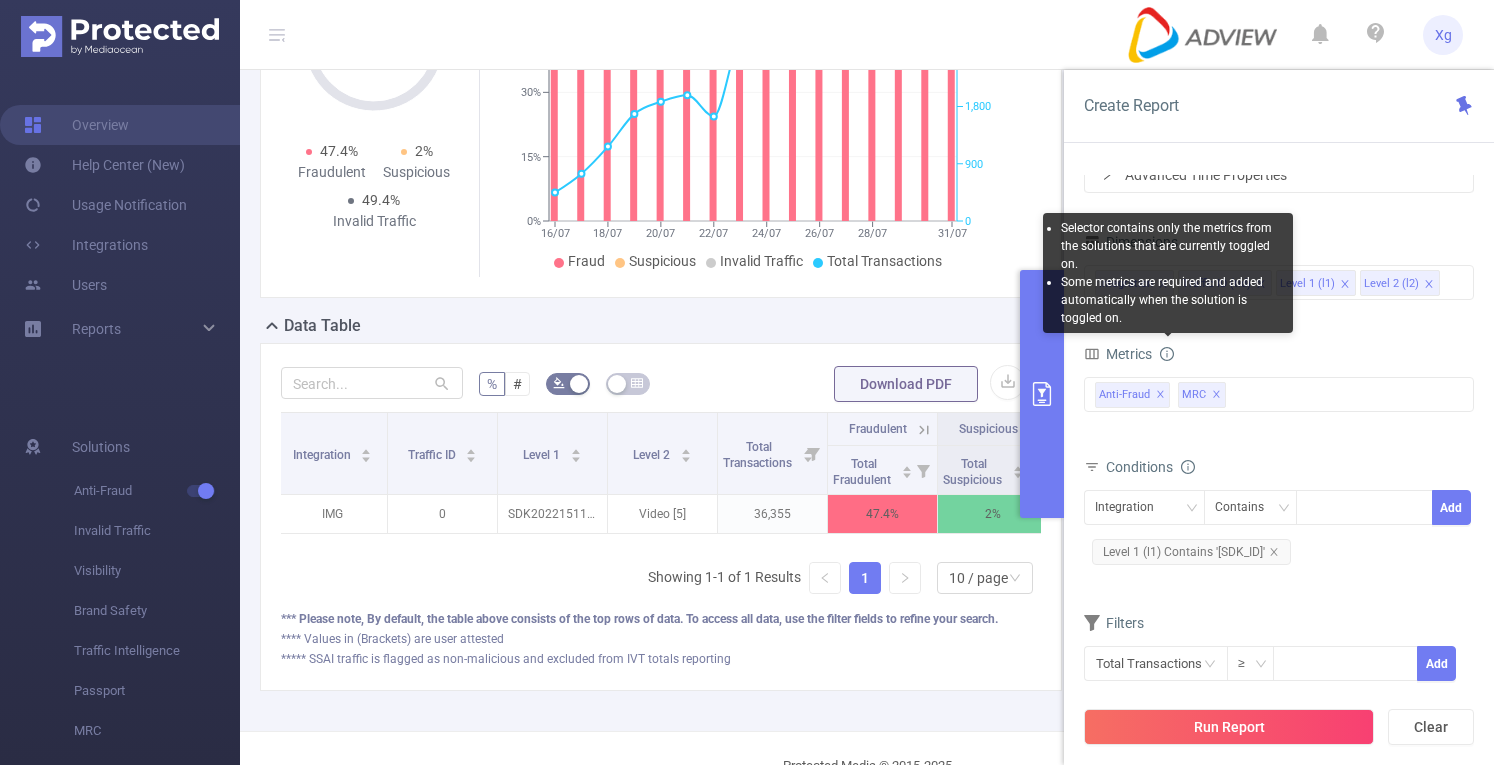 click 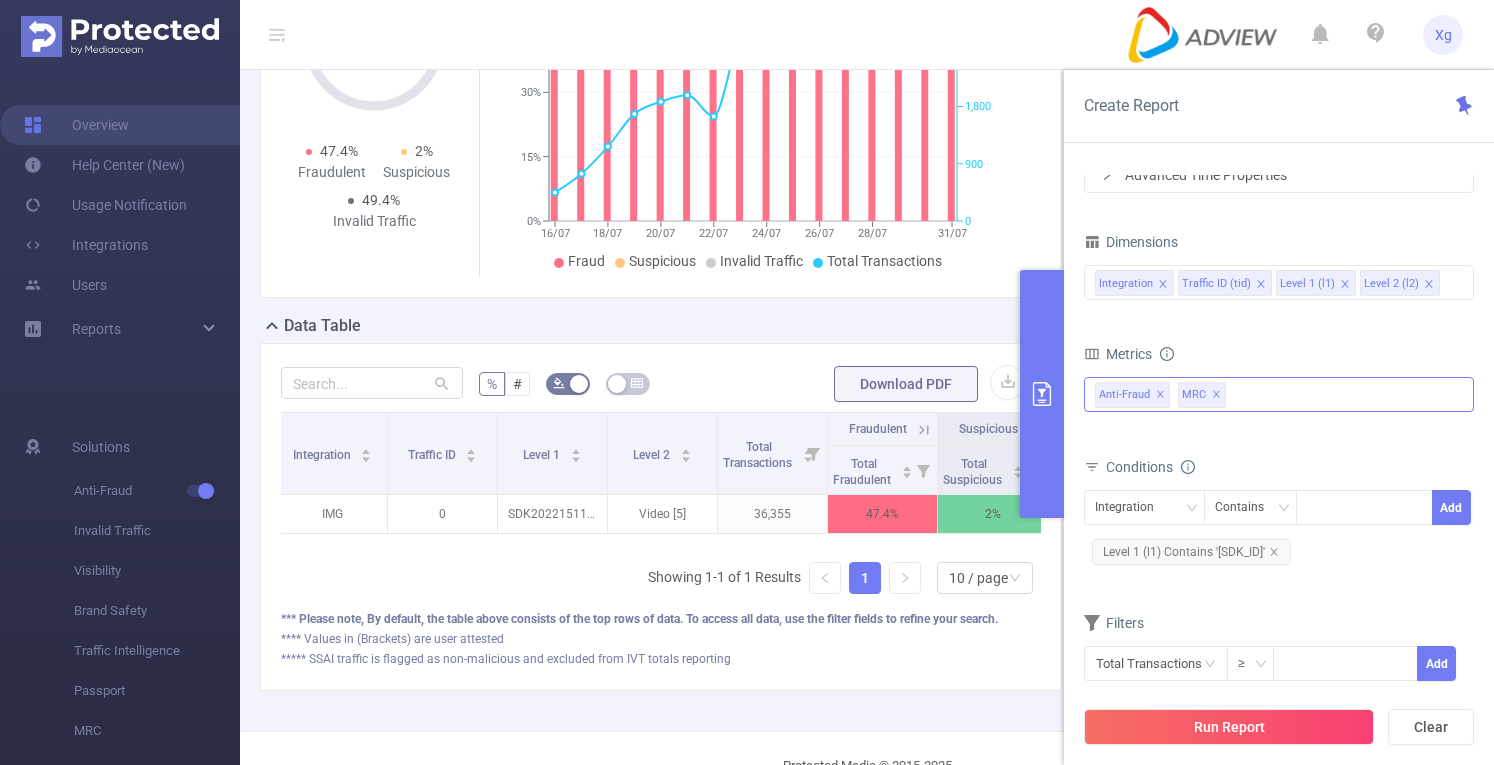 click on "✕" at bounding box center (1160, 395) 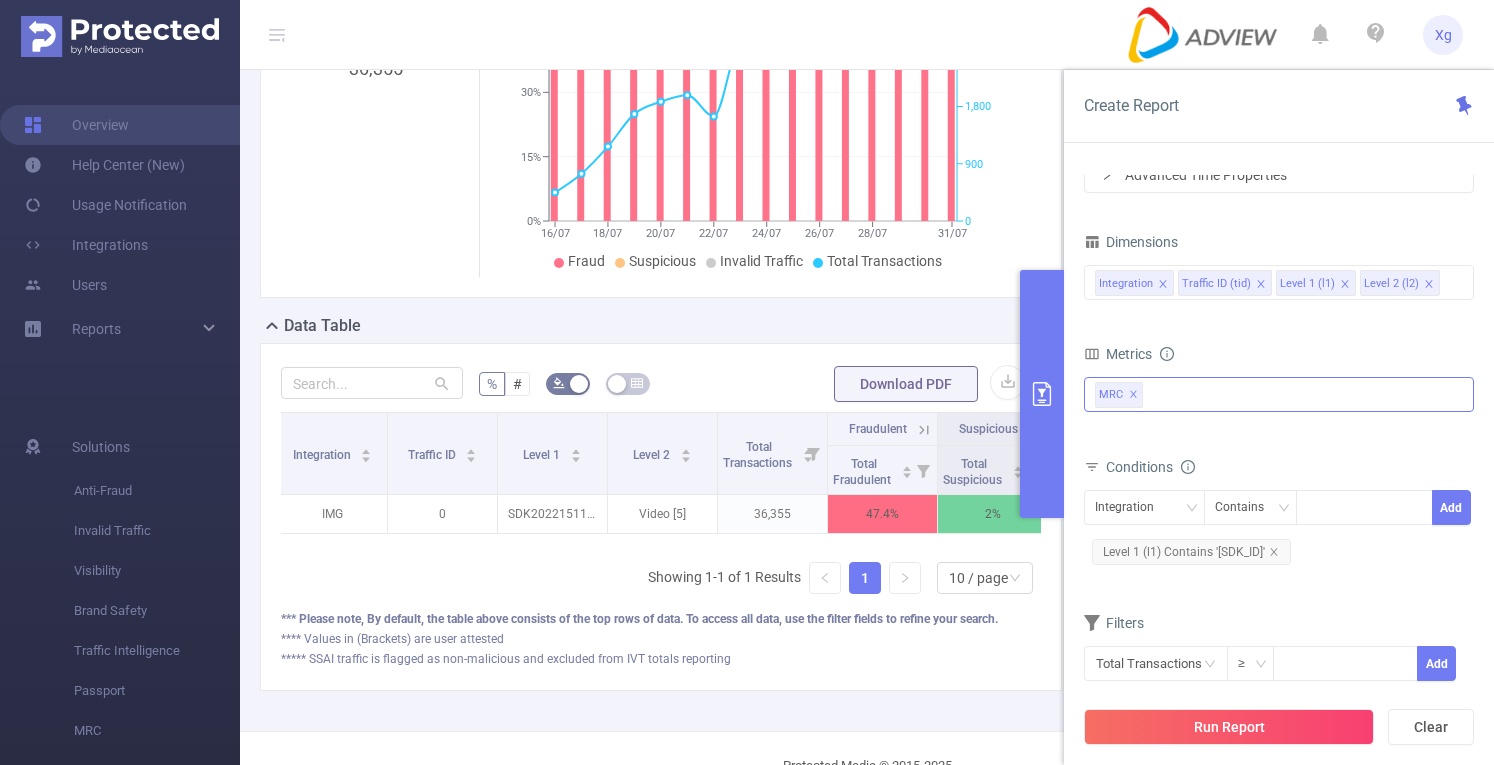 click on "Run Report" at bounding box center (1229, 727) 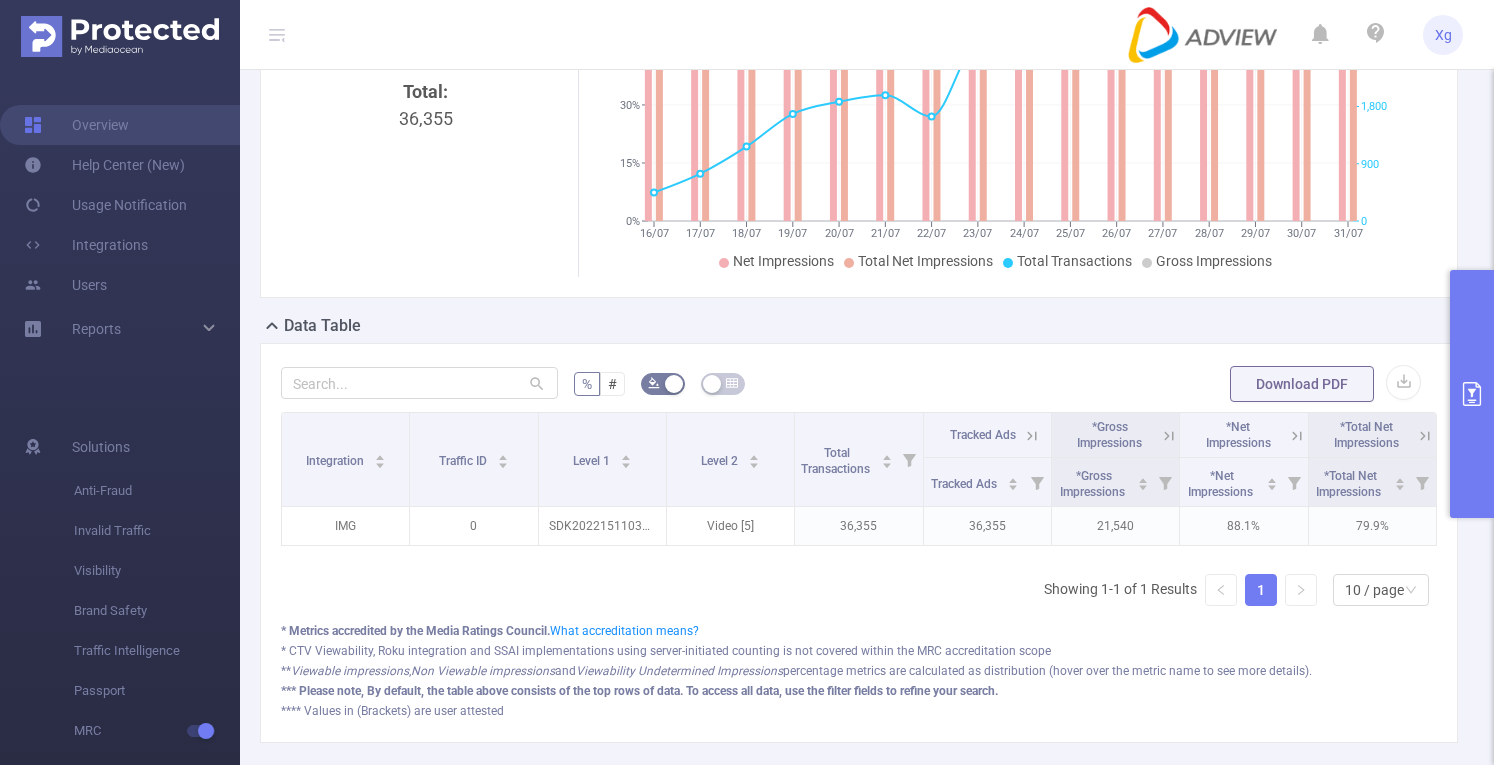click 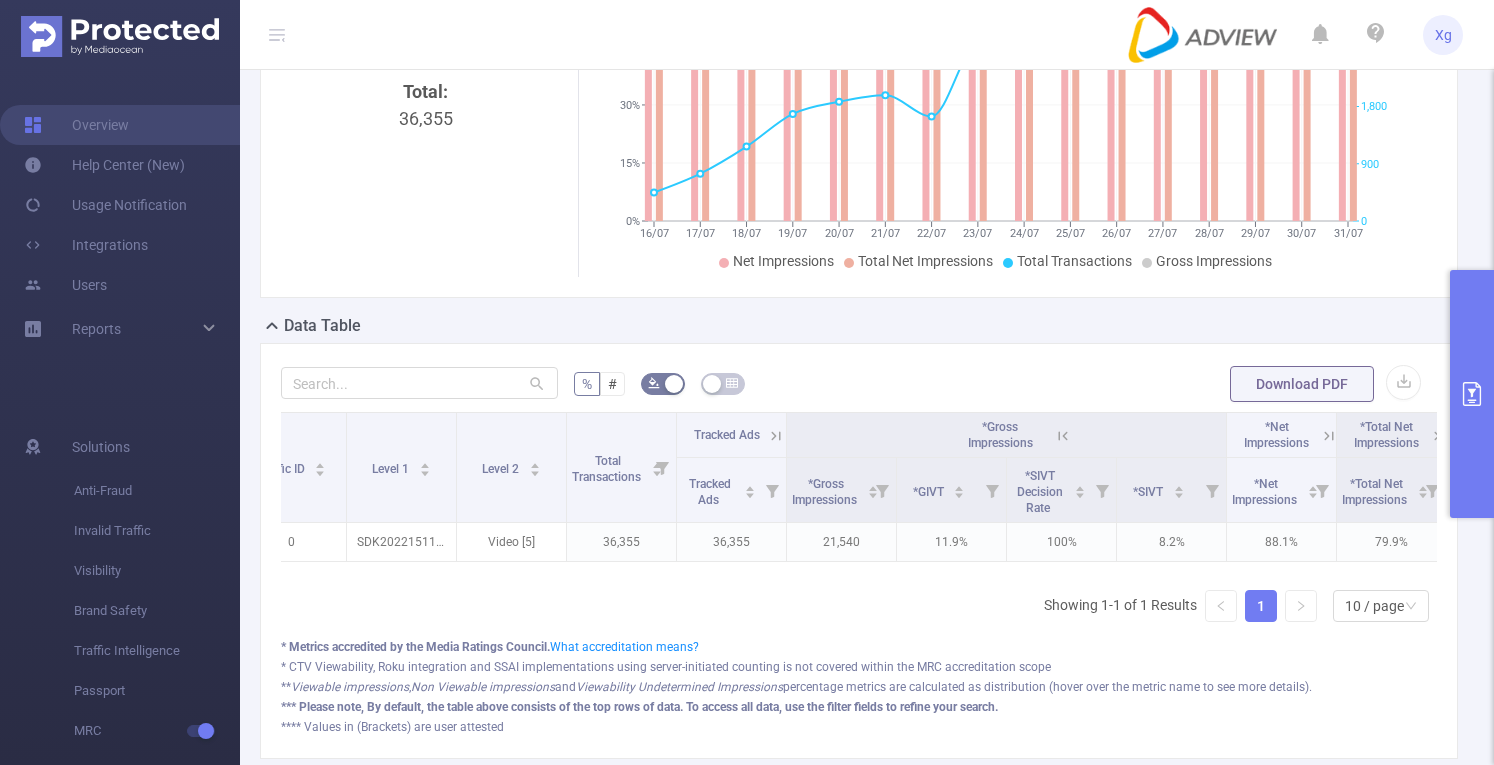 scroll, scrollTop: 0, scrollLeft: 184, axis: horizontal 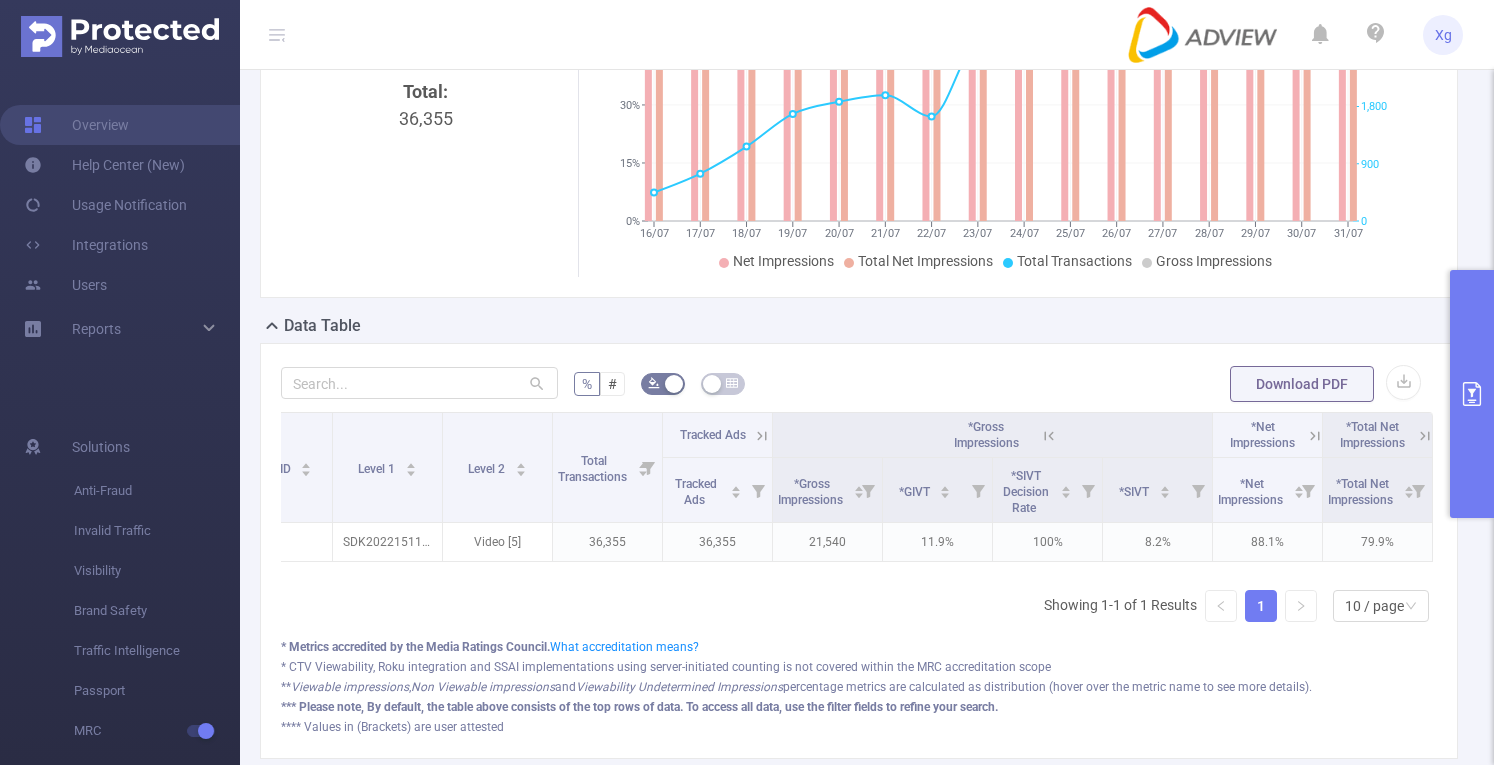 click 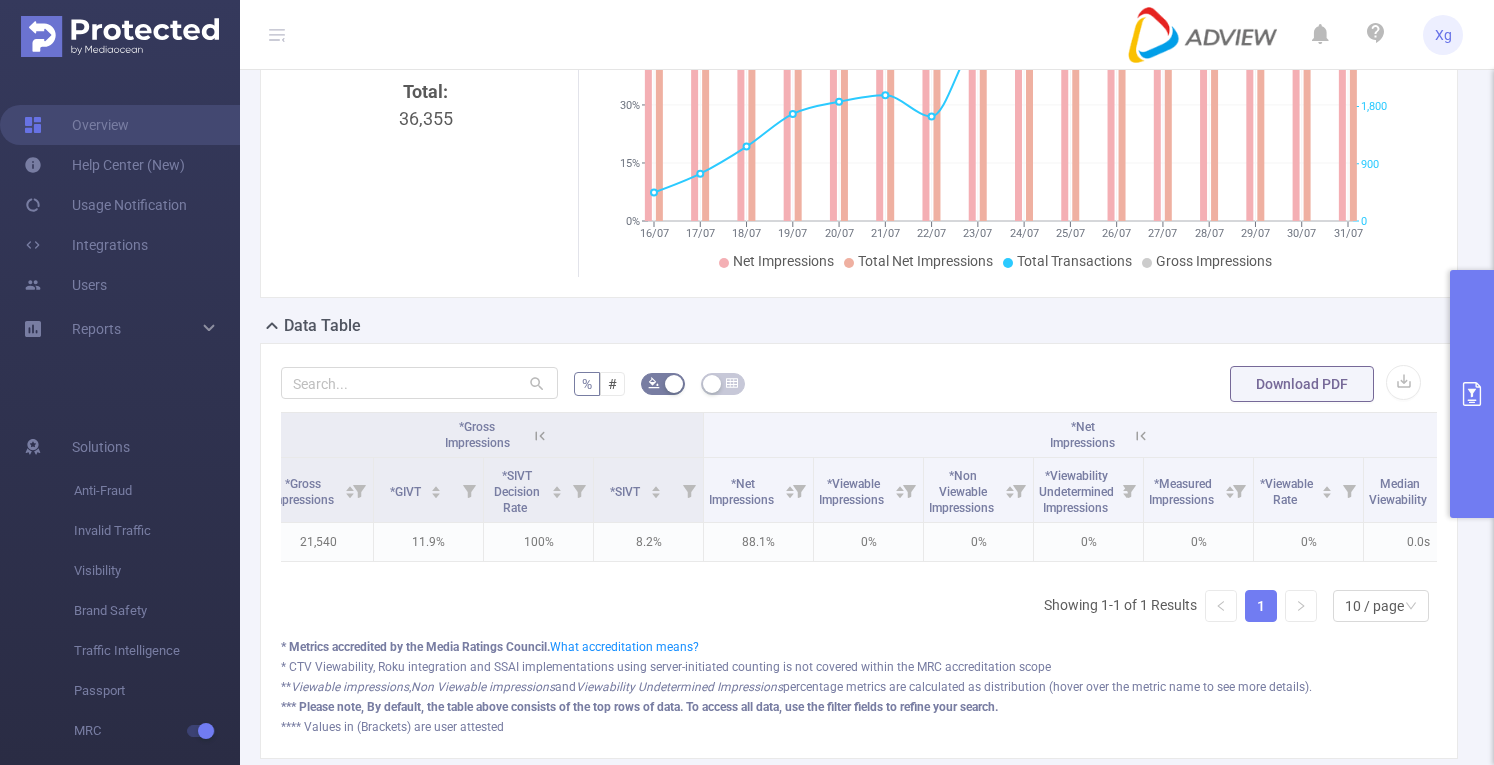 scroll, scrollTop: 0, scrollLeft: 844, axis: horizontal 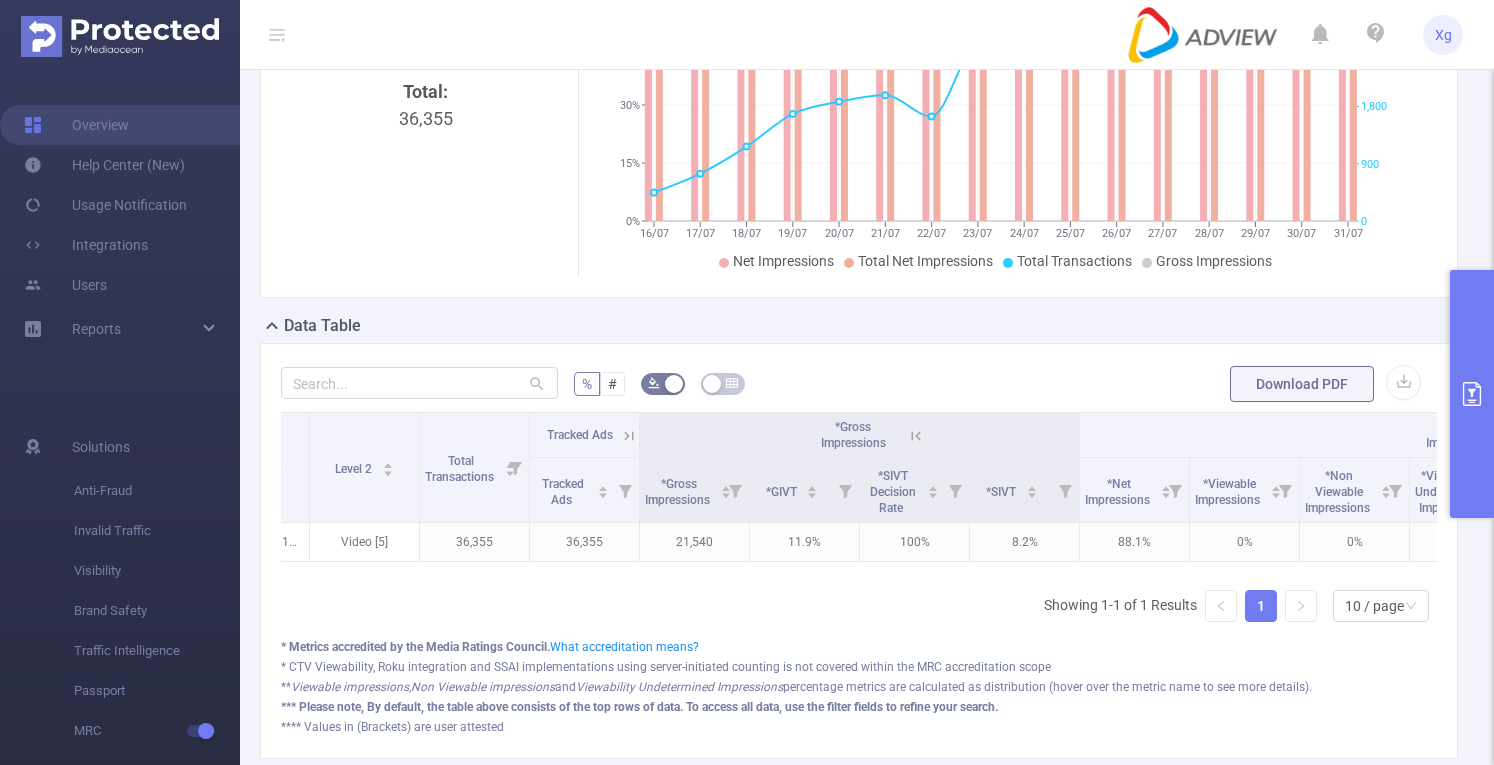 click at bounding box center [1472, 394] 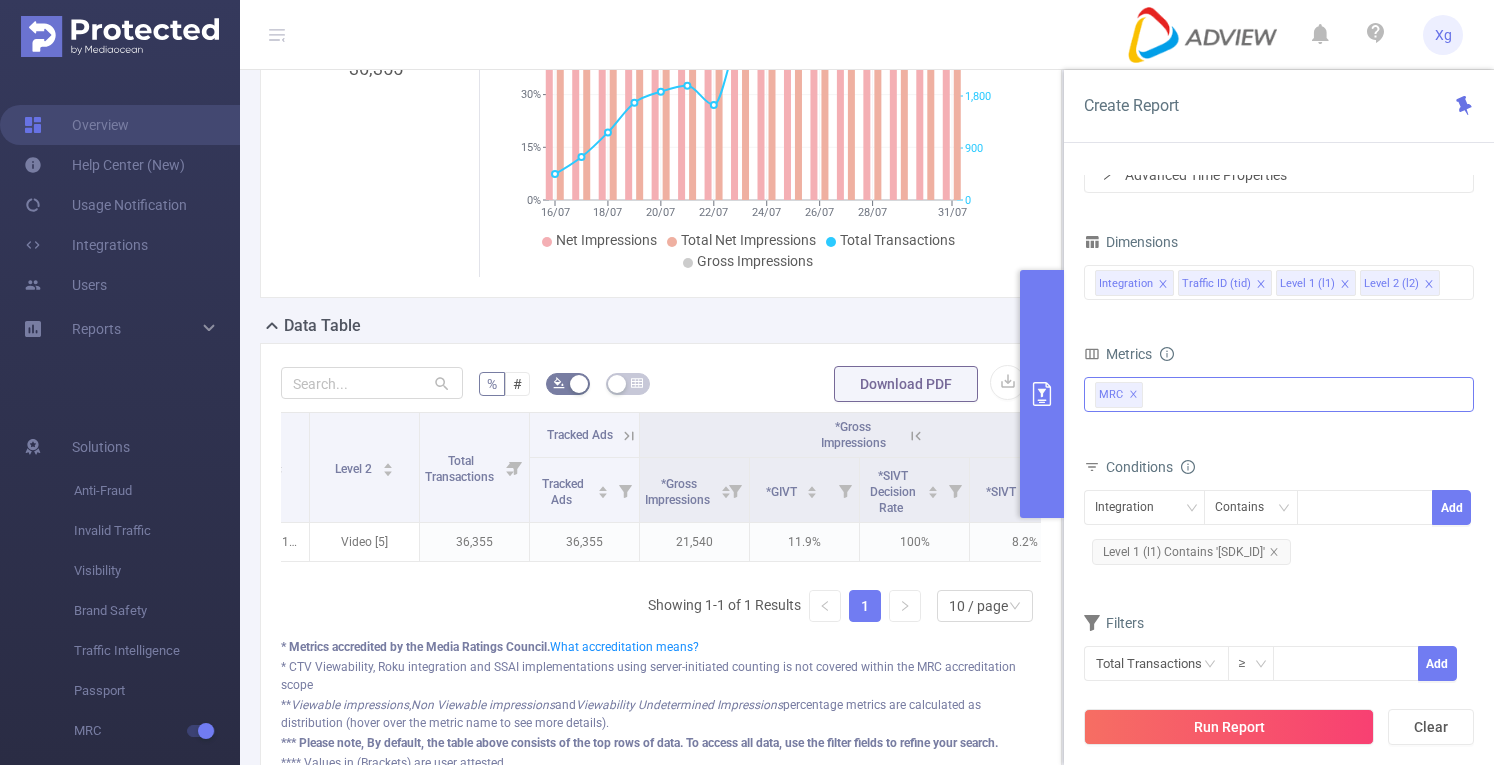 click on "Anti-Fraud MRC MRC    ✕" at bounding box center [1279, 394] 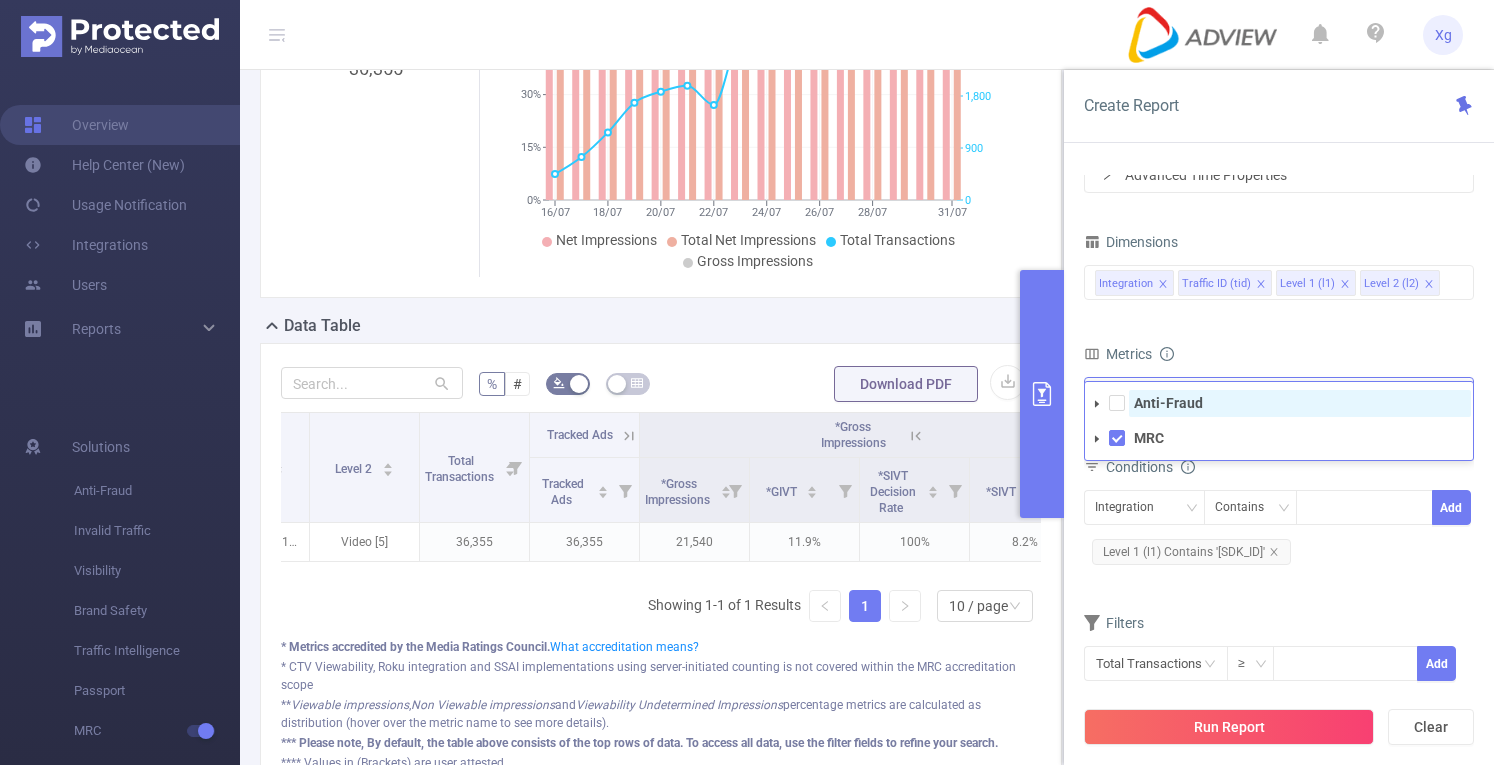 click on "Anti-Fraud" at bounding box center (1168, 403) 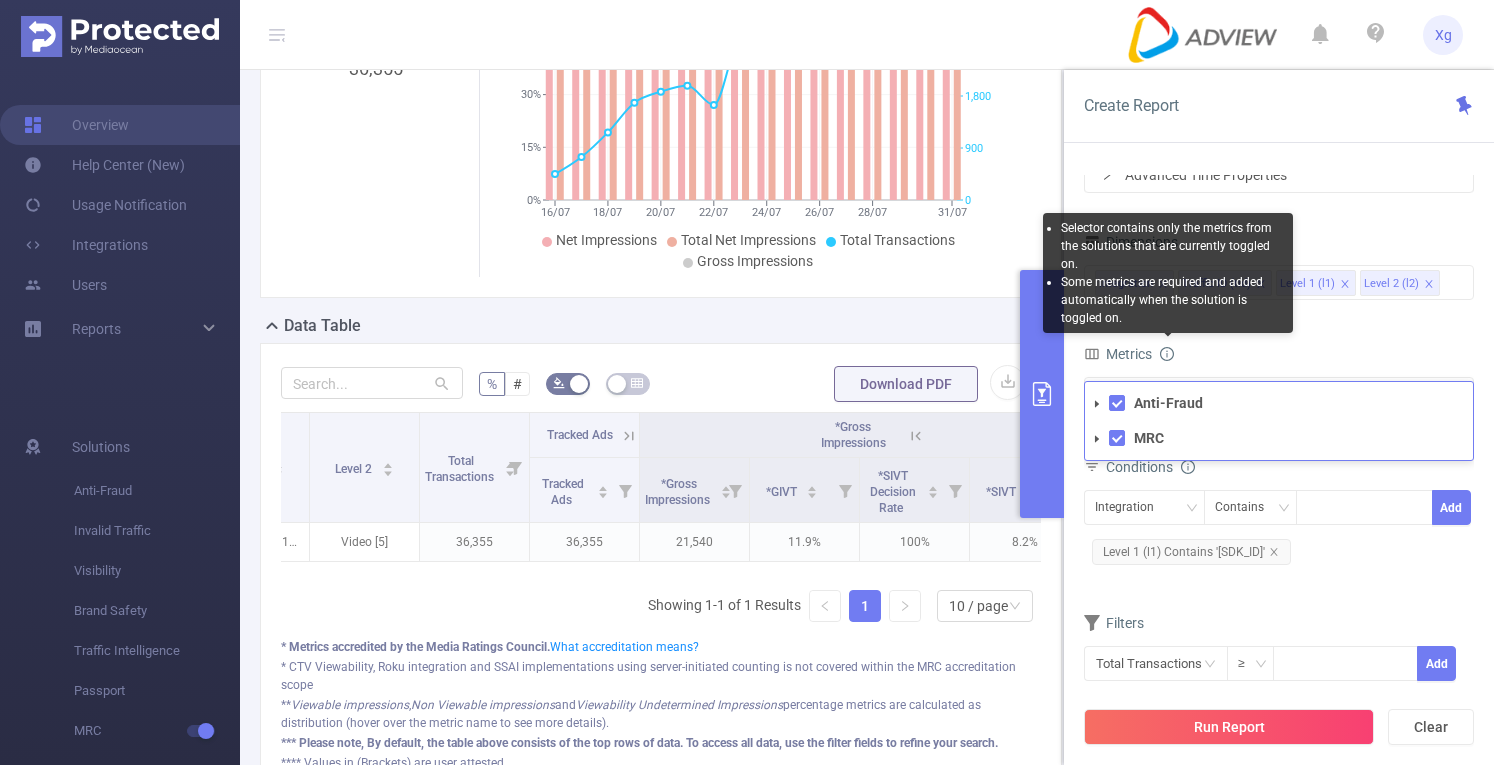click 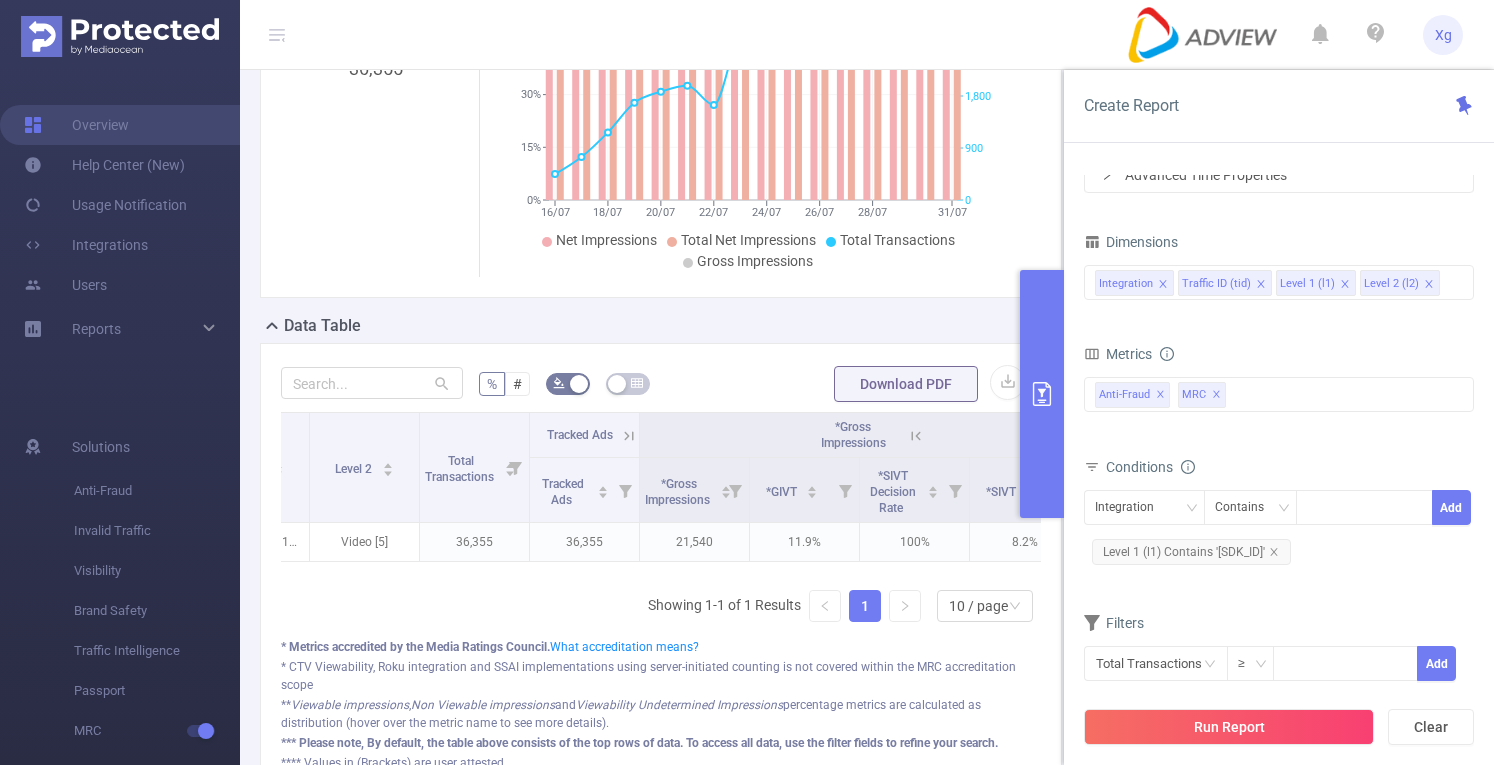click on "Metrics" at bounding box center (1118, 354) 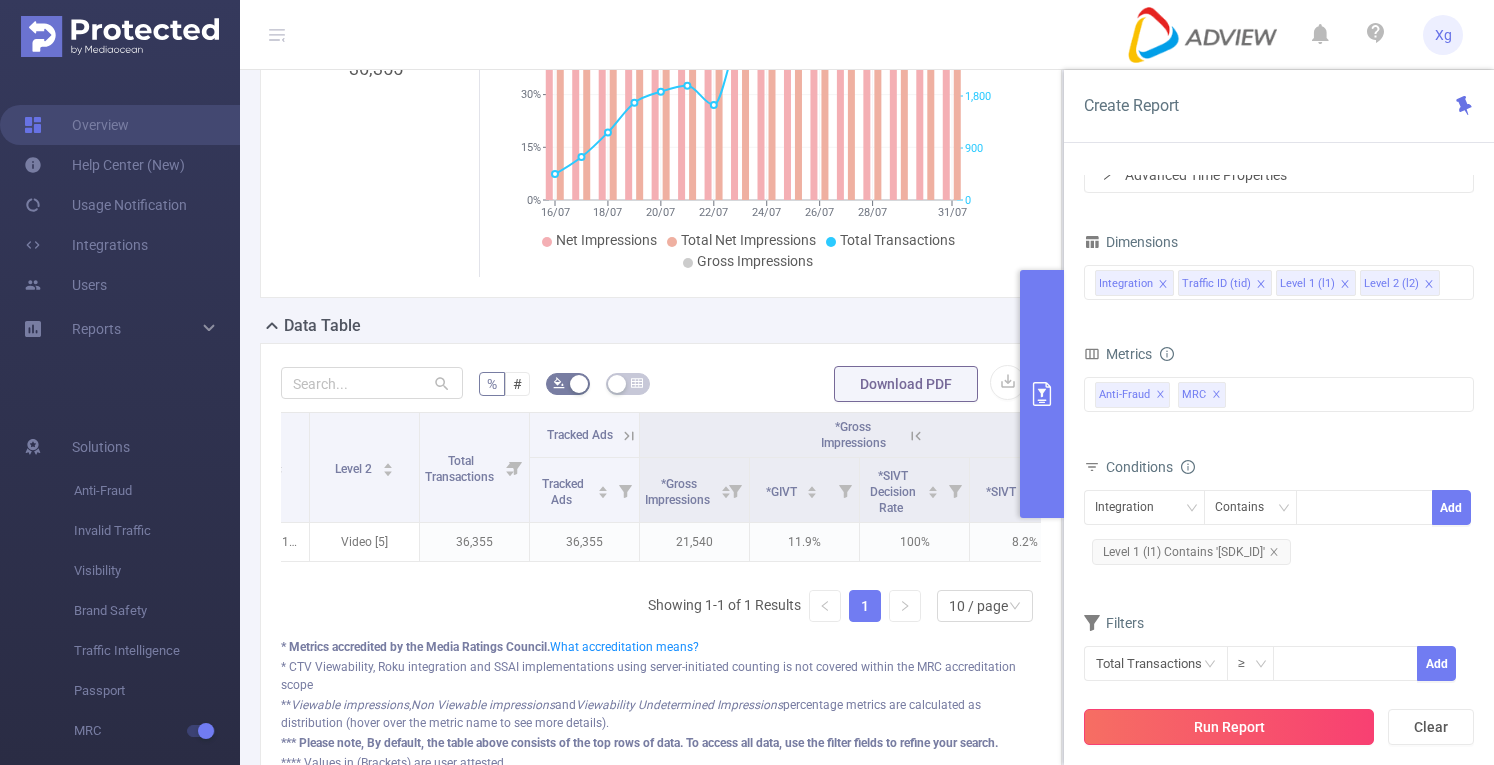 click on "Run Report" at bounding box center (1229, 727) 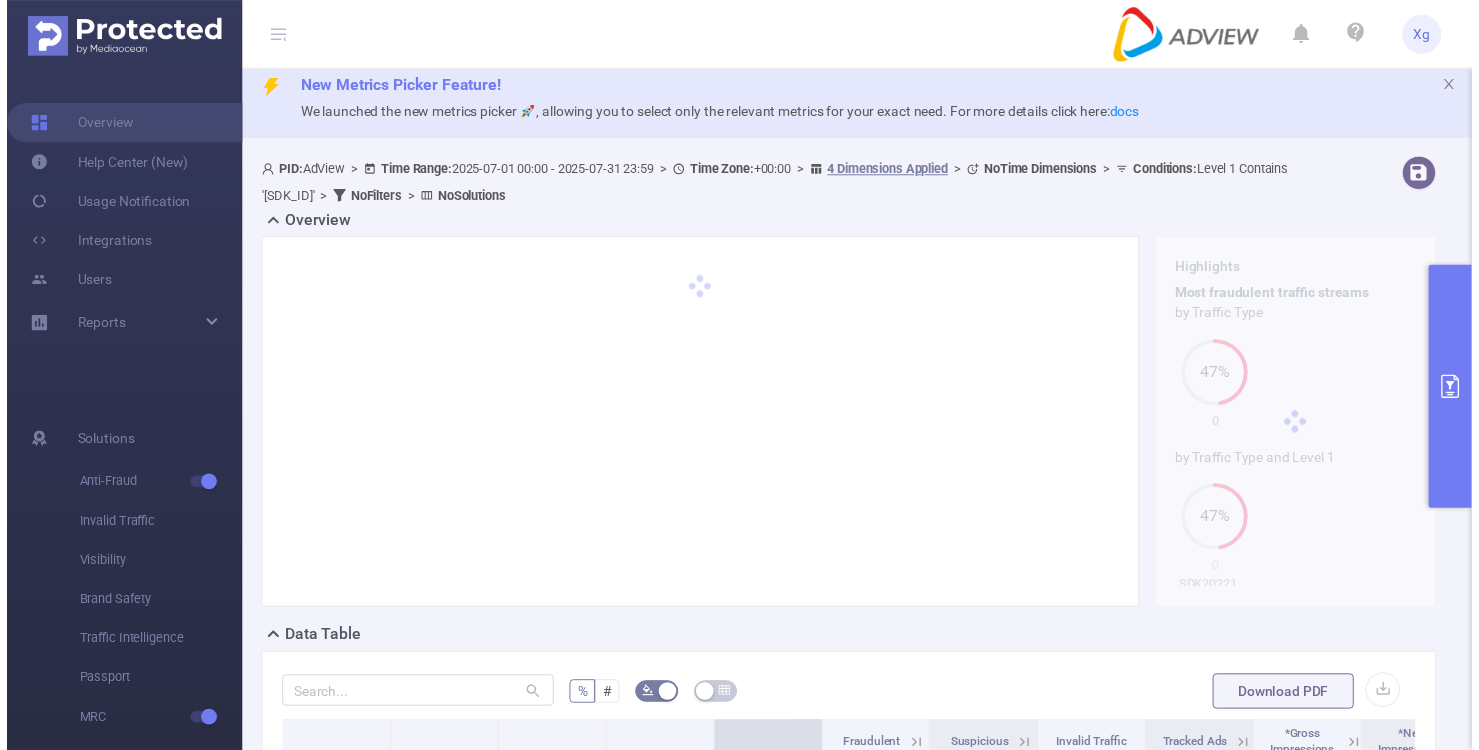 scroll, scrollTop: 0, scrollLeft: 0, axis: both 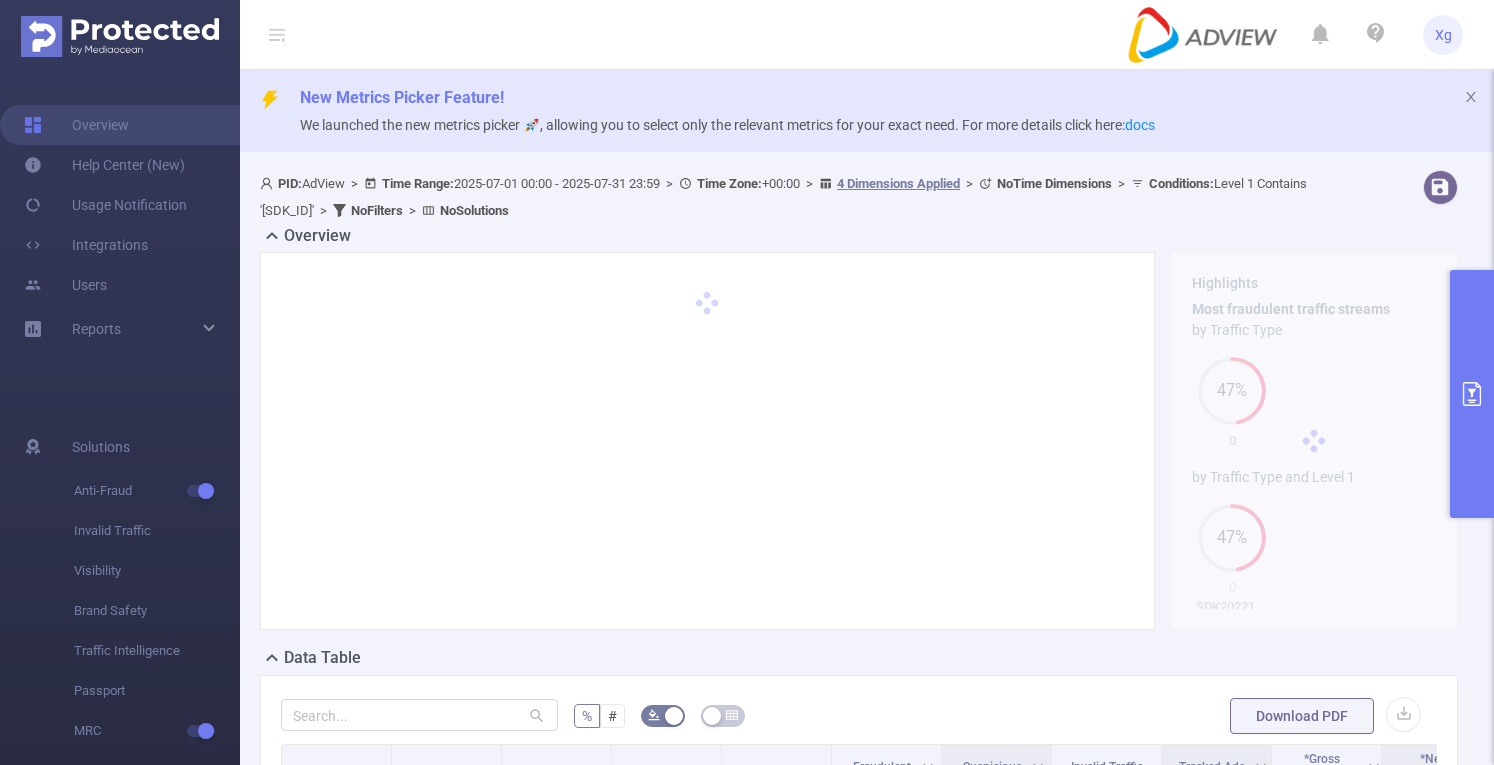 click on "We launched the new metrics picker 🚀, allowing you to select only the relevant metrics for your exact need. For more details click here:  docs" at bounding box center (727, 125) 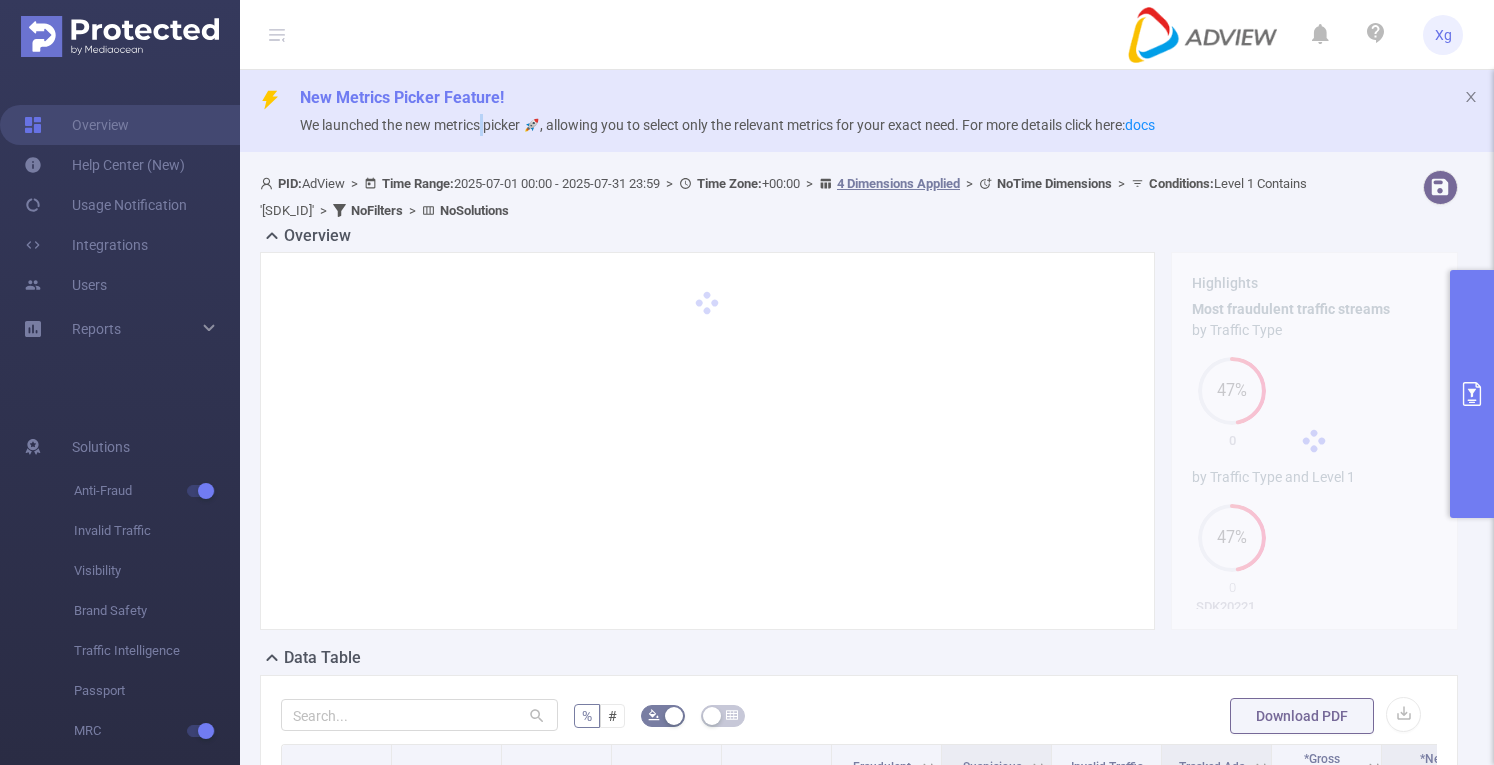 click on "We launched the new metrics picker 🚀, allowing you to select only the relevant metrics for your exact need. For more details click here:  docs" at bounding box center (727, 125) 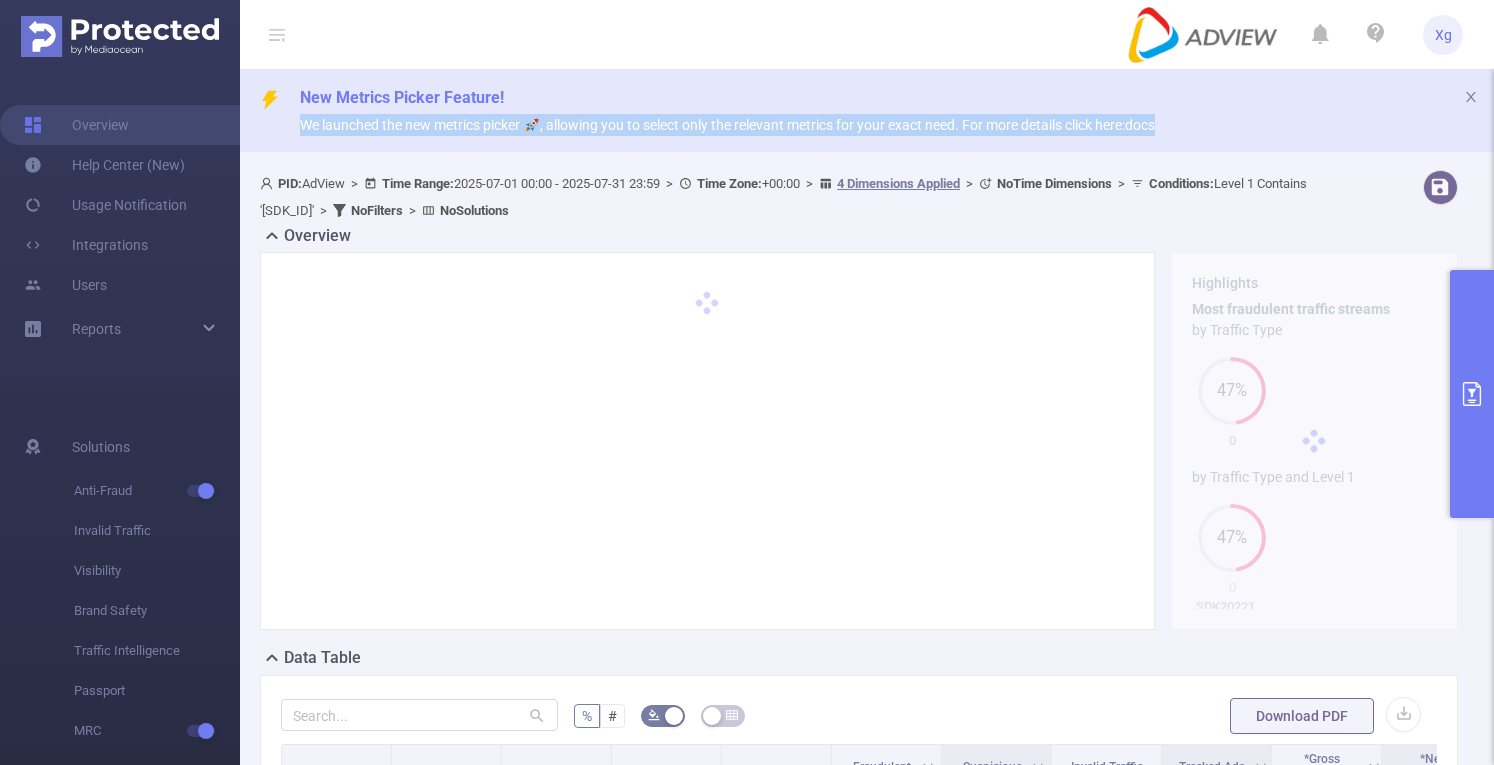 click on "We launched the new metrics picker 🚀, allowing you to select only the relevant metrics for your exact need. For more details click here:  docs" at bounding box center (727, 125) 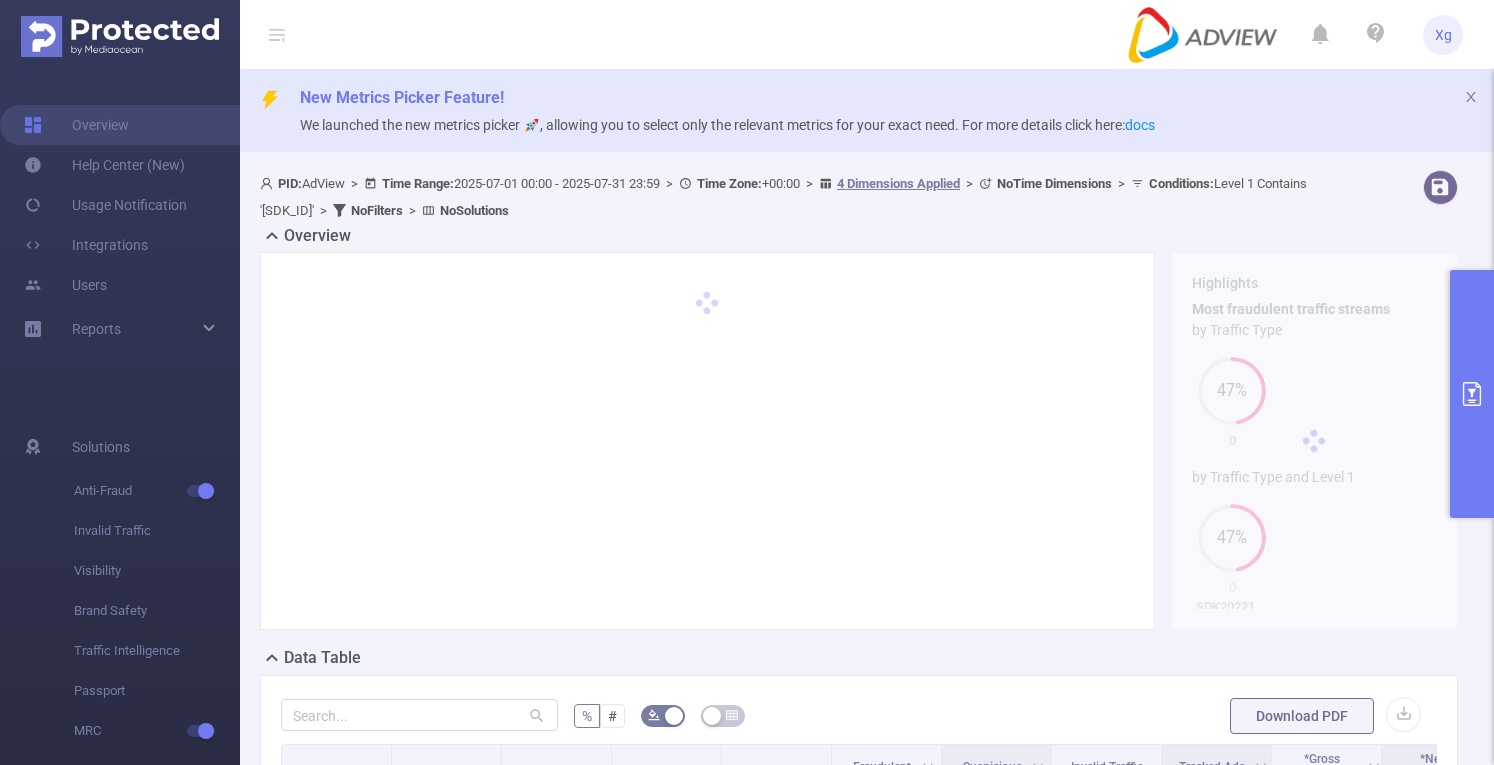 click on "New Metrics Picker Feature!" at bounding box center [402, 97] 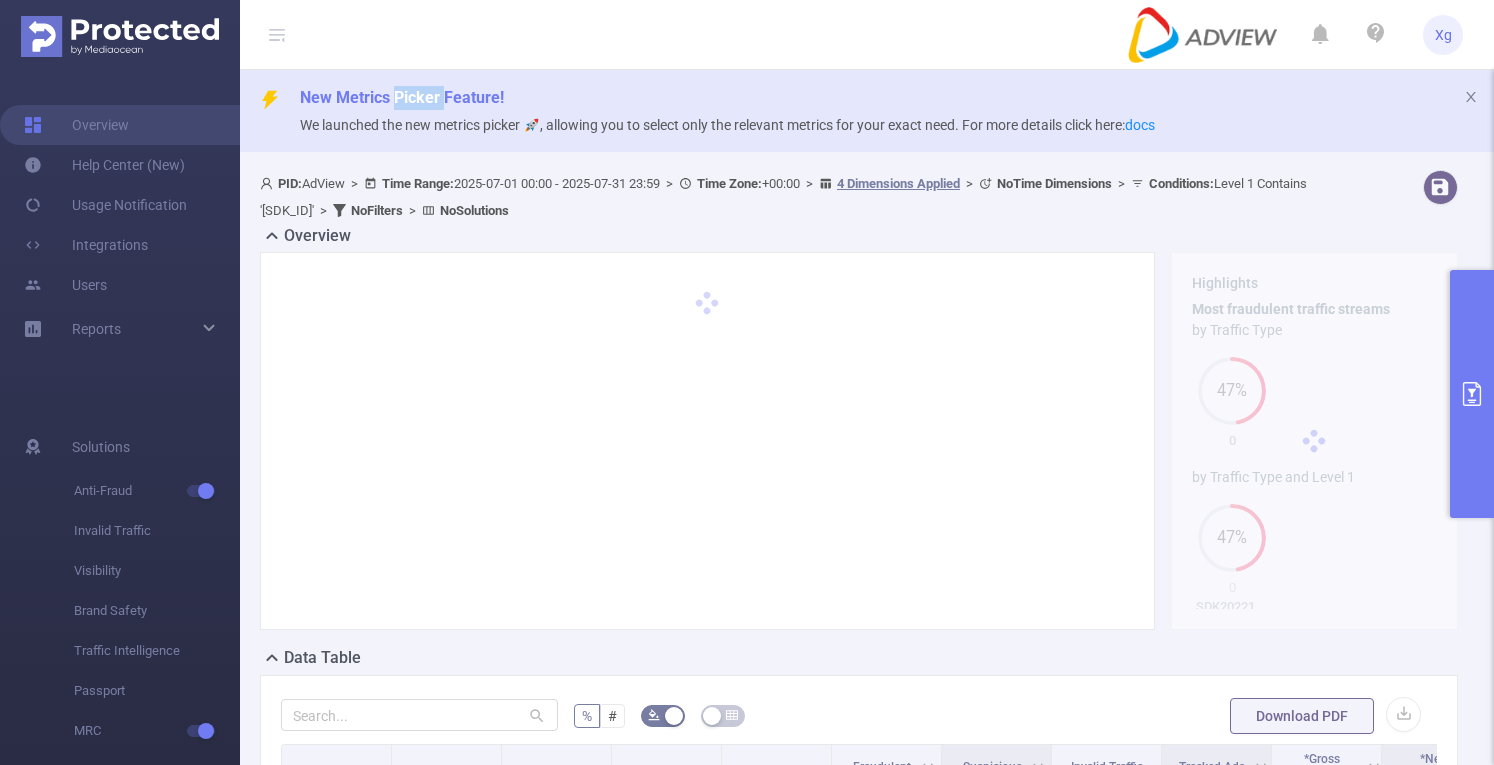 click on "New Metrics Picker Feature!" at bounding box center (402, 97) 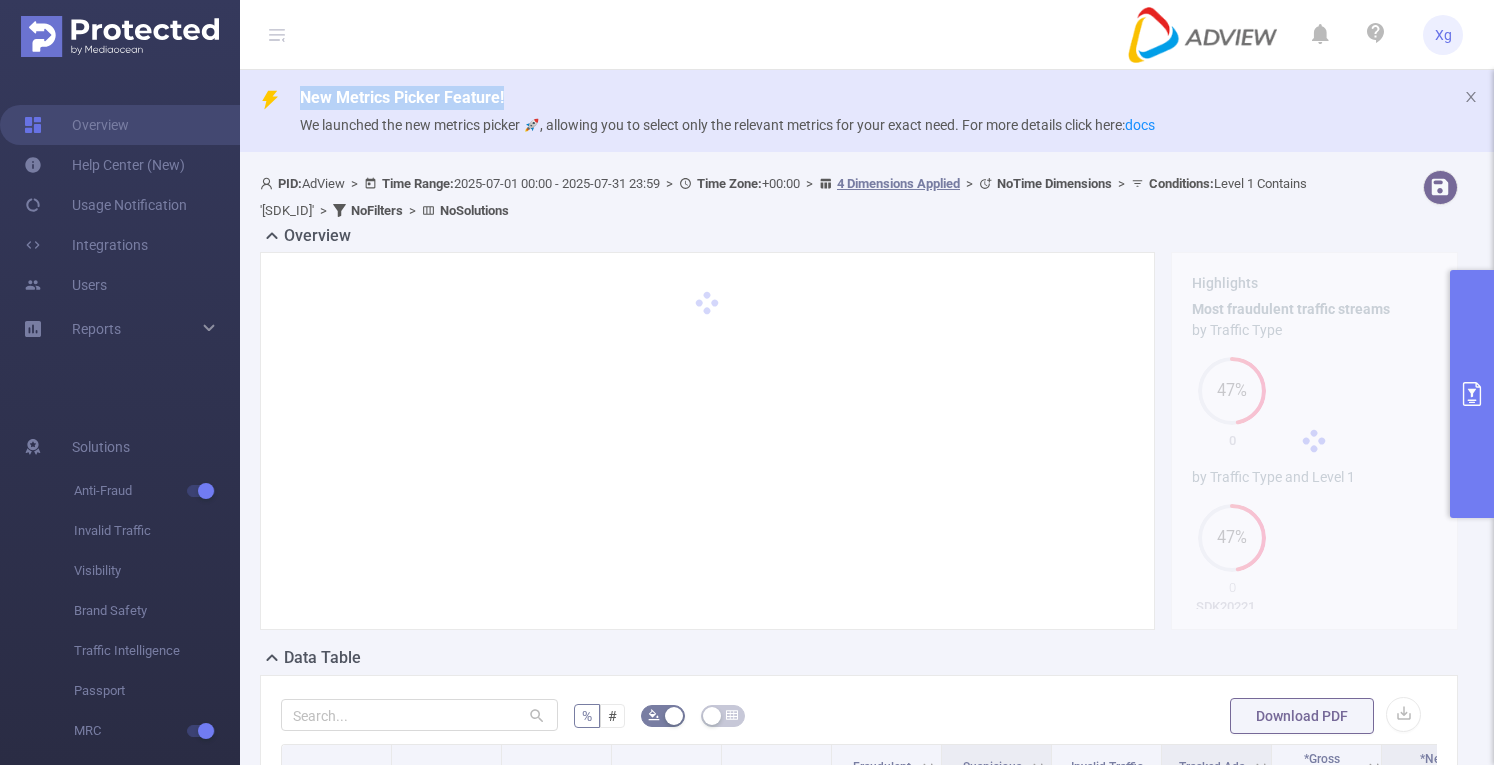 click on "New Metrics Picker Feature!" at bounding box center (402, 97) 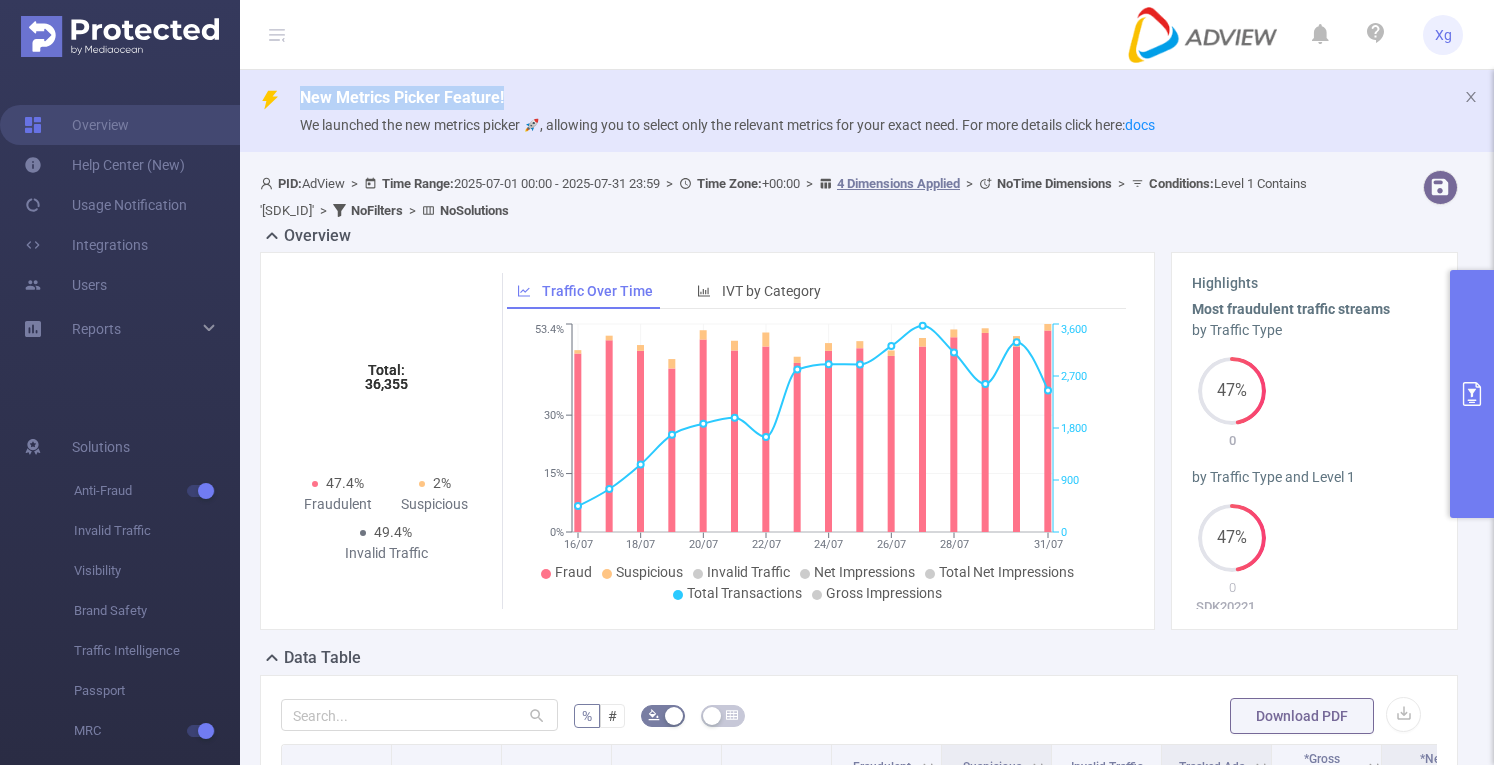 click on "New Metrics Picker Feature!" at bounding box center (402, 97) 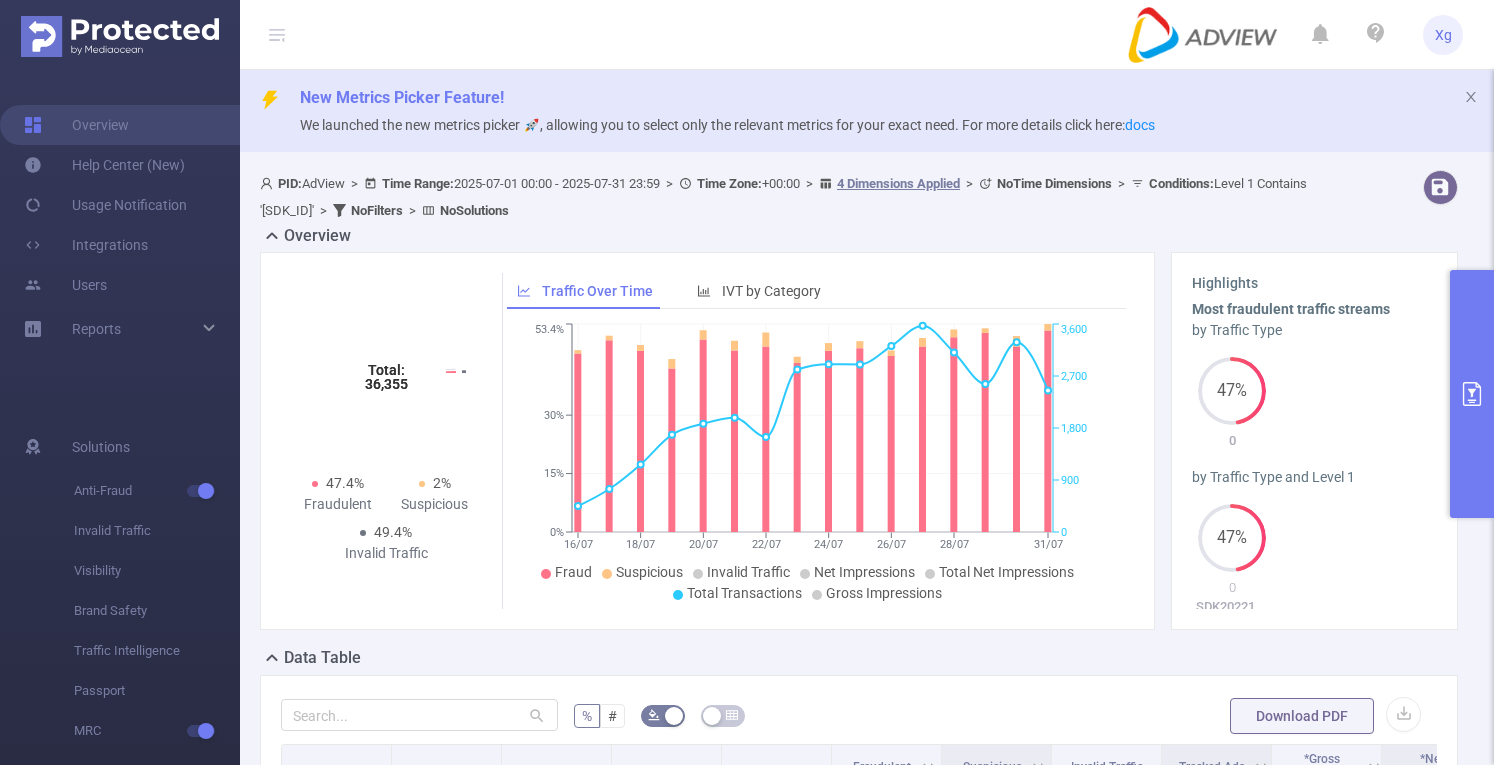 click on "New Metrics Picker Feature!" at bounding box center [402, 97] 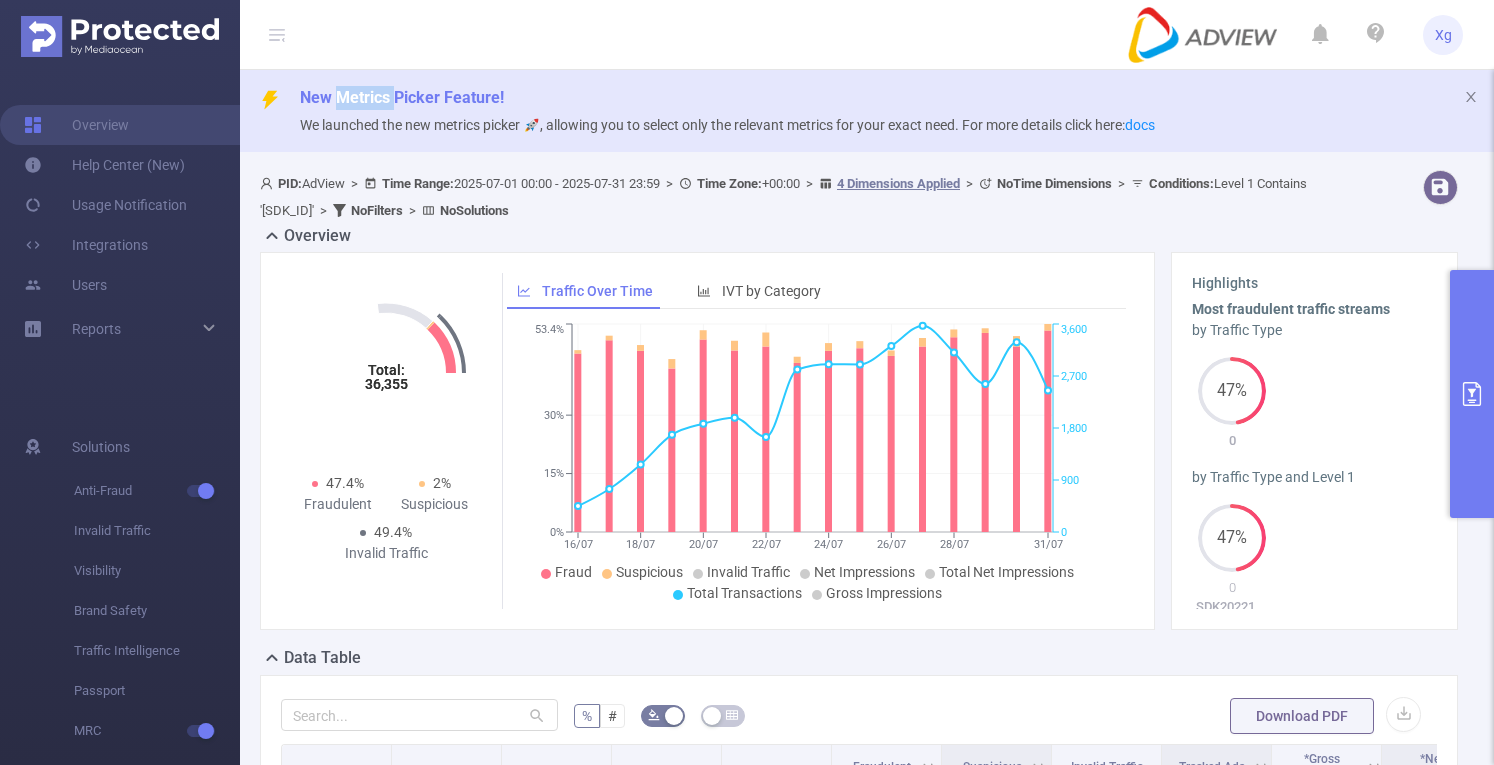 click on "New Metrics Picker Feature!" at bounding box center (402, 97) 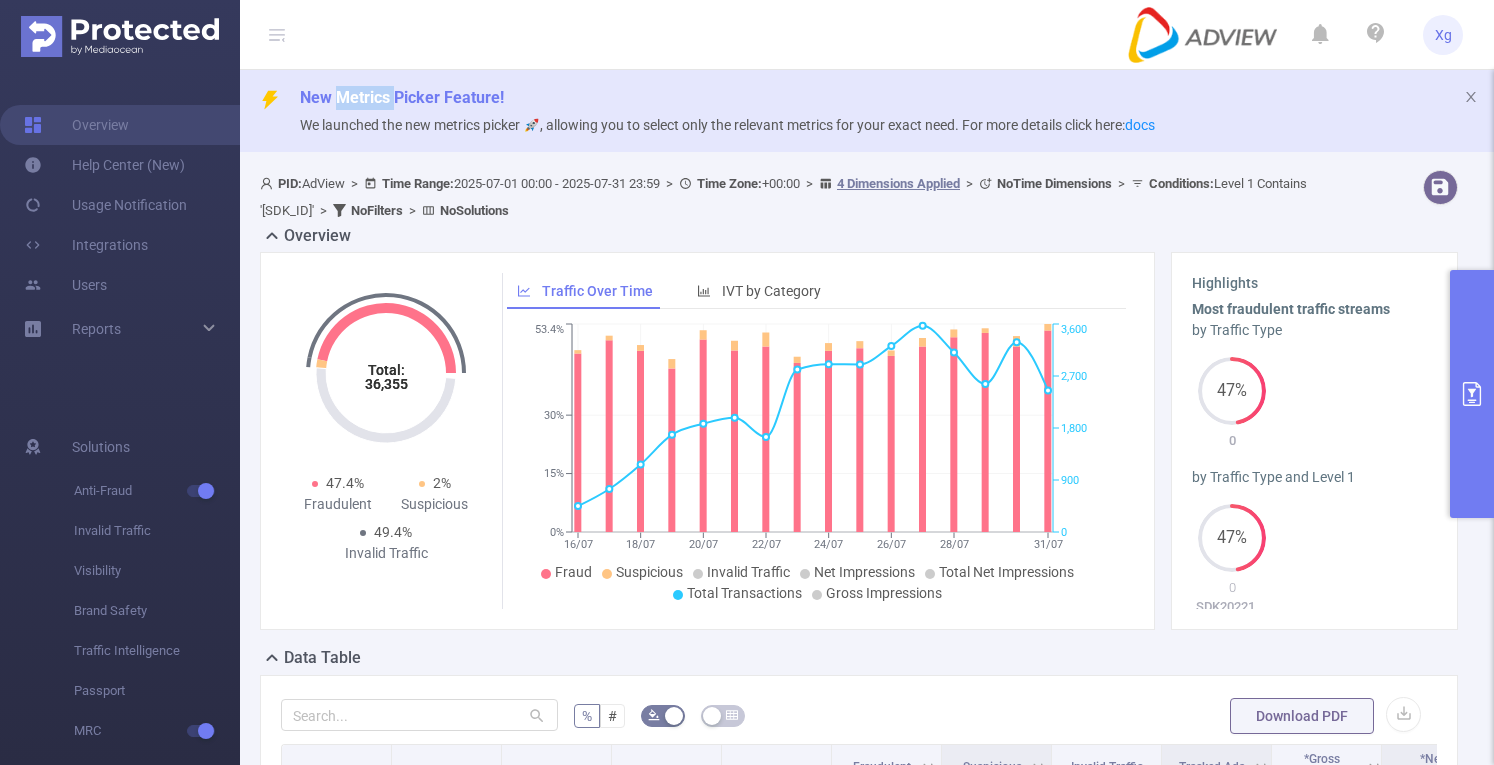 copy on "Metrics" 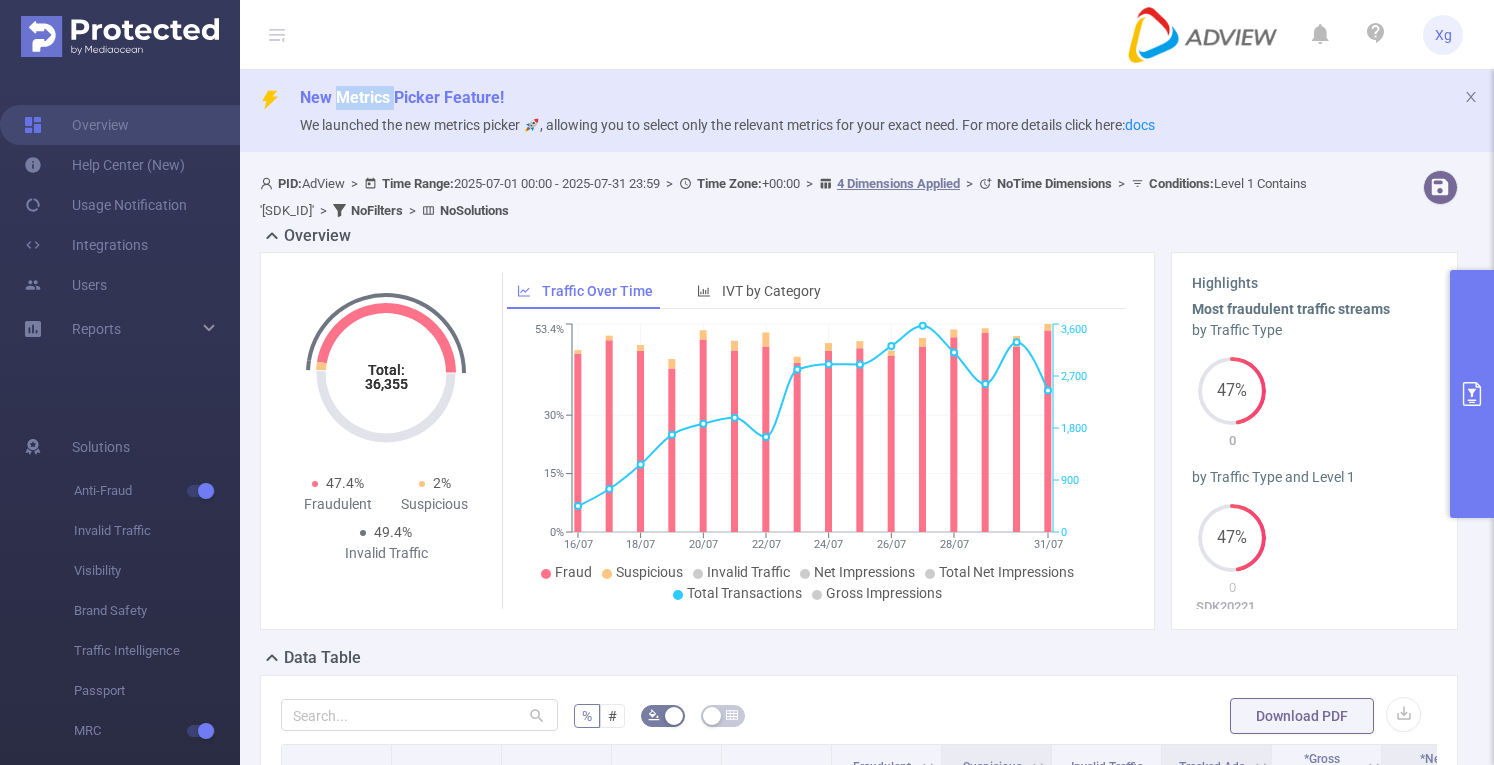 click 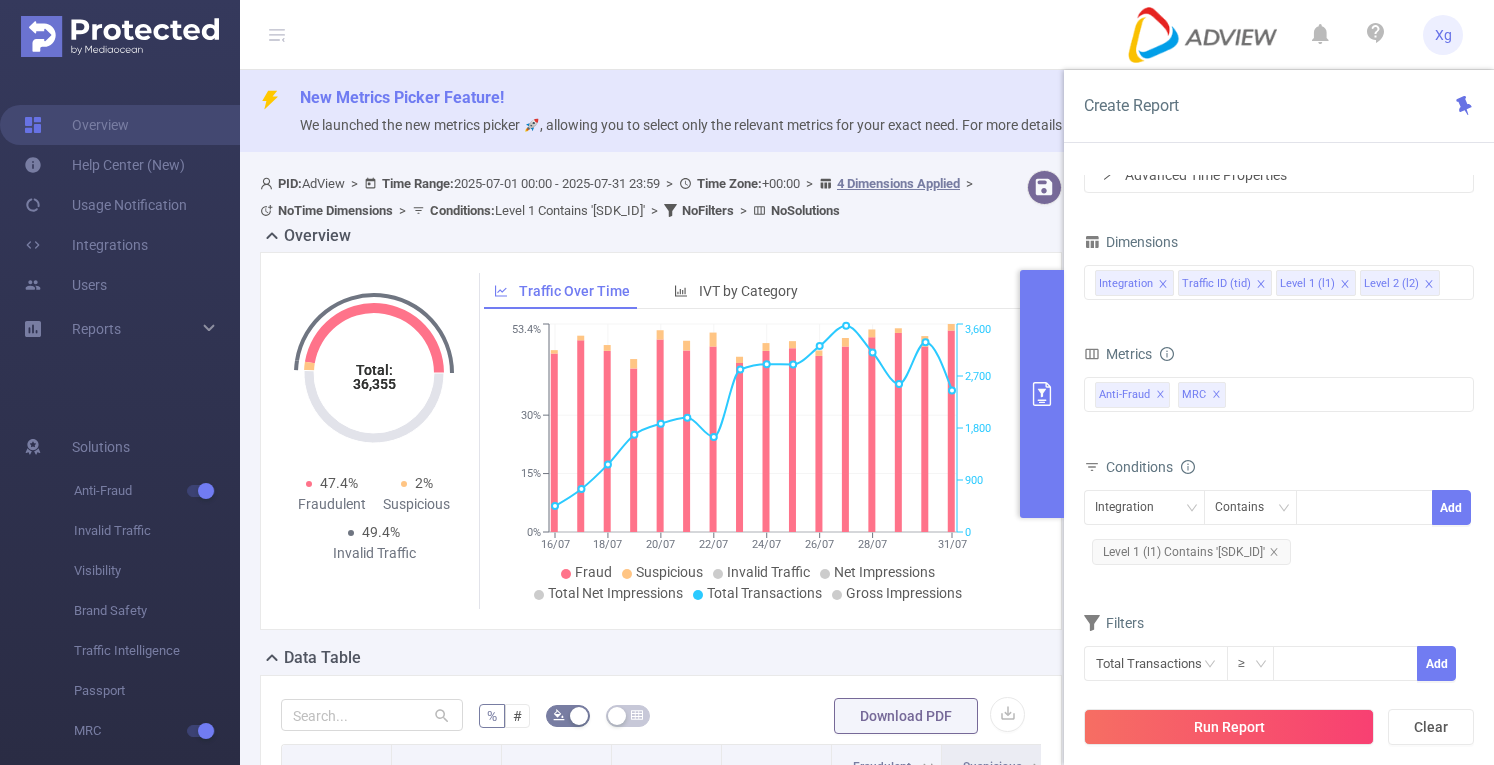 click on "New Metrics Picker Feature! We launched the new metrics picker 🚀, allowing you to select only the relevant metrics for your exact need. For more details click here:  docs" at bounding box center (867, 111) 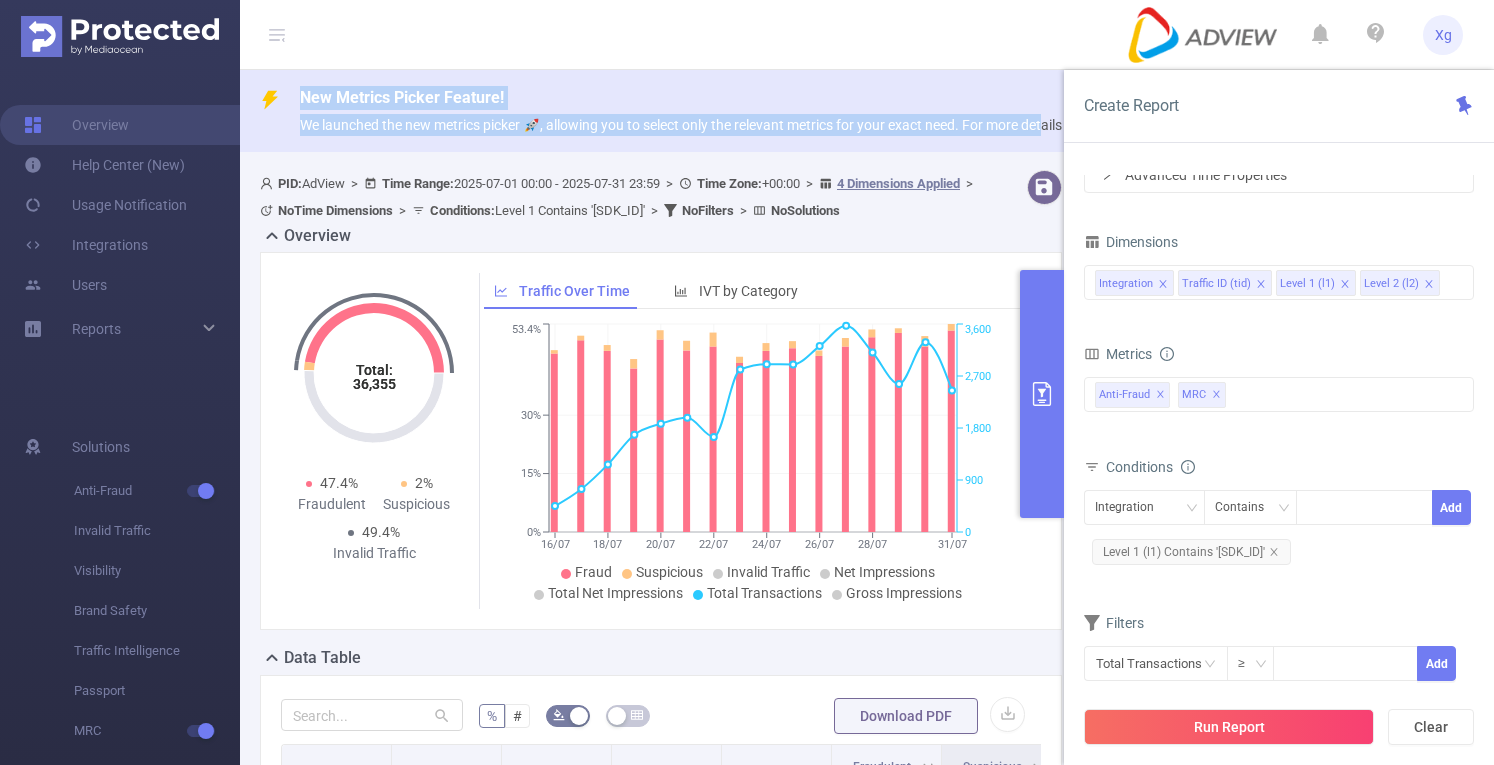 copy on "New Metrics Picker Feature! We launched the new metrics picker 🚀, allowing you to select only the relevant metrics for your exact need. For more deta" 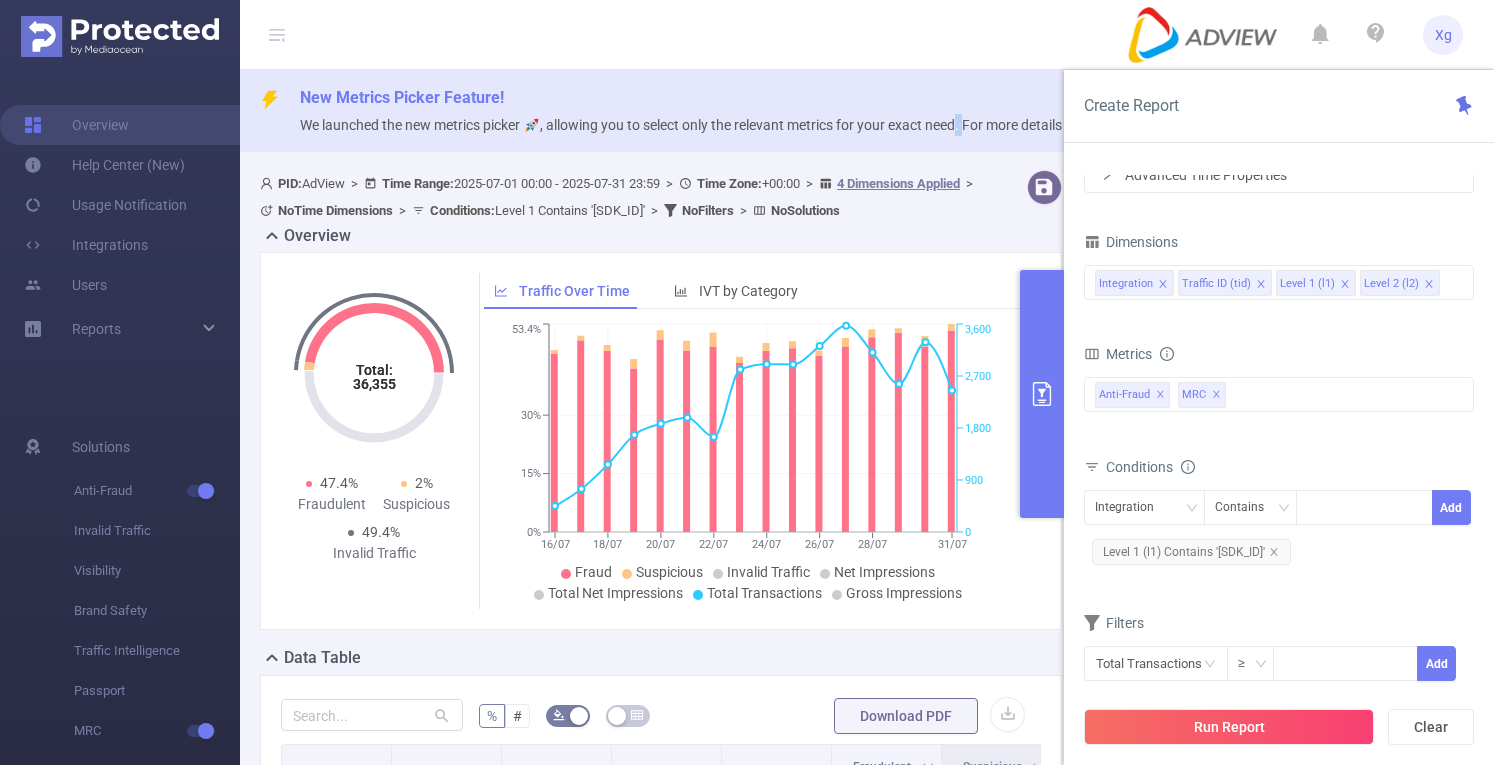 click on "We launched the new metrics picker 🚀, allowing you to select only the relevant metrics for your exact need. For more details click here:  docs" at bounding box center [727, 125] 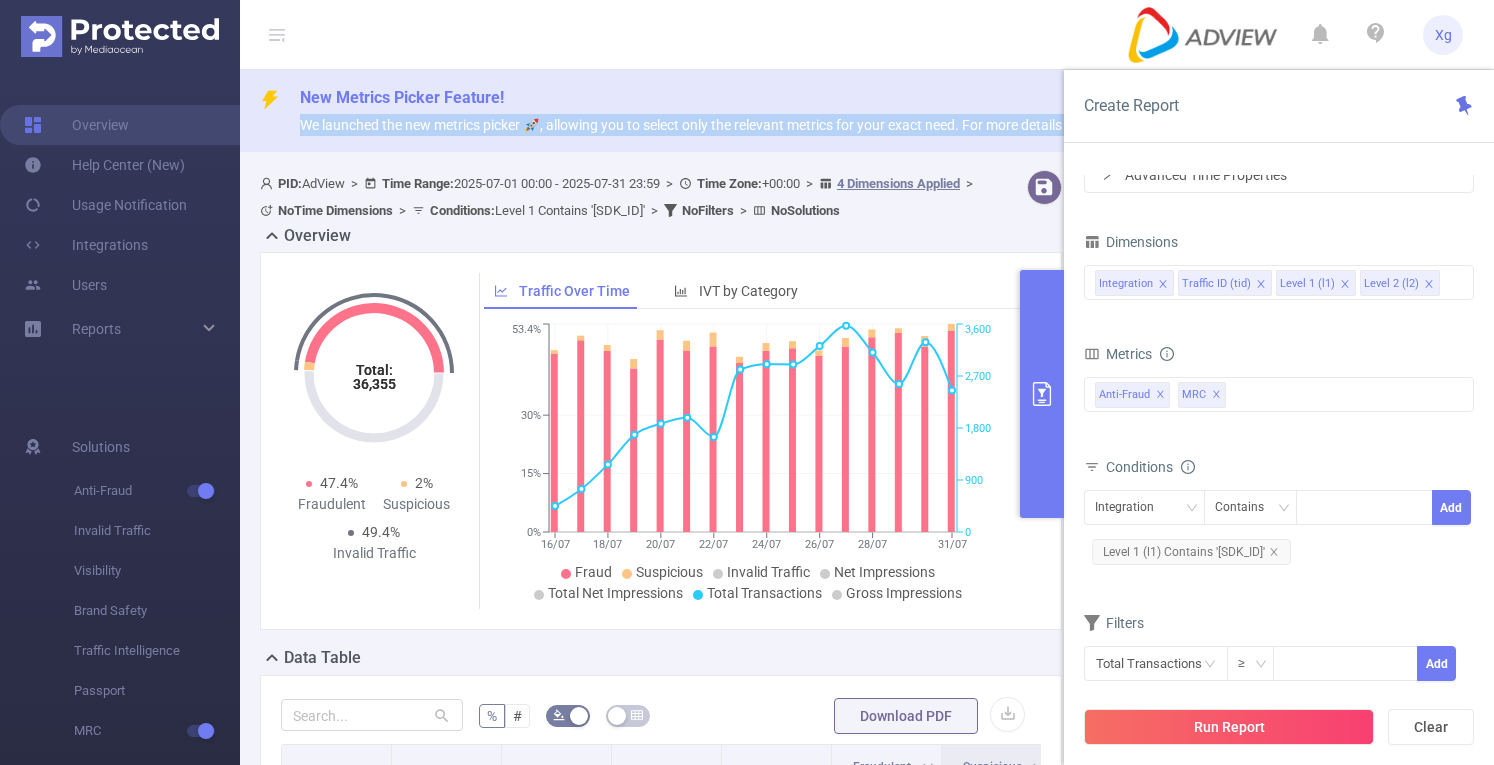 click on "We launched the new metrics picker 🚀, allowing you to select only the relevant metrics for your exact need. For more details click here:  docs" at bounding box center [727, 125] 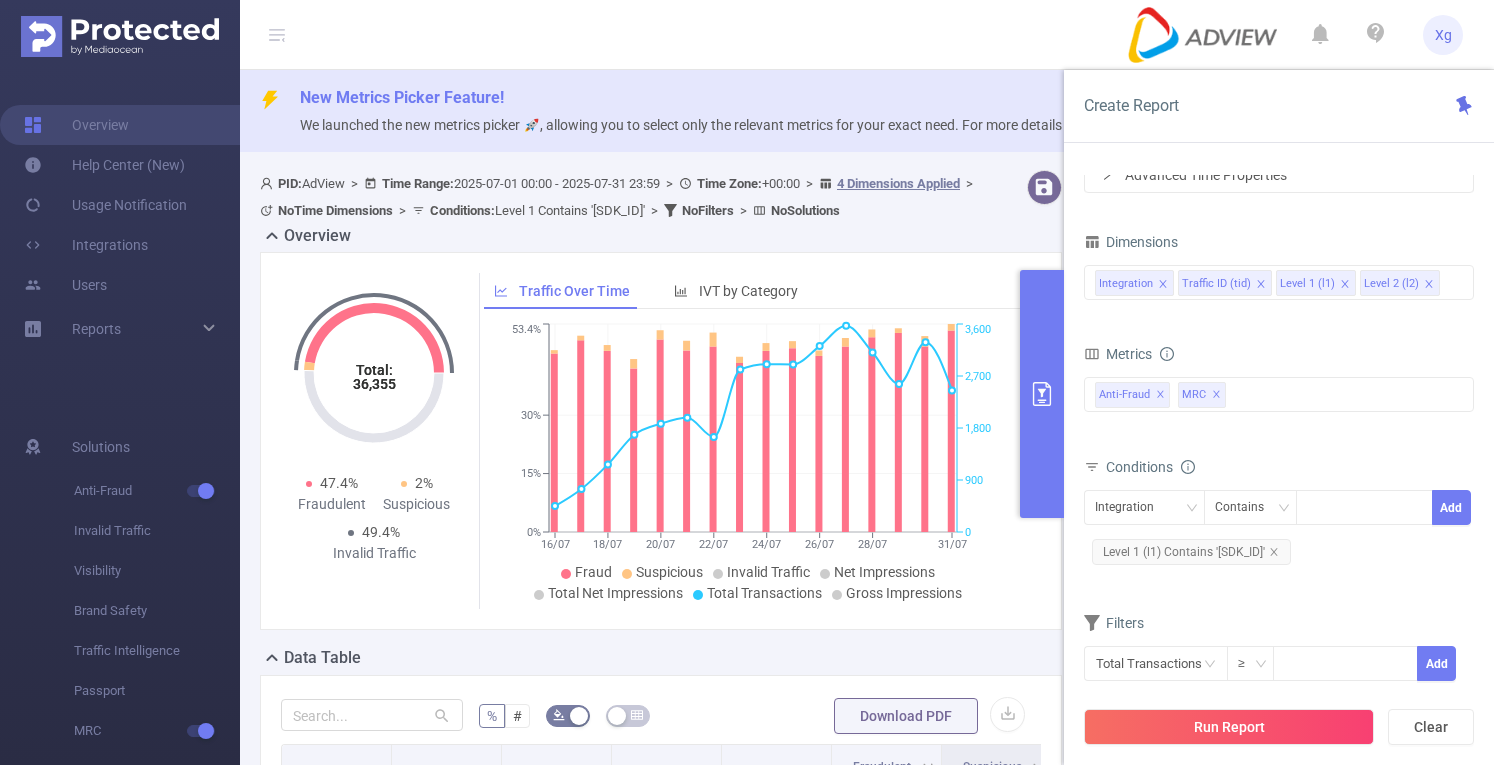click on "New Metrics Picker Feature! We launched the new metrics picker 🚀, allowing you to select only the relevant metrics for your exact need. For more details click here:  docs" at bounding box center [867, 111] 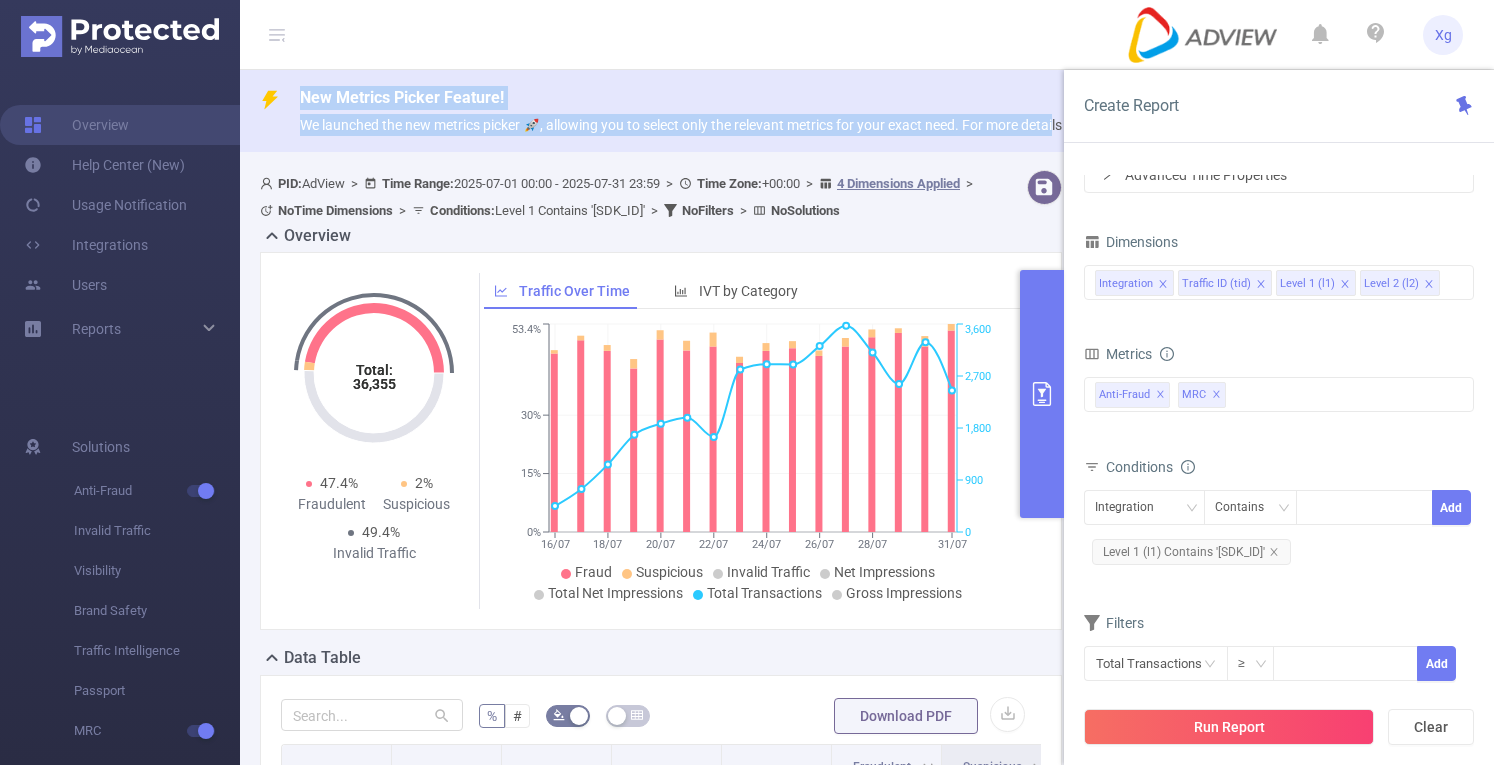 copy on "New Metrics Picker Feature! We launched the new metrics picker 🚀, allowing you to select only the relevant metrics for your exact need. For more detail" 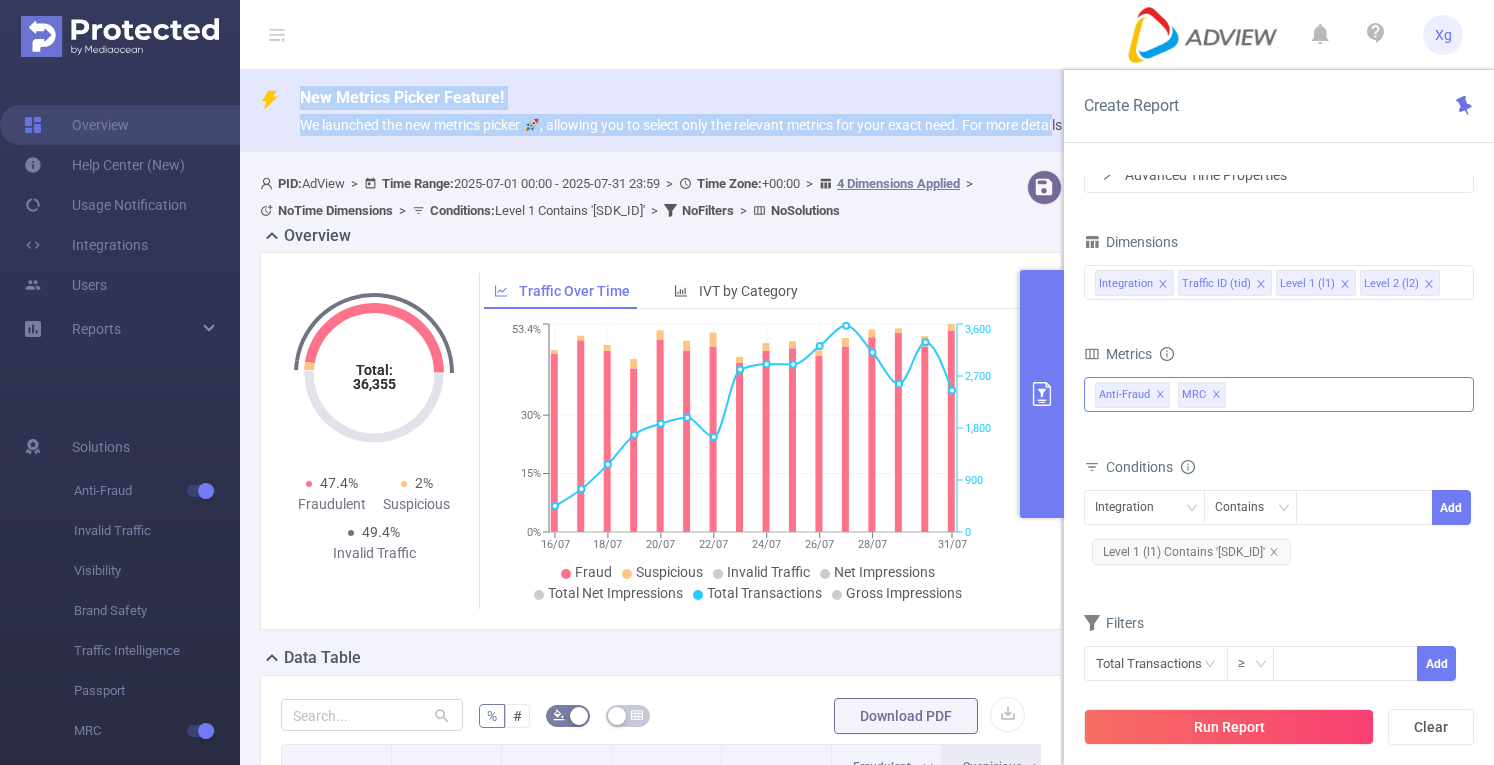click on "✕" at bounding box center (1160, 395) 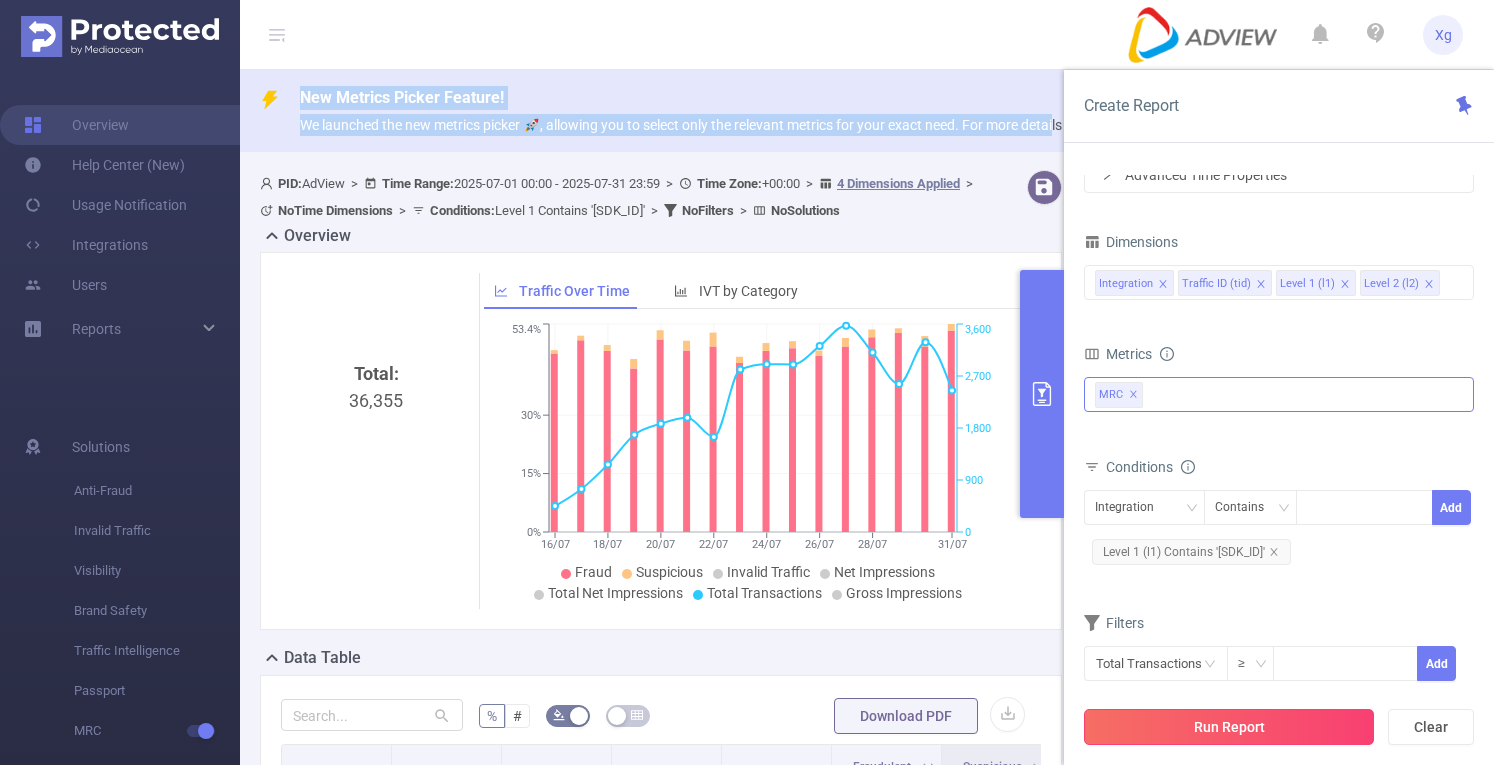 click on "Run Report" at bounding box center (1229, 727) 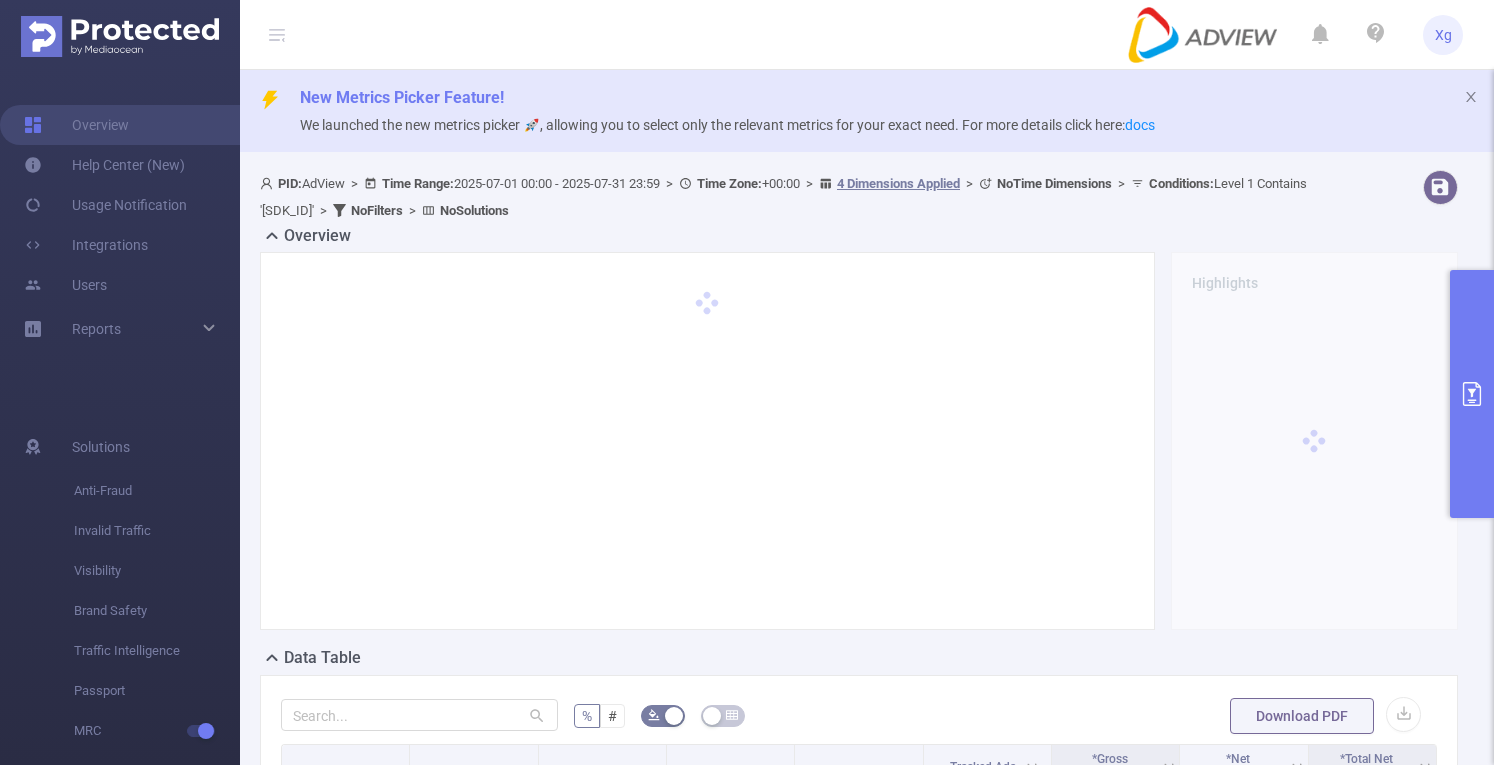 click at bounding box center [1472, 394] 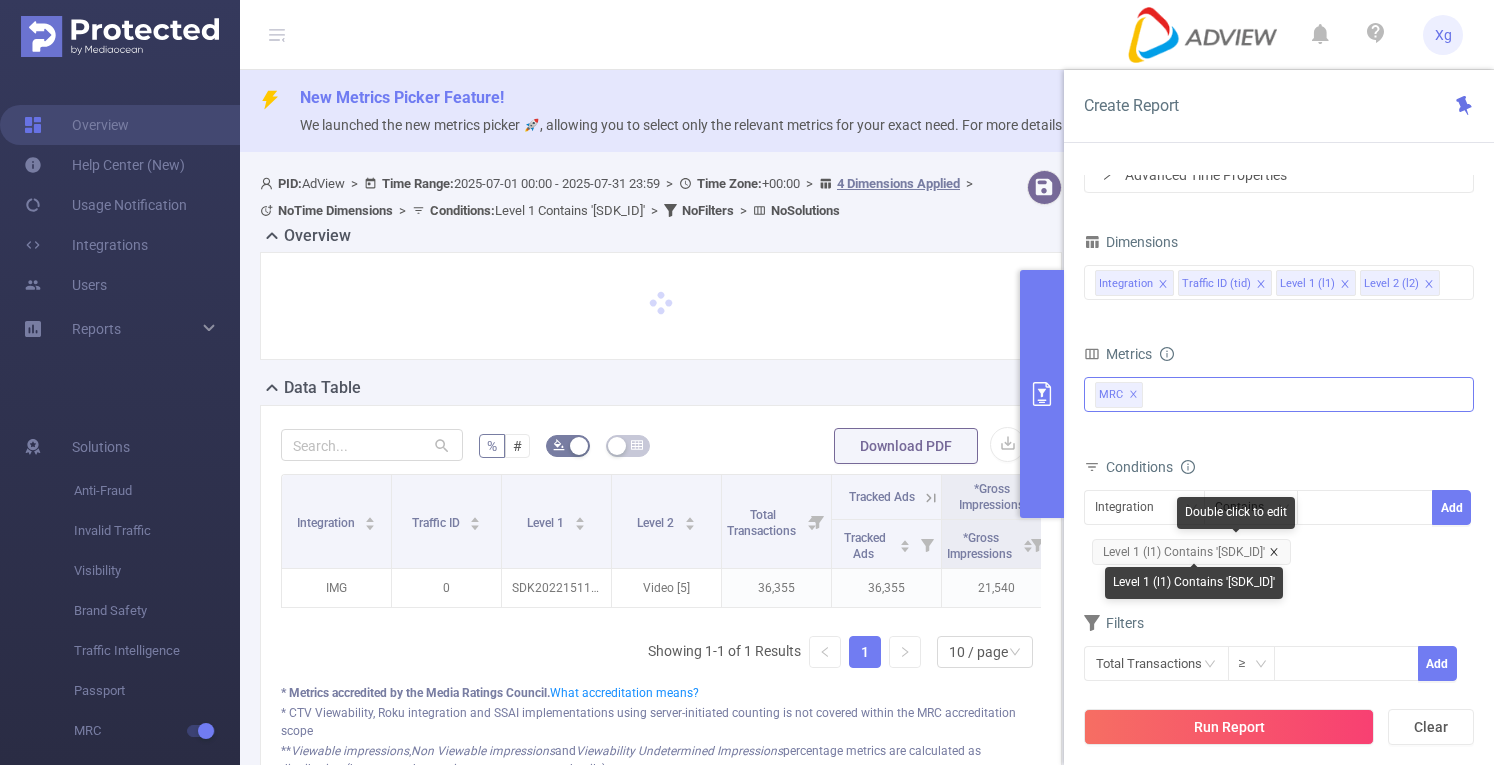 click 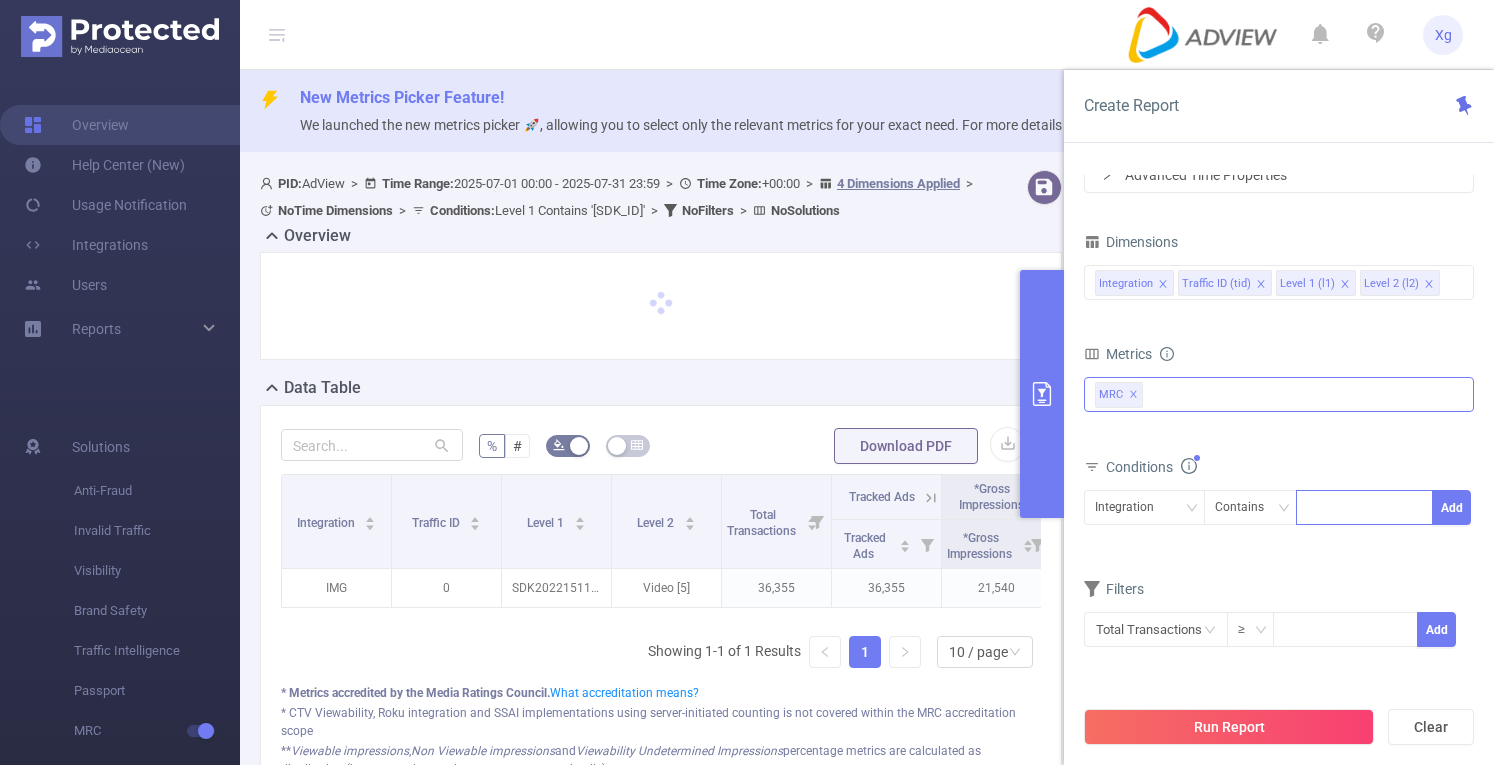click at bounding box center (1364, 507) 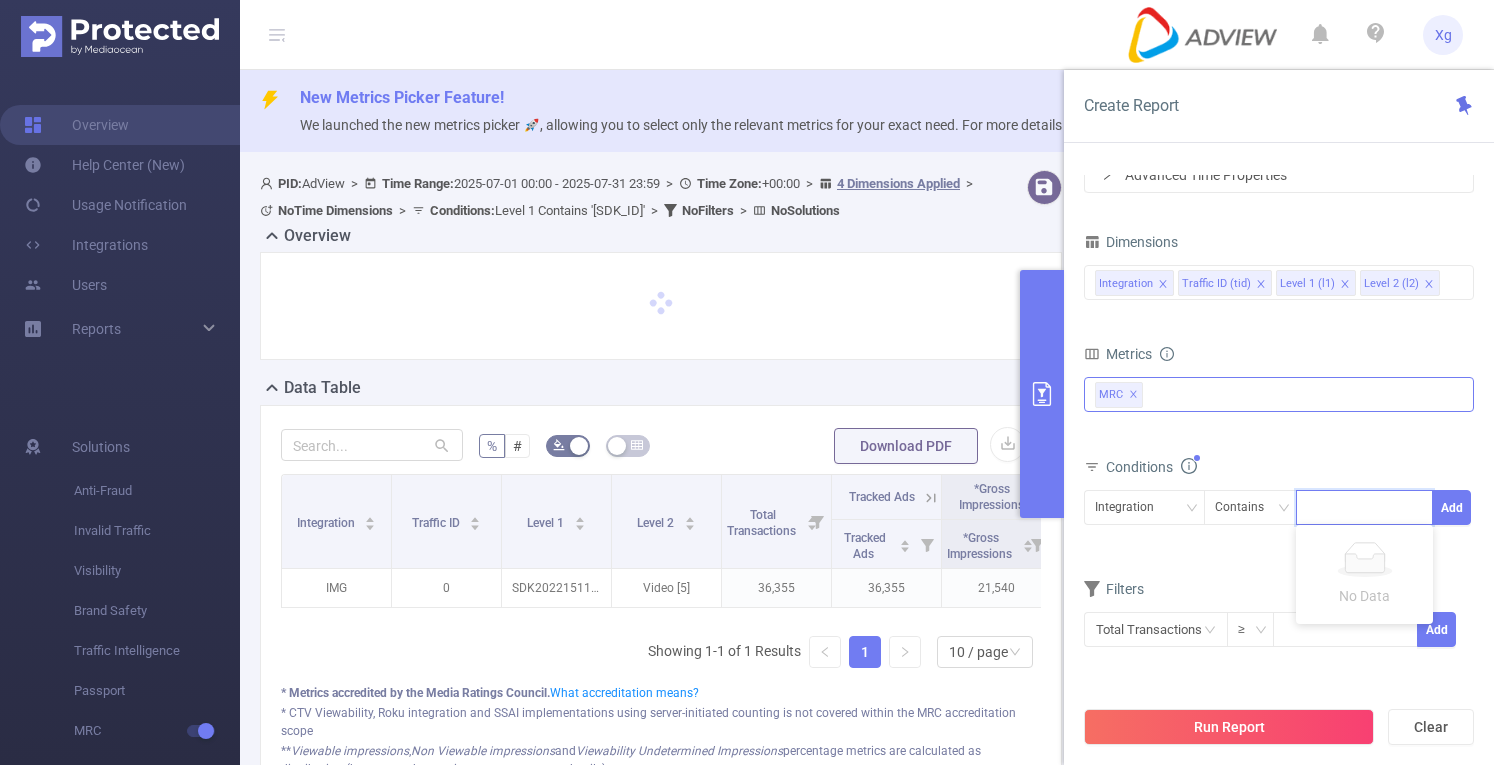 paste on "SDK20201624040232d2vb8f86t81ytp2" 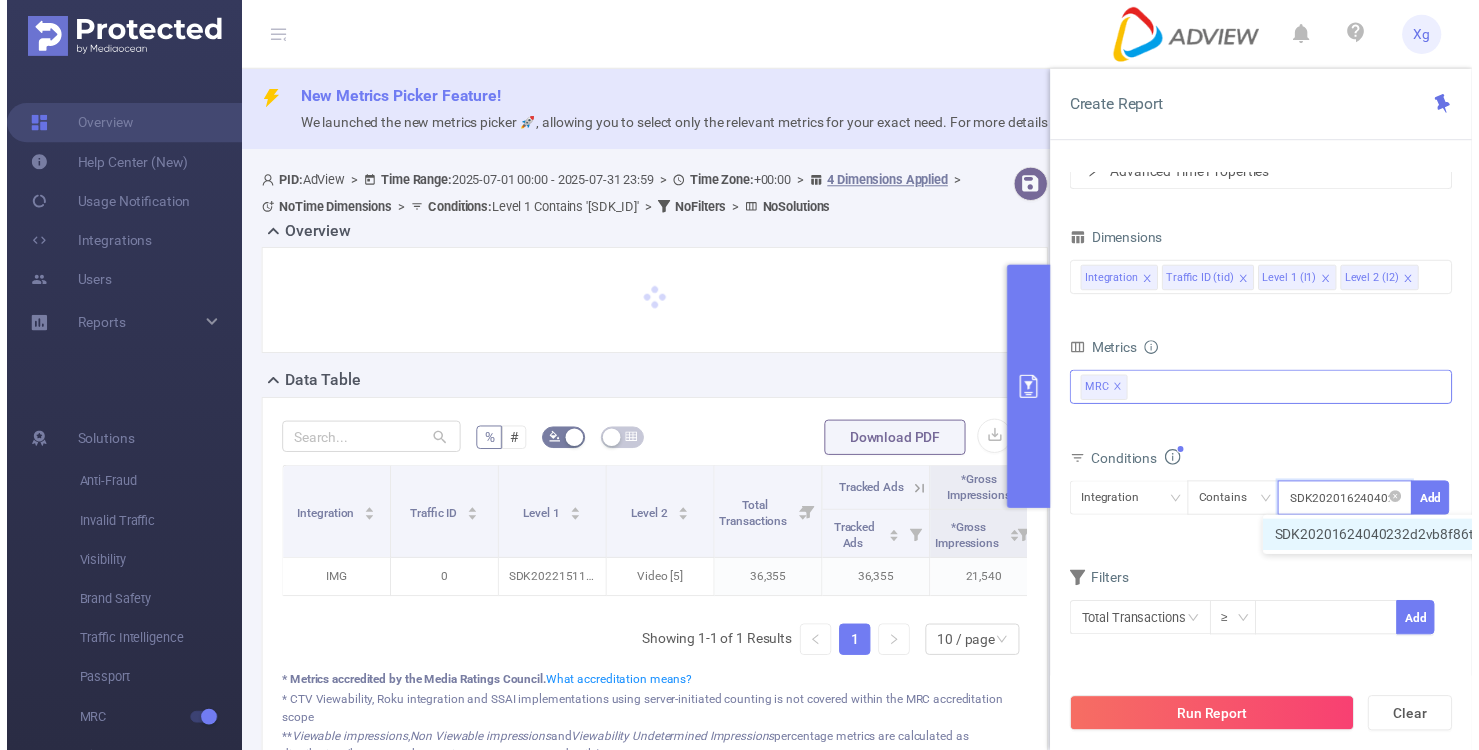scroll, scrollTop: 0, scrollLeft: 94, axis: horizontal 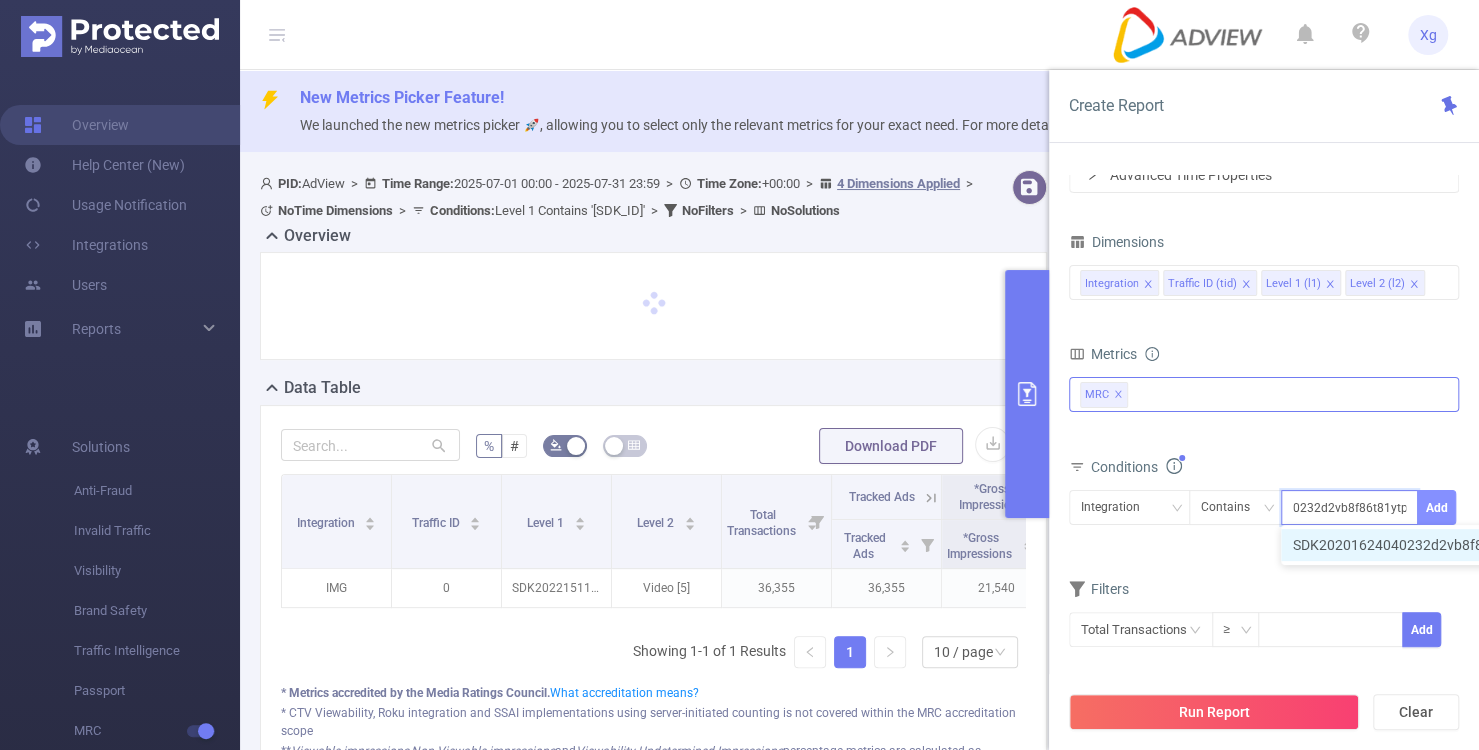 type on "SDK20201624040232d2vb8f86t81ytp2" 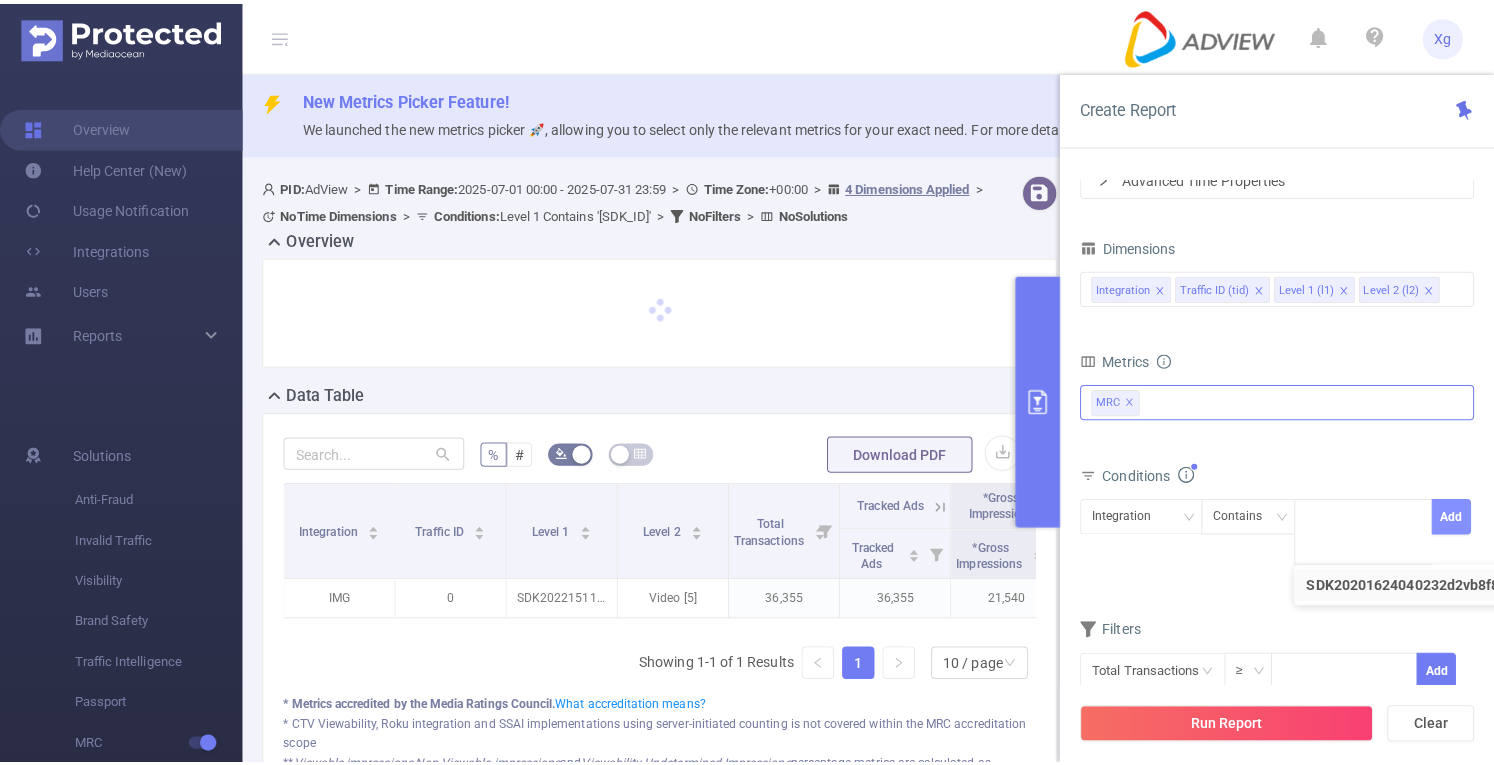 scroll, scrollTop: 0, scrollLeft: 0, axis: both 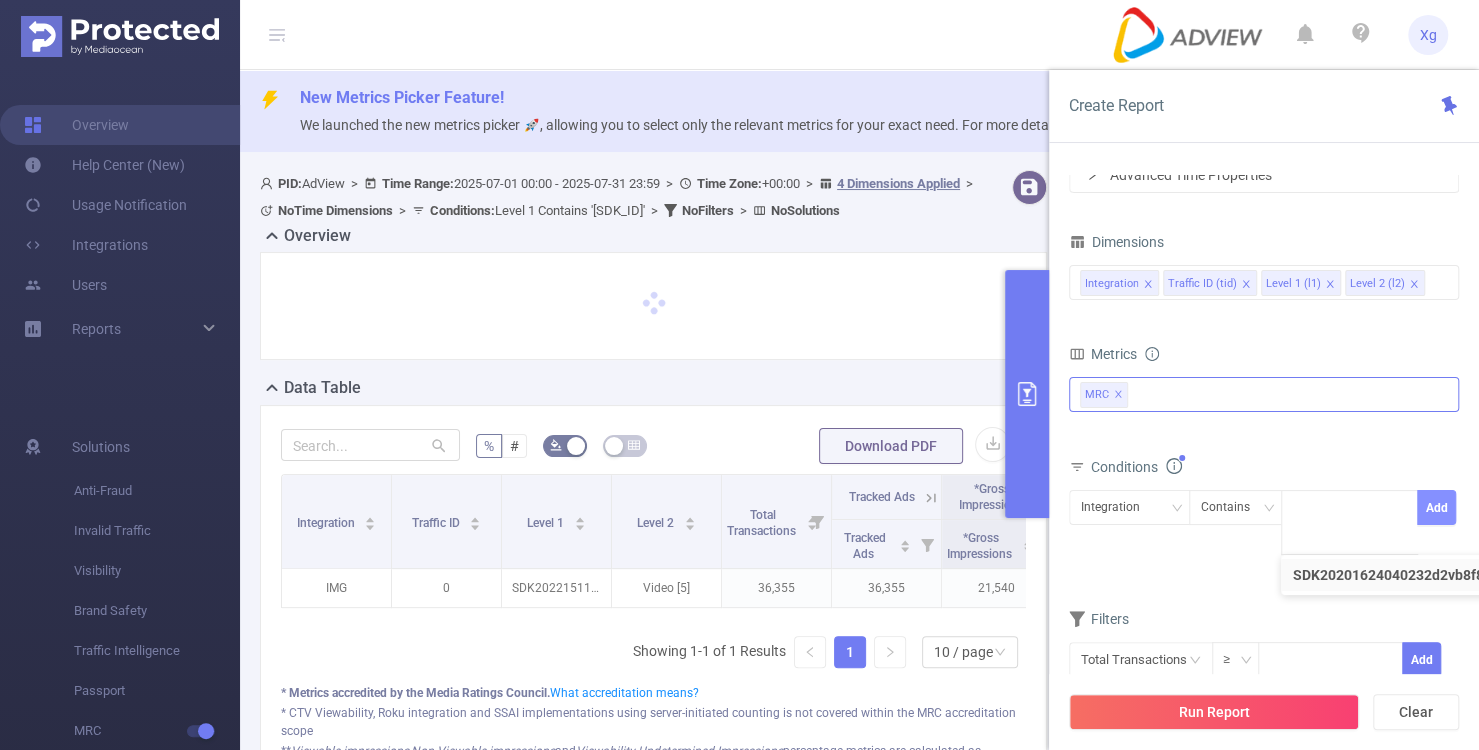 click on "Add" at bounding box center [1436, 507] 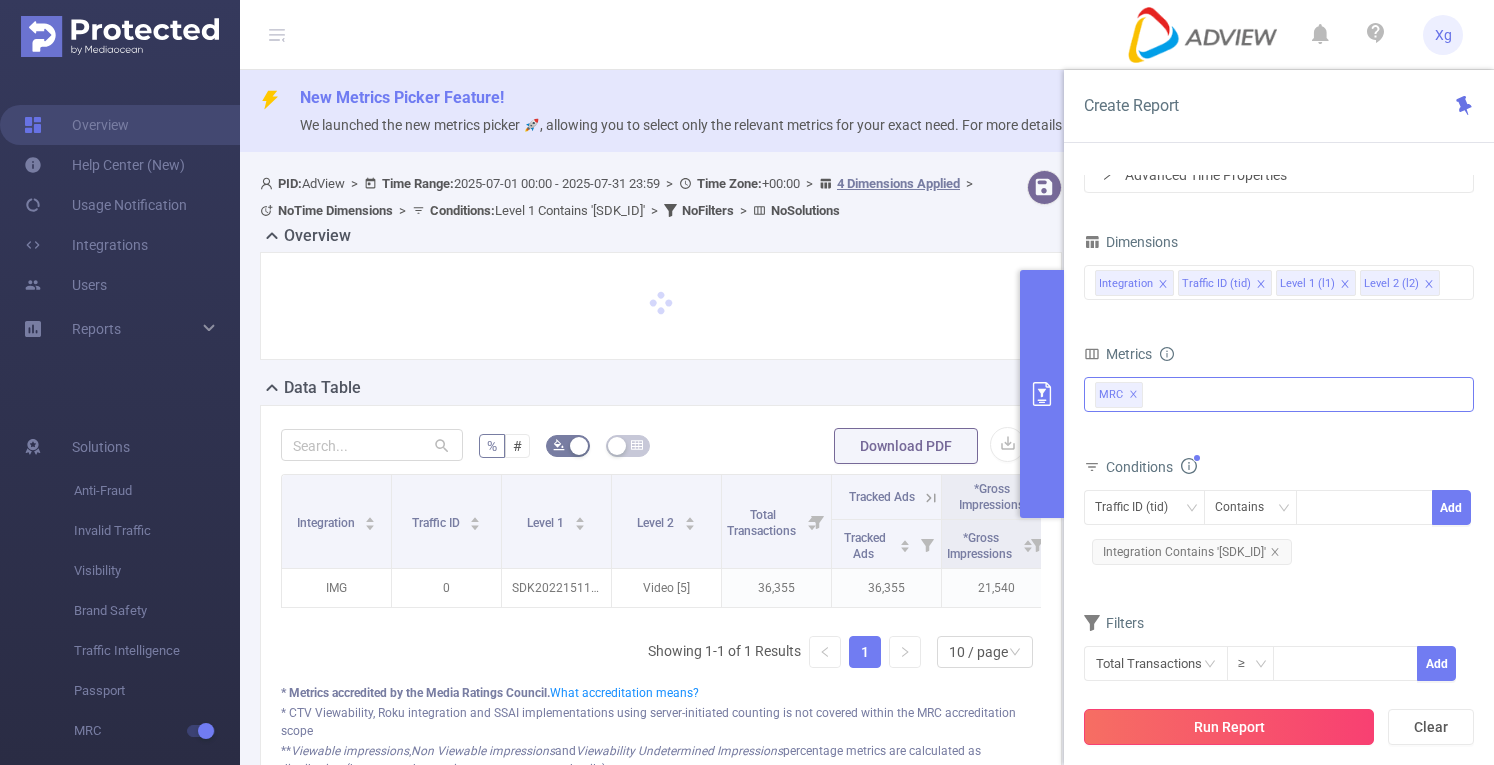 click on "Run Report" at bounding box center [1229, 727] 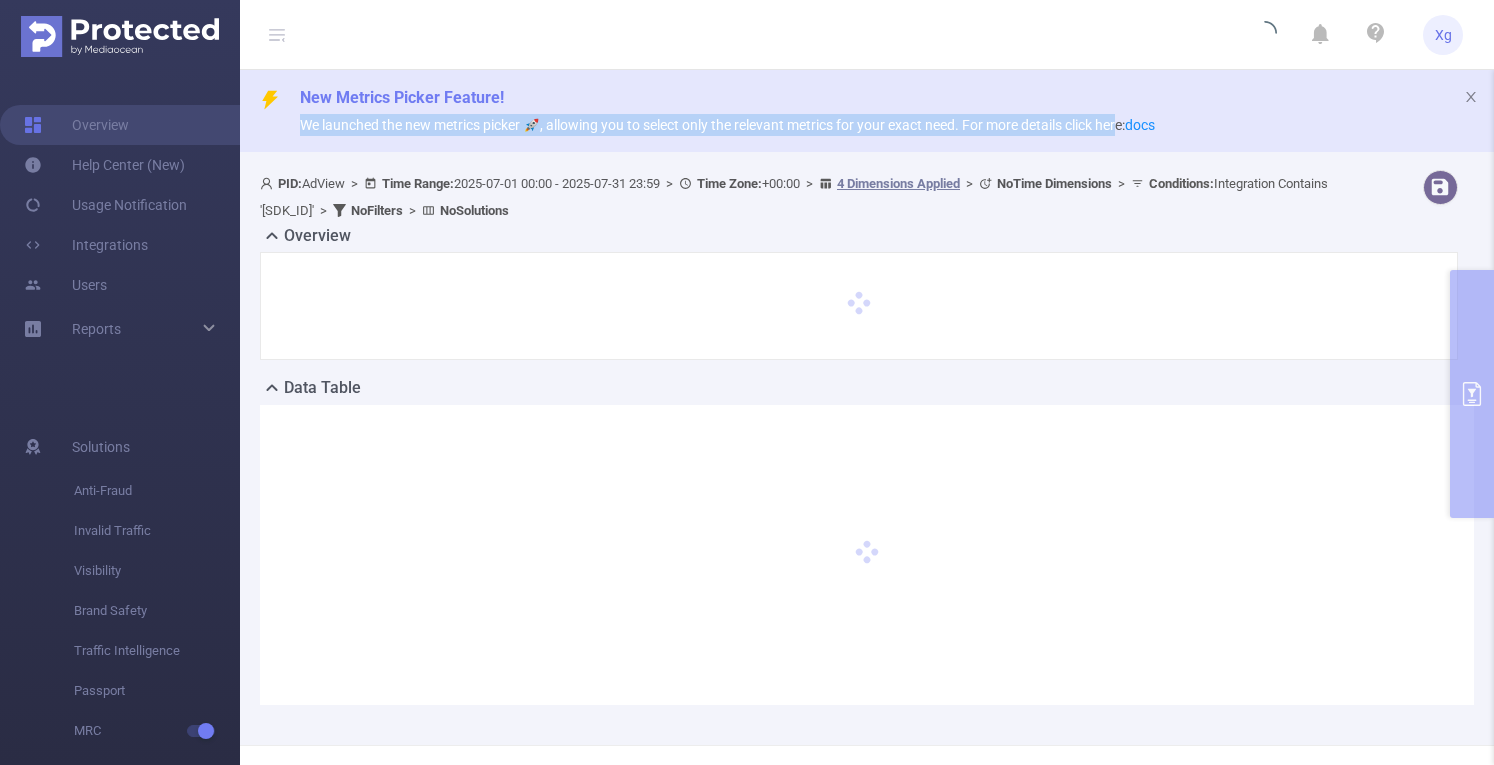 drag, startPoint x: 305, startPoint y: 125, endPoint x: 1089, endPoint y: 142, distance: 784.18427 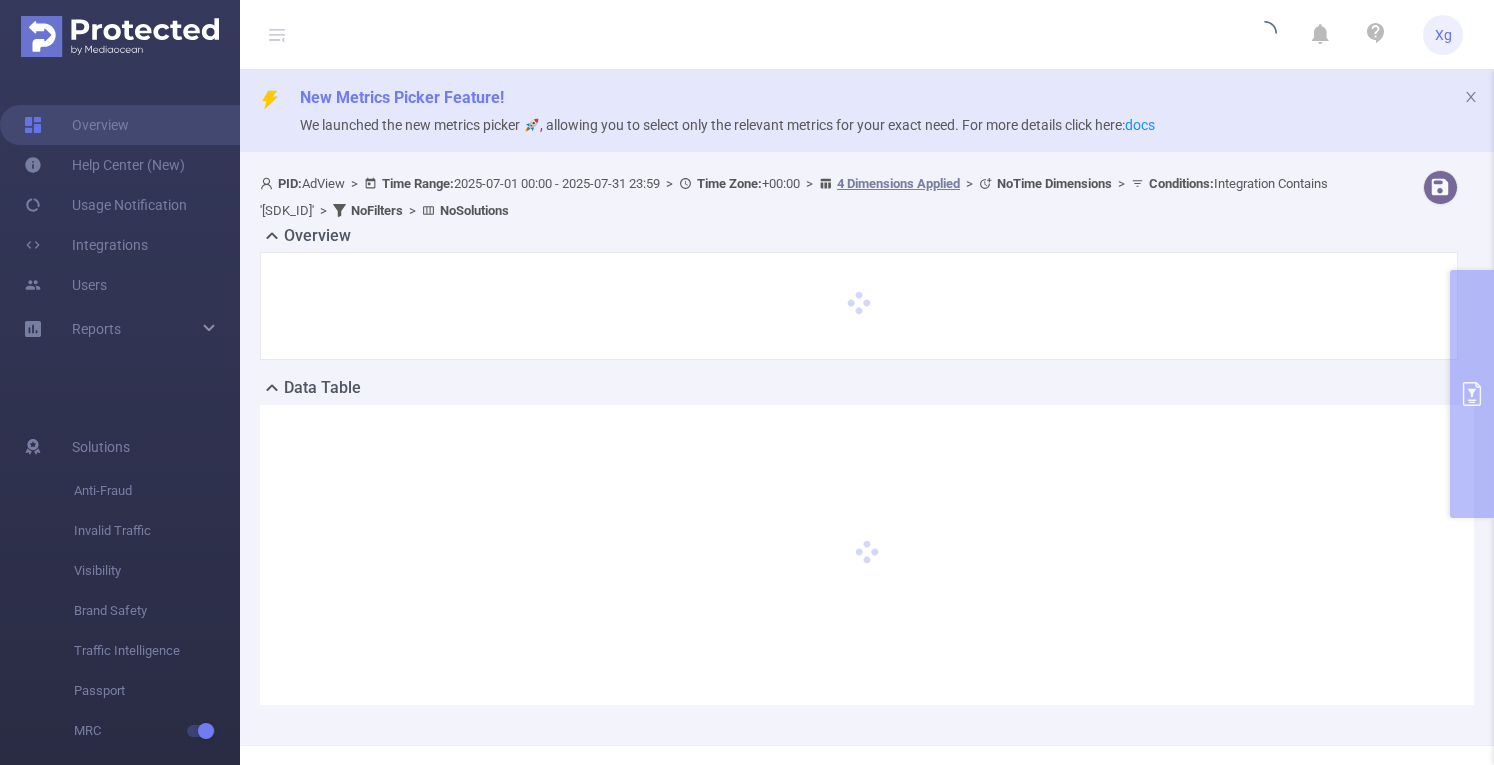 click on "New Metrics Picker Feature!" at bounding box center (889, 98) 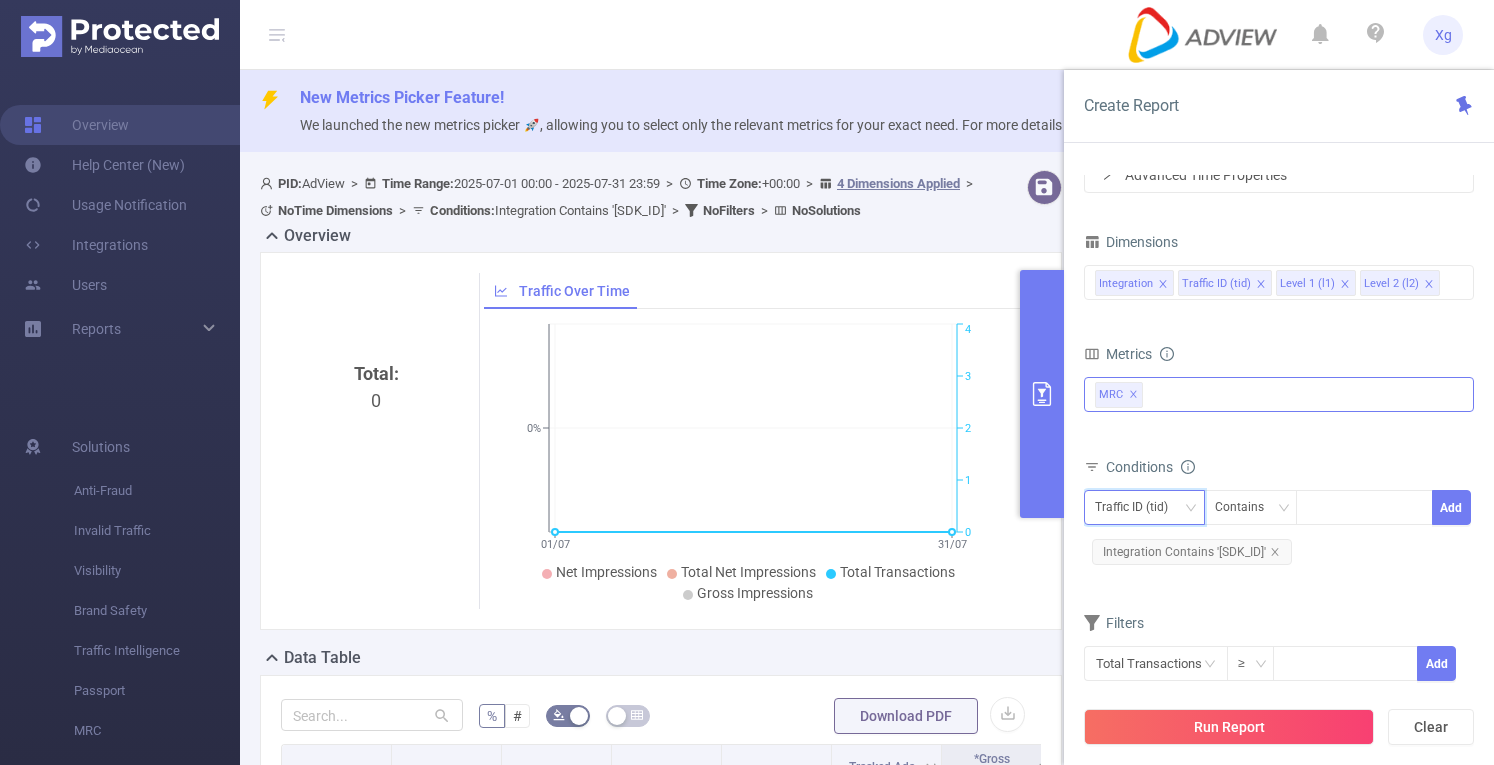 click on "Traffic ID (tid)" at bounding box center [1144, 507] 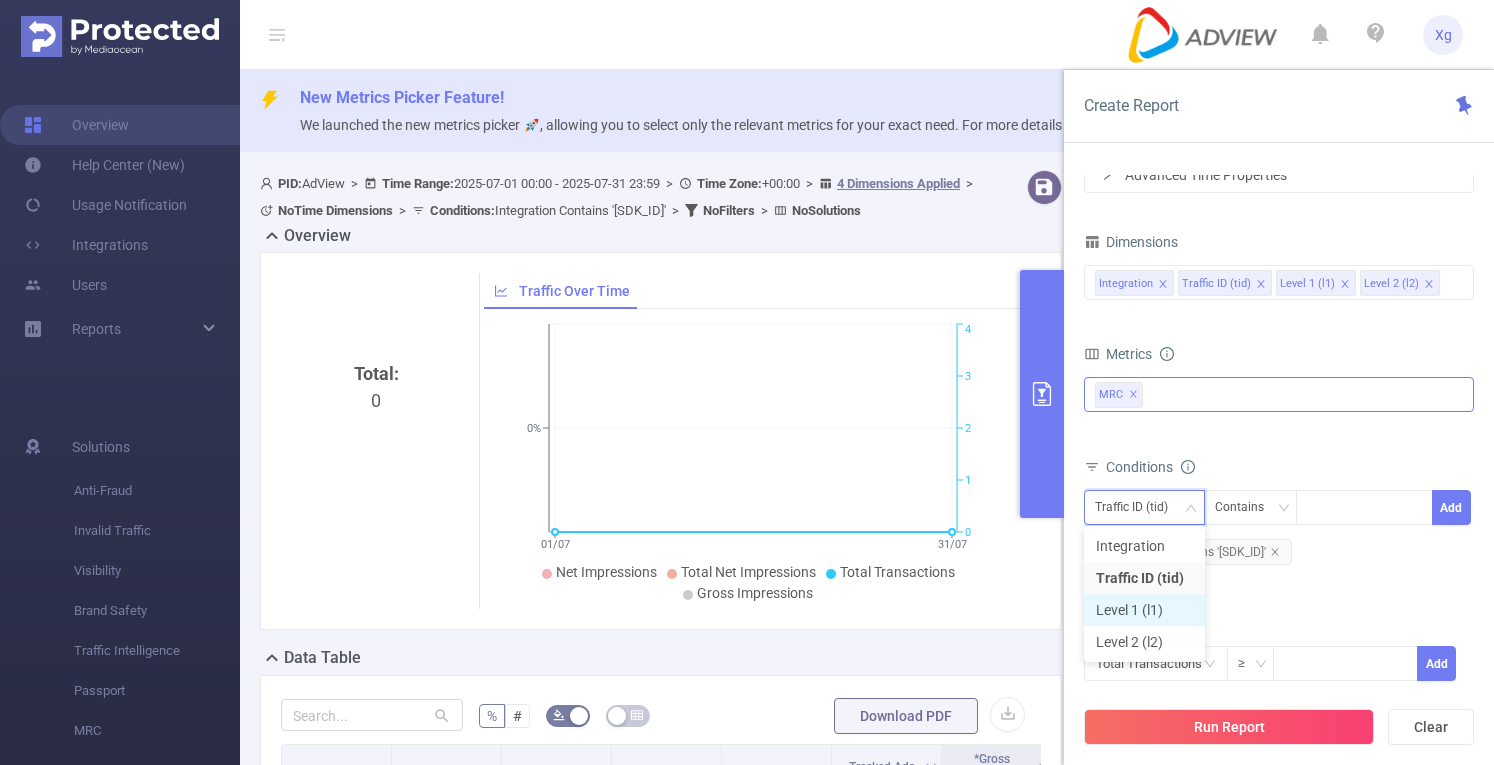 click on "Level 1 (l1)" at bounding box center [1144, 610] 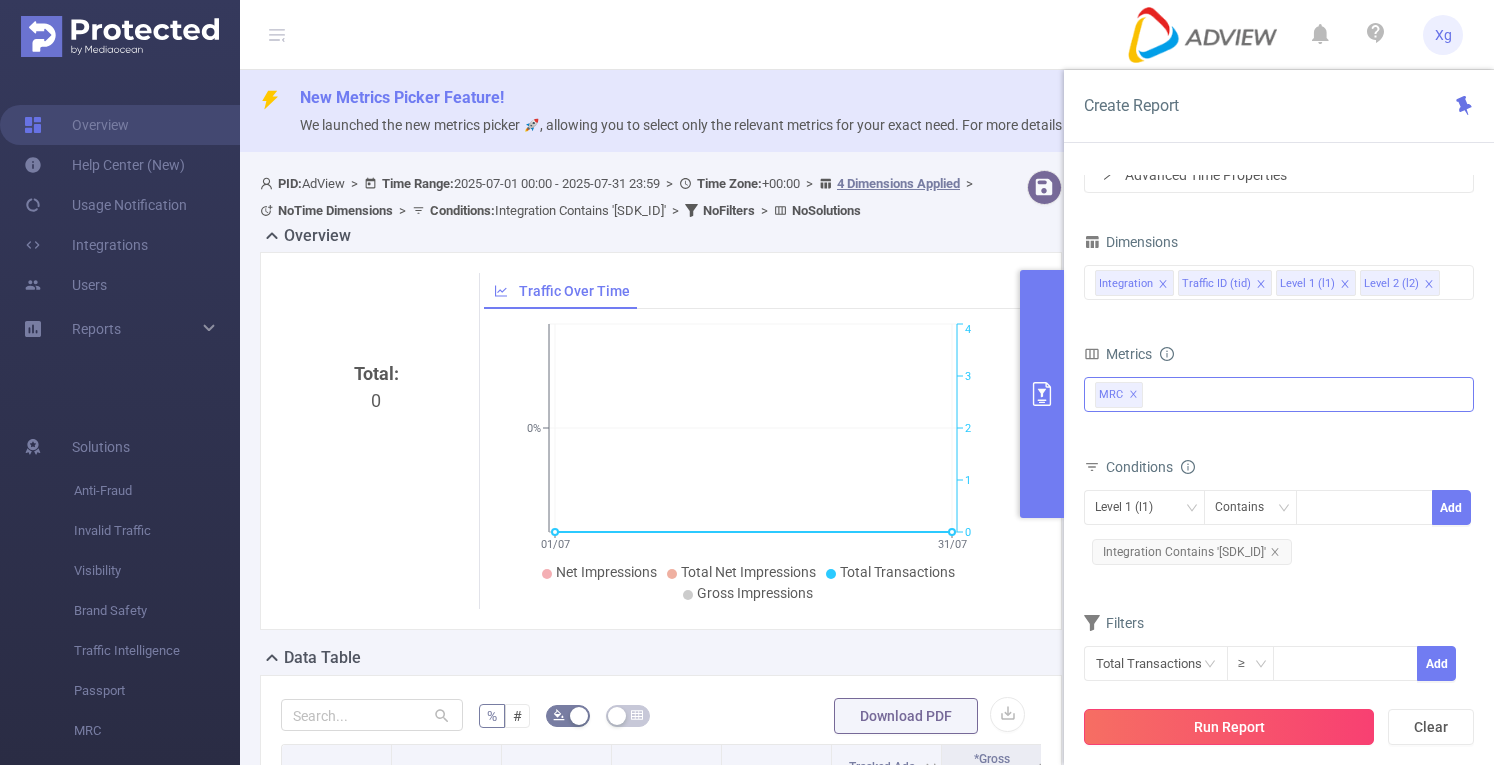 click on "Run Report" at bounding box center [1229, 727] 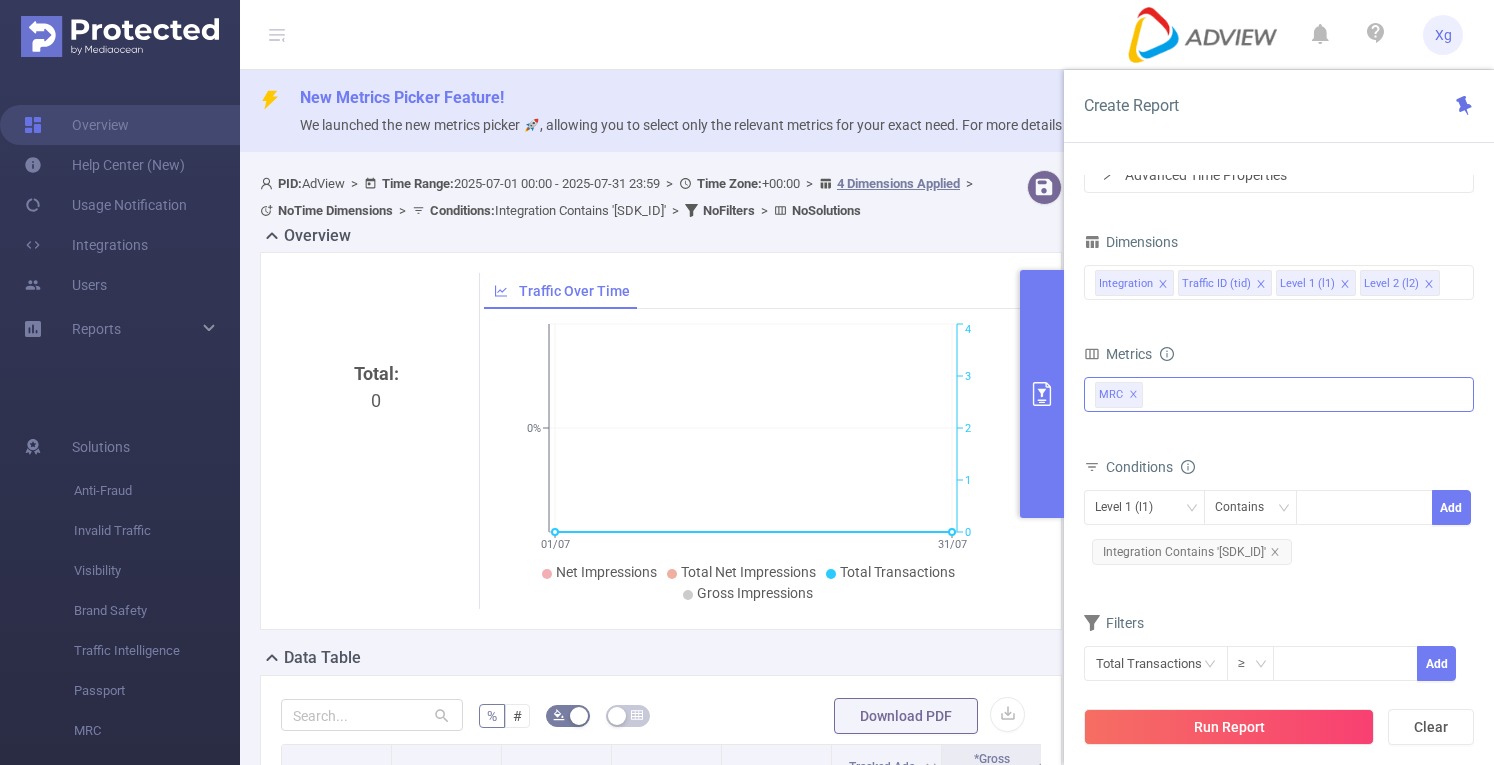 click on "Total: 0       Traffic Over Time     01/07 31/07 0% 0 1 2 3 4 Net Impressions Total Net Impressions Total Transactions Gross Impressions" at bounding box center [661, 441] 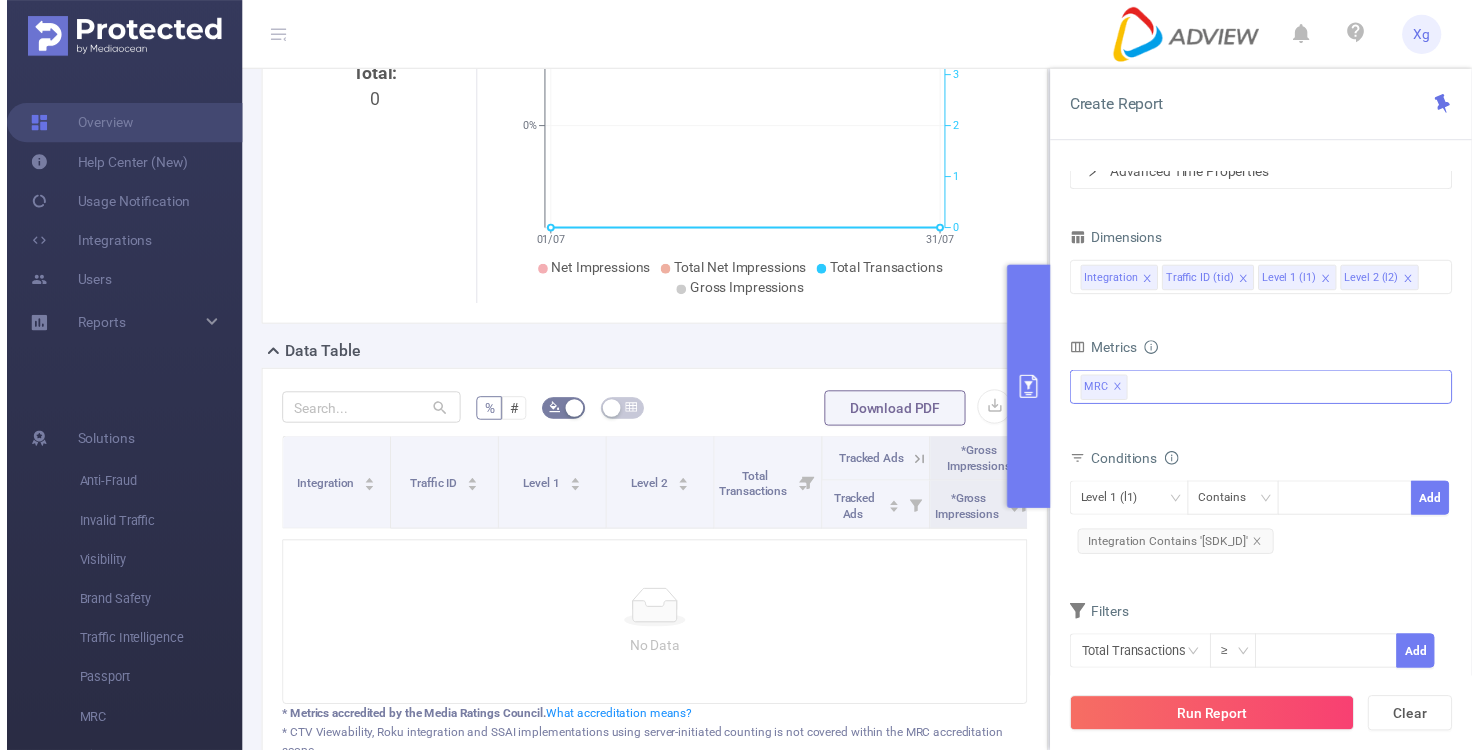 scroll, scrollTop: 572, scrollLeft: 0, axis: vertical 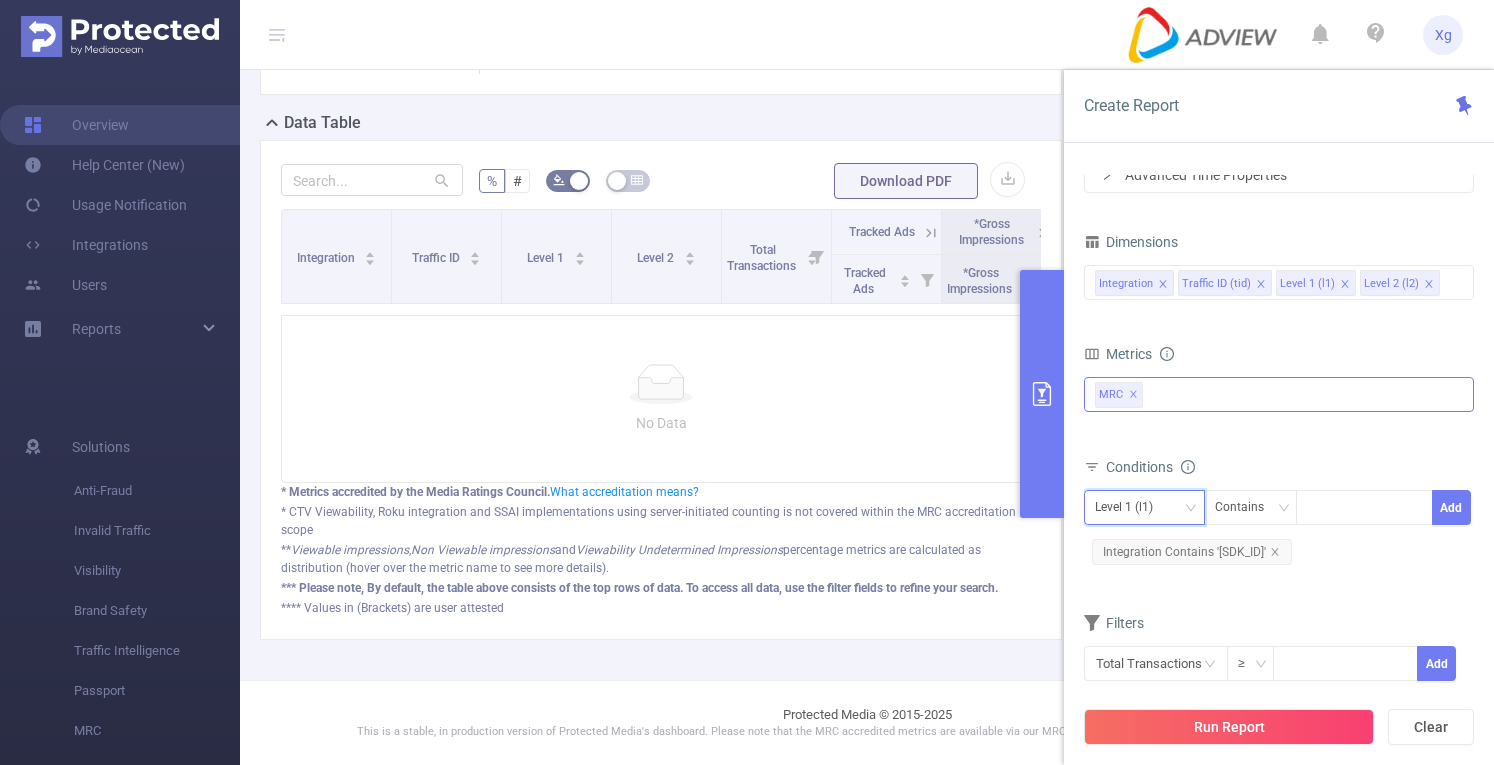 click on "Level 1 (l1)" at bounding box center [1131, 507] 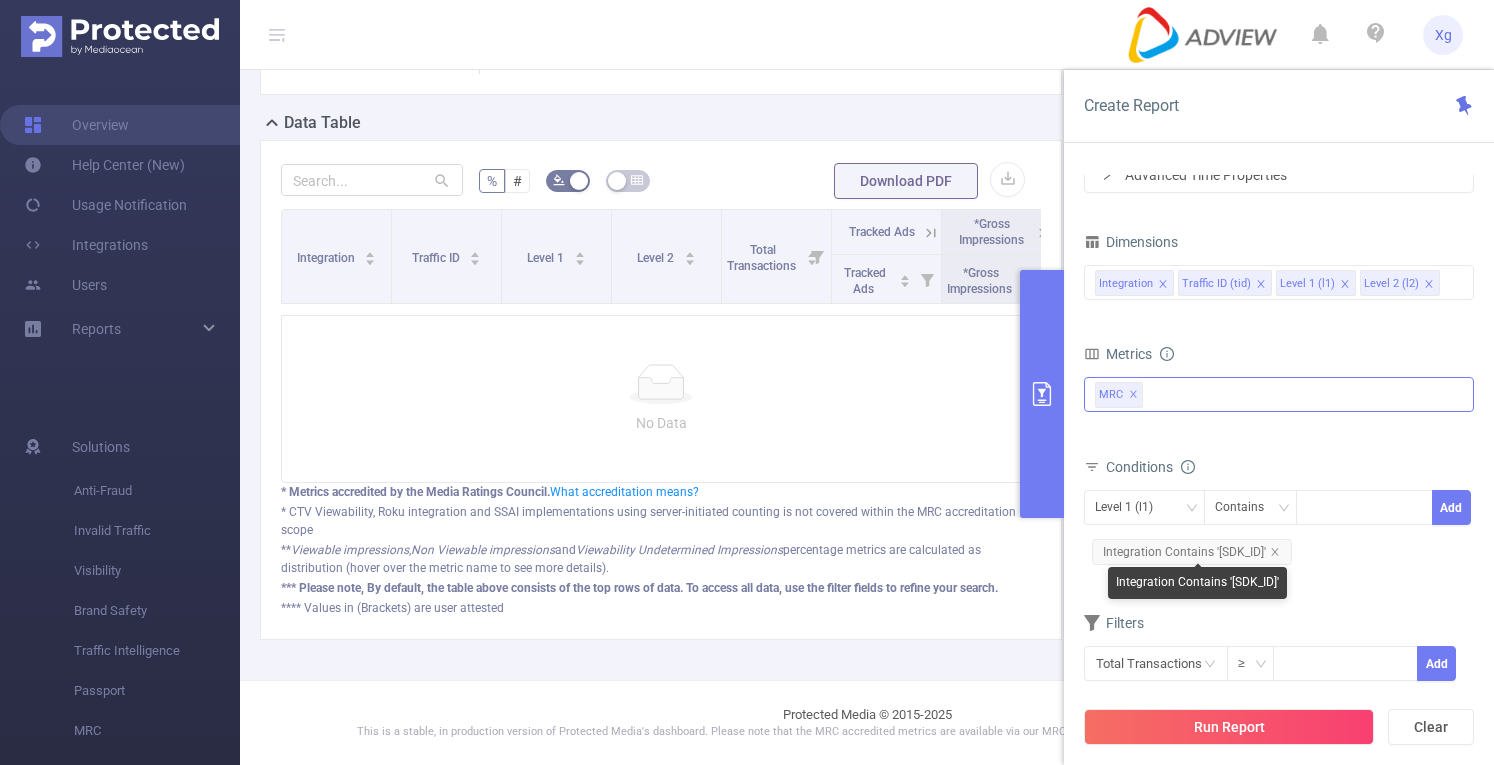 click on "Integration Contains 'SDK20201624040232d2vb8f86t81ytp2'" at bounding box center [1197, 583] 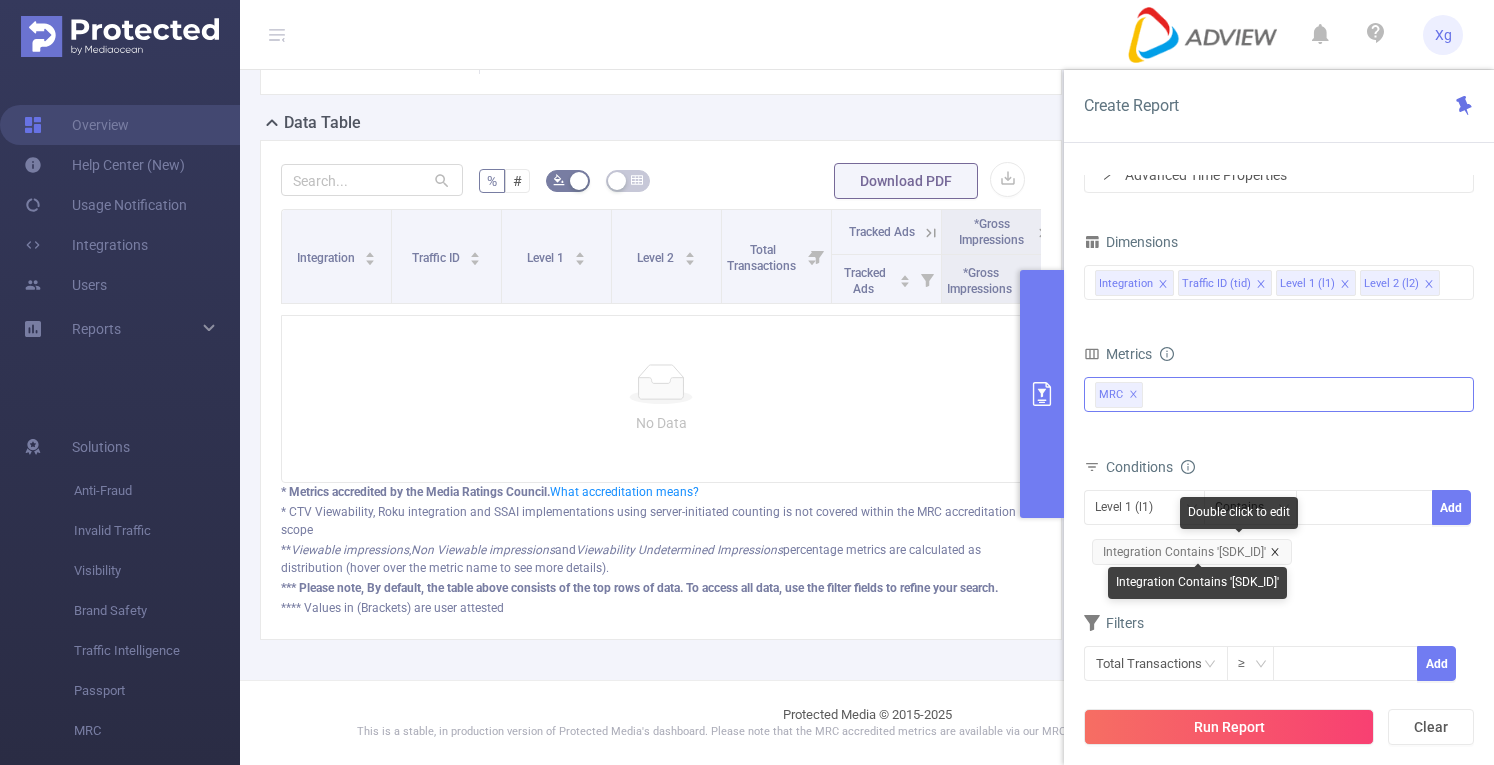 click 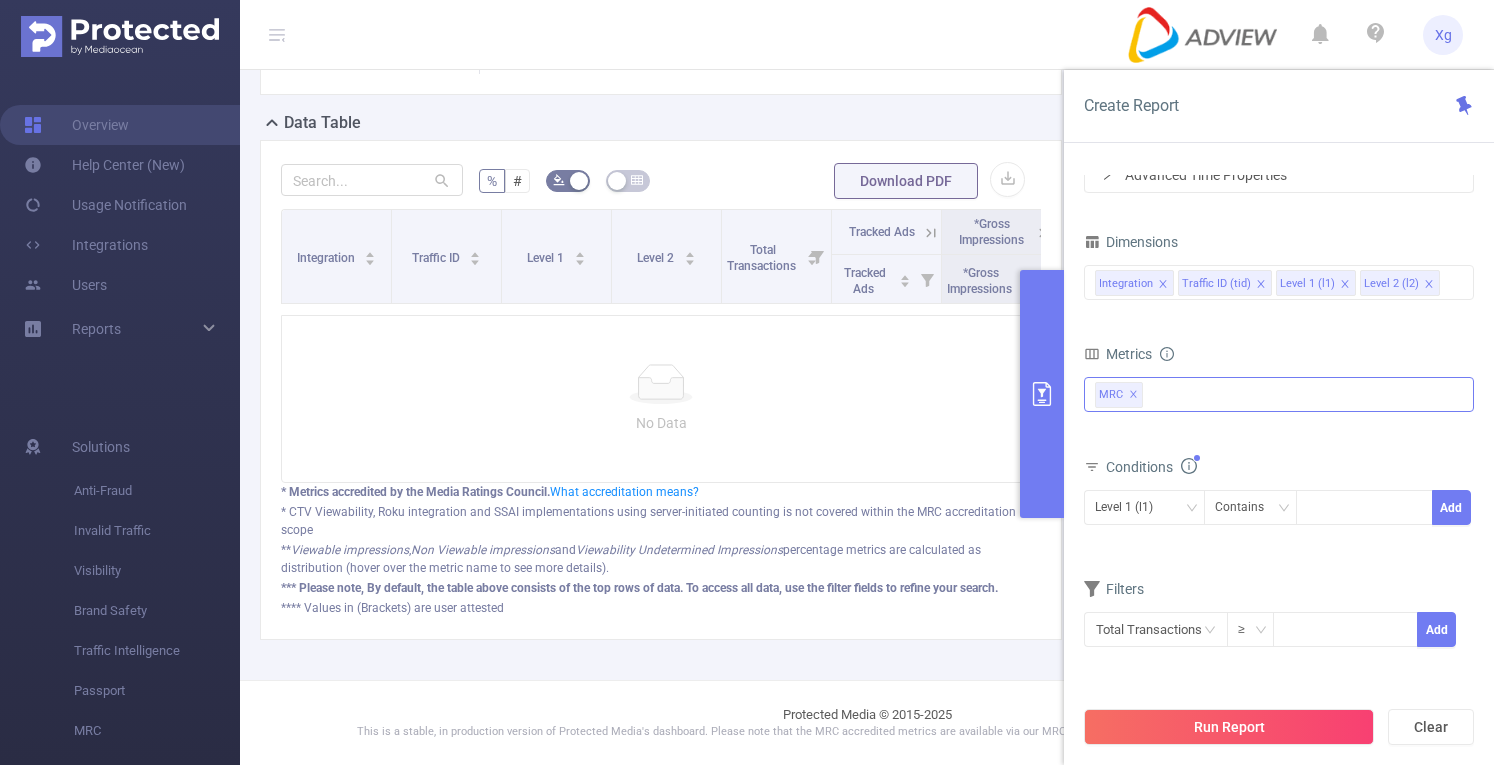 click on "Anti-Fraud MRC MRC    ✕" at bounding box center [1279, 394] 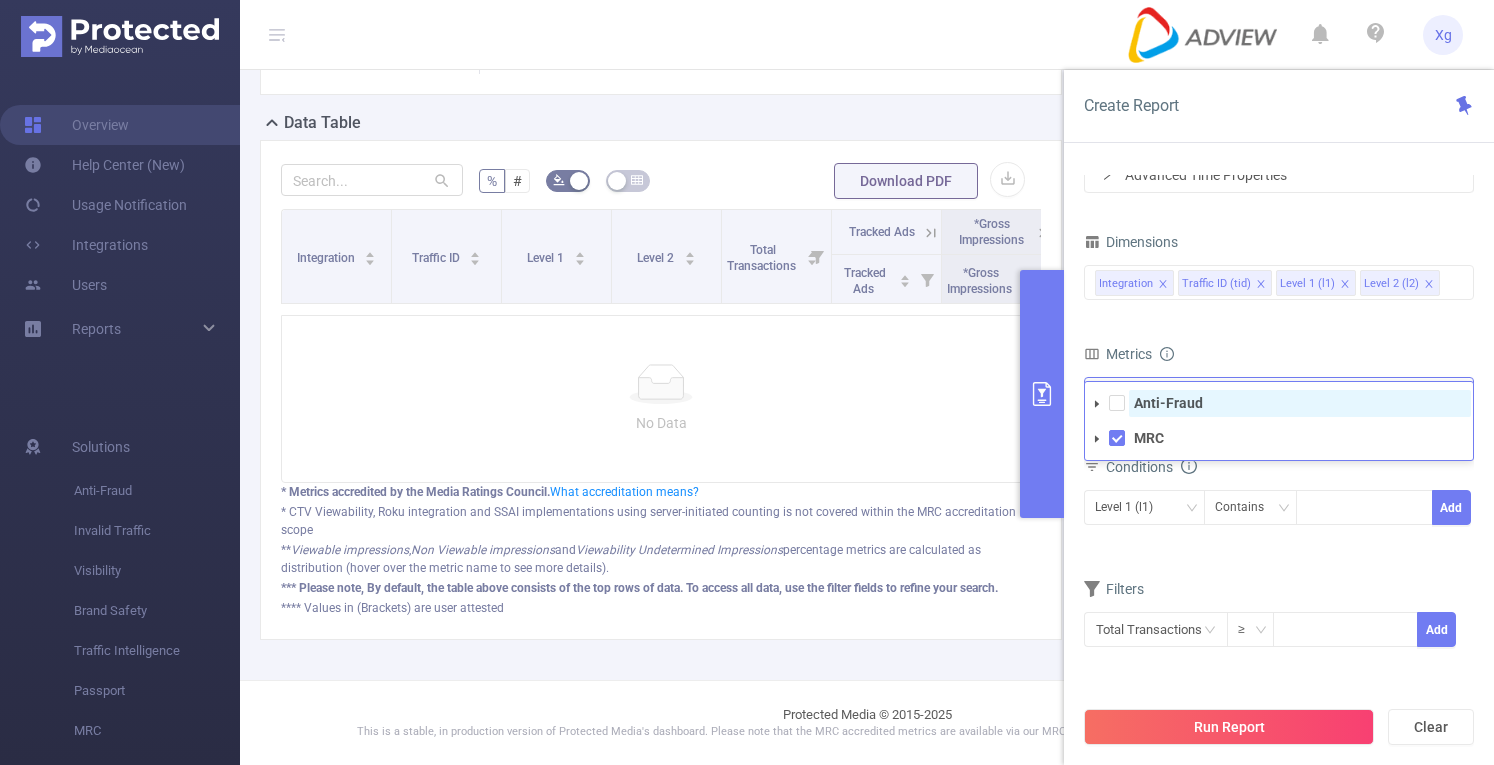 click on "Anti-Fraud" at bounding box center (1300, 403) 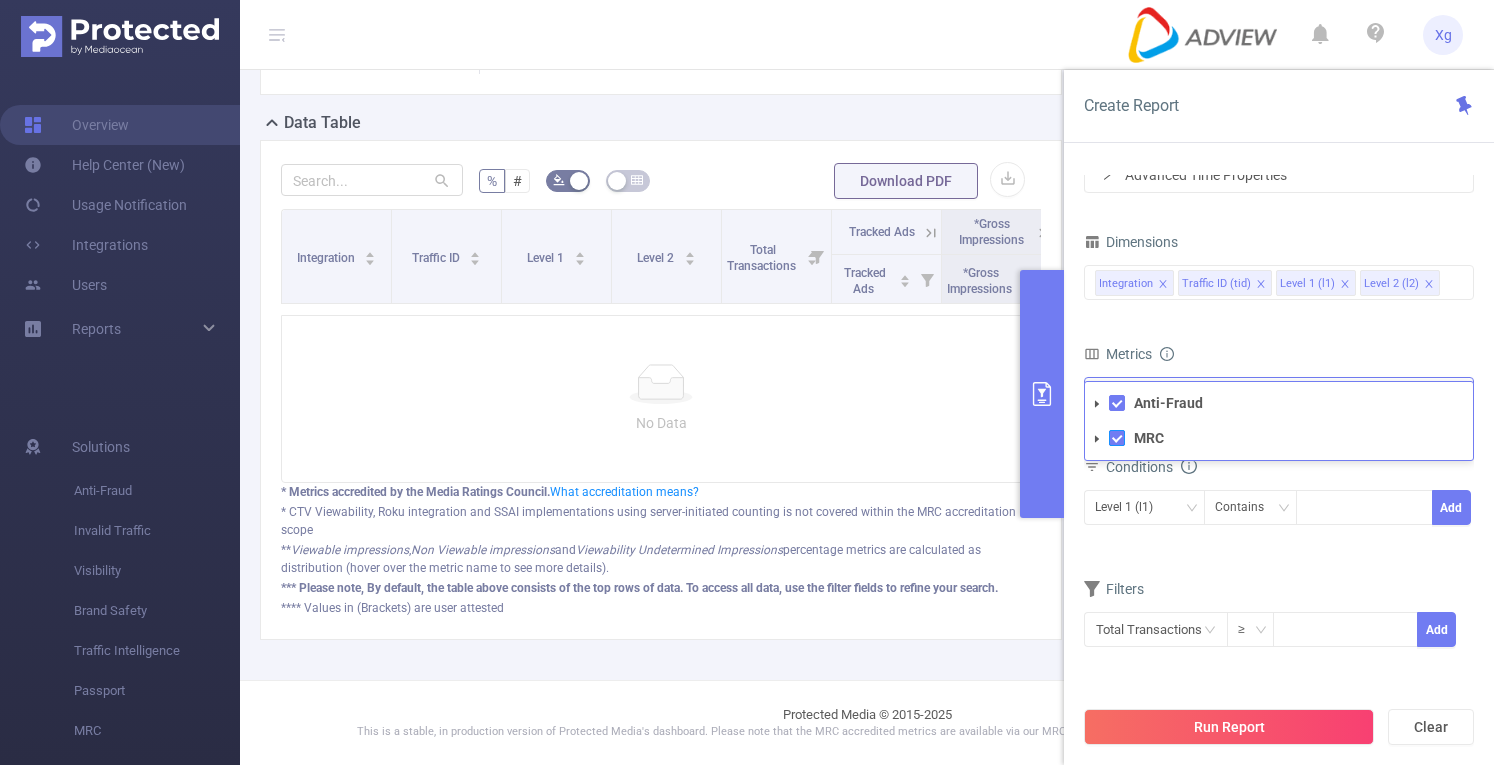 click at bounding box center (1117, 438) 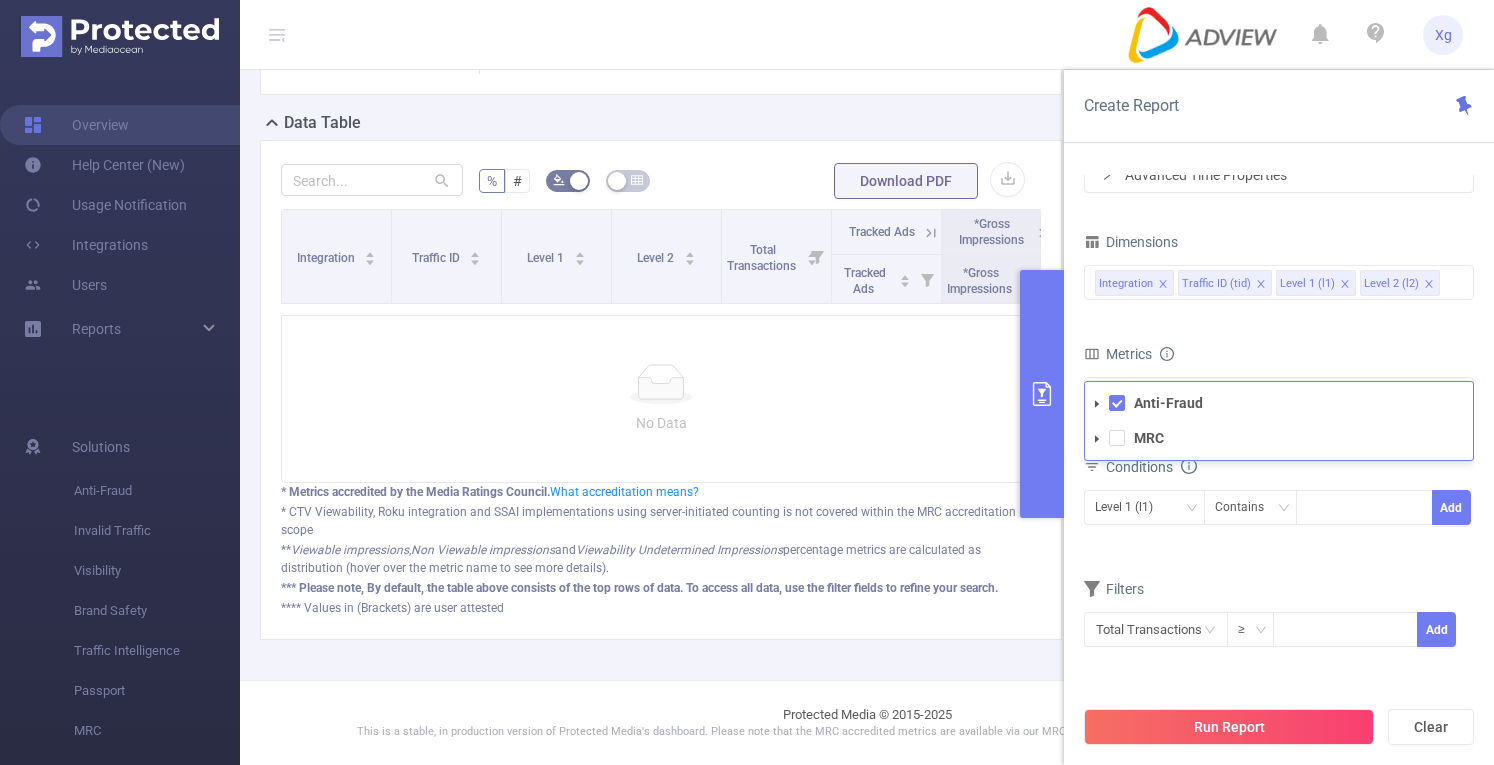 click on "Dimensions Integration Traffic ID (tid) Level 1 (l1) Level 2 (l2)      Metrics Tracked Ads GIVT SIVT *Gross Impressions *GIVT *SIVT Decision Rate *SIVT *Net Impressions *Viewable Impressions *Non Viewable Impressions *Viewability Undetermined Impressions *Measured Impressions *Viewable Rate Median Viewability *Total Net Impressions *Viewable Impressions *Non Viewable Impressions *Viewability Undetermined Impressions *Measured Rate *Viewable Rate Median Viewability Total Fraudulent Bot/Virus Hostile Tools Tunneled Traffic Non Malicious Bots View Fraud Publisher Fraud Reputation Total Suspicious Bot/Virus Hostile Tools Tunneled Traffic Non Malicious Bots View Fraud Publisher Fraud Reputation Total IVT   Anti-Fraud MRC Anti-Fraud    ✕    Conditions  Level 1 (l1) Contains   Add    Filters Total Transactions ≥ Add" at bounding box center [1279, 450] 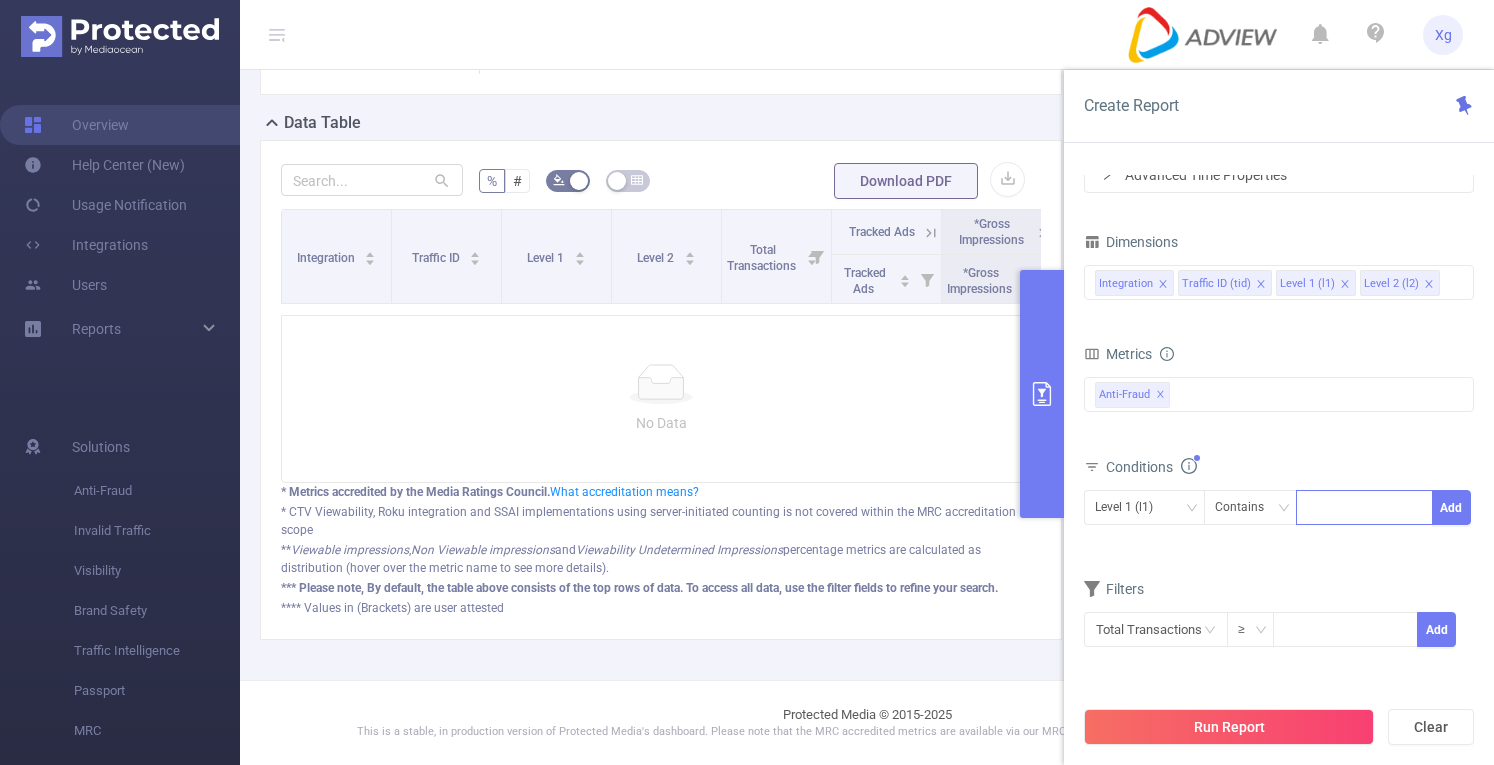 click at bounding box center [1364, 507] 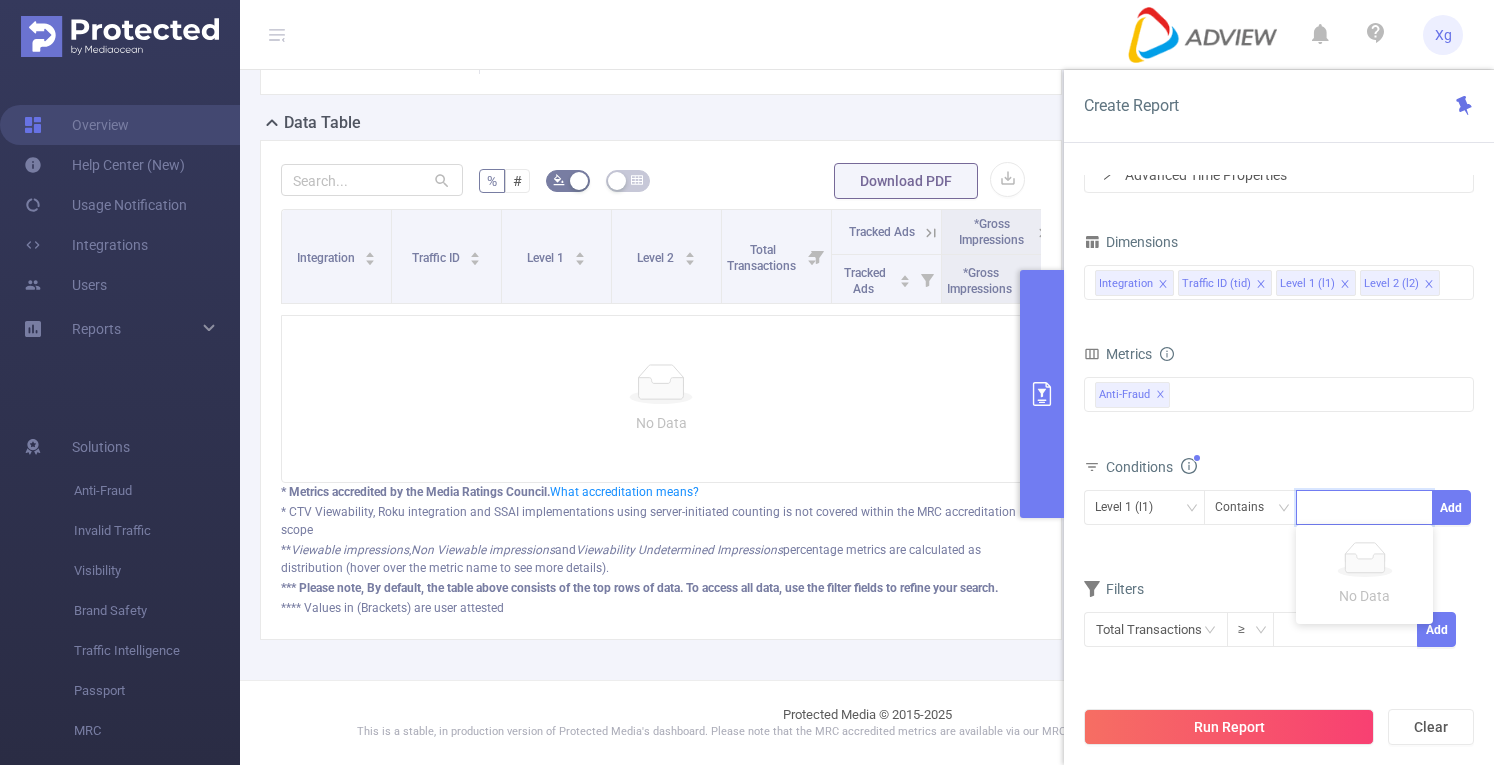 paste on "SDK20201624040232d2vb8f86t81ytp2" 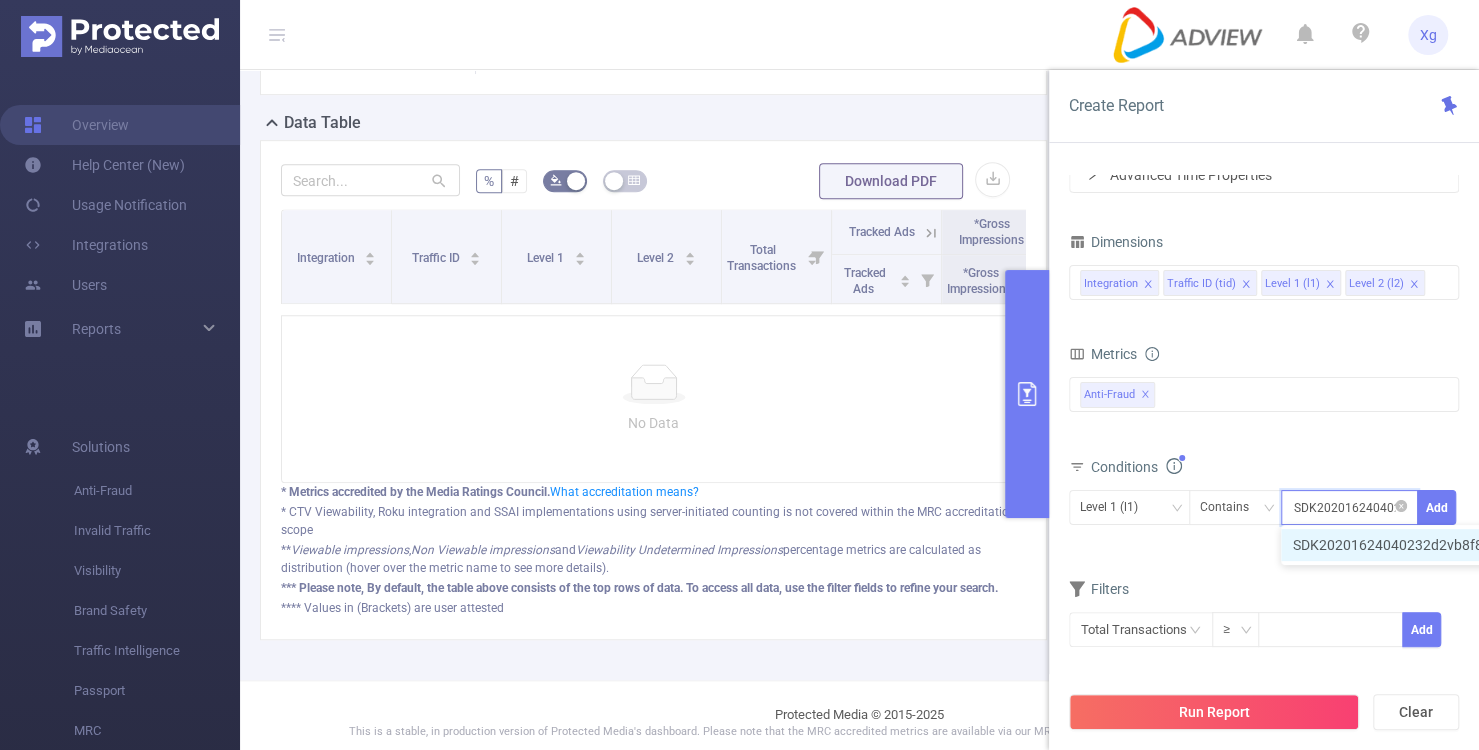 scroll, scrollTop: 0, scrollLeft: 94, axis: horizontal 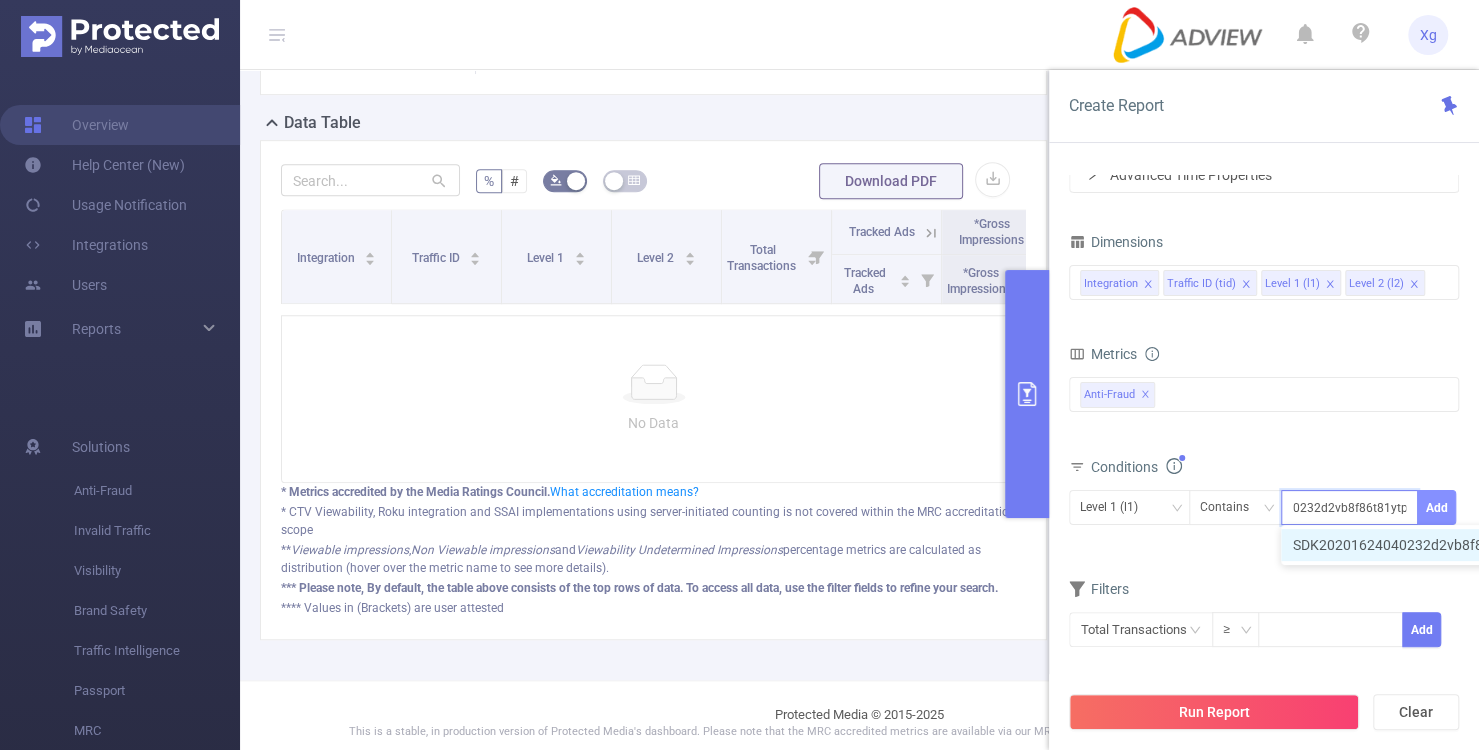type on "SDK20201624040232d2vb8f86t81ytp2" 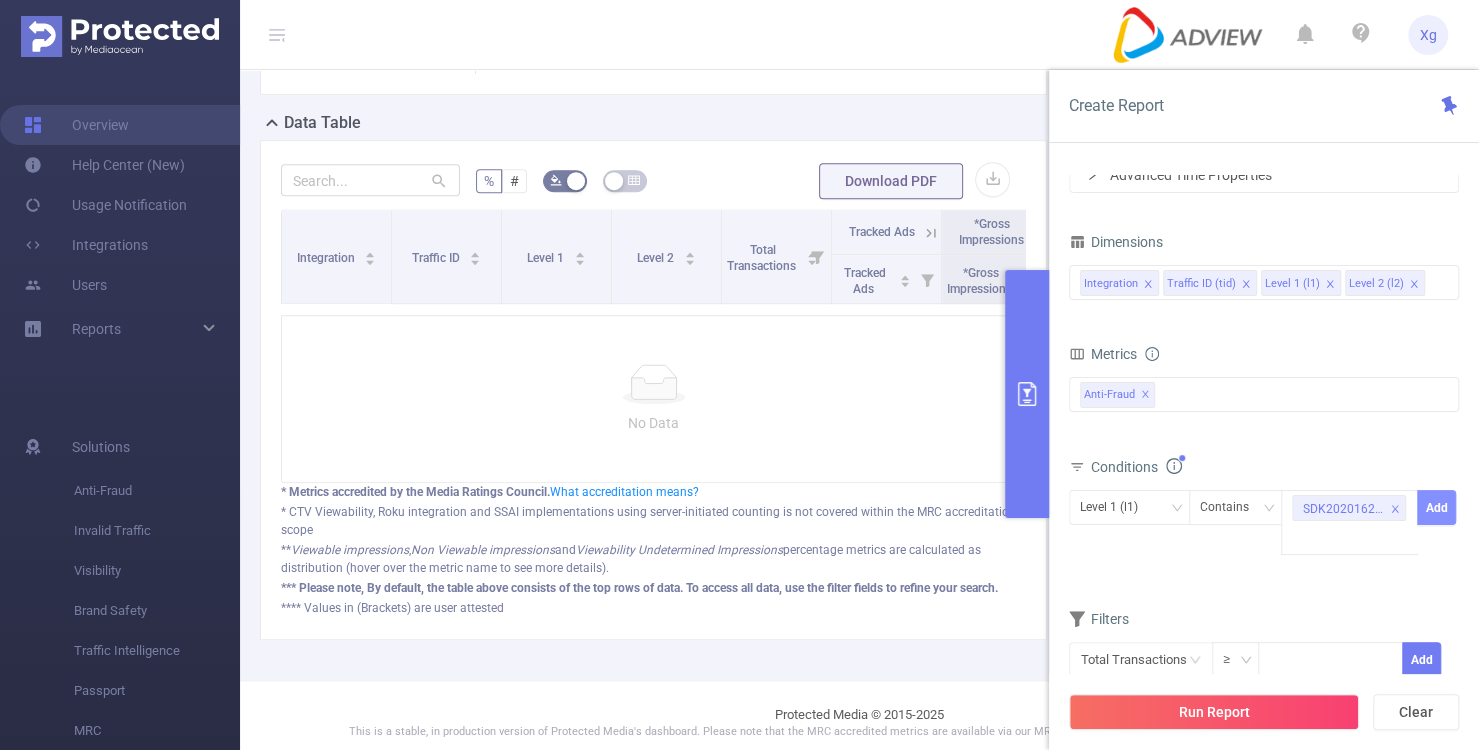 click on "Add" at bounding box center (1436, 507) 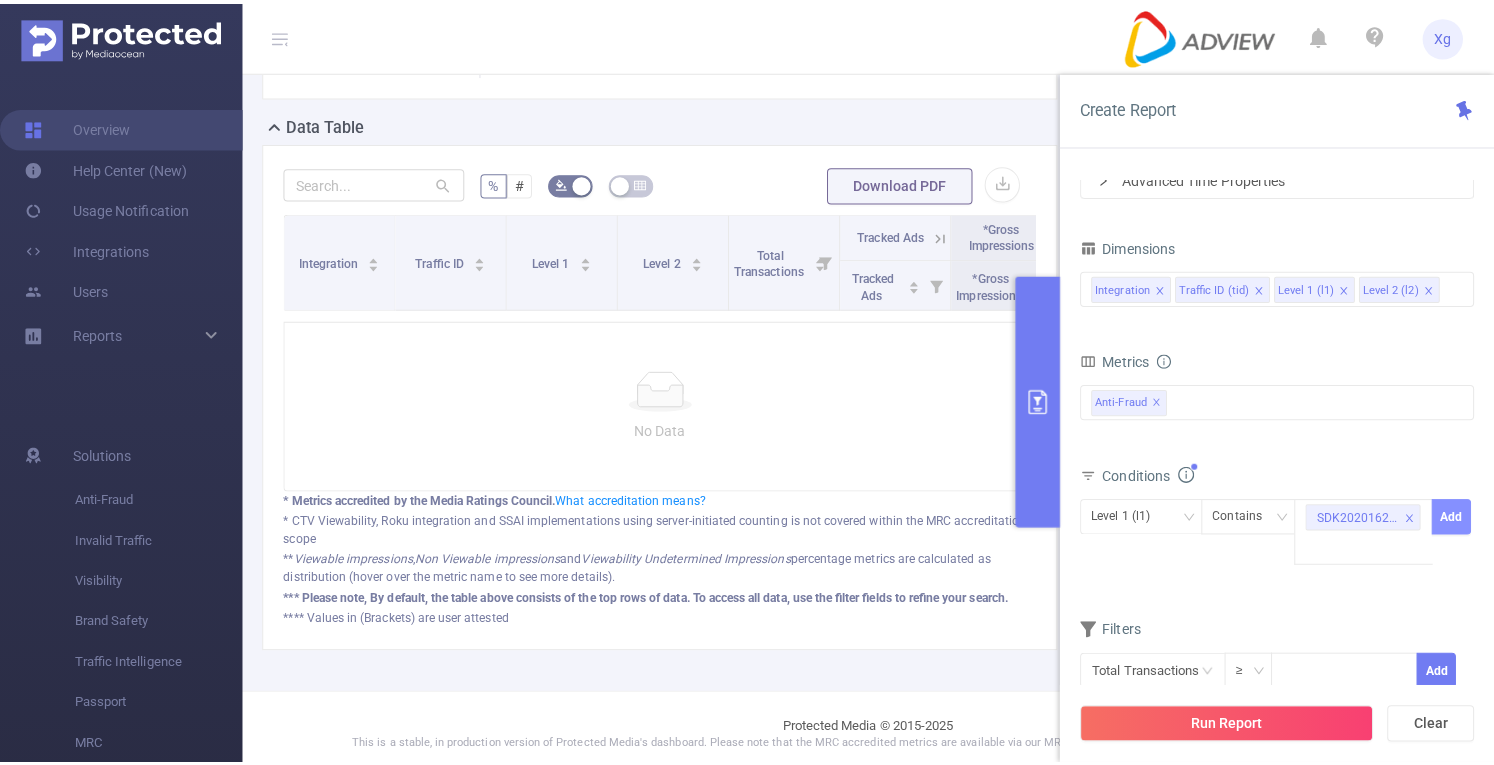 scroll, scrollTop: 0, scrollLeft: 0, axis: both 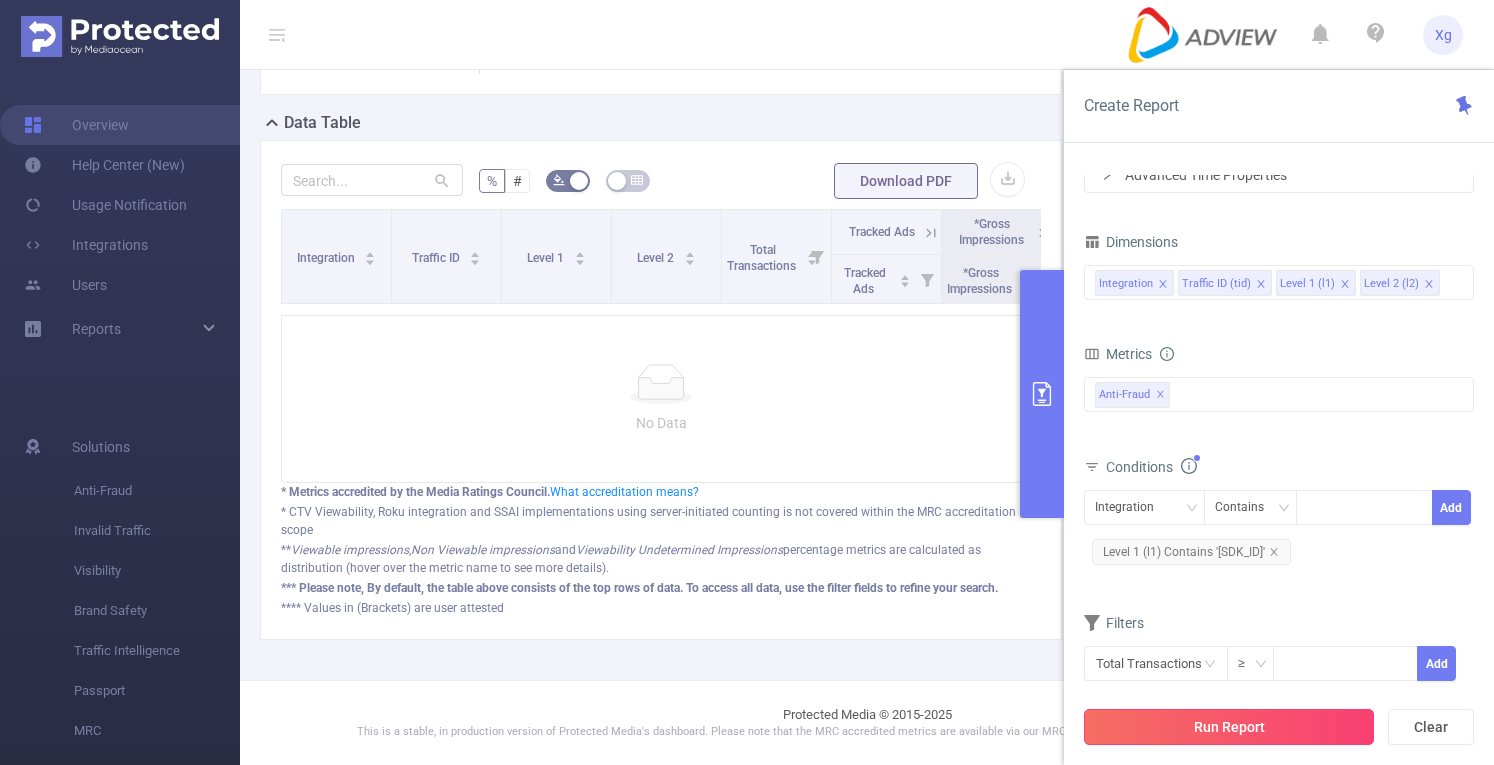 click on "Run Report" at bounding box center [1229, 727] 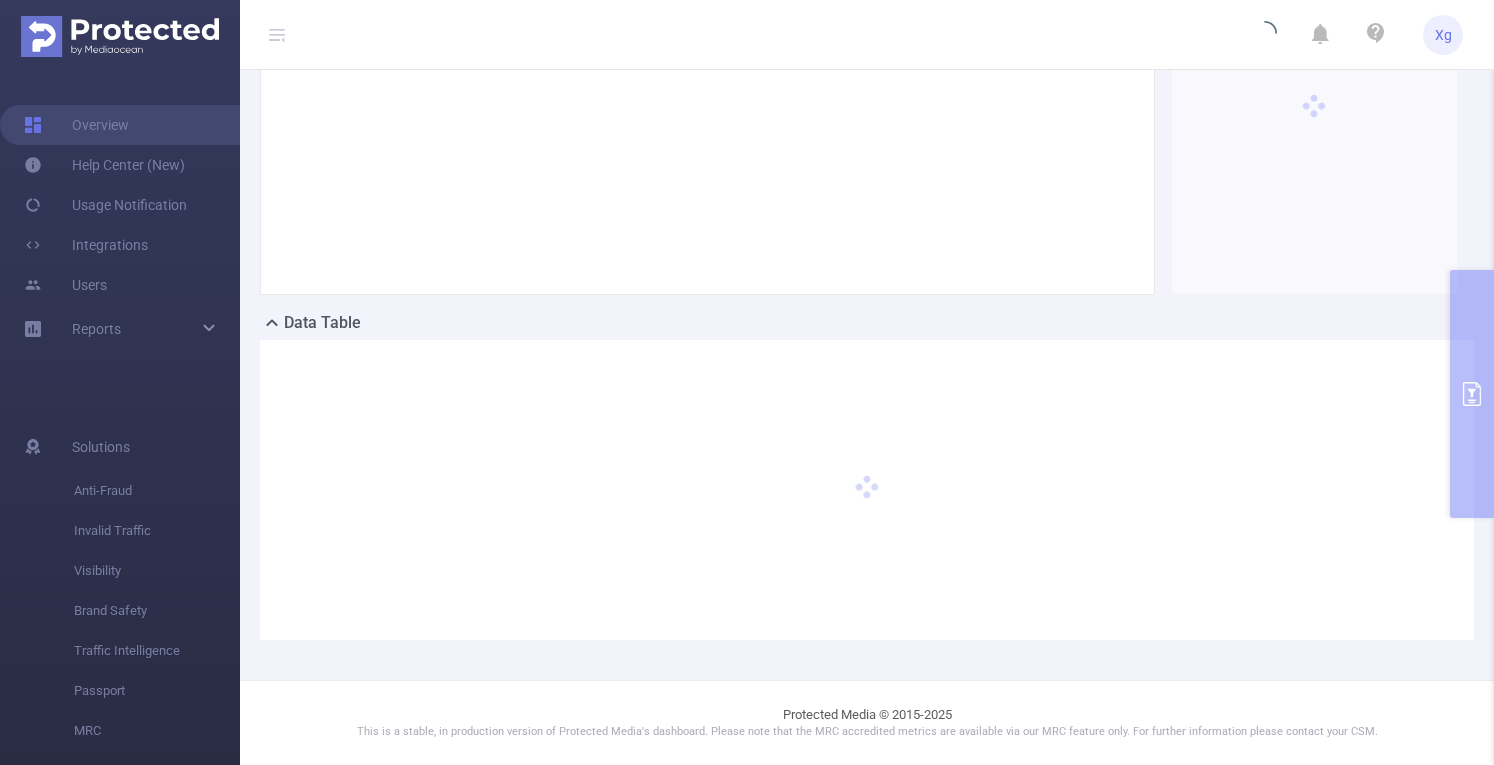 scroll, scrollTop: 332, scrollLeft: 0, axis: vertical 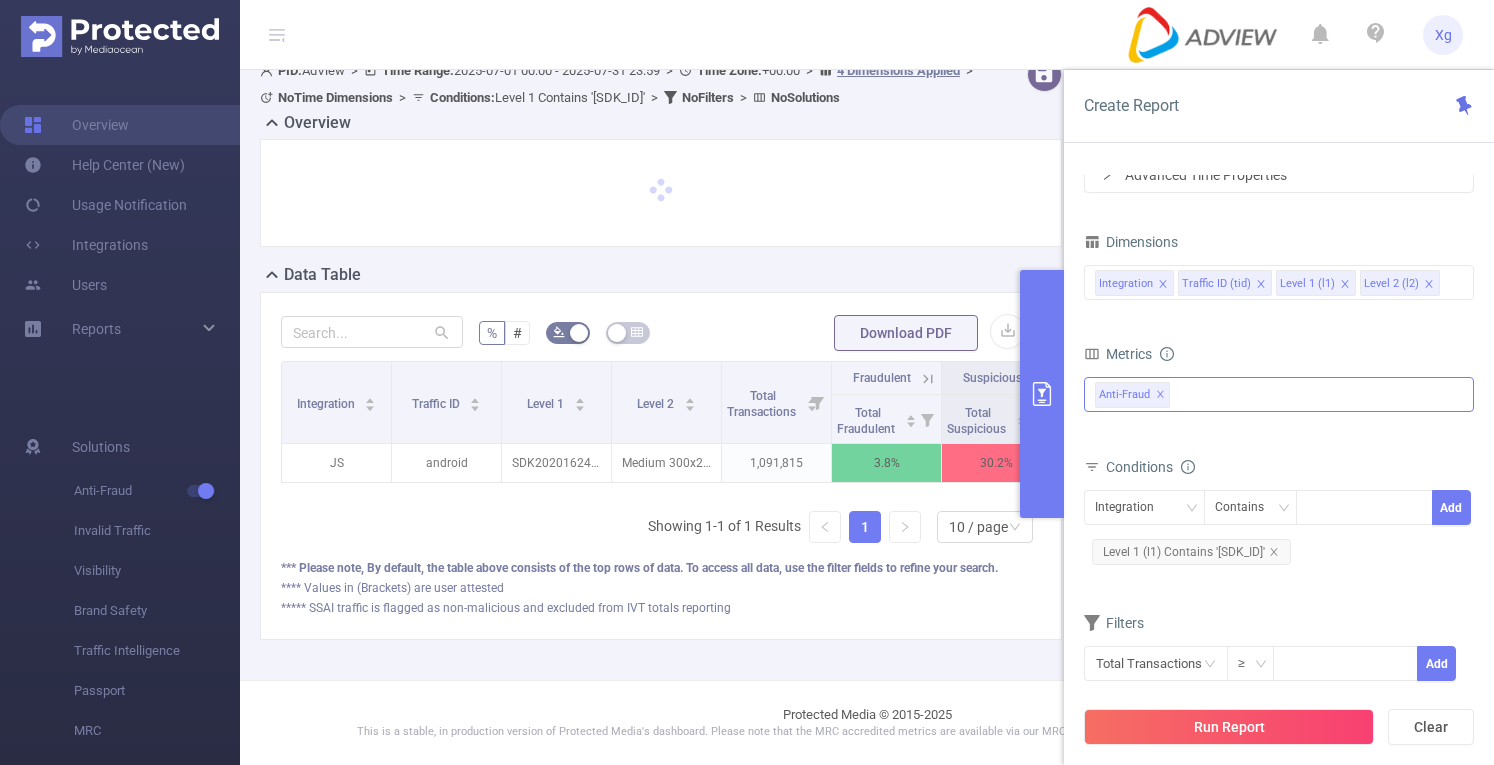 click on "Anti-Fraud MRC Anti-Fraud    ✕" at bounding box center [1279, 394] 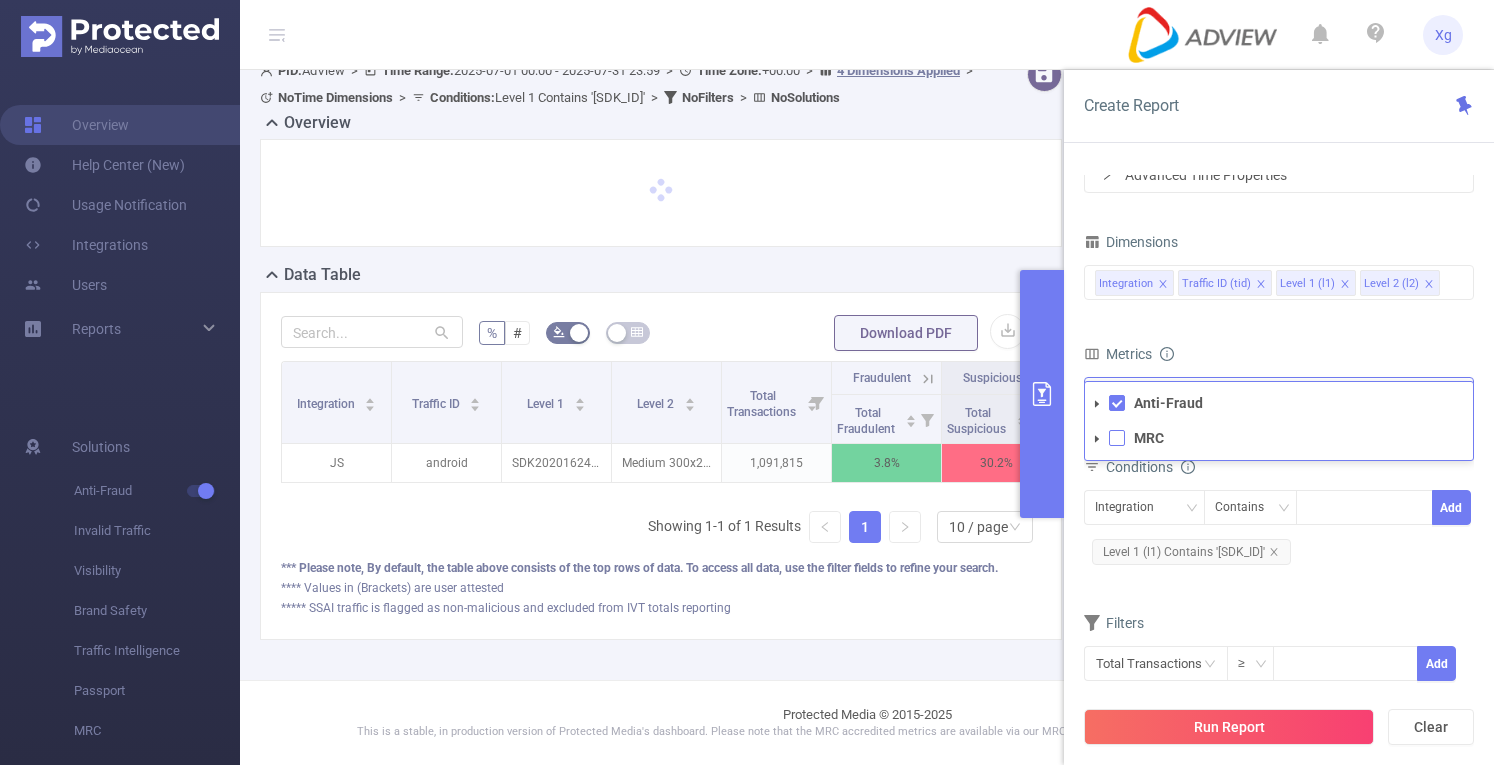 click at bounding box center (1117, 438) 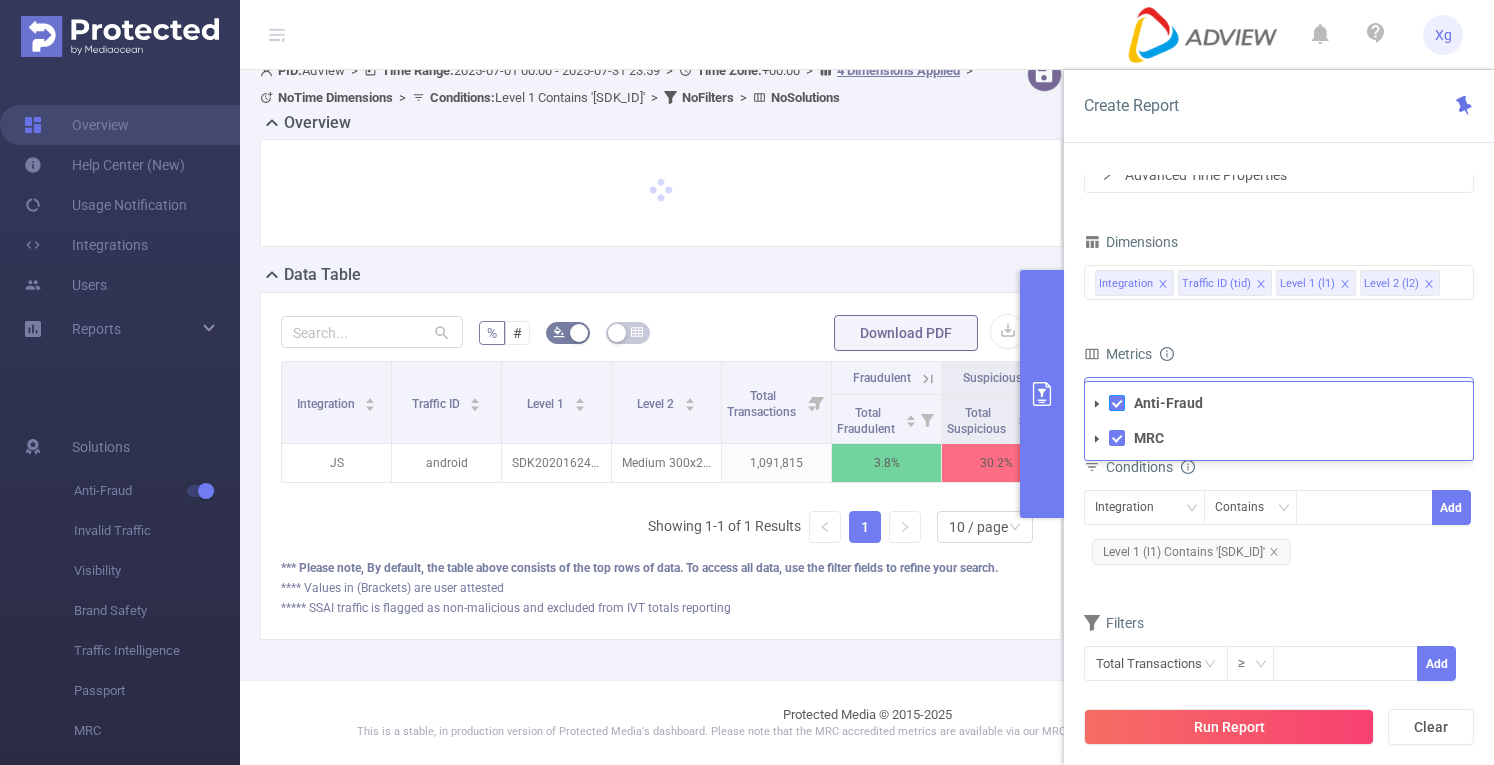click at bounding box center [1117, 403] 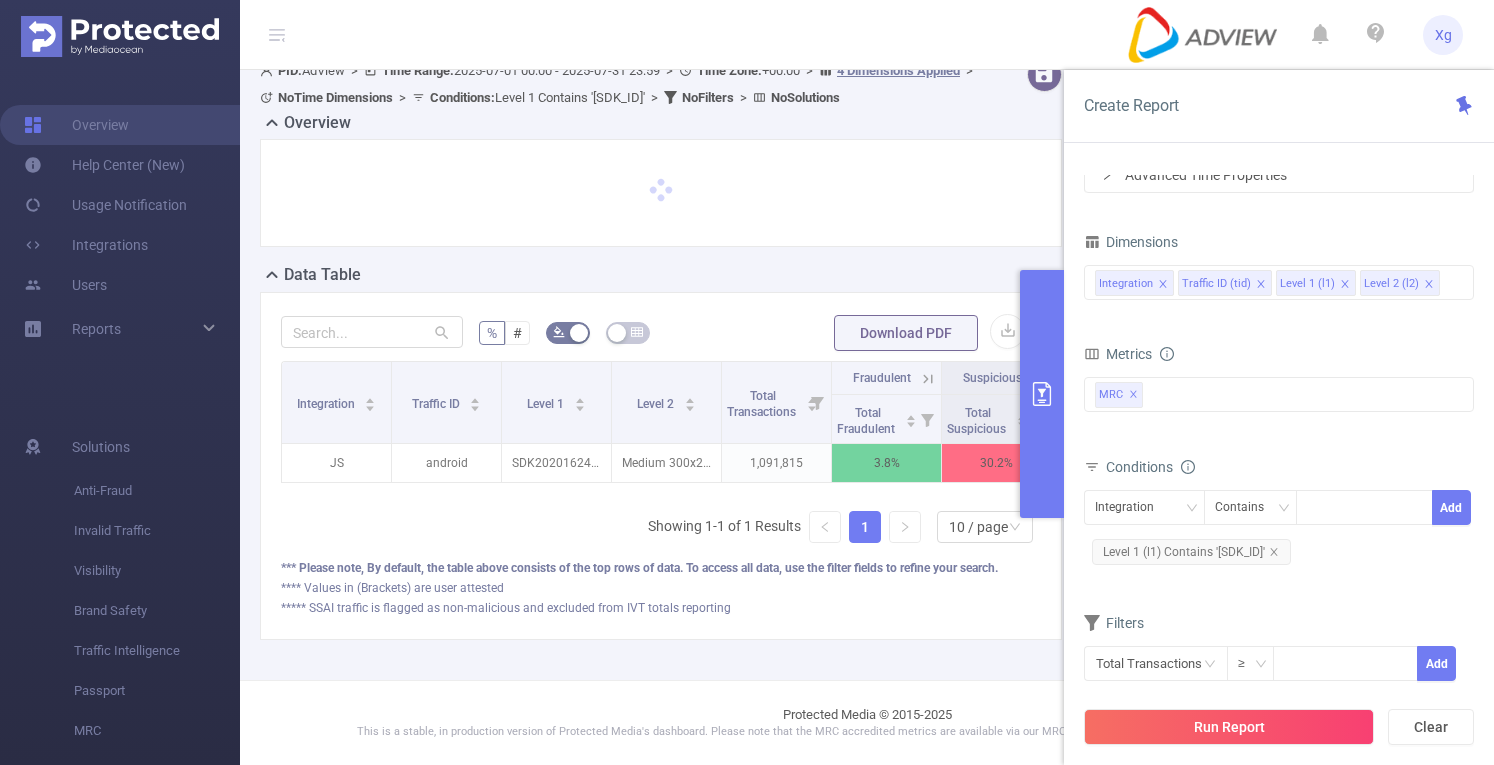 click on "Metrics" at bounding box center (1279, 356) 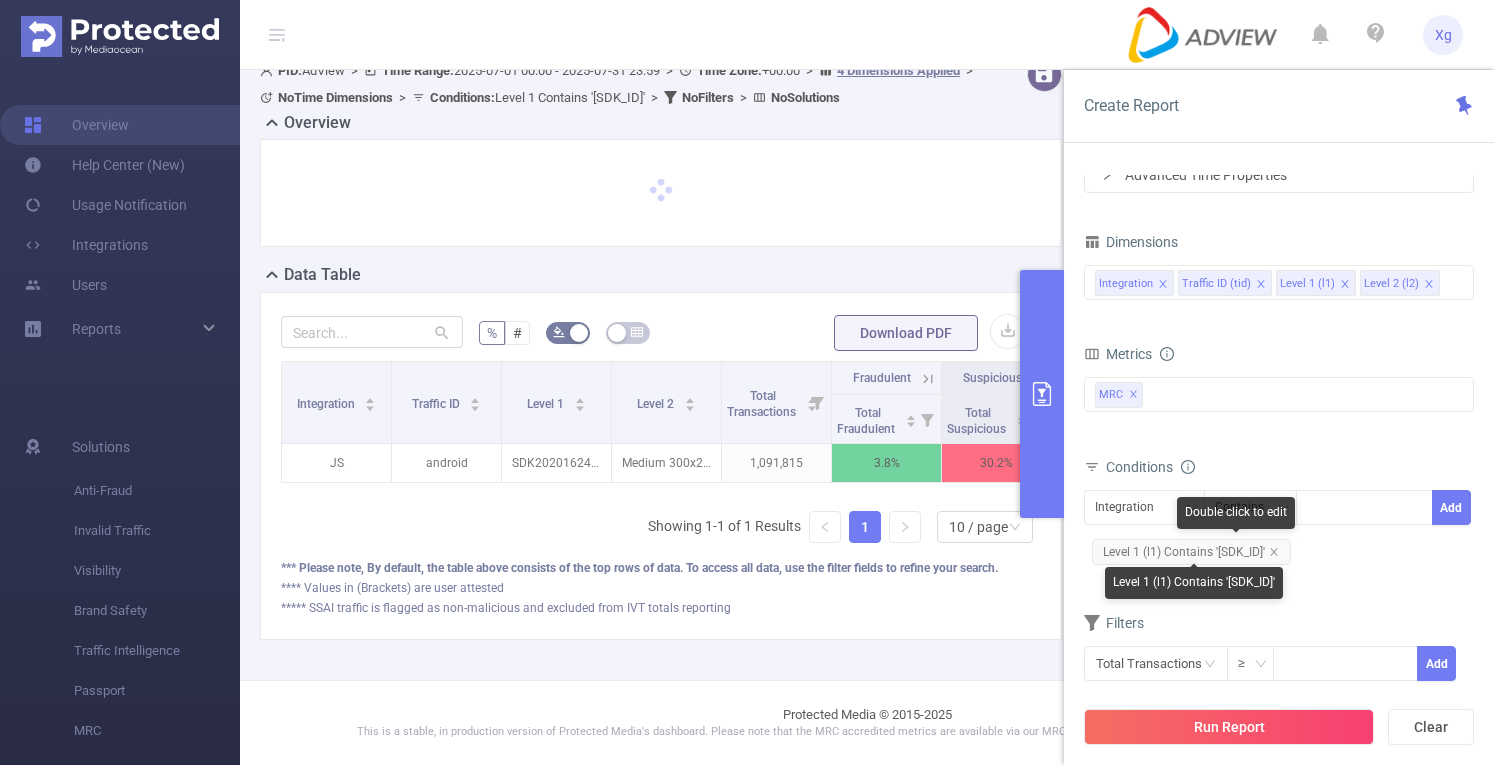 click on "Double click to edit" at bounding box center (1236, 513) 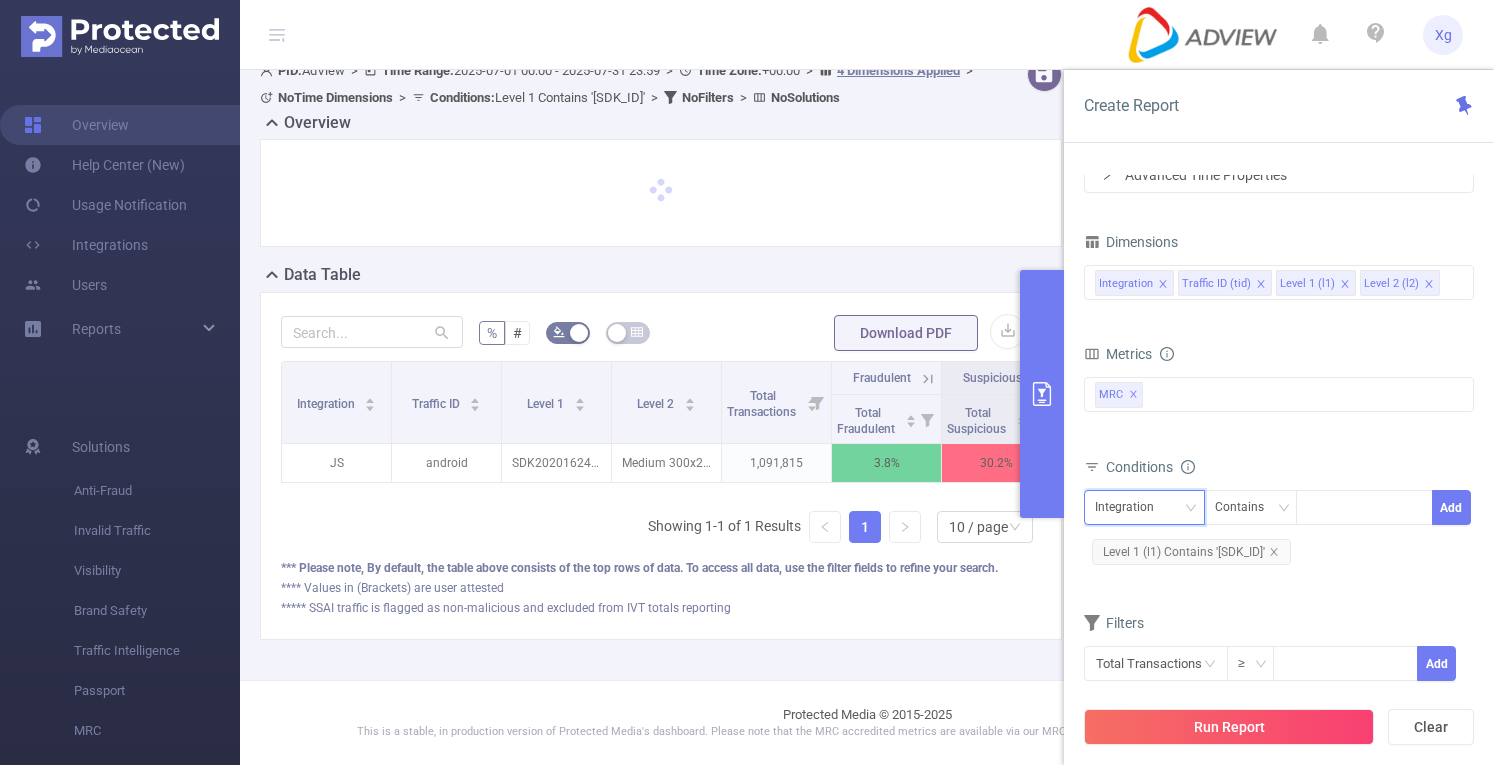 click on "Integration" at bounding box center (1131, 507) 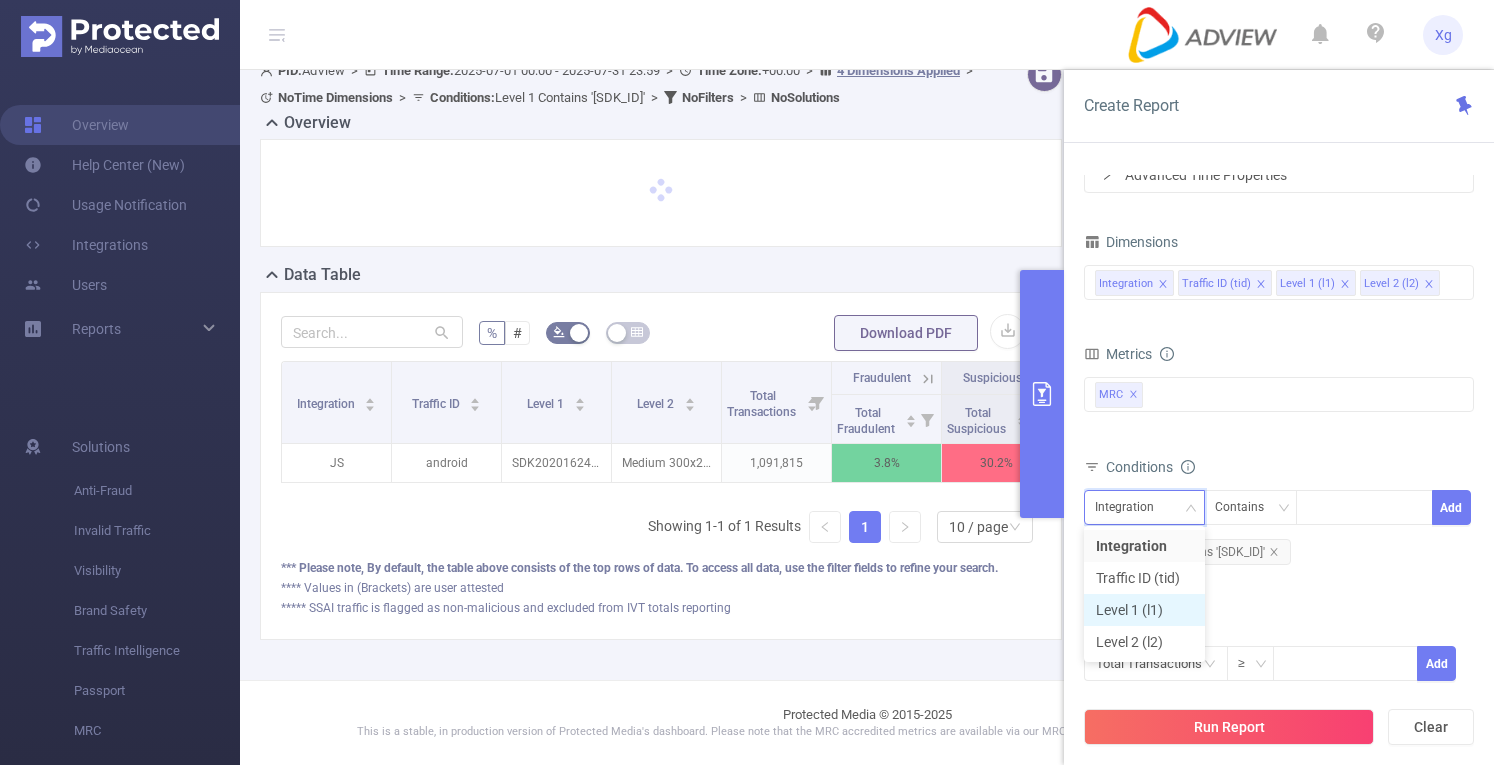 click on "Level 1 (l1)" at bounding box center (1144, 610) 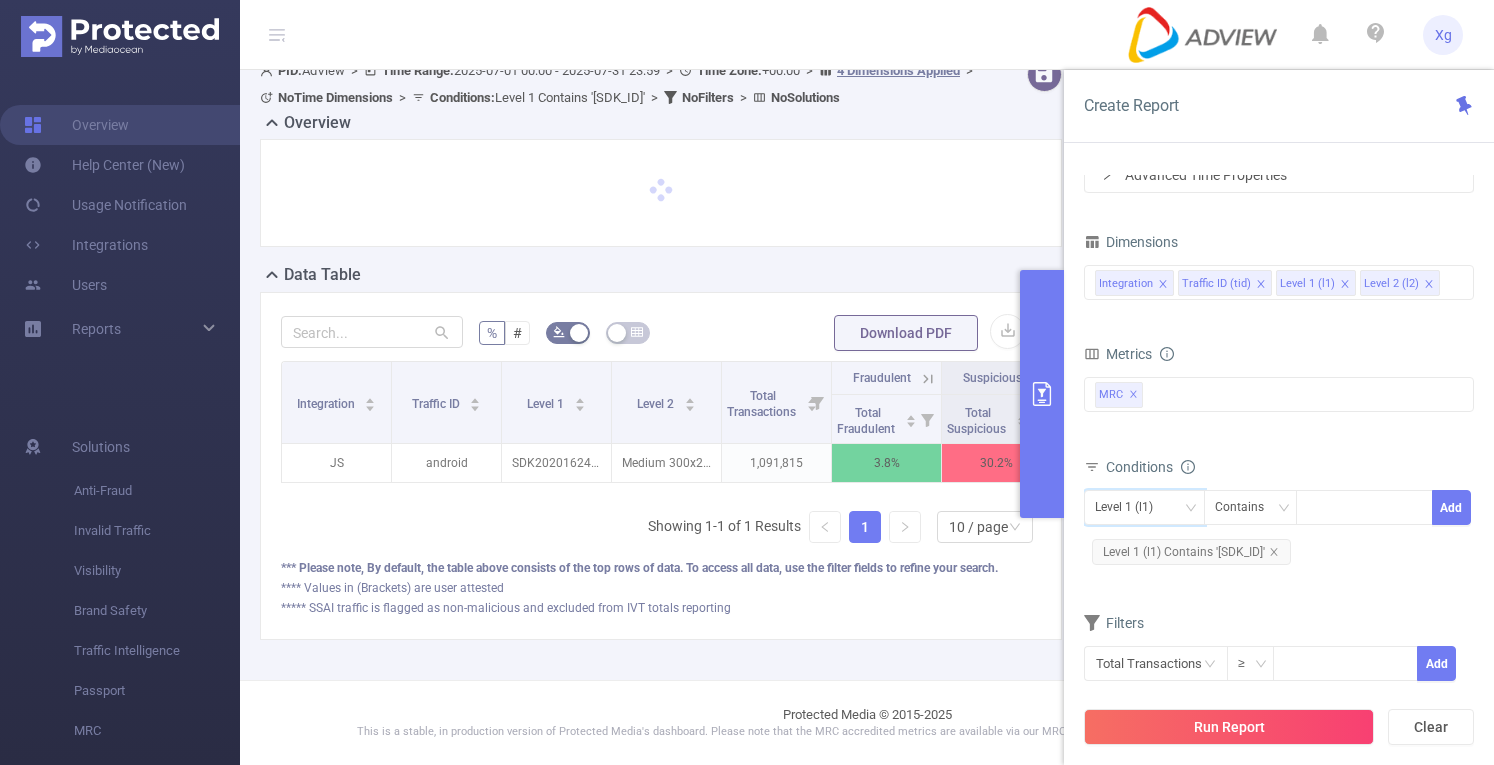 click on "Dimensions Integration Traffic ID (tid) Level 1 (l1) Level 2 (l2)      Metrics Total Fraudulent Bot/Virus Hostile Tools Tunneled Traffic Non Malicious Bots View Fraud Publisher Fraud Reputation Total Suspicious Bot/Virus Hostile Tools Tunneled Traffic Non Malicious Bots View Fraud Publisher Fraud Reputation Total IVT Tracked Ads GIVT SIVT *Gross Impressions *GIVT *SIVT Decision Rate *SIVT *Net Impressions *Viewable Impressions *Non Viewable Impressions *Viewability Undetermined Impressions *Measured Impressions *Viewable Rate Median Viewability *Total Net Impressions *Viewable Impressions *Non Viewable Impressions *Viewability Undetermined Impressions *Measured Rate *Viewable Rate Median Viewability   Anti-Fraud MRC MRC    ✕    Conditions  Level 1 (l1) Contains   Add Level 1 (l1) Contains 'SDK20201624040232...    Filters Total Transactions ≥ Add" at bounding box center [1279, 467] 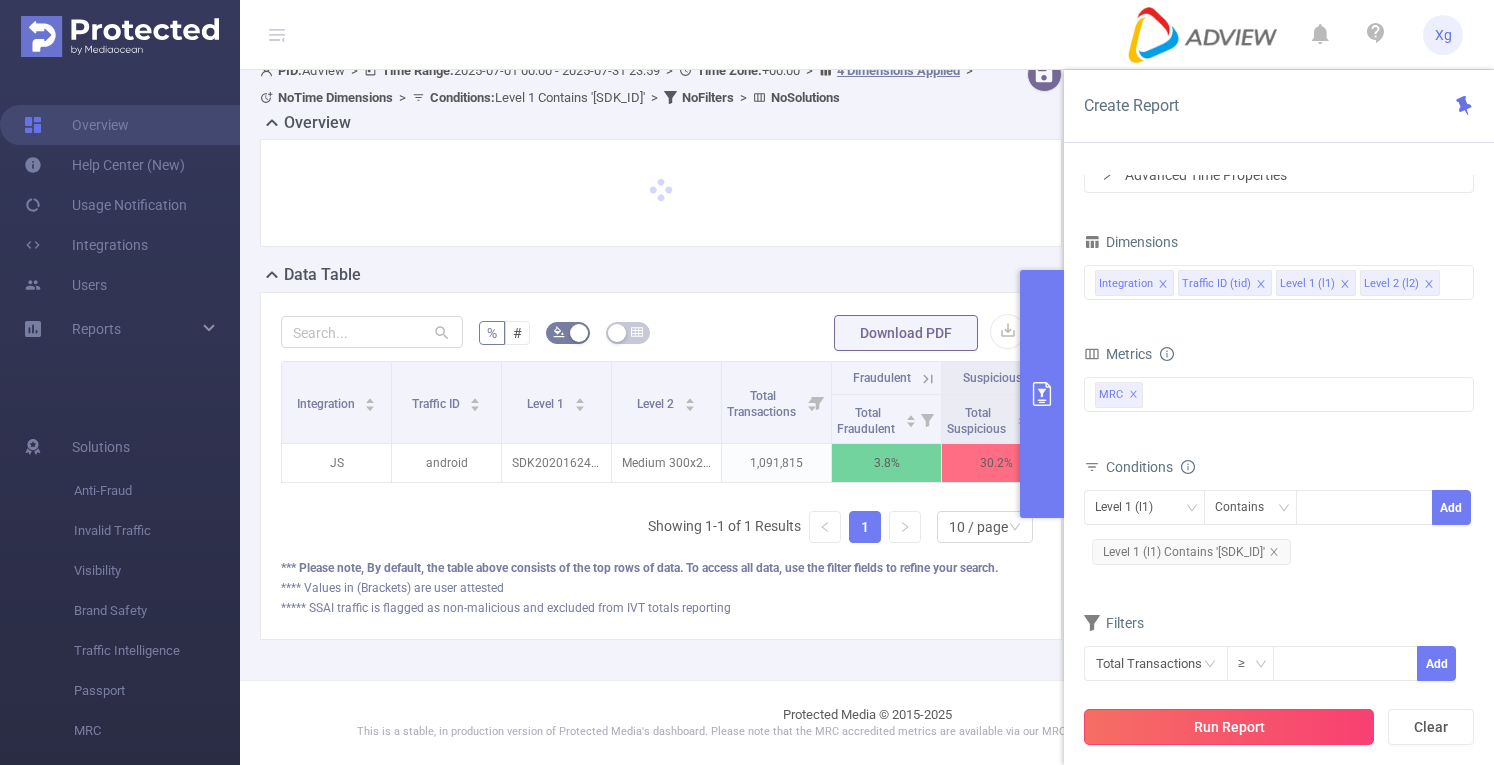 click on "Run Report" at bounding box center [1229, 727] 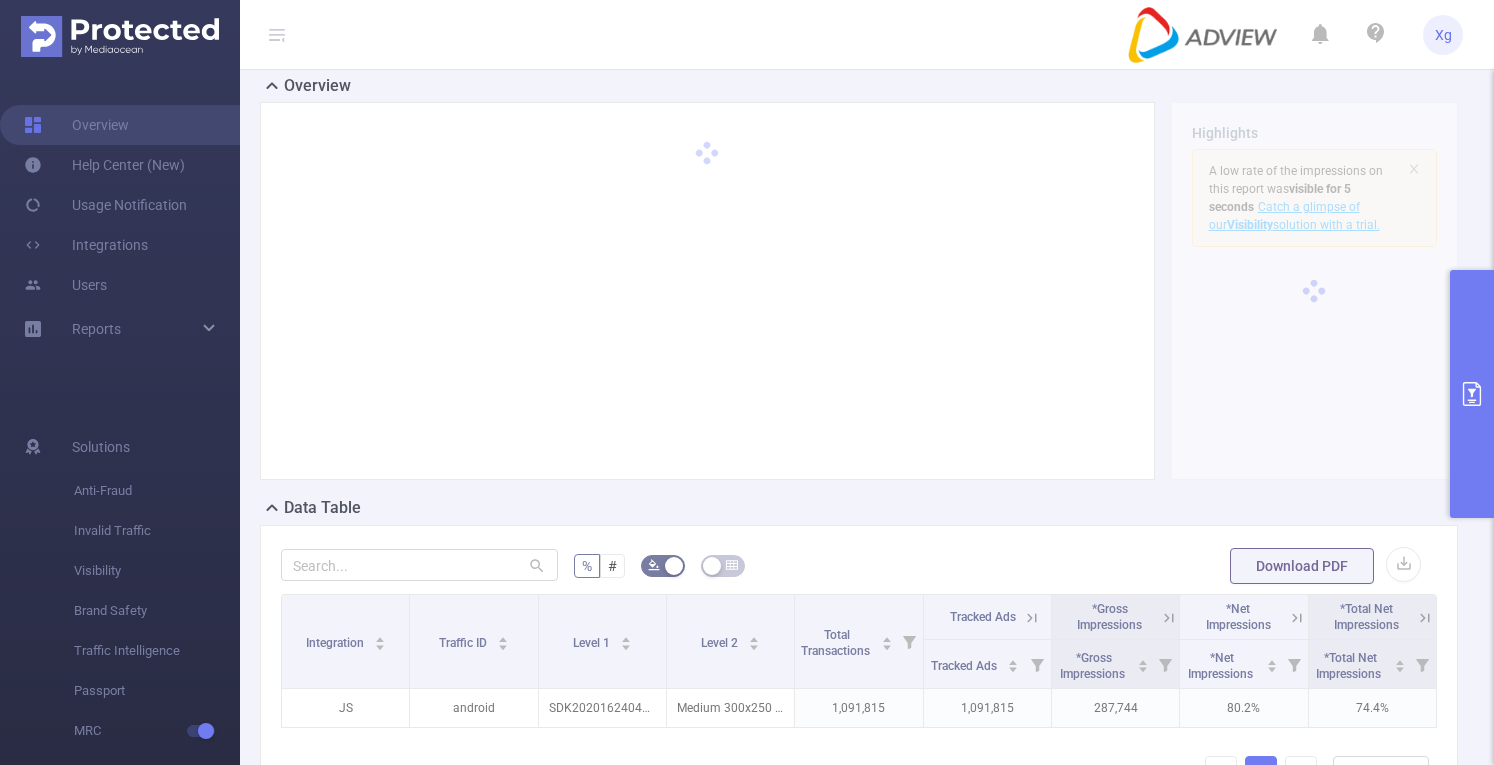 scroll, scrollTop: 0, scrollLeft: 4, axis: horizontal 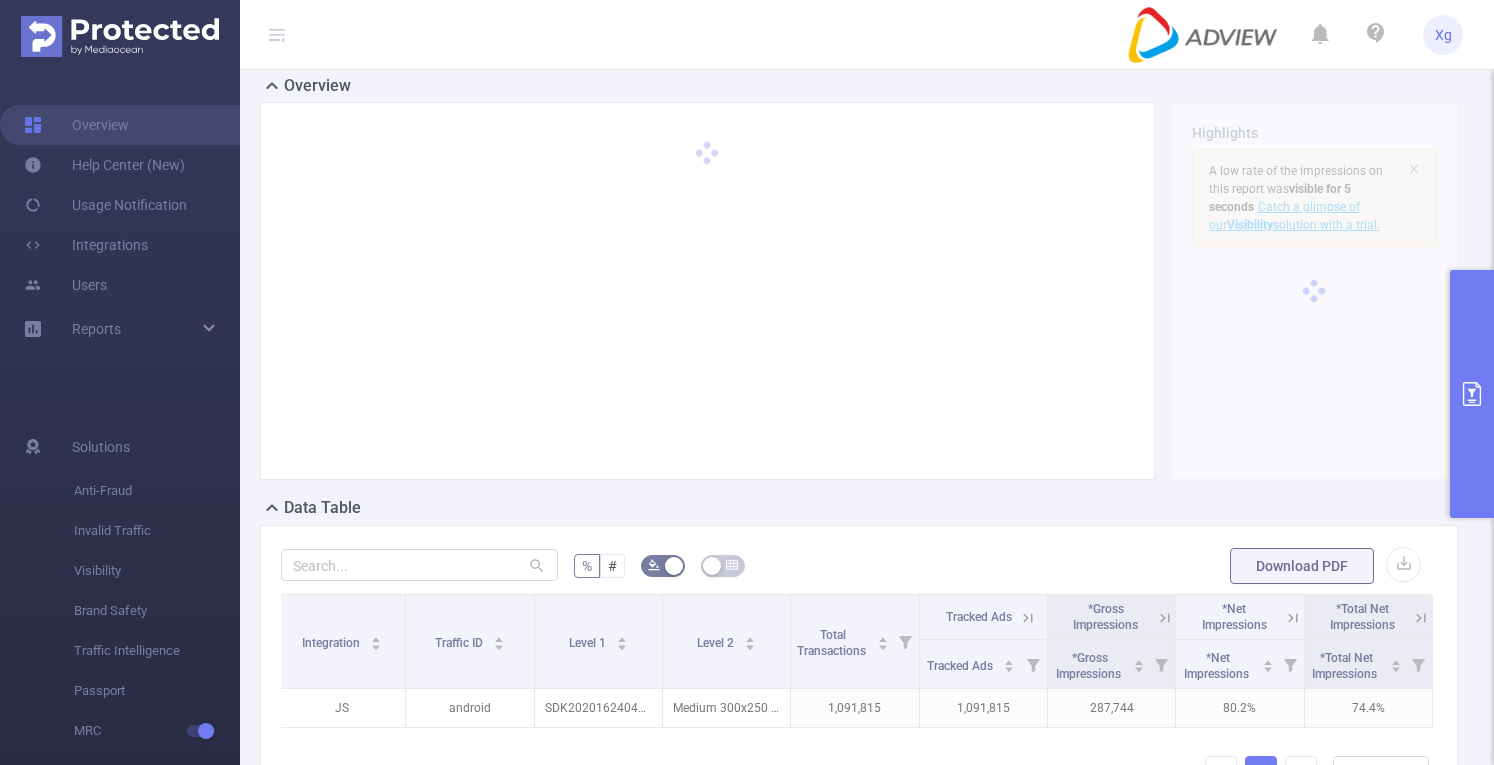 click 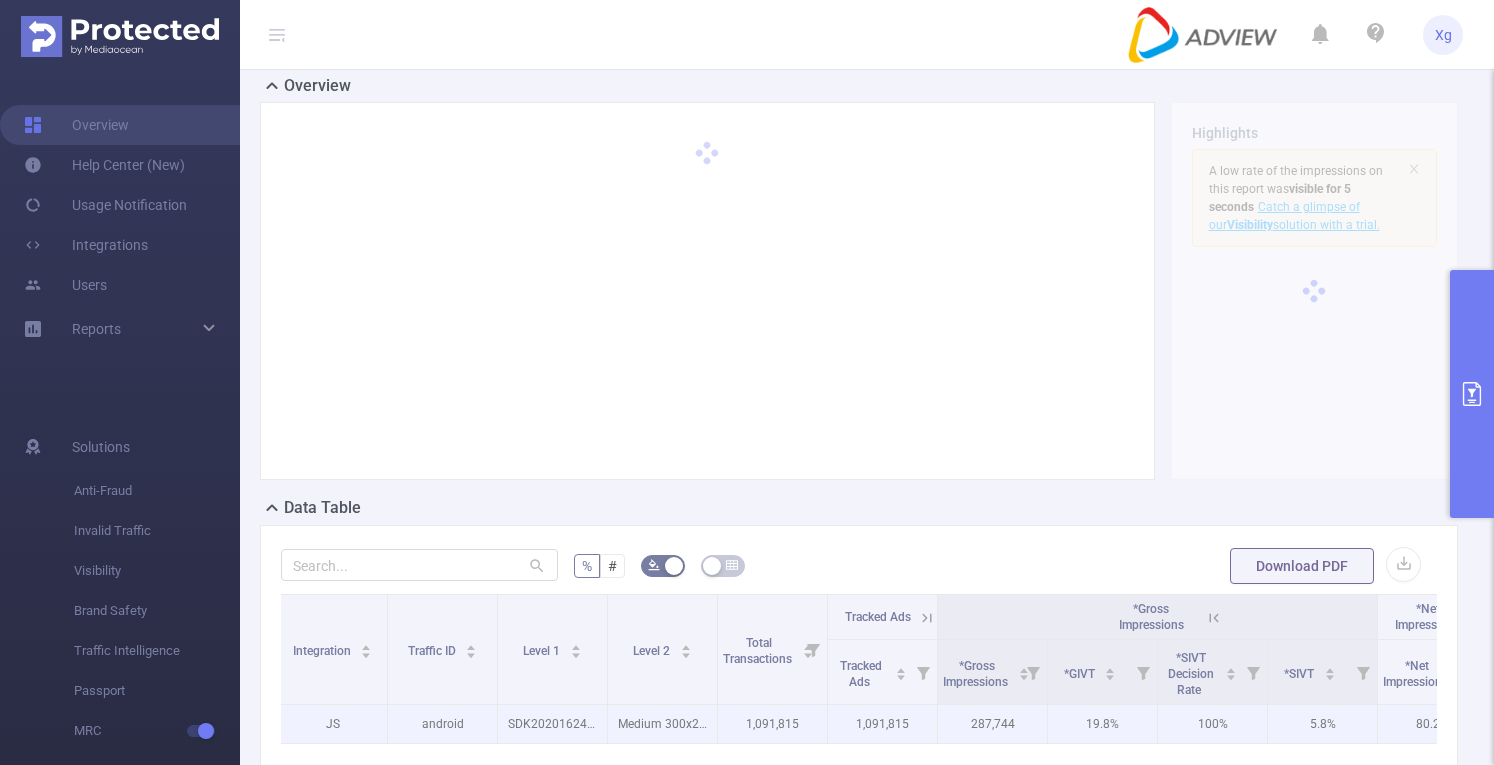 scroll, scrollTop: 450, scrollLeft: 0, axis: vertical 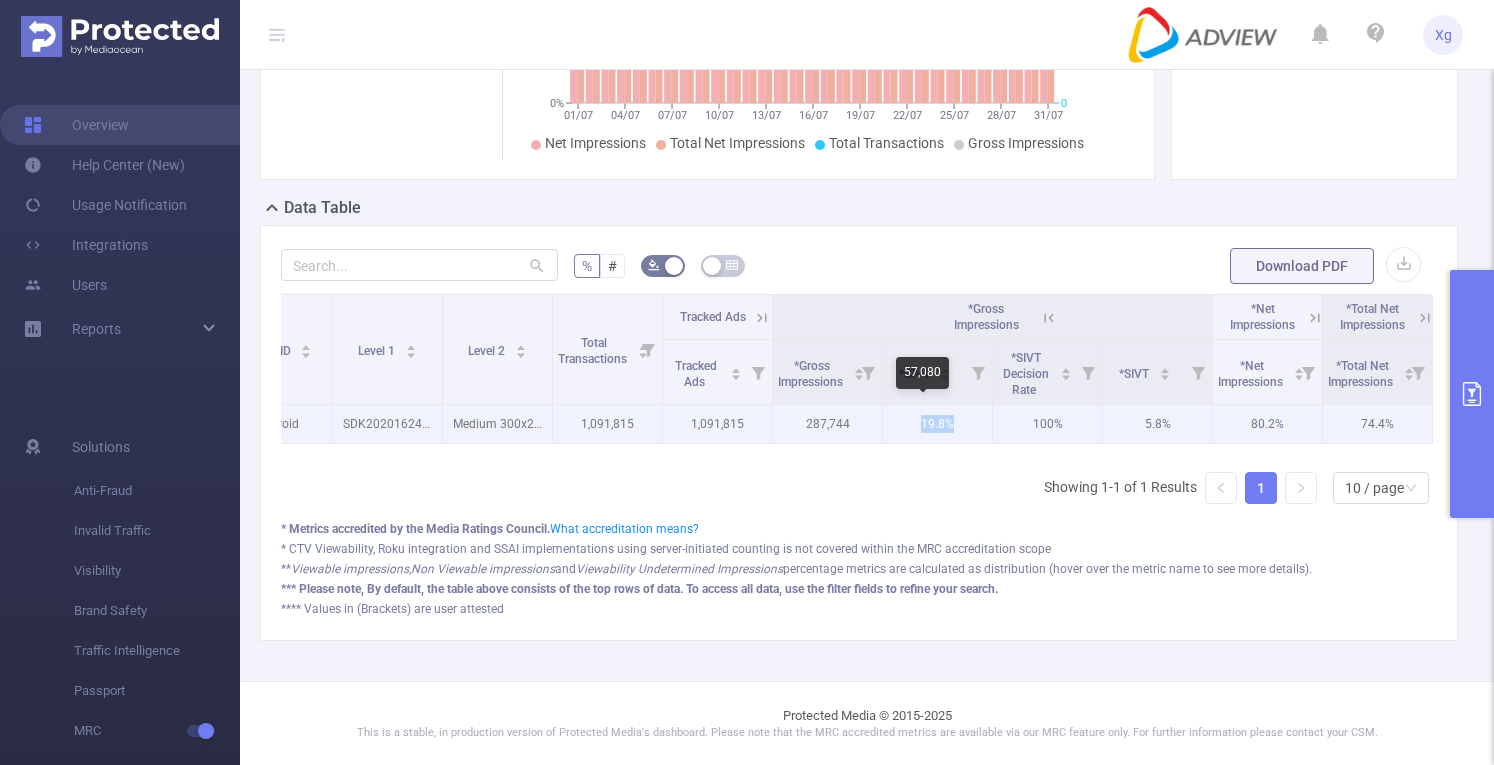 drag, startPoint x: 903, startPoint y: 423, endPoint x: 940, endPoint y: 423, distance: 37 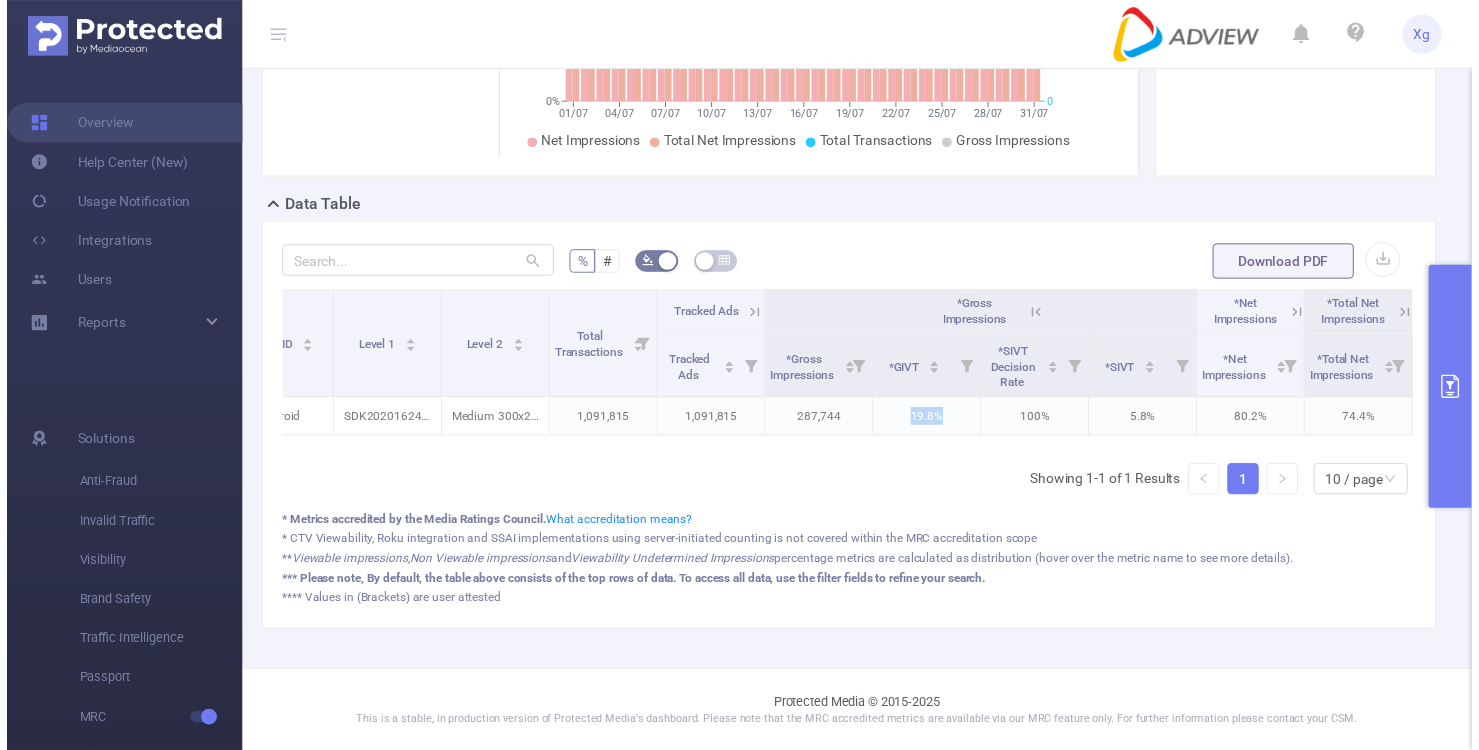 scroll, scrollTop: 0, scrollLeft: 184, axis: horizontal 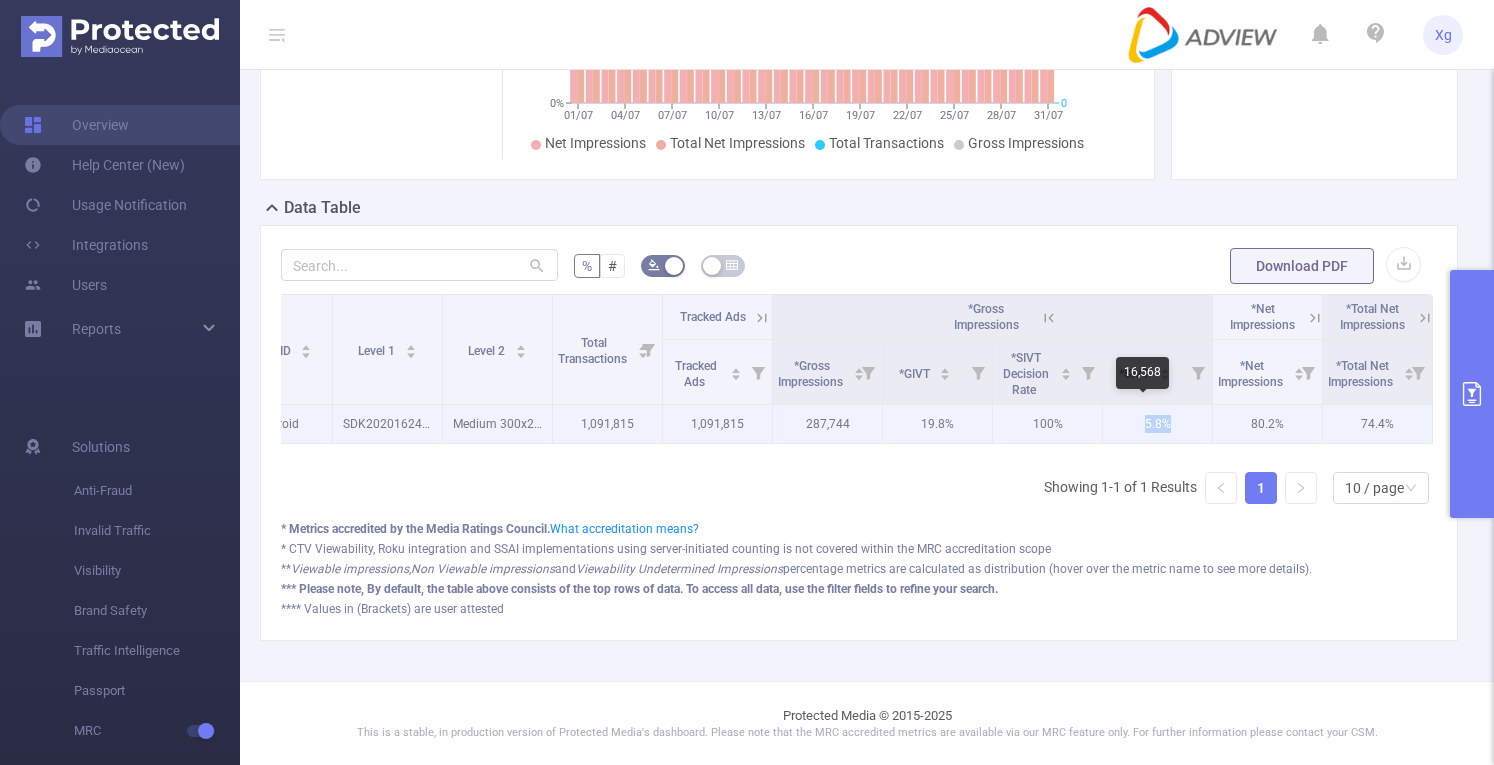 copy on "5.8%" 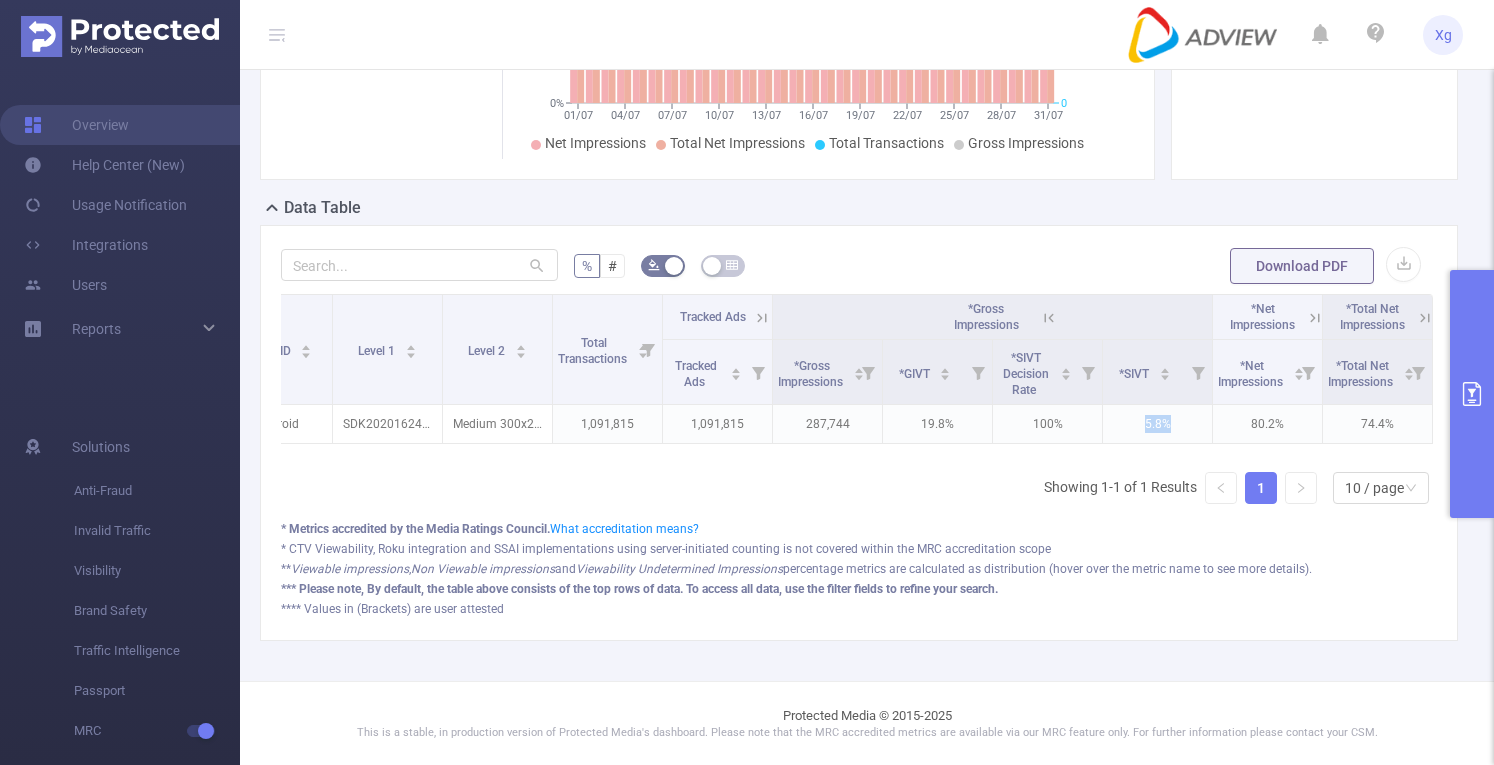 click at bounding box center (1472, 394) 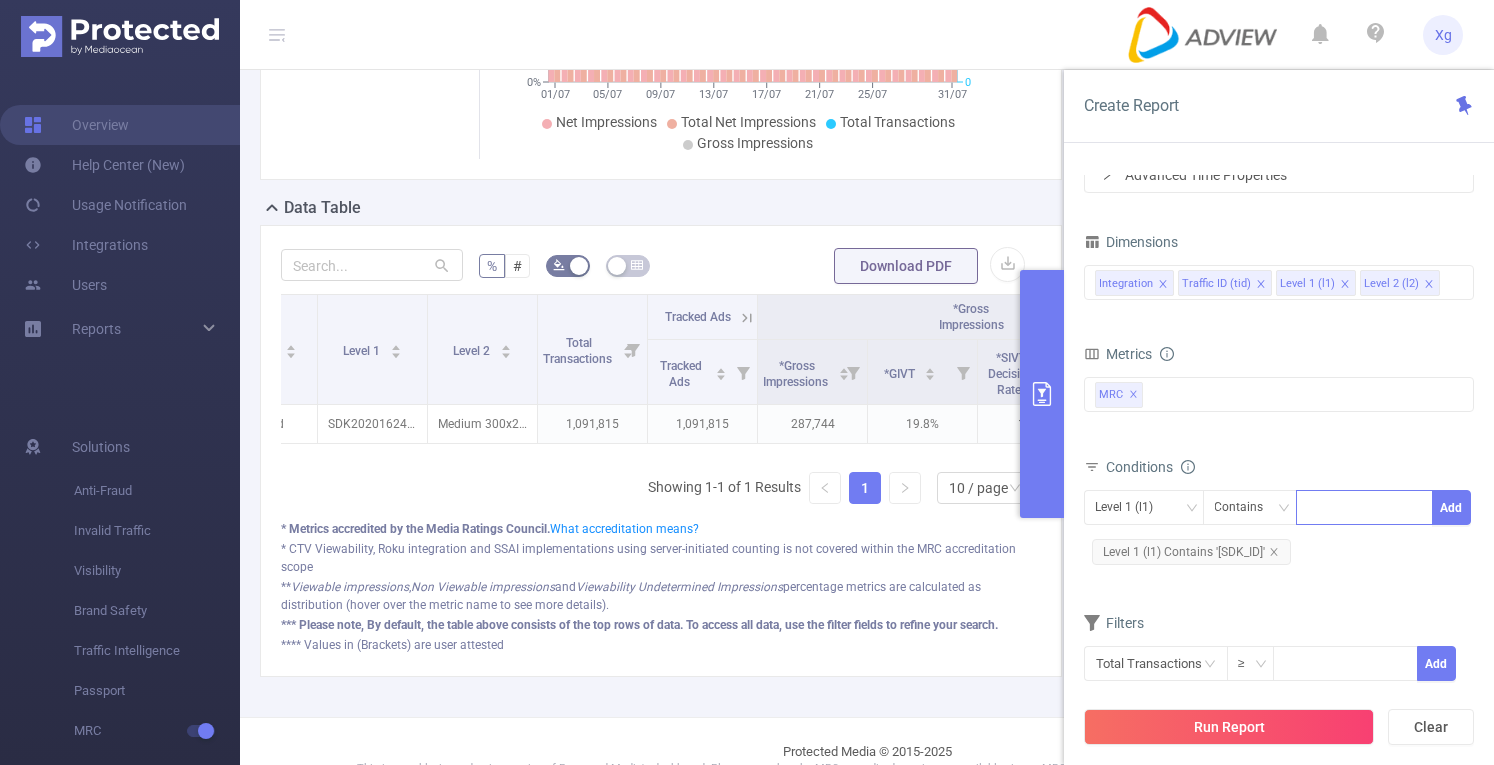 click at bounding box center [1364, 507] 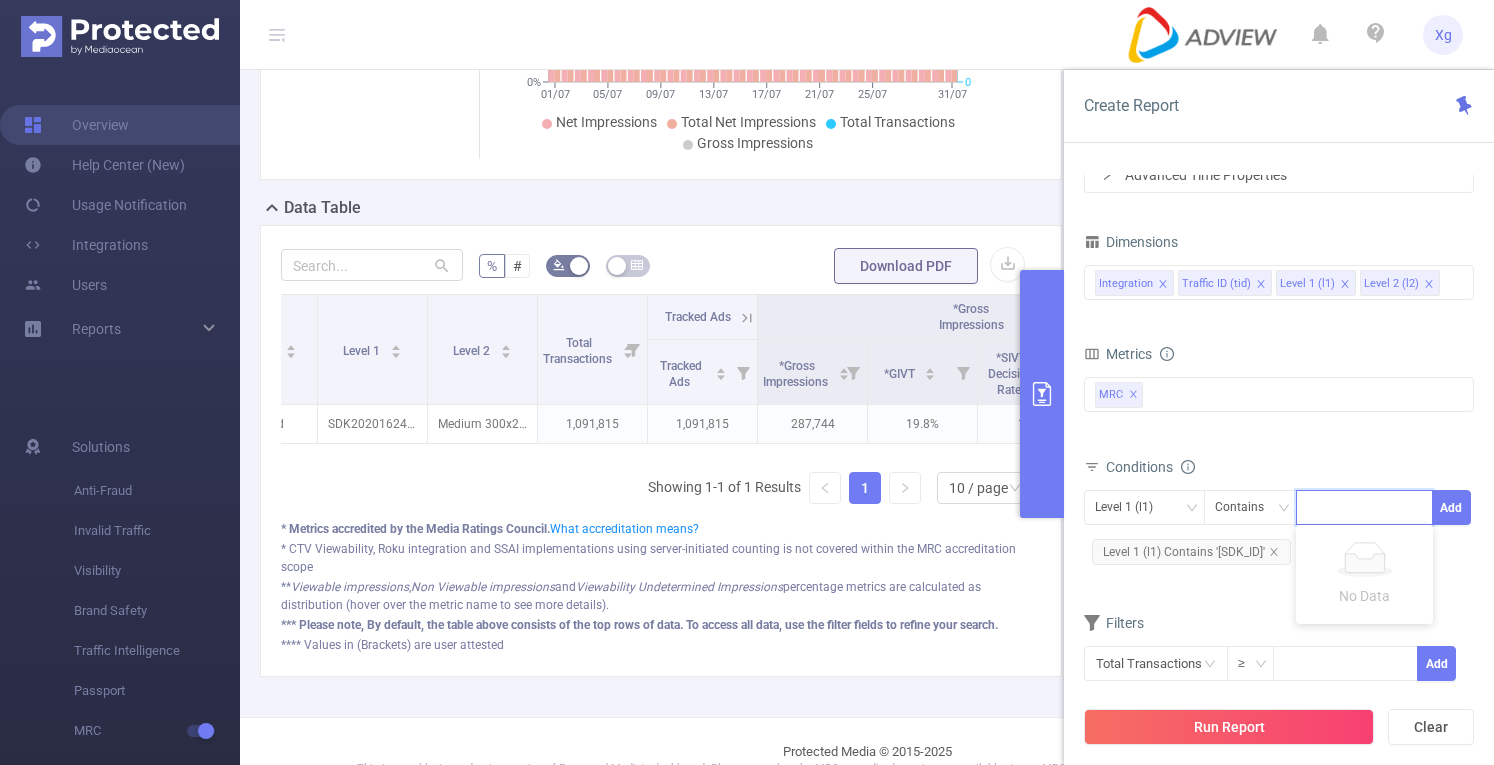paste on "SDK202215110310116ovlnsvh5o3smph" 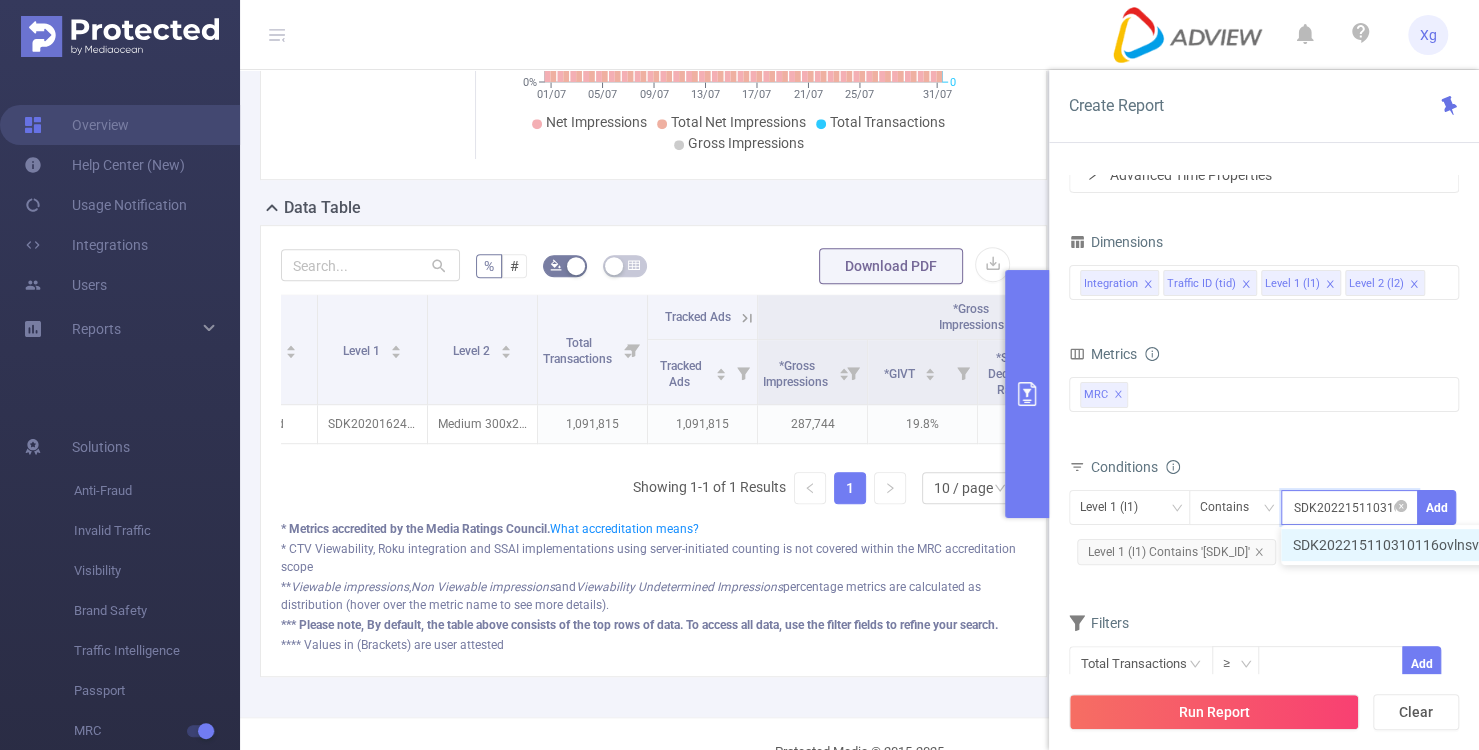 scroll, scrollTop: 0, scrollLeft: 101, axis: horizontal 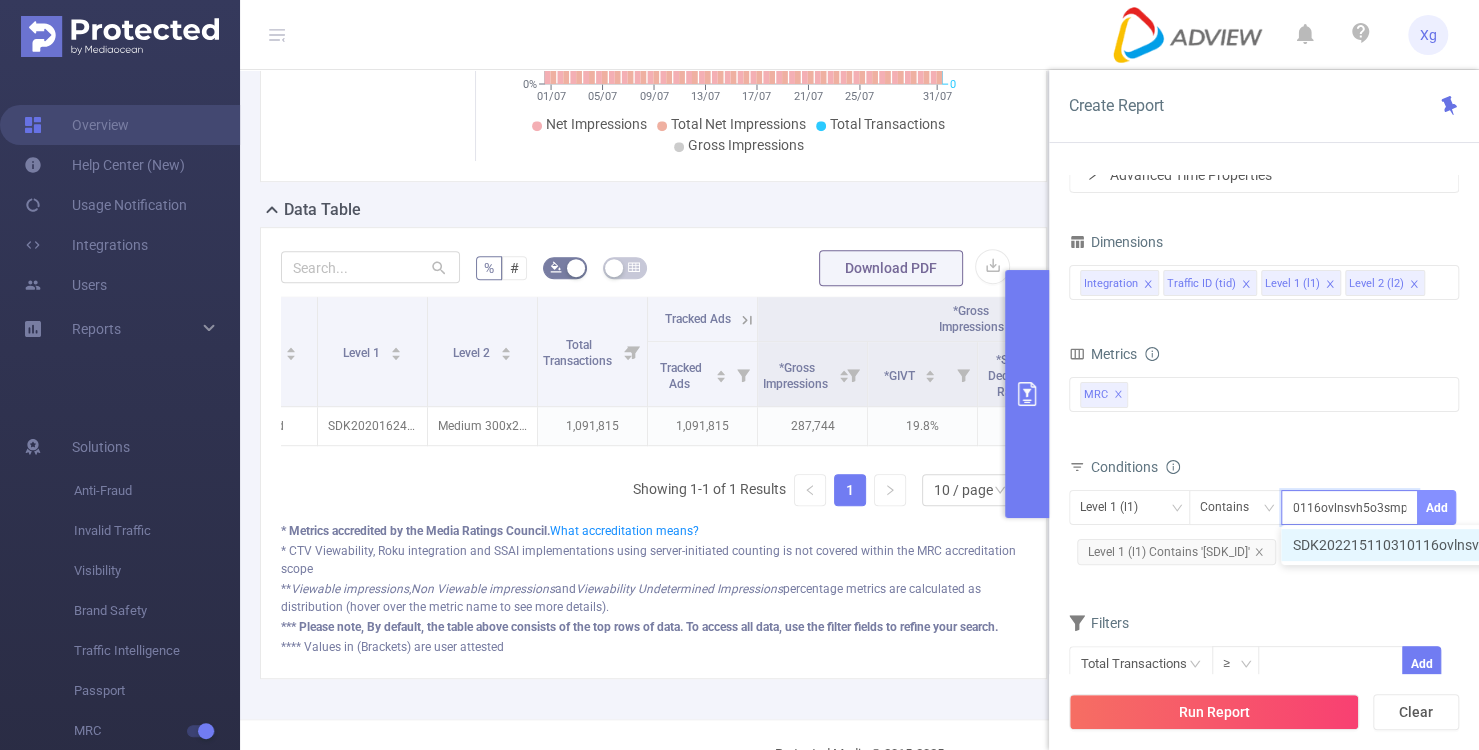 type on "SDK202215110310116ovlnsvh5o3smph" 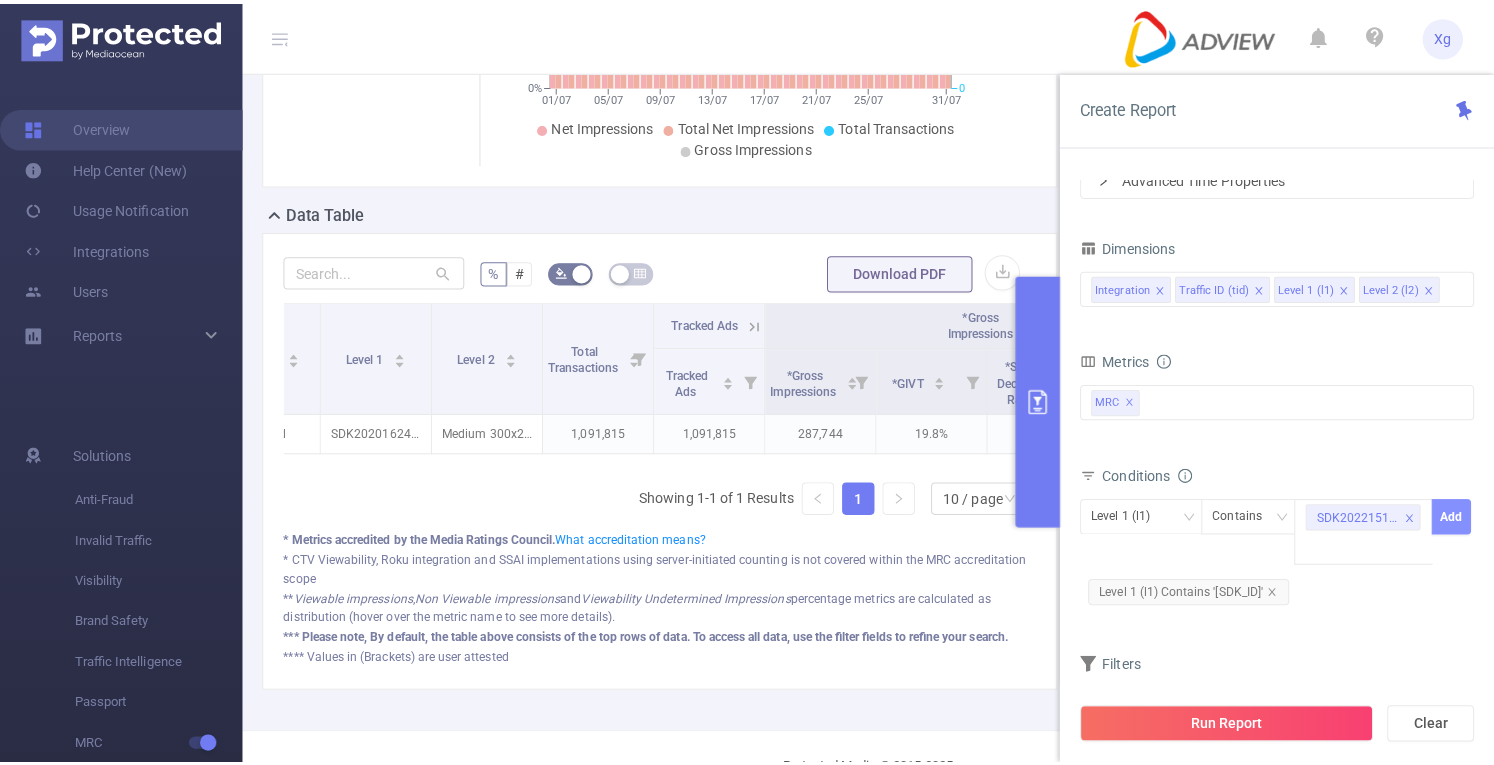 scroll, scrollTop: 0, scrollLeft: 0, axis: both 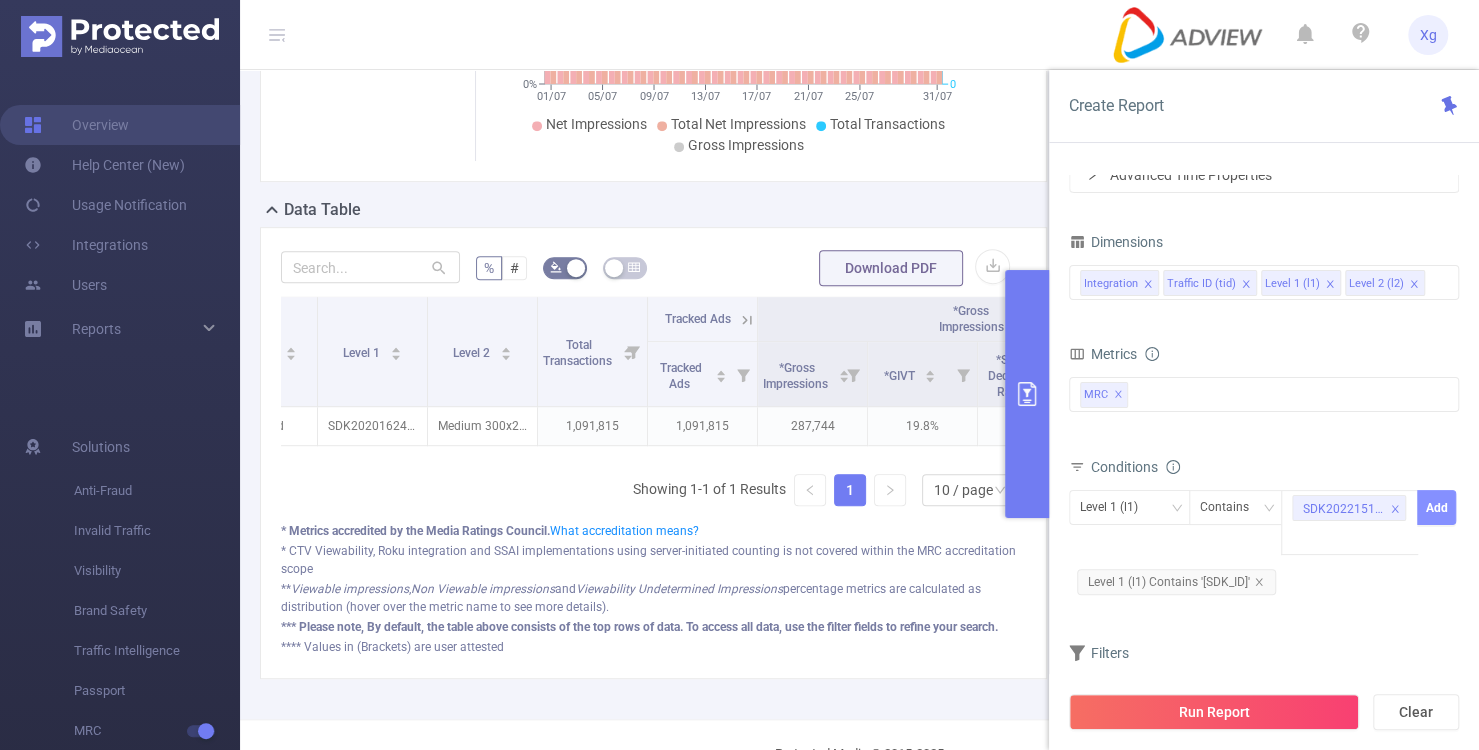 click on "Add" at bounding box center (1436, 507) 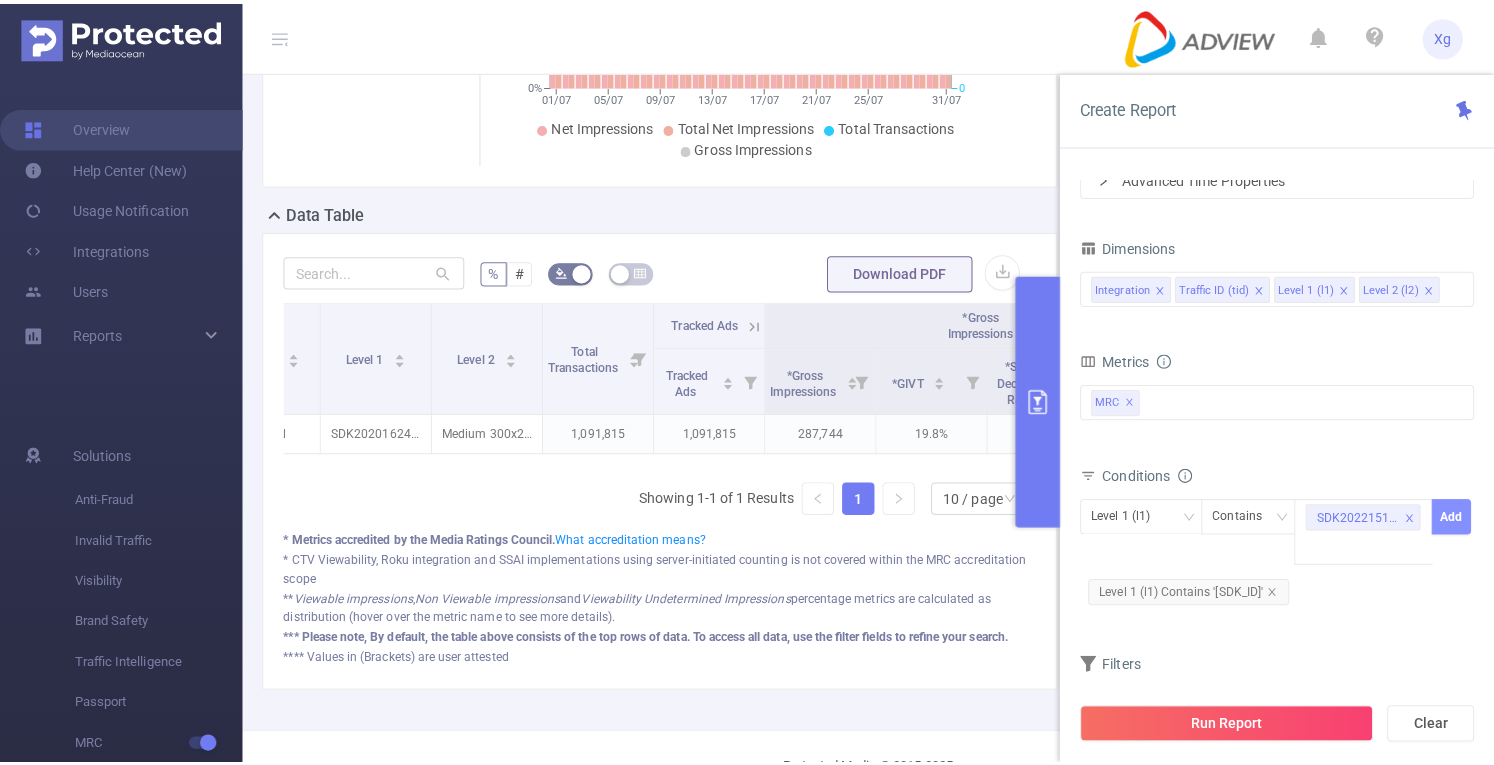 scroll, scrollTop: 450, scrollLeft: 0, axis: vertical 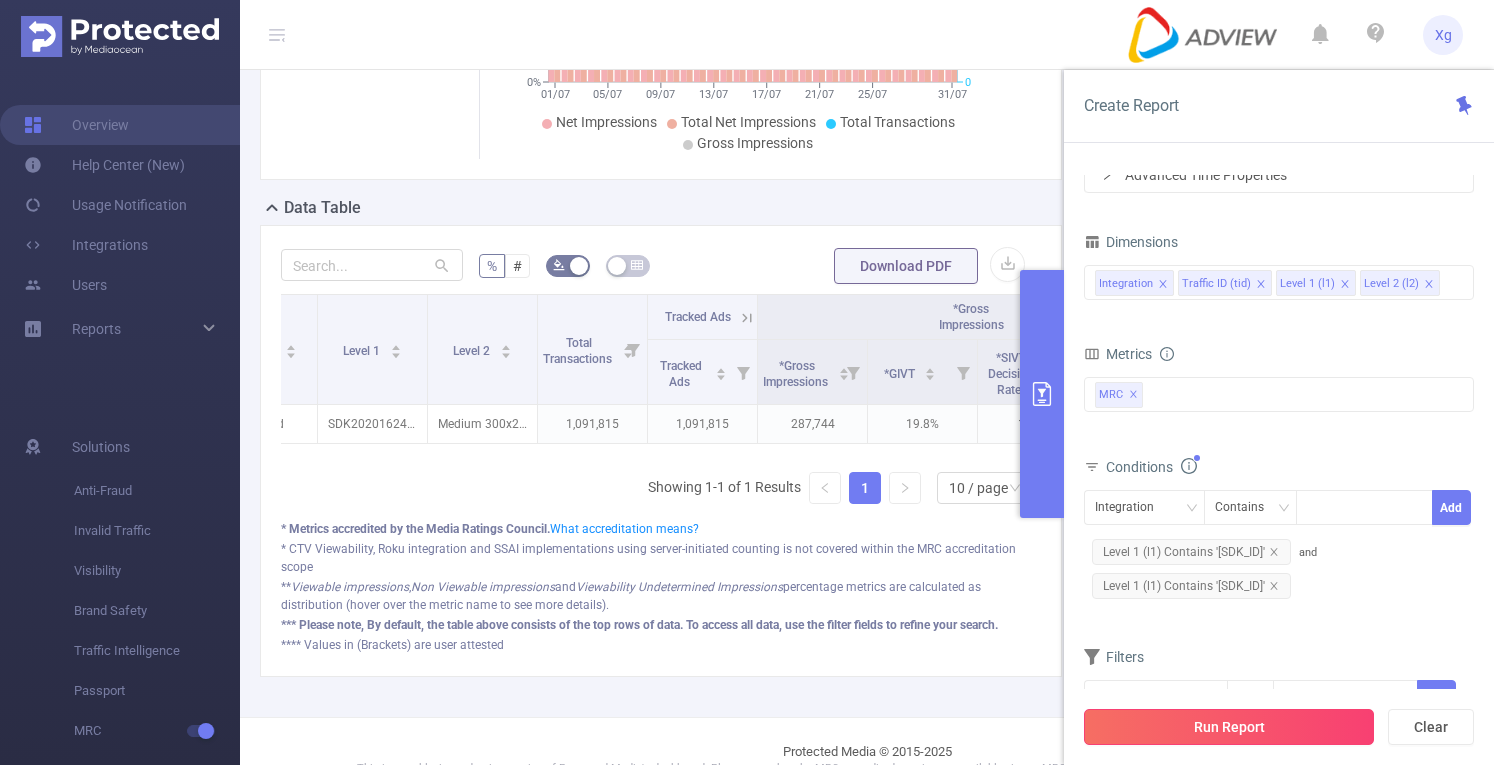click on "Run Report" at bounding box center [1229, 727] 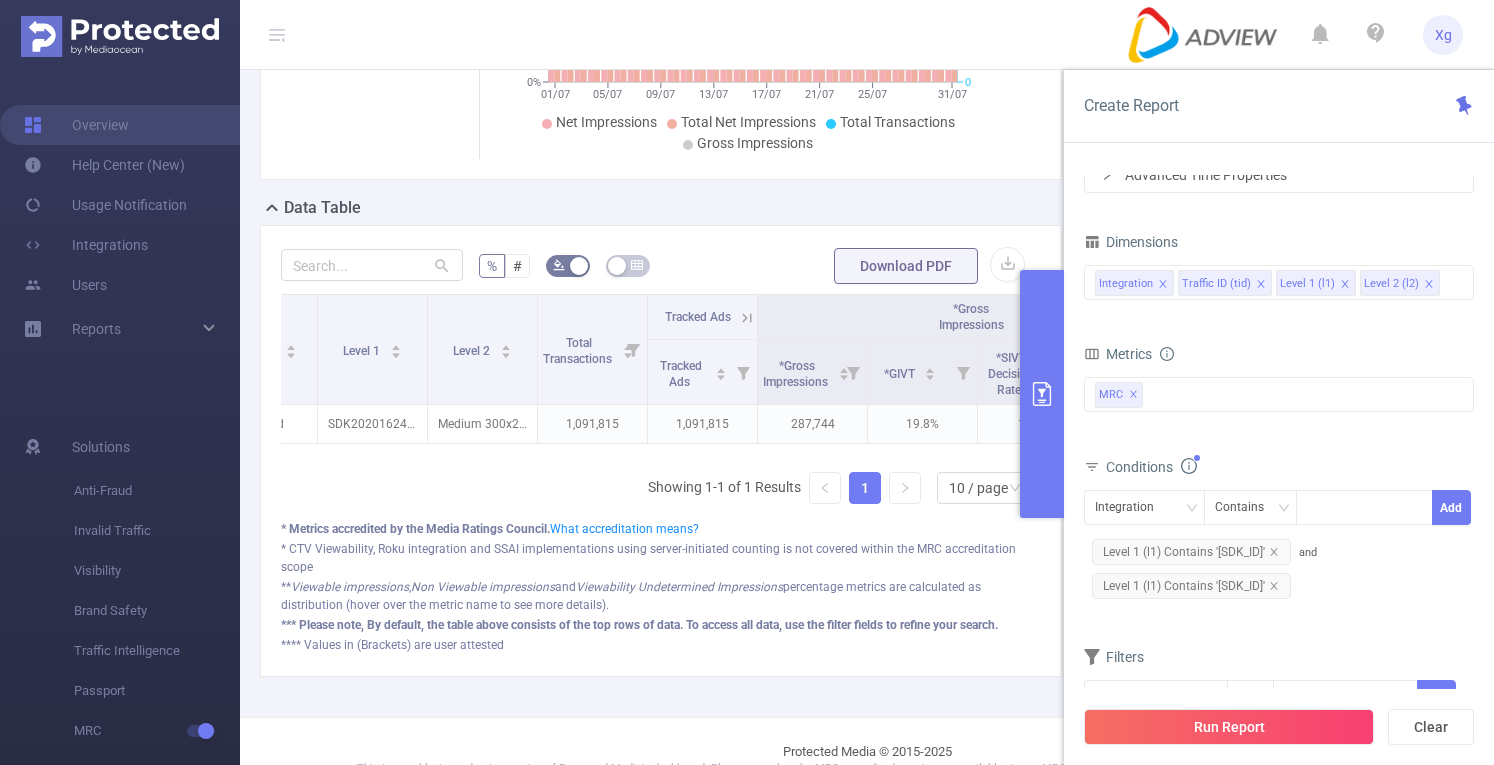 scroll, scrollTop: 332, scrollLeft: 0, axis: vertical 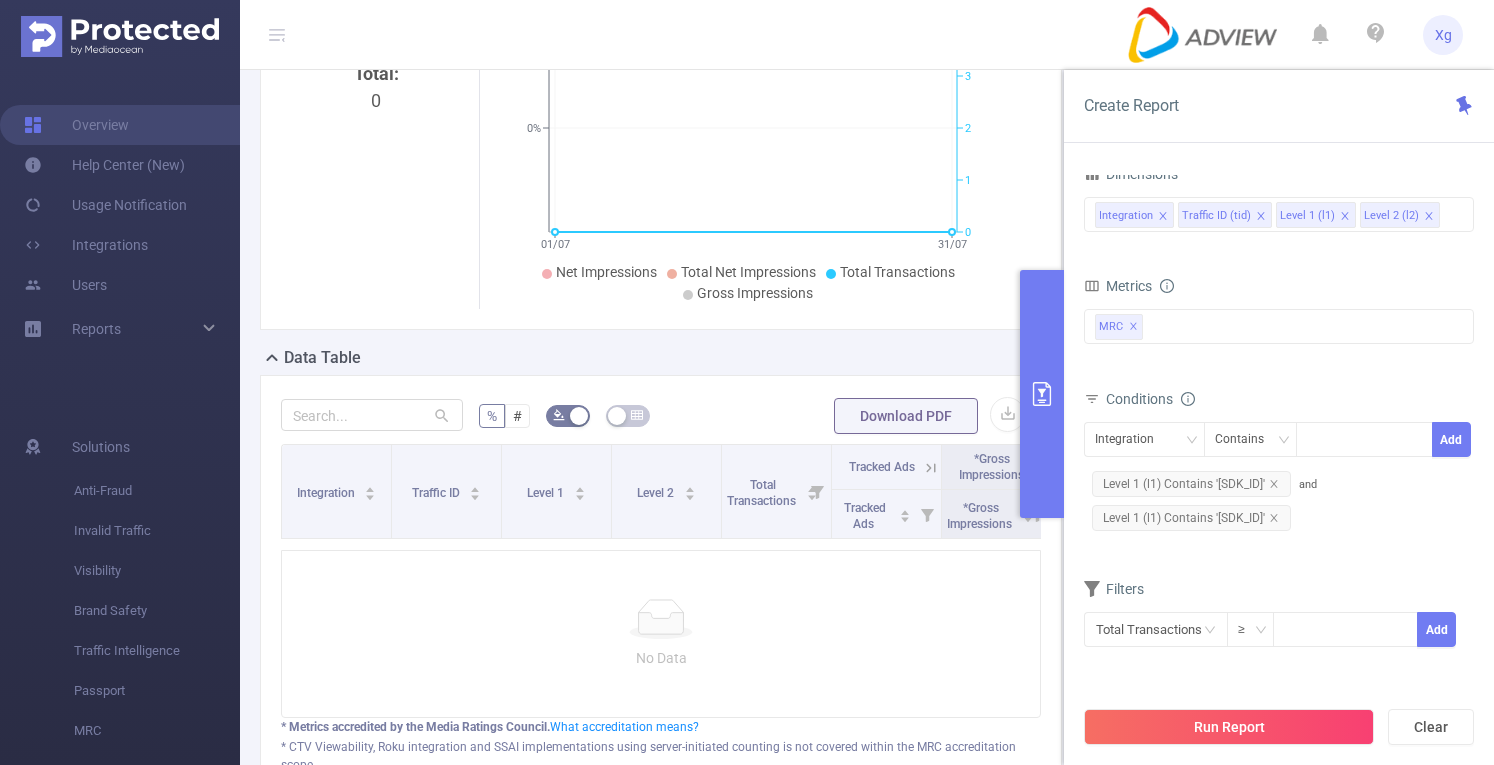 click on "No Data" at bounding box center (661, 634) 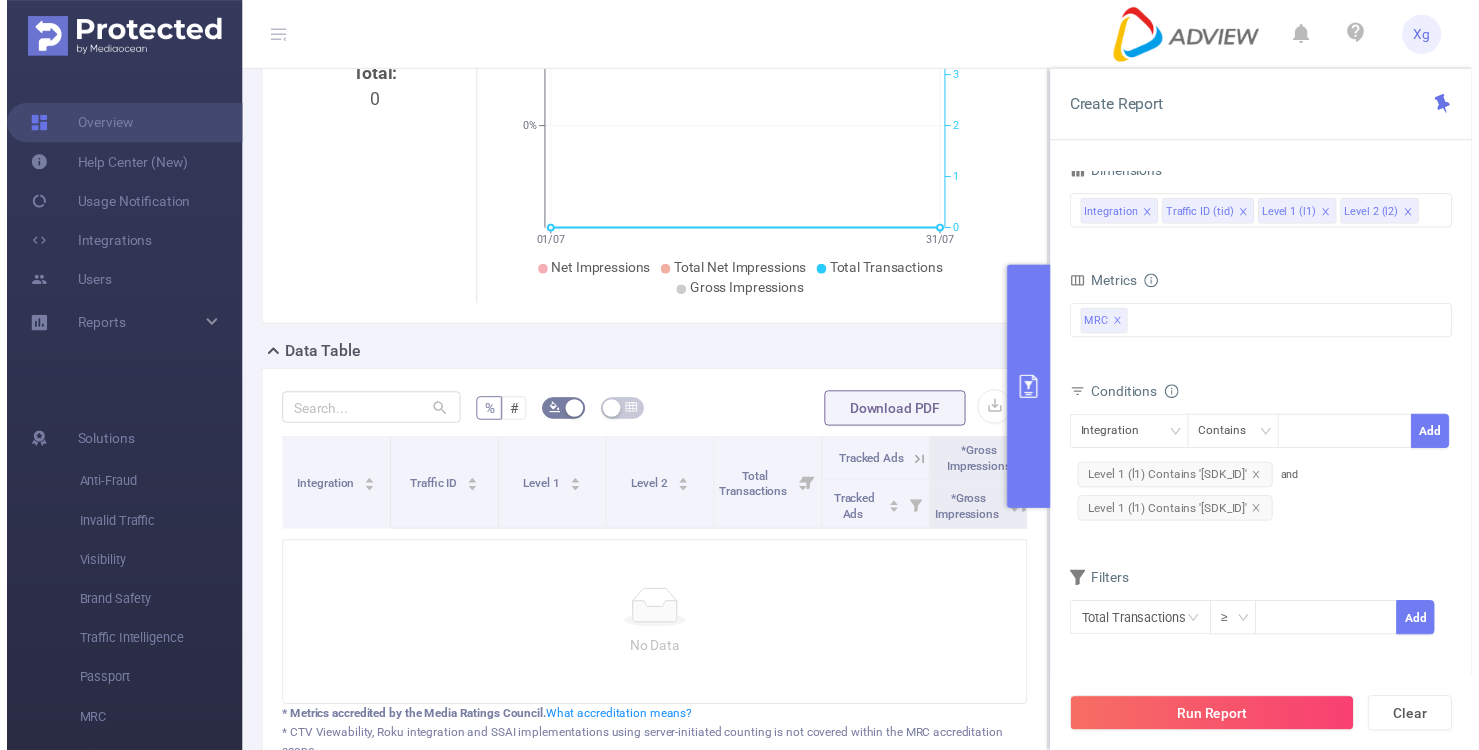scroll, scrollTop: 0, scrollLeft: 0, axis: both 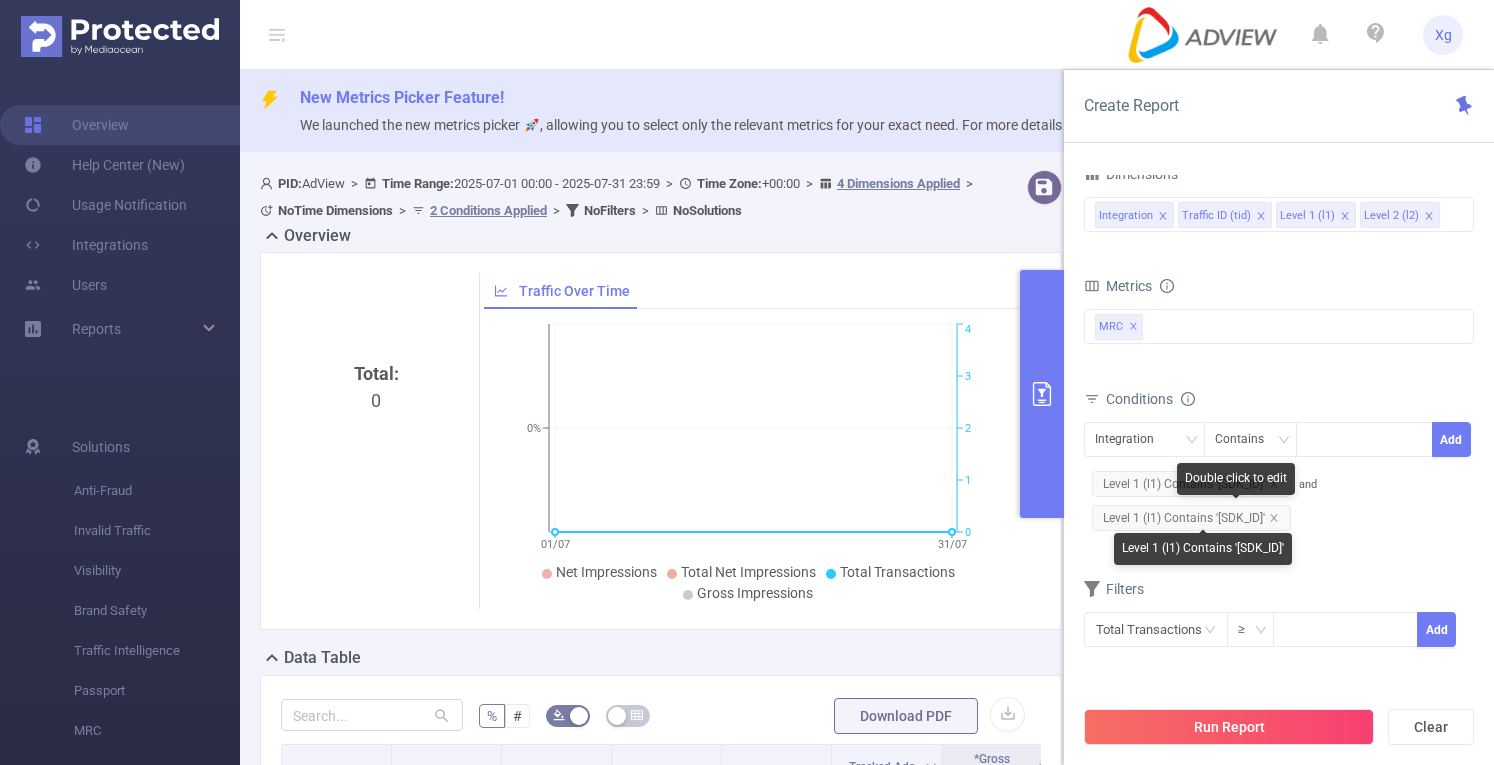 drag, startPoint x: 1348, startPoint y: 509, endPoint x: 1346, endPoint y: 492, distance: 17.117243 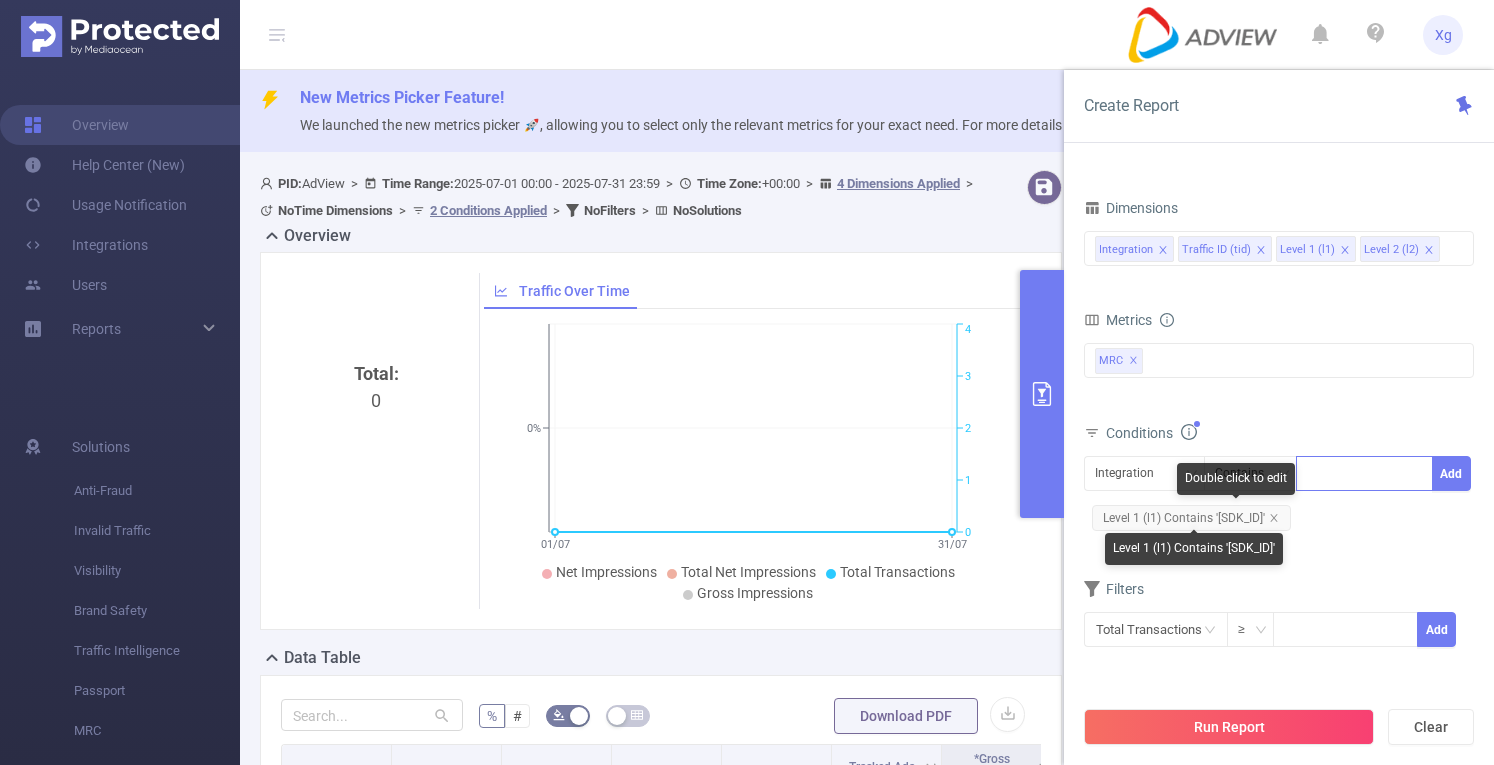 drag, startPoint x: 1348, startPoint y: 509, endPoint x: 1304, endPoint y: 501, distance: 44.72136 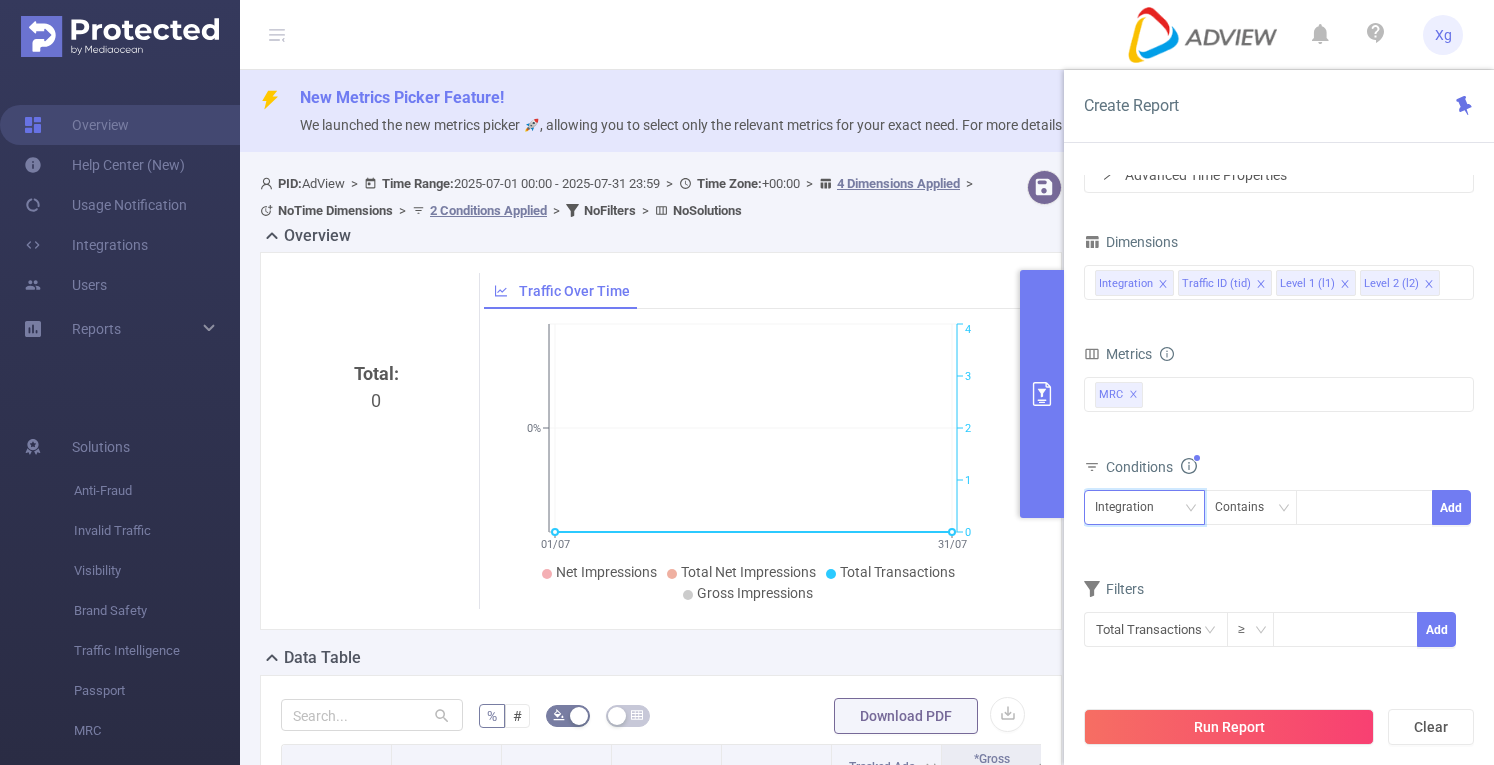 click on "Integration" at bounding box center (1144, 507) 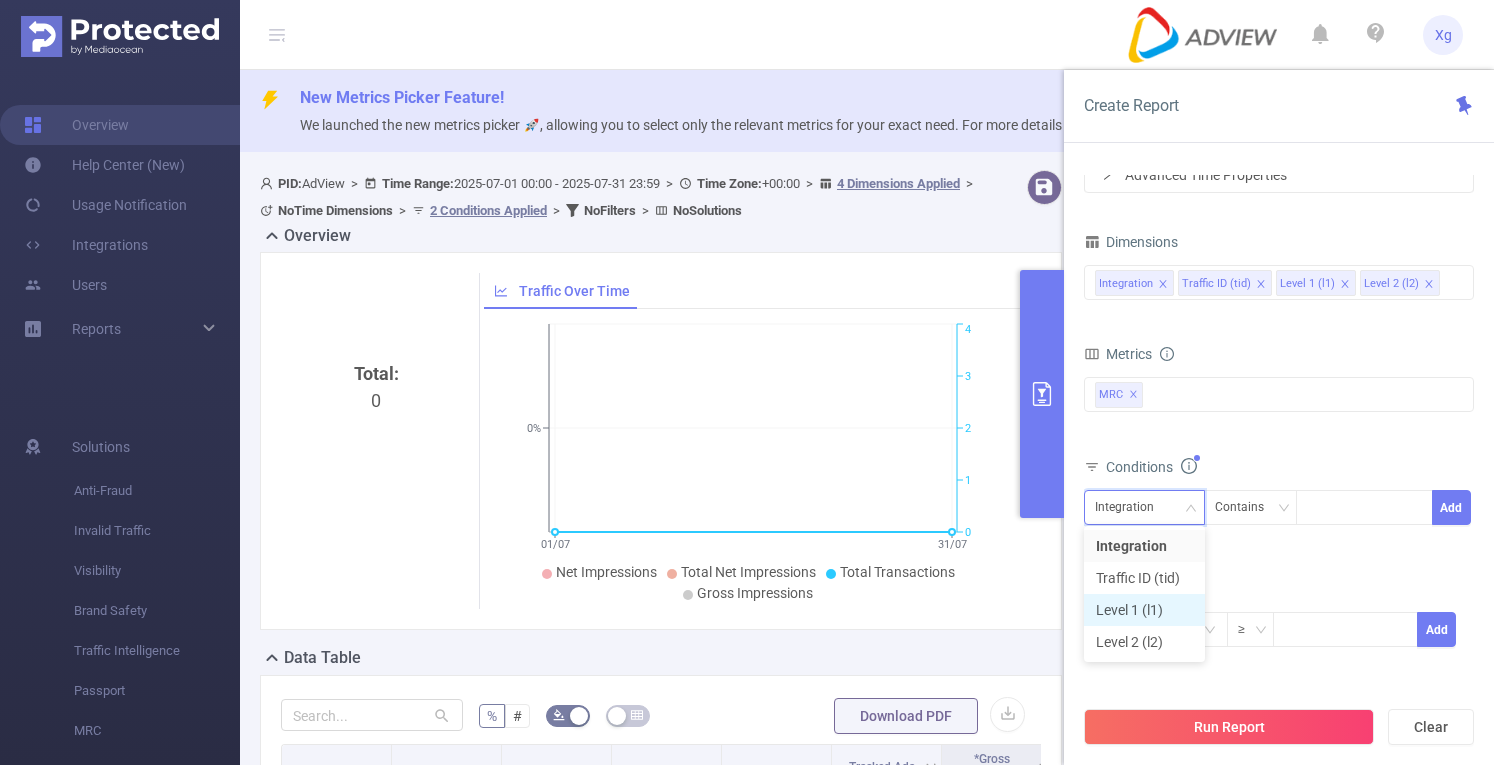 click on "Level 1 (l1)" at bounding box center [1144, 610] 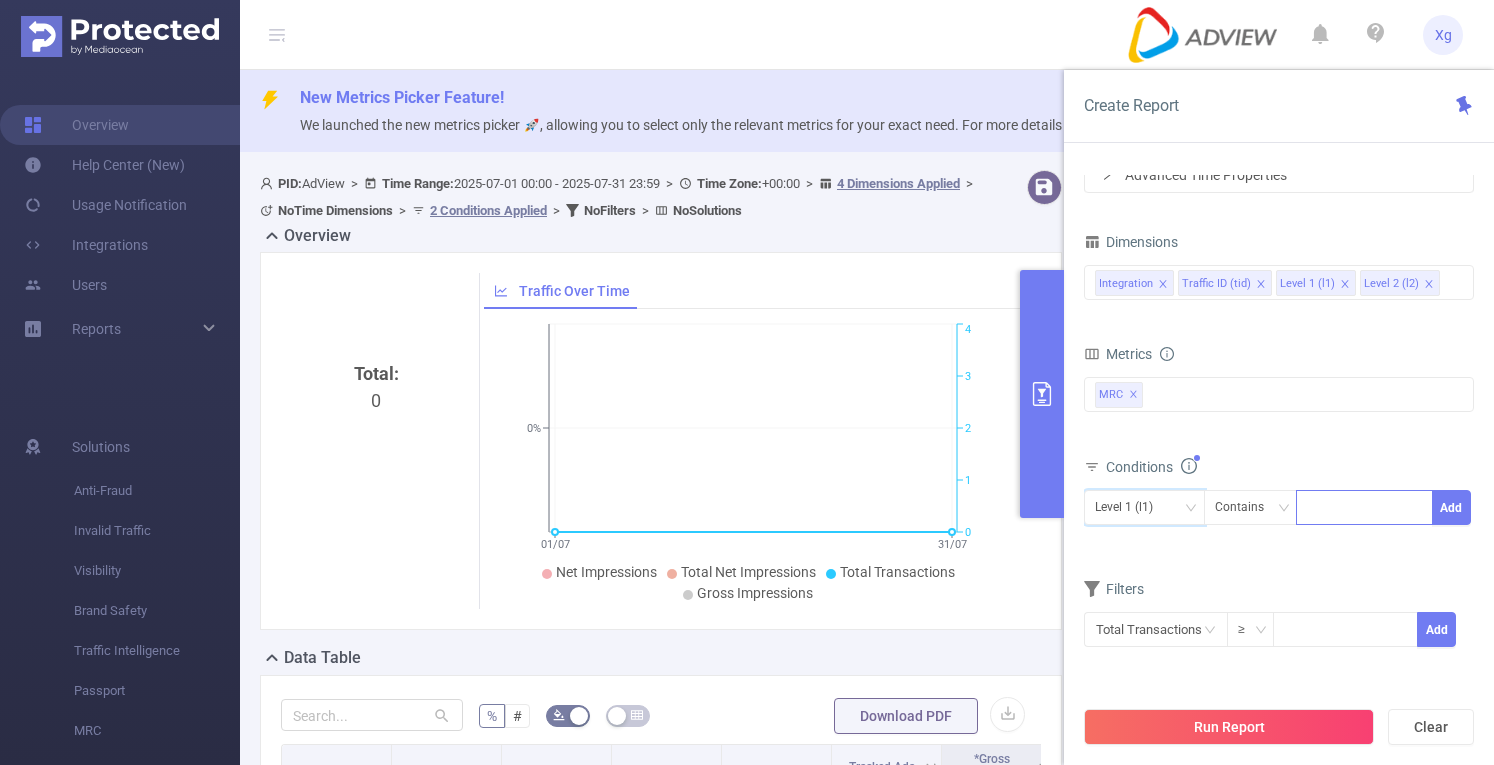 click at bounding box center [1364, 507] 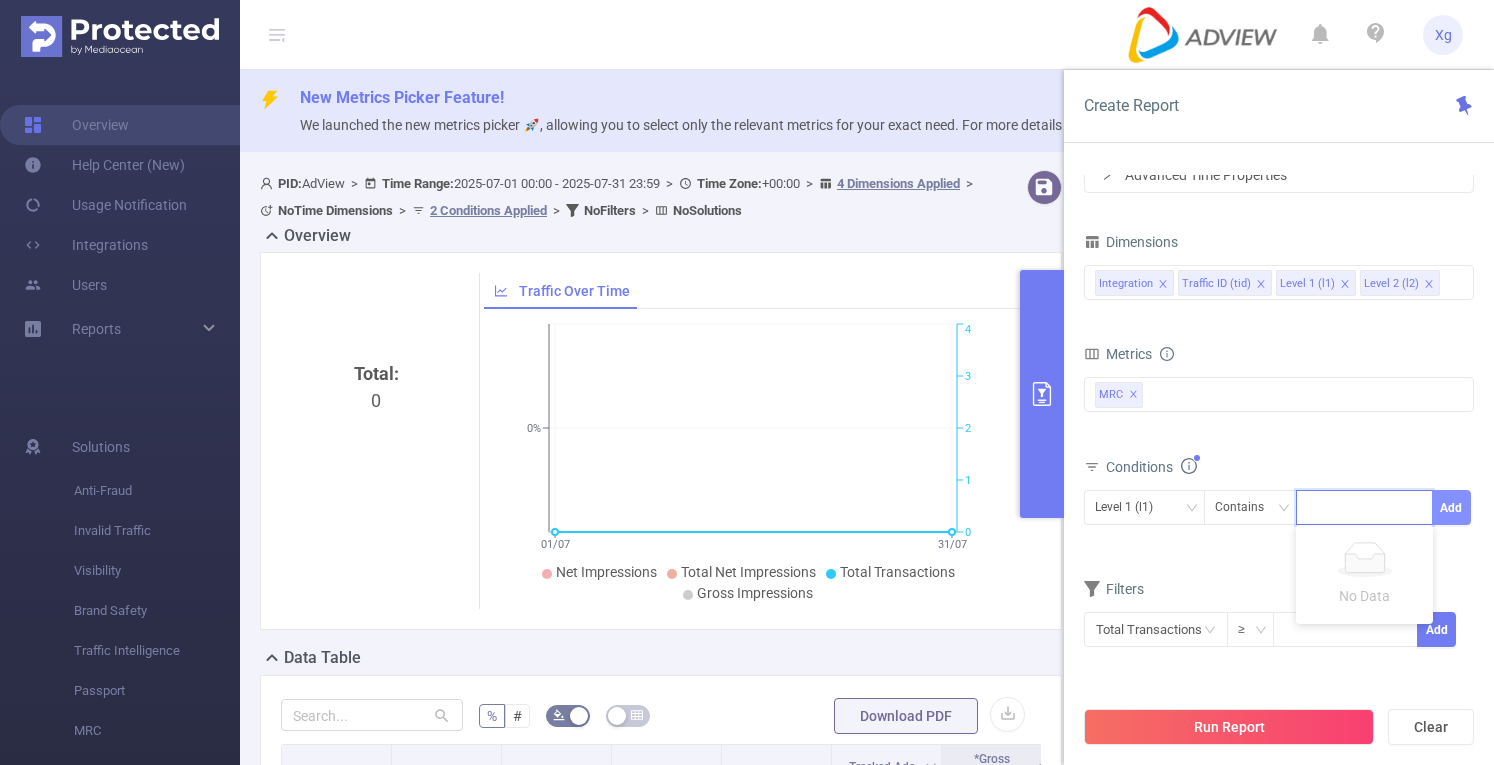 paste on "SDK202212091203354rmo4wrnmyjszt8" 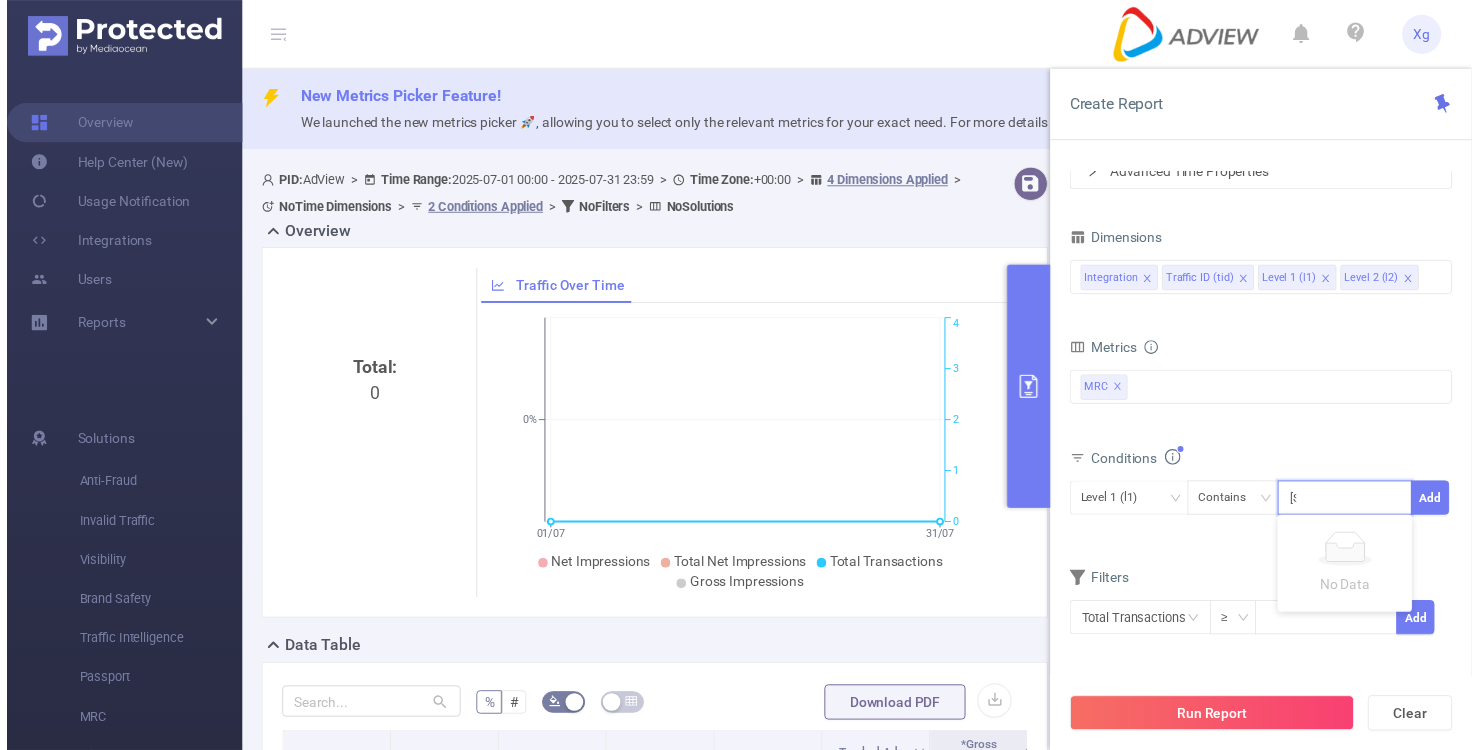 scroll, scrollTop: 0, scrollLeft: 100, axis: horizontal 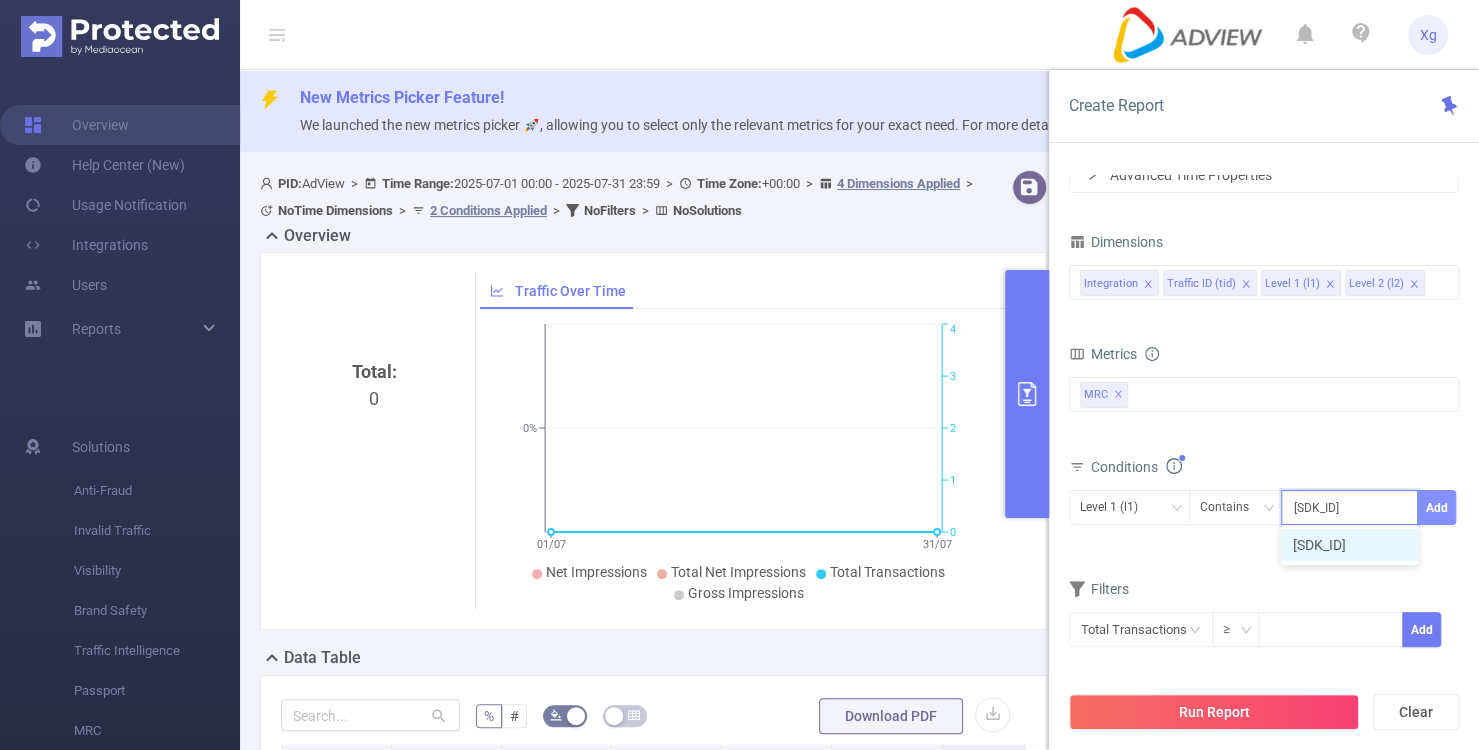 type on "SDK202212091203354rmo4wrnmyjszt8" 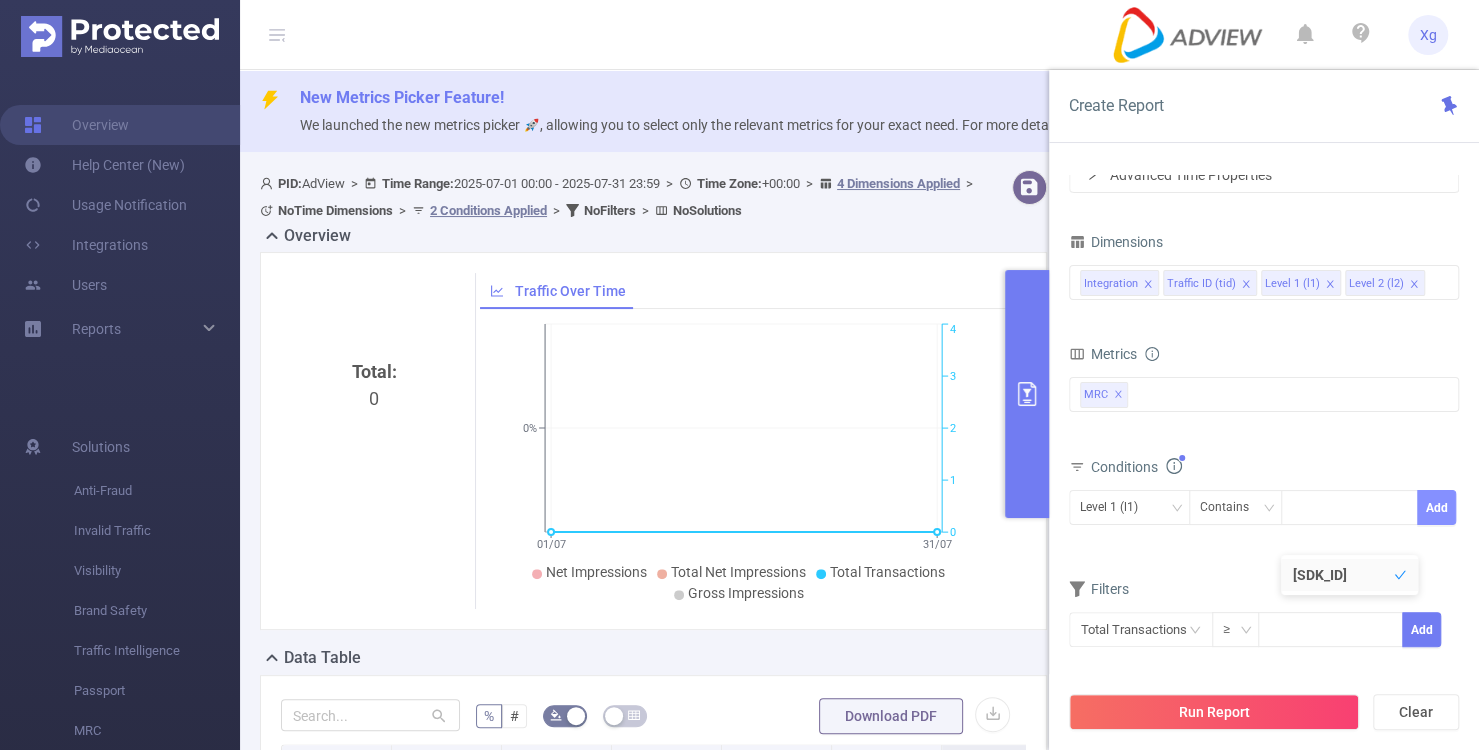 click on "Add" at bounding box center [1436, 507] 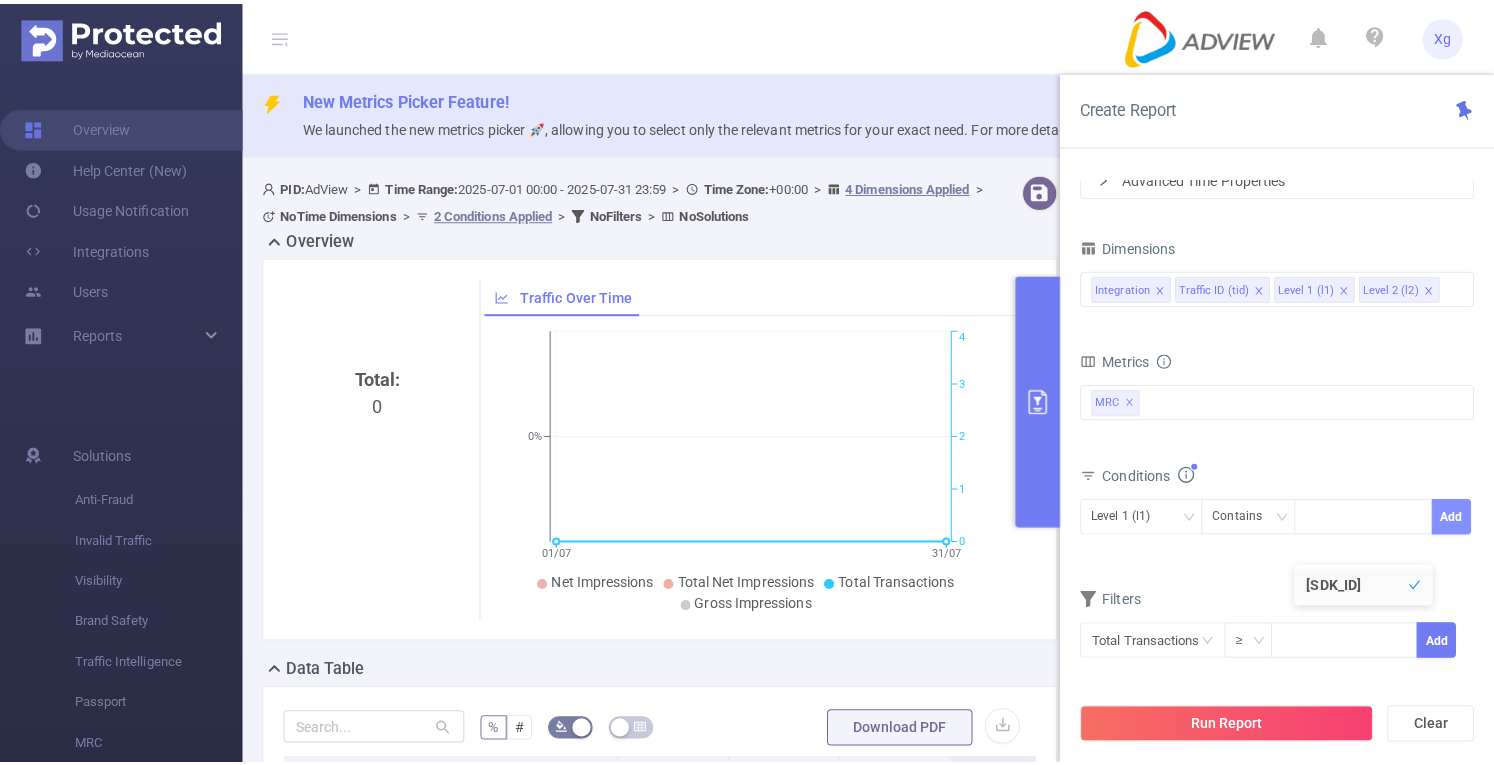 scroll, scrollTop: 0, scrollLeft: 0, axis: both 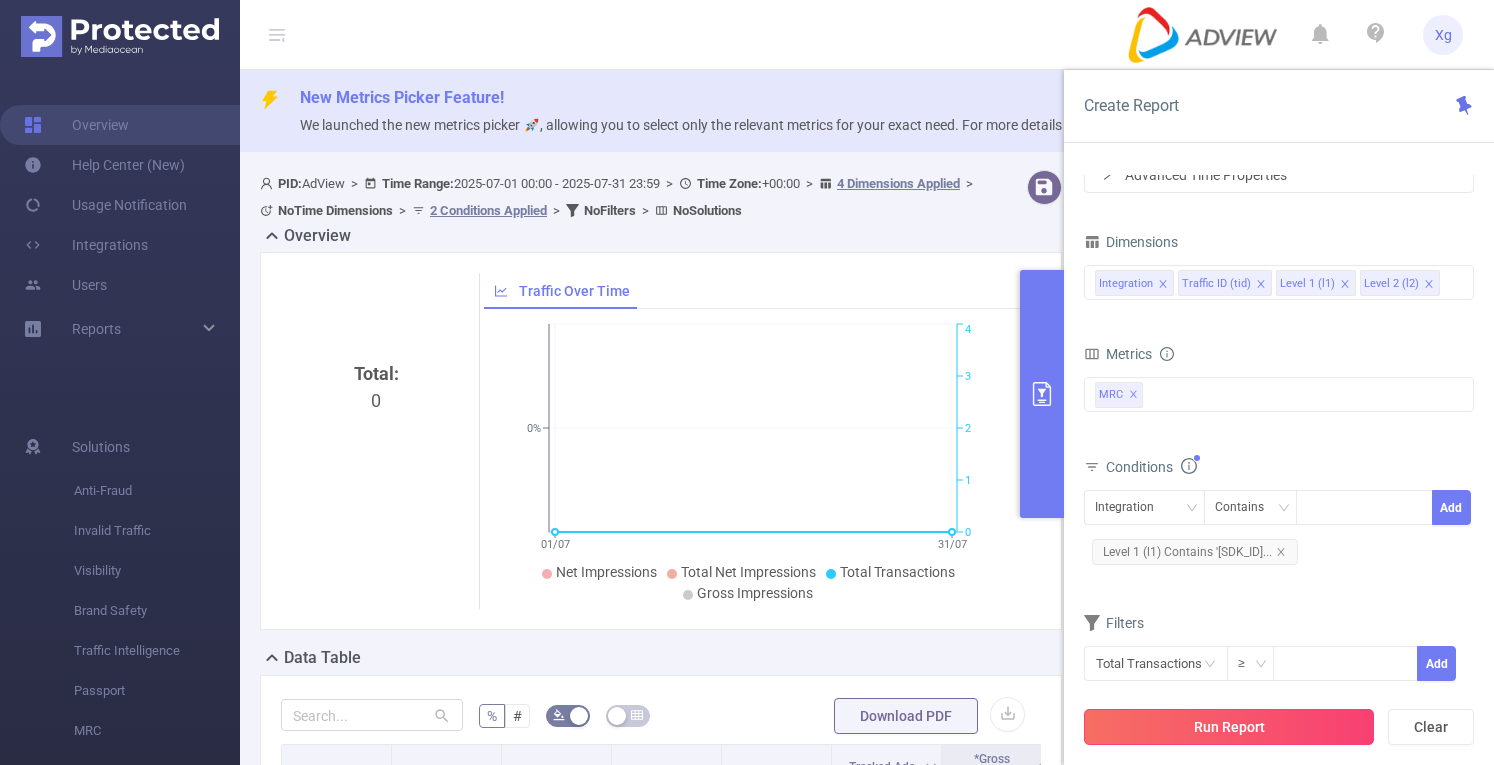 click on "Run Report" at bounding box center [1229, 727] 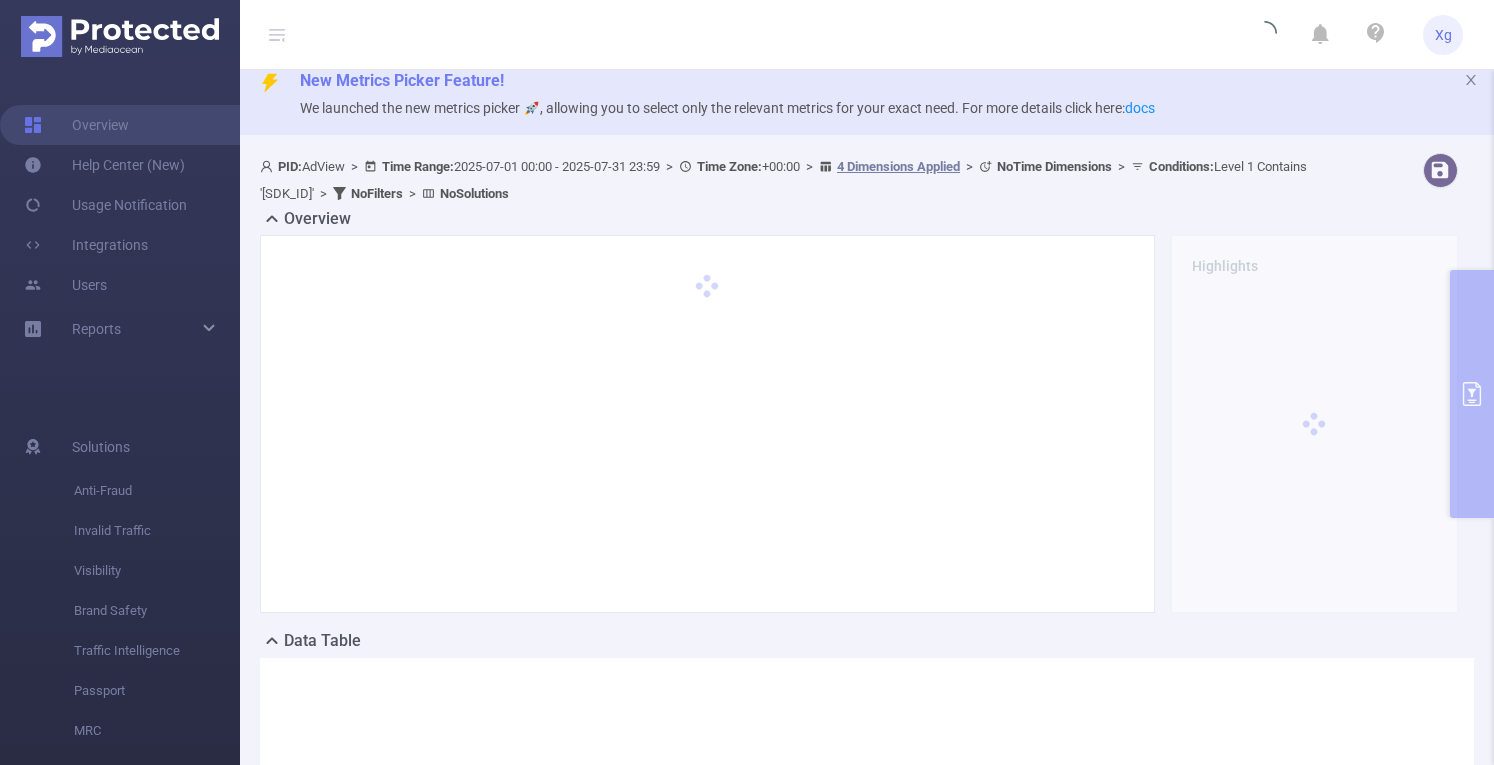 scroll, scrollTop: 0, scrollLeft: 0, axis: both 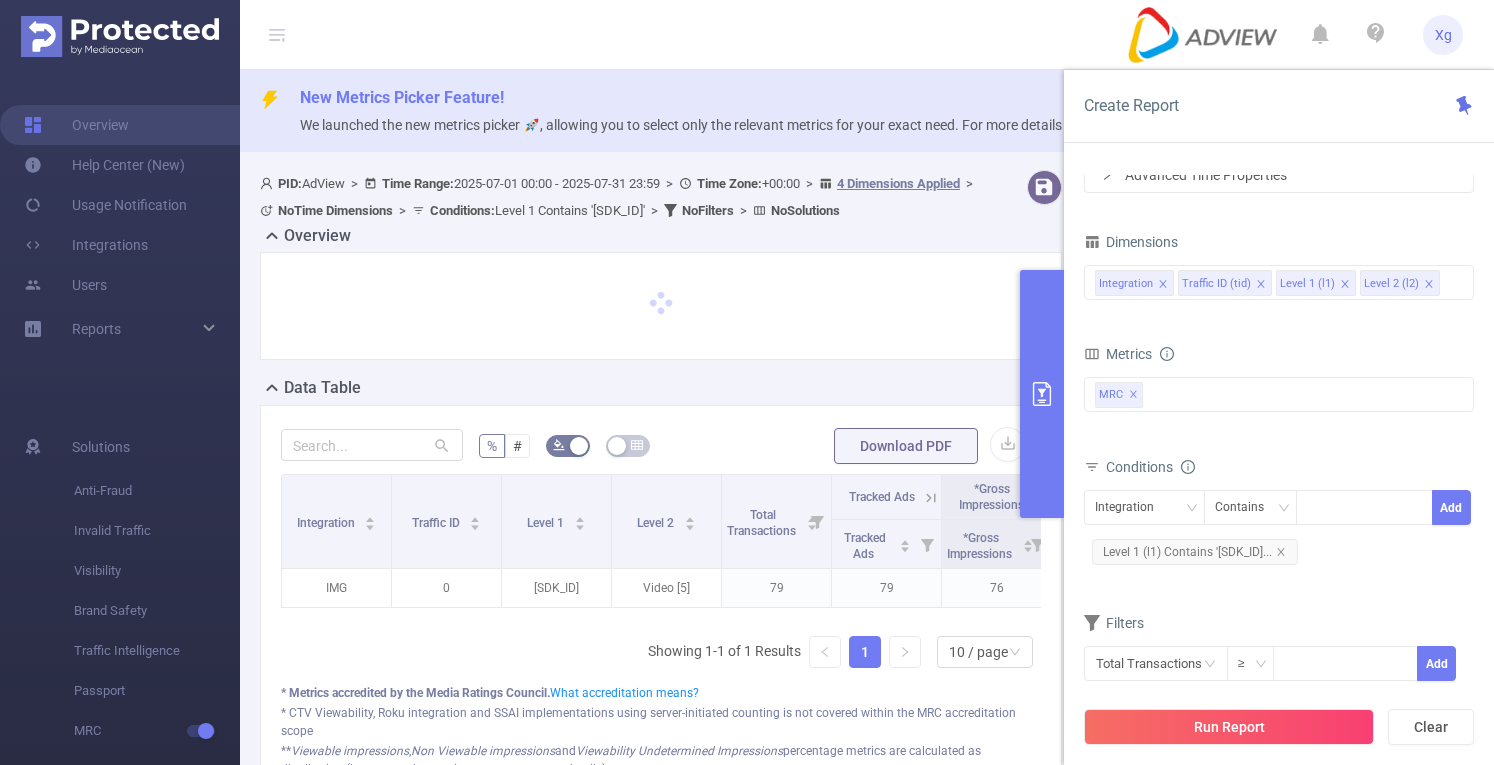 click on "Data Table" at bounding box center (669, 390) 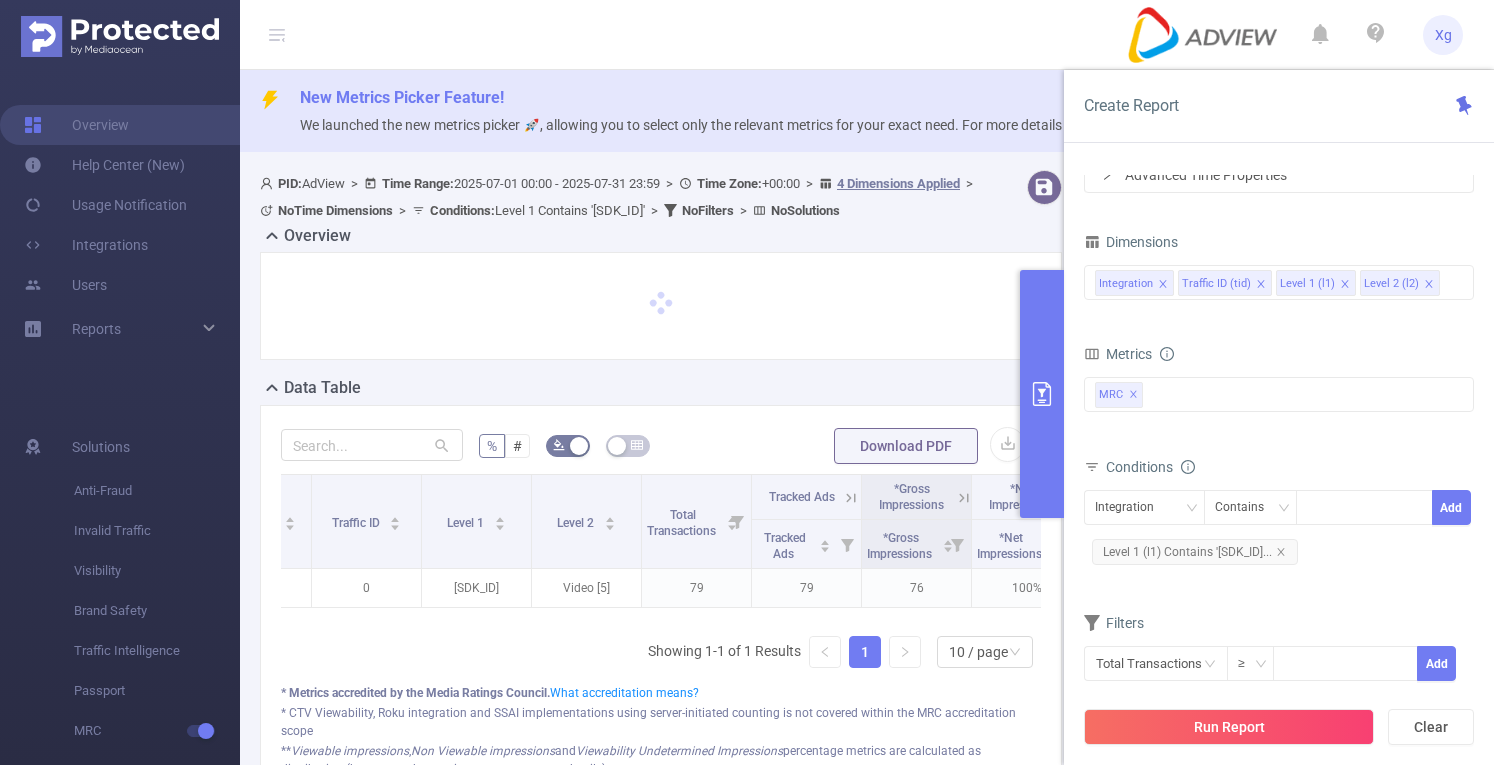 scroll, scrollTop: 0, scrollLeft: 250, axis: horizontal 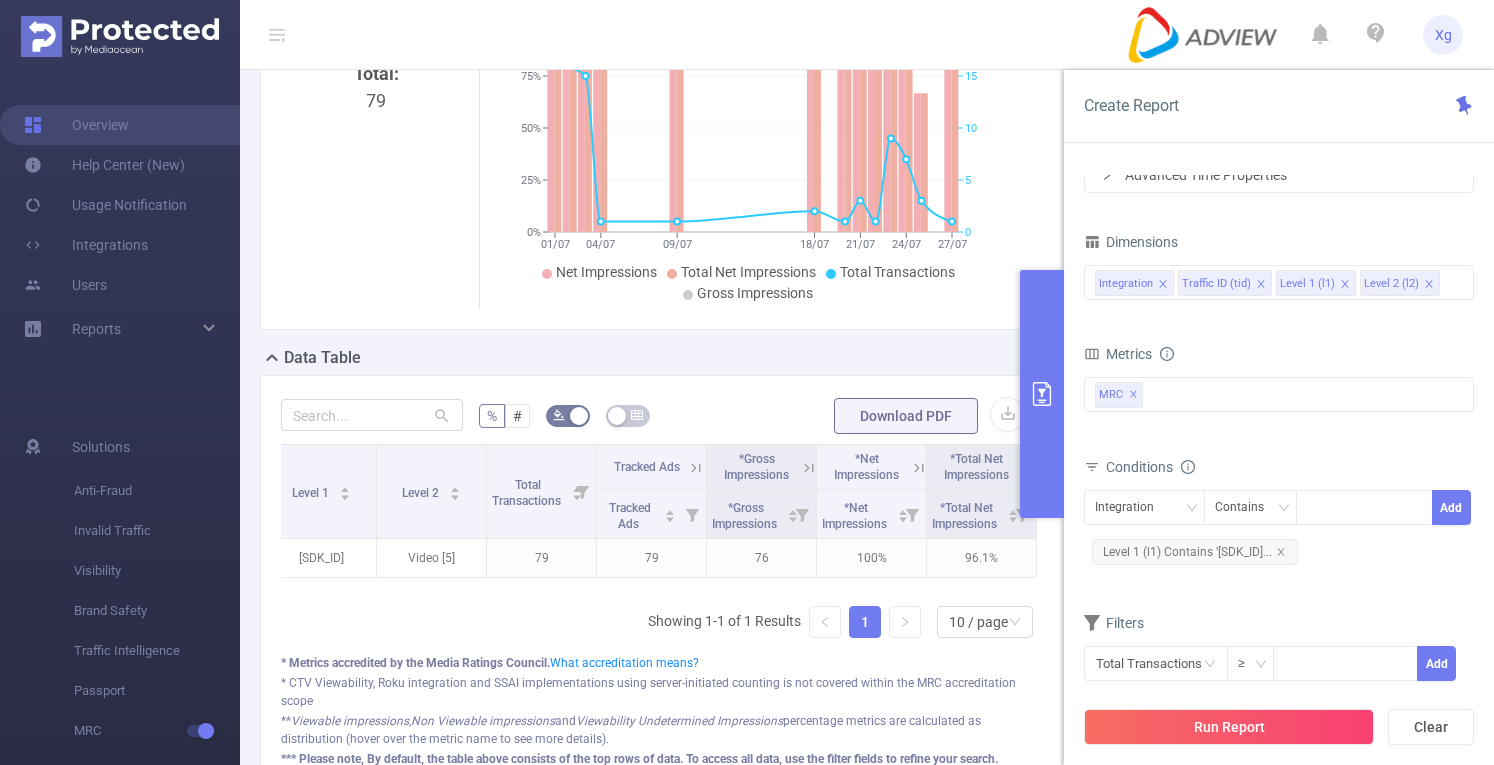click on "Total: 79       Traffic Over Time     01/07 04/07 09/07 18/07 21/07 24/07 27/07 0% 25% 50% 75% 100% 0 5 10 15 20 Net Impressions Total Net Impressions Total Transactions Gross Impressions 18/07/2025" at bounding box center [661, 149] 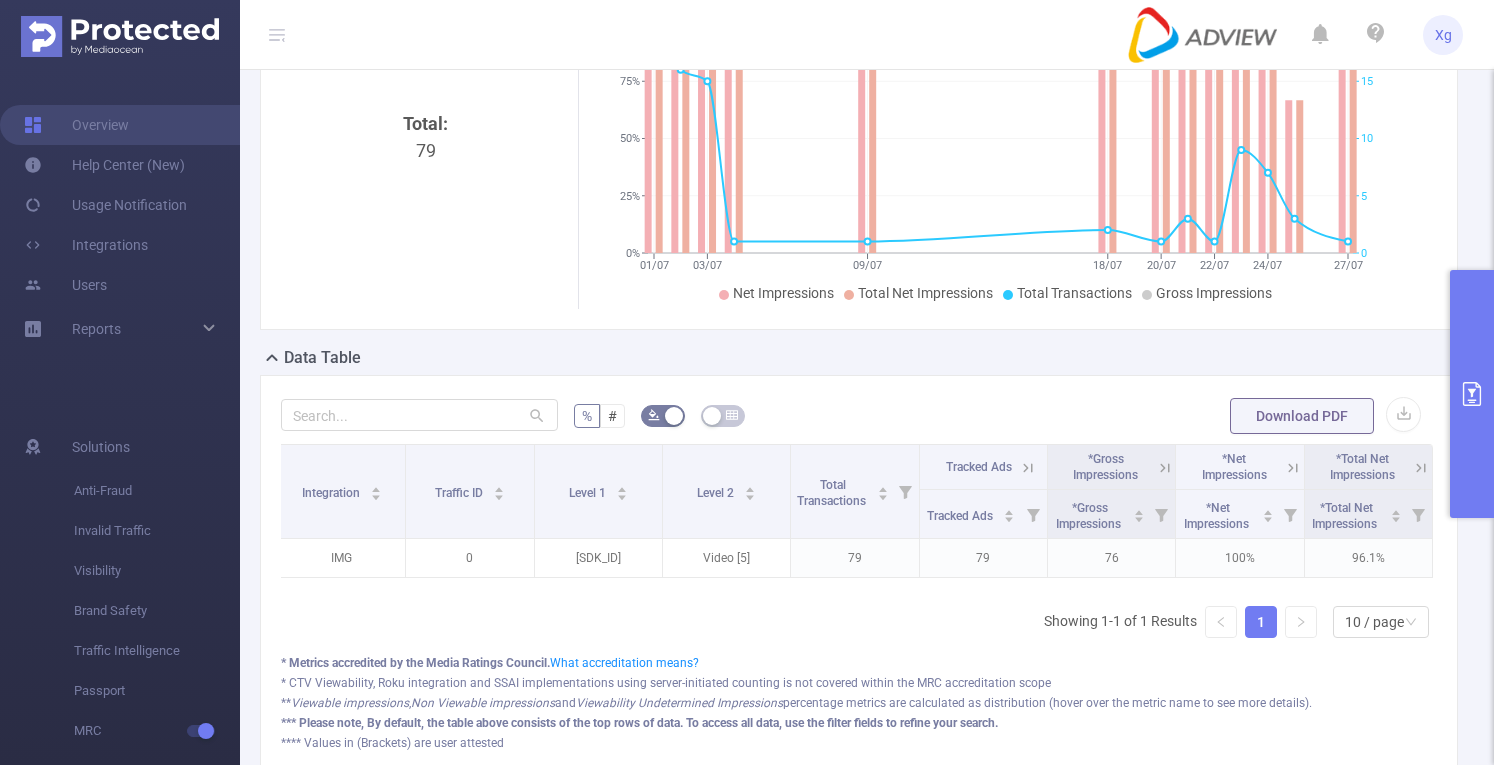click 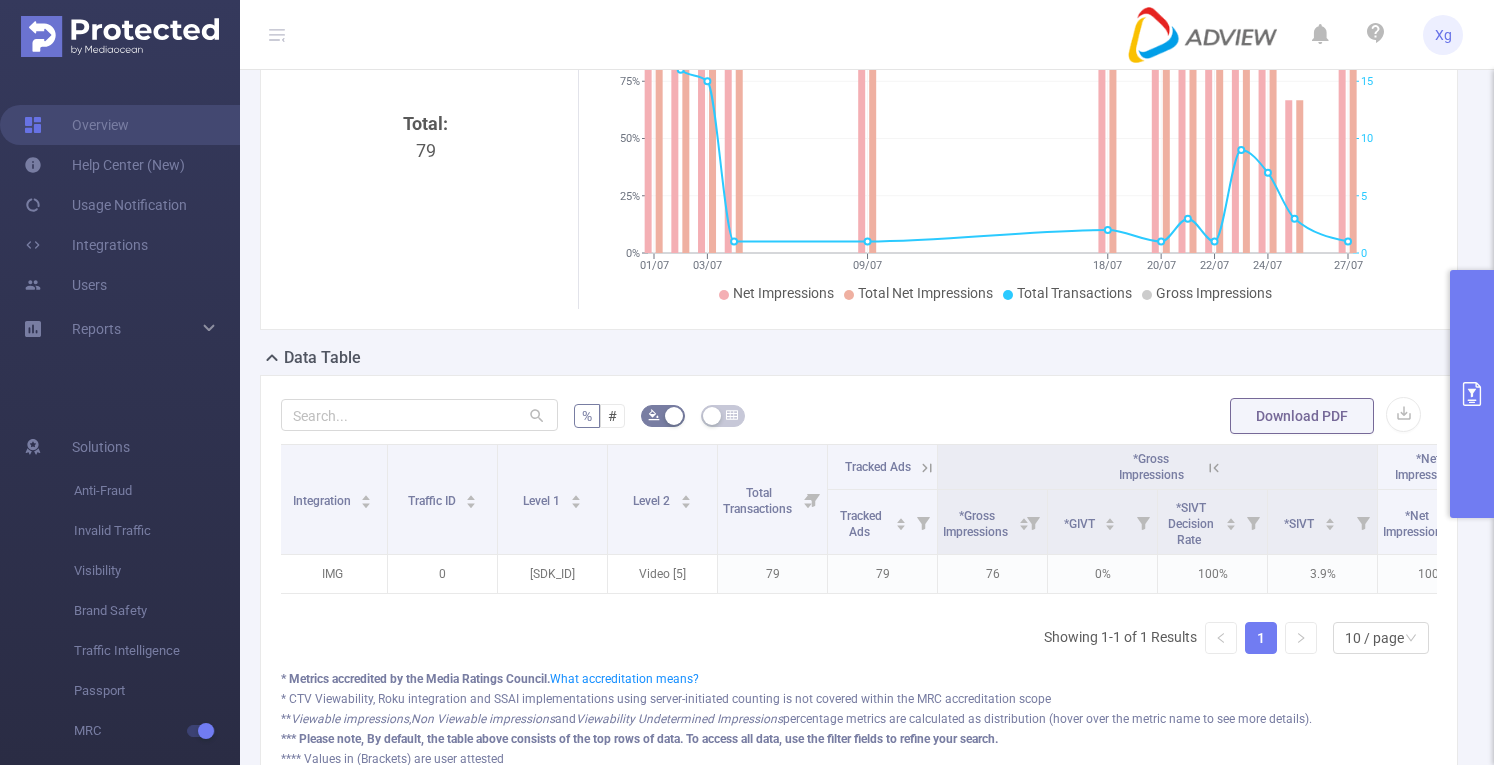 click on "Integration   Traffic ID   Level 1   Level 2   Total Transactions   Tracked Ads *Gross Impressions *Net Impressions *Total Net Impressions Tracked Ads   *Gross Impressions   *GIVT   *SIVT Decision Rate   *SIVT   *Net Impressions   *Total Net Impressions   IMG 0 SDK202212091203354rmo4wrnmyjszt8 Video [5] 79 79 76 0% 100% 3.9% 100% 96.1% Showing 1-1 of 1 Results 1 10 / page" at bounding box center (859, 557) 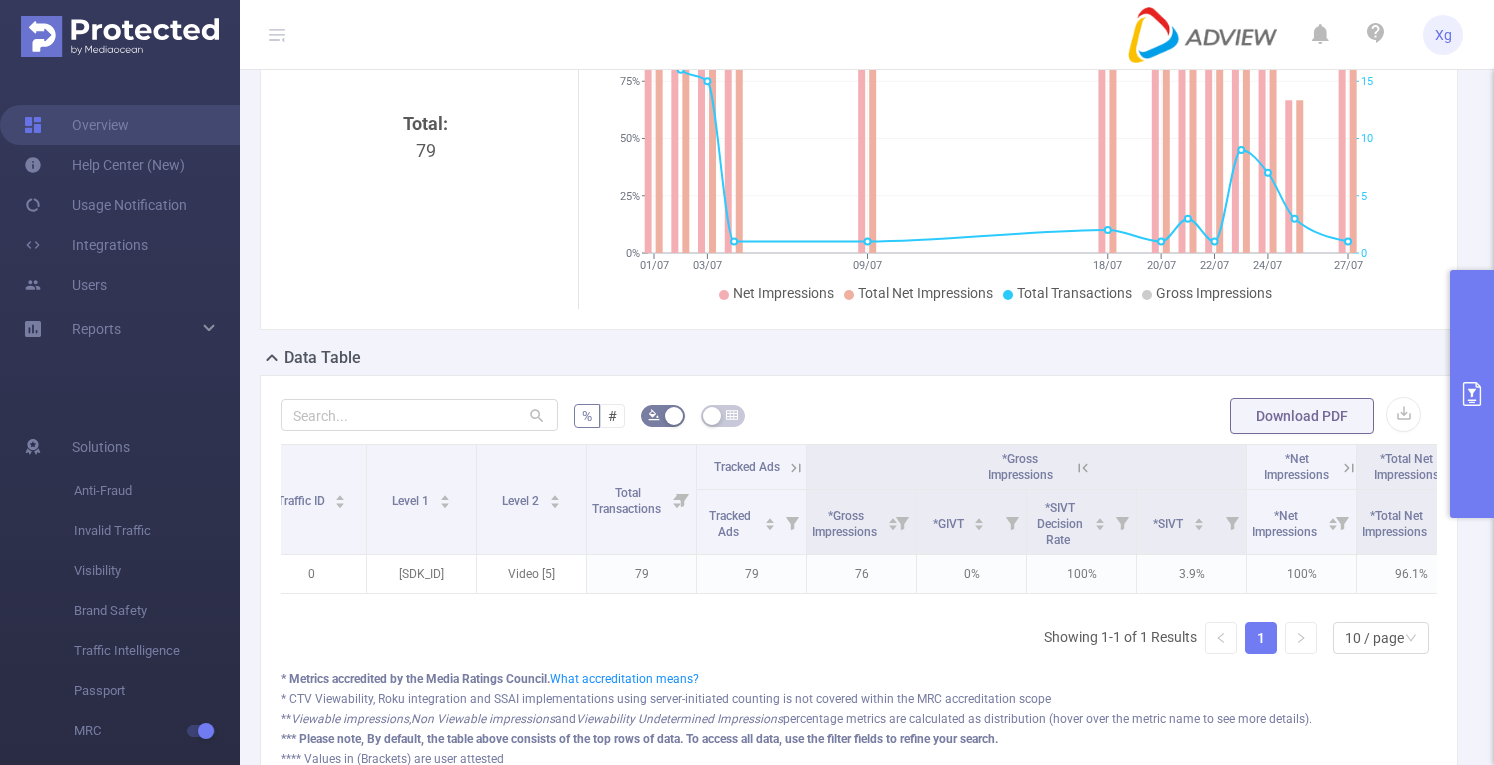 scroll, scrollTop: 0, scrollLeft: 184, axis: horizontal 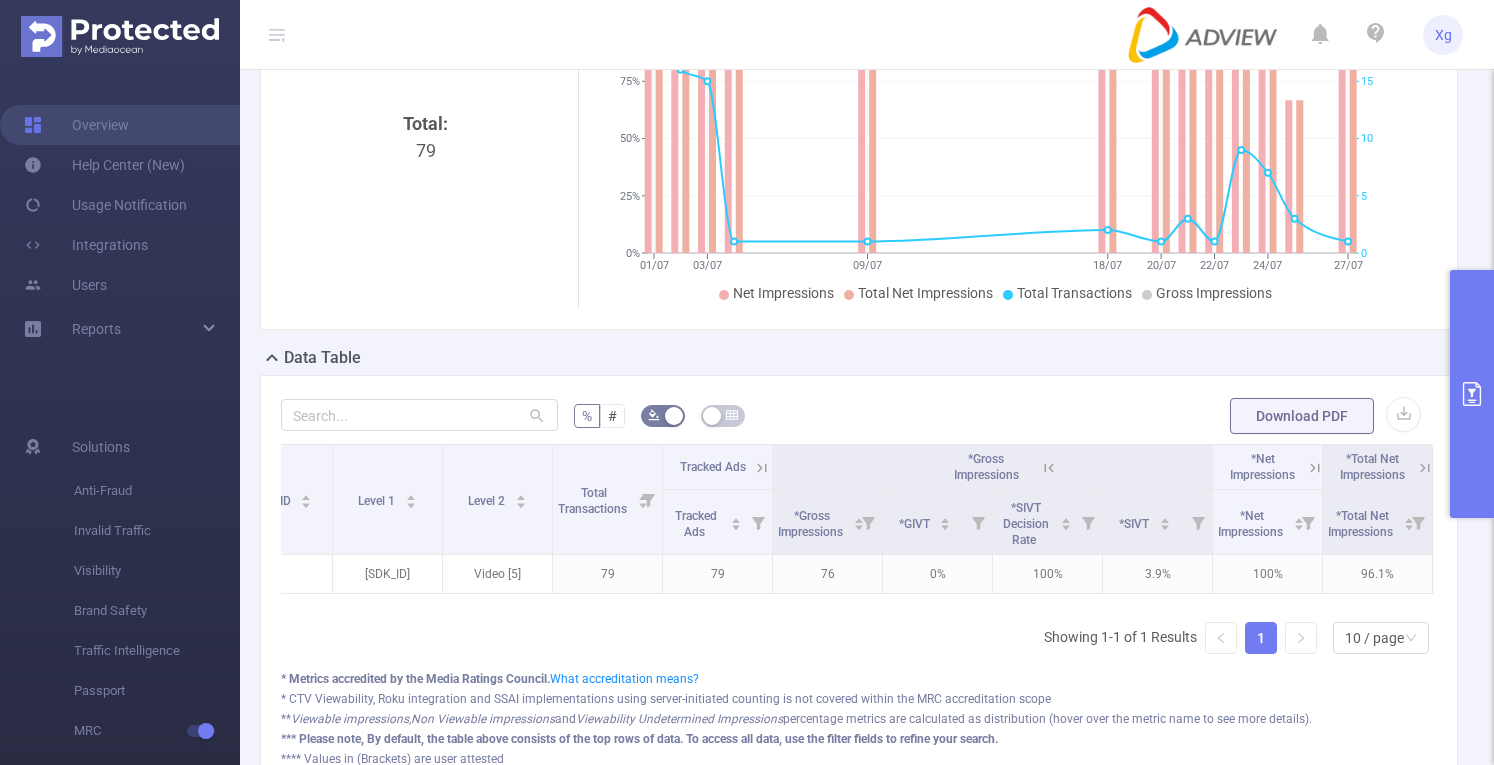 click 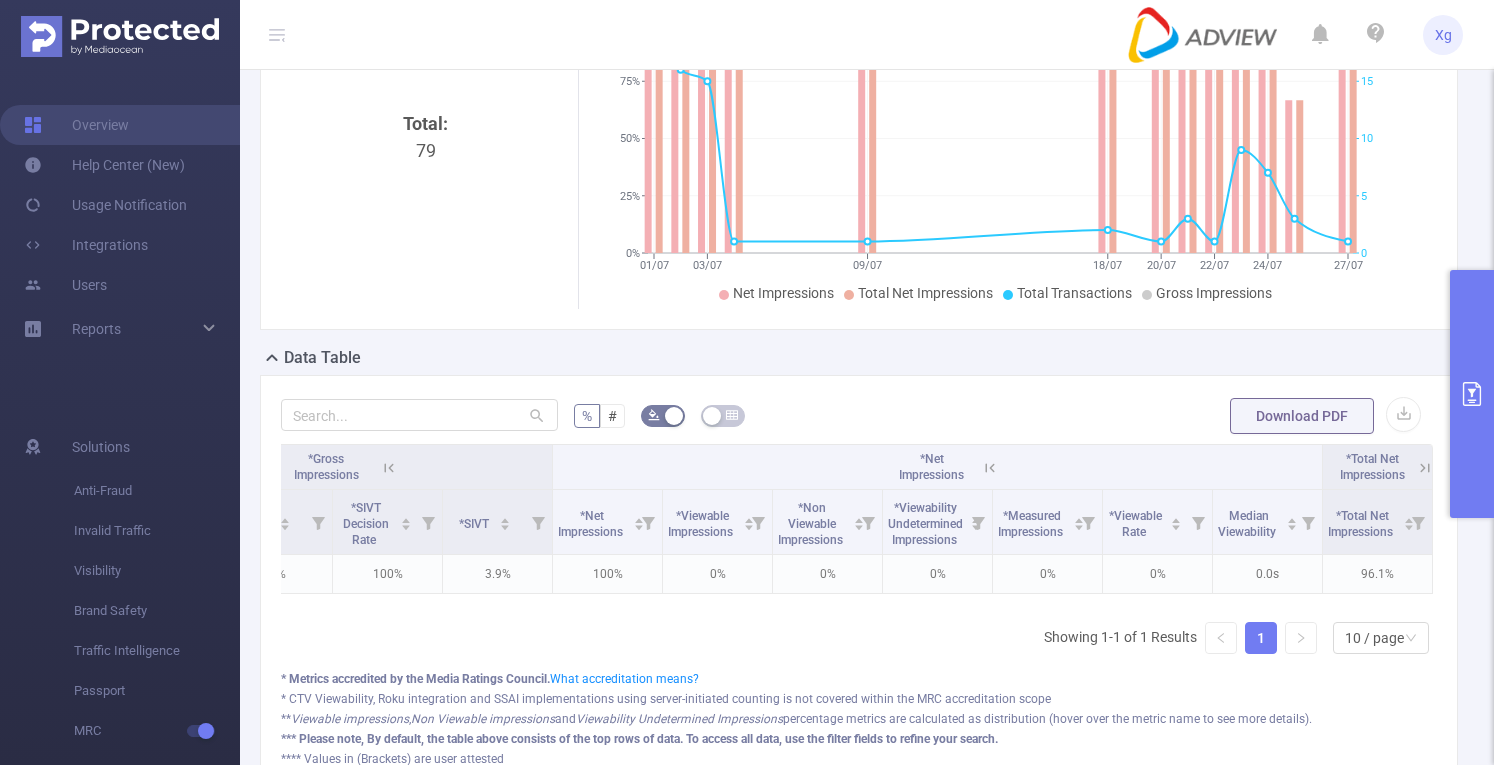 scroll, scrollTop: 0, scrollLeft: 0, axis: both 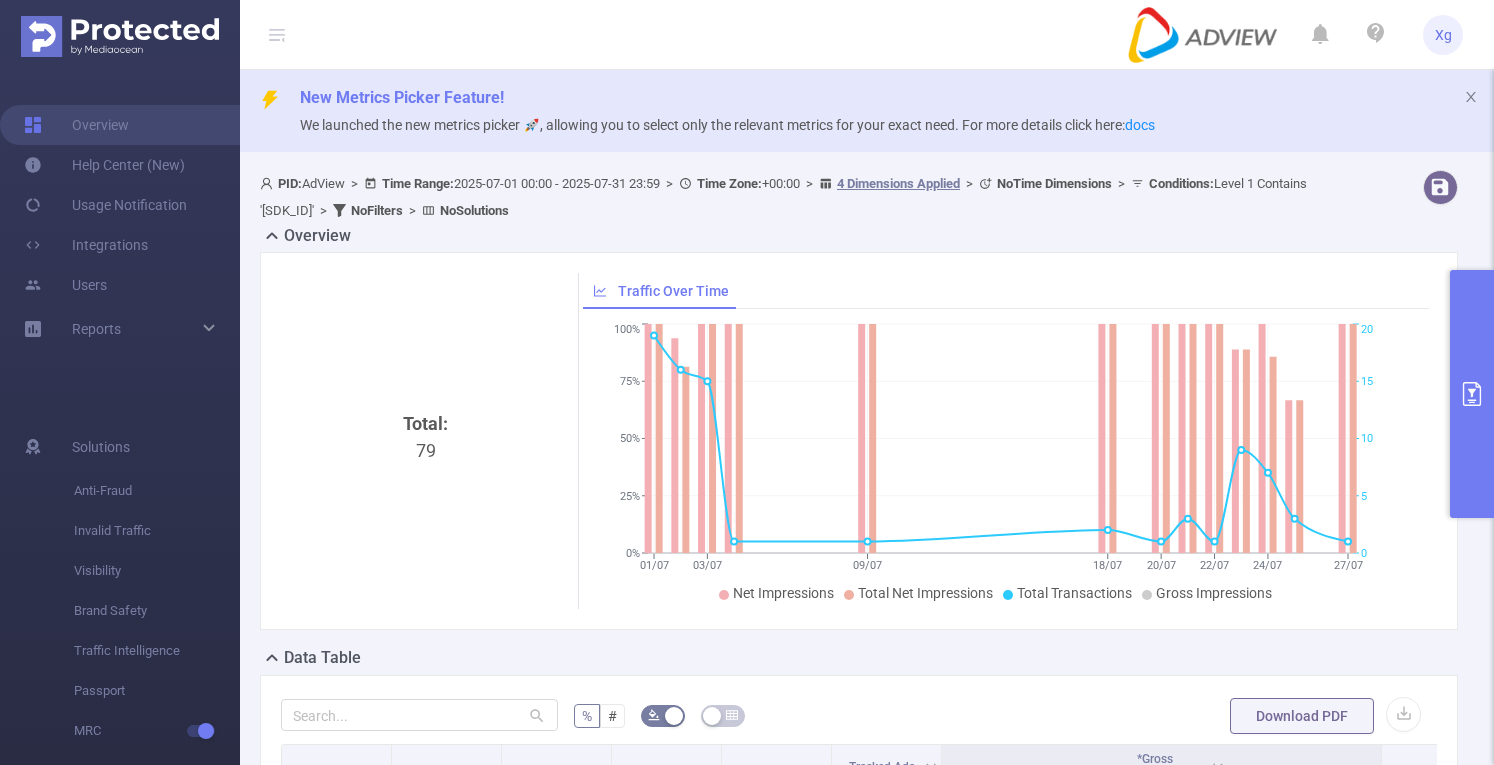 click on "Total: 79       Traffic Over Time     01/07 03/07 09/07 18/07 20/07 22/07 24/07 27/07 0% 25% 50% 75% 100% 0 5 10 15 20 Net Impressions Total Net Impressions Total Transactions Gross Impressions 27/07/2025" at bounding box center (859, 441) 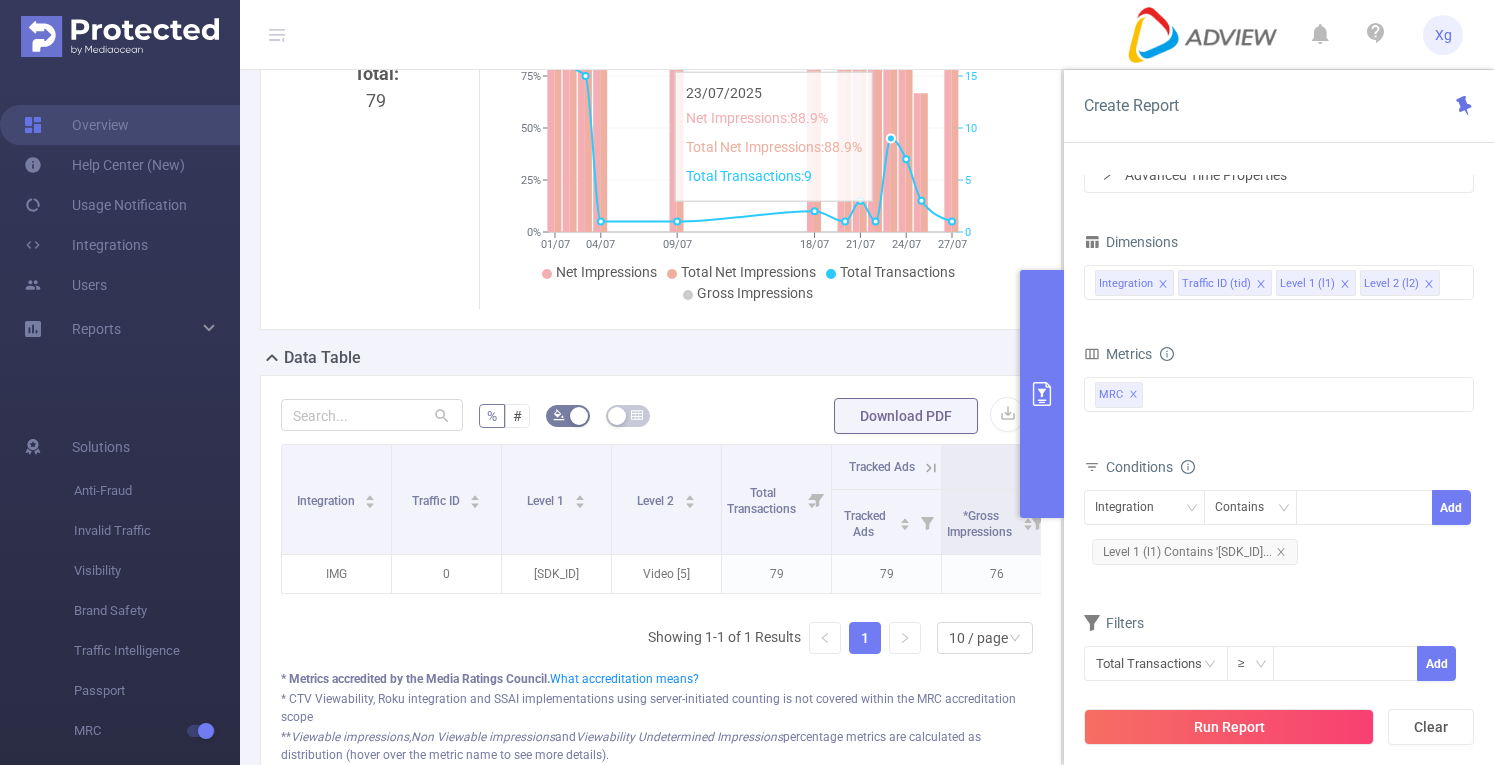 scroll, scrollTop: 524, scrollLeft: 0, axis: vertical 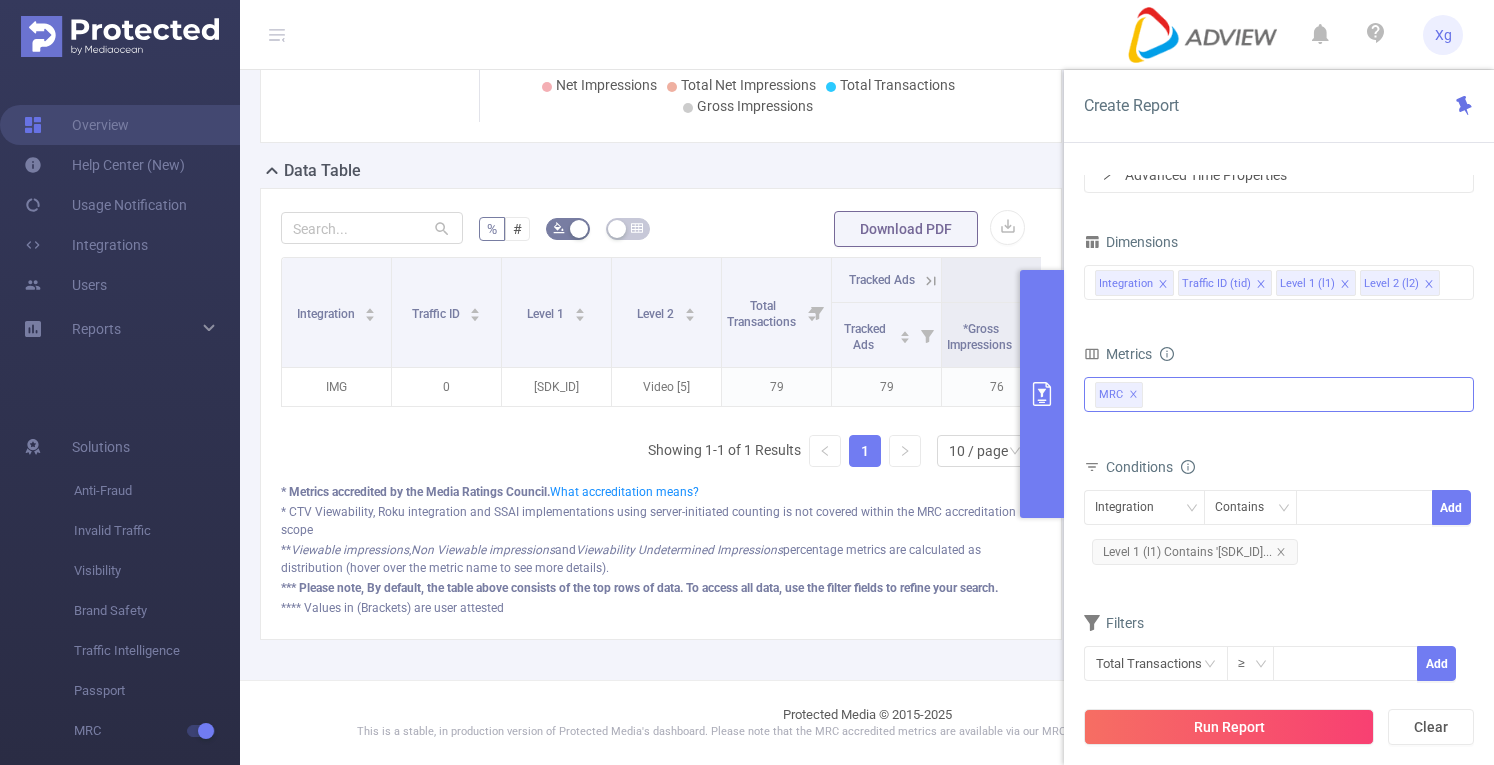 click on "Anti-Fraud MRC MRC    ✕" at bounding box center (1279, 394) 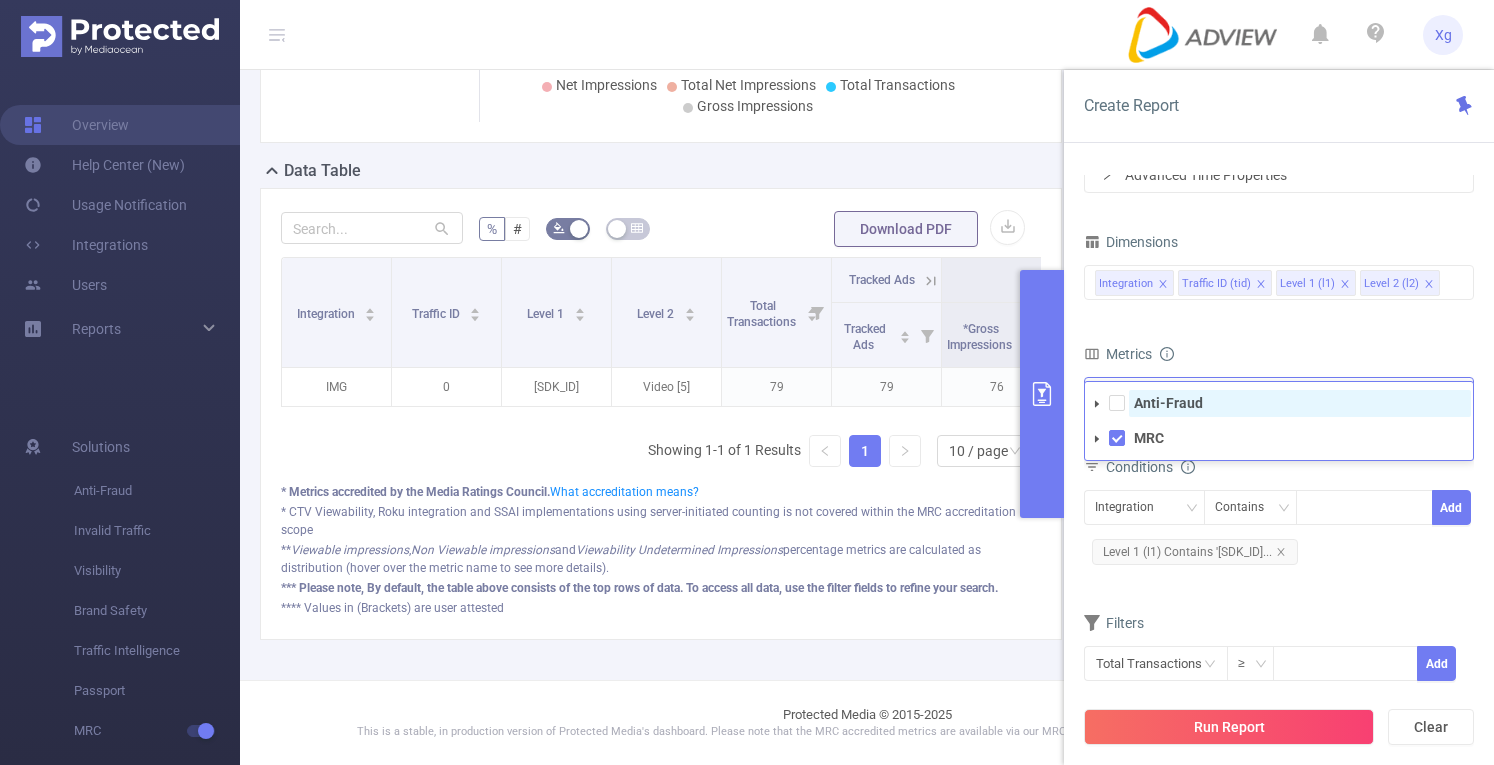 click on "Anti-Fraud" at bounding box center [1168, 403] 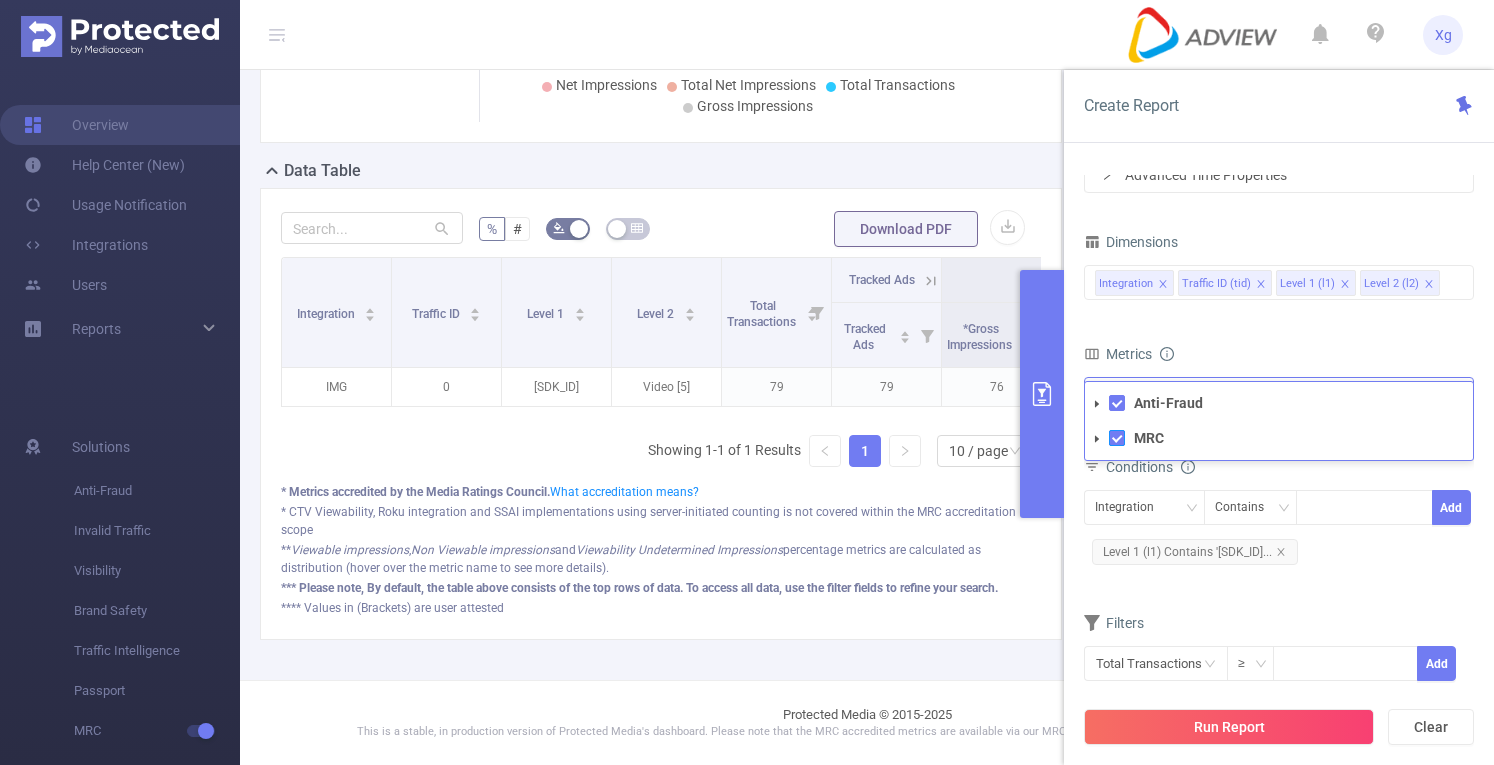 click at bounding box center (1117, 438) 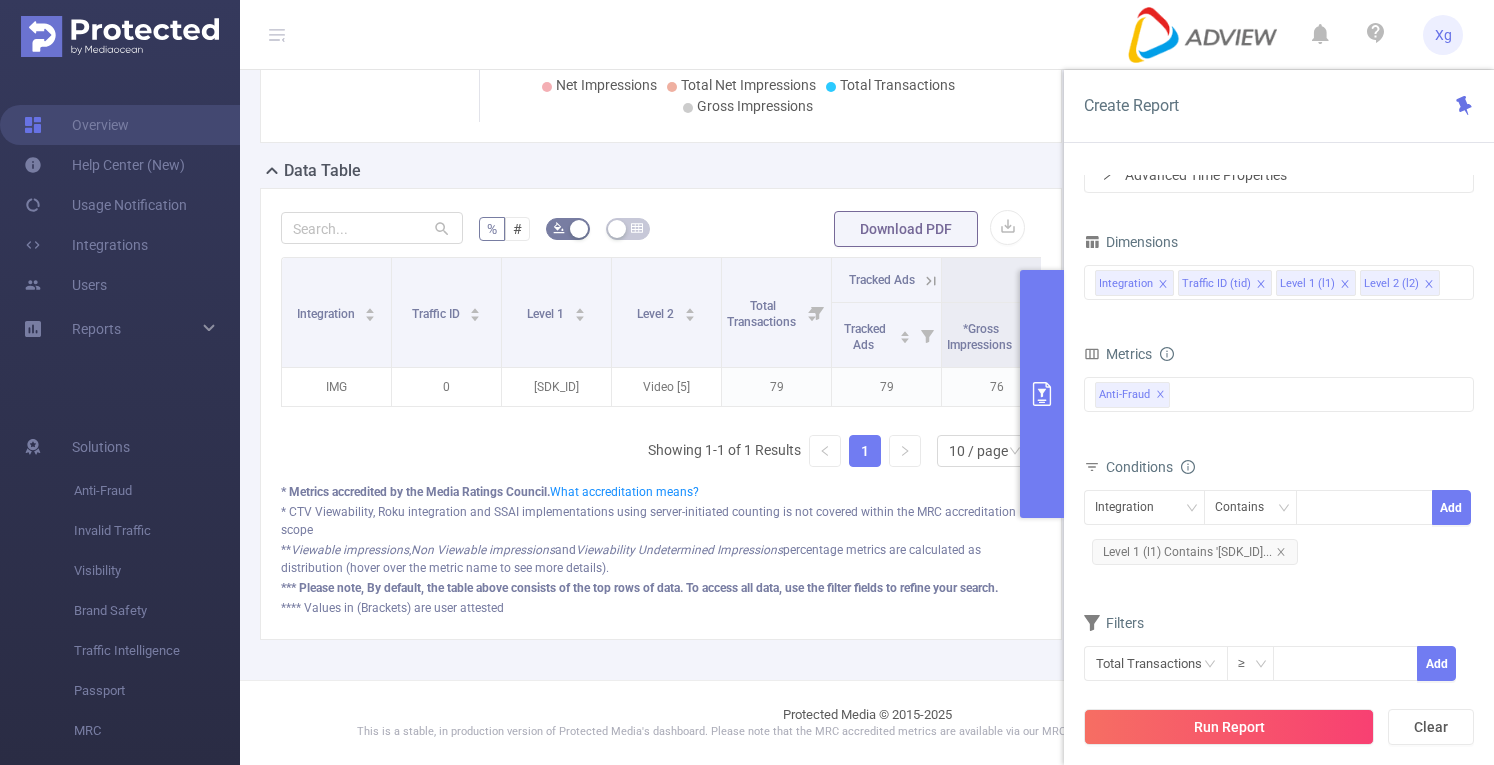 click on "Dimensions Integration Traffic ID (tid) Level 1 (l1) Level 2 (l2)      Metrics Tracked Ads GIVT SIVT *Gross Impressions *GIVT *SIVT Decision Rate *SIVT *Net Impressions *Viewable Impressions *Non Viewable Impressions *Viewability Undetermined Impressions *Measured Impressions *Viewable Rate Median Viewability *Total Net Impressions *Viewable Impressions *Non Viewable Impressions *Viewability Undetermined Impressions *Measured Rate *Viewable Rate Median Viewability Total Fraudulent Bot/Virus Hostile Tools Tunneled Traffic Non Malicious Bots View Fraud Publisher Fraud Reputation Total Suspicious Bot/Virus Hostile Tools Tunneled Traffic Non Malicious Bots View Fraud Publisher Fraud Reputation Total IVT   Anti-Fraud MRC Anti-Fraud    ✕    Conditions  Integration Contains   Add Level 1 (l1) Contains 'SDK20221209120335...    Filters Total Transactions ≥ Add" at bounding box center [1279, 467] 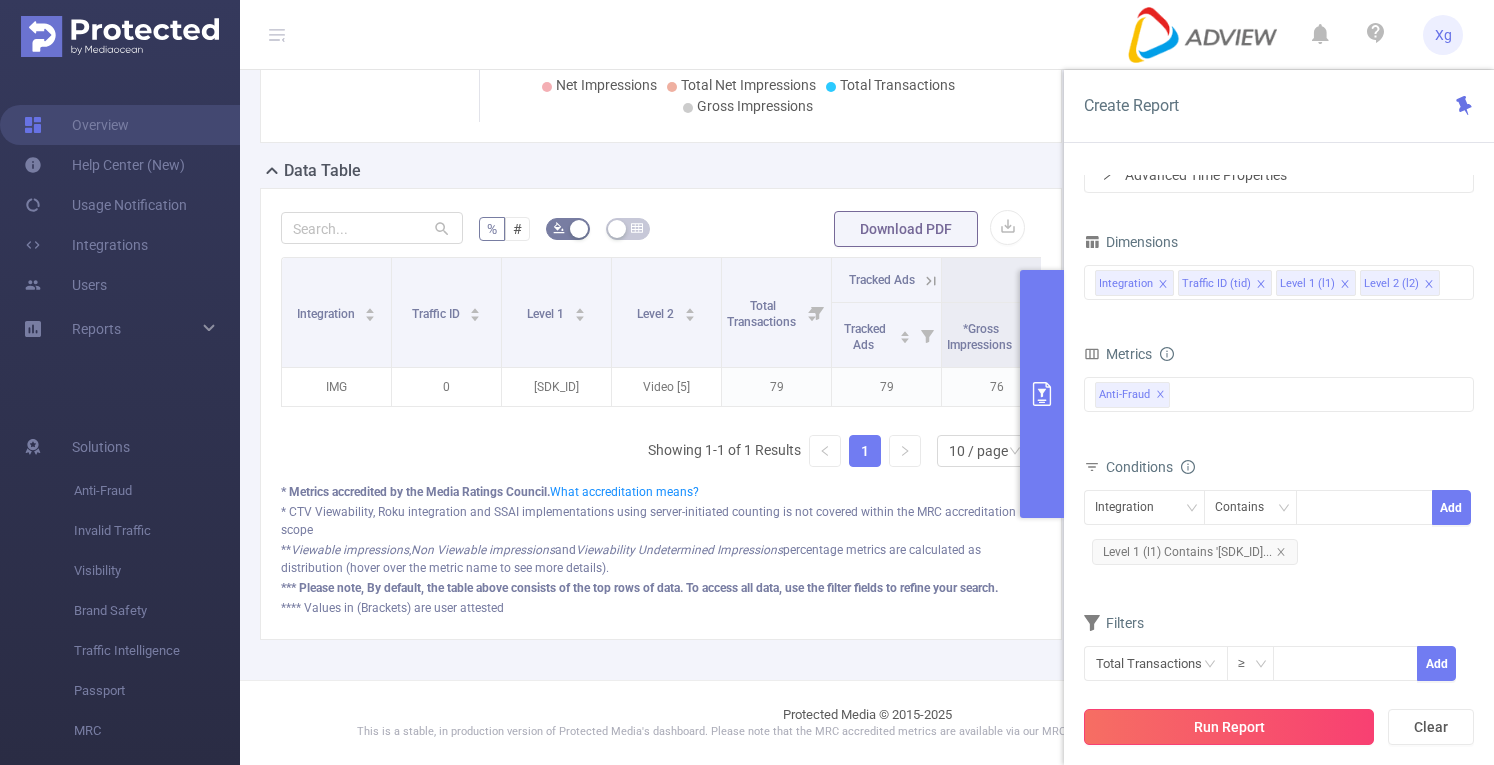 click on "Run Report" at bounding box center (1229, 727) 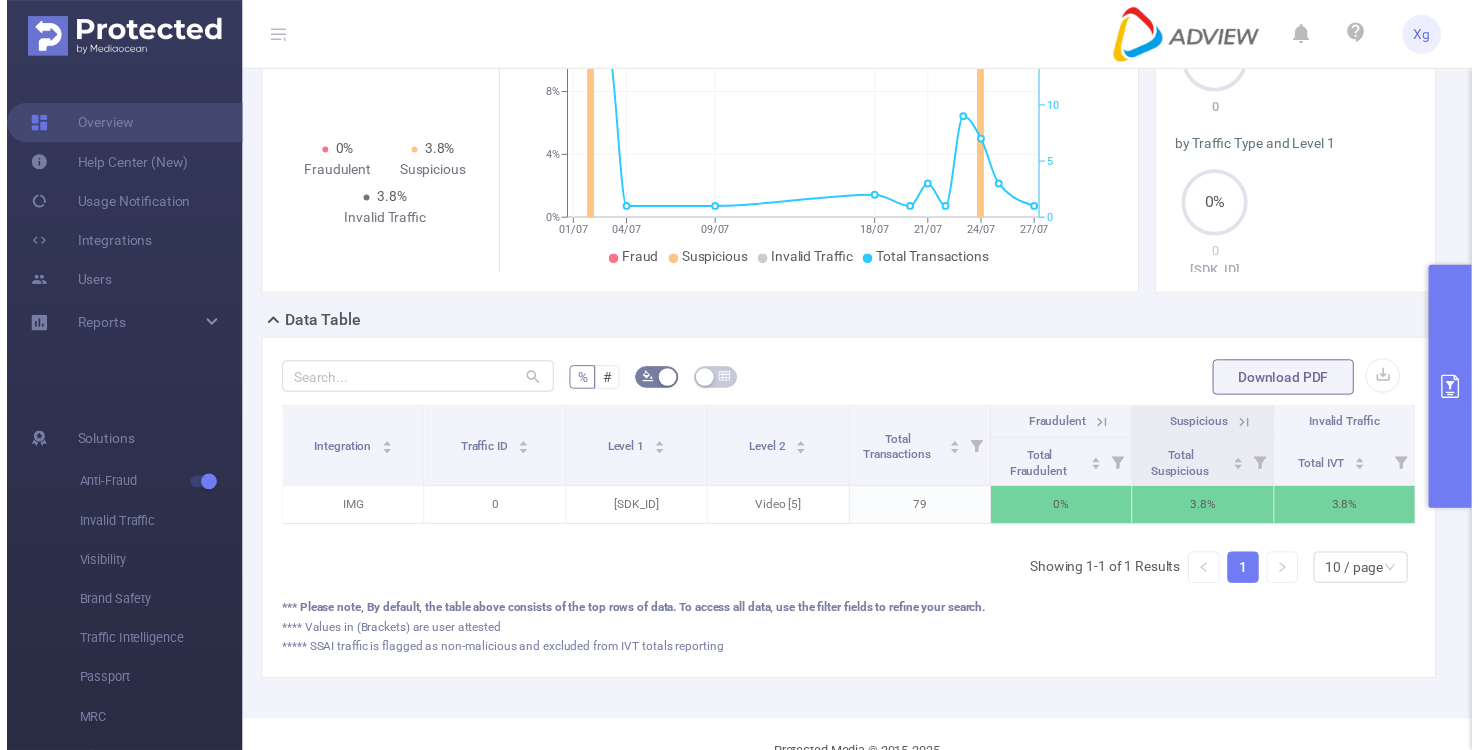 scroll, scrollTop: 0, scrollLeft: 4, axis: horizontal 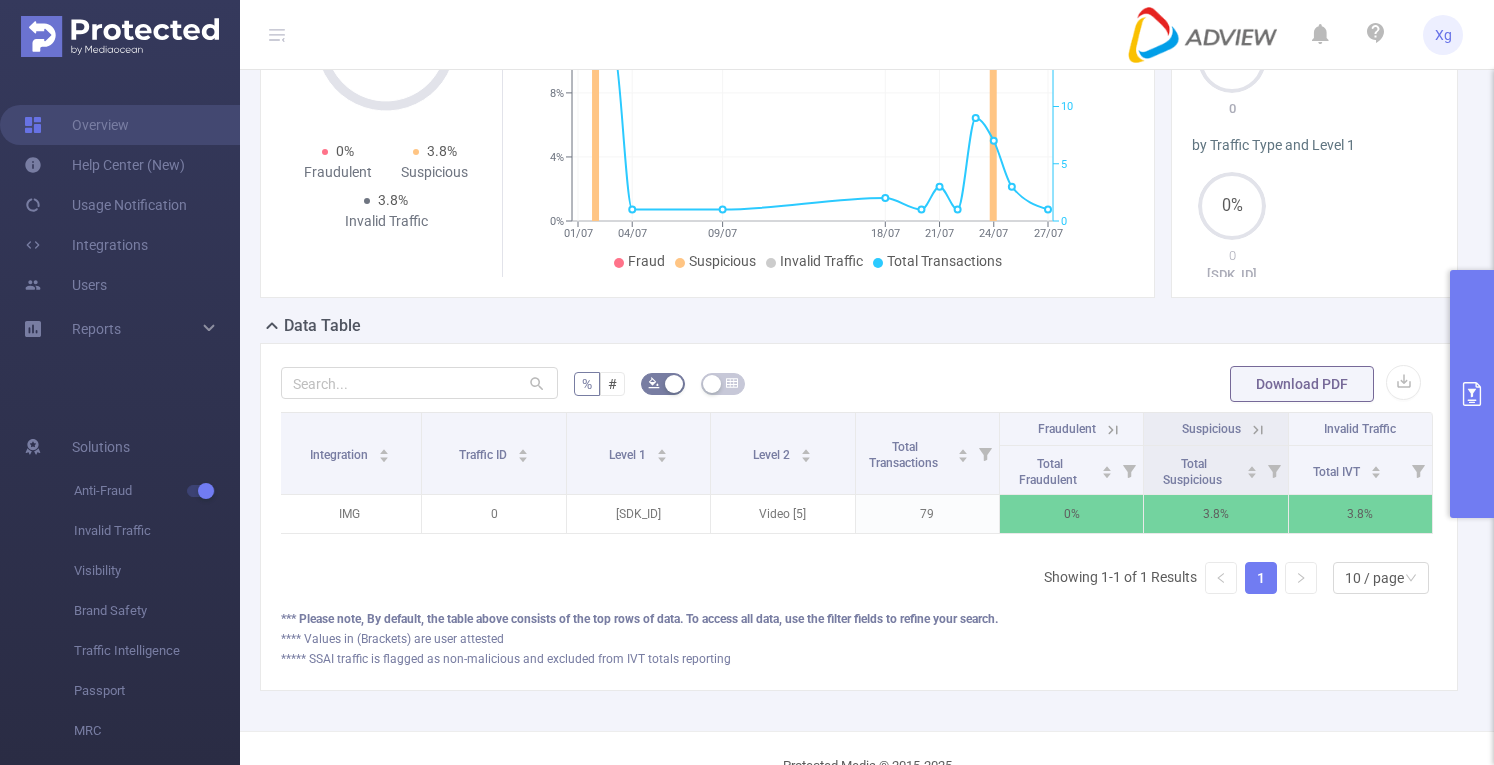 click at bounding box center (1472, 394) 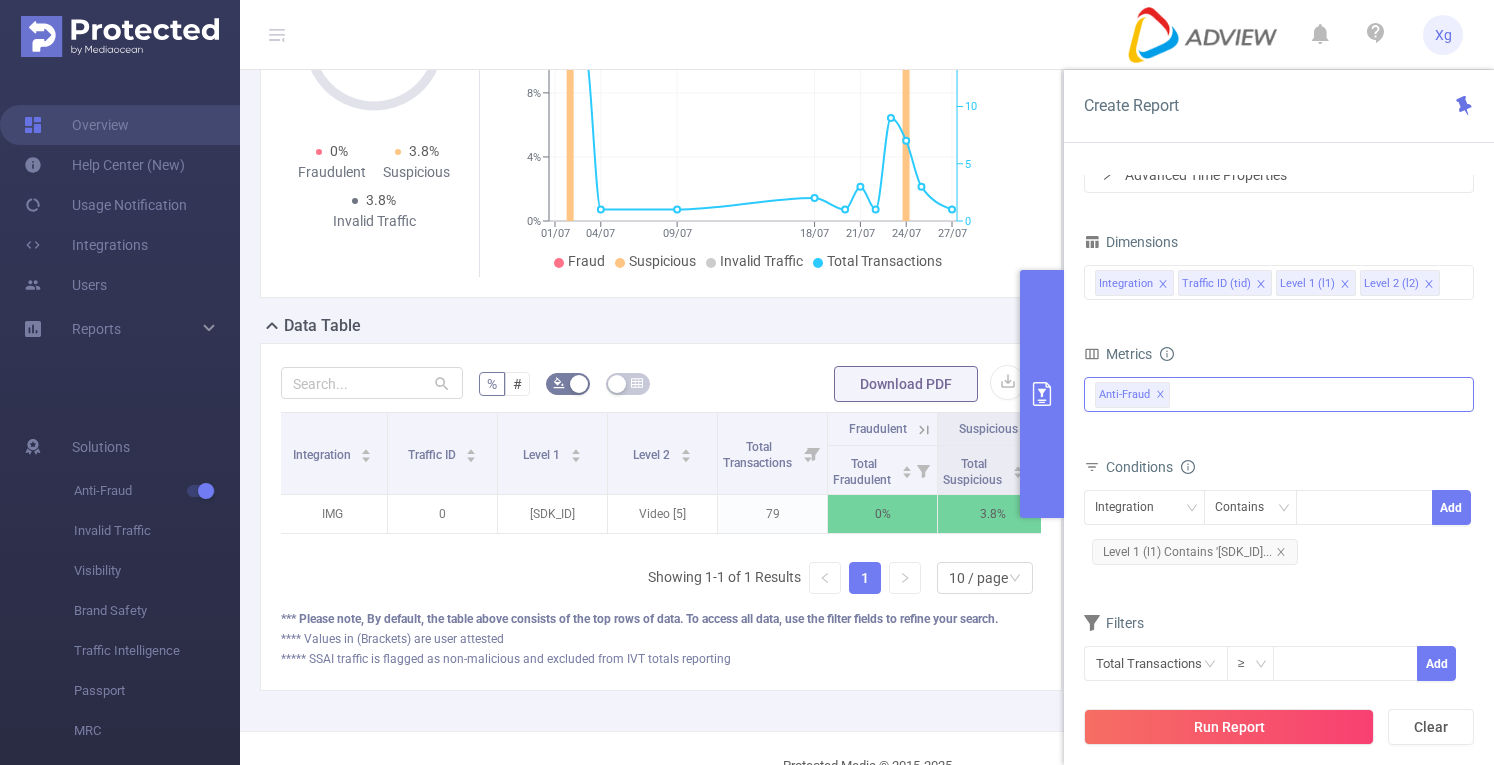 click on "Anti-Fraud    ✕" at bounding box center [1136, 393] 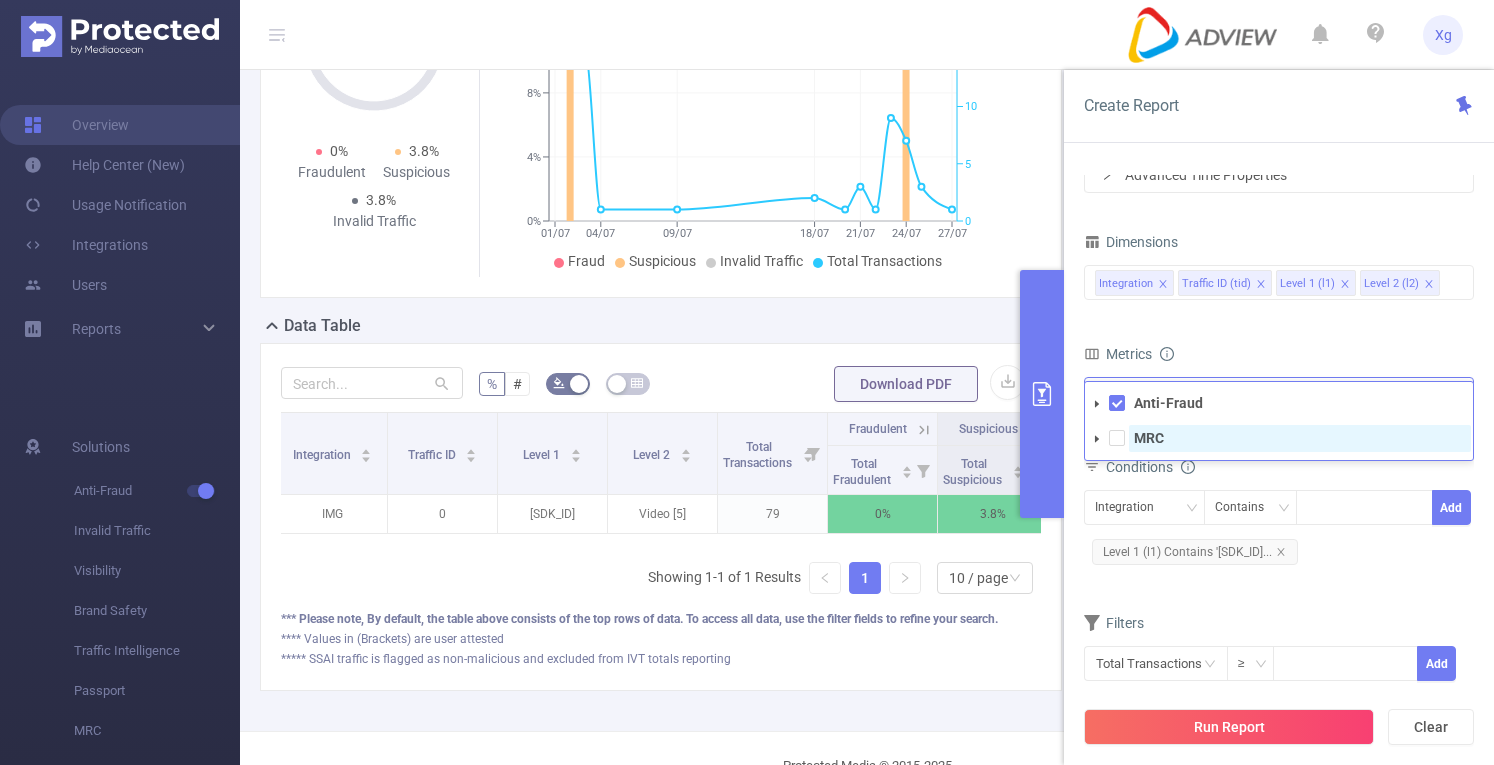 click on "MRC" at bounding box center (1149, 438) 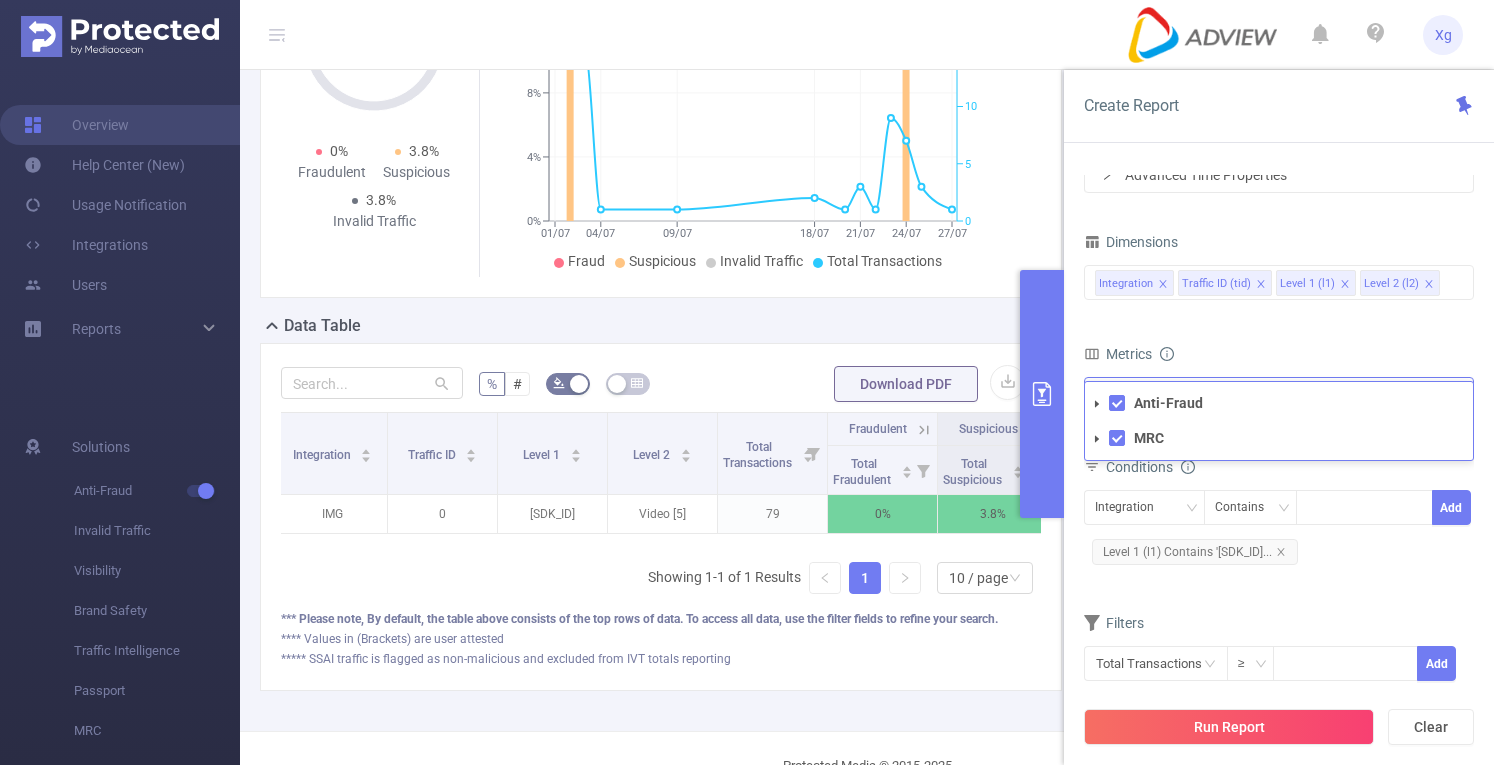 click on "MRC" at bounding box center (1279, 438) 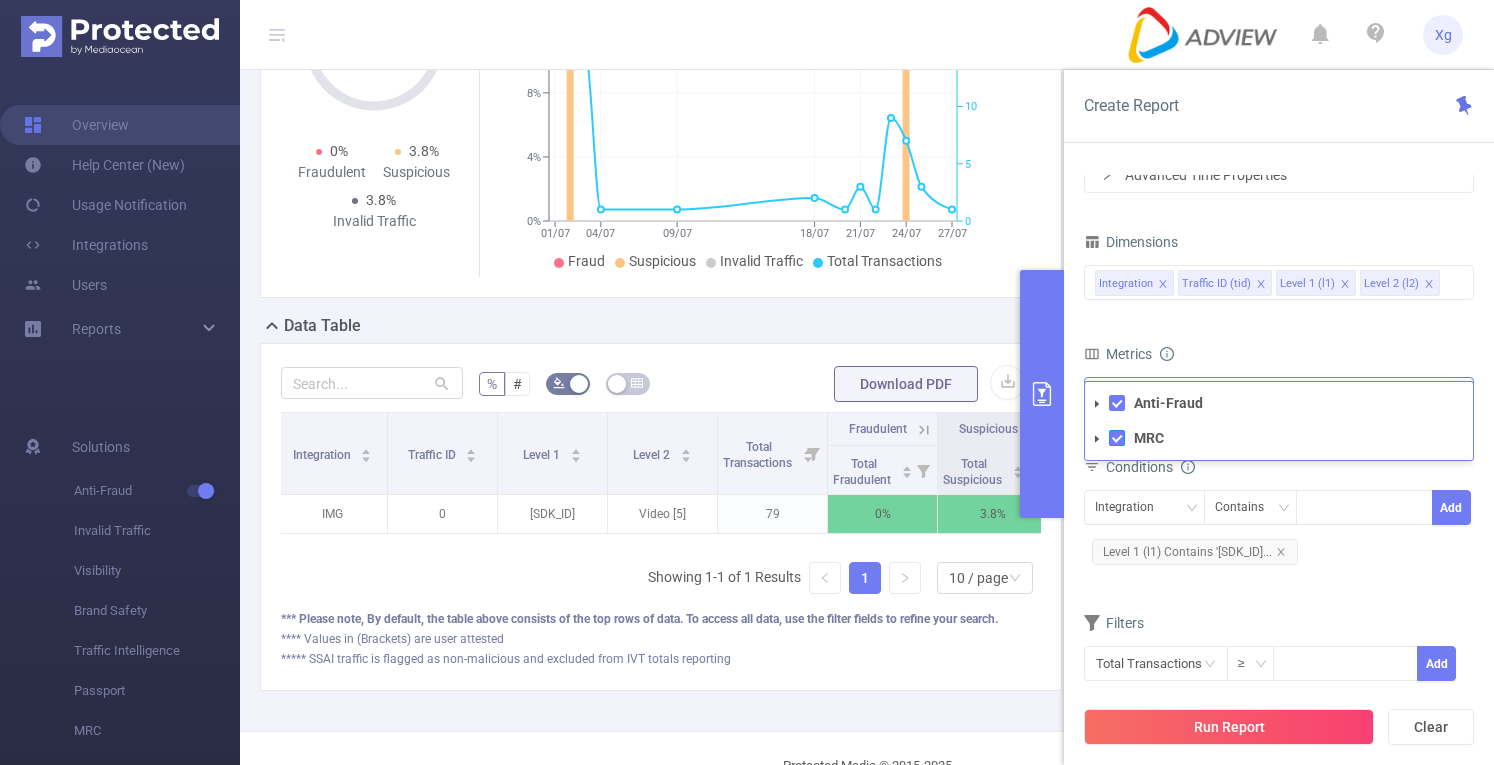click at bounding box center (1117, 438) 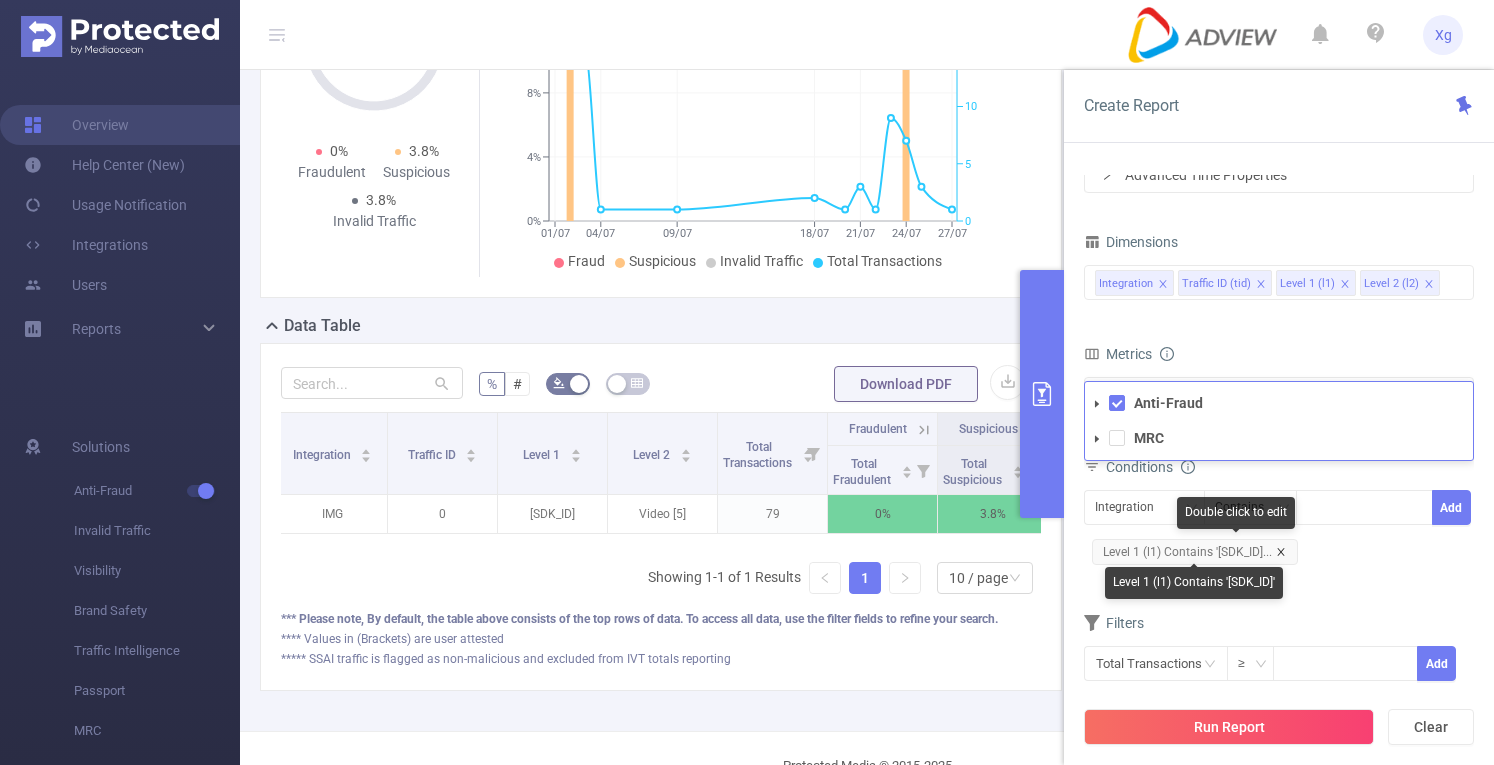 click 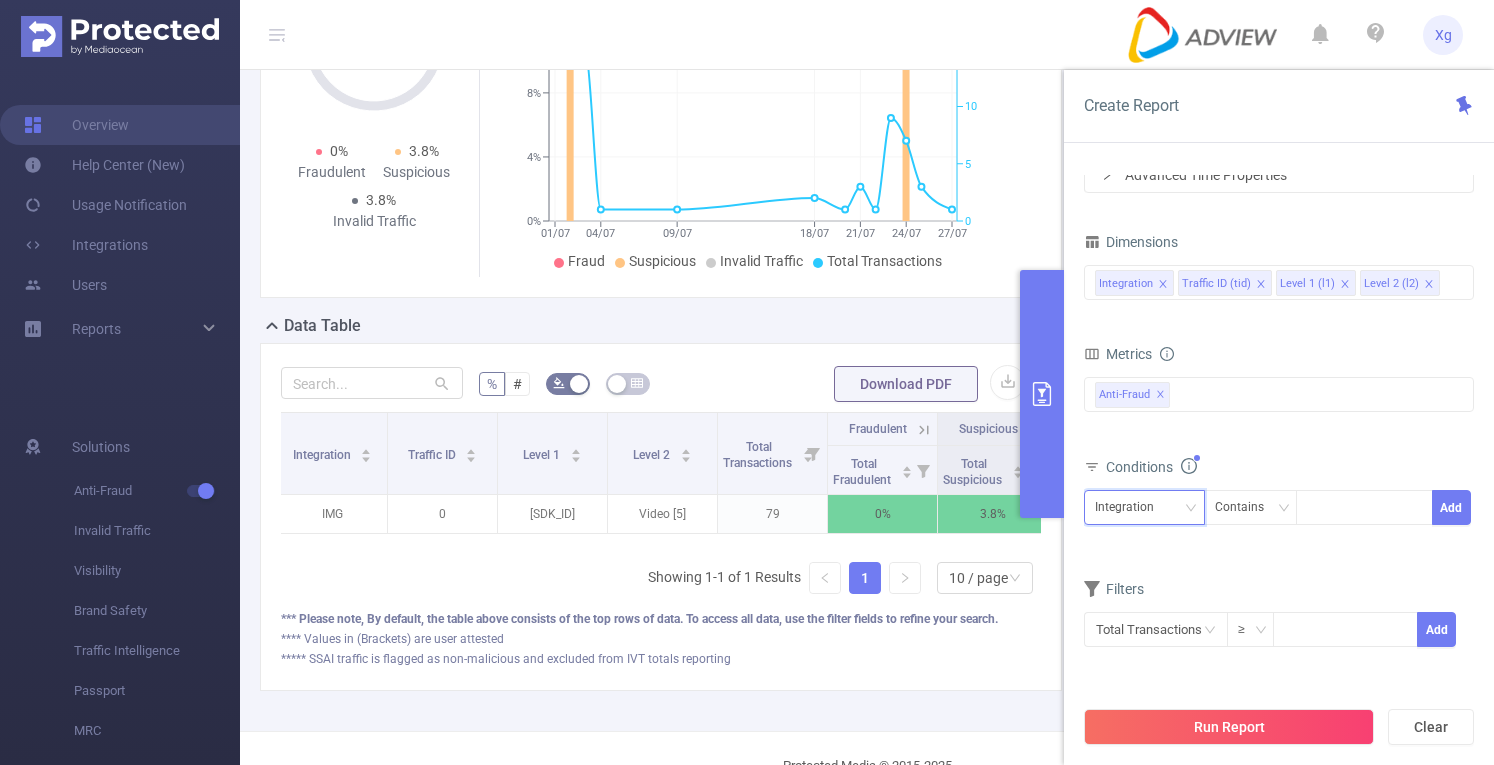 click on "Integration" at bounding box center [1131, 507] 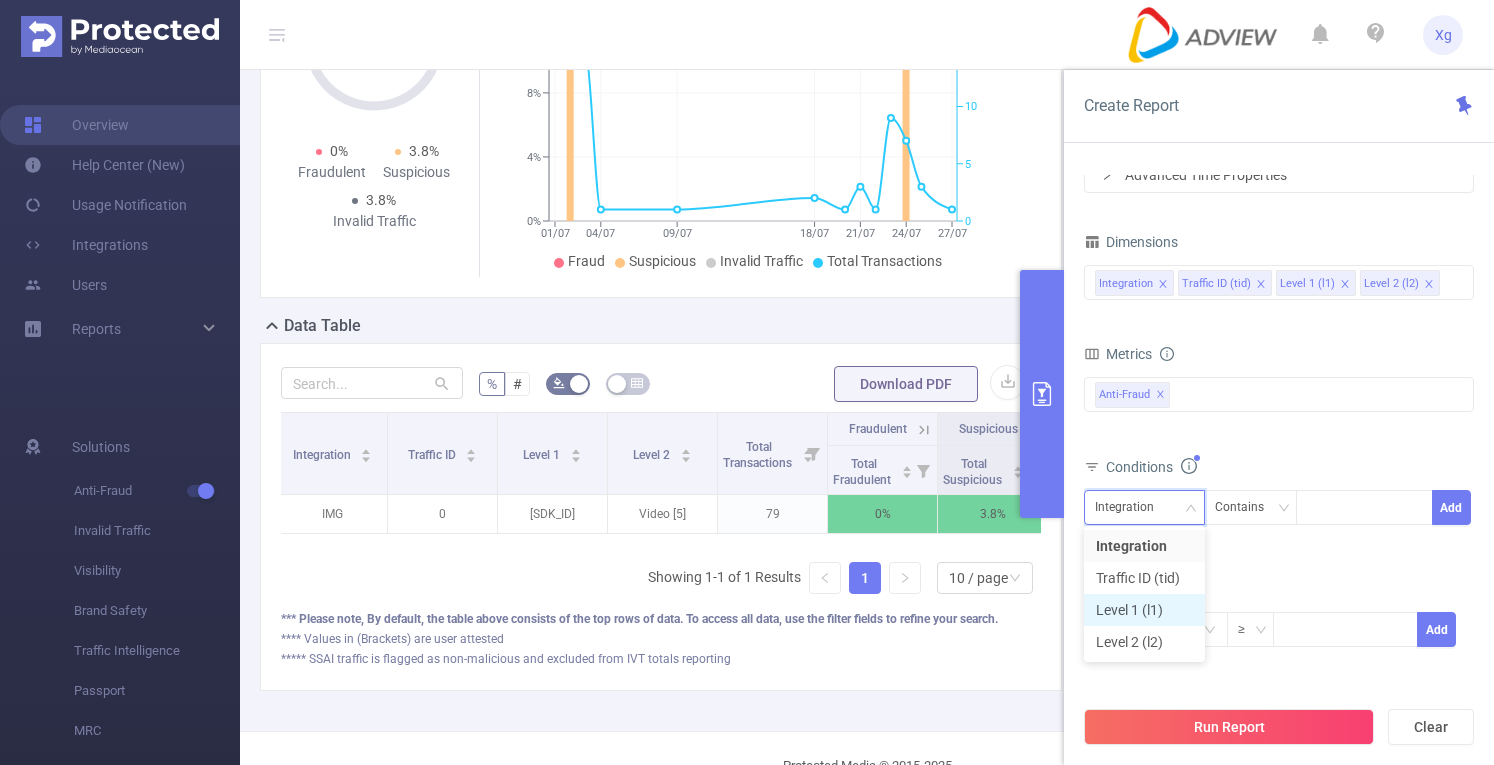 click on "Level 1 (l1)" at bounding box center (1144, 610) 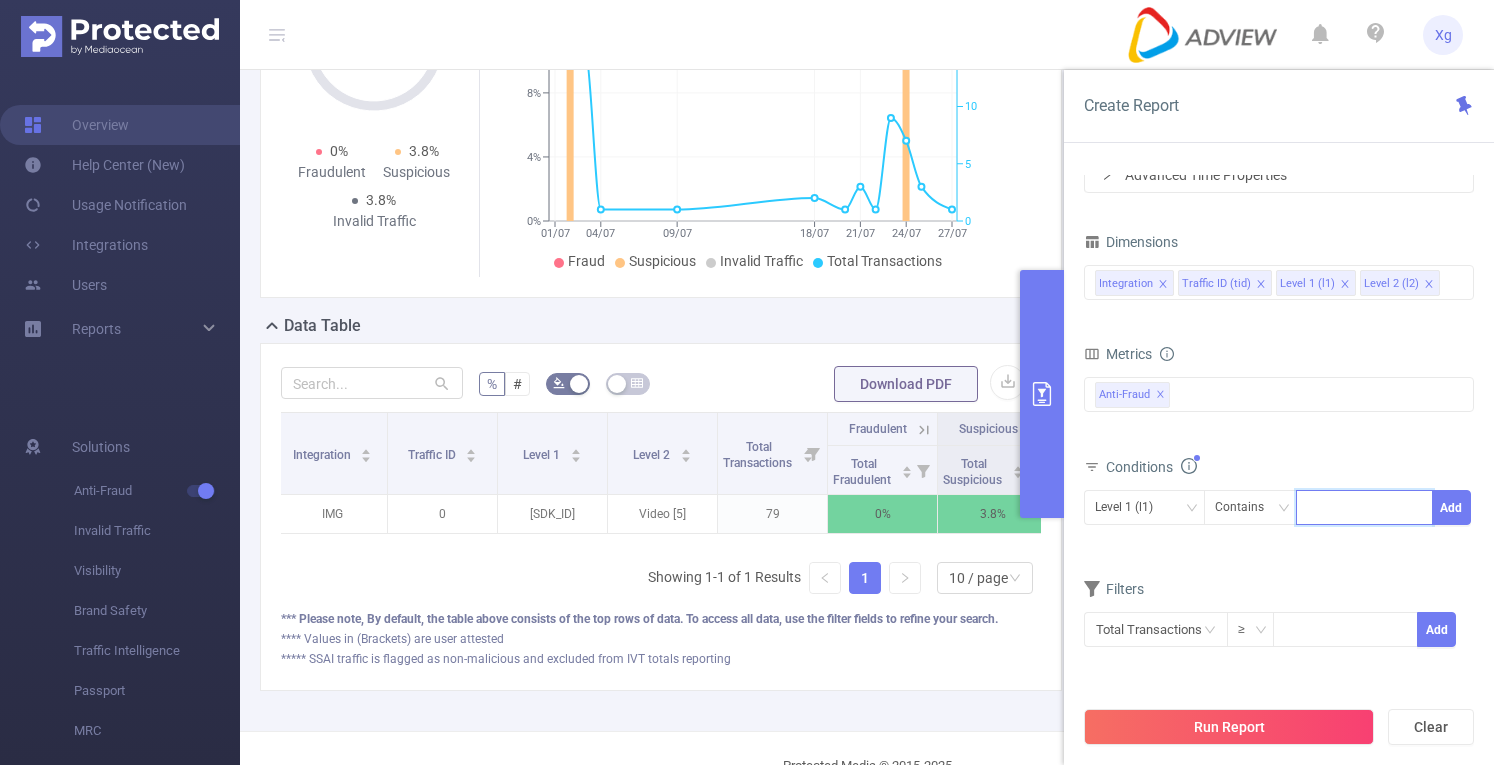 click at bounding box center (1311, 508) 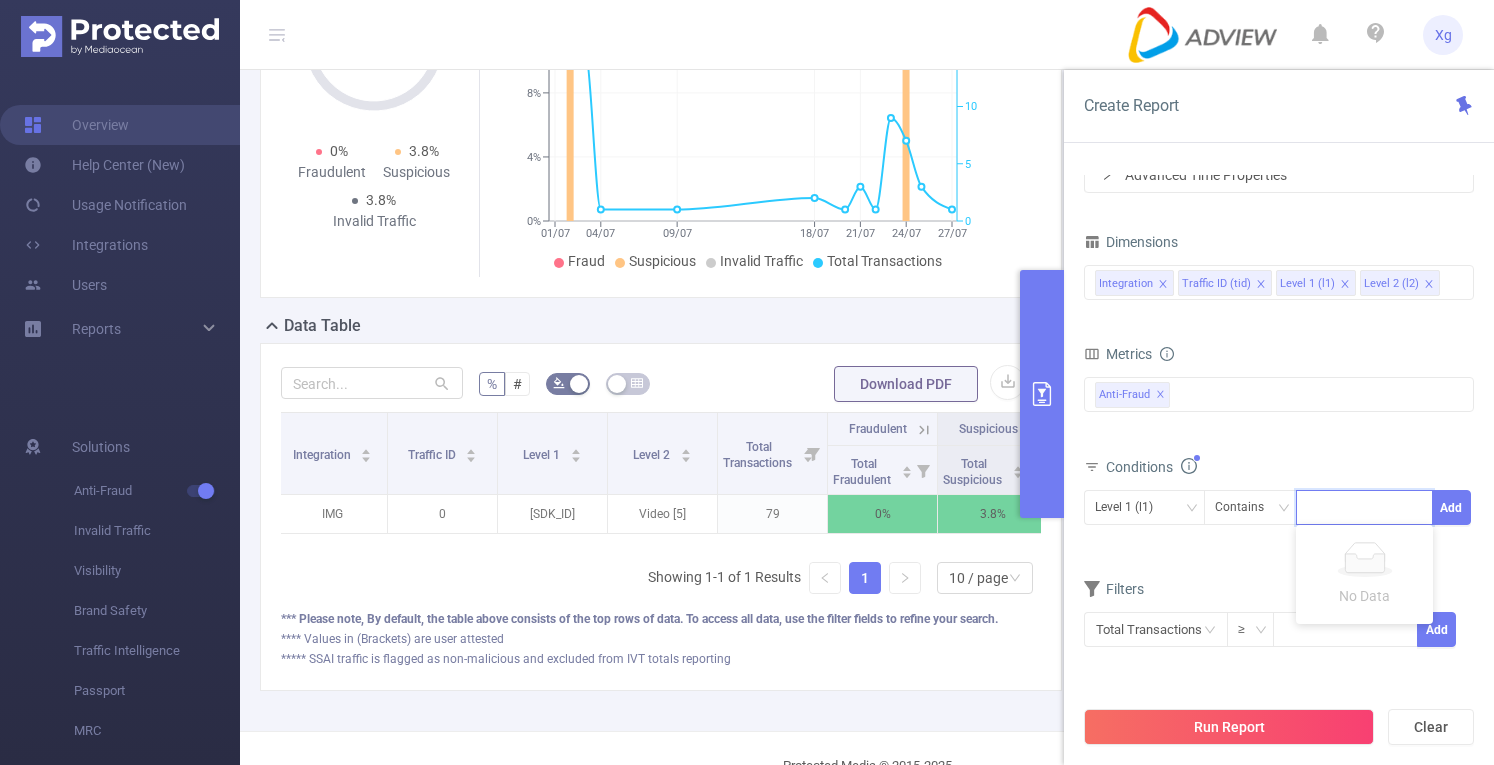 paste on "SDK202215110310116ovlnsvh5o3smph" 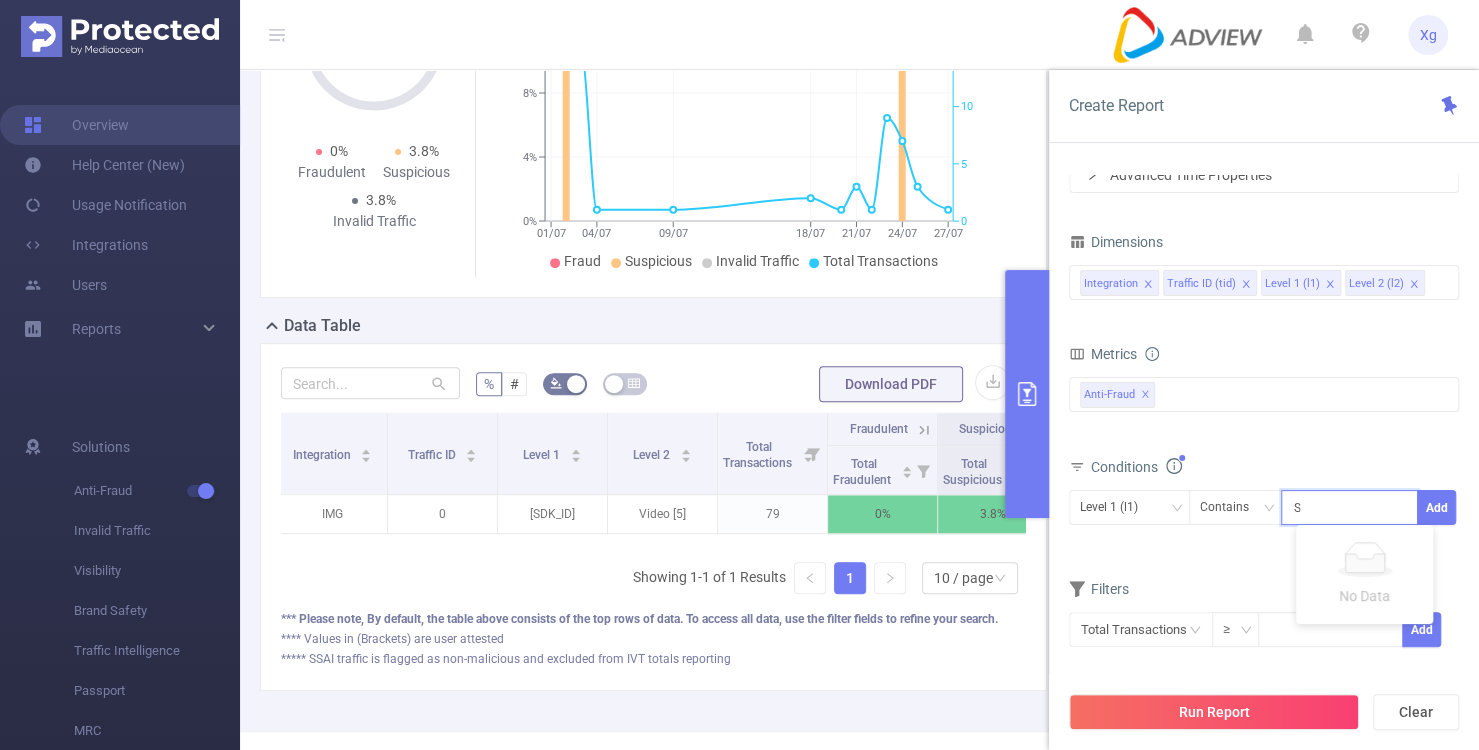scroll, scrollTop: 0, scrollLeft: 101, axis: horizontal 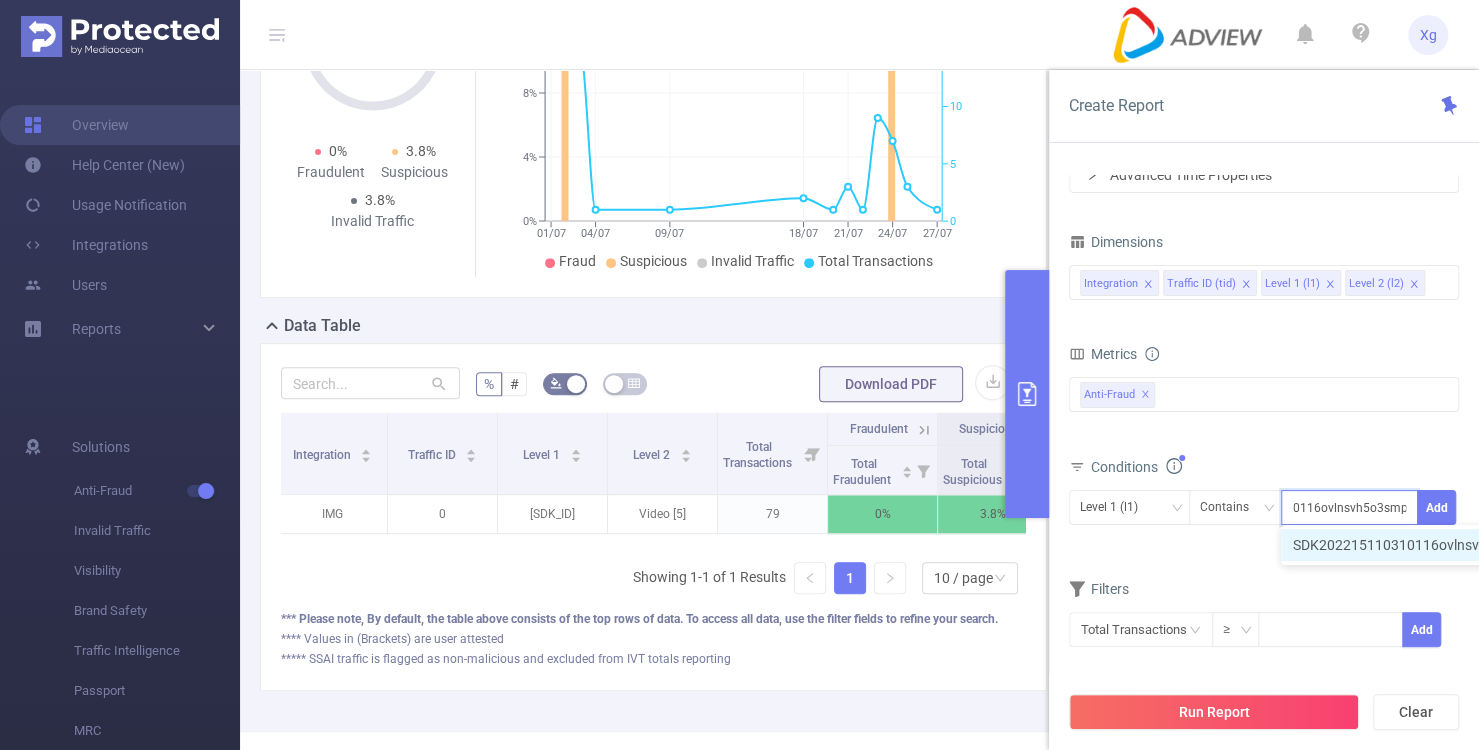 click on "SDK202215110310116ovlnsvh5o3smph" at bounding box center [1429, 545] 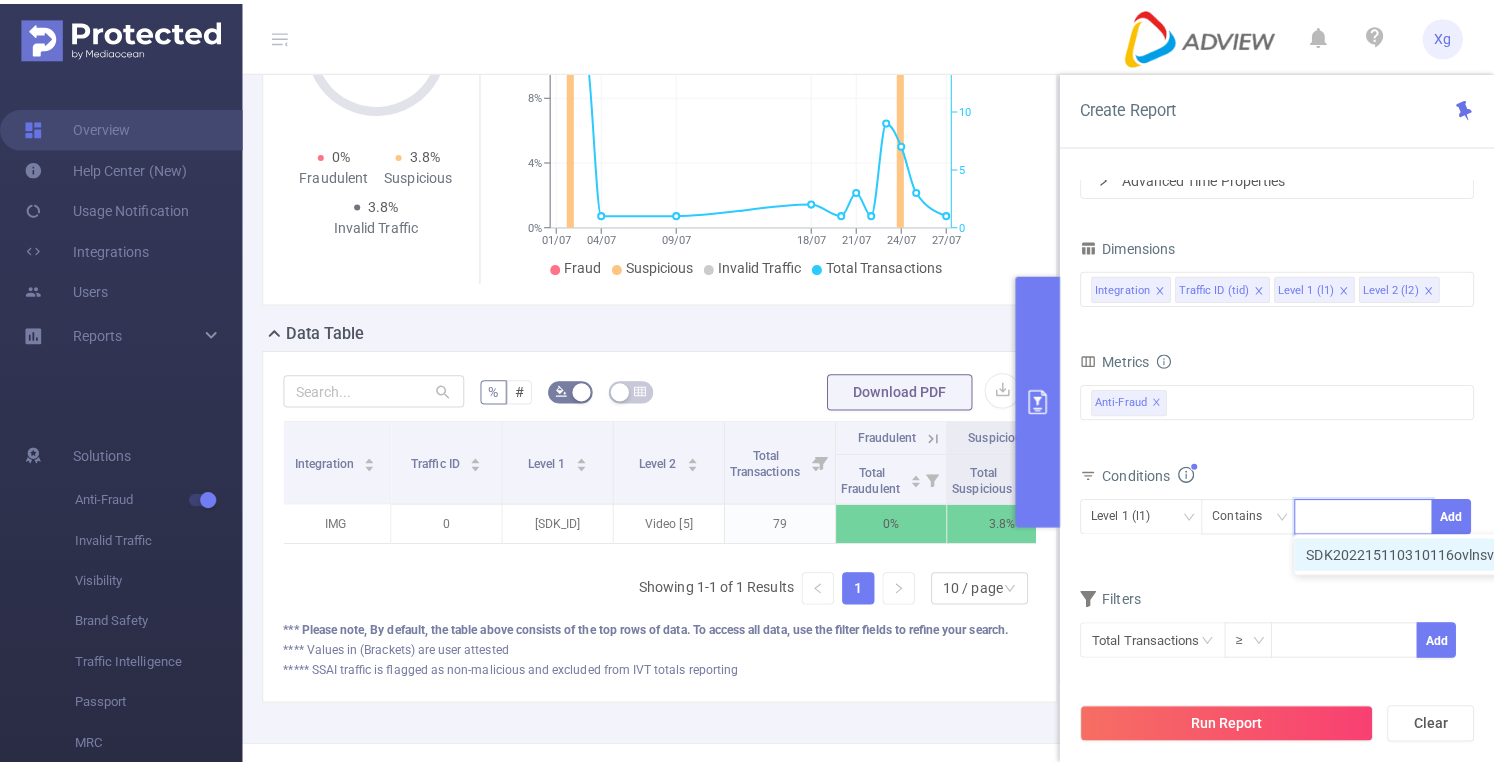 scroll, scrollTop: 0, scrollLeft: 0, axis: both 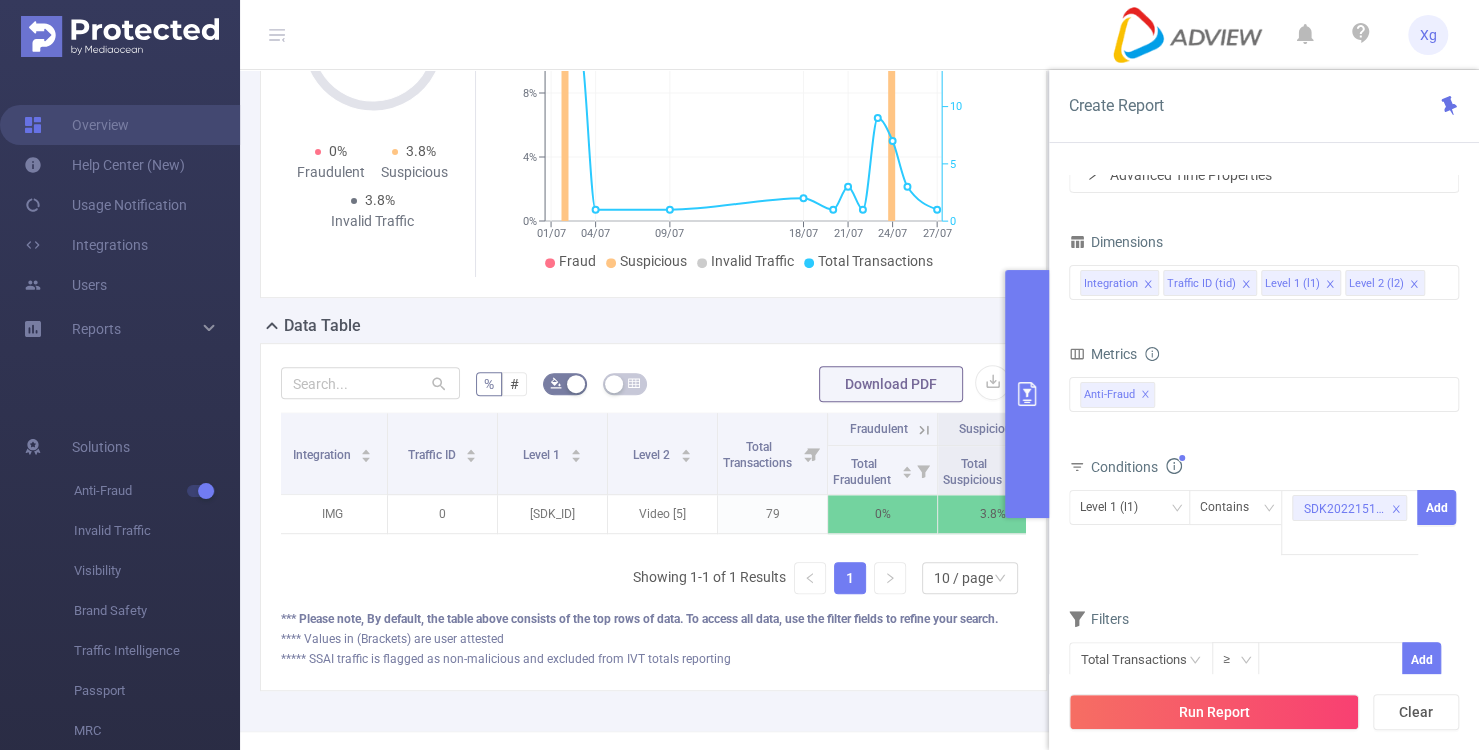 click on "Conditions  Level 1 (l1) Contains SDK202215110310116ovlnsvh5o3smph   Add" at bounding box center (1264, 517) 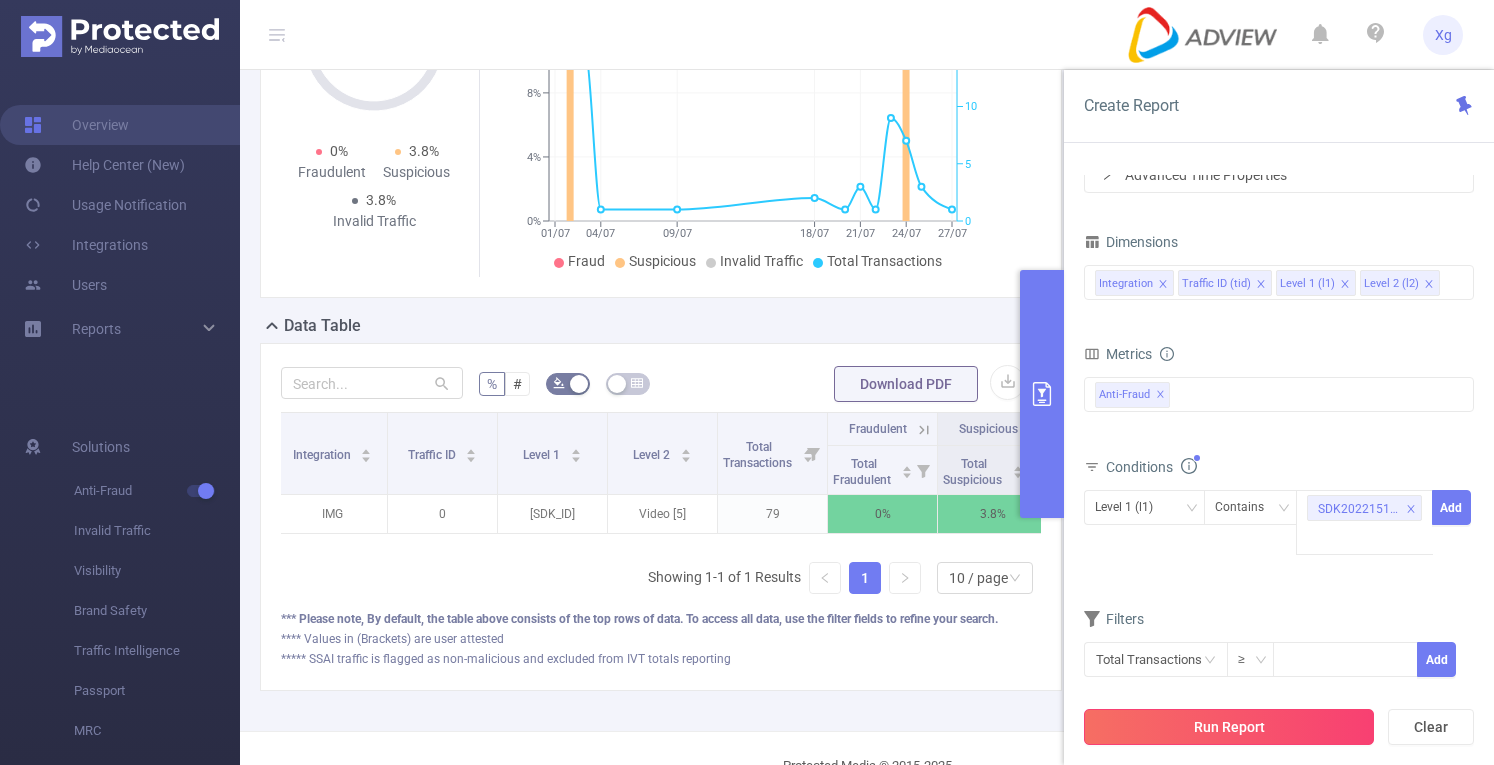 click on "Run Report" at bounding box center [1229, 727] 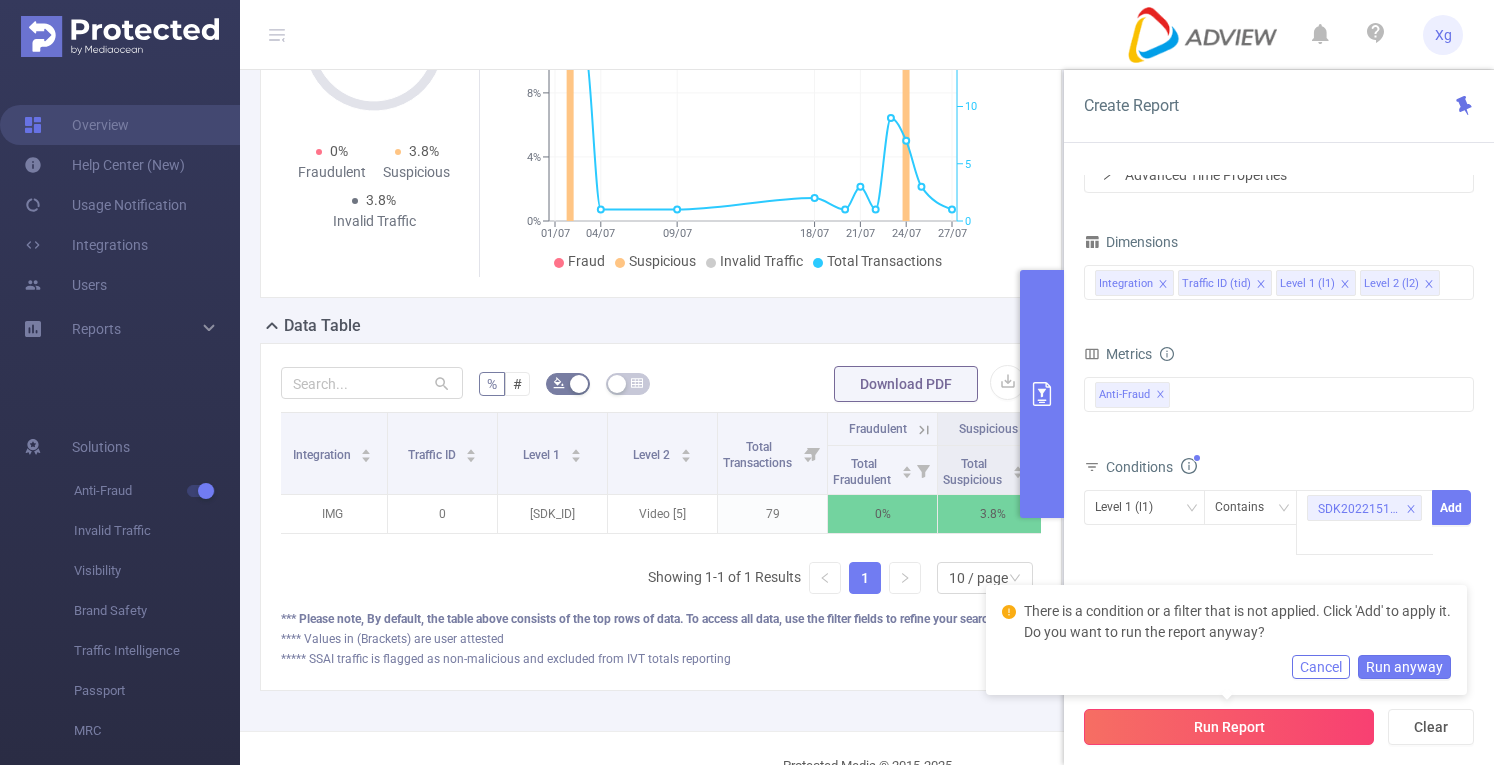 click on "Run Report" at bounding box center (1229, 727) 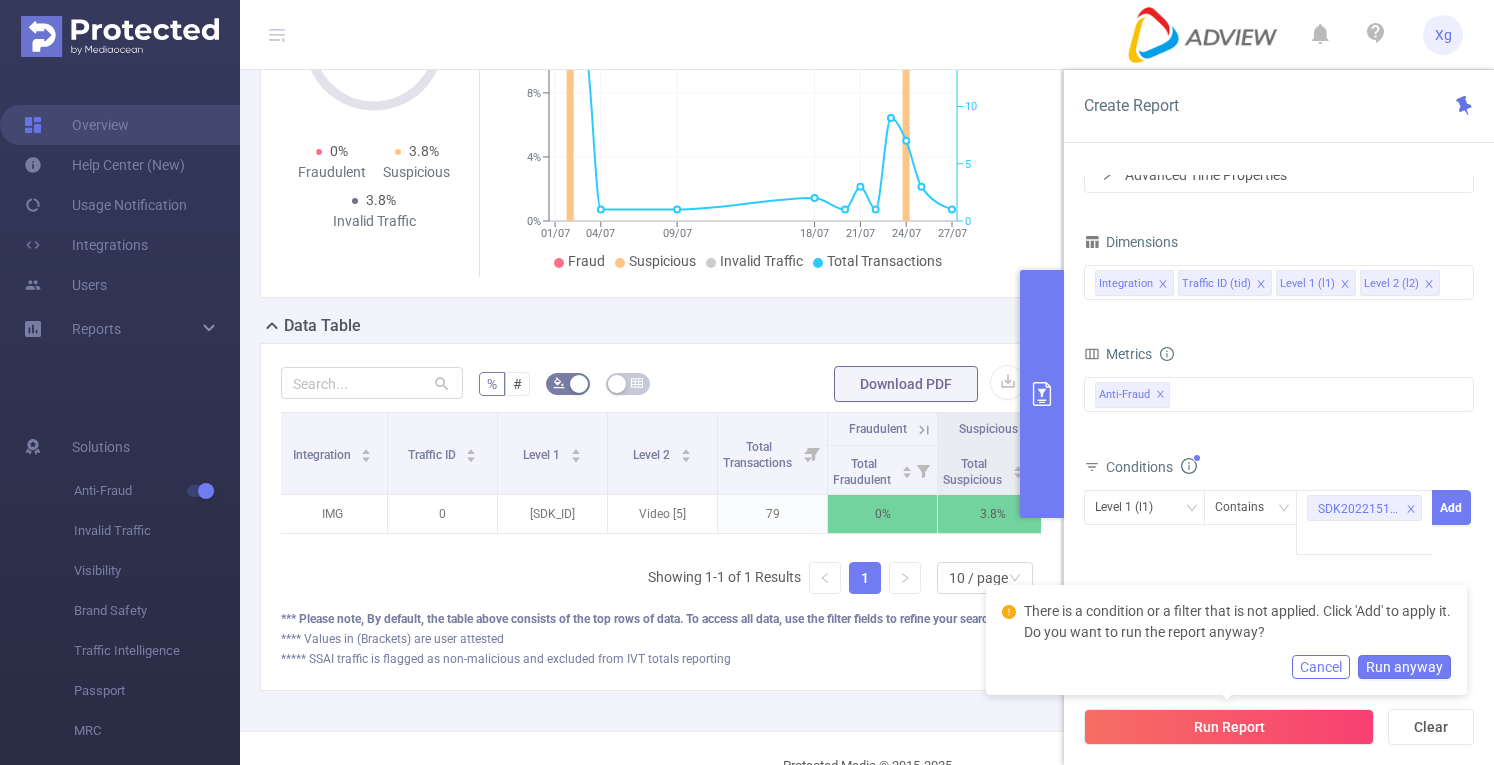 click on "Run anyway" at bounding box center [1404, 667] 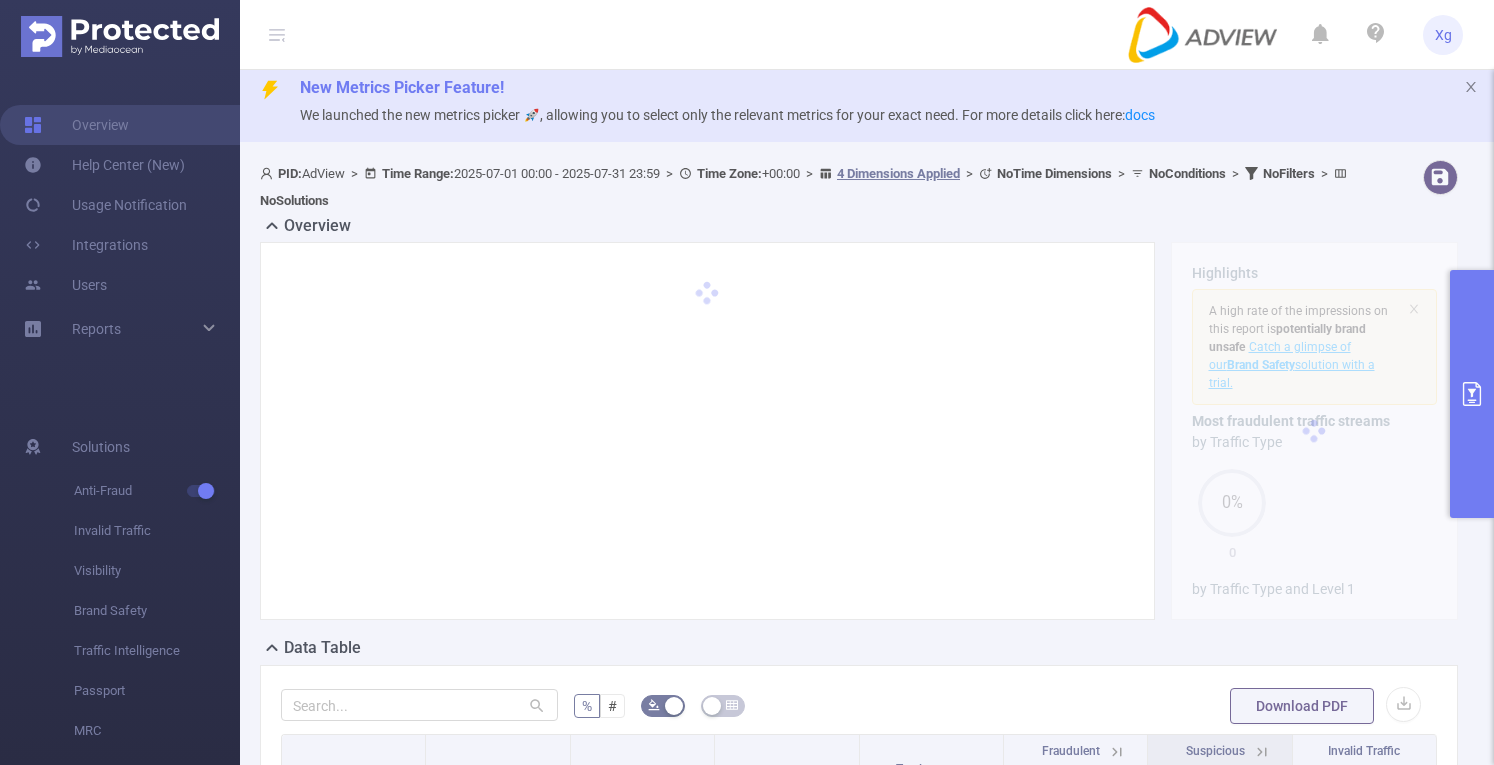 scroll, scrollTop: 0, scrollLeft: 0, axis: both 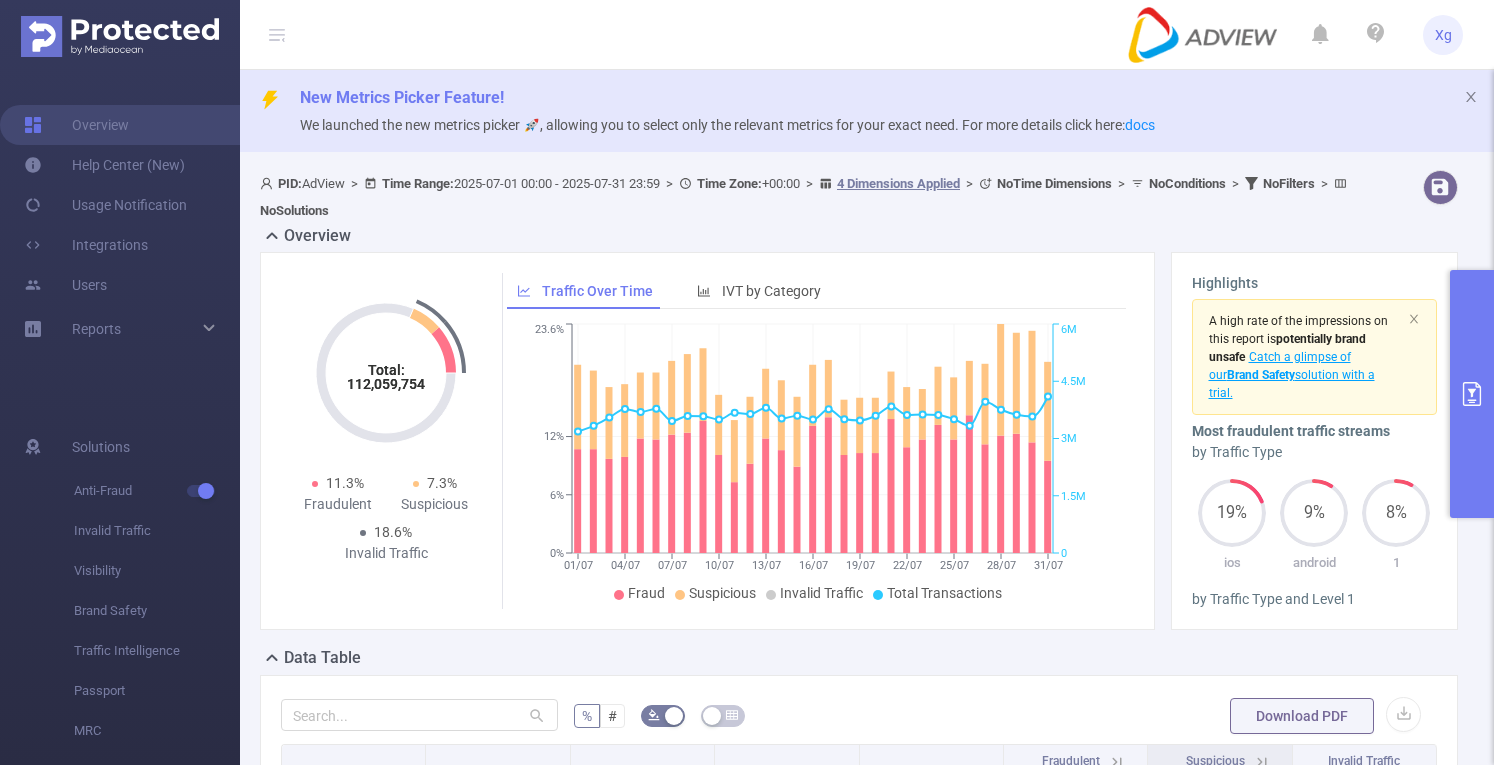 click at bounding box center [1472, 394] 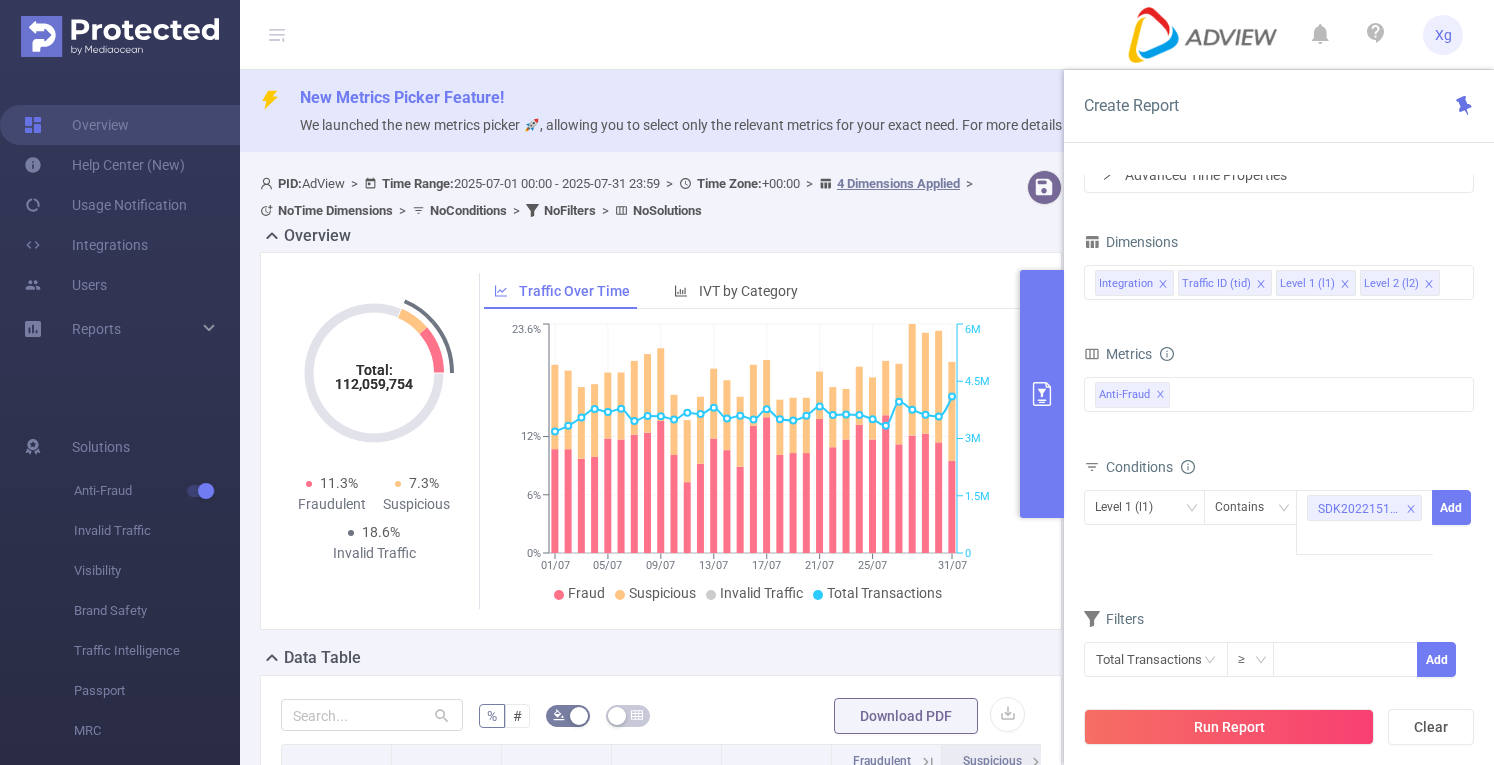 click on "PID:  AdView  >  Time Range:  2025-07-01 00:00 -
2025-07-31 23:59  >  Time Zone:  +00:00  >  4 Dimensions Applied  >  No  Time Dimensions  >  No  Conditions  >  No  Filters  >  No  Solutions" at bounding box center [627, 197] 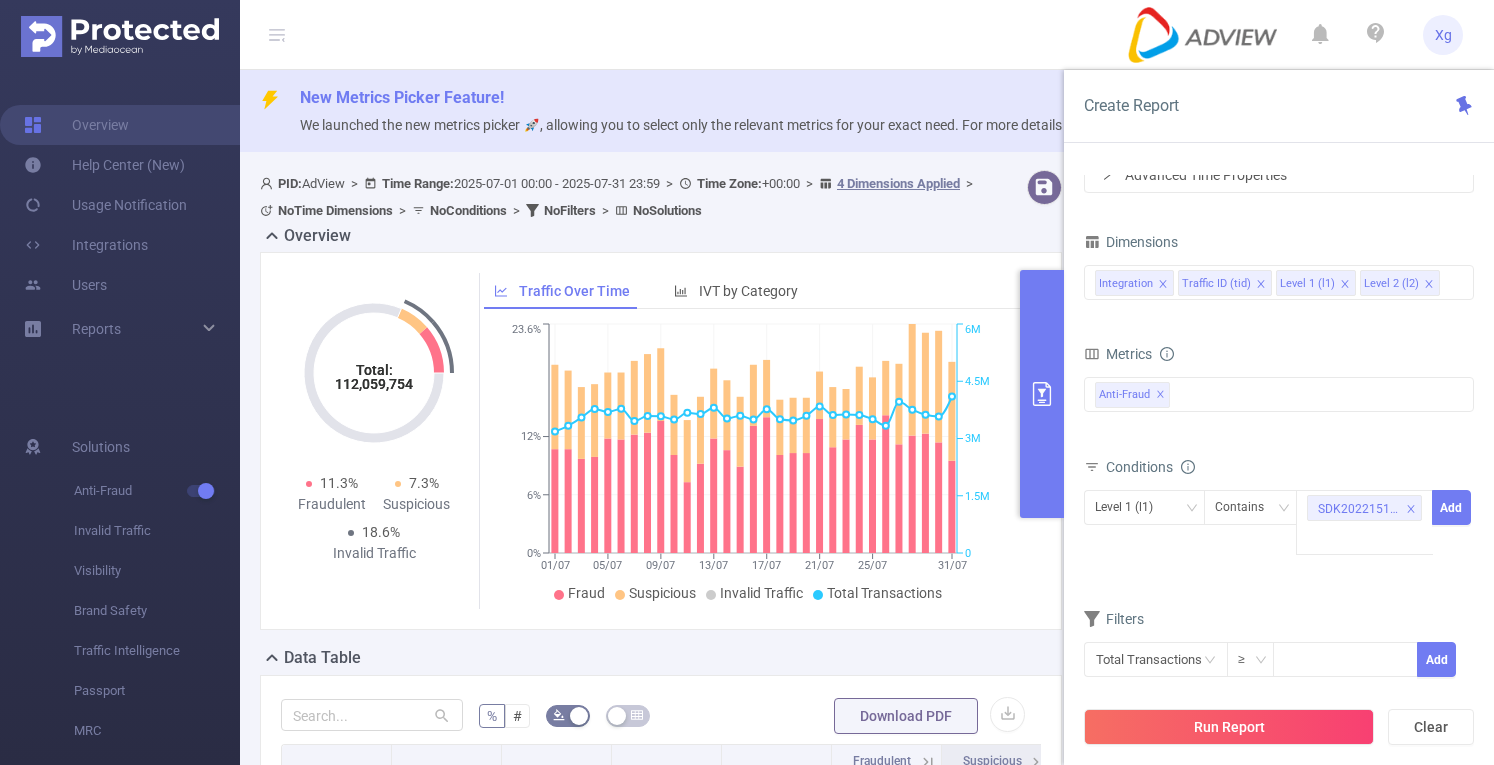 scroll, scrollTop: 300, scrollLeft: 0, axis: vertical 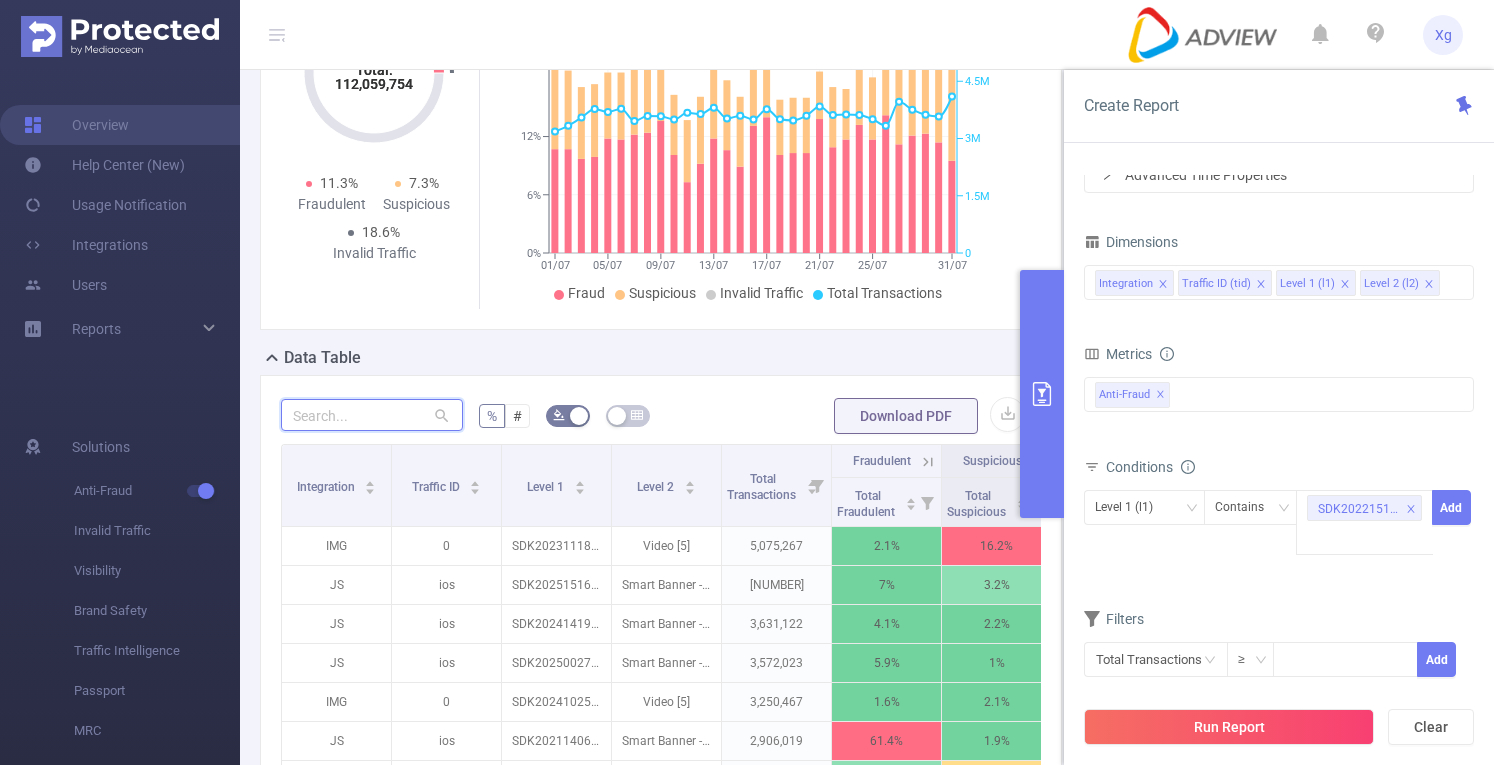 click at bounding box center [372, 415] 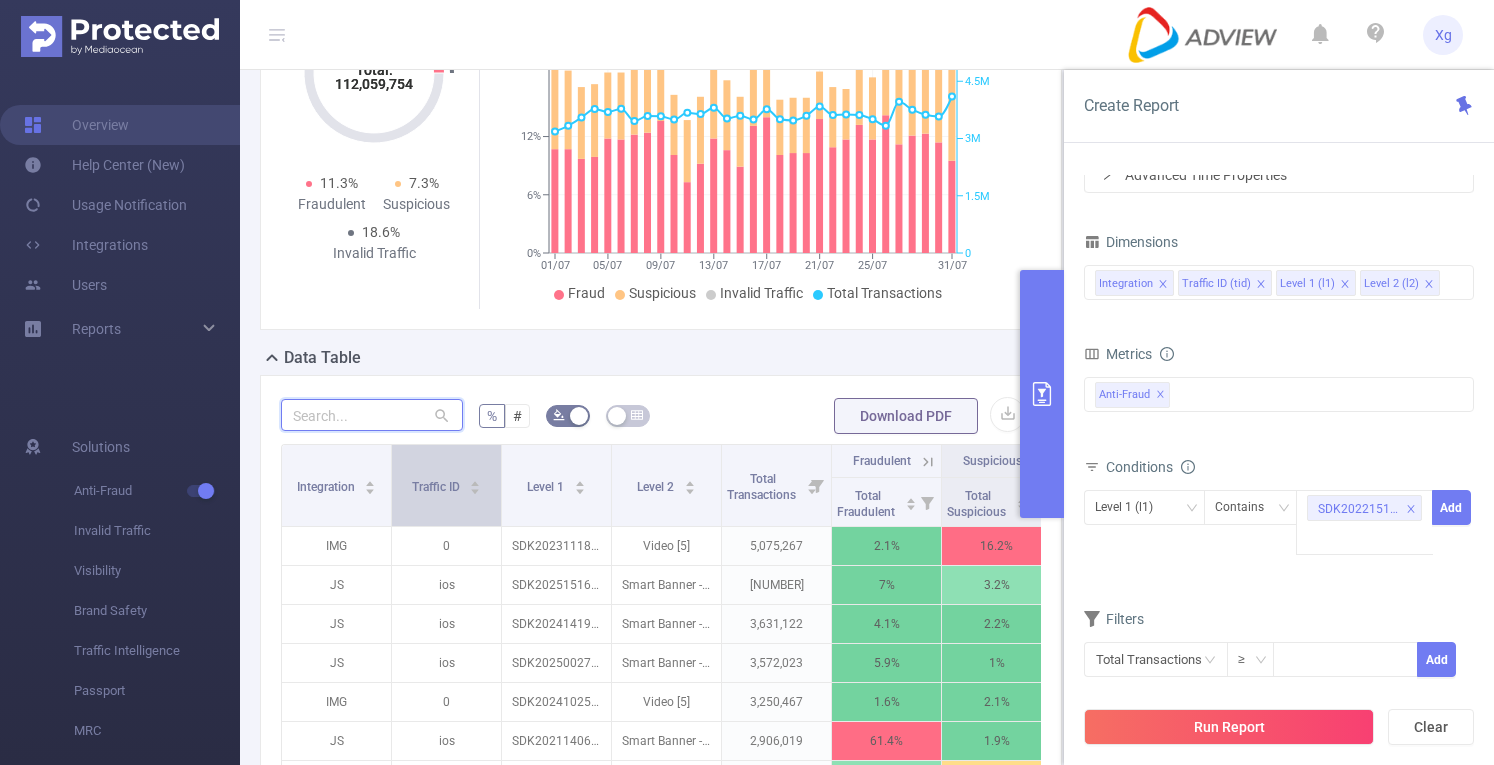 paste on "https://ui.protected.media/dashboard#pid=1000354&from=2025-07-01%2000%3a00%3a00&to=2025-07-31%2023%3a59%3a59&timezone=%2b00%3a00&dimensions=integration,tid,l1,l2&solutions=fraud" 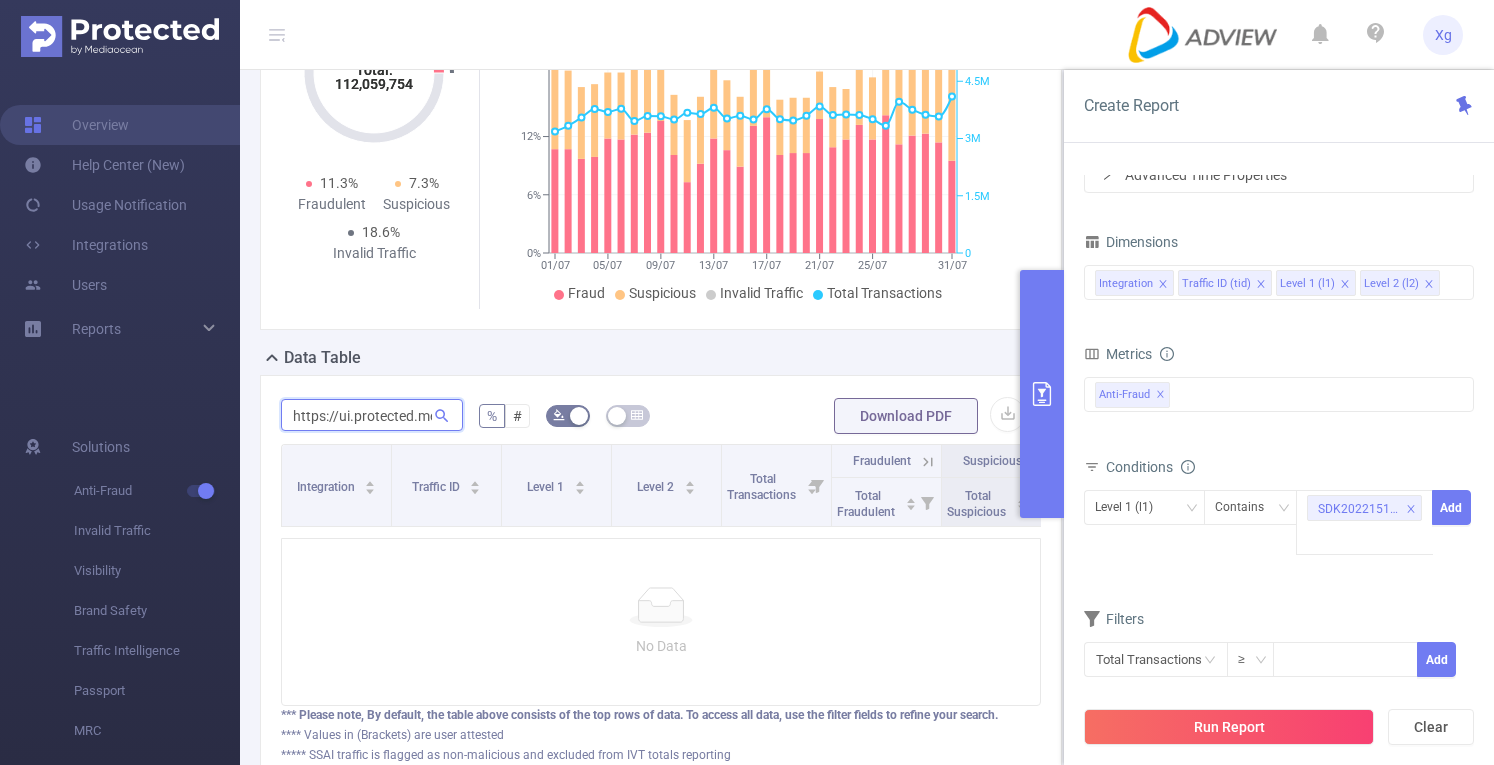 scroll, scrollTop: 0, scrollLeft: 1119, axis: horizontal 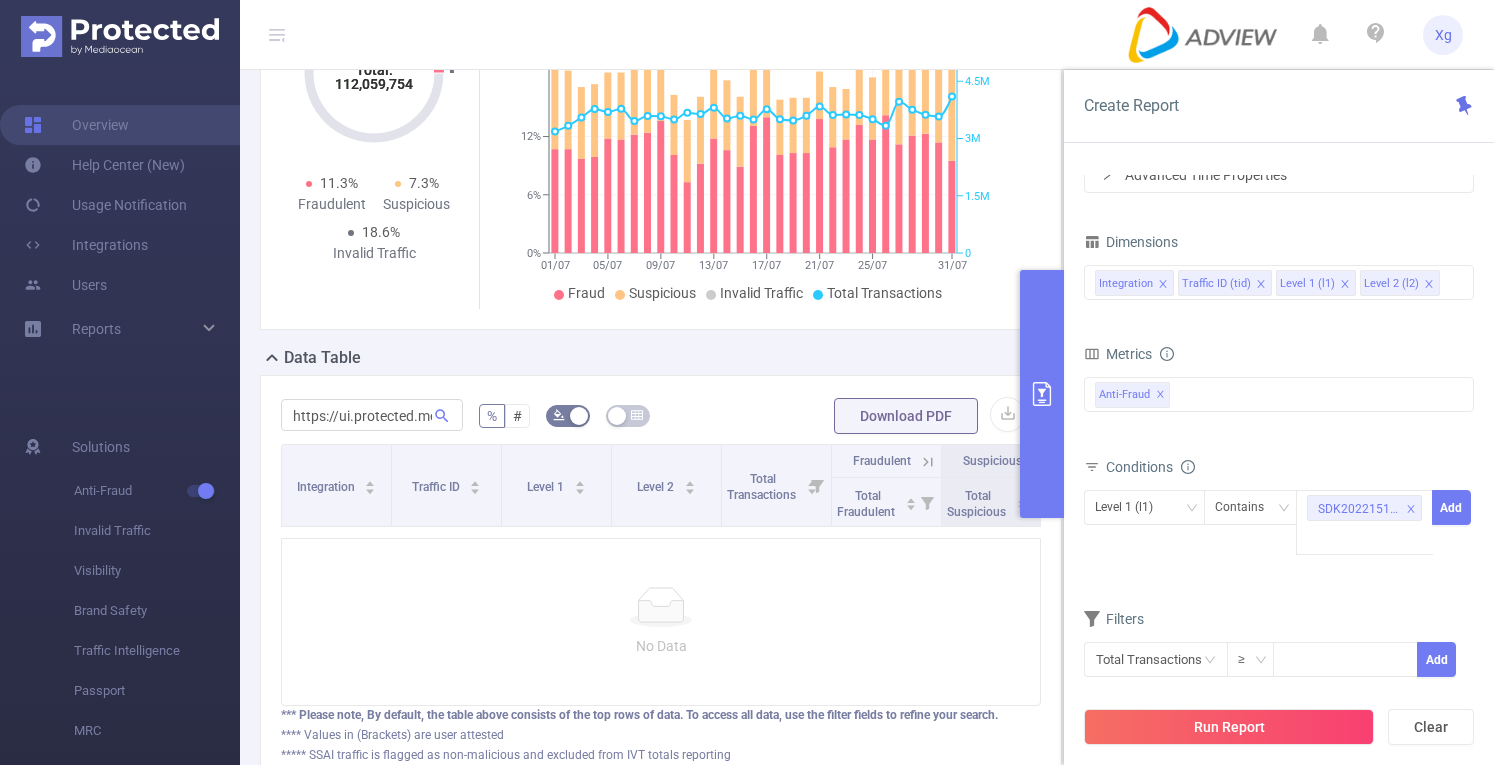 click on "https://ui.protected.media/dashboard#pid=1000354&from=2025-07-01%2000%3a00%3a00&to=2025-07-31%2023%3a59%3a59&timezone=%2b00%3a00&dimensions=integration,tid,l1,l2&solutions=fraud % # Download PDF Integration   Traffic ID   Level 1   Level 2   Total Transactions   Fraudulent Suspicious Invalid Traffic Total Fraudulent   Total Suspicious   Total IVT   No Data *** Please note, By default, the table above consists of the top rows of data. To access all data, use the filter fields to refine your search. **** Values in (Brackets) are user attested ***** SSAI traffic is flagged as non-malicious and excluded from IVT totals reporting" at bounding box center (661, 581) 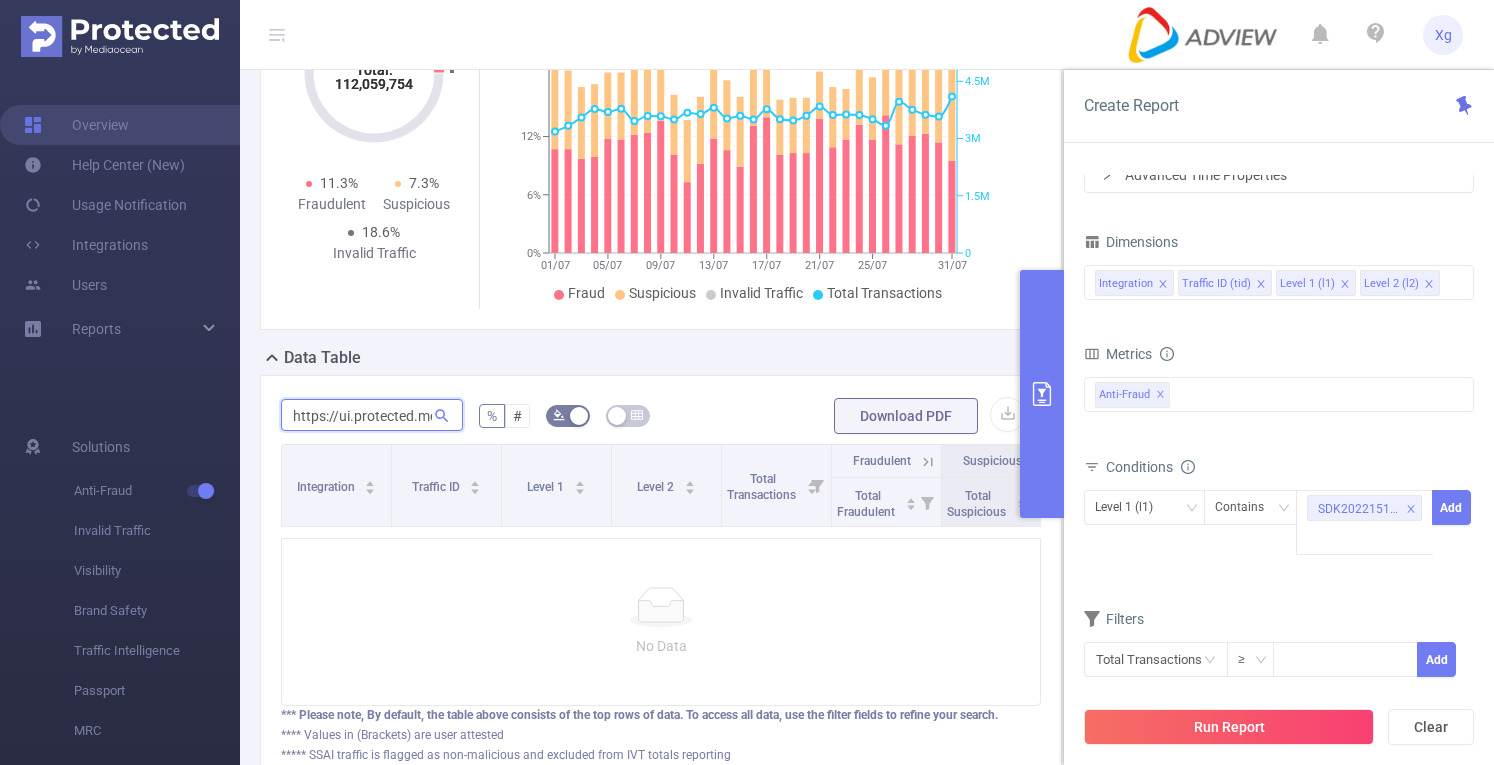 click on "https://ui.protected.media/dashboard#pid=1000354&from=2025-07-01%2000%3a00%3a00&to=2025-07-31%2023%3a59%3a59&timezone=%2b00%3a00&dimensions=integration,tid,l1,l2&solutions=fraud" at bounding box center (372, 415) 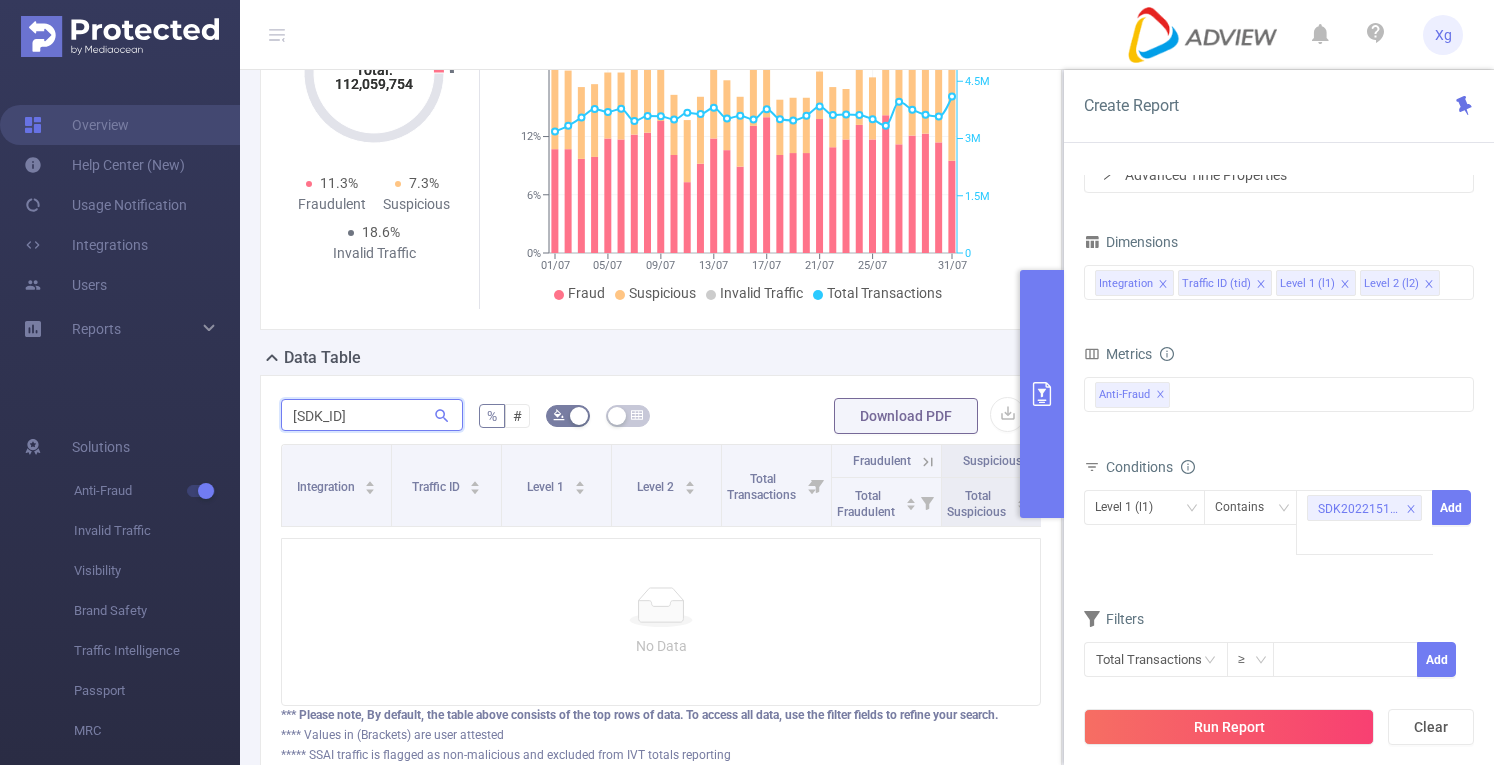 scroll, scrollTop: 0, scrollLeft: 110, axis: horizontal 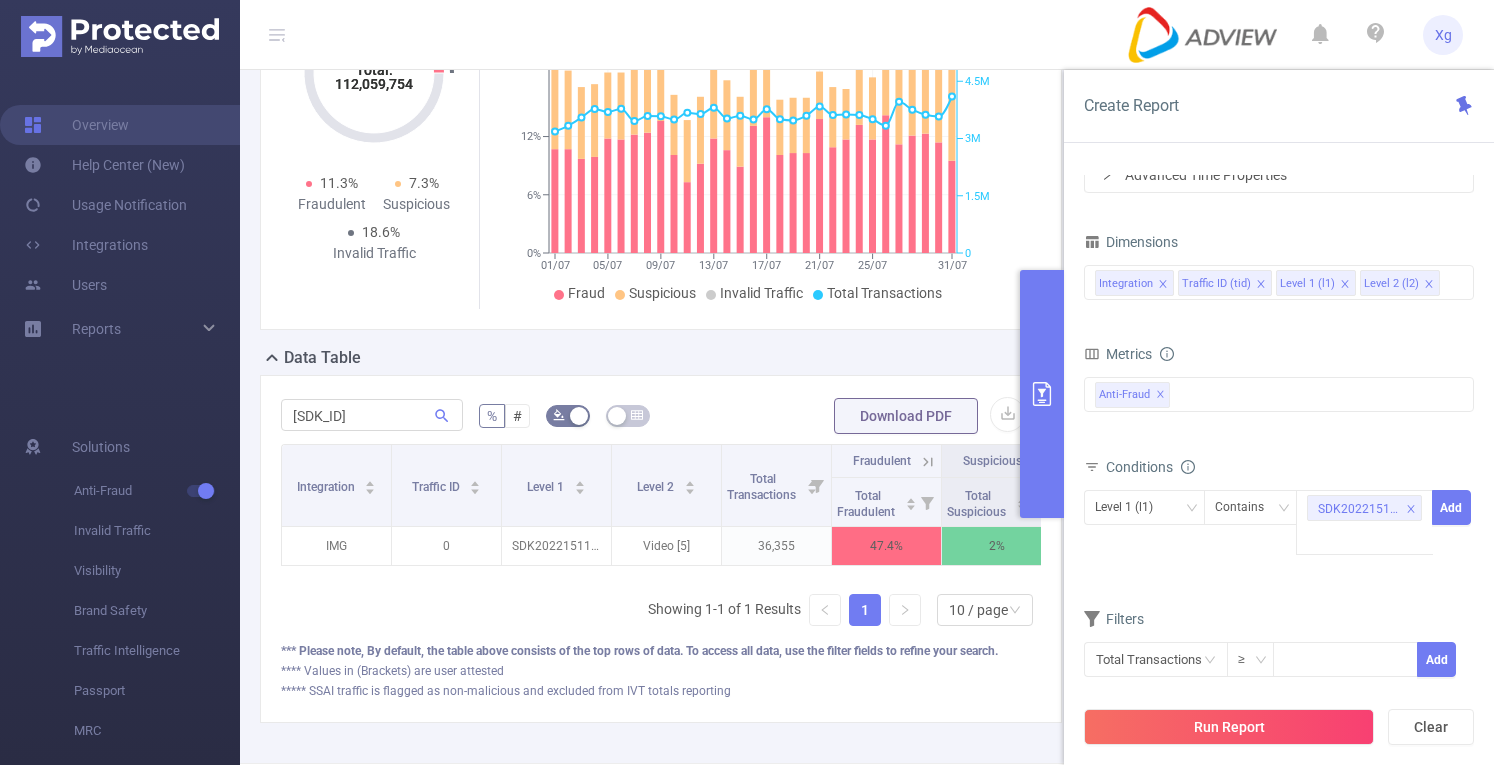 click at bounding box center (1042, 394) 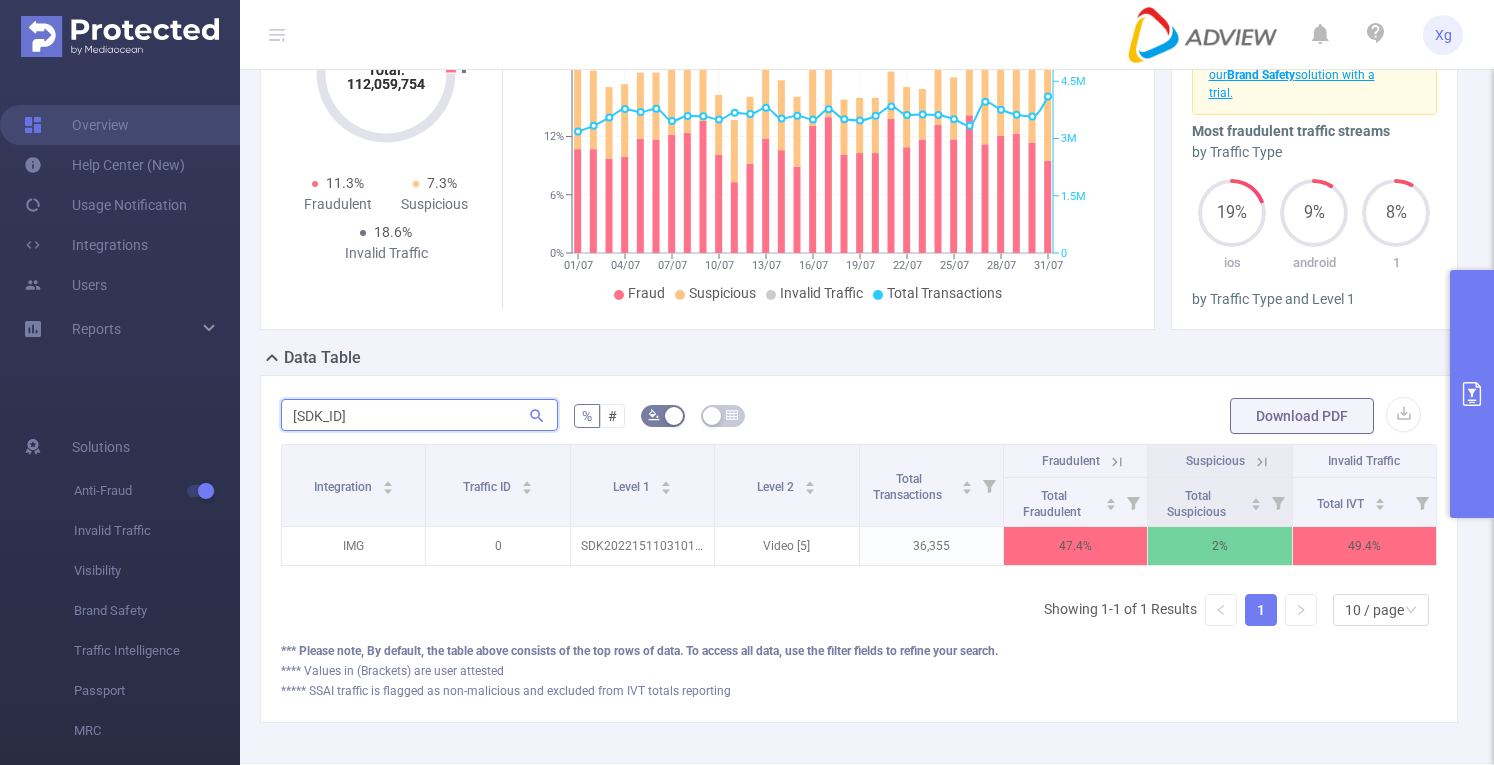 click on "sdk202215110310116ovlnsvh5o3smph" at bounding box center [419, 415] 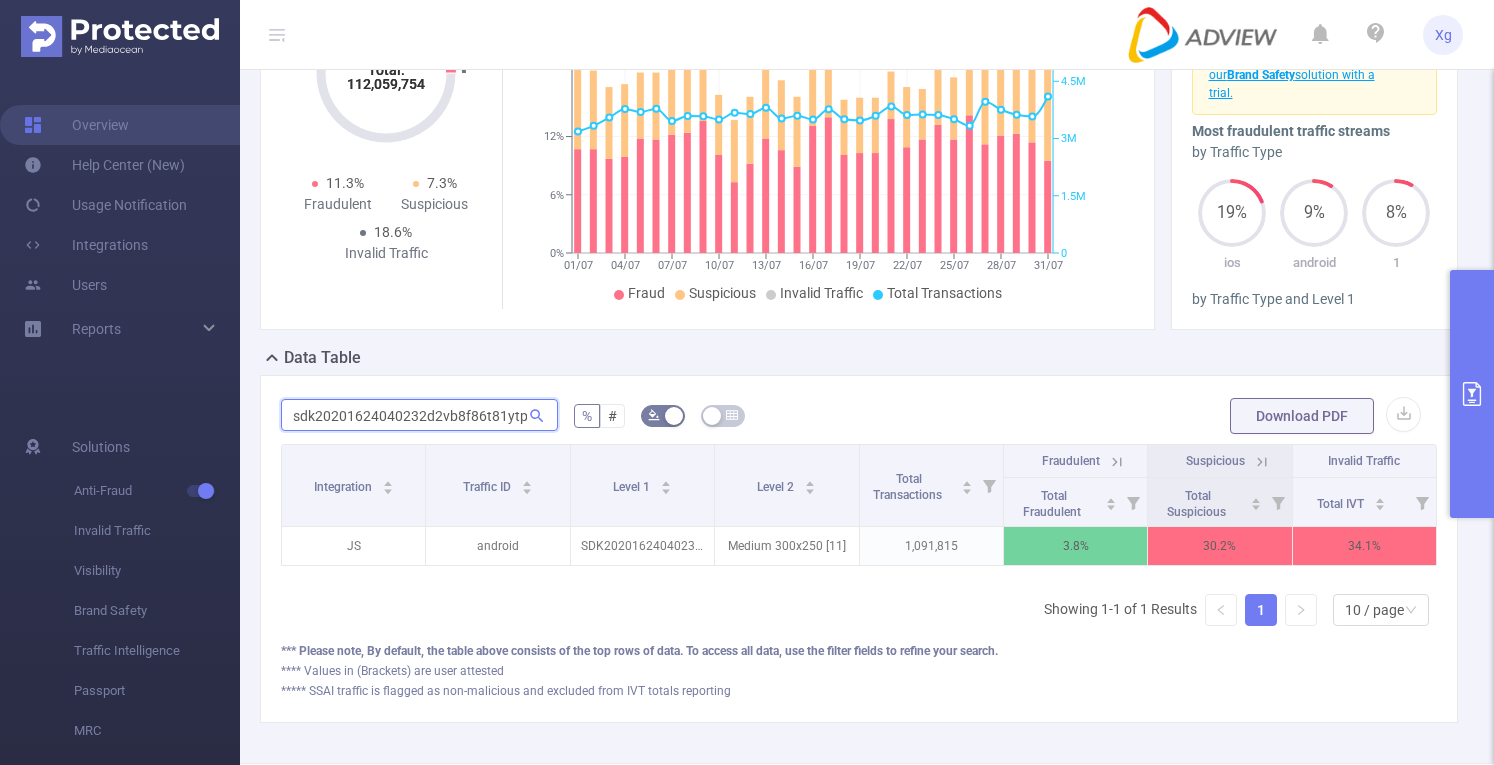 scroll, scrollTop: 0, scrollLeft: 6, axis: horizontal 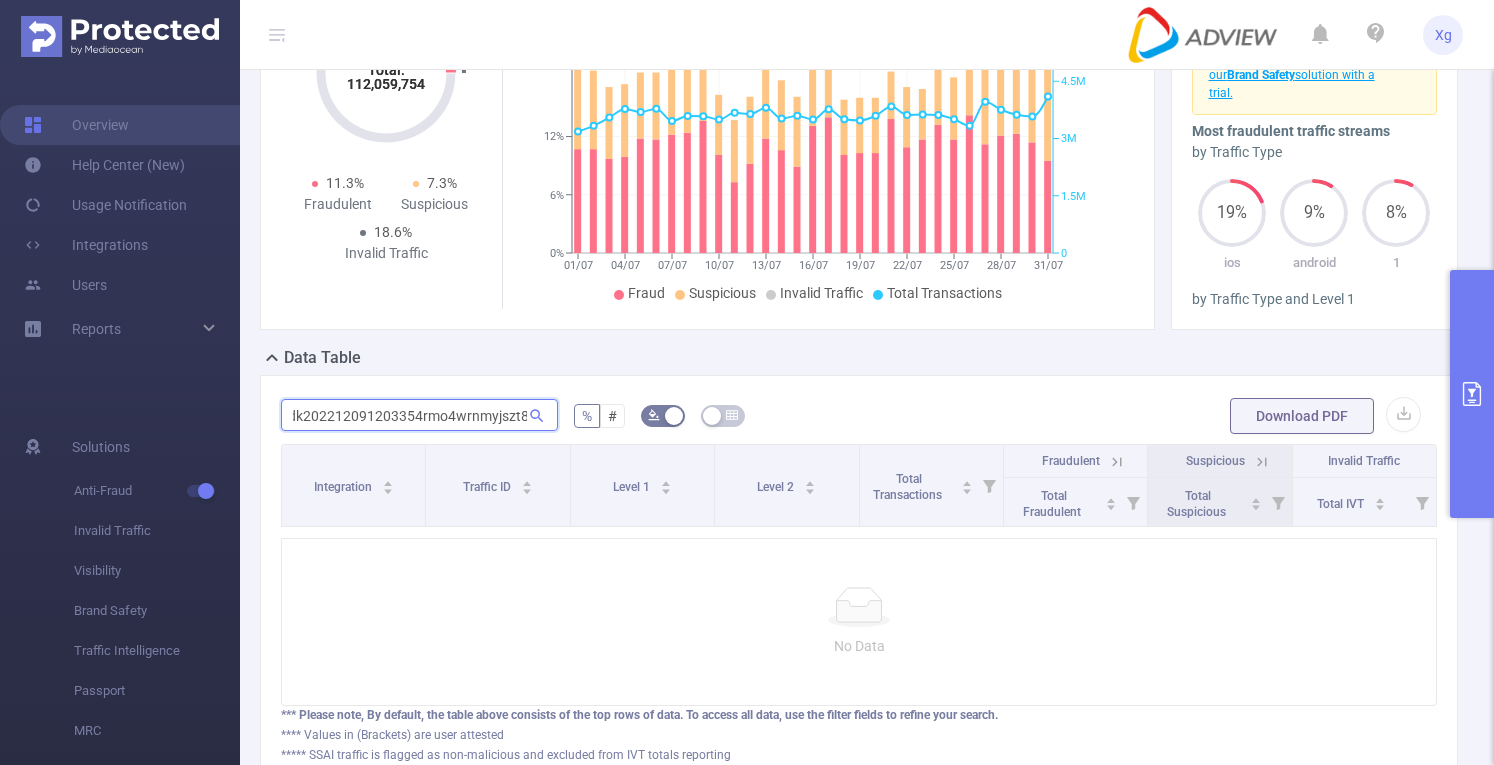 click on "sdk202212091203354rmo4wrnmyjszt8" at bounding box center [419, 415] 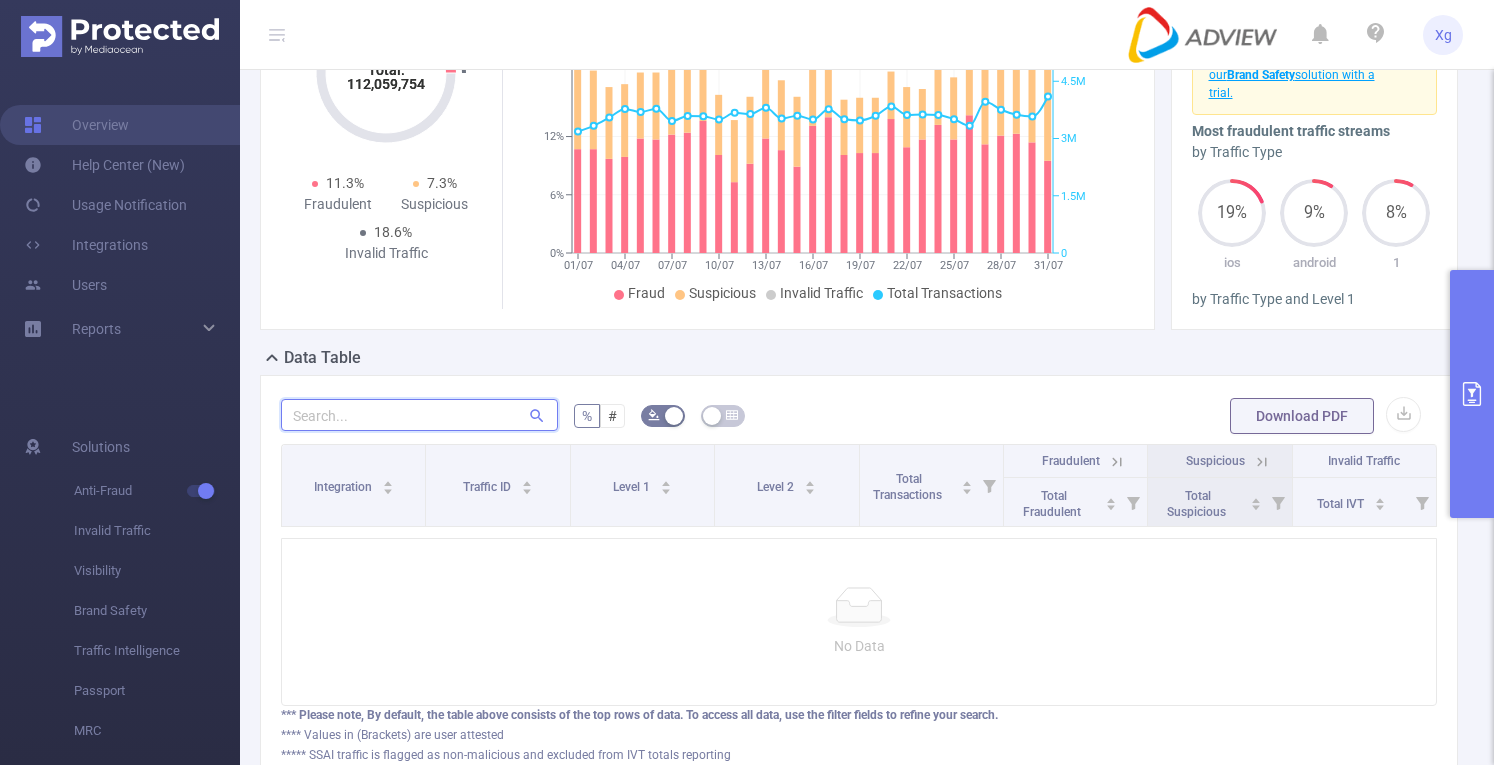 scroll, scrollTop: 0, scrollLeft: 0, axis: both 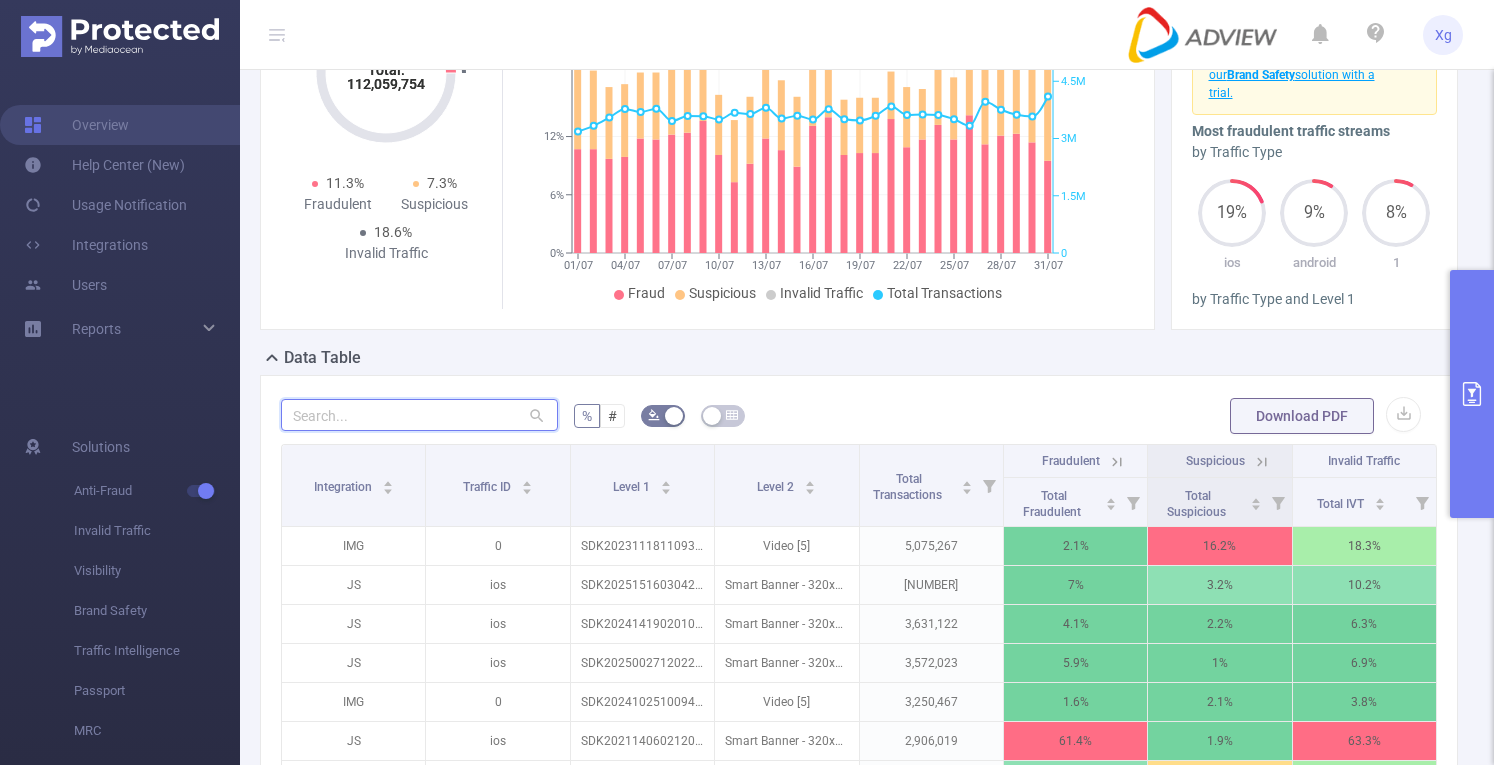 click at bounding box center [419, 415] 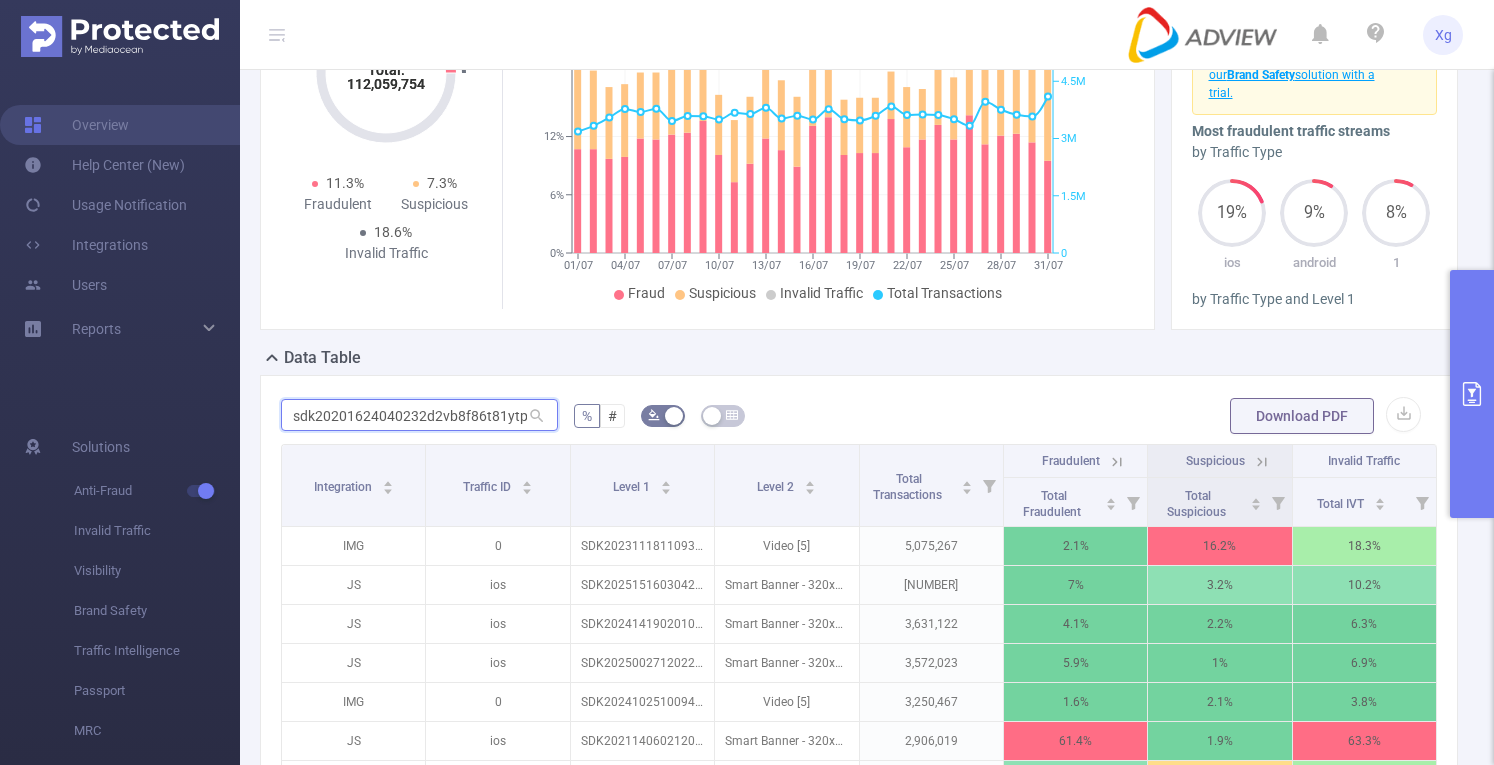 scroll, scrollTop: 0, scrollLeft: 6, axis: horizontal 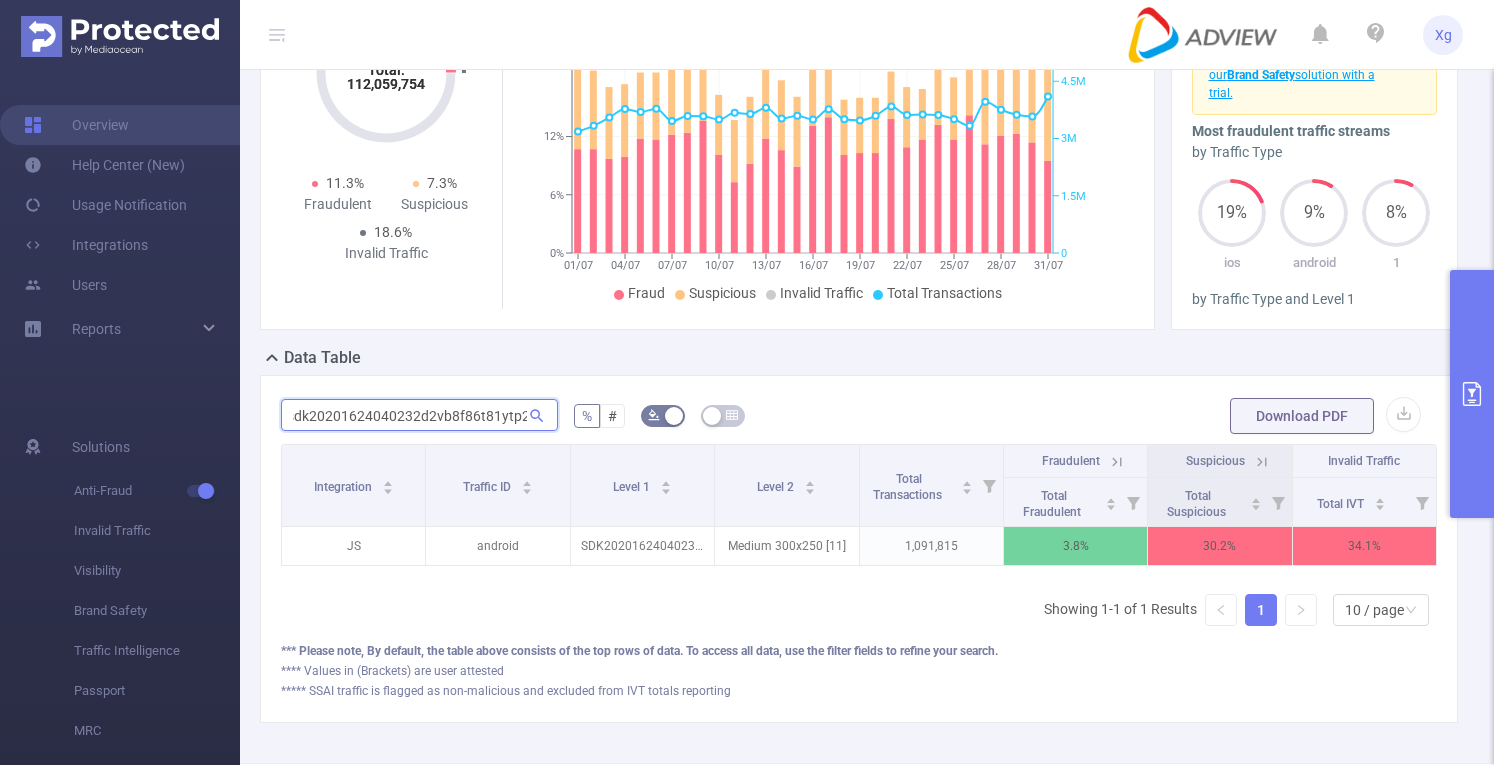 type on "sdk20201624040232d2vb8f86t81ytp2" 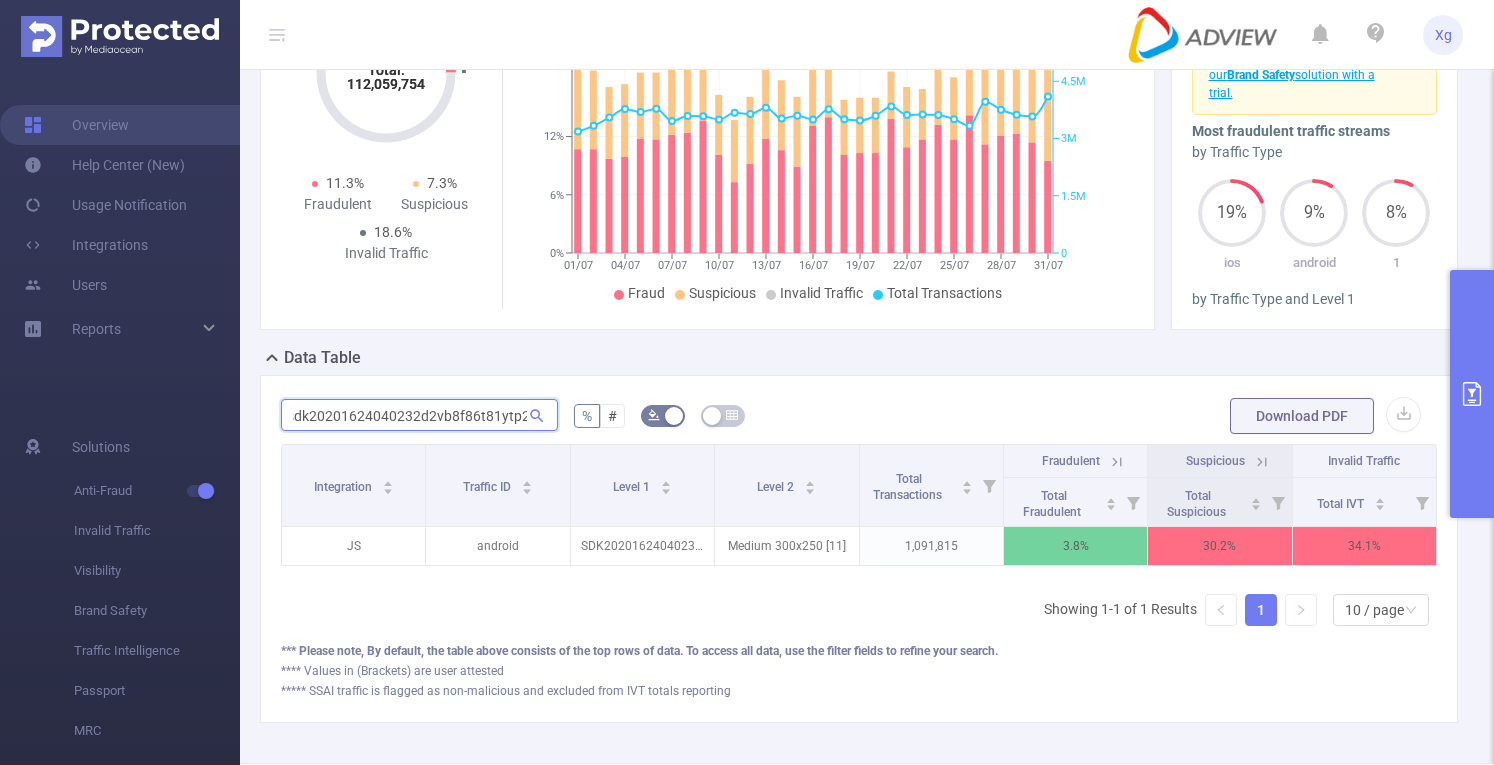 scroll, scrollTop: 0, scrollLeft: 0, axis: both 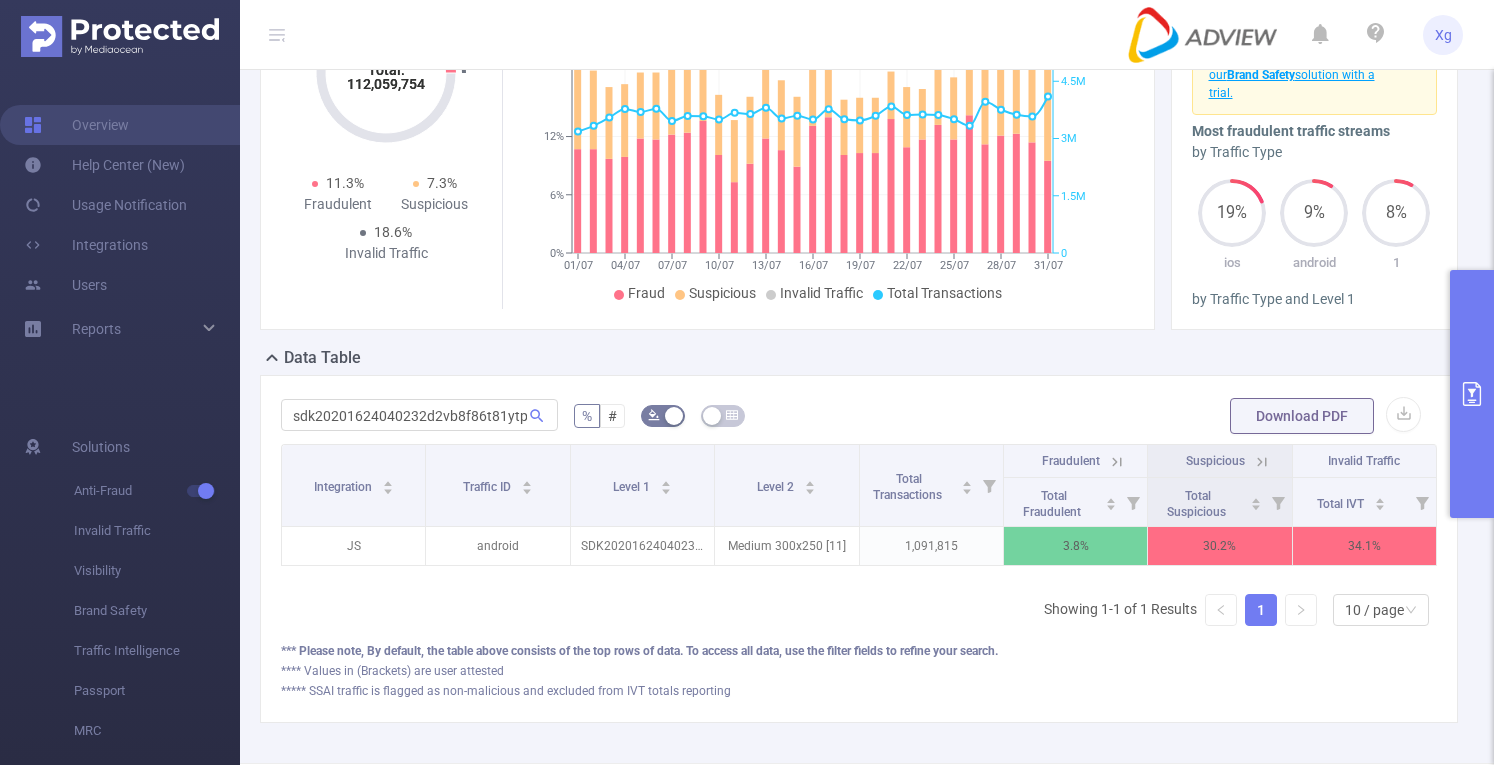 click 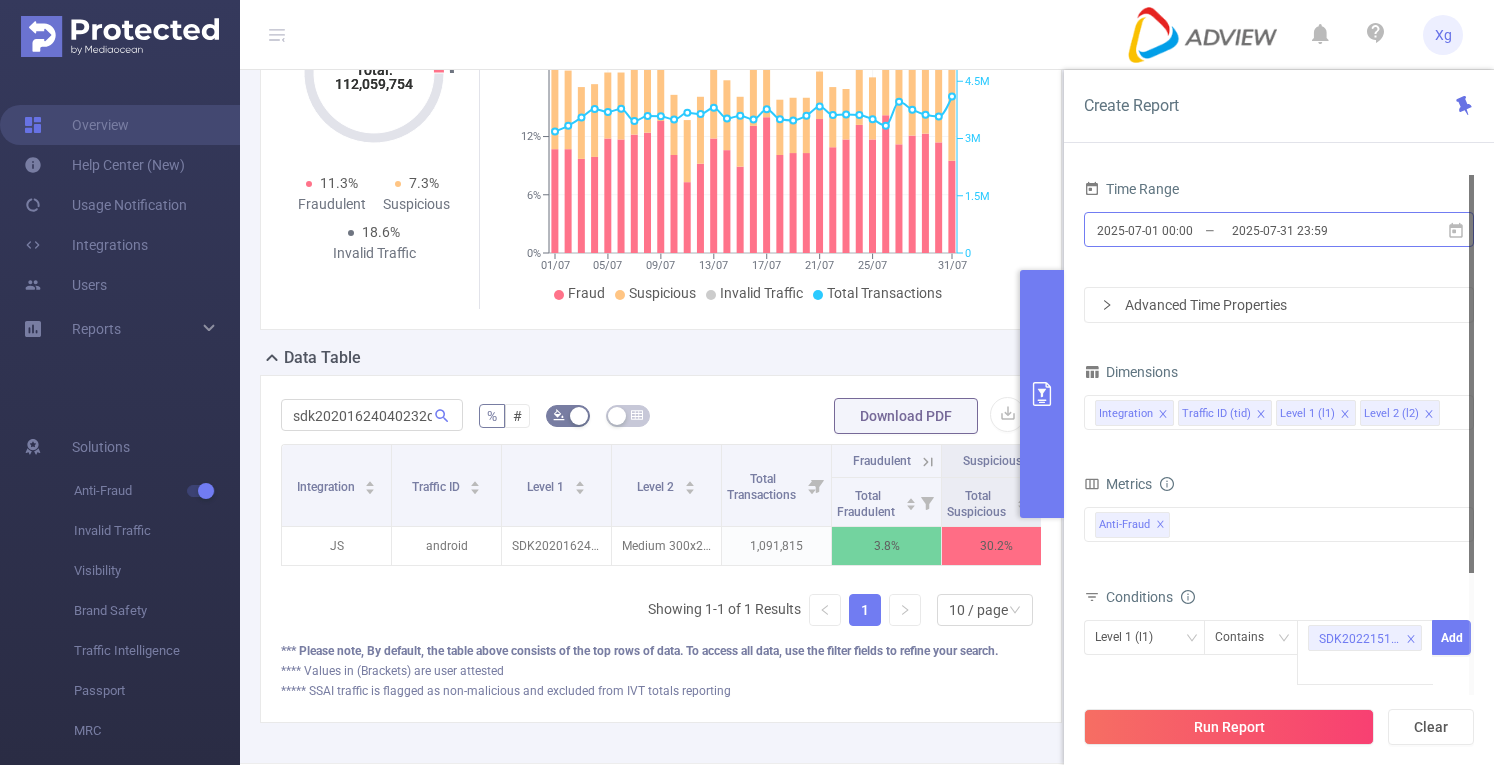 click on "2025-07-01 00:00" at bounding box center [1176, 230] 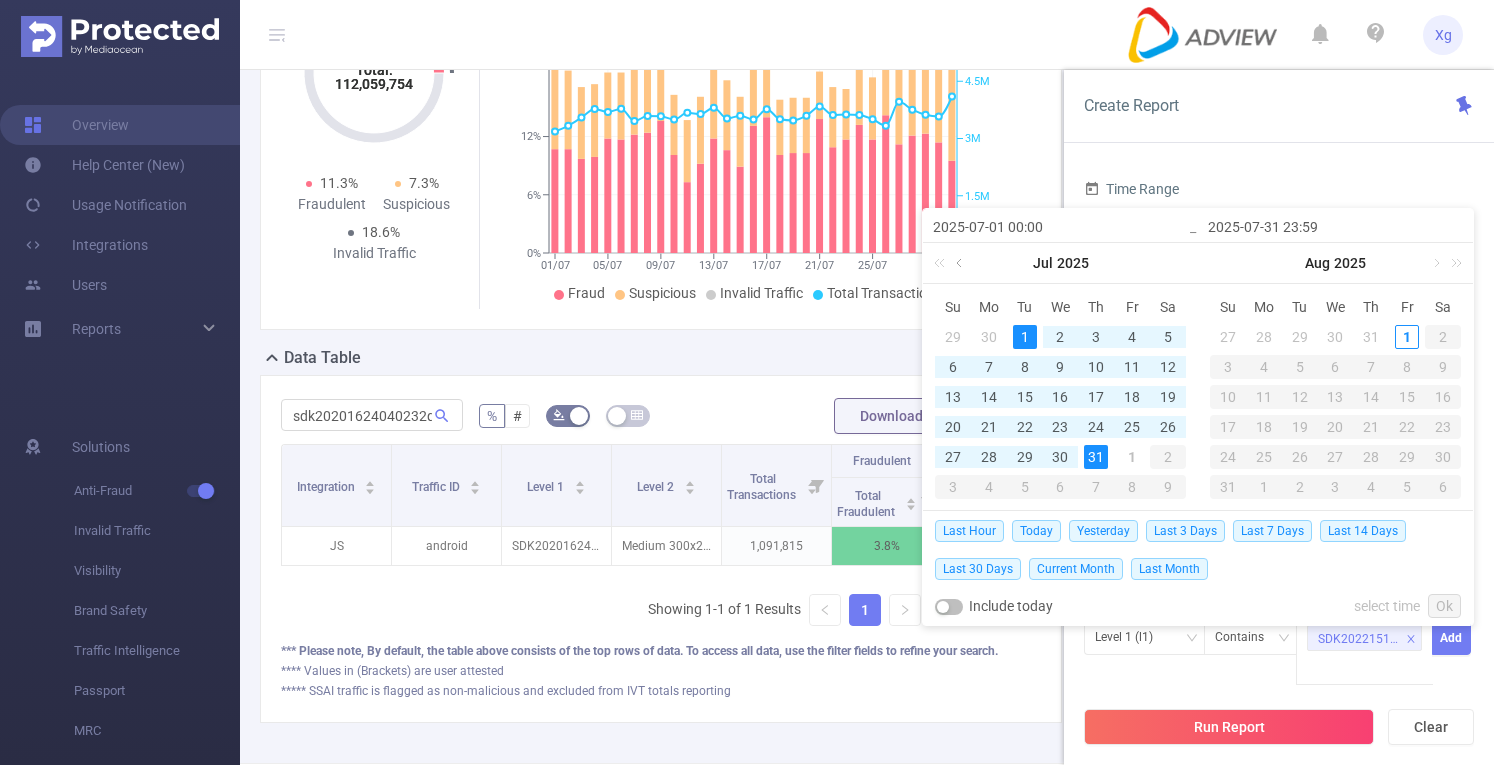 click at bounding box center [961, 263] 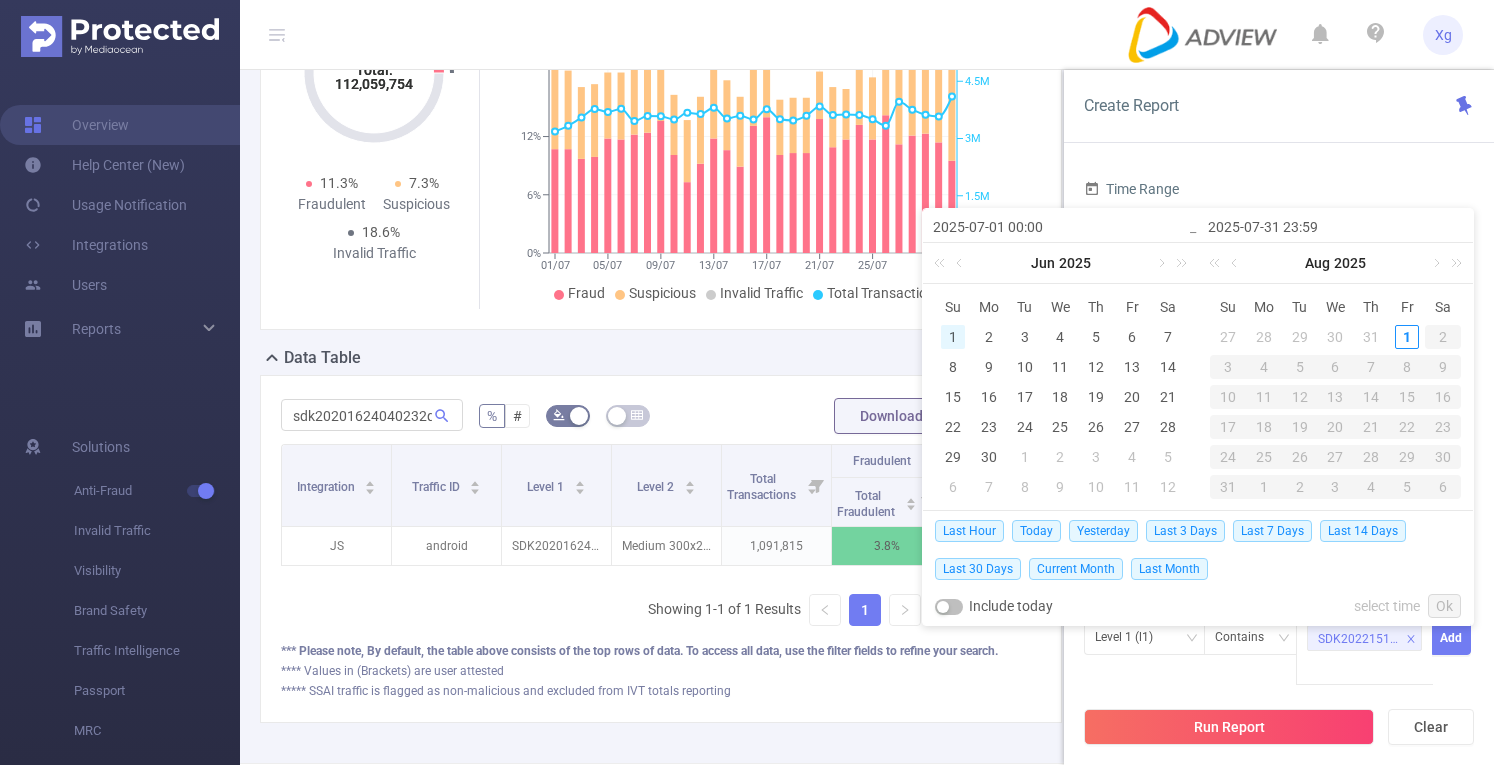 click on "1" at bounding box center [953, 337] 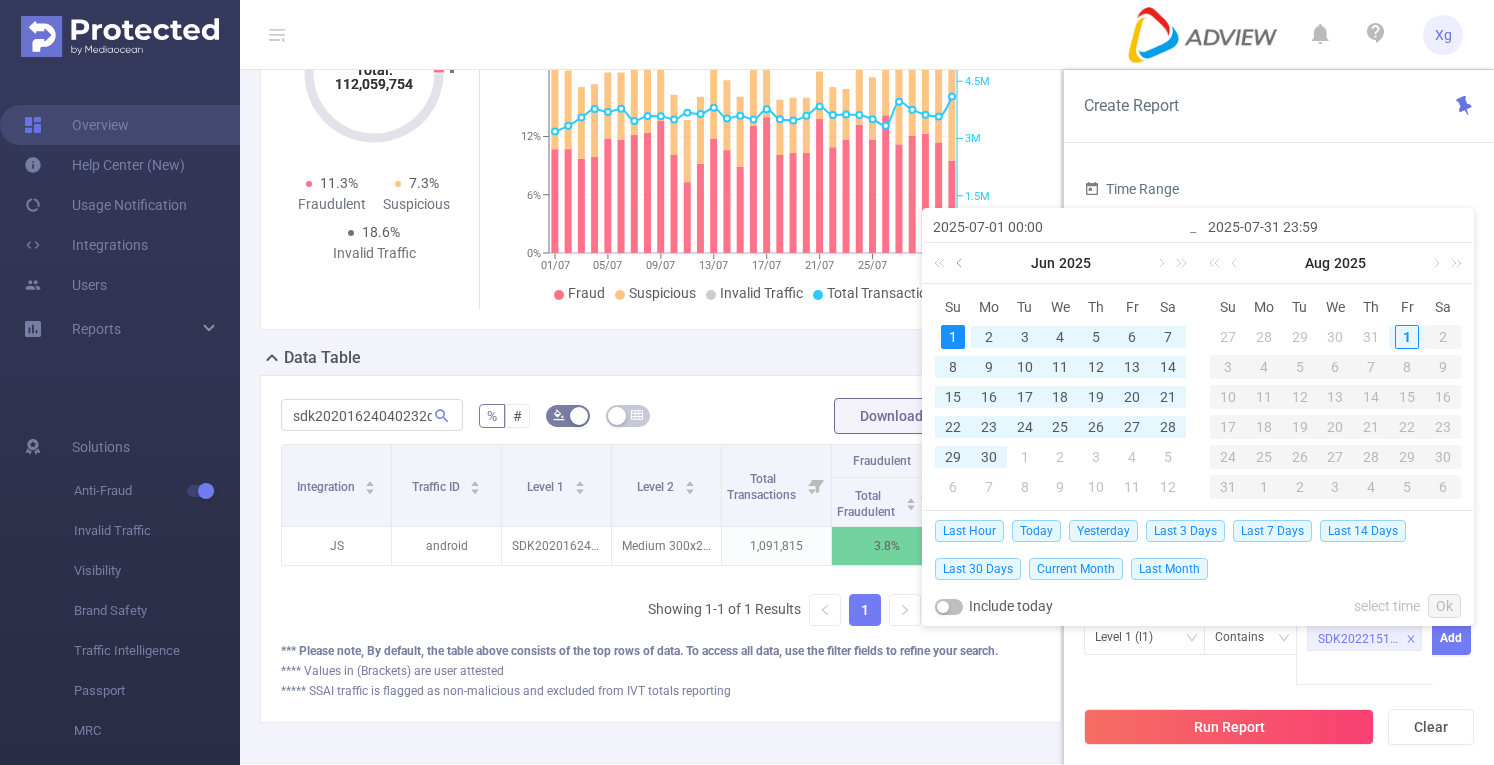click at bounding box center [961, 263] 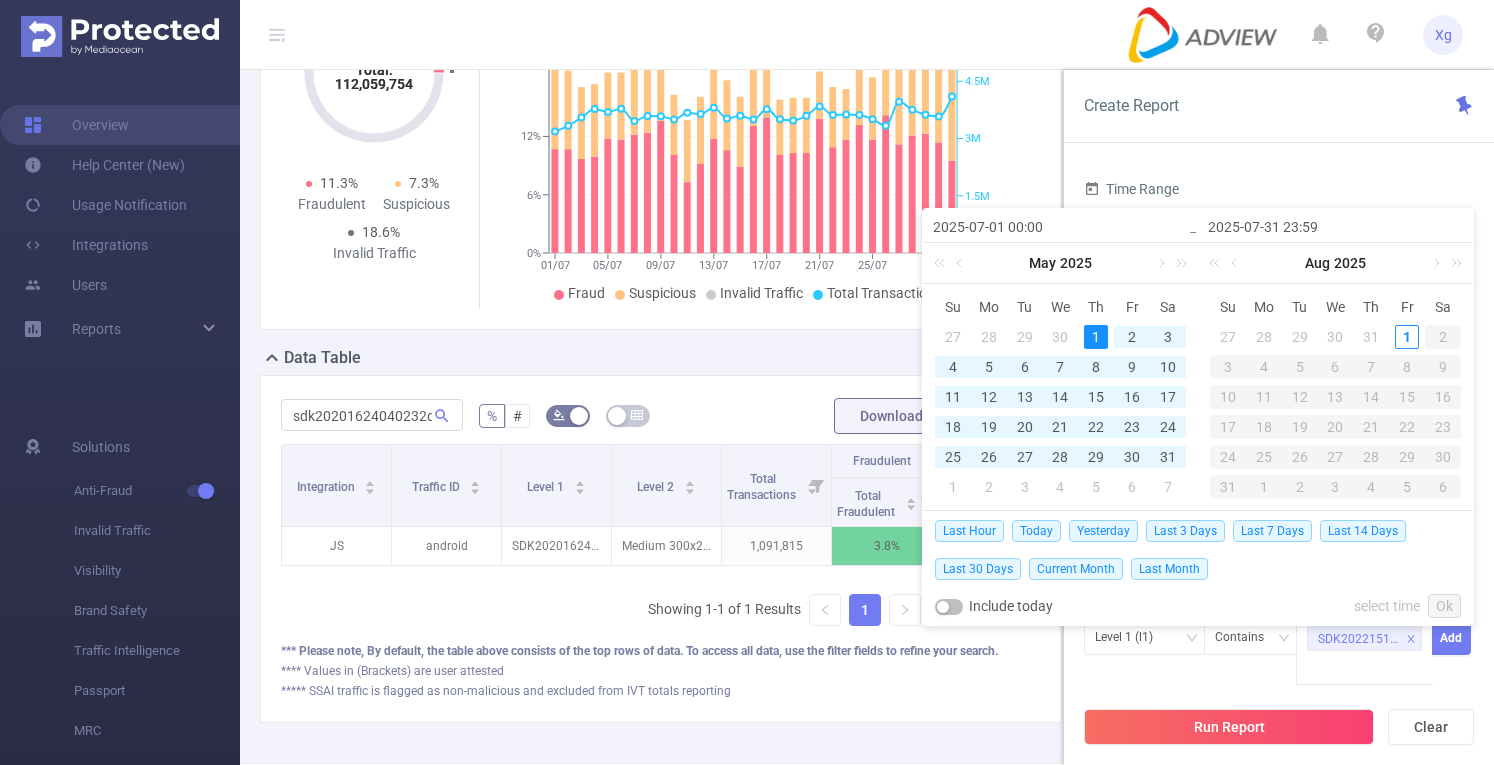 click on "1" at bounding box center (1096, 337) 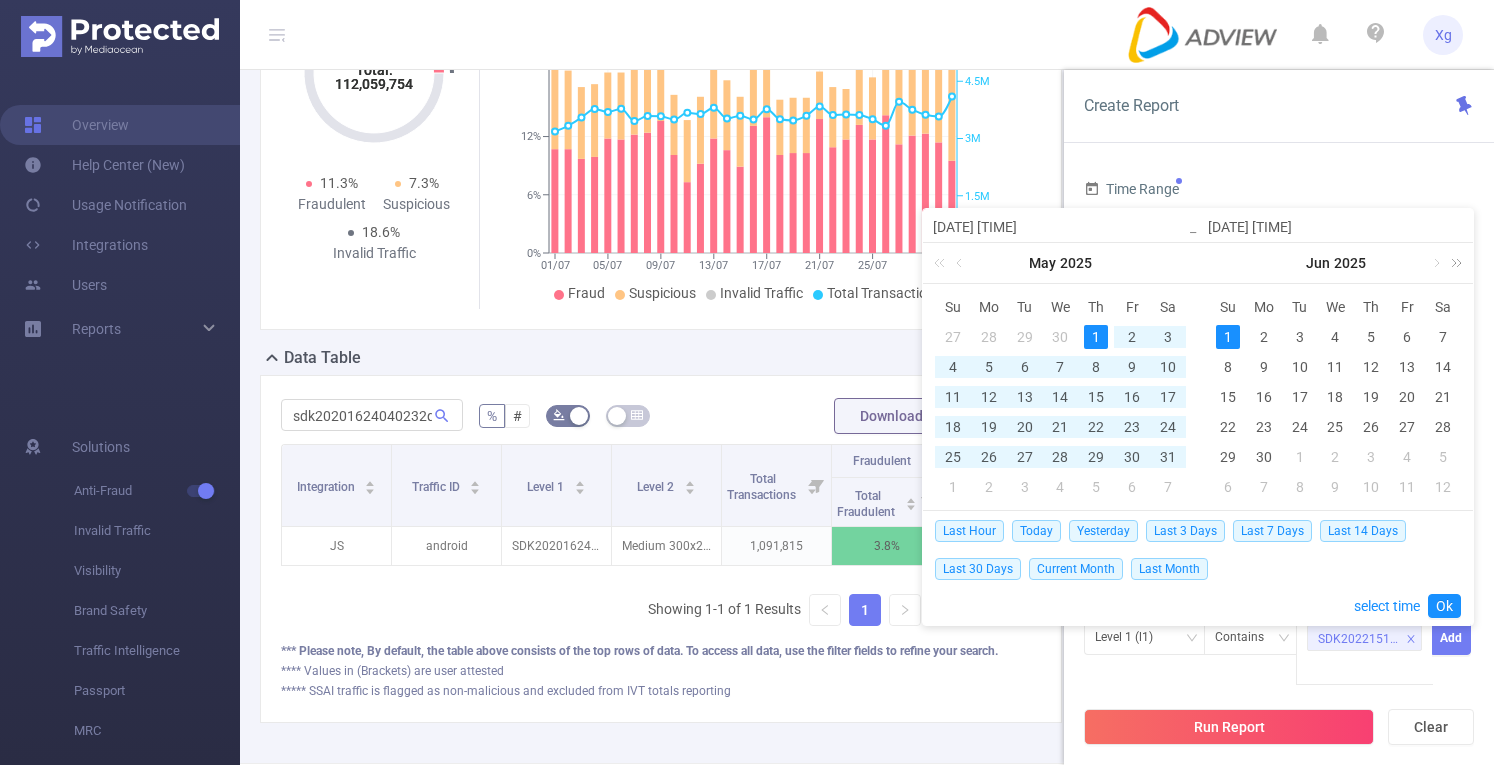 click at bounding box center (1453, 263) 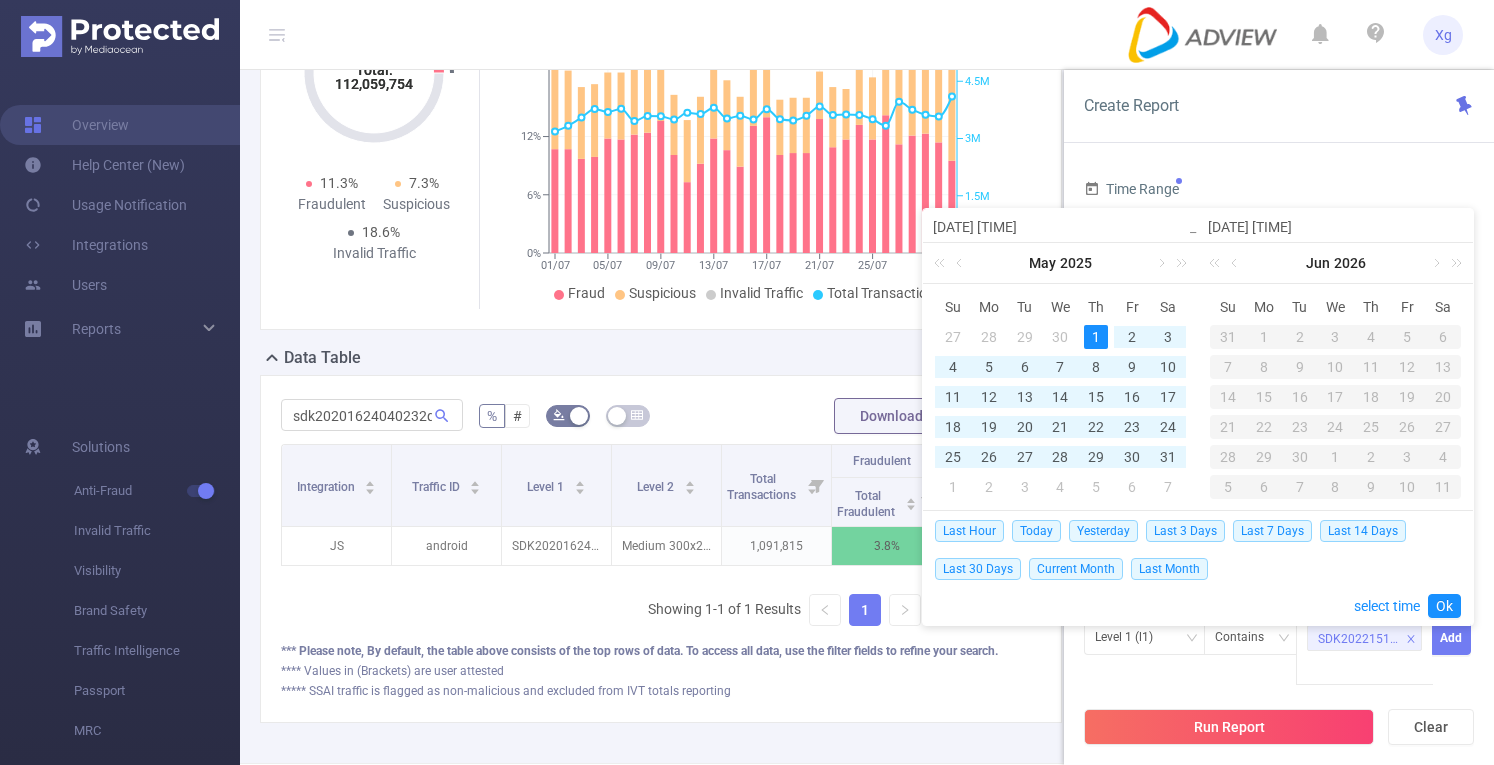 click on "2025-06-01 23:59" at bounding box center (1335, 227) 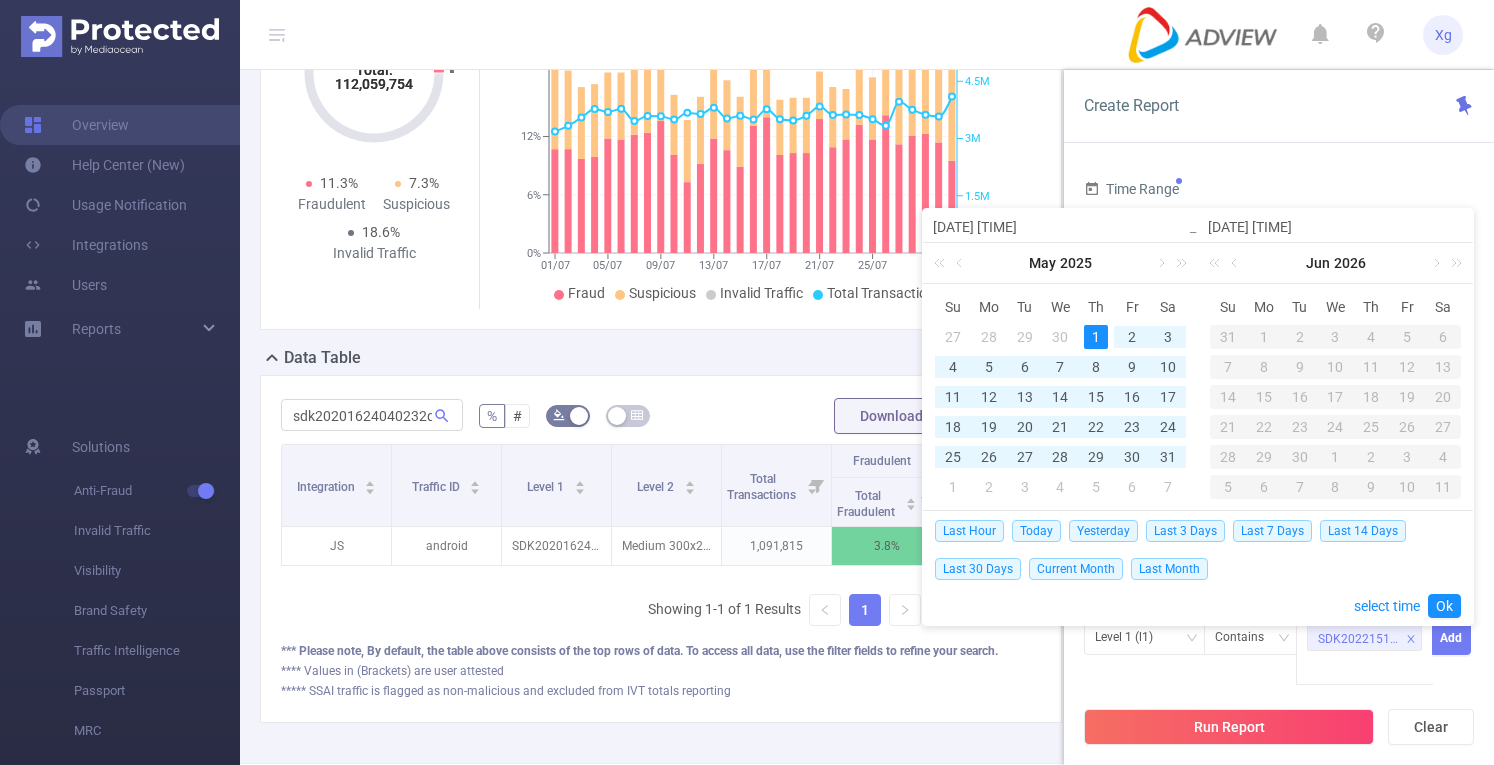 click on "Last Hour Today Yesterday Last 3 Days Last 7 Days Last 14 Days Last 30 Days Current Month Last Month" at bounding box center (1198, 549) 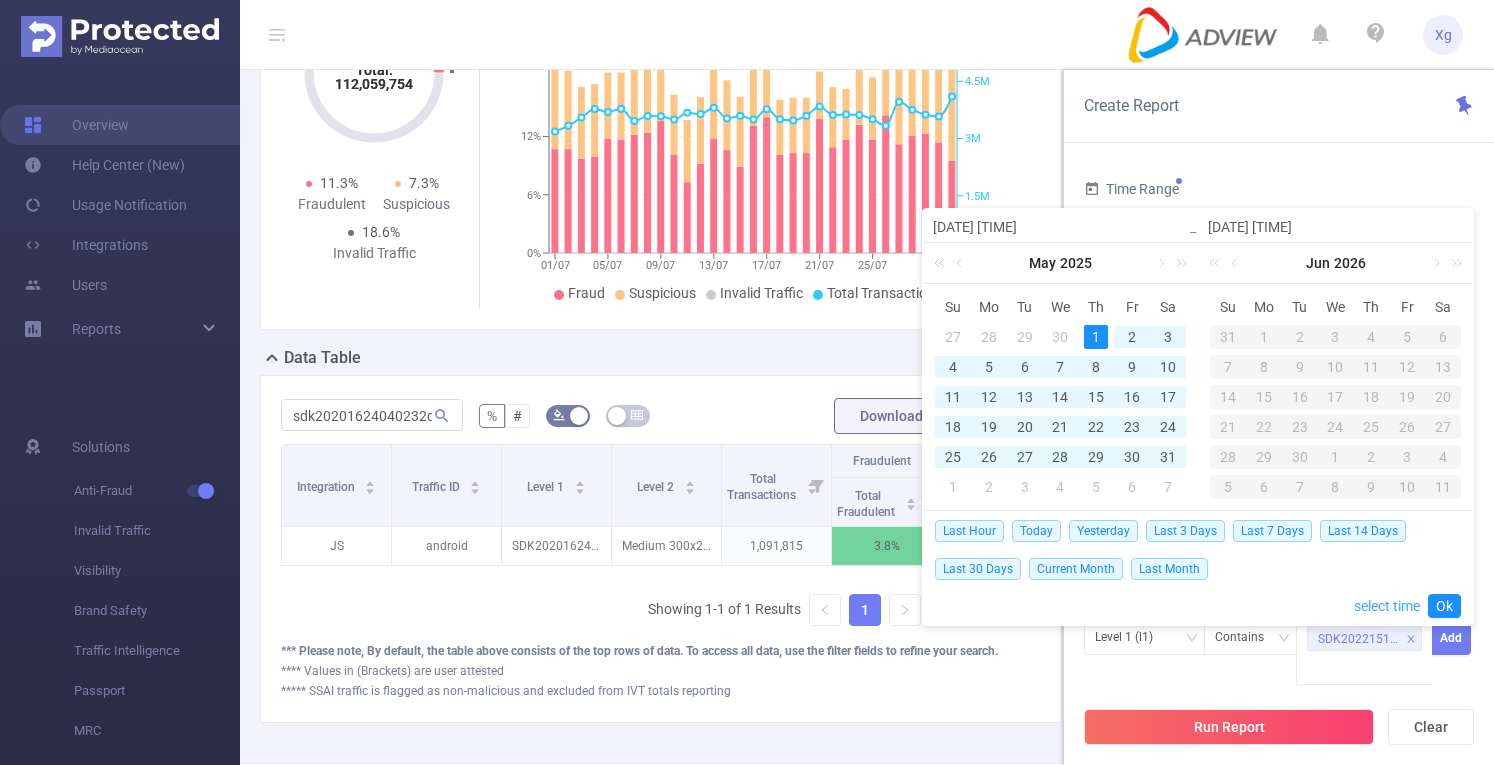 click on "select time" at bounding box center [1387, 606] 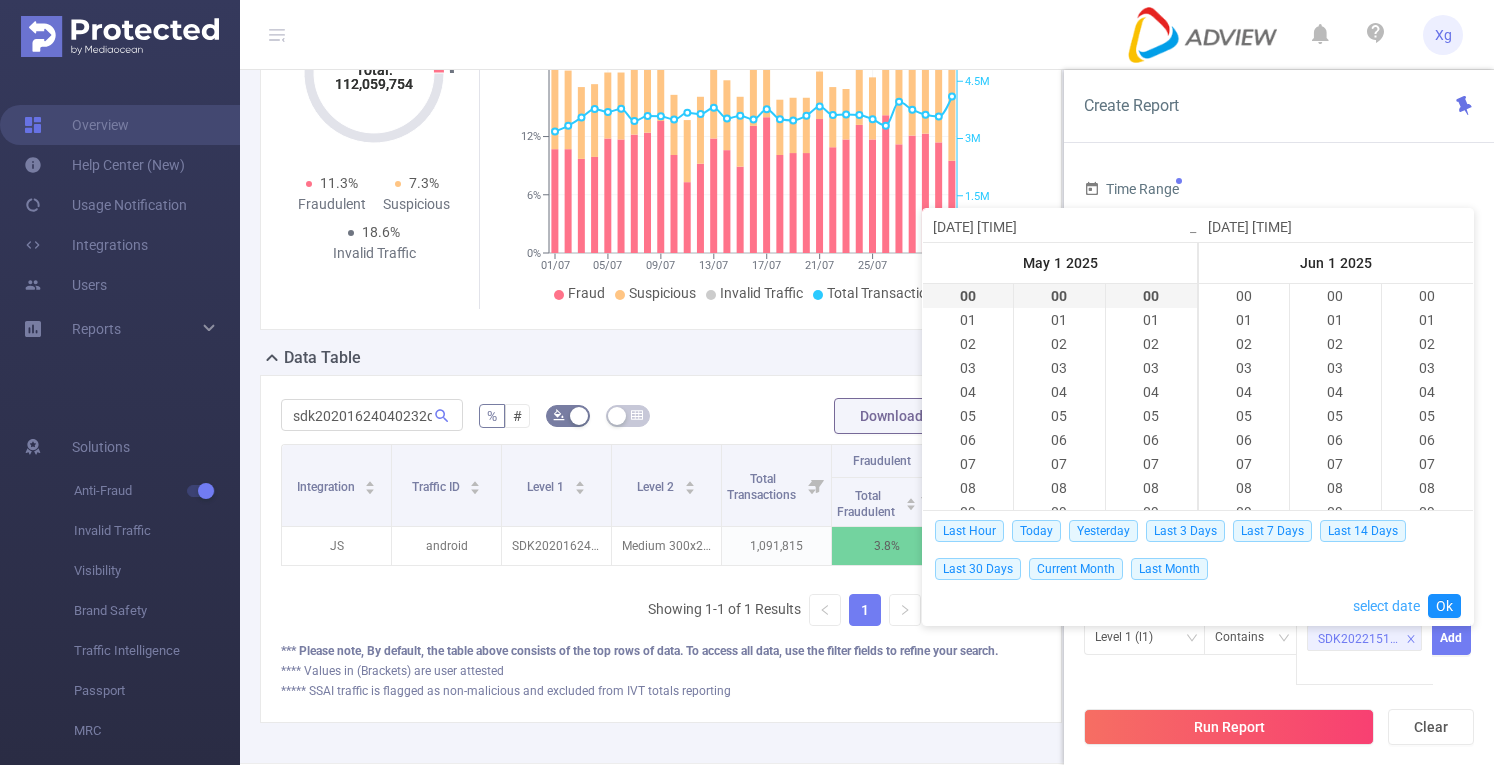 scroll, scrollTop: 551, scrollLeft: 0, axis: vertical 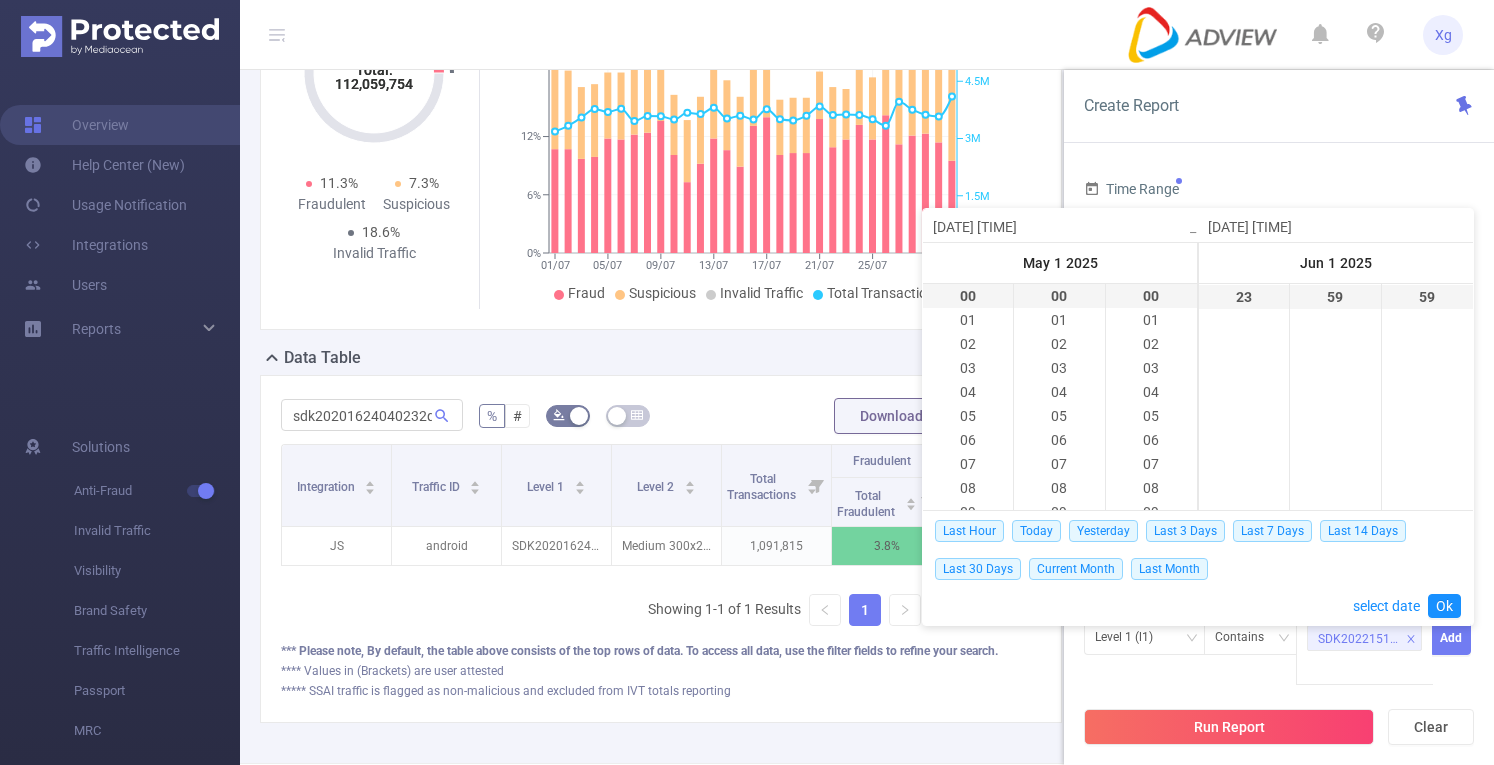 click on "2025-06-01 23:59" at bounding box center (1335, 227) 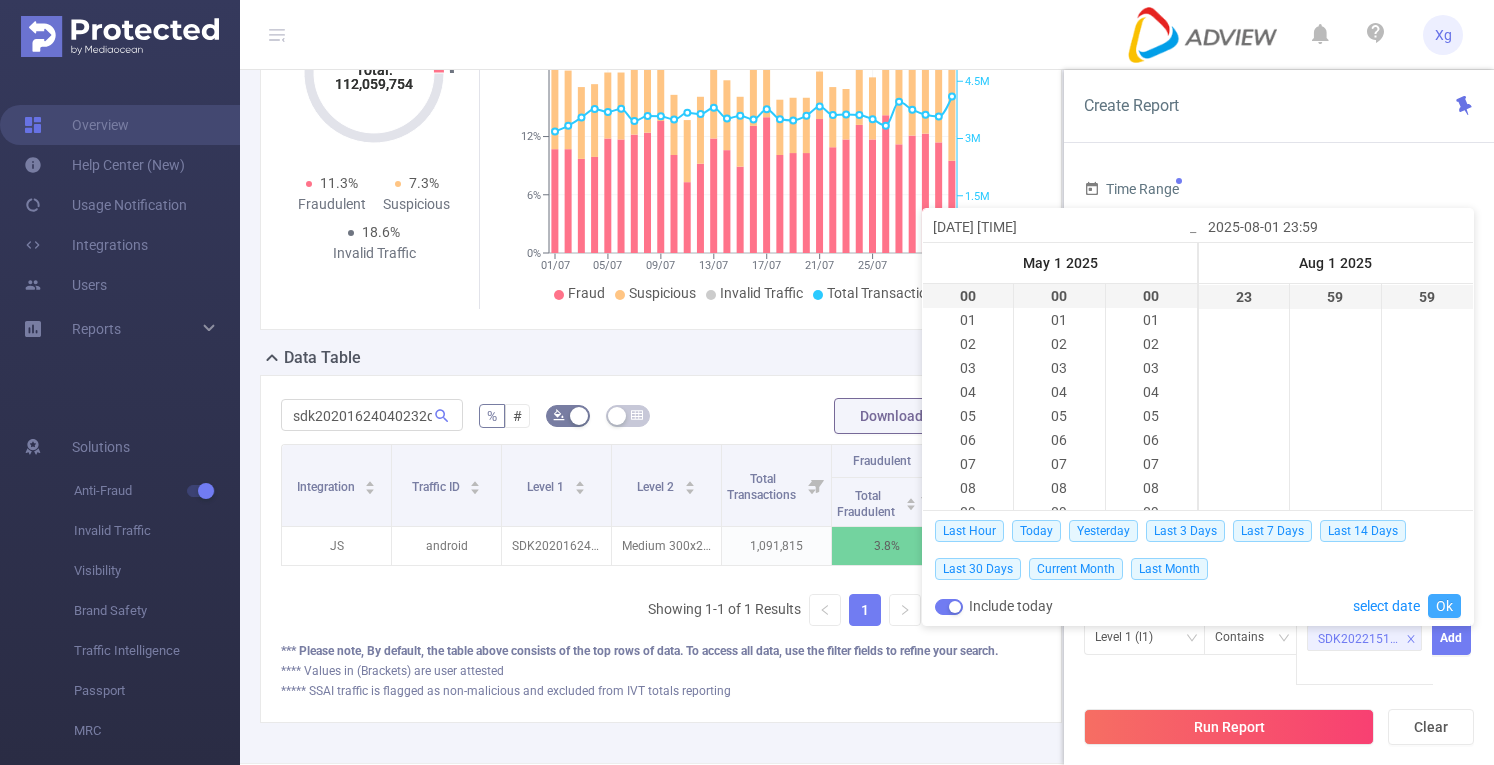 type on "2025-08-01 23:59" 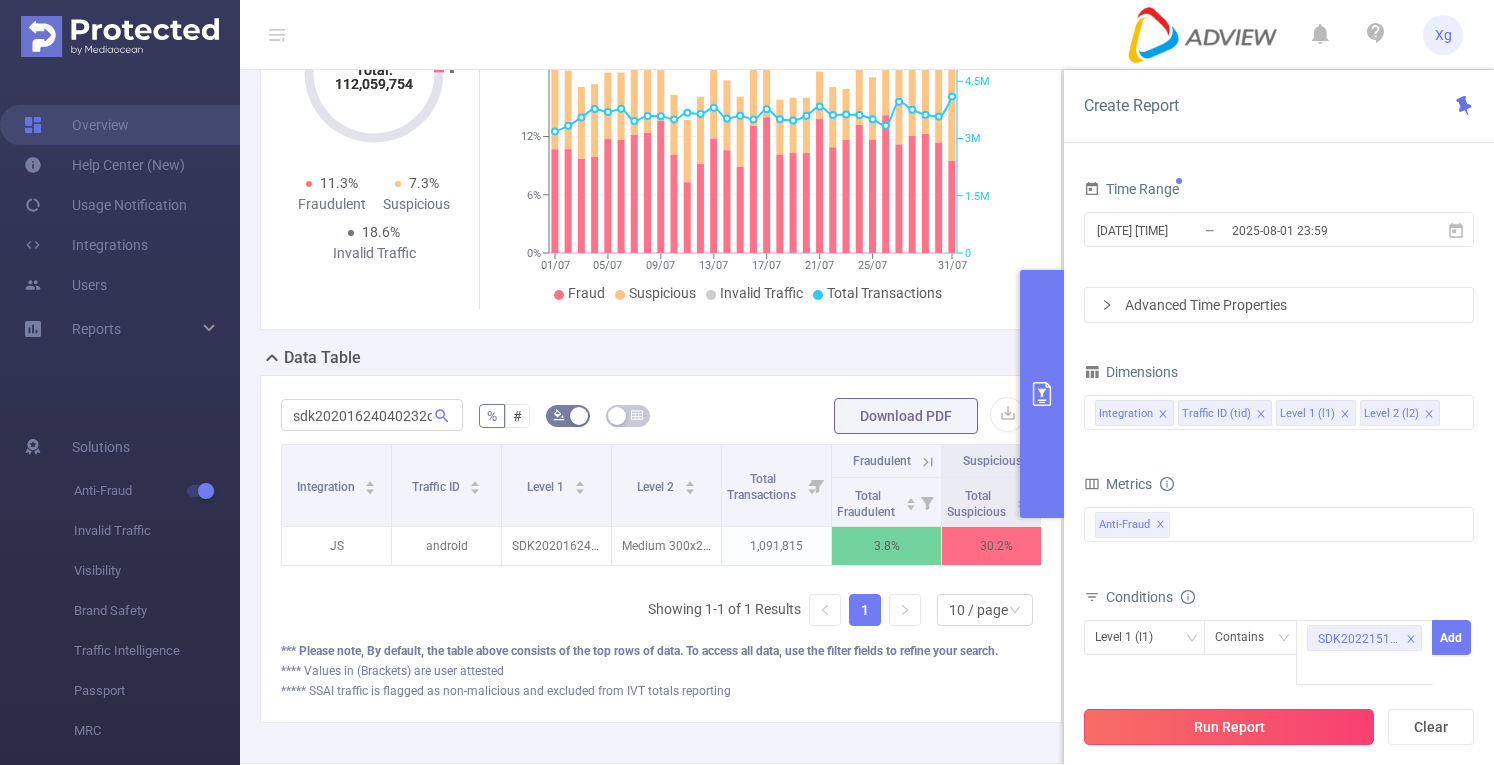 click on "Run Report" at bounding box center (1229, 727) 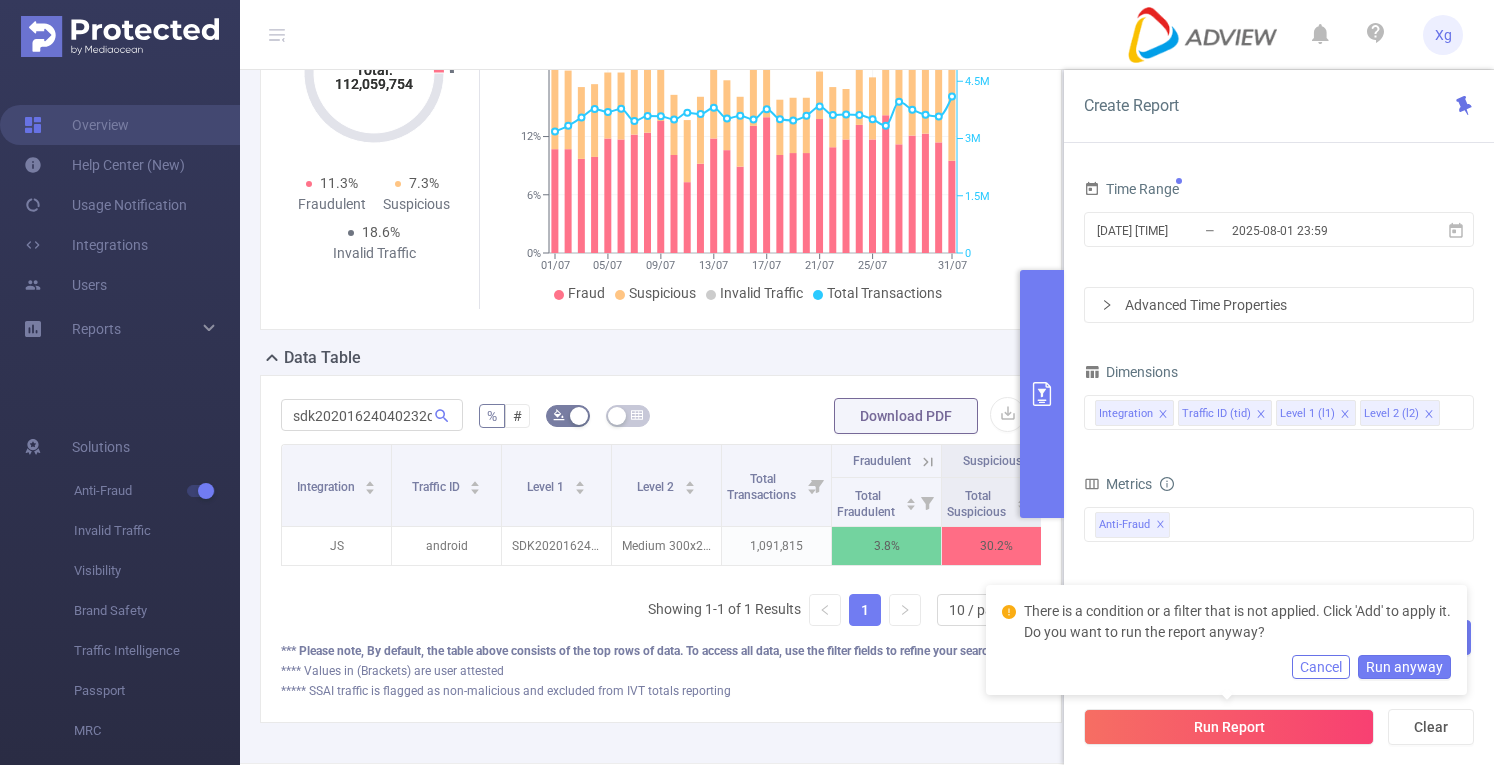 click on "Cancel" at bounding box center (1321, 667) 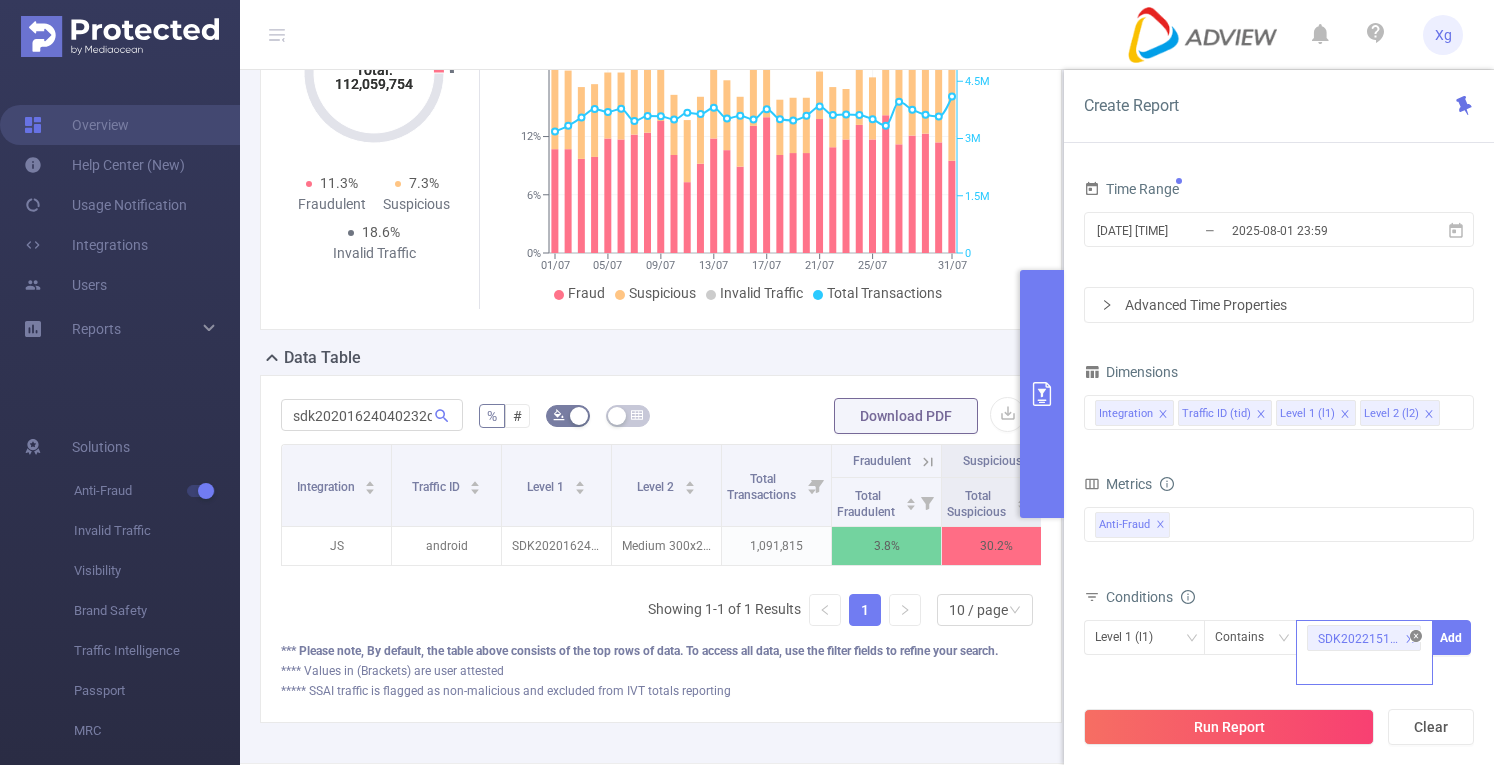 click 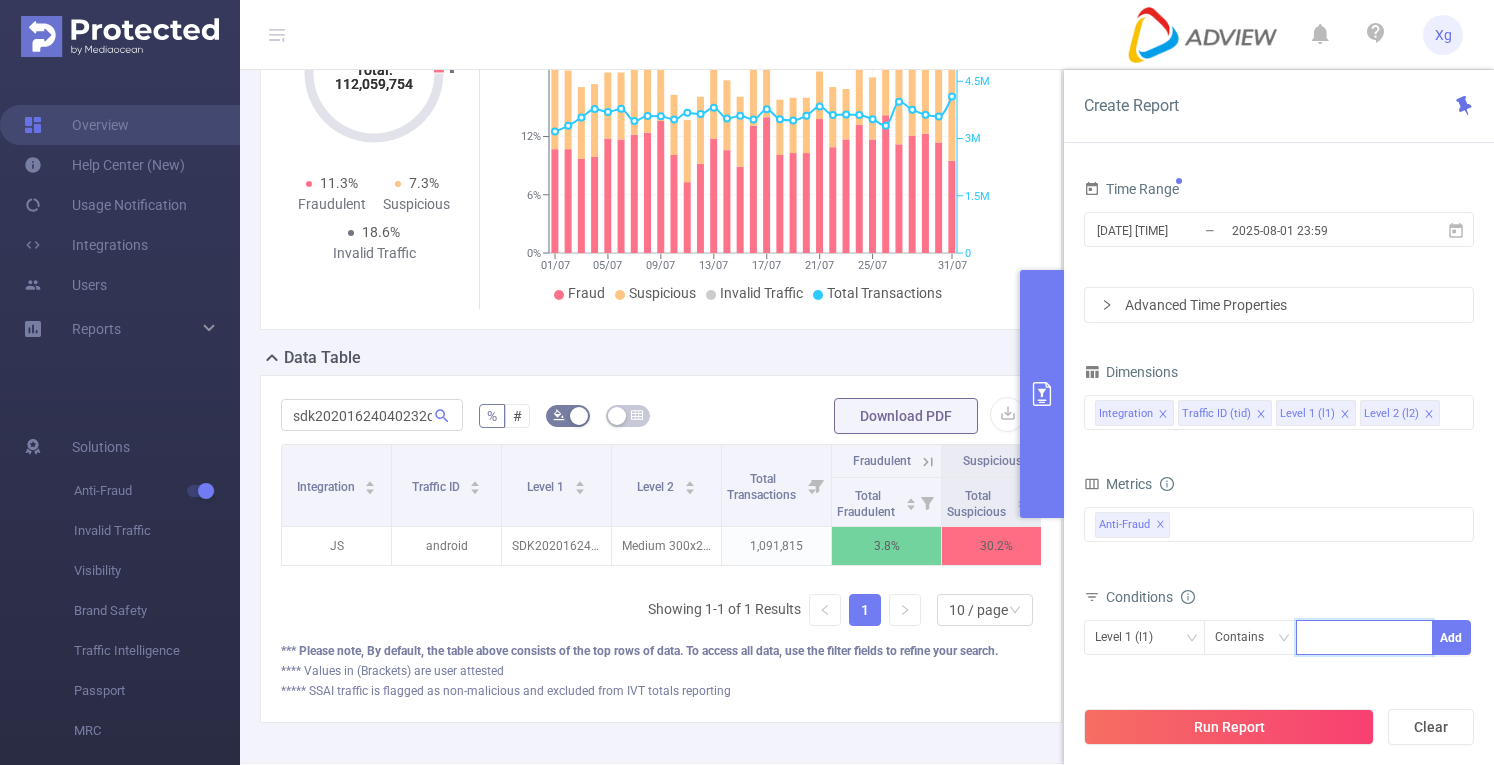 click on "Conditions" at bounding box center [1279, 599] 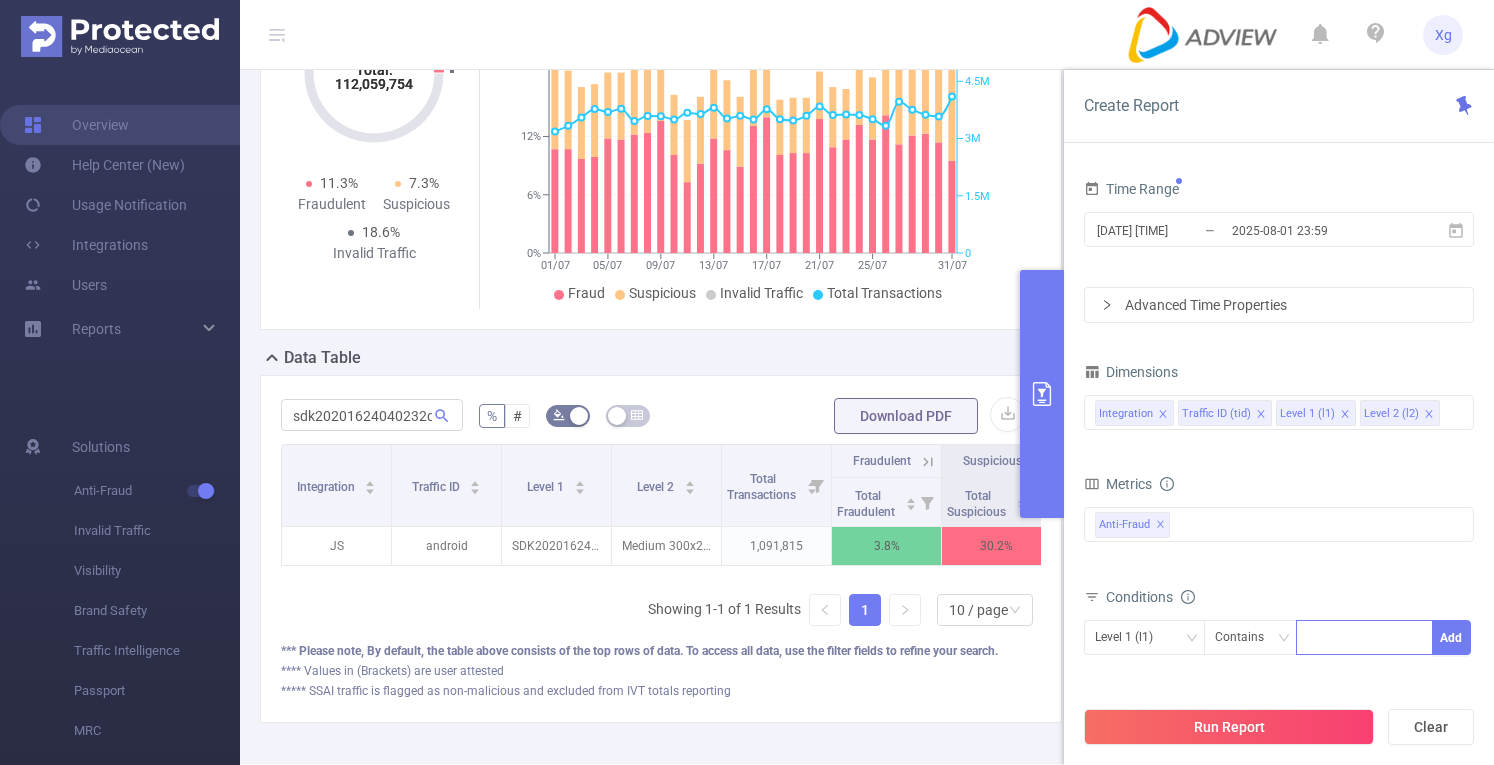 drag, startPoint x: 1161, startPoint y: 719, endPoint x: 1162, endPoint y: 699, distance: 20.024984 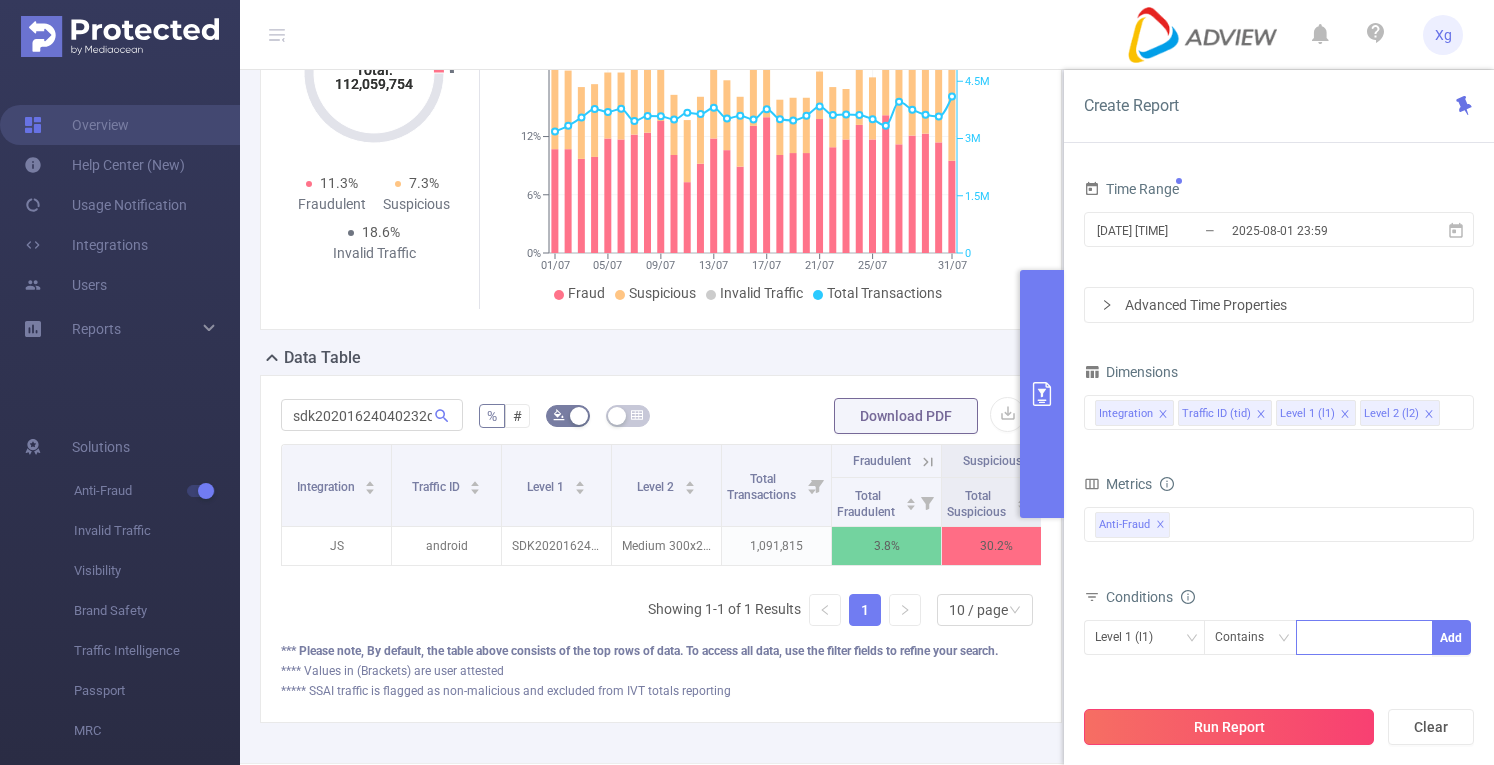 click on "Run Report" at bounding box center [1229, 727] 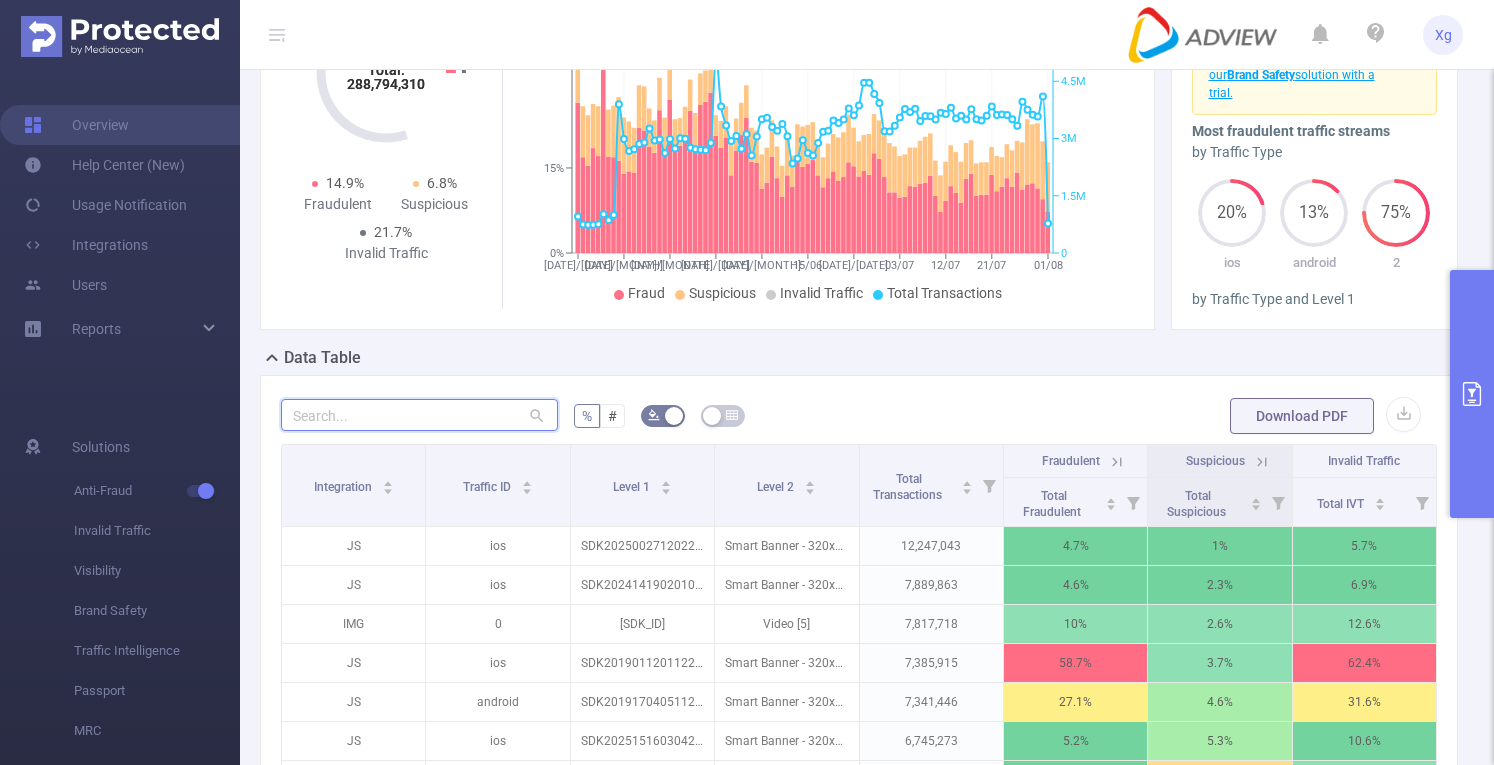 click at bounding box center (419, 415) 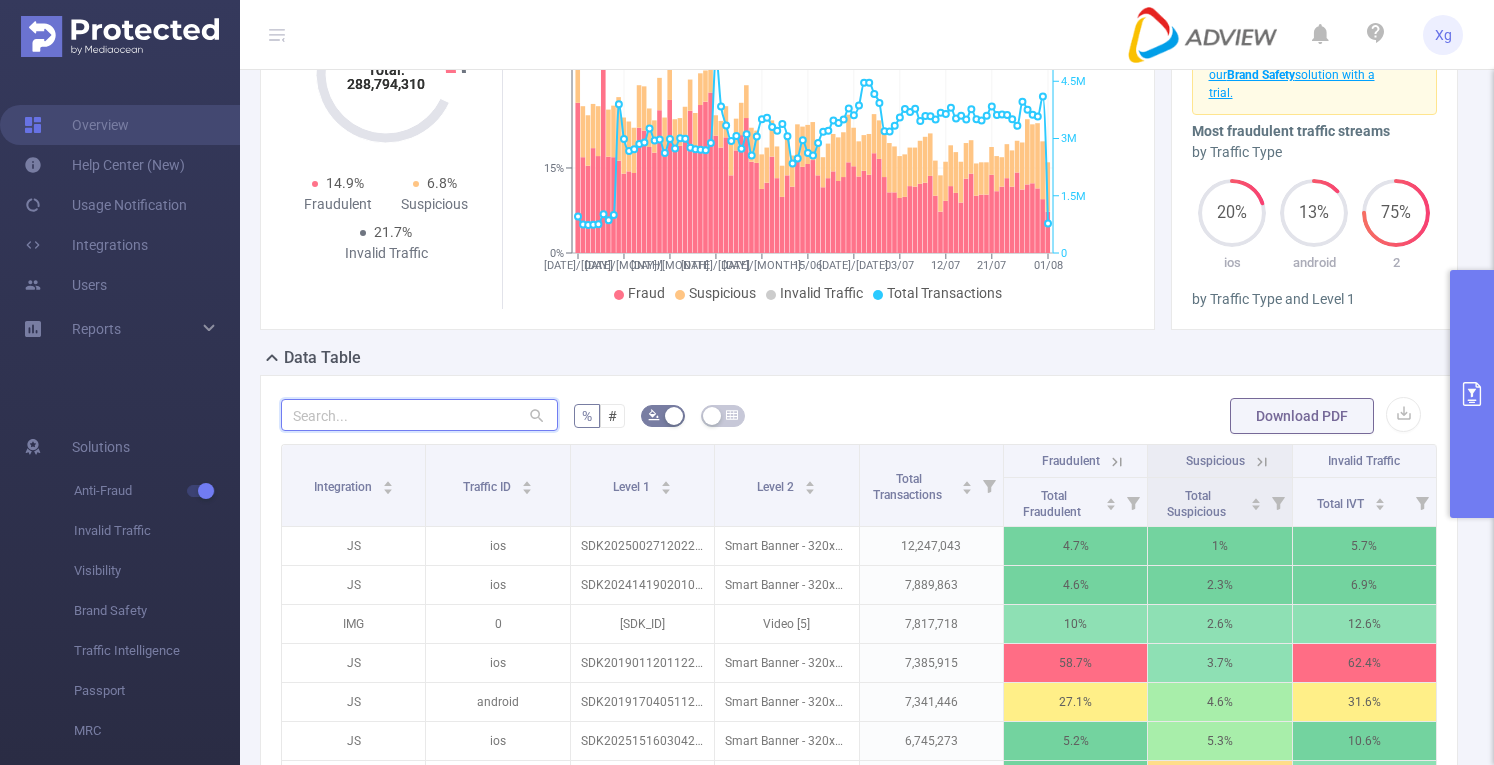 paste on "sdk202215110310116ovlnsvh5o3smph" 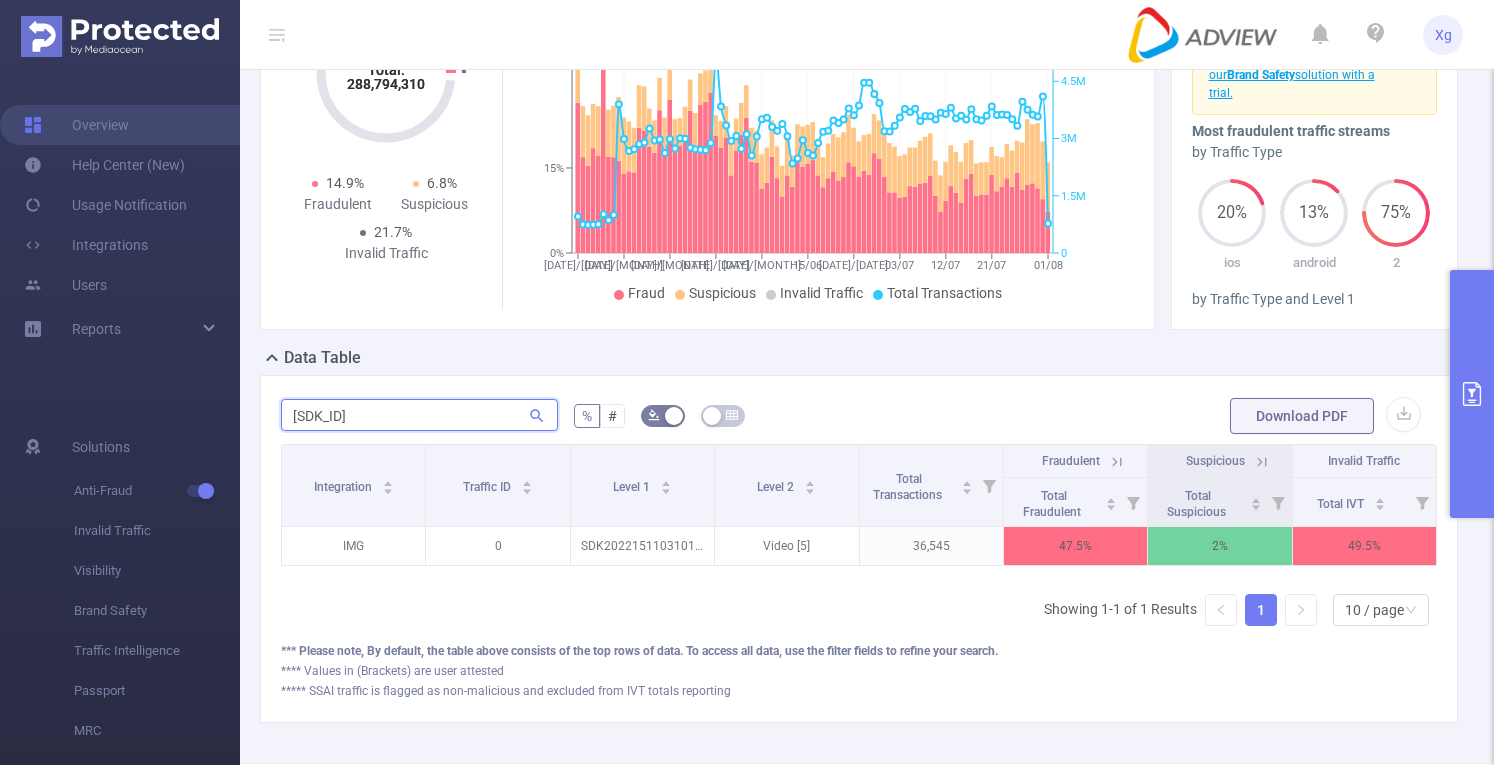 scroll, scrollTop: 0, scrollLeft: 14, axis: horizontal 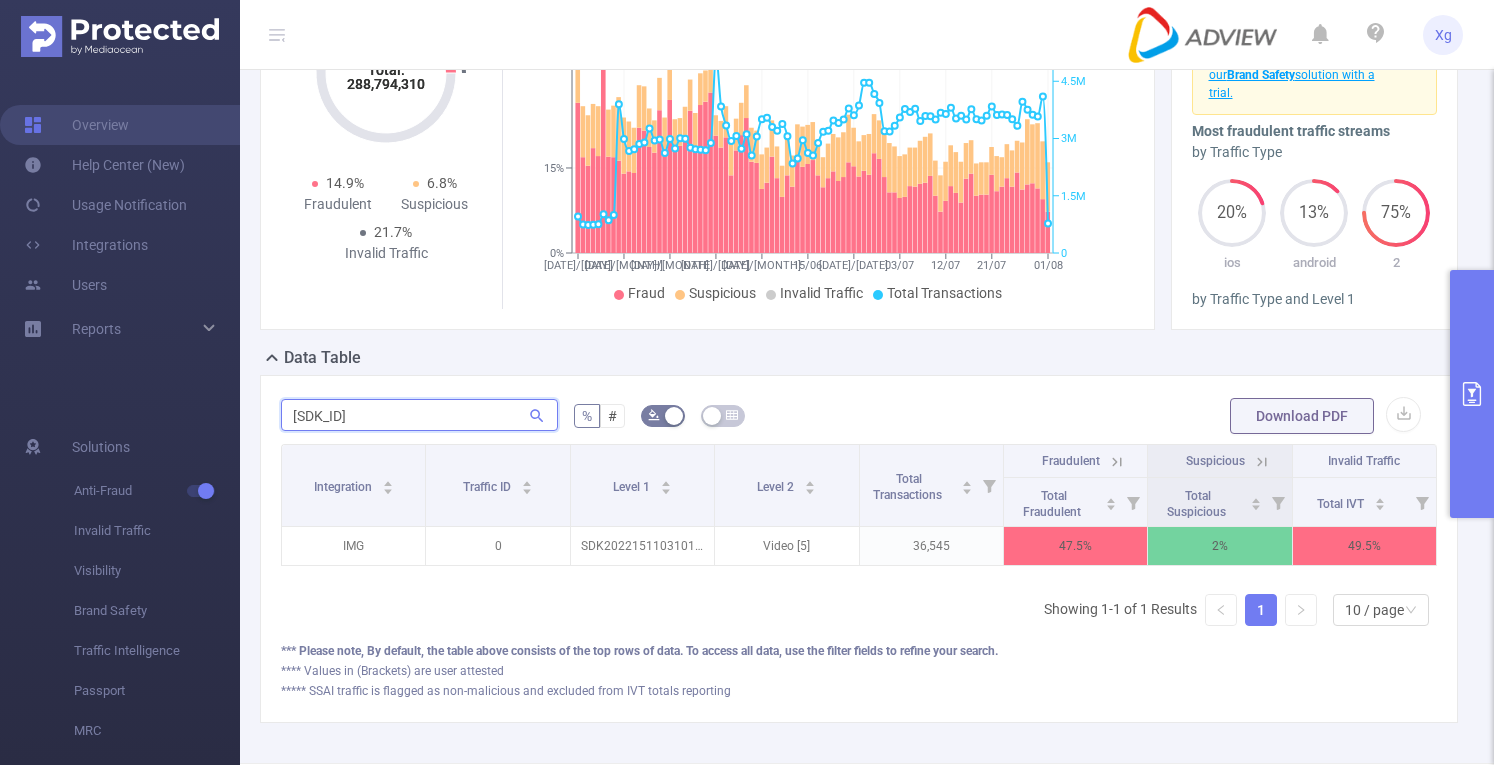 click on "sdk202215110310116ovlnsvh5o3smph" at bounding box center [419, 415] 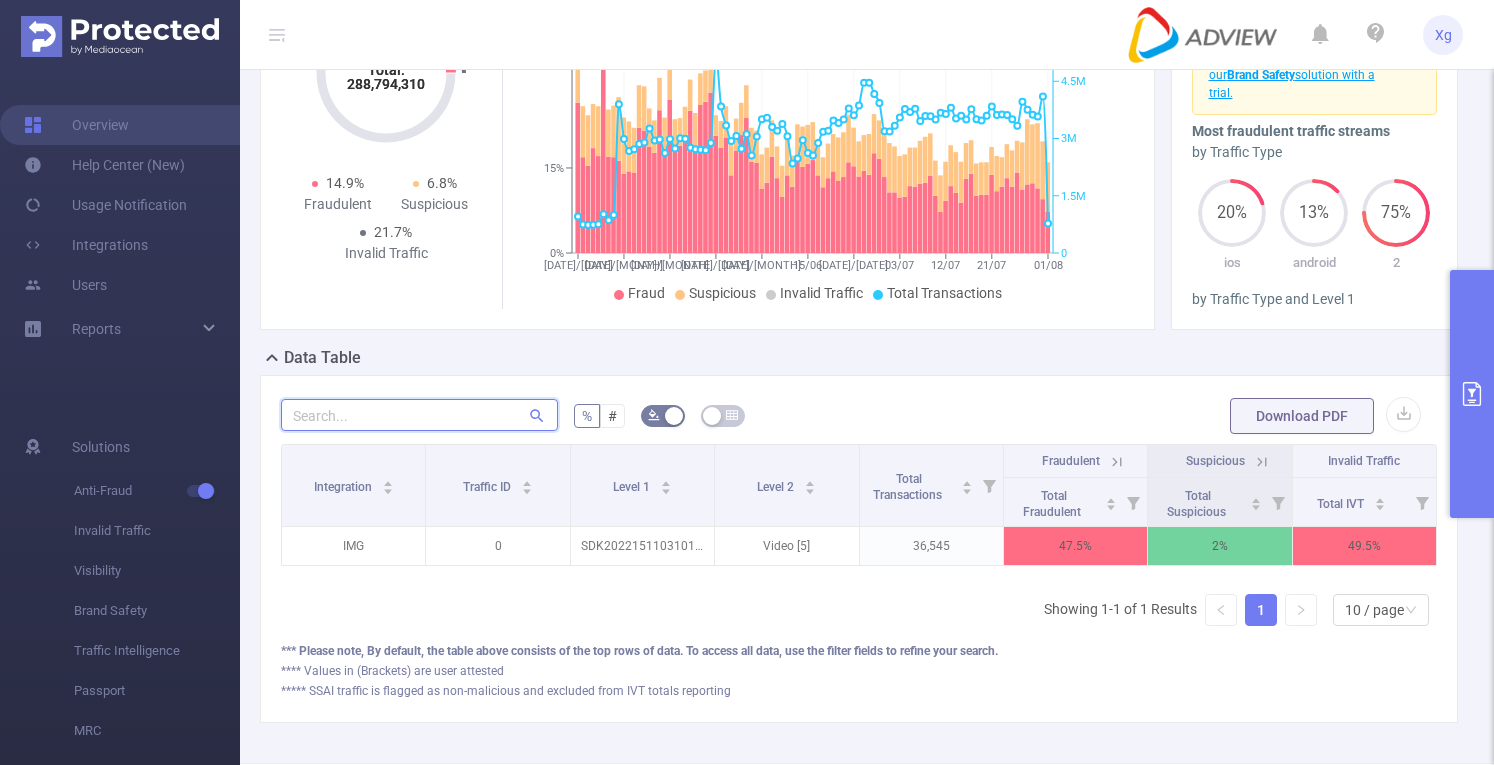 scroll, scrollTop: 0, scrollLeft: 0, axis: both 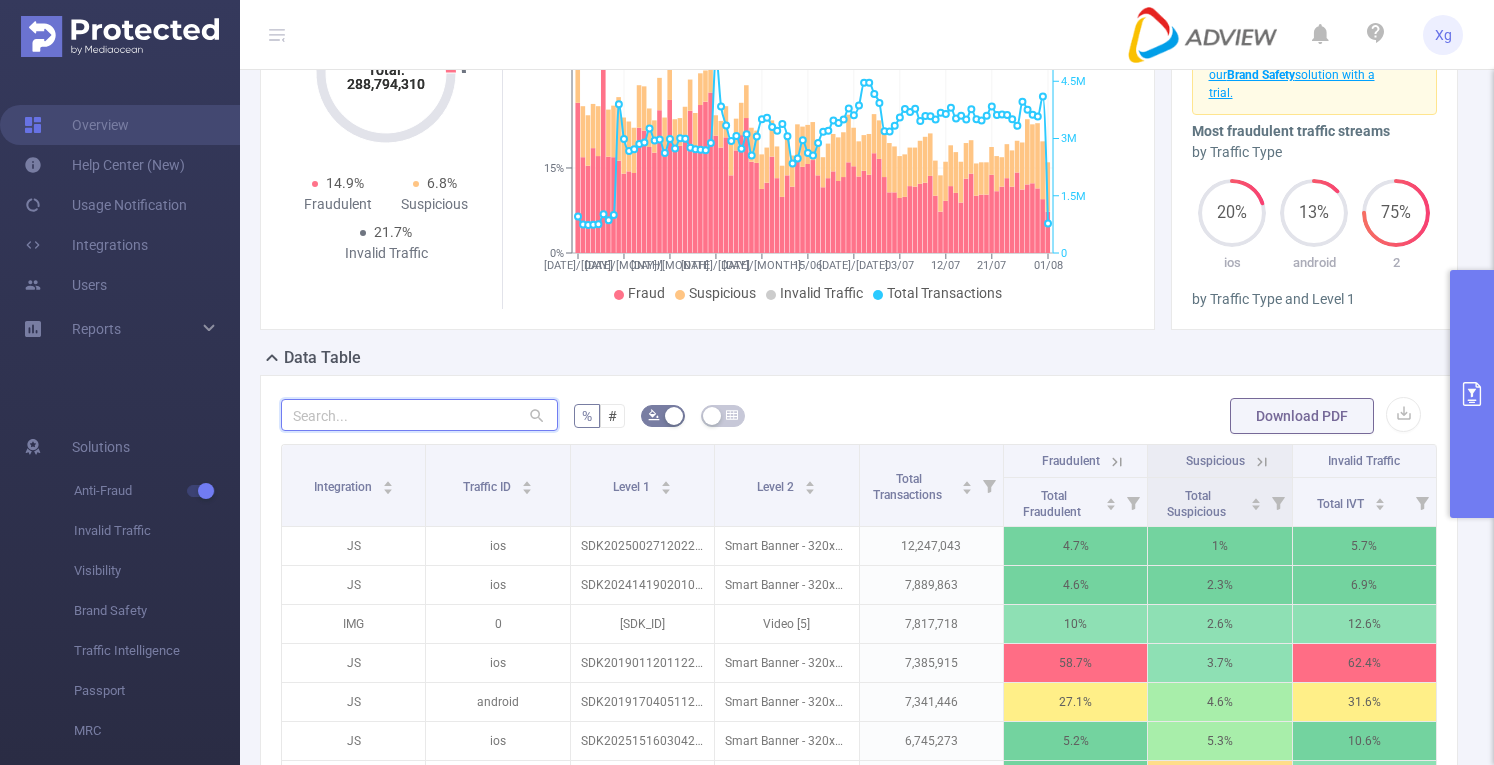 paste on "sdk202215110310116ovlnsvh5o3smph" 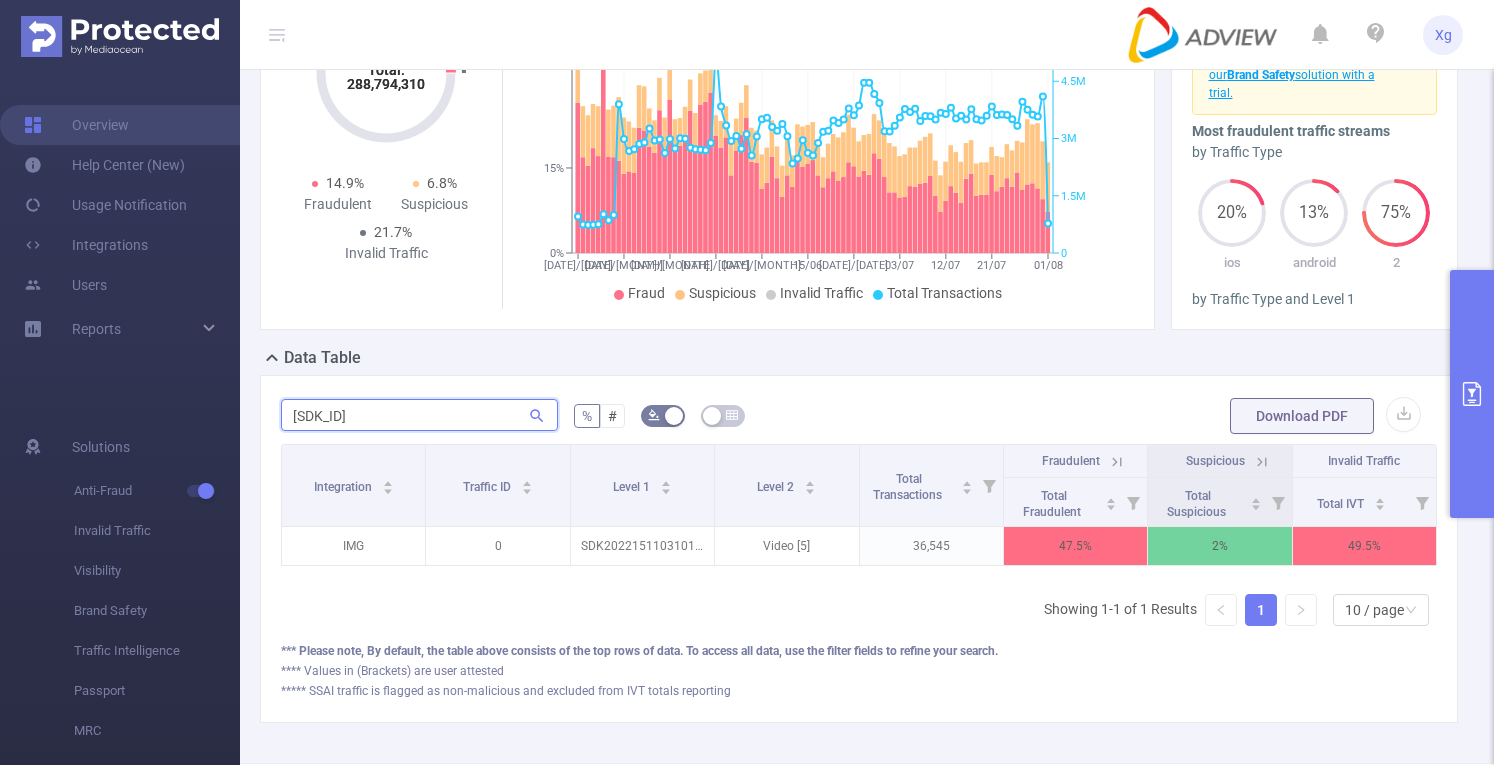 scroll, scrollTop: 0, scrollLeft: 14, axis: horizontal 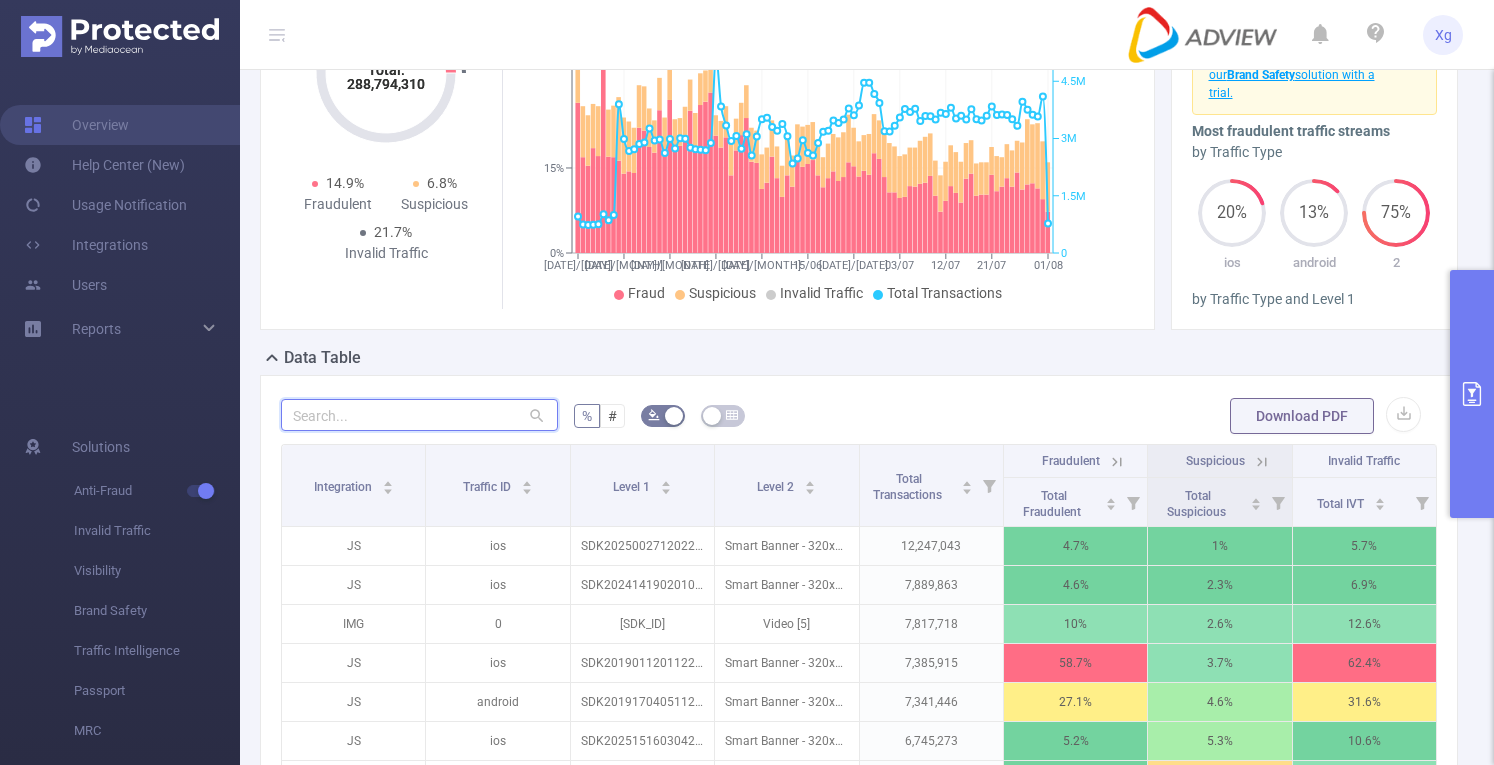 paste on "sdk20201624040232d2vb8f86t81ytp2" 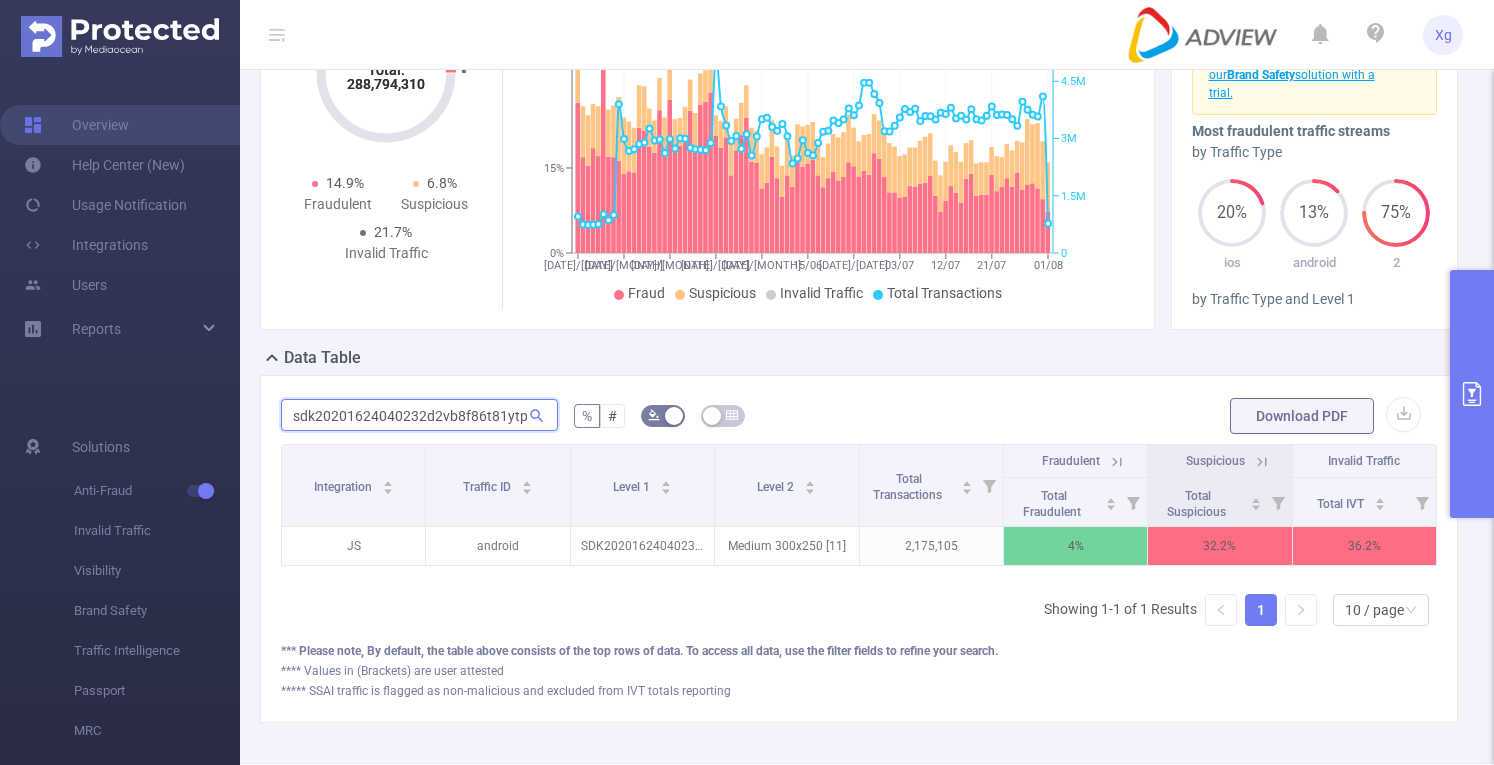 scroll, scrollTop: 0, scrollLeft: 6, axis: horizontal 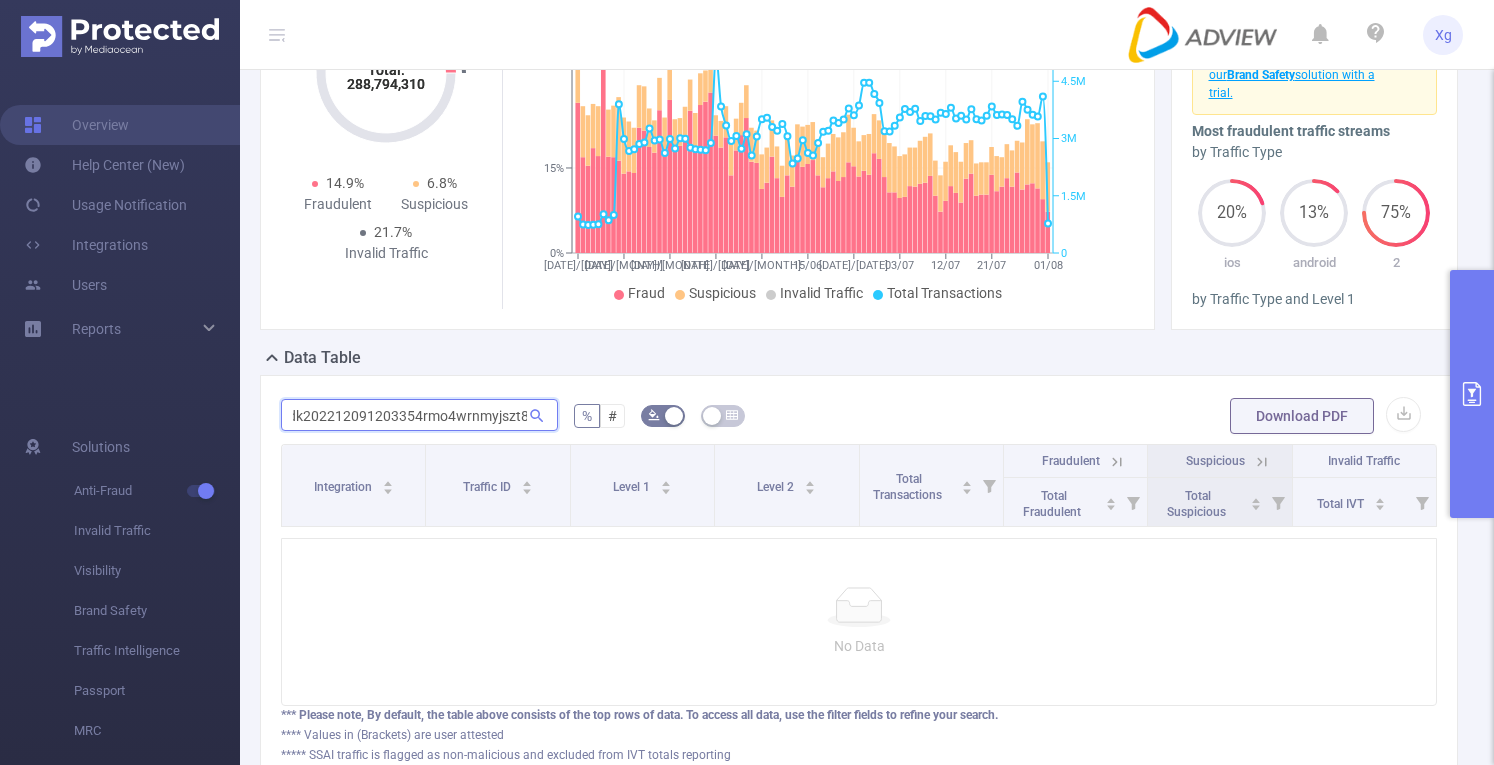 click on "sdk202212091203354rmo4wrnmyjszt8" at bounding box center (419, 415) 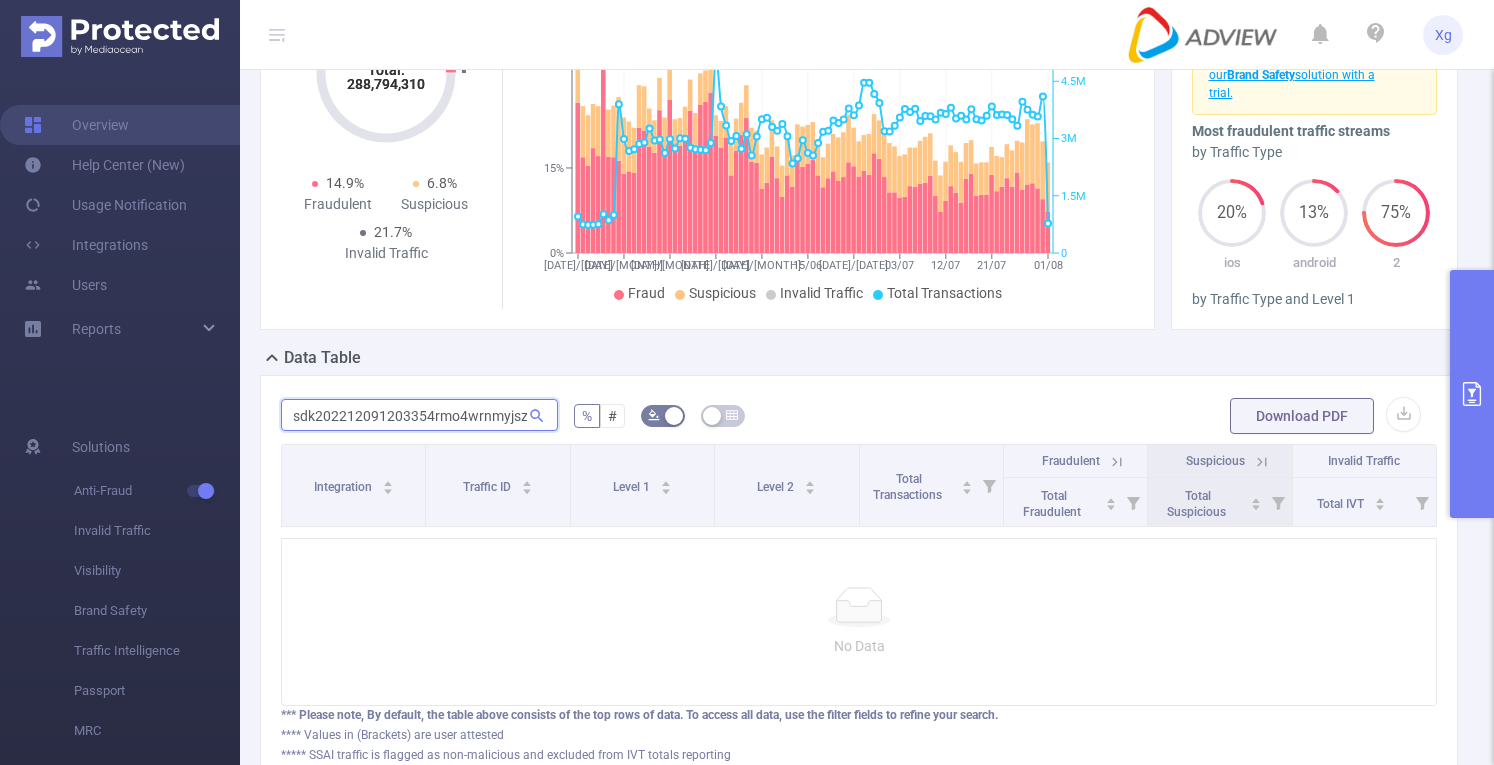 click on "sdk202212091203354rmo4wrnmyjszt8" at bounding box center (419, 415) 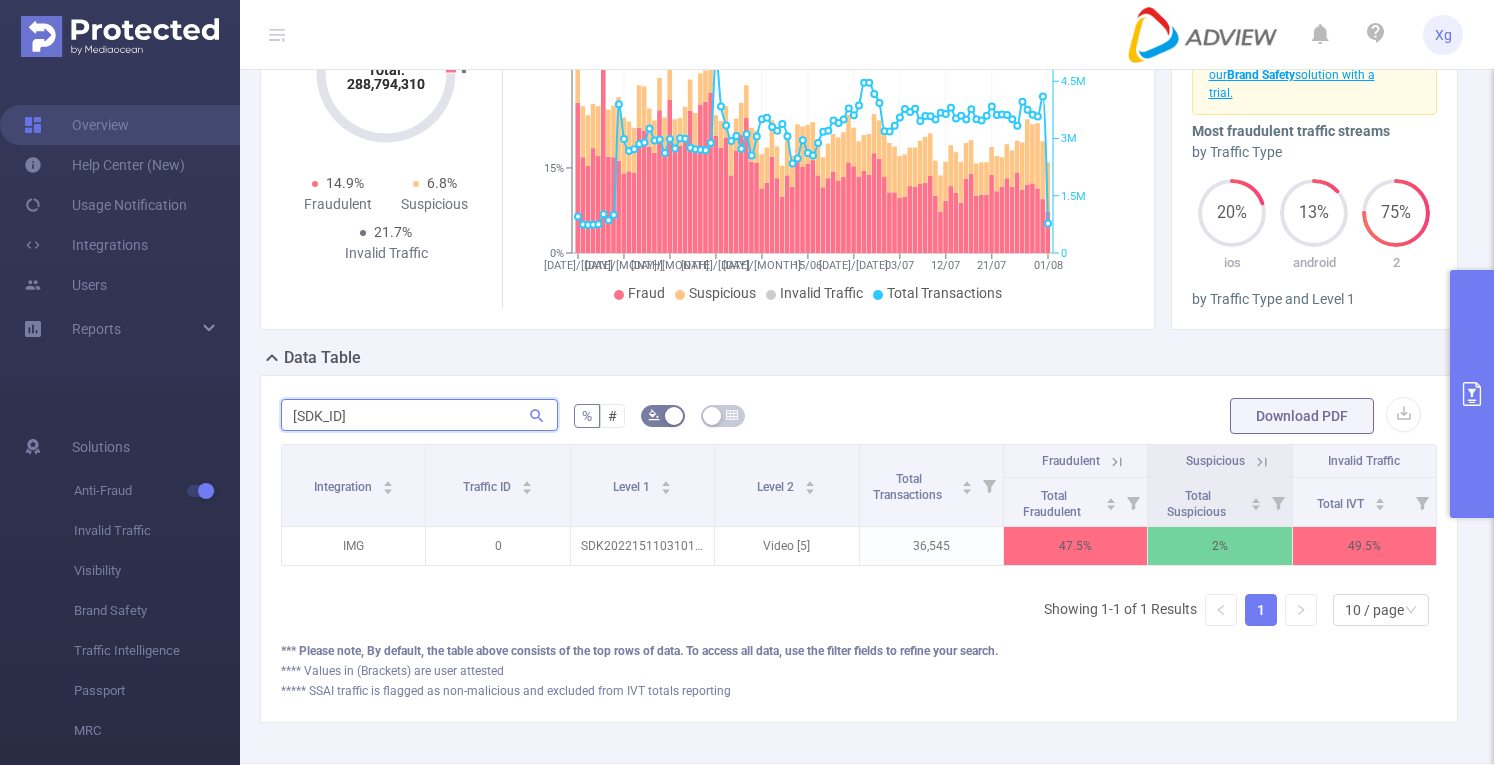 scroll, scrollTop: 0, scrollLeft: 14, axis: horizontal 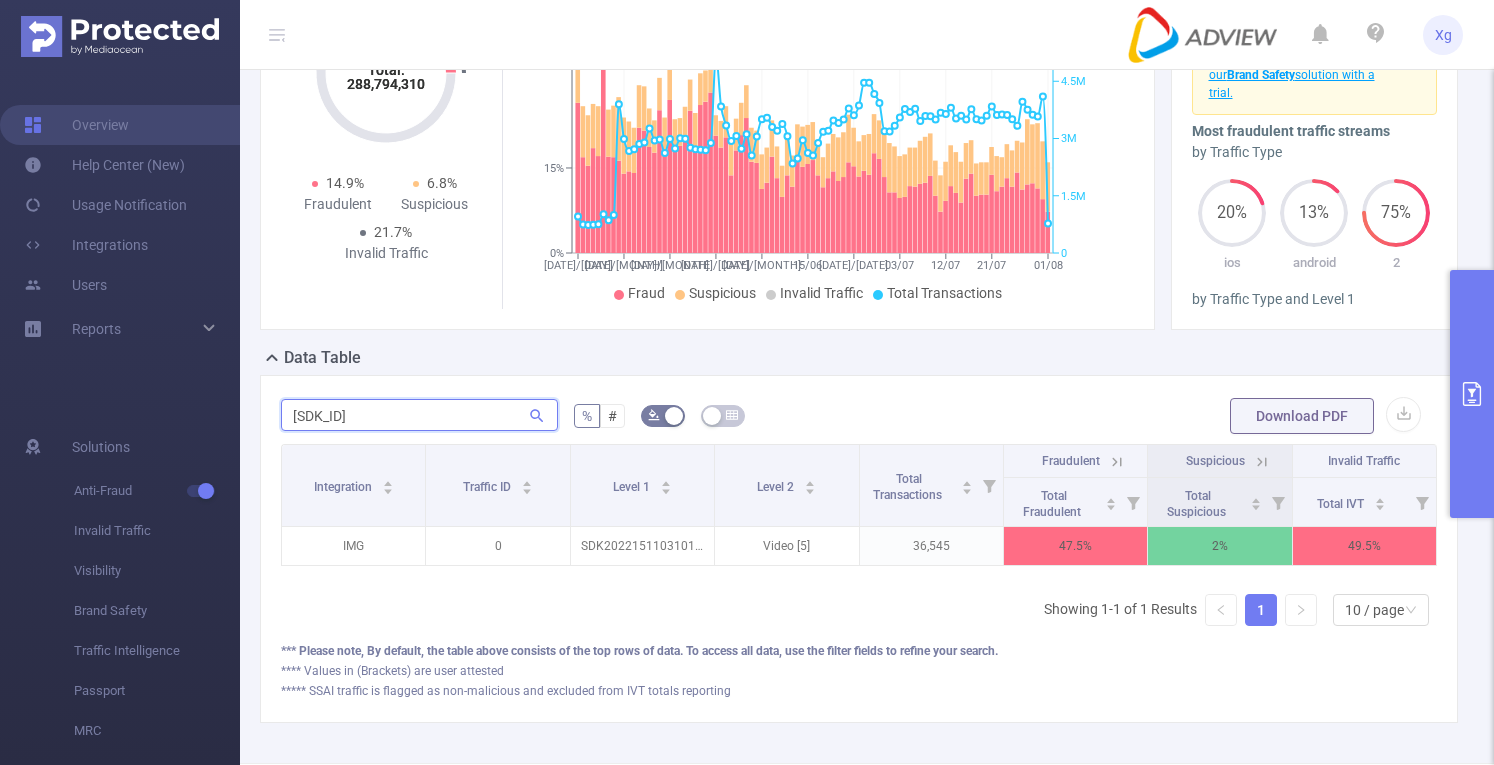 type on "sdk202215110310116ovlnsvh5o3smph" 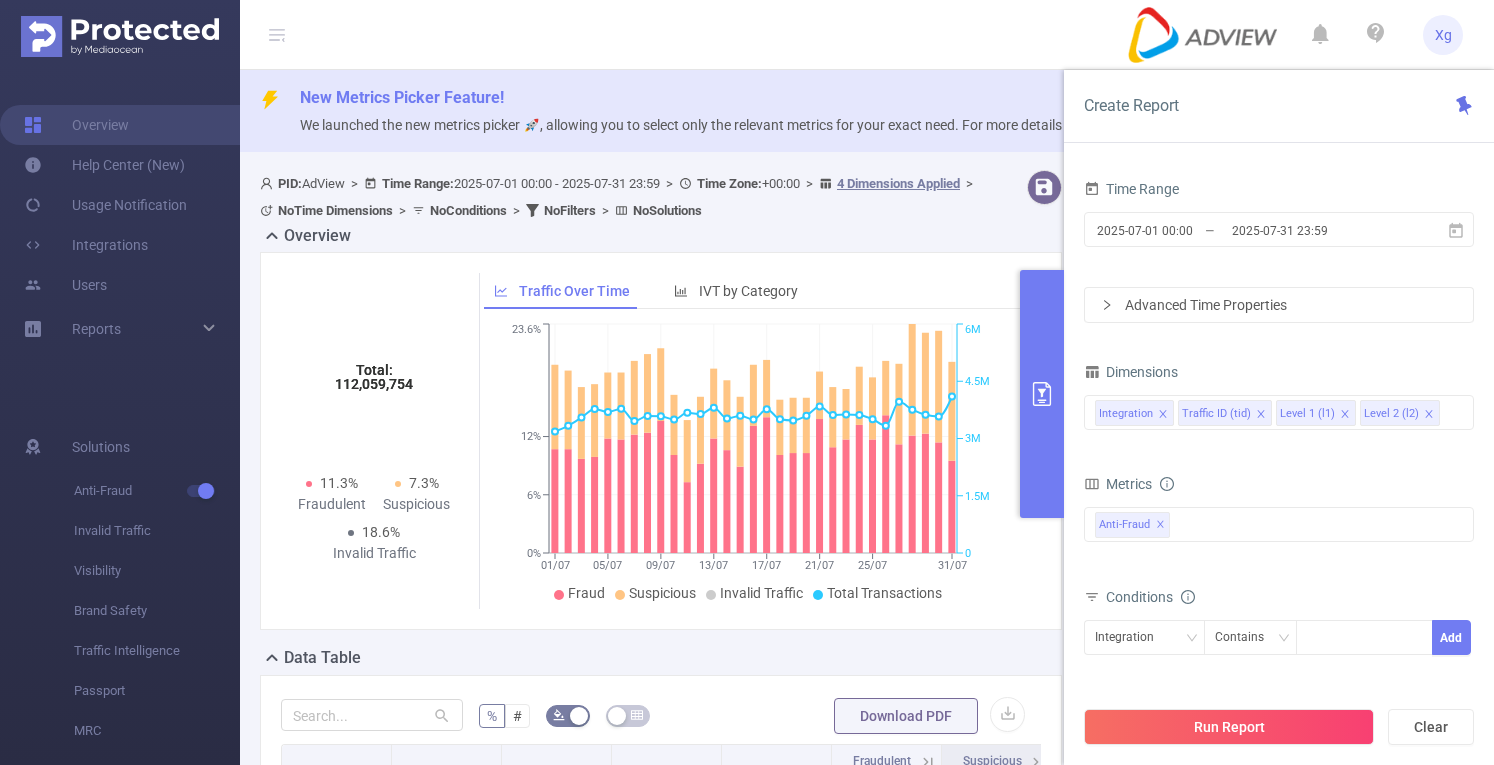 scroll, scrollTop: 0, scrollLeft: 0, axis: both 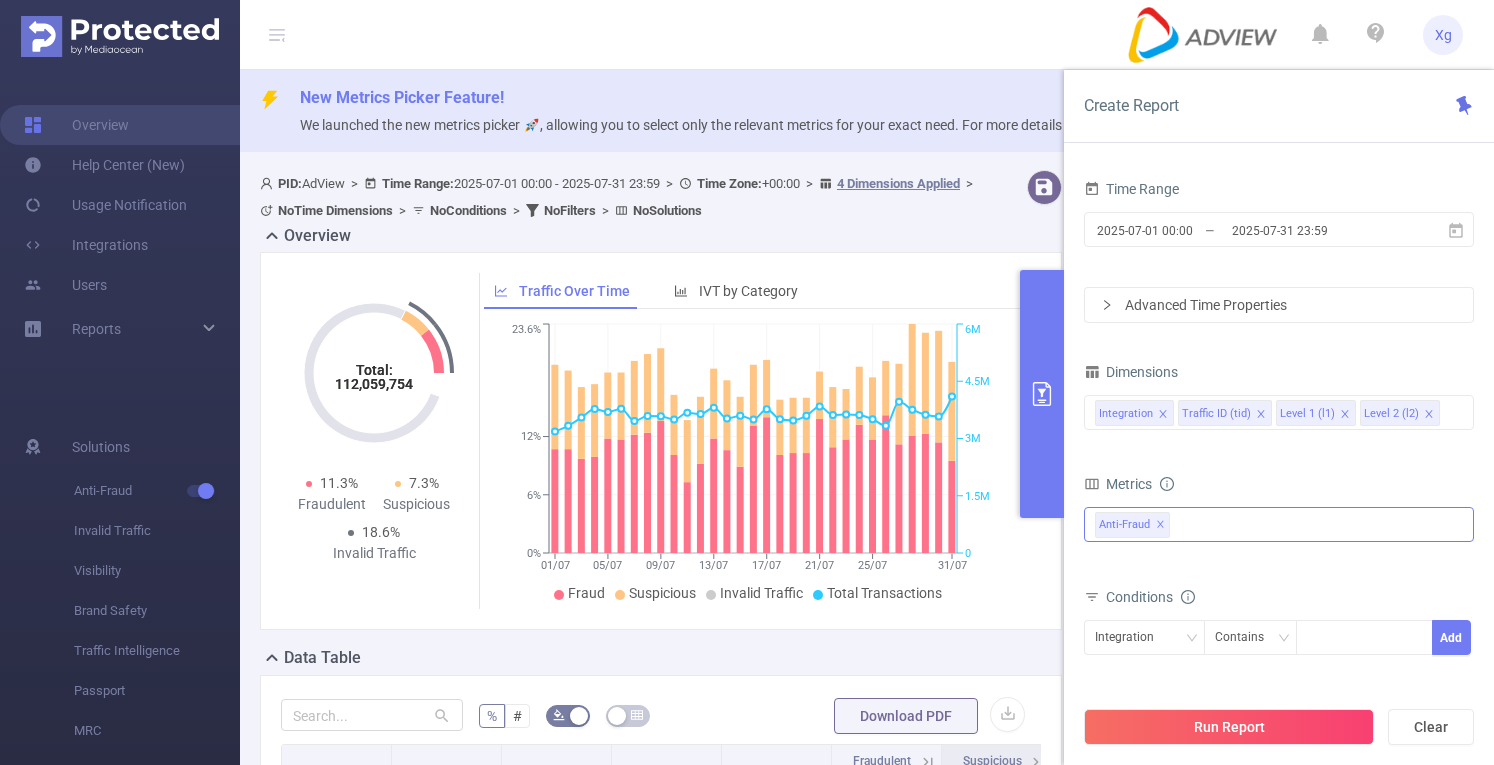 click on "Anti-Fraud    ✕" at bounding box center [1279, 524] 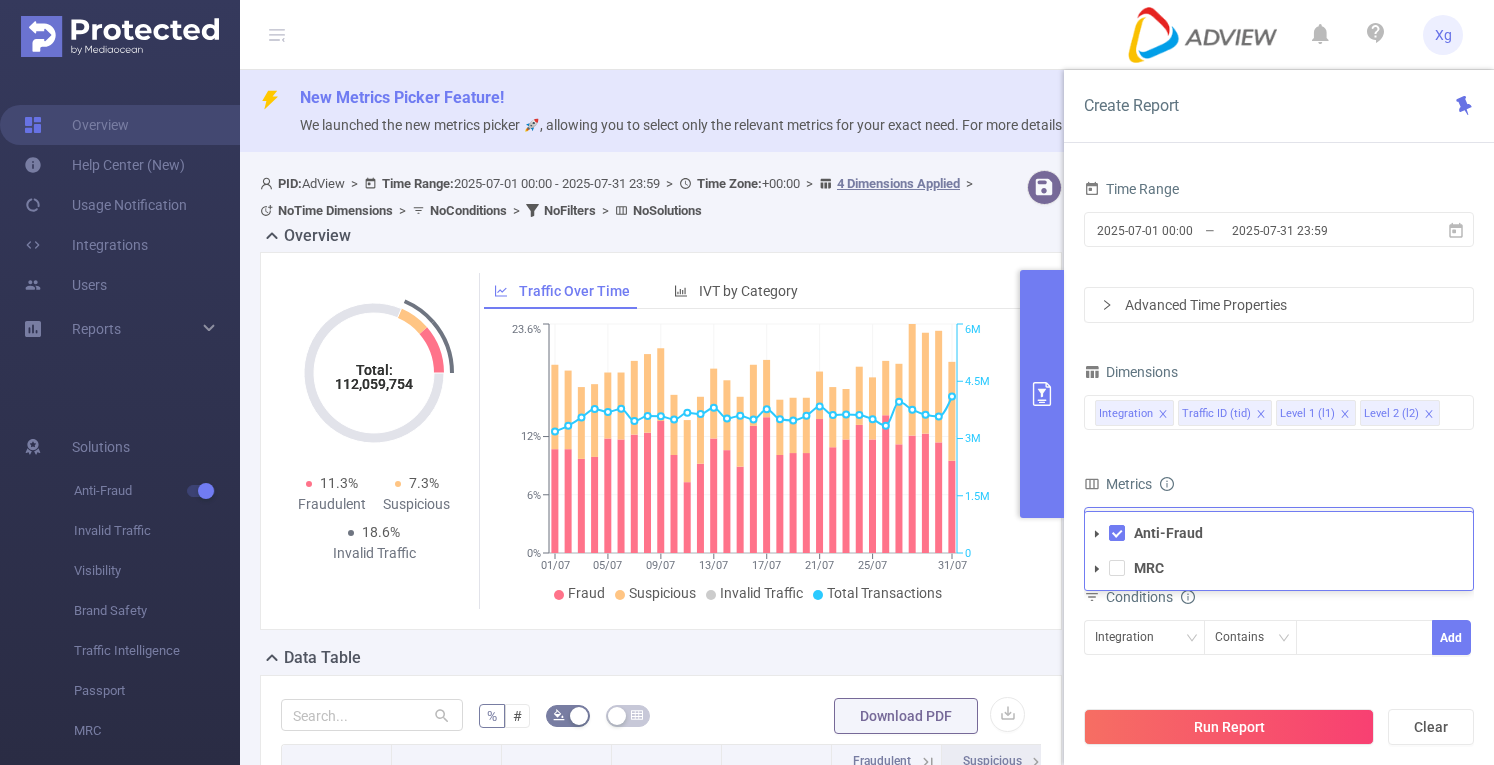click on "MRC" at bounding box center [1279, 568] 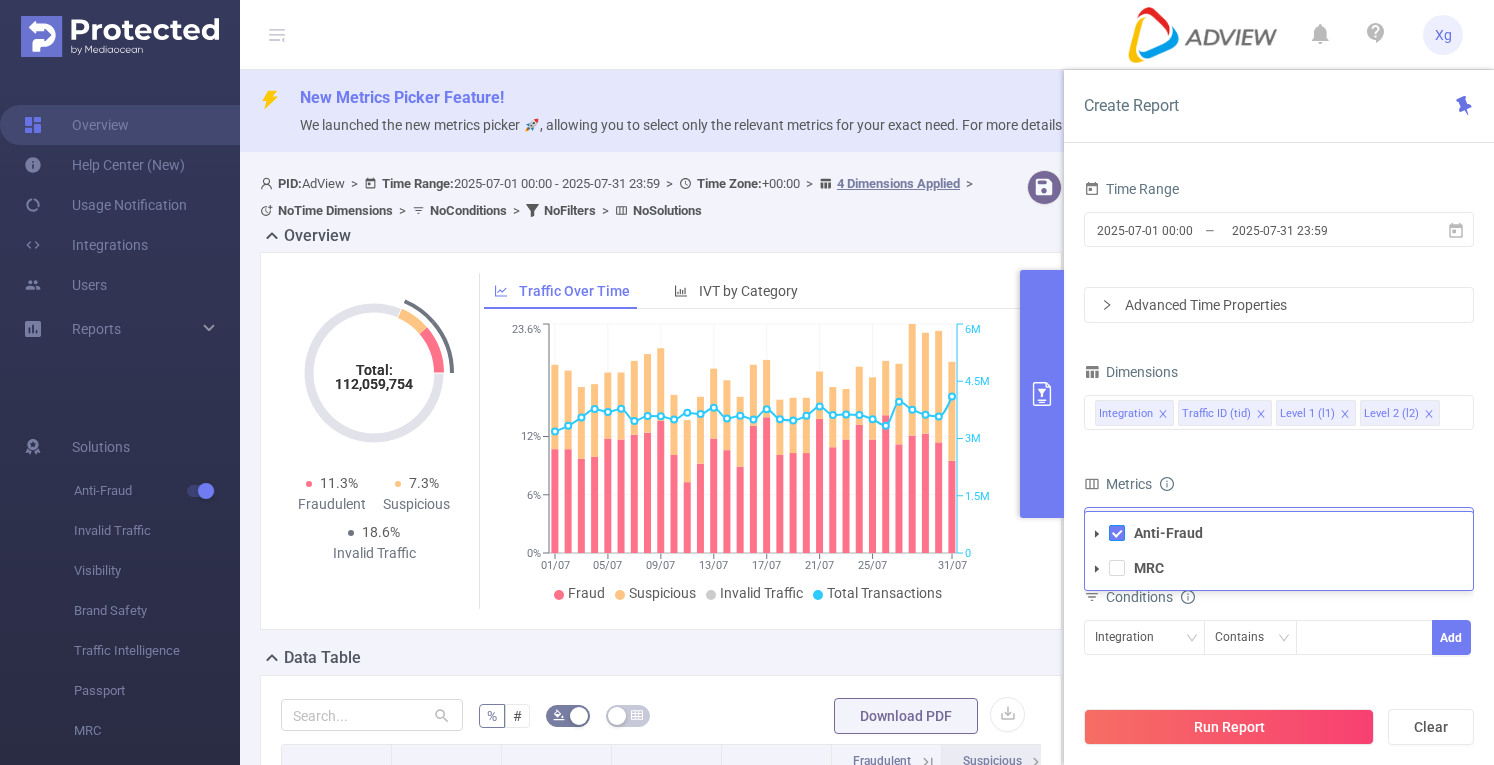 click at bounding box center (1117, 533) 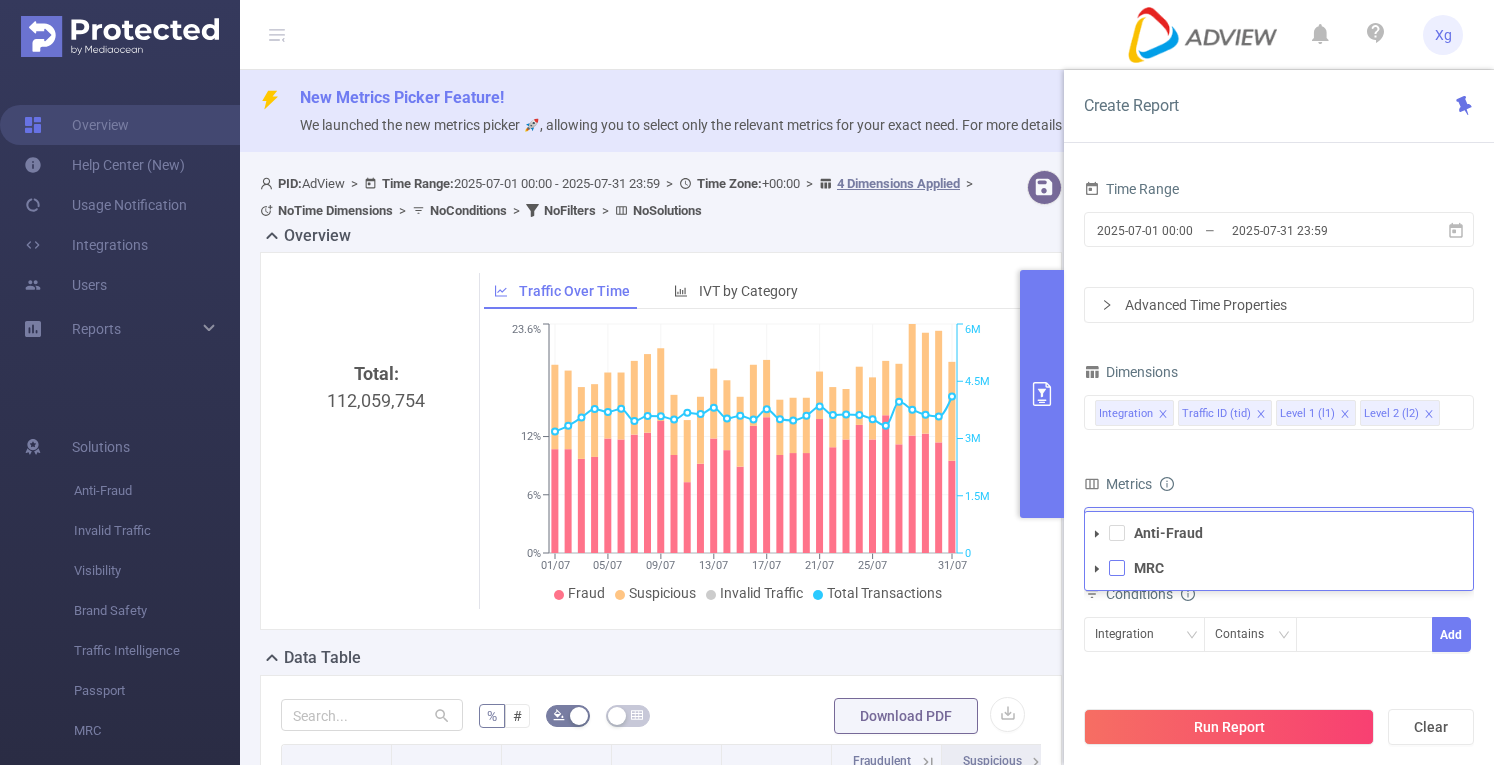 click at bounding box center (1117, 568) 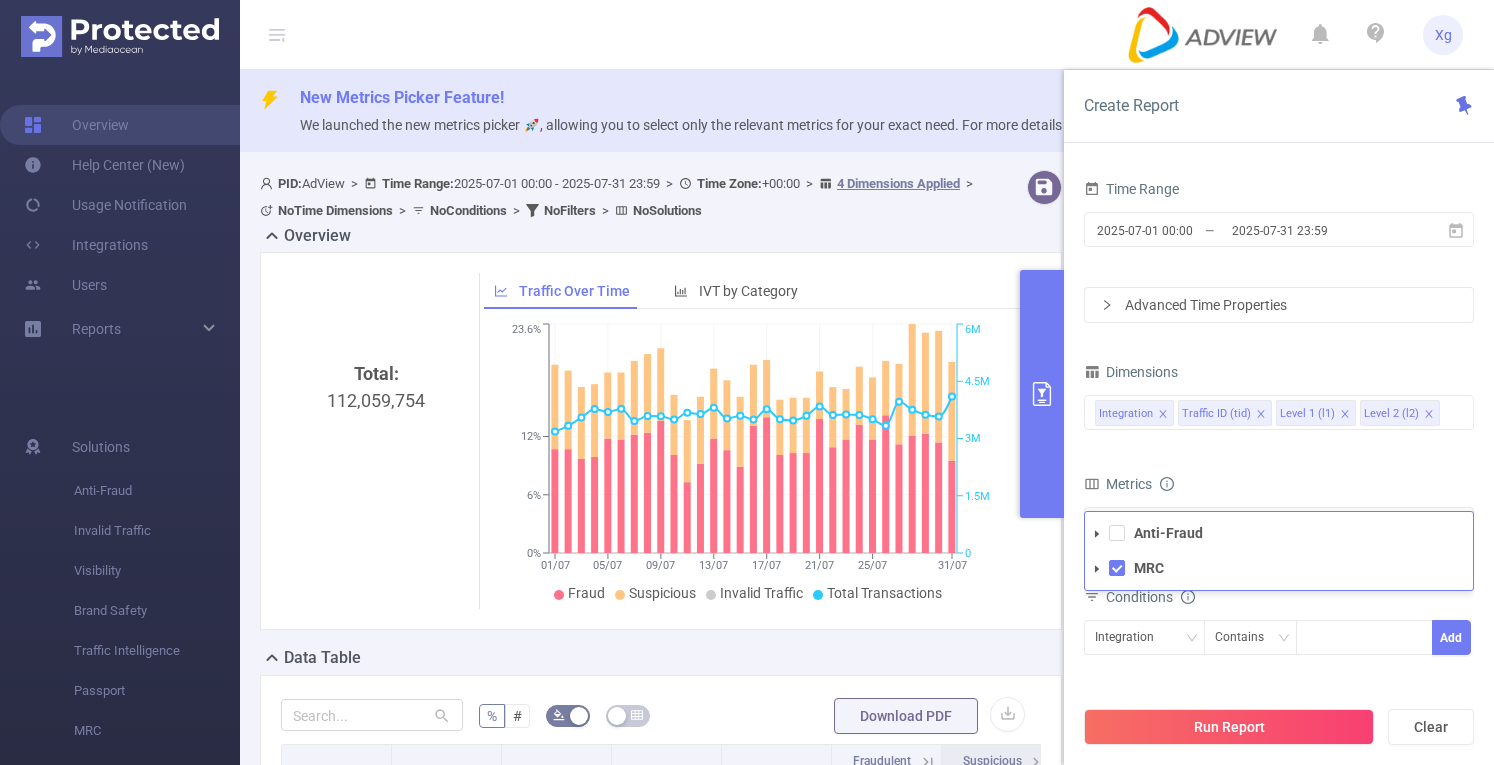 click on "Integration Contains   Add" at bounding box center (1279, 644) 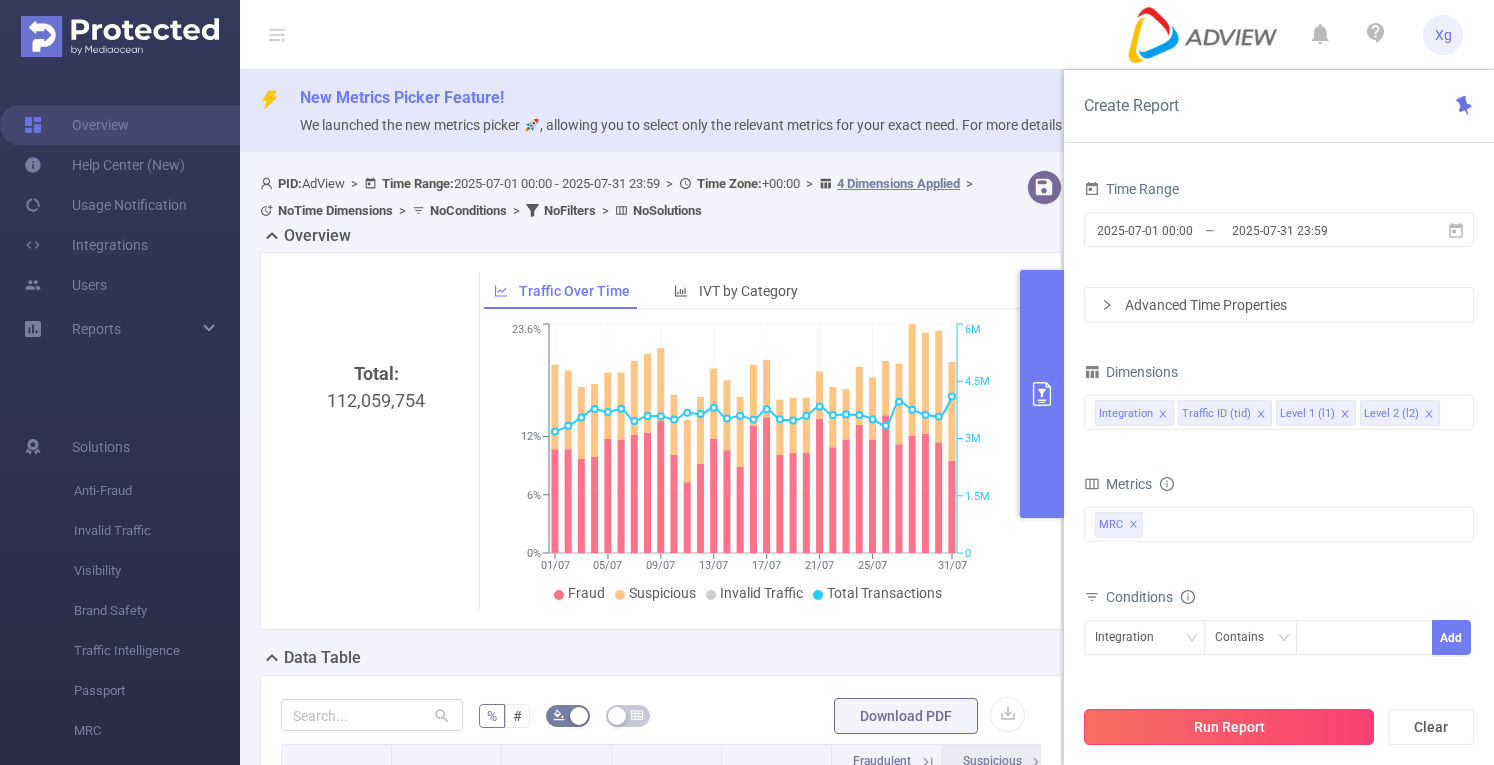 click on "Run Report" at bounding box center [1229, 727] 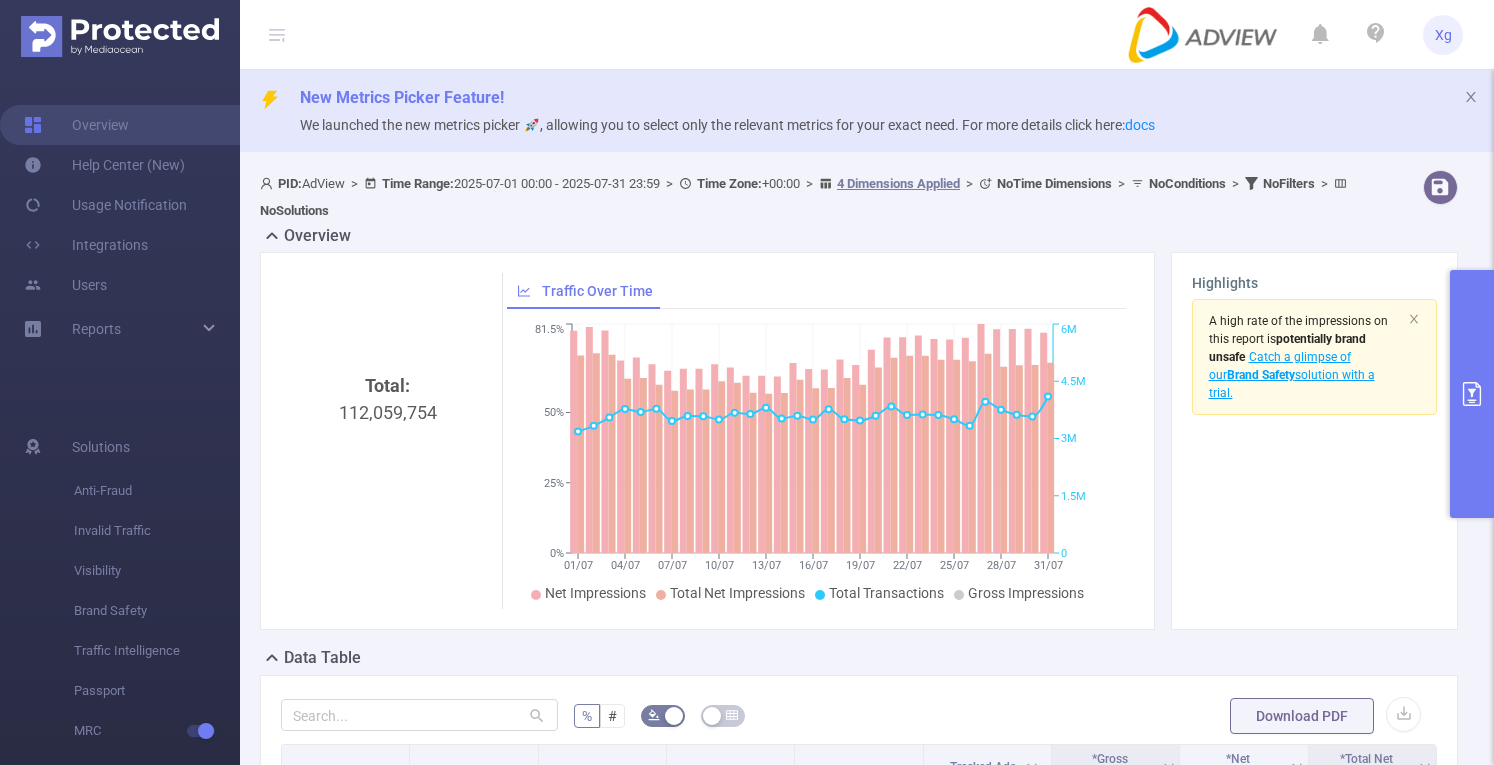 click at bounding box center (1472, 394) 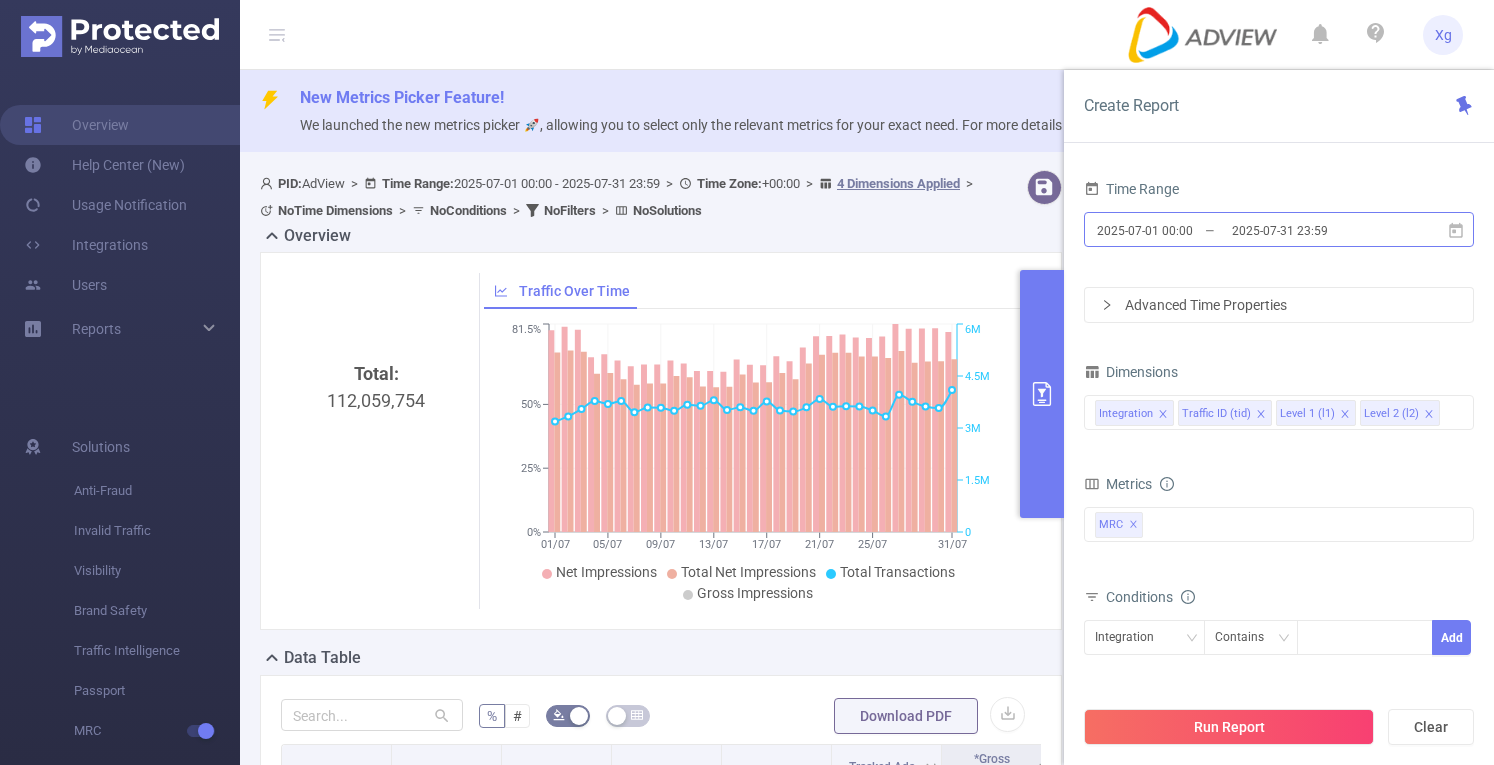 click on "2025-07-01 00:00" at bounding box center [1176, 230] 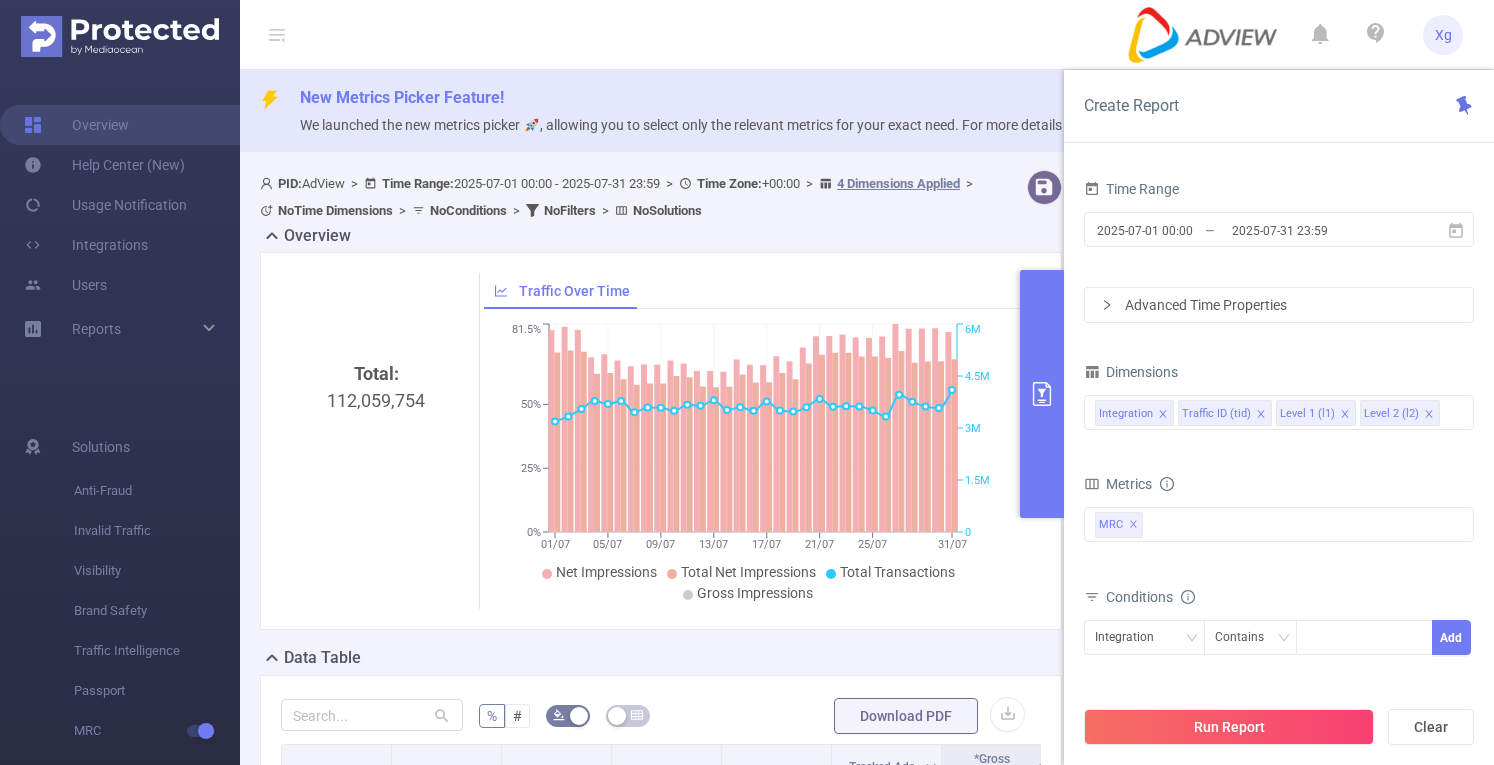 click on "Create Report    Time Range 2025-07-01 00:00   _   2025-07-31 23:59 Advanced Time Properties    Dimensions Integration Traffic ID (tid) Level 1 (l1) Level 2 (l2)      Metrics Total Fraudulent Bot/Virus Hostile Tools Tunneled Traffic Non Malicious Bots View Fraud Publisher Fraud Reputation Total Suspicious Bot/Virus Hostile Tools Tunneled Traffic Non Malicious Bots View Fraud Publisher Fraud Reputation Total IVT Tracked Ads GIVT SIVT *Gross Impressions *GIVT *SIVT Decision Rate *SIVT *Net Impressions *Viewable Impressions *Non Viewable Impressions *Viewability Undetermined Impressions *Measured Impressions *Viewable Rate Median Viewability *Total Net Impressions *Viewable Impressions *Non Viewable Impressions *Viewability Undetermined Impressions *Measured Rate *Viewable Rate Median Viewability   Anti-Fraud MRC MRC    ✕    Conditions  Integration Contains   Add    Filters Total Transactions ≥ Add Run Report  Clear" at bounding box center (1279, 417) 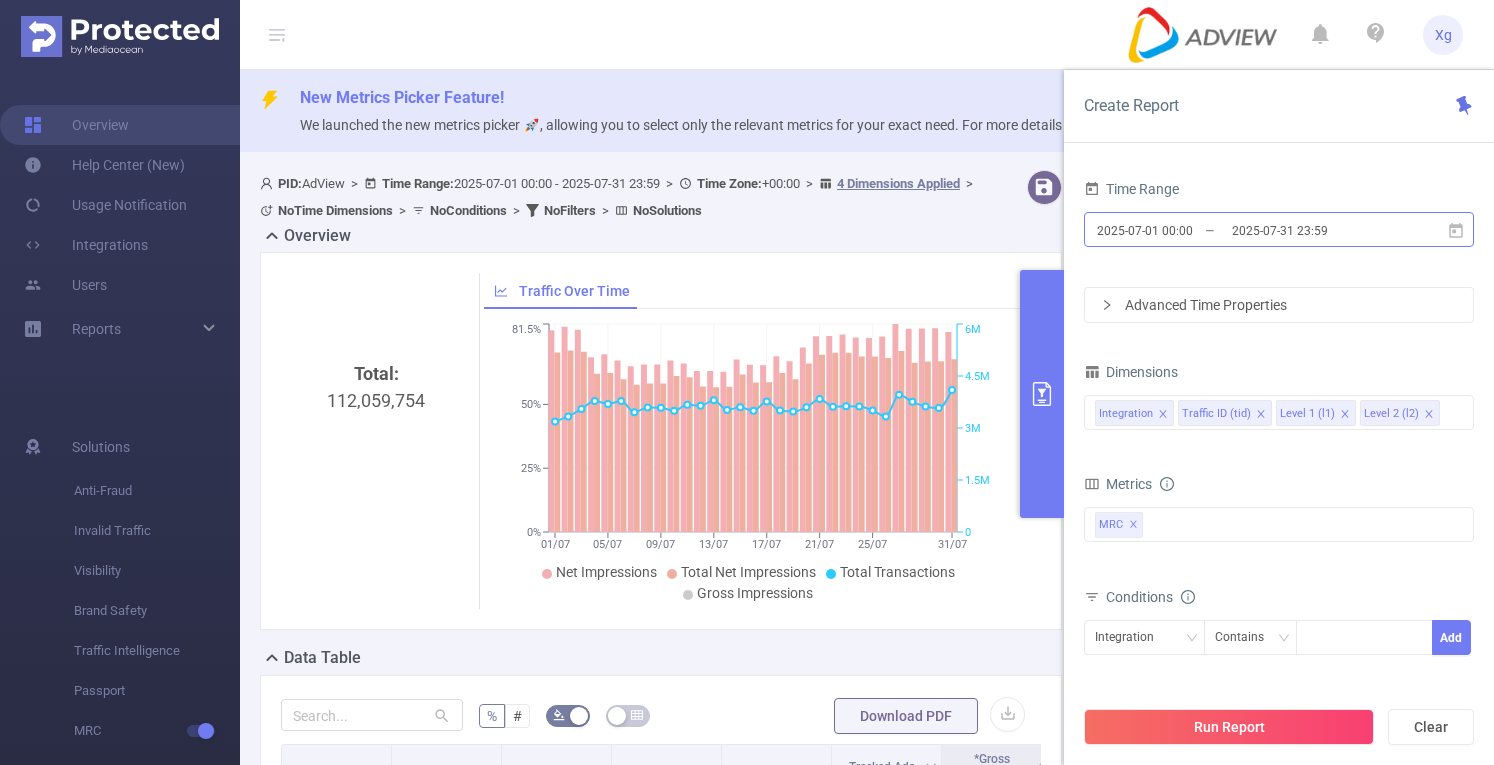 click on "2025-07-01 00:00" at bounding box center (1176, 230) 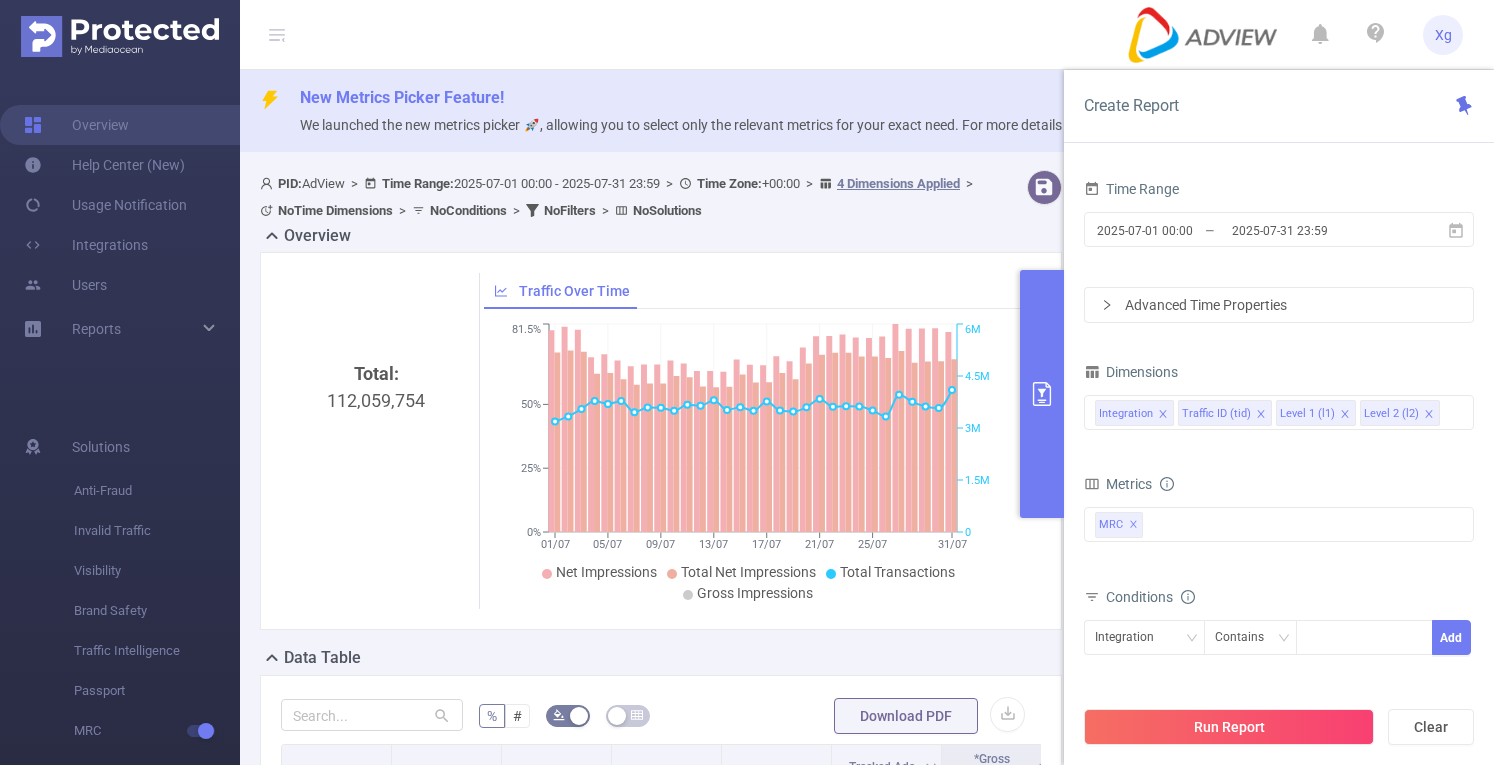 click on "Time Range 2025-07-01 00:00   _   2025-07-31 23:59 Advanced Time Properties    Dimensions Integration Traffic ID (tid) Level 1 (l1) Level 2 (l2)      Metrics Total Fraudulent Bot/Virus Hostile Tools Tunneled Traffic Non Malicious Bots View Fraud Publisher Fraud Reputation Total Suspicious Bot/Virus Hostile Tools Tunneled Traffic Non Malicious Bots View Fraud Publisher Fraud Reputation Total IVT Tracked Ads GIVT SIVT *Gross Impressions *GIVT *SIVT Decision Rate *SIVT *Net Impressions *Viewable Impressions *Non Viewable Impressions *Viewability Undetermined Impressions *Measured Impressions *Viewable Rate Median Viewability *Total Net Impressions *Viewable Impressions *Non Viewable Impressions *Viewability Undetermined Impressions *Measured Rate *Viewable Rate Median Viewability   Anti-Fraud MRC MRC    ✕    Conditions  Integration Contains   Add    Filters Total Transactions ≥ Add" at bounding box center [1279, 477] 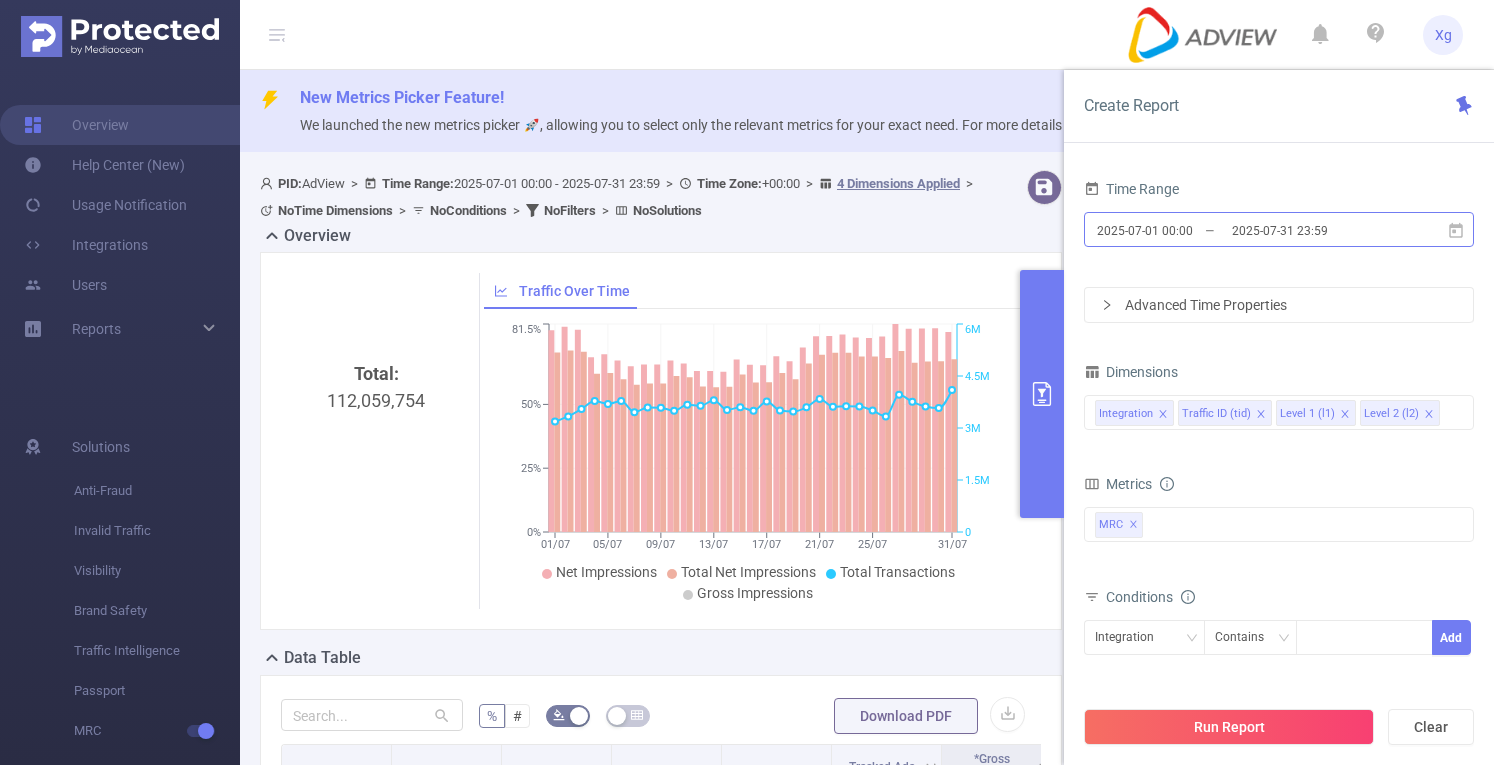 click on "2025-07-01 00:00" at bounding box center [1176, 230] 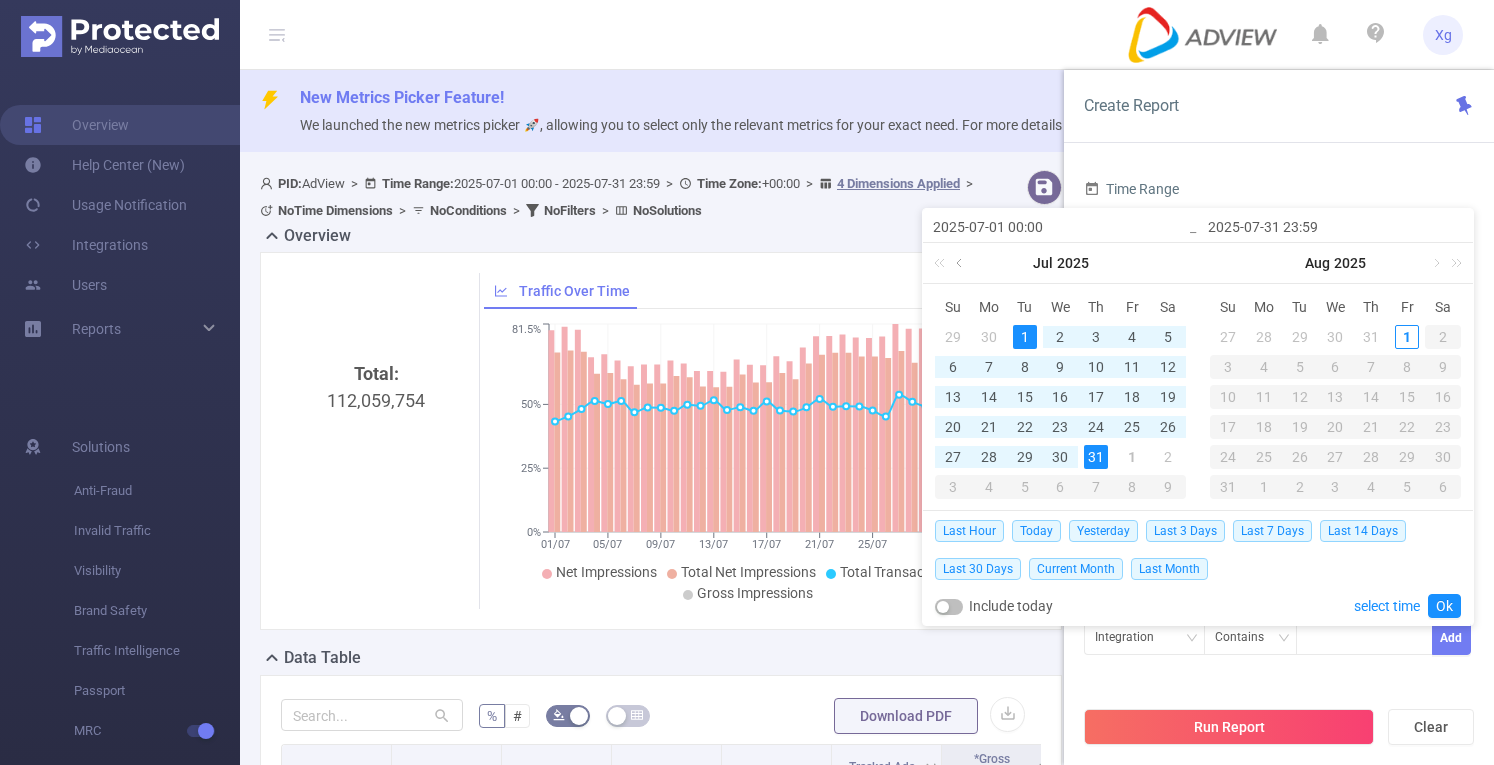 click at bounding box center (961, 263) 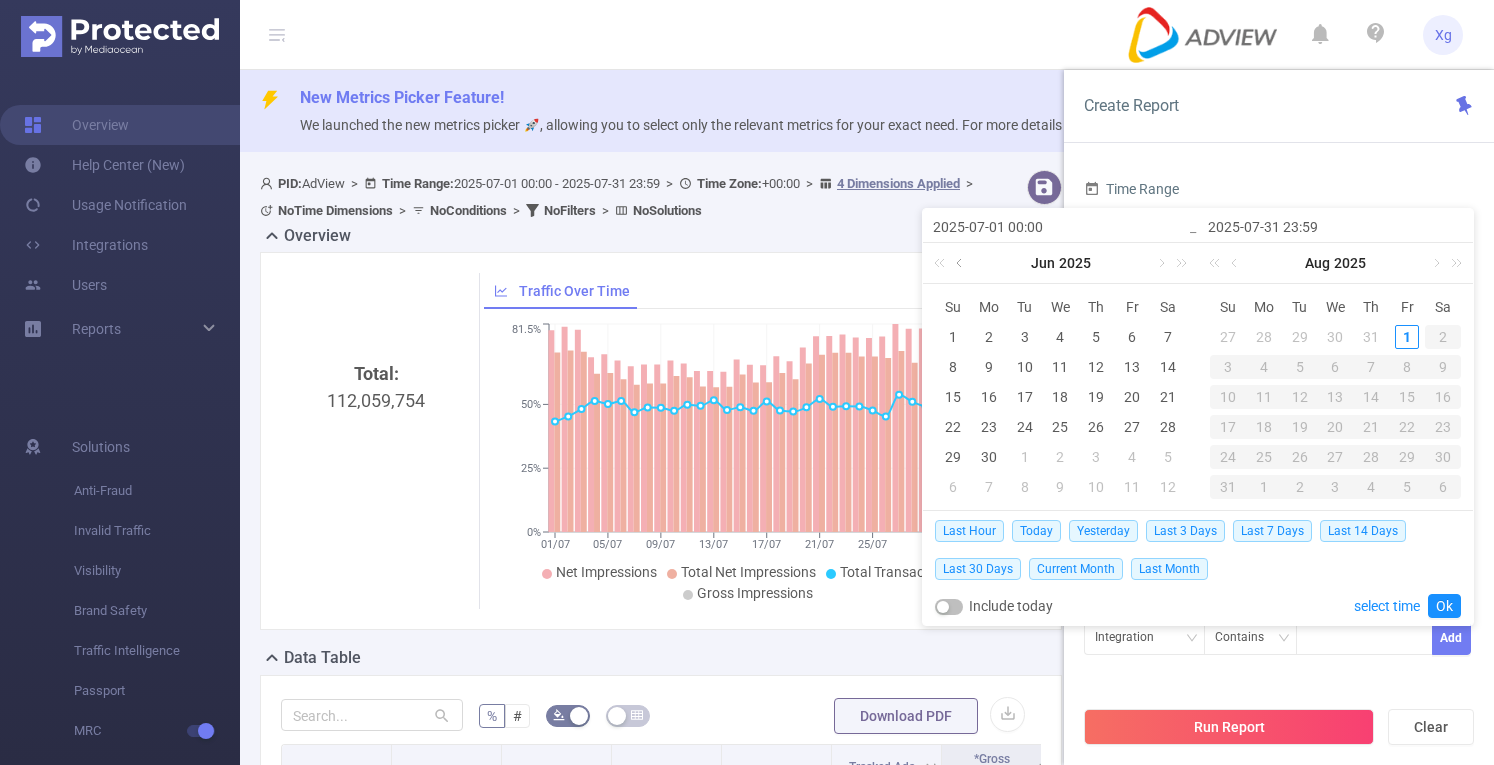 click at bounding box center [961, 263] 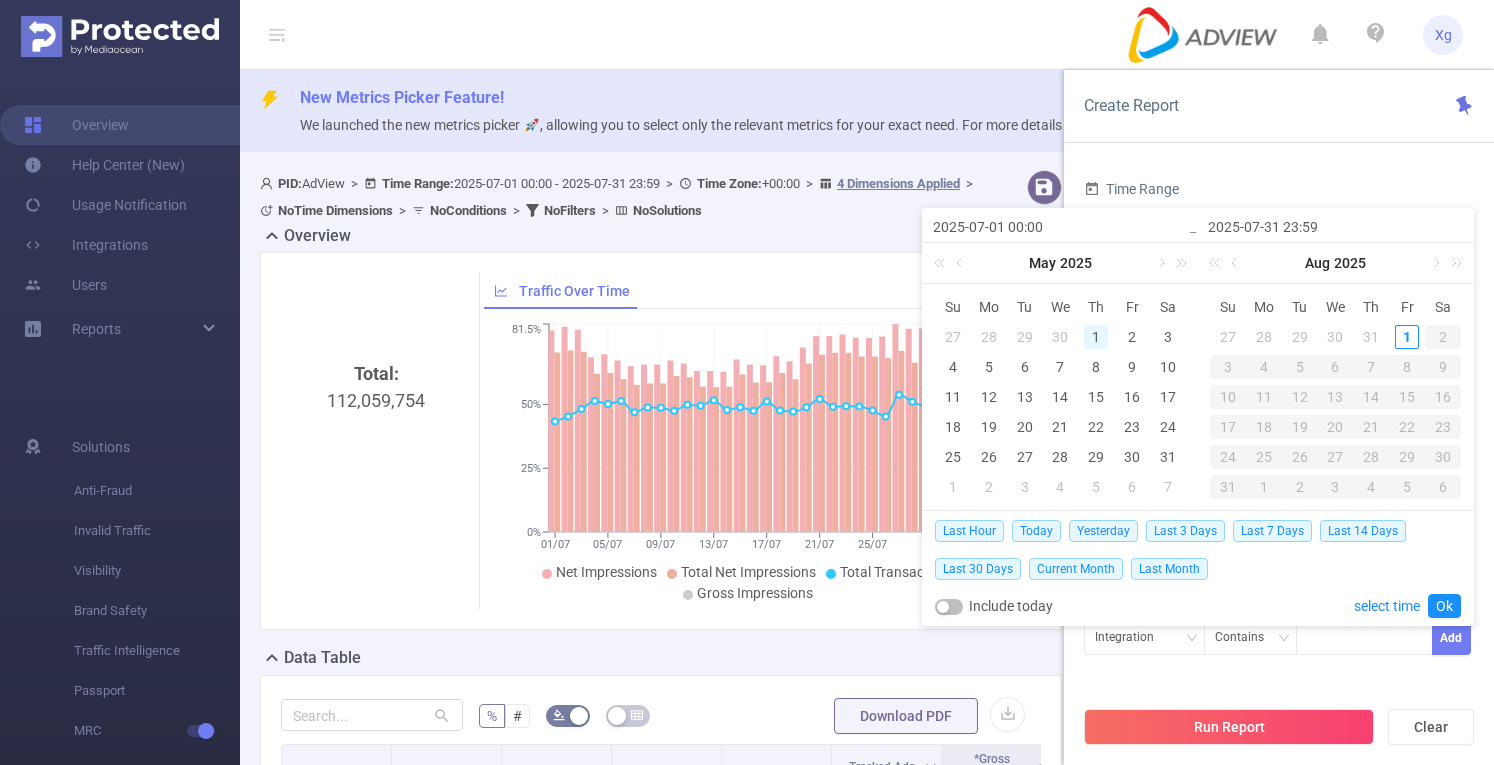 click on "1" at bounding box center (1096, 337) 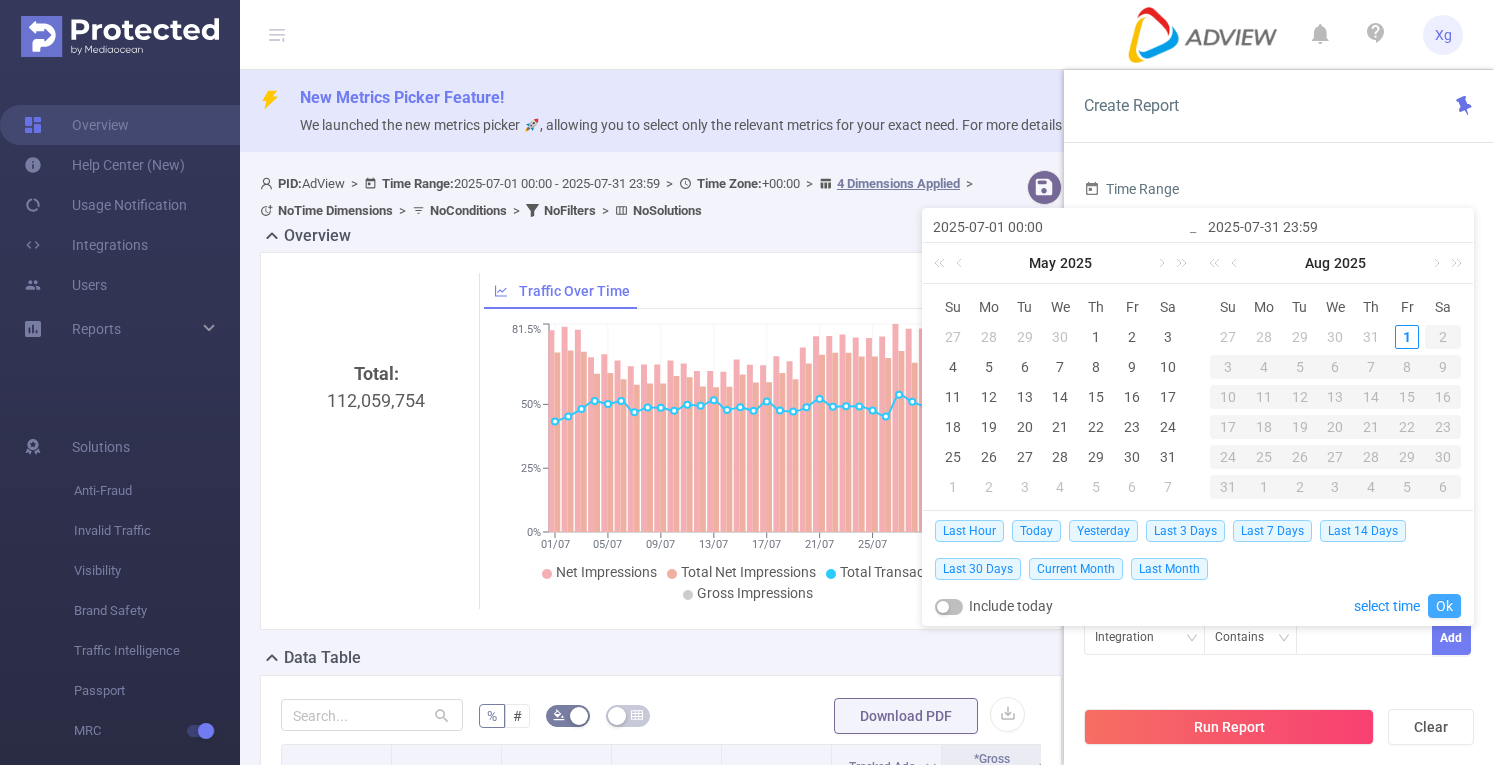 click on "Ok" at bounding box center [1444, 606] 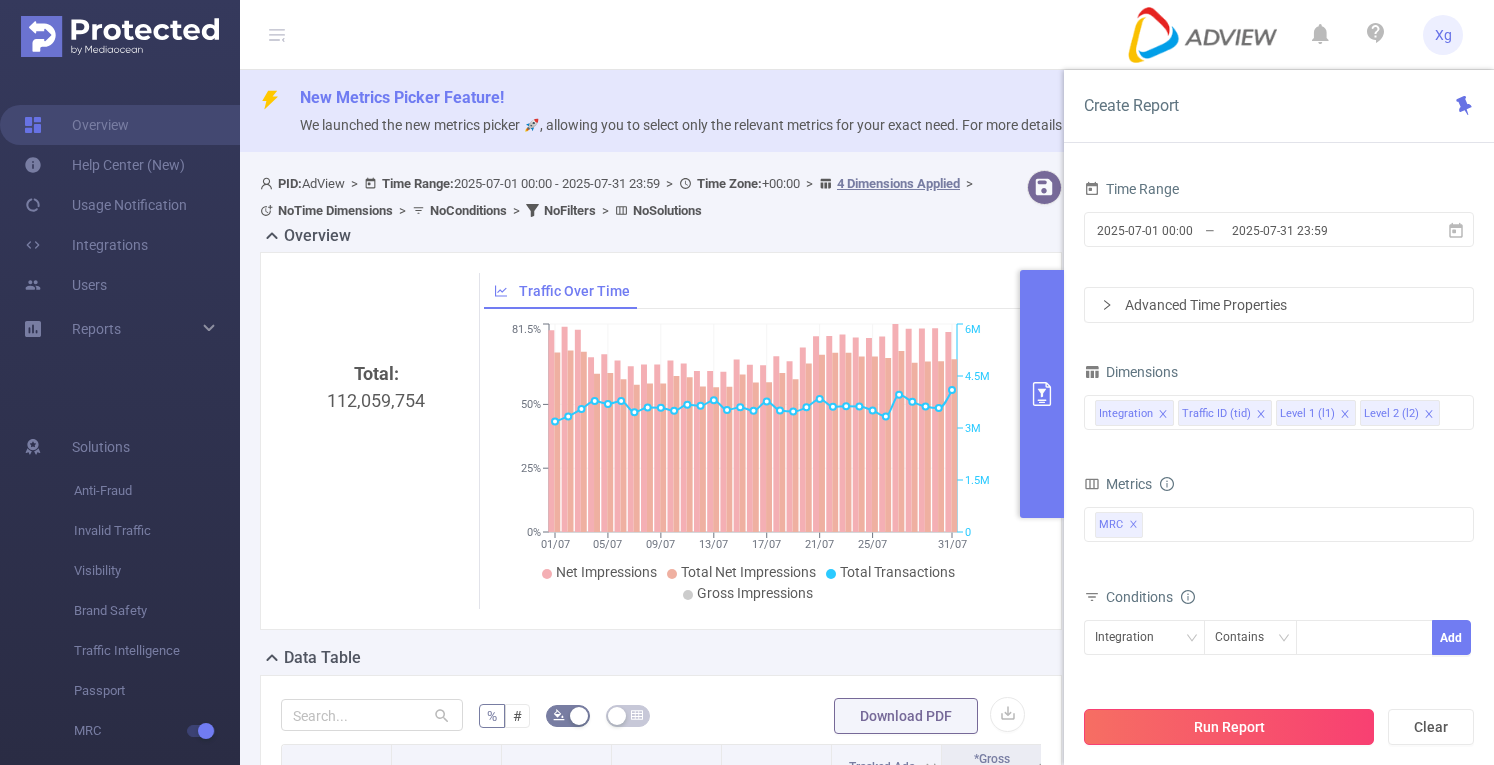 click on "Run Report" at bounding box center [1229, 727] 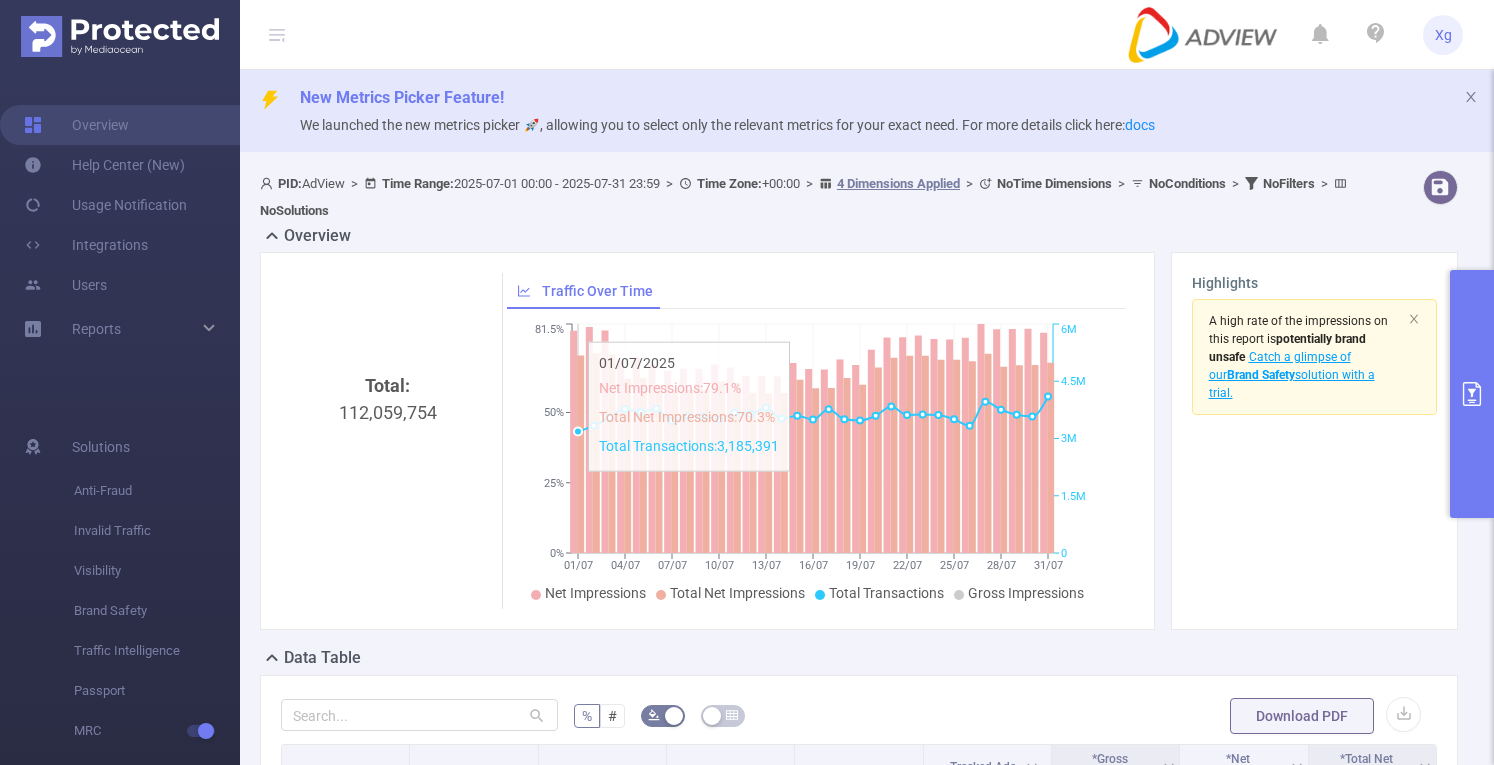 scroll, scrollTop: 300, scrollLeft: 0, axis: vertical 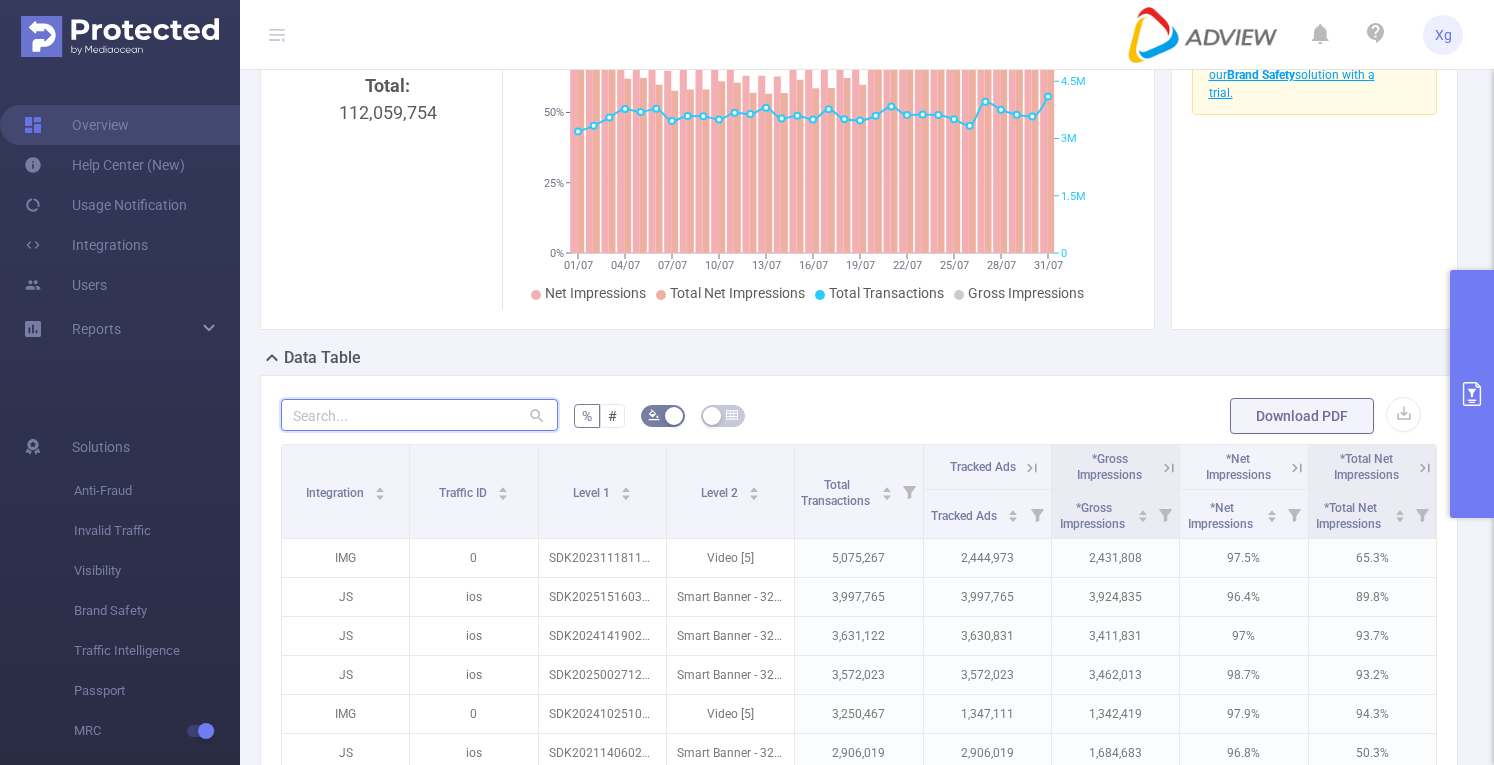 click at bounding box center (419, 415) 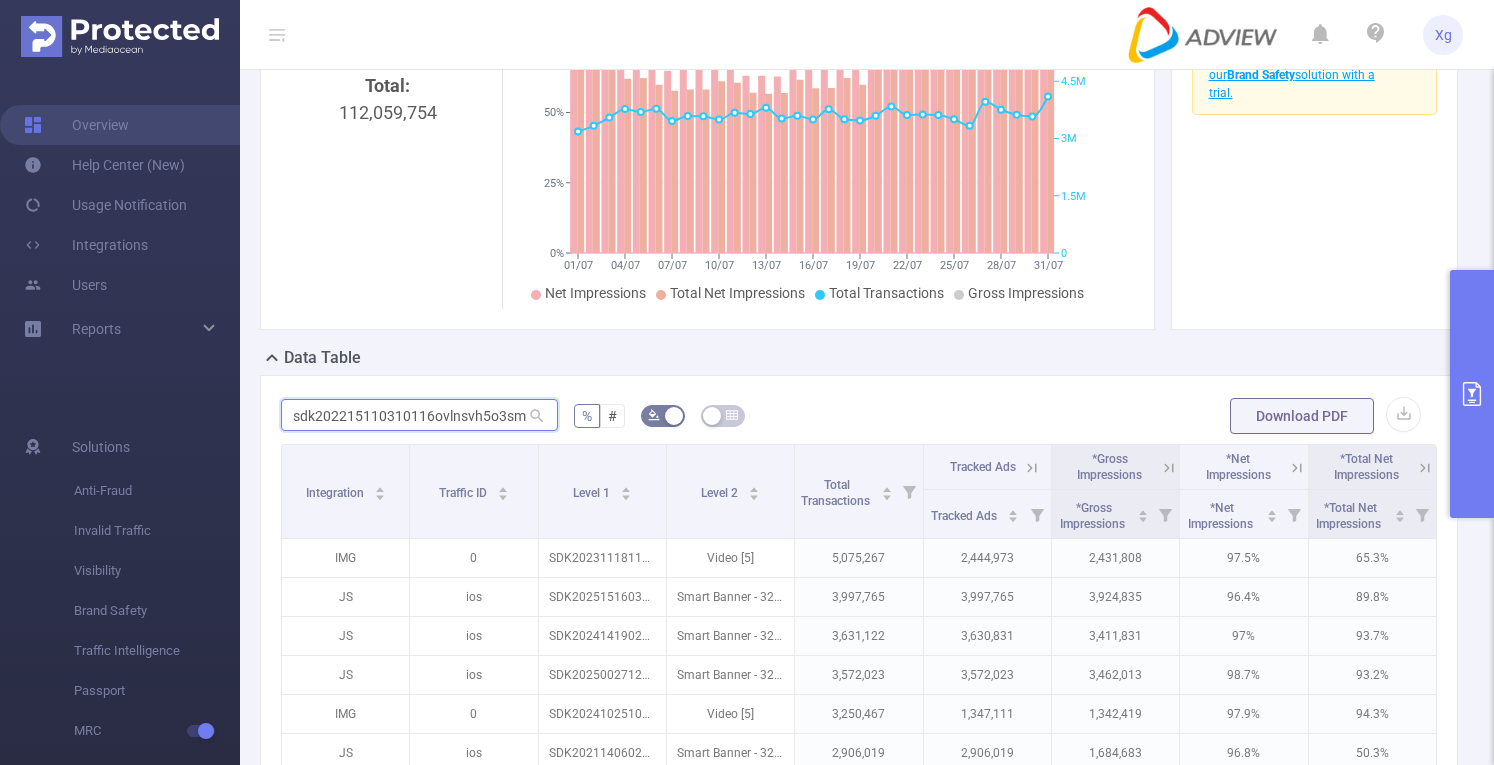 scroll, scrollTop: 0, scrollLeft: 14, axis: horizontal 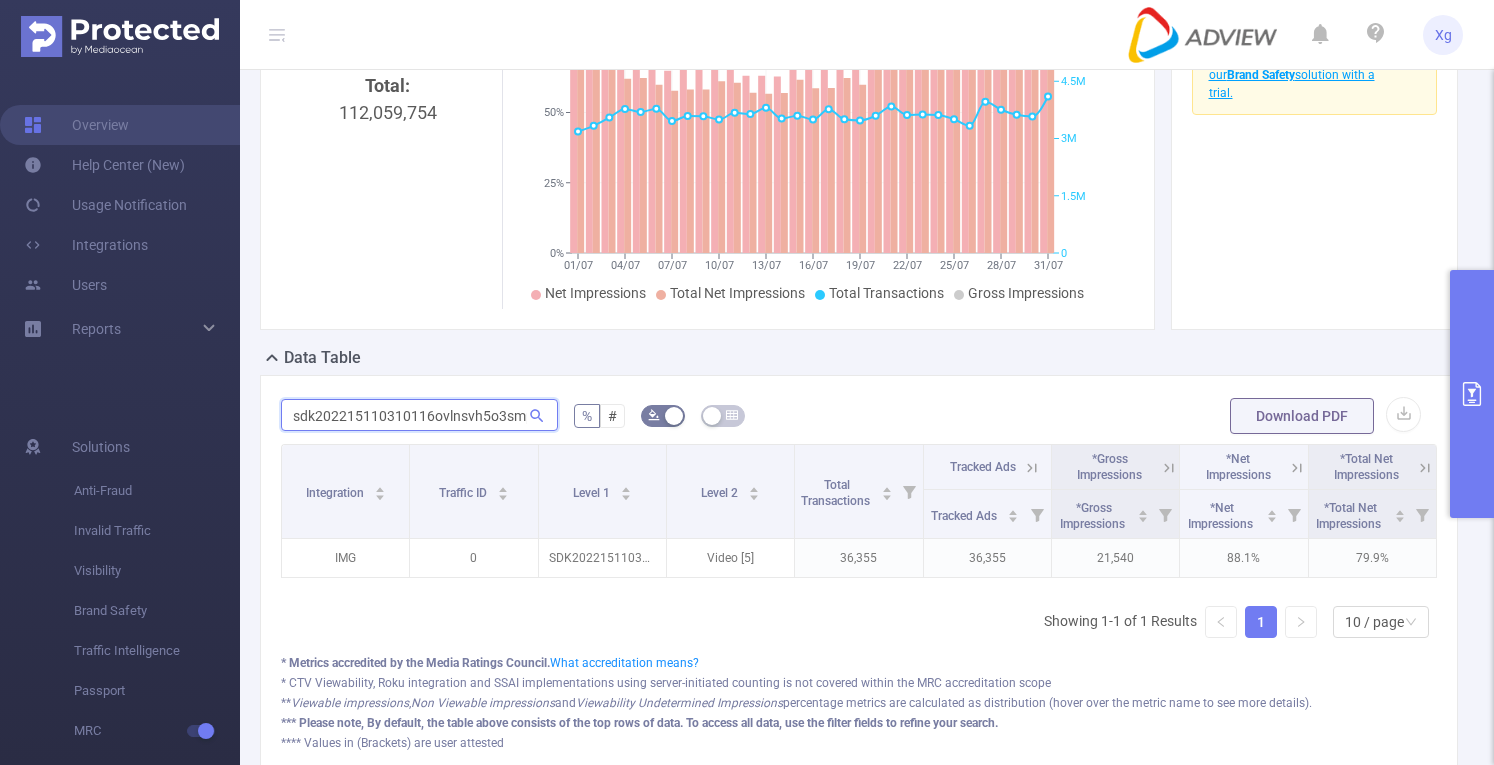 click on "sdk202215110310116ovlnsvh5o3smph" at bounding box center (419, 415) 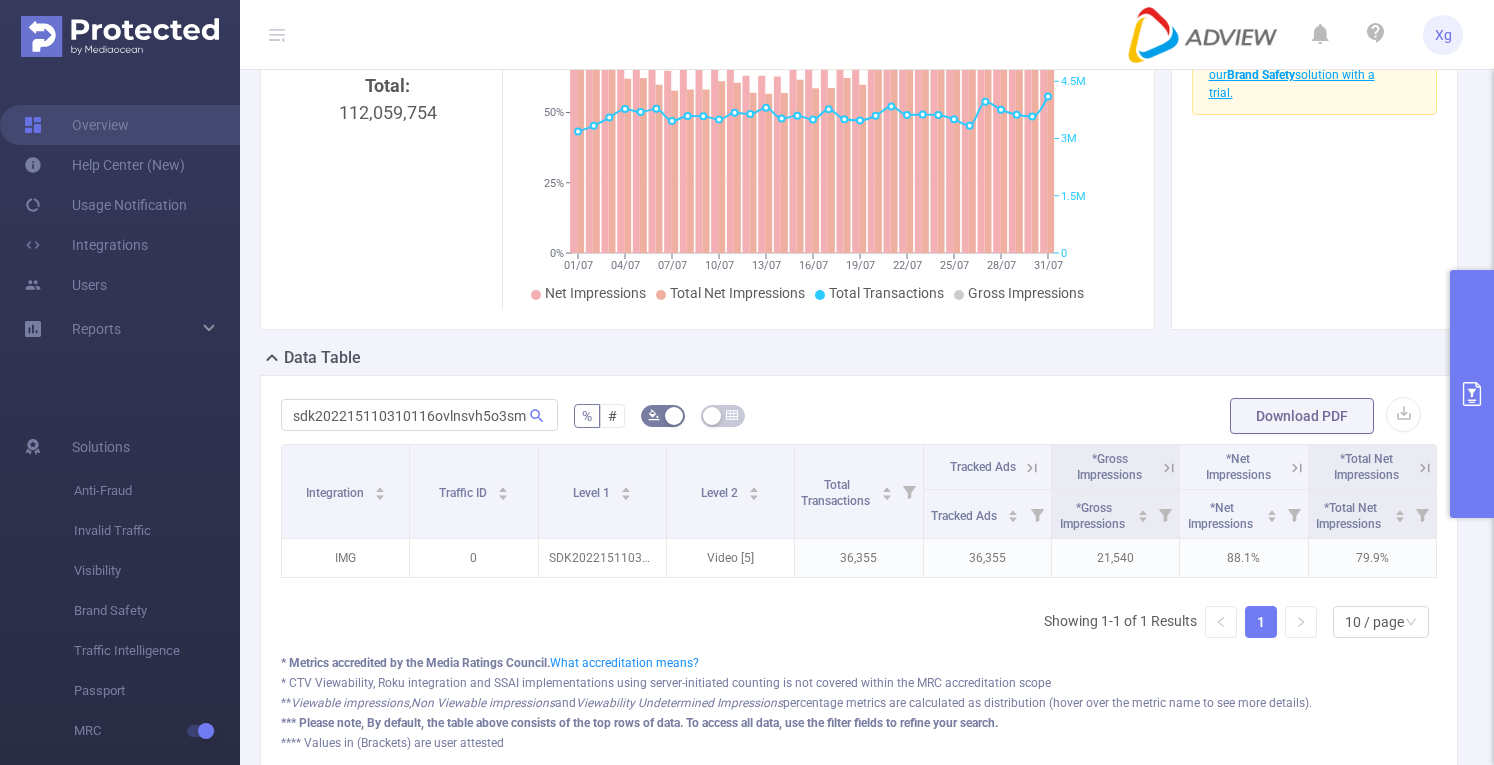 click 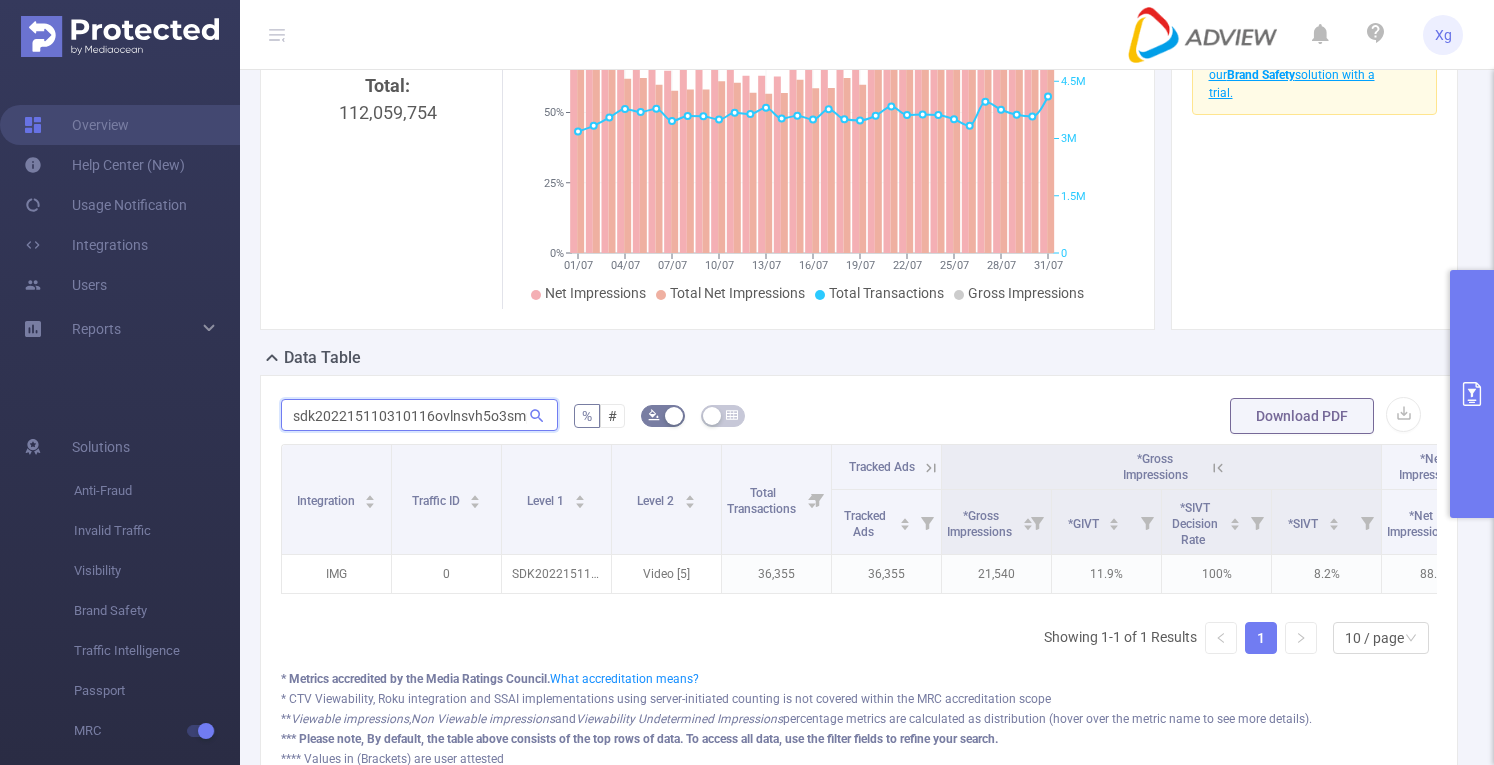 click on "sdk202215110310116ovlnsvh5o3smph" at bounding box center [419, 415] 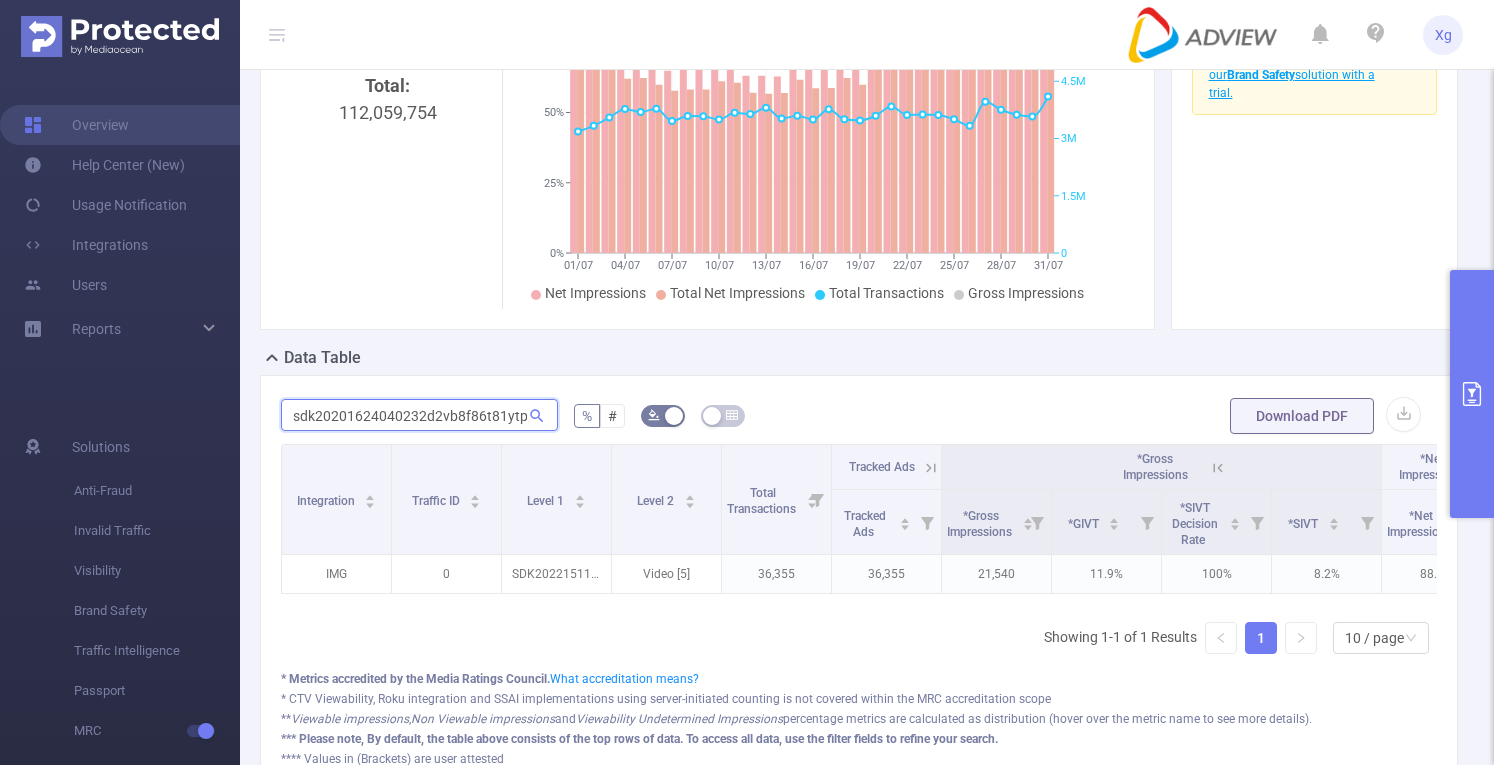scroll, scrollTop: 0, scrollLeft: 6, axis: horizontal 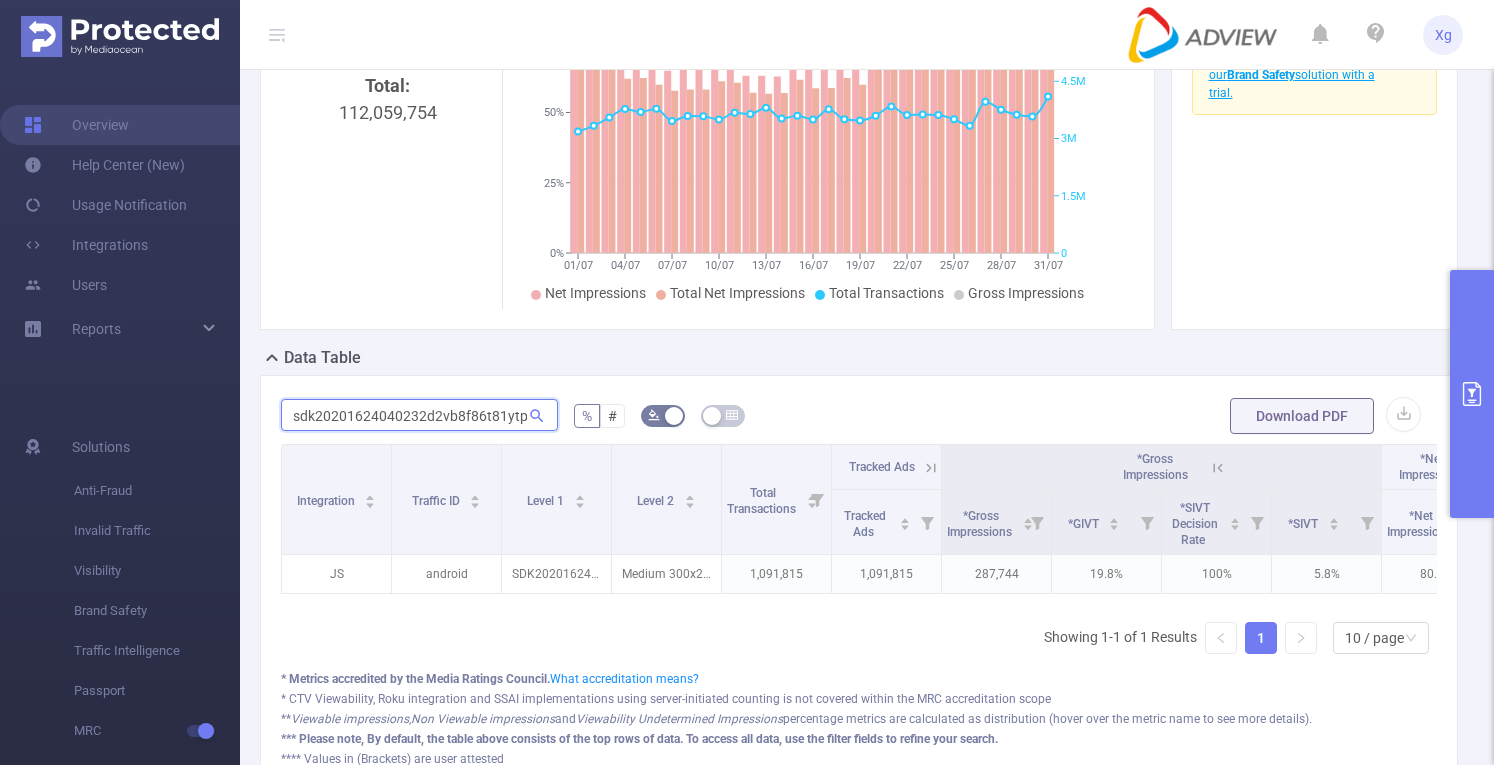 click on "sdk20201624040232d2vb8f86t81ytp2" at bounding box center [419, 415] 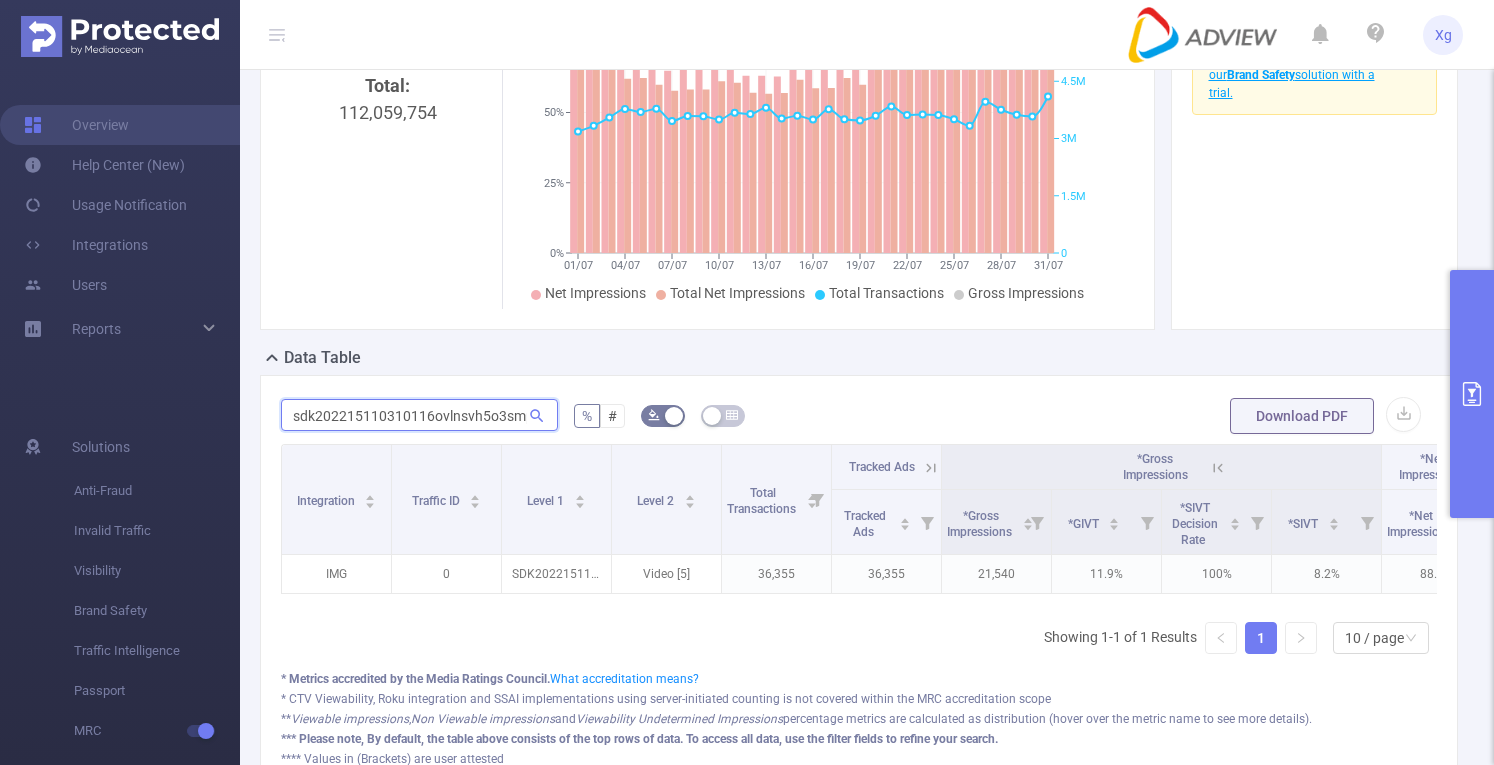 scroll, scrollTop: 0, scrollLeft: 14, axis: horizontal 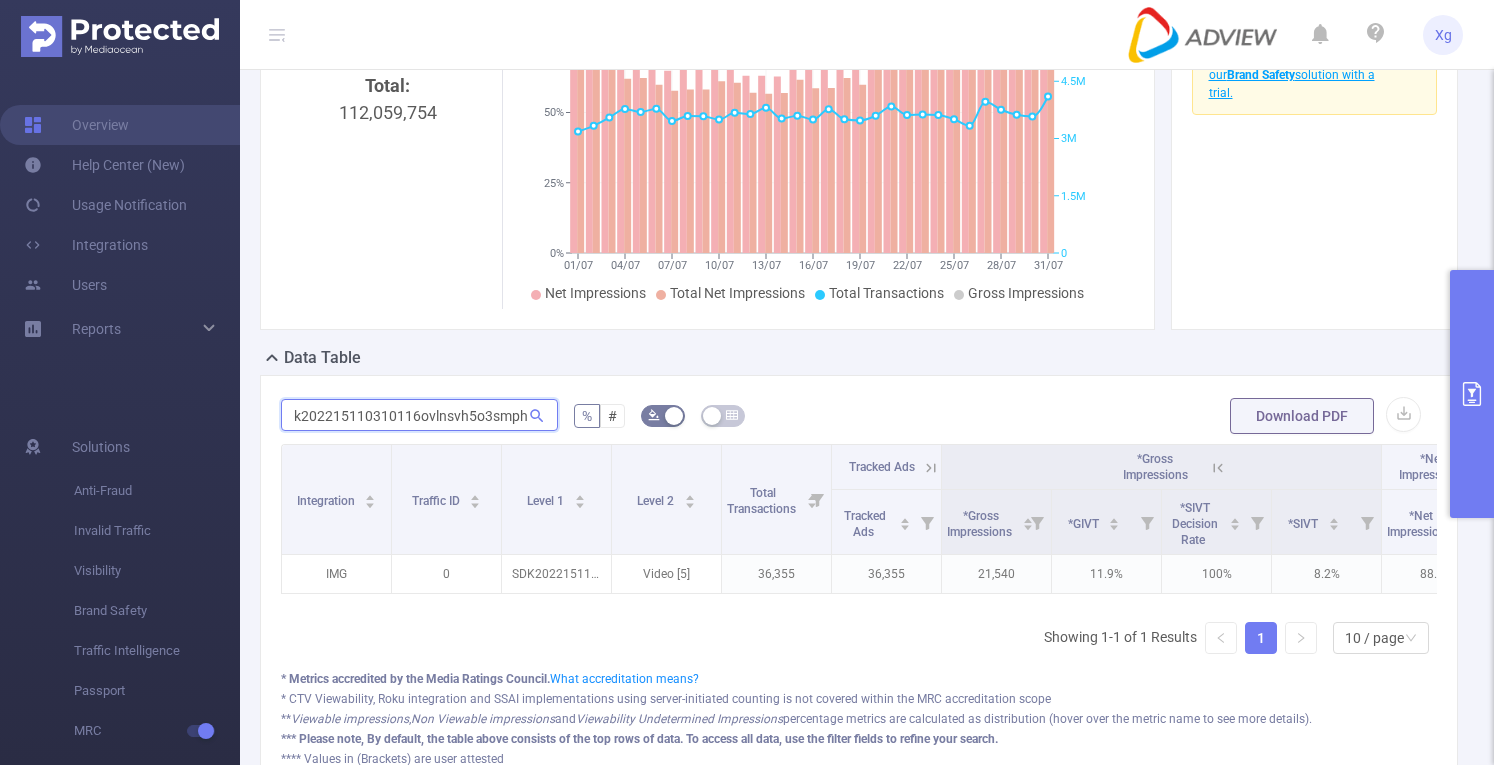 type on "sdk202215110310116ovlnsvh5o3smph" 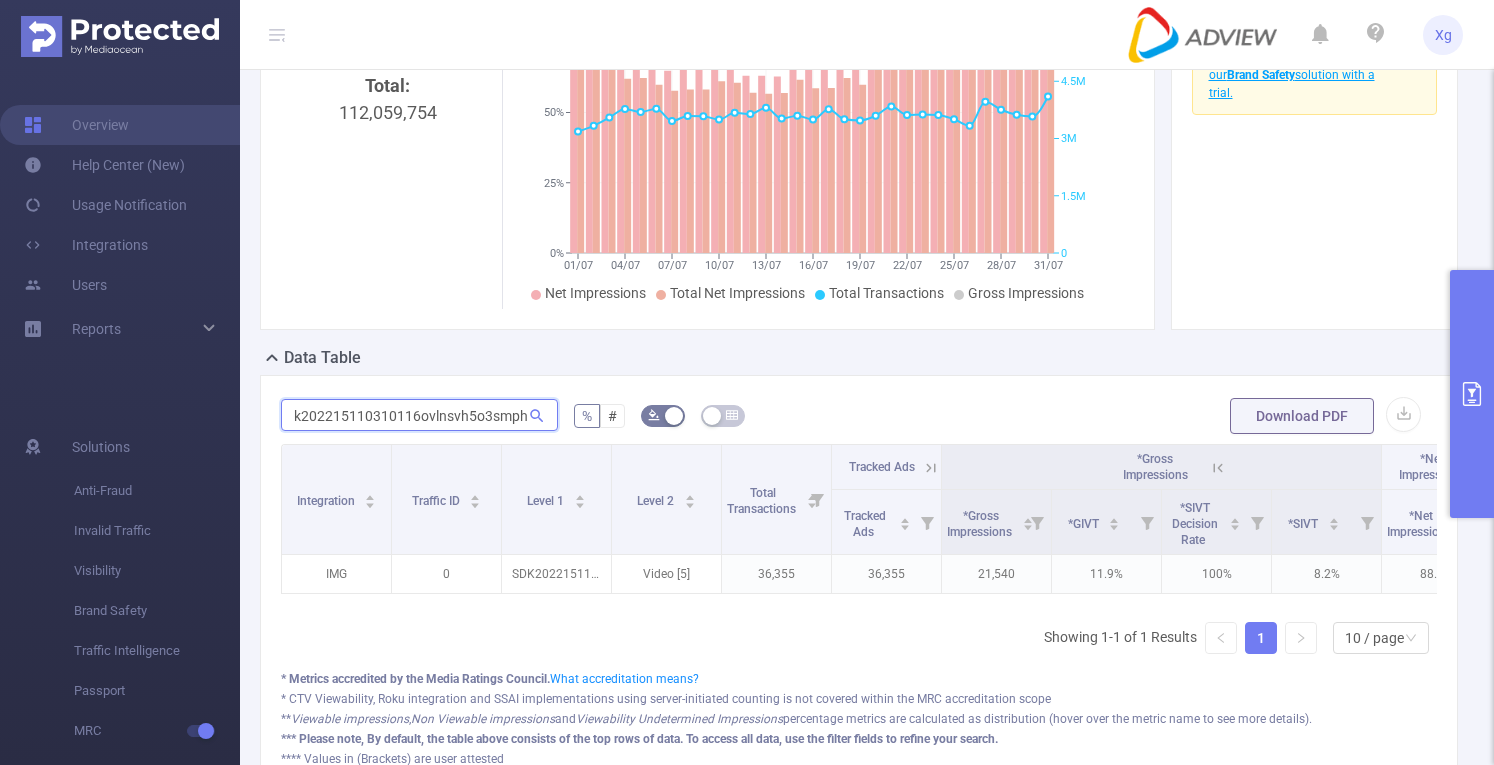 scroll, scrollTop: 0, scrollLeft: 0, axis: both 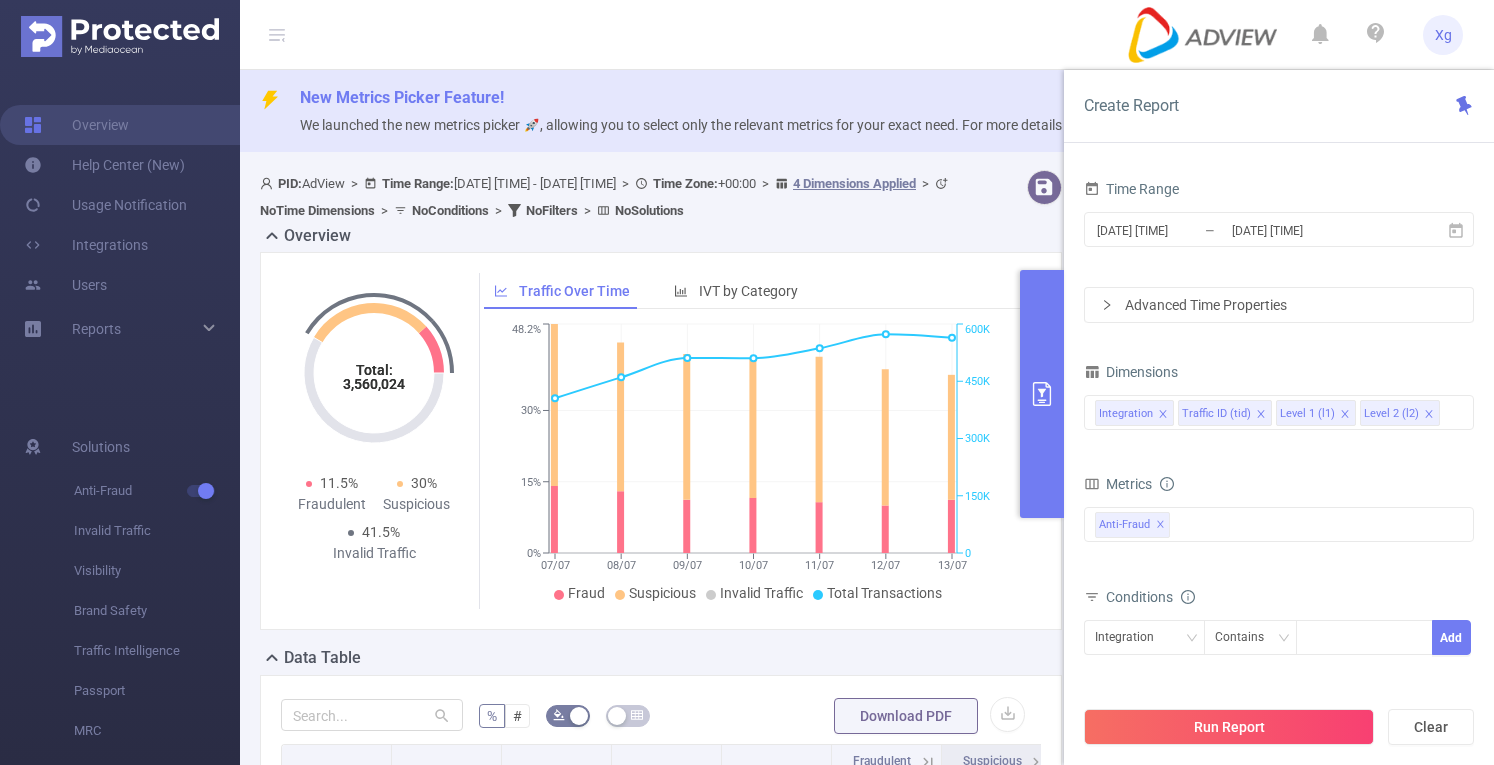 click on "We launched the new metrics picker 🚀, allowing you to select only the relevant metrics for your exact need. For more details click here:  docs" at bounding box center [727, 125] 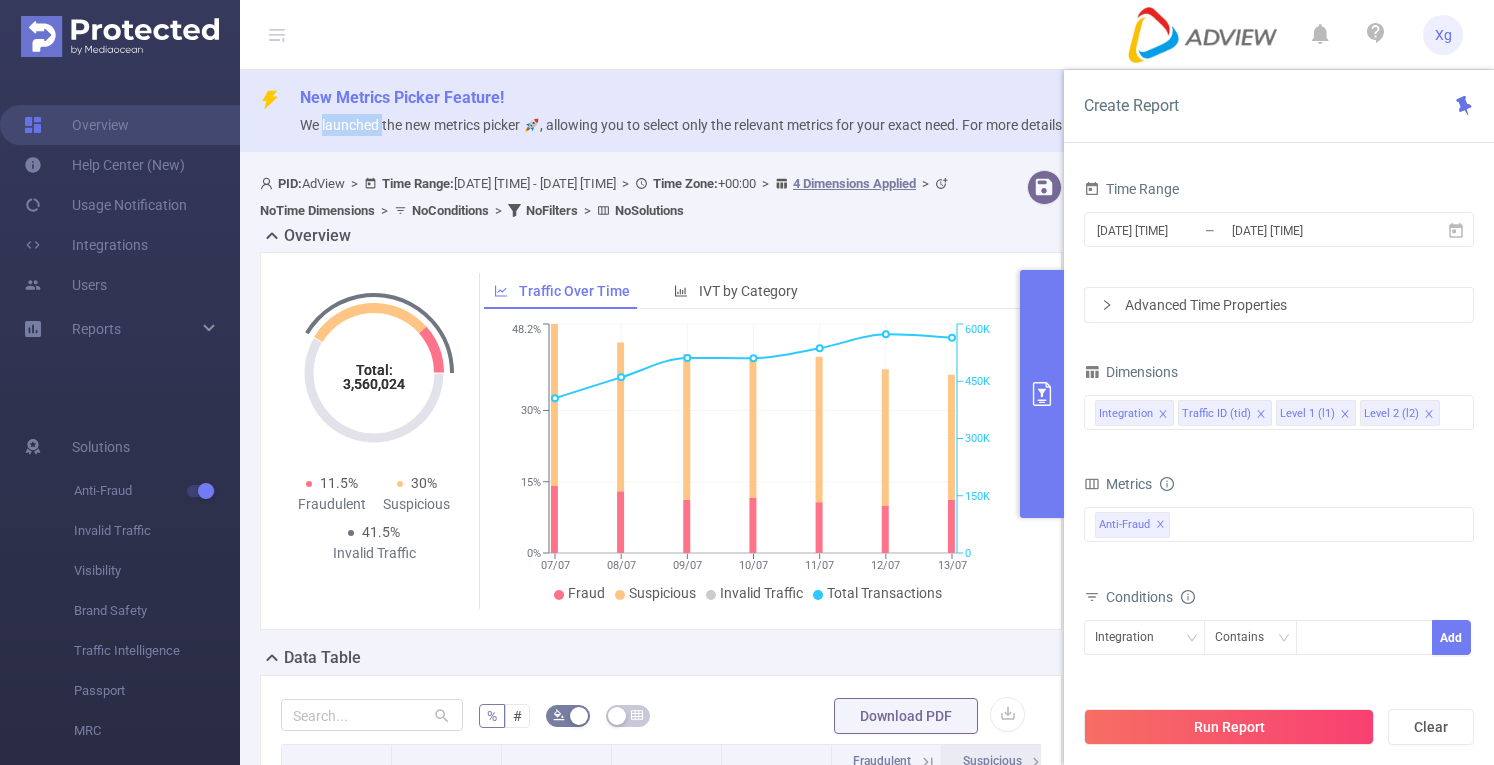 click on "We launched the new metrics picker 🚀, allowing you to select only the relevant metrics for your exact need. For more details click here:  docs" at bounding box center (727, 125) 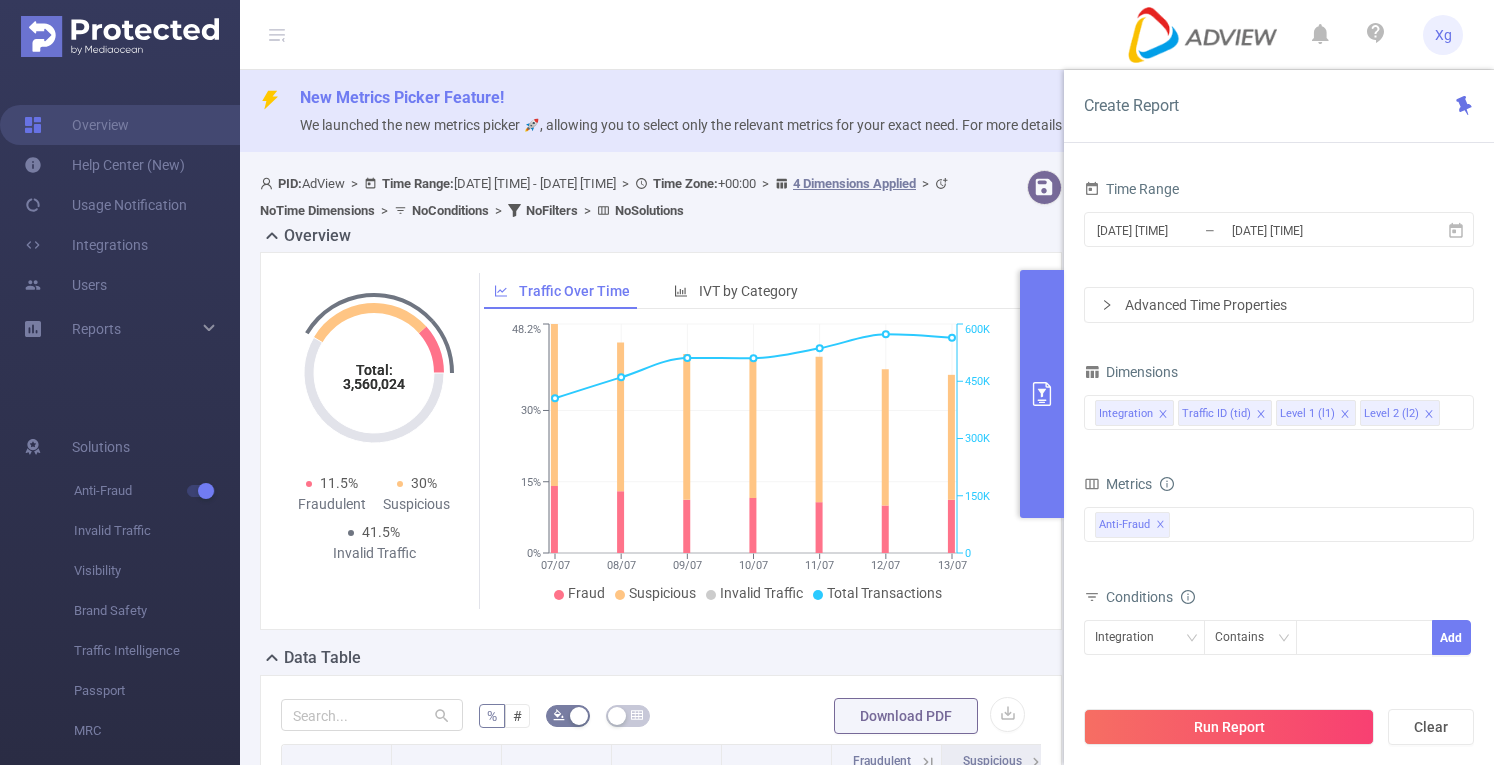 click at bounding box center [1042, 394] 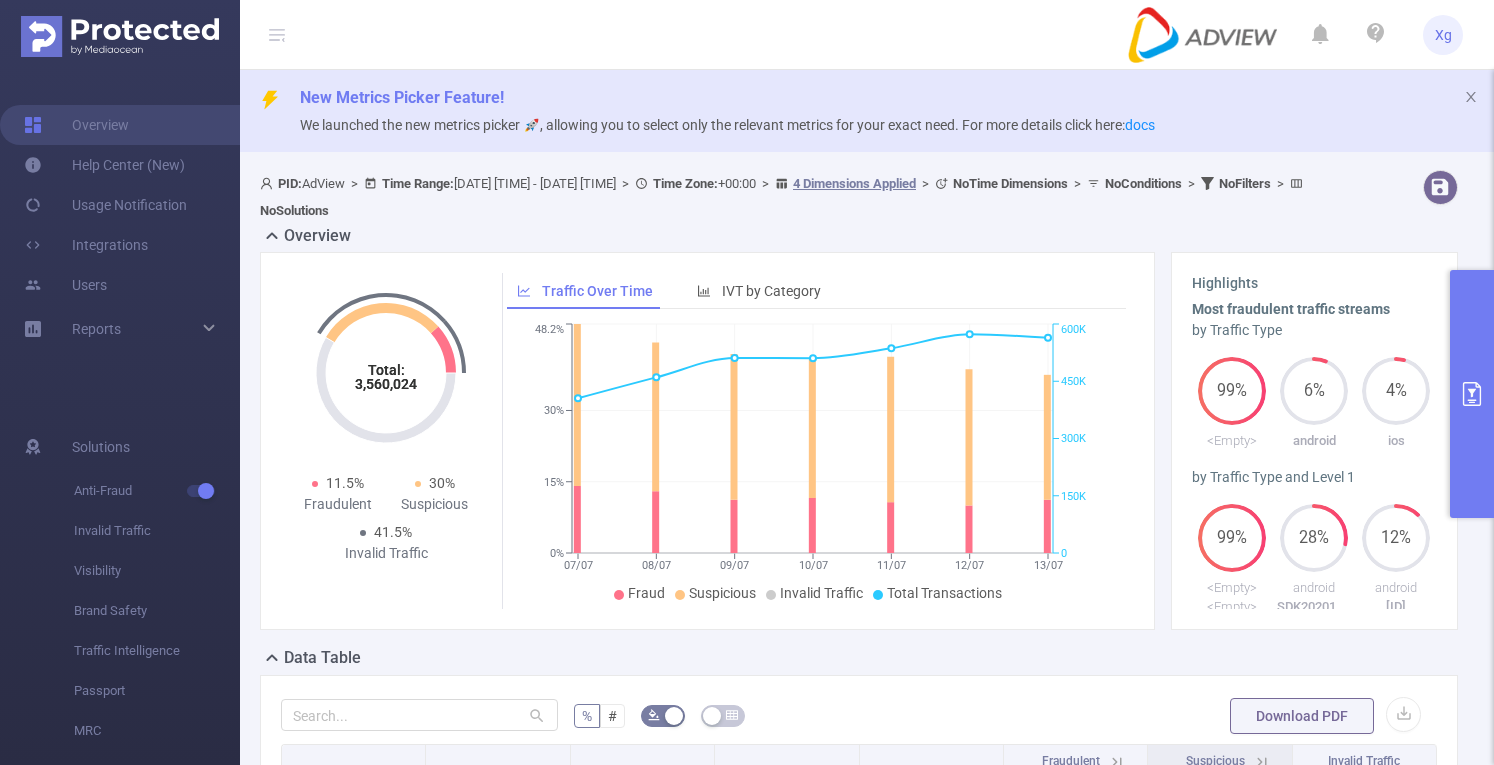 click on "We launched the new metrics picker 🚀, allowing you to select only the relevant metrics for your exact need. For more details click here:  docs" at bounding box center [727, 125] 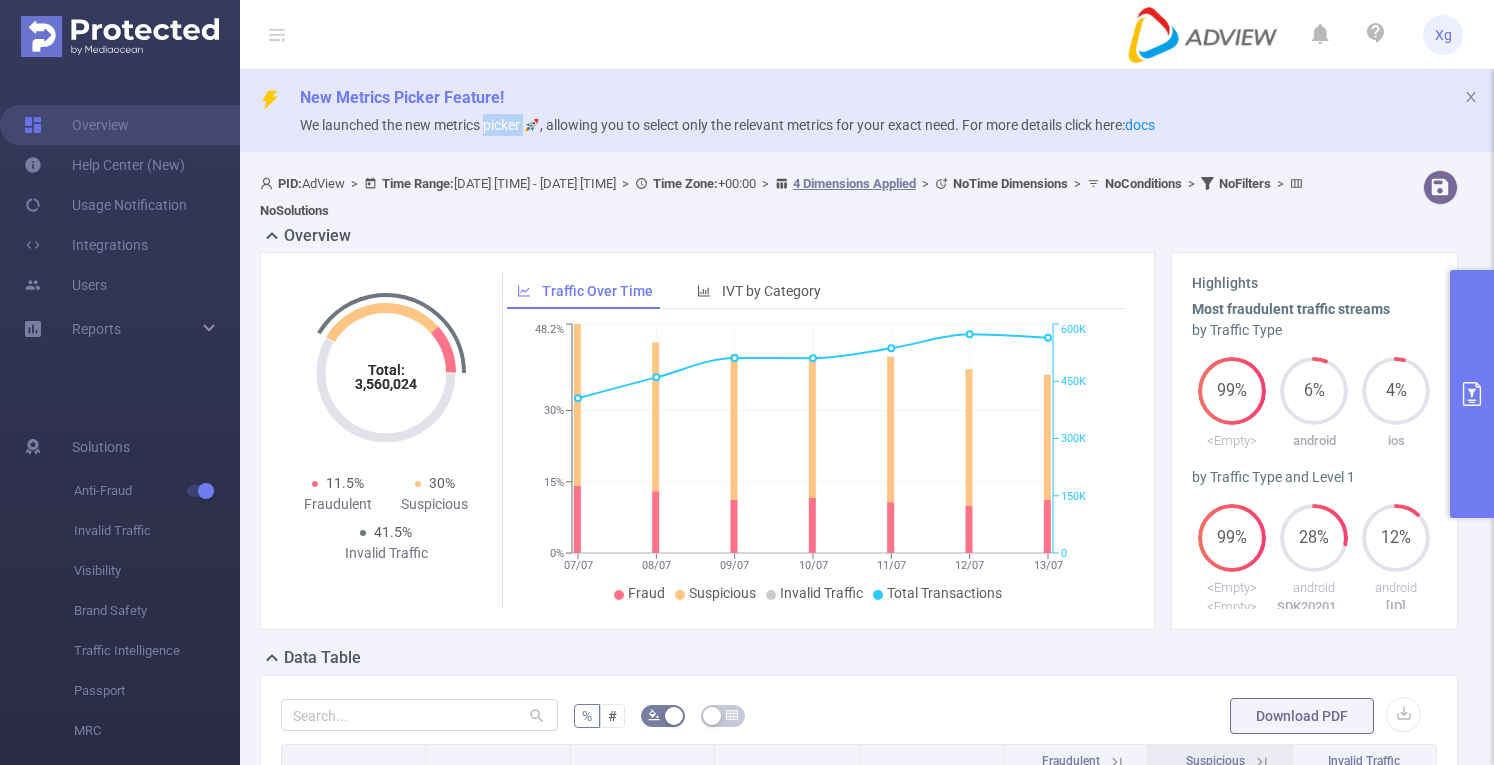 click on "We launched the new metrics picker 🚀, allowing you to select only the relevant metrics for your exact need. For more details click here:  docs" at bounding box center [727, 125] 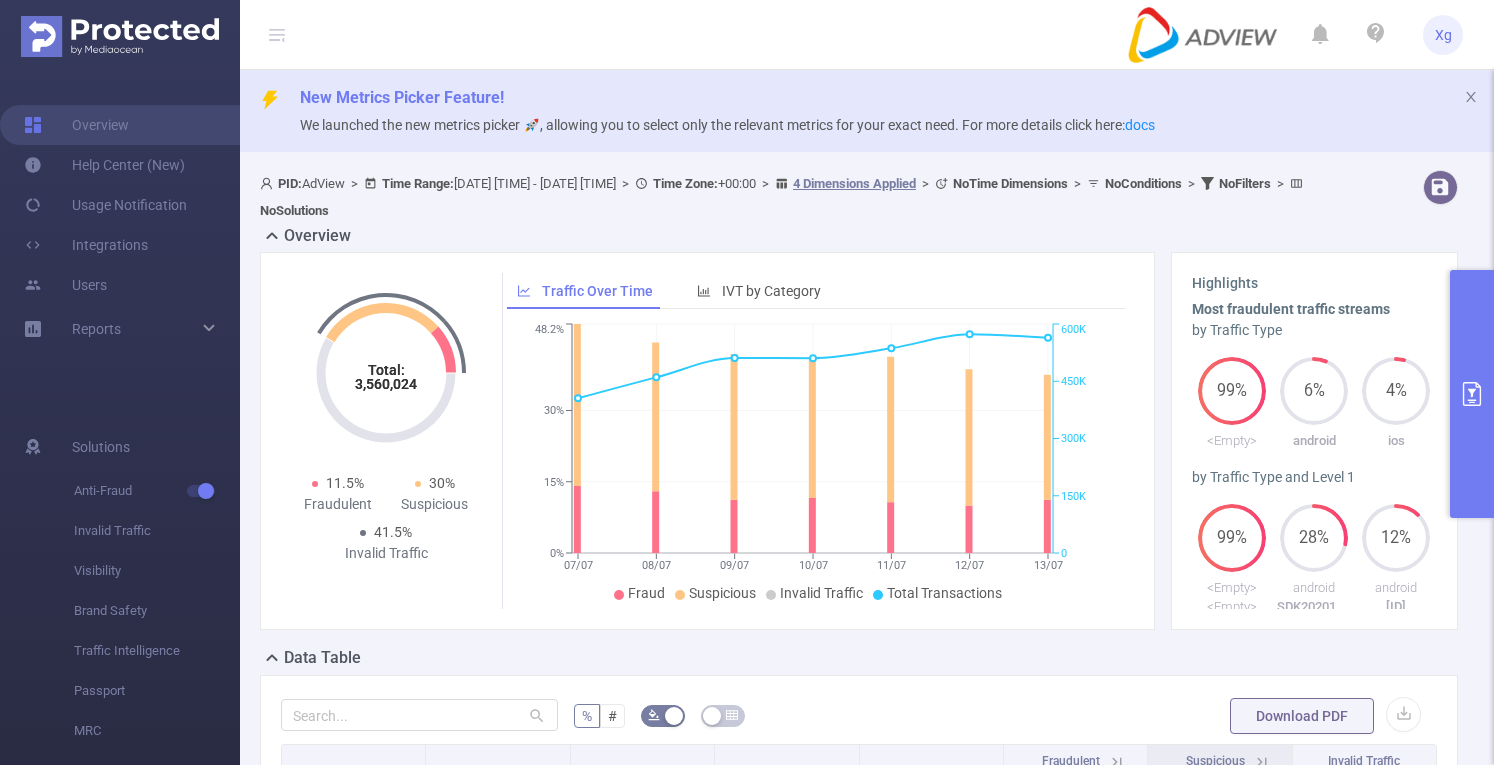 click on "We launched the new metrics picker 🚀, allowing you to select only the relevant metrics for your exact need. For more details click here:  docs" at bounding box center [727, 125] 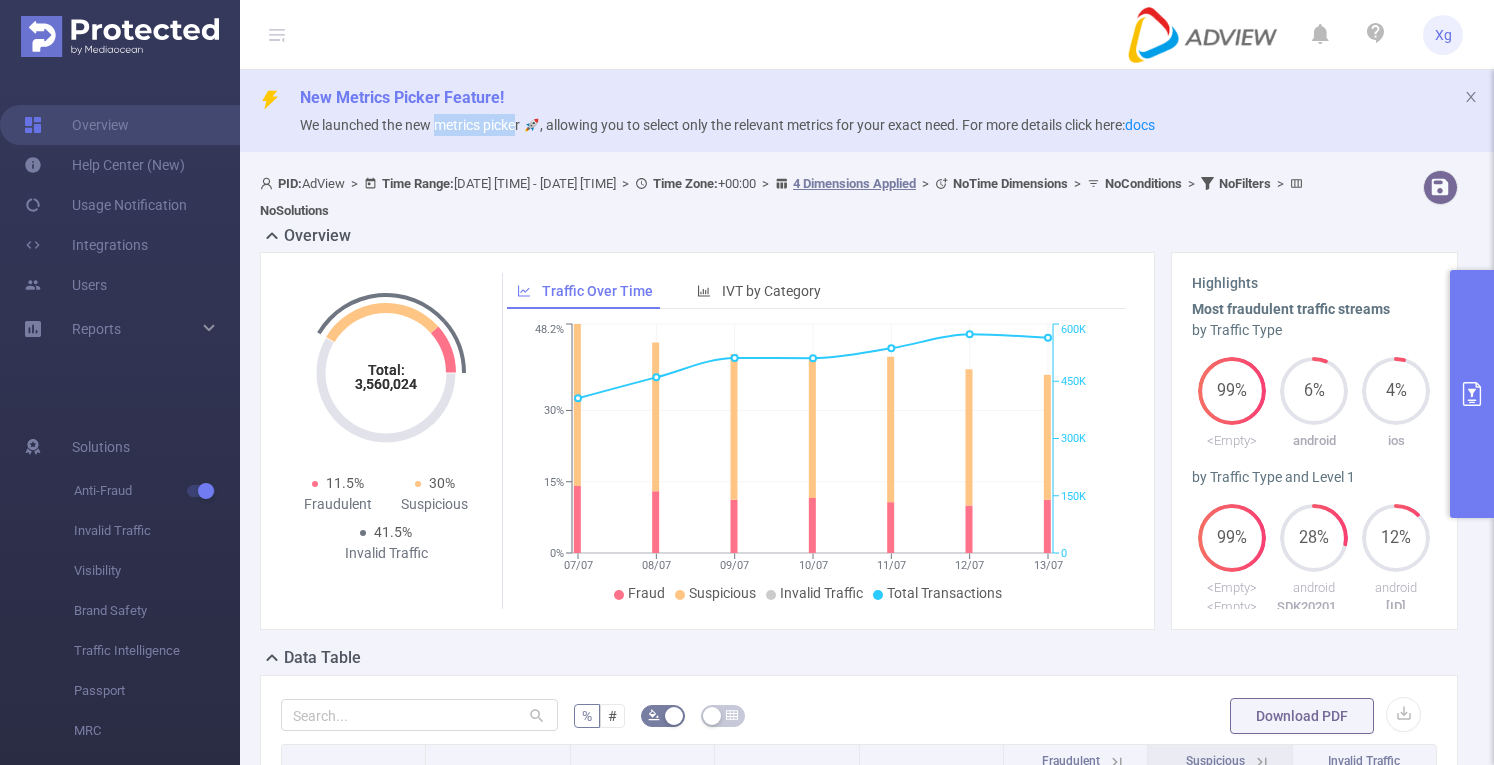drag, startPoint x: 435, startPoint y: 127, endPoint x: 521, endPoint y: 125, distance: 86.023254 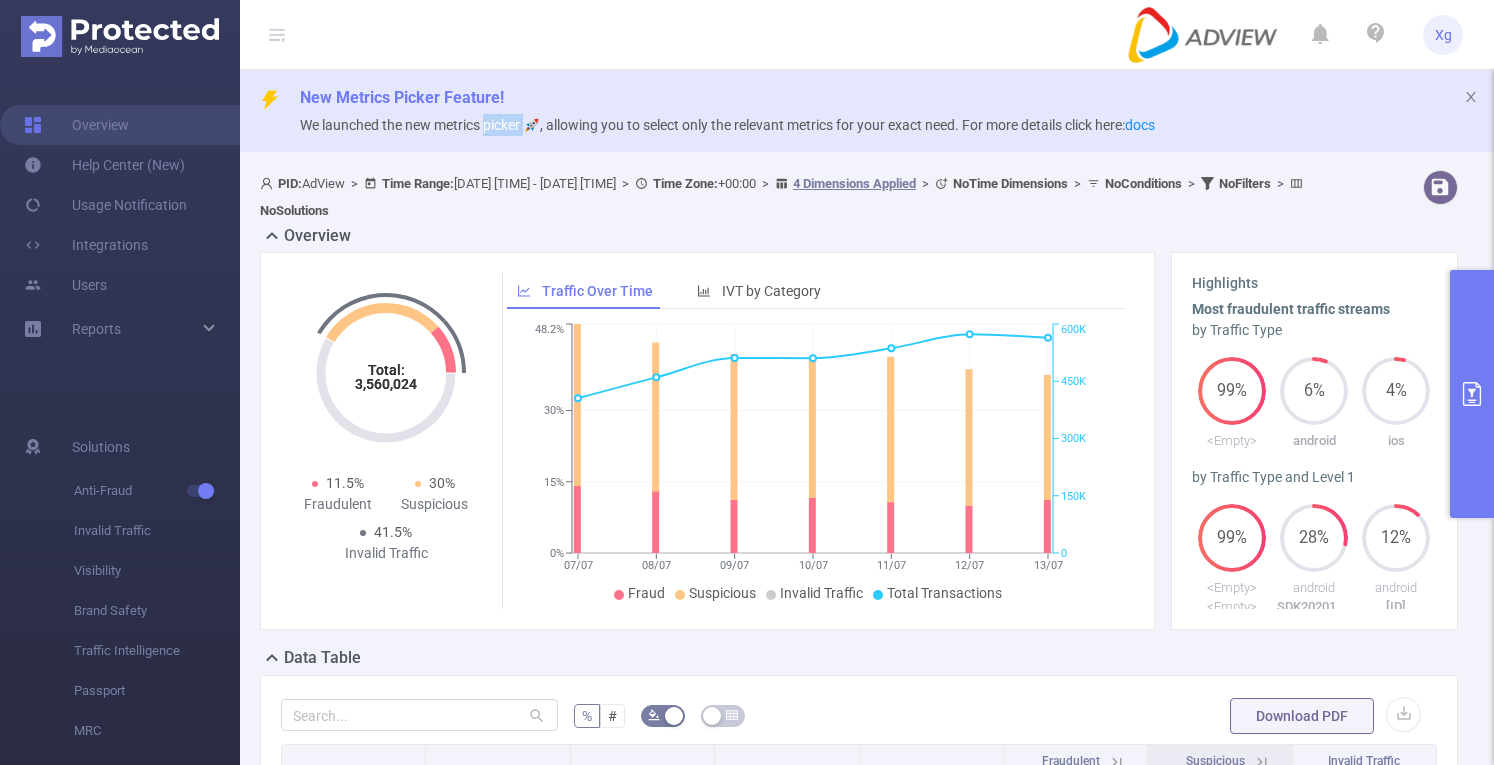 click on "We launched the new metrics picker 🚀, allowing you to select only the relevant metrics for your exact need. For more details click here:  docs" at bounding box center [727, 125] 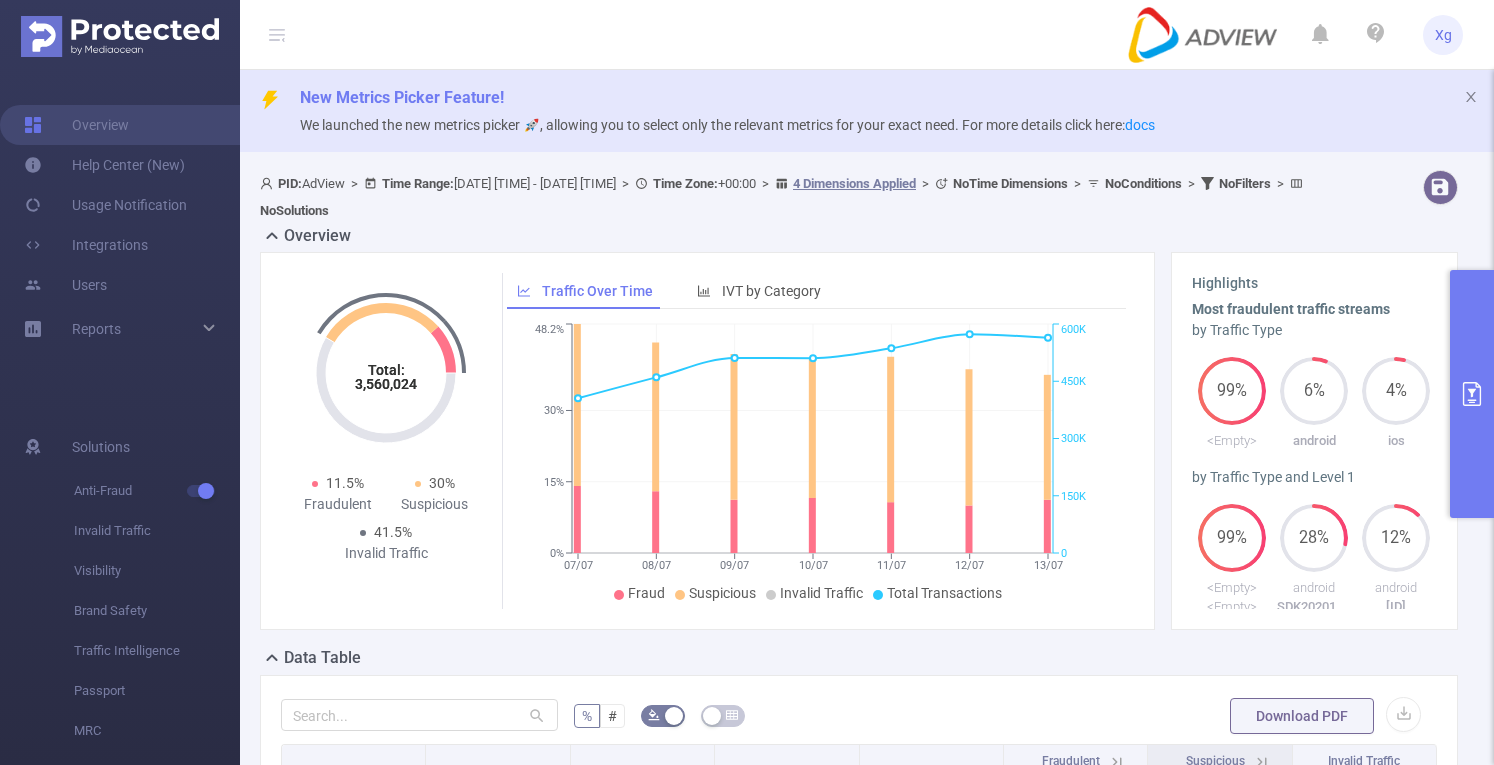 click on "We launched the new metrics picker 🚀, allowing you to select only the relevant metrics for your exact need. For more details click here:  docs" at bounding box center [889, 125] 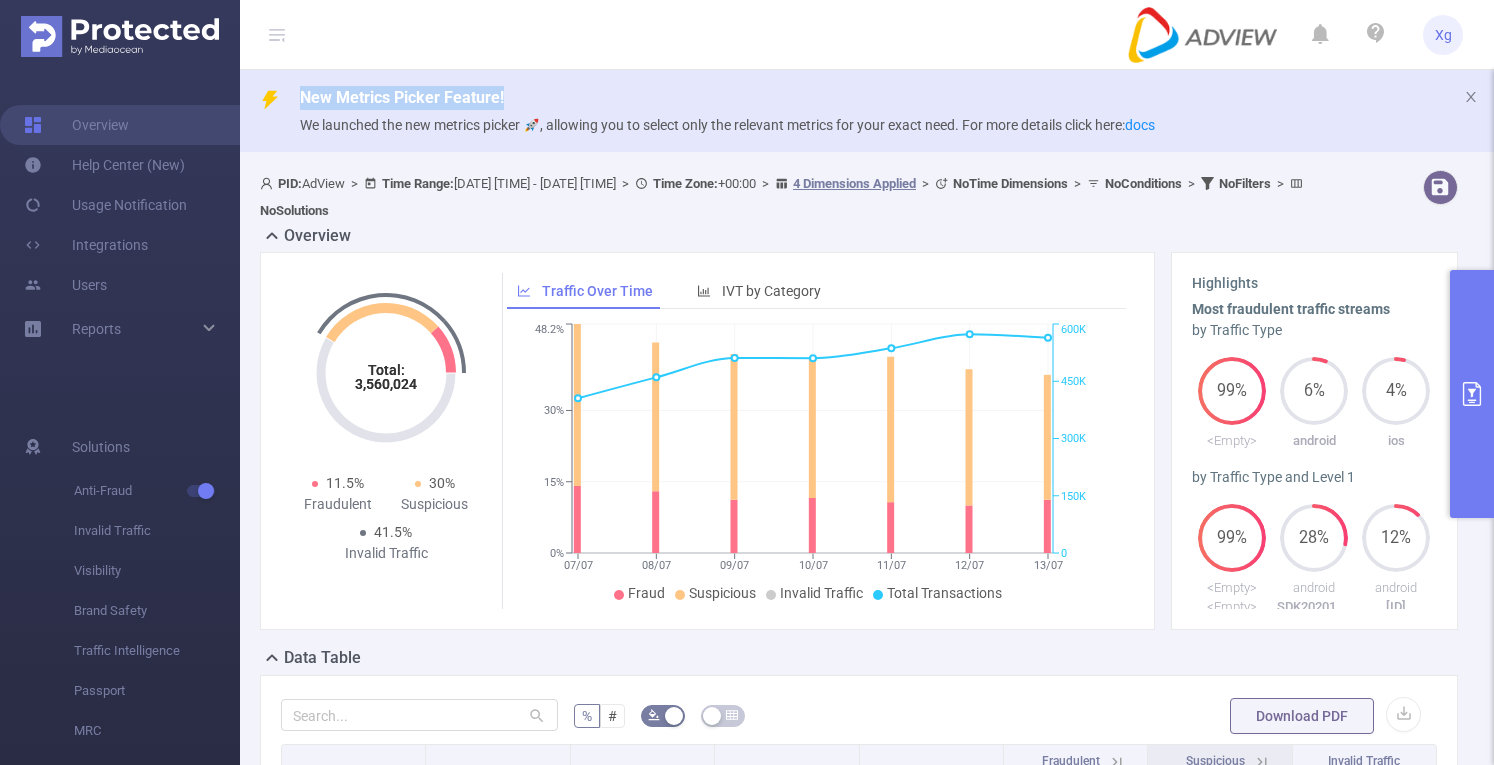 drag, startPoint x: 302, startPoint y: 103, endPoint x: 530, endPoint y: 95, distance: 228.1403 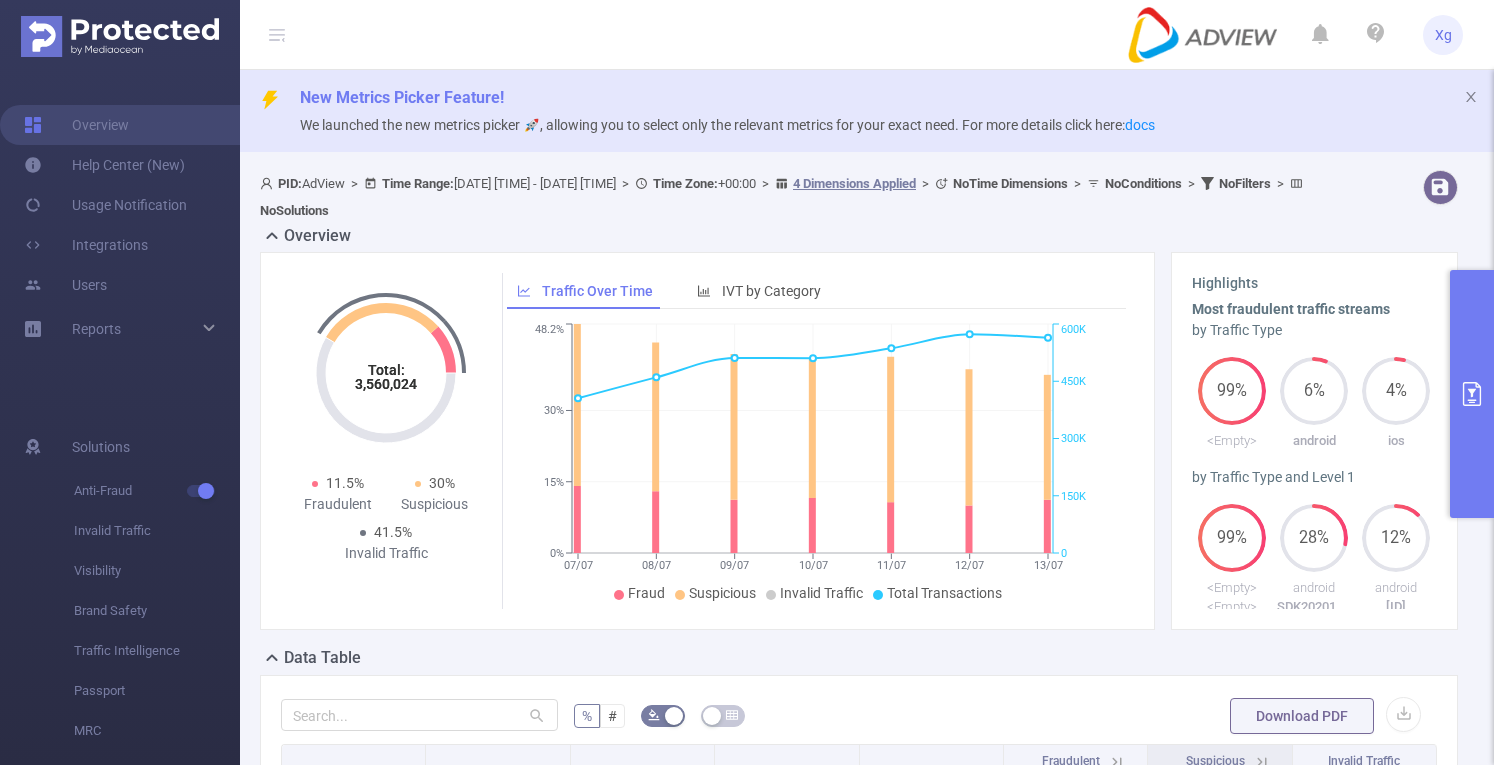 click on "We launched the new metrics picker 🚀, allowing you to select only the relevant metrics for your exact need. For more details click here:  docs" at bounding box center [727, 125] 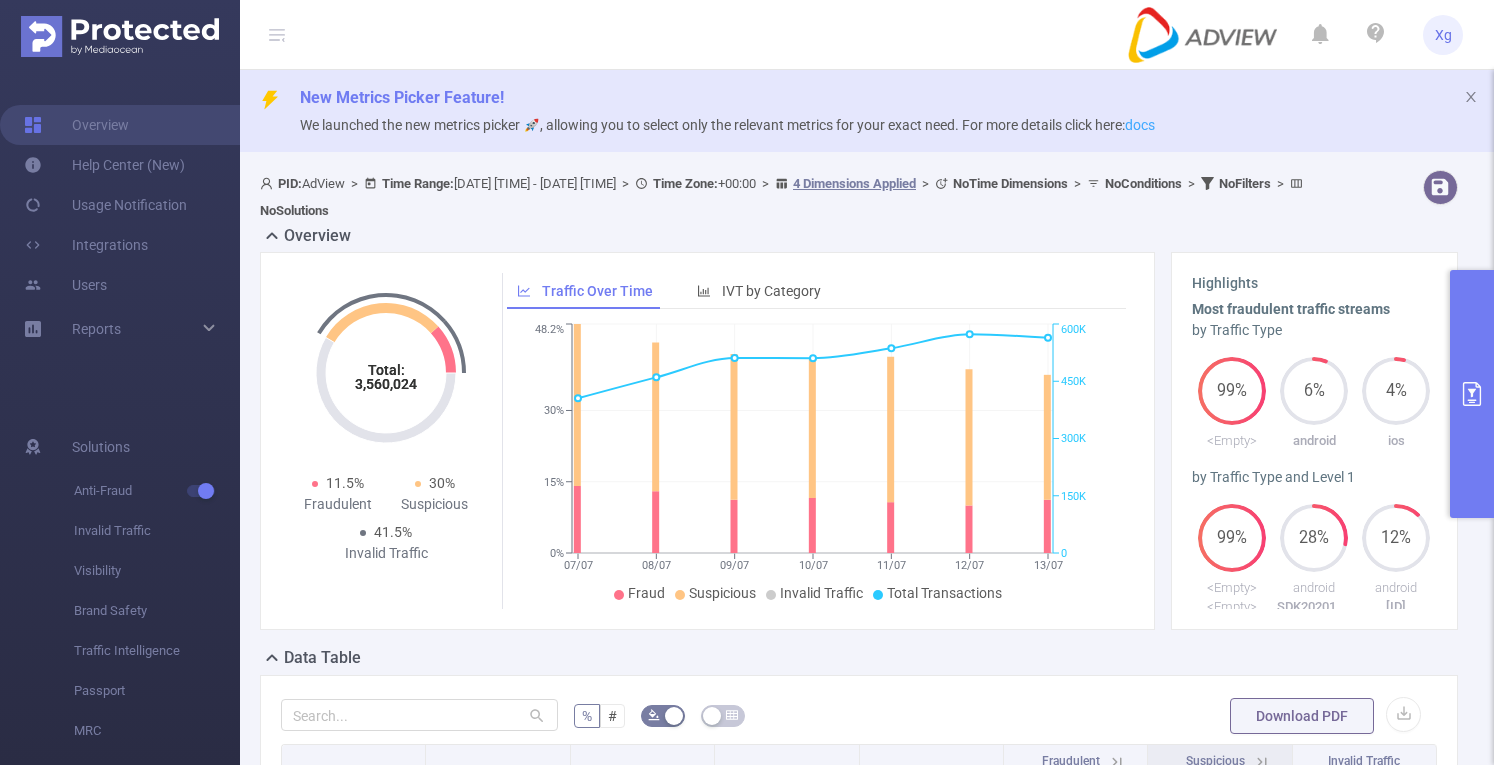 click on "docs" at bounding box center [1140, 125] 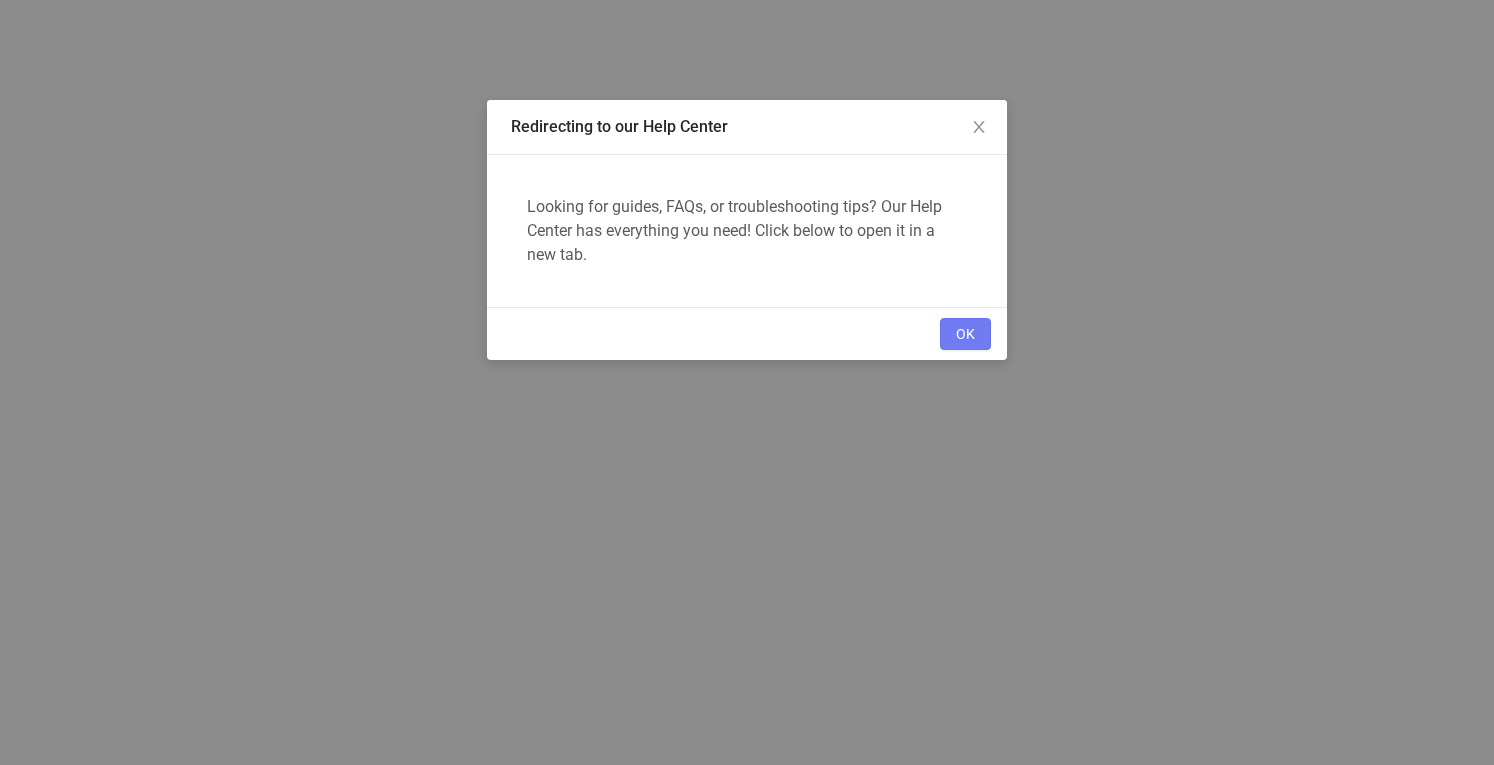 scroll, scrollTop: 0, scrollLeft: 0, axis: both 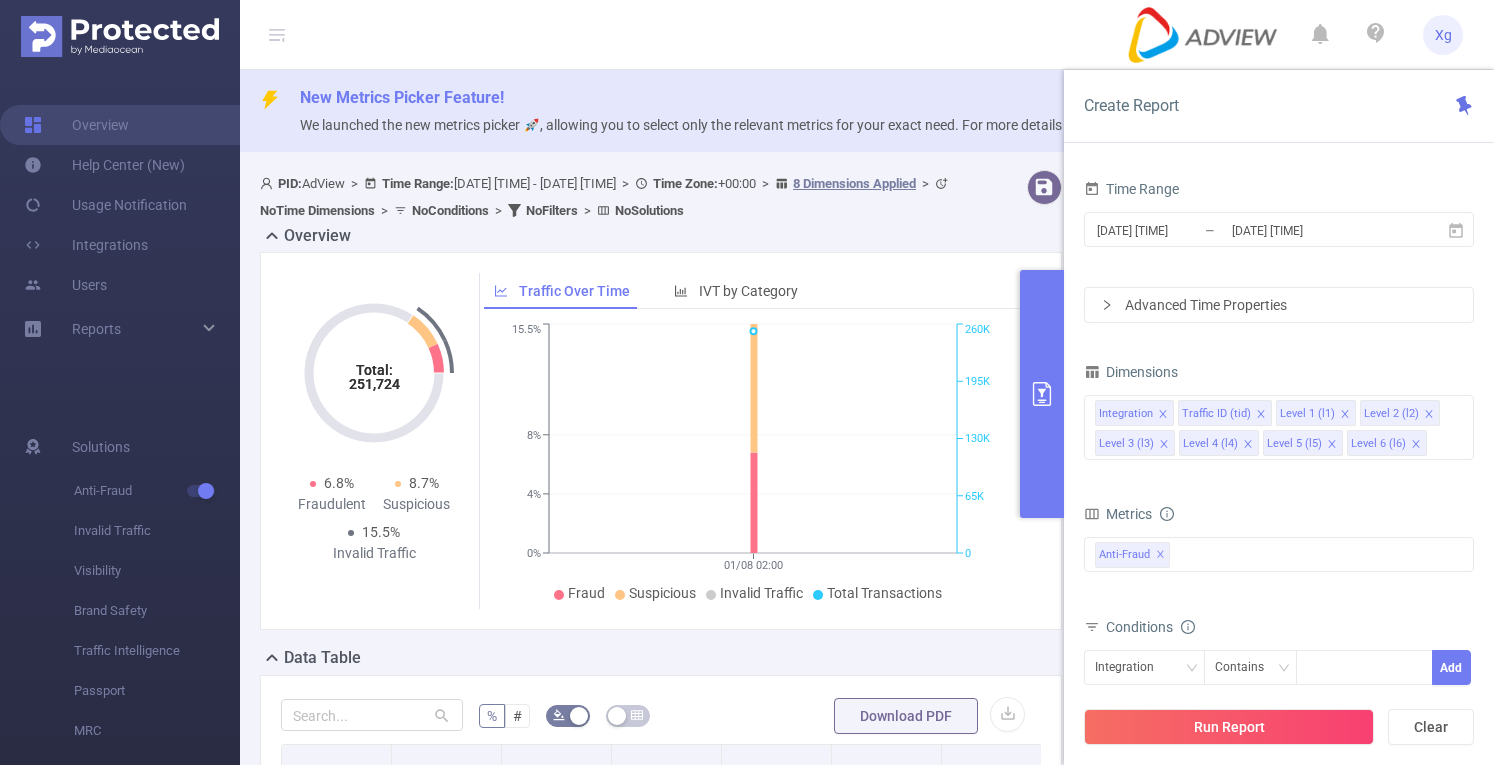 click on "New Metrics Picker Feature! We launched the new metrics picker 🚀, allowing you to select only the relevant metrics for your exact need. For more details click here:  docs" at bounding box center (867, 111) 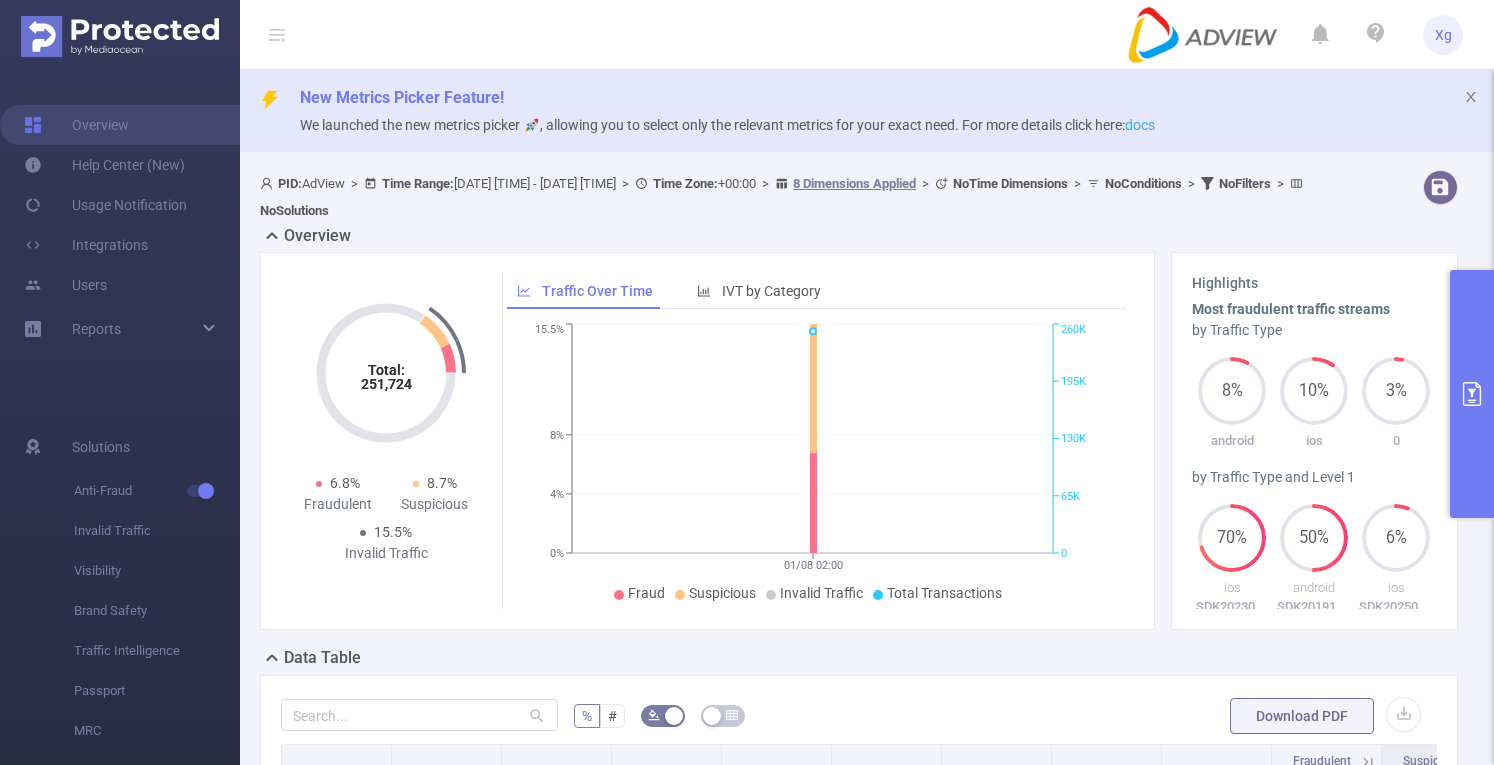 click on "docs" at bounding box center (1140, 125) 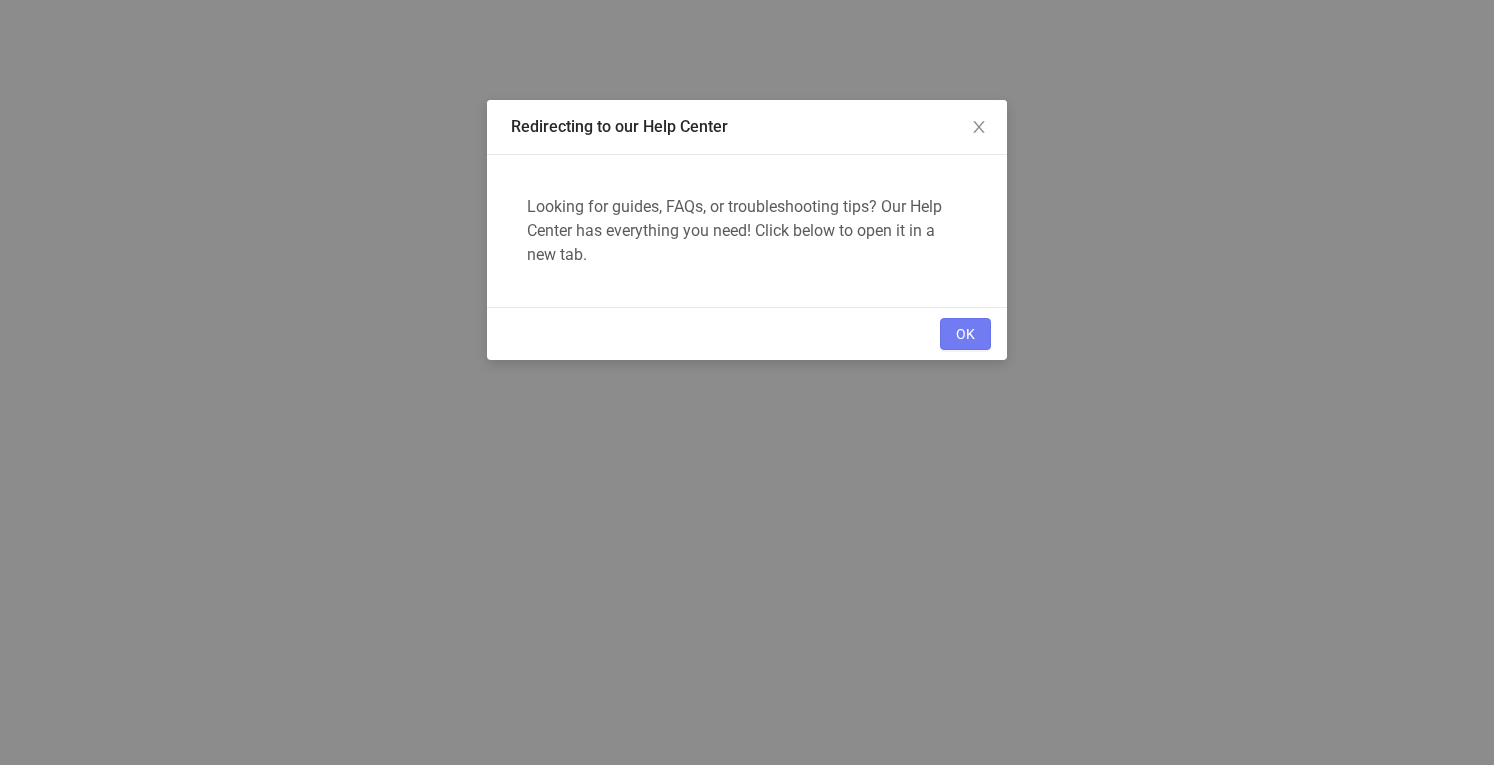 scroll, scrollTop: 0, scrollLeft: 0, axis: both 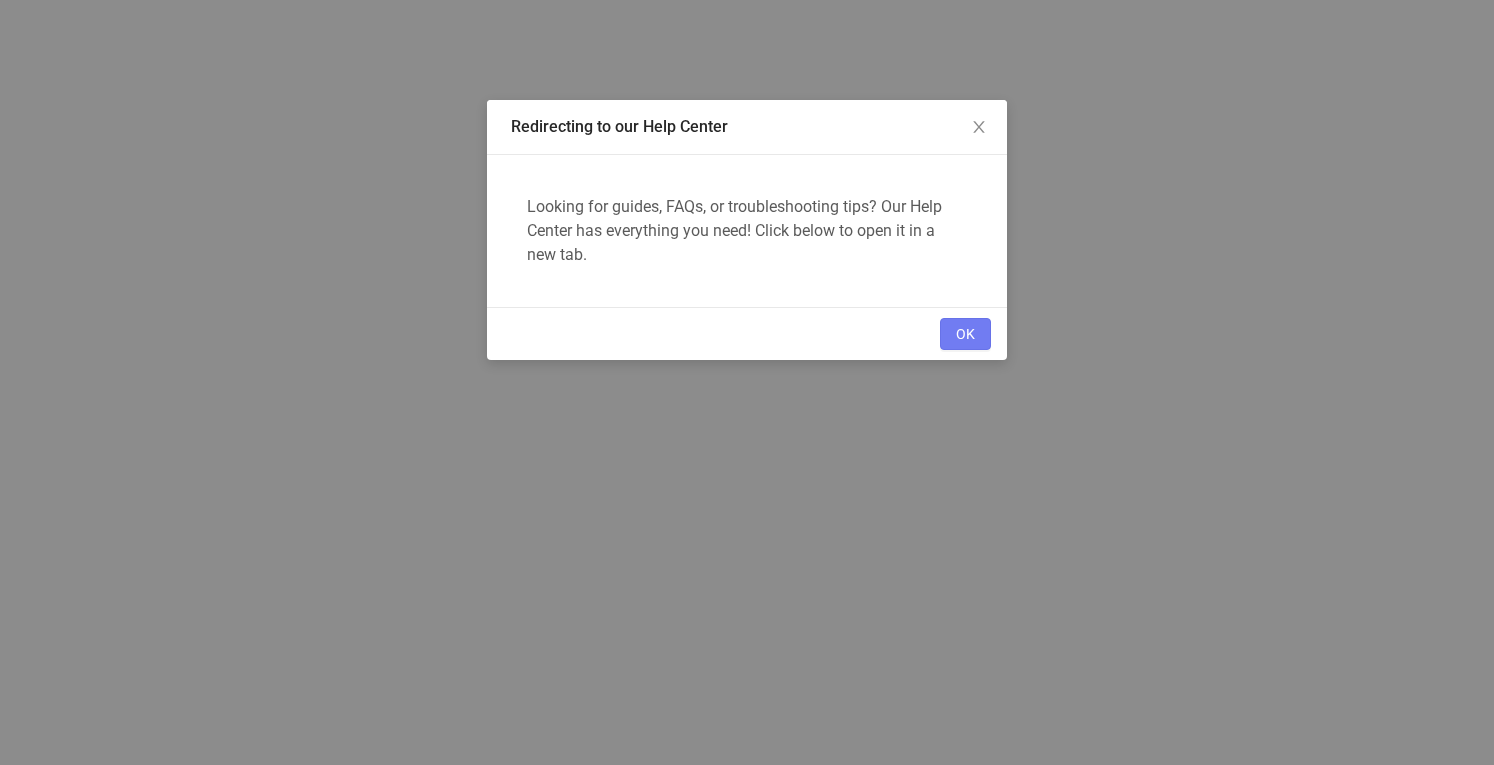 click on "OK" at bounding box center (965, 334) 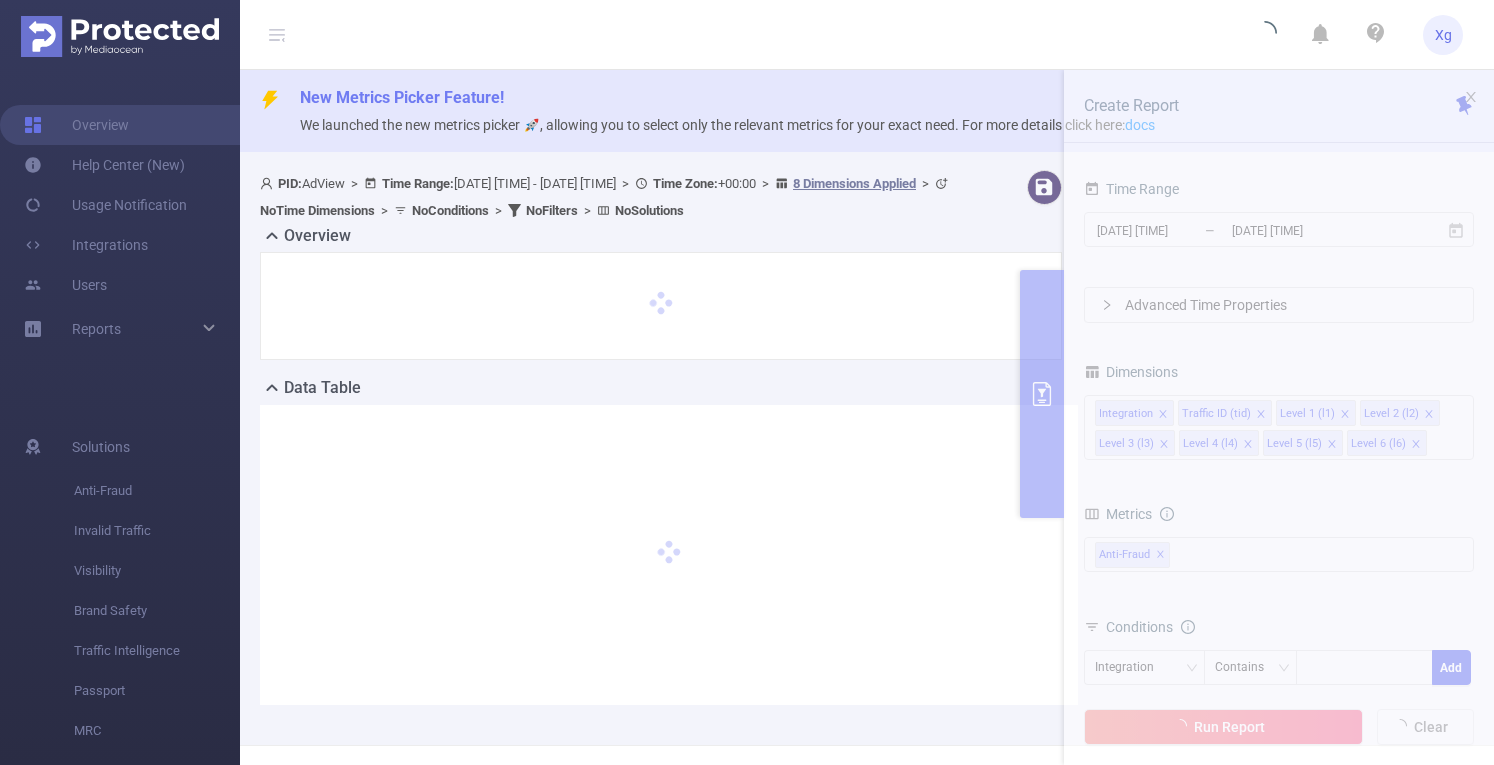scroll, scrollTop: 0, scrollLeft: 0, axis: both 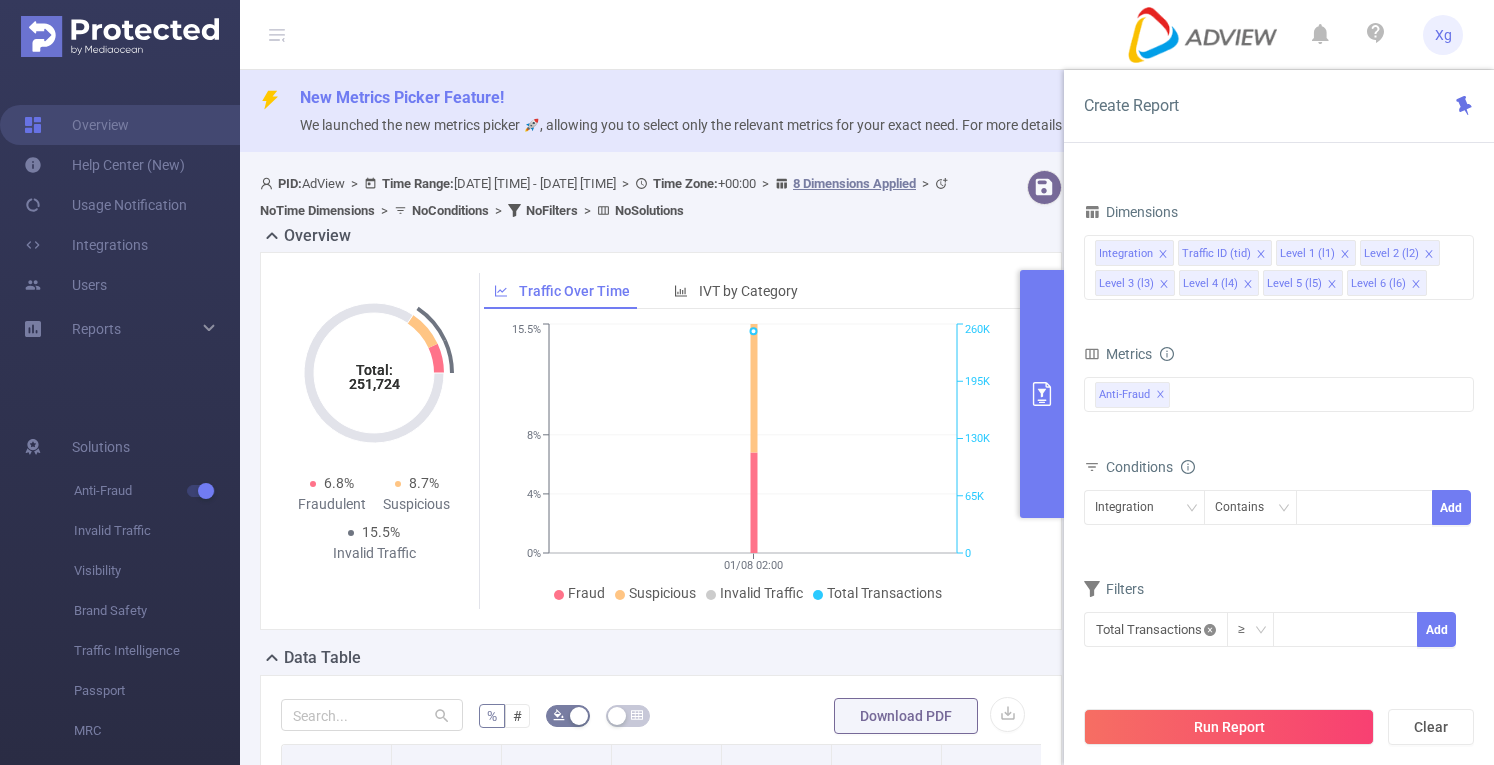 click 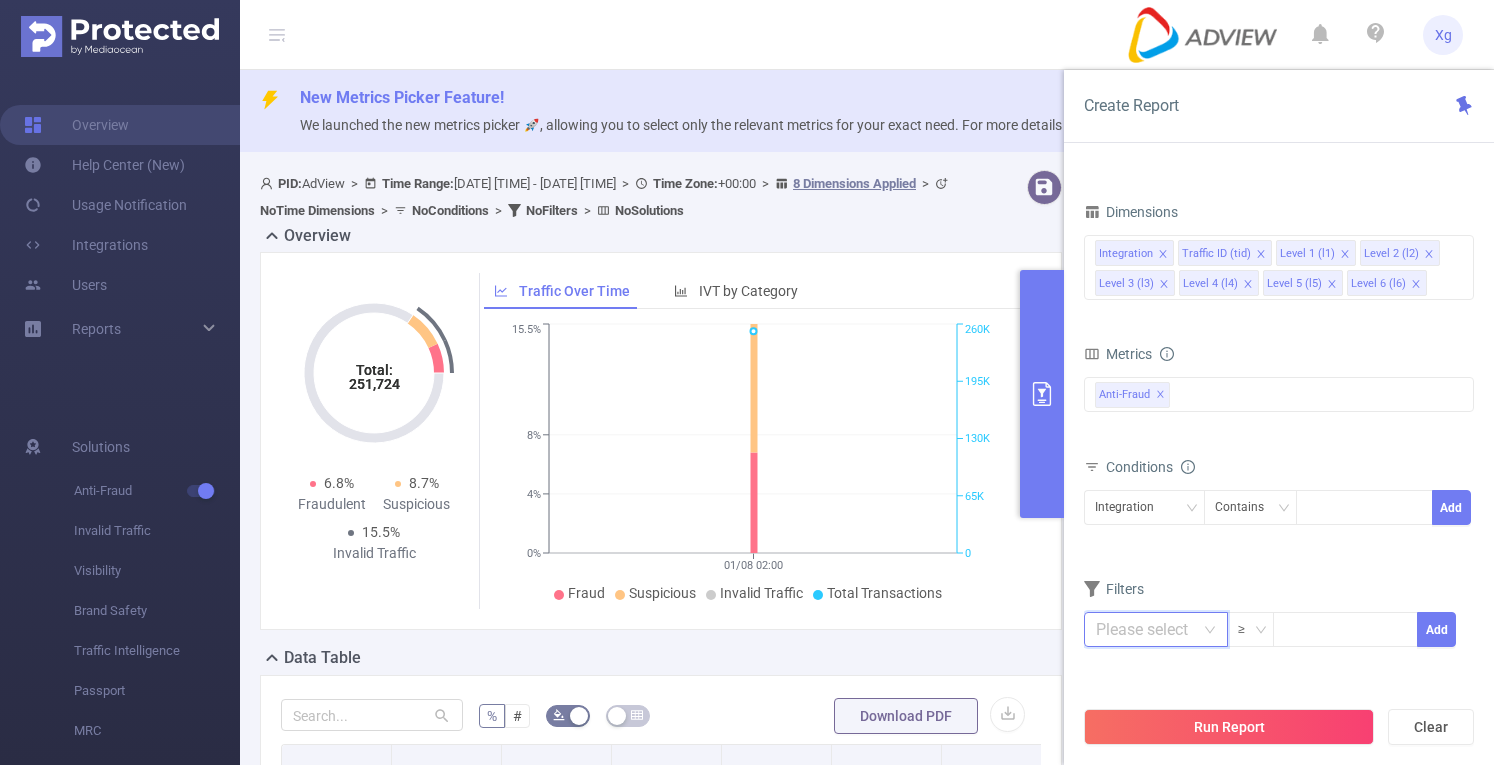 click at bounding box center [1156, 629] 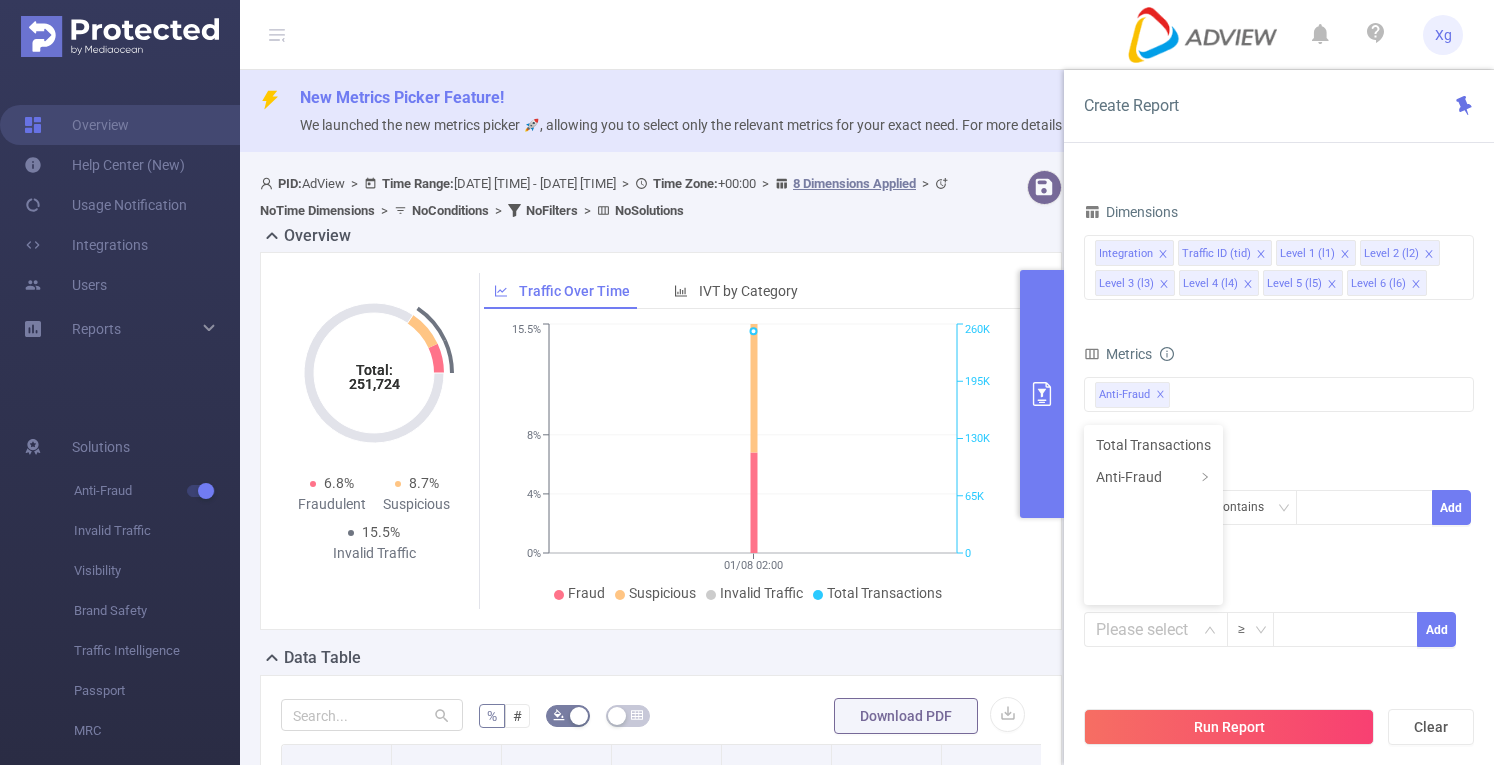 click on "Dimensions Integration Traffic ID (tid) Level 1 (l1) Level 2 (l2) Level 3 (l3) Level 4 (l4) Level 5 (l5) Level 6 (l6)      Metrics Total Fraudulent Bot/Virus Hostile Tools Tunneled Traffic Non Malicious Bots View Fraud Publisher Fraud Reputation Total Suspicious Bot/Virus Hostile Tools Tunneled Traffic Non Malicious Bots View Fraud Publisher Fraud Reputation Total IVT   Anti-Fraud    ✕    Conditions  Integration Contains   Add    Filters ≥ Add" at bounding box center [1279, 435] 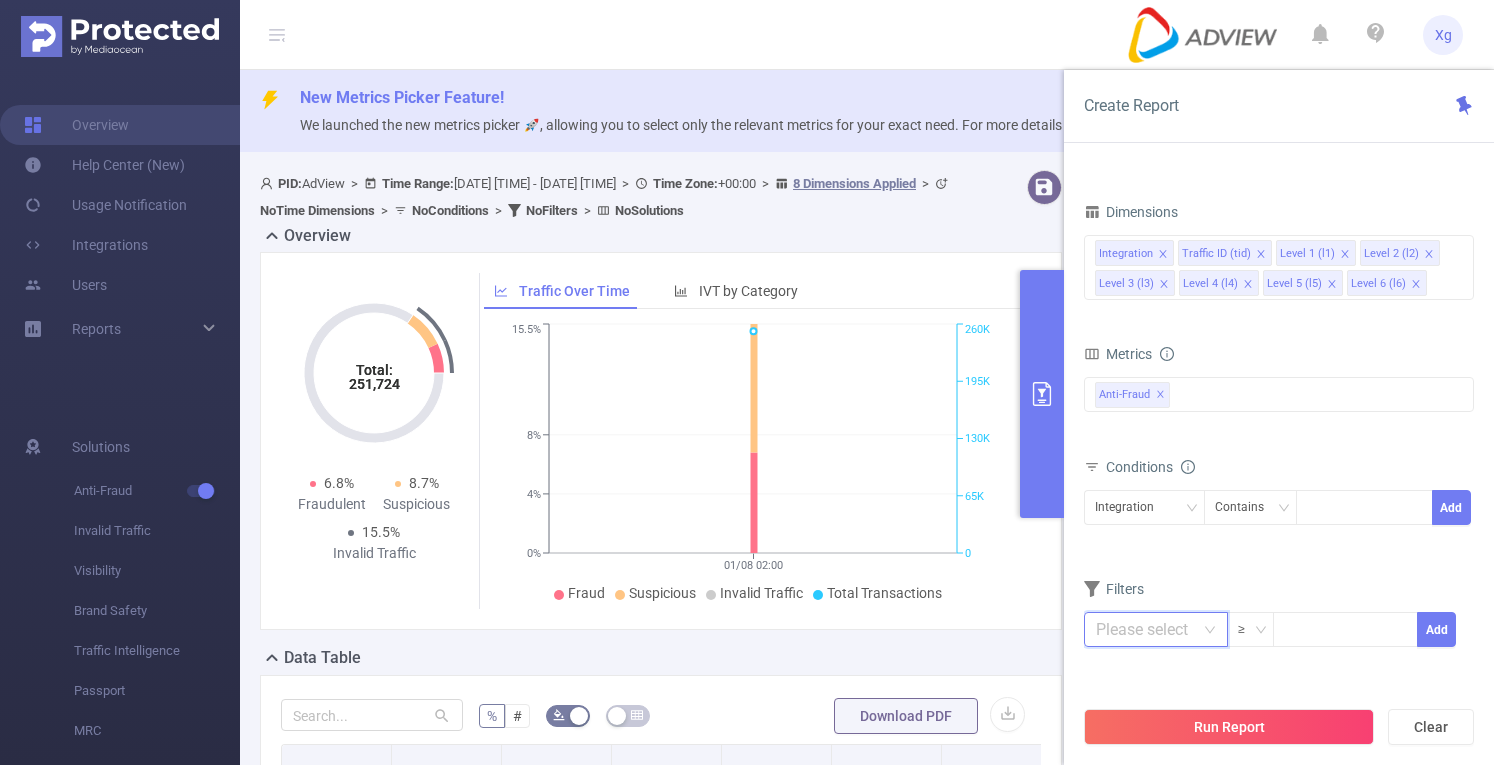 click at bounding box center (1156, 629) 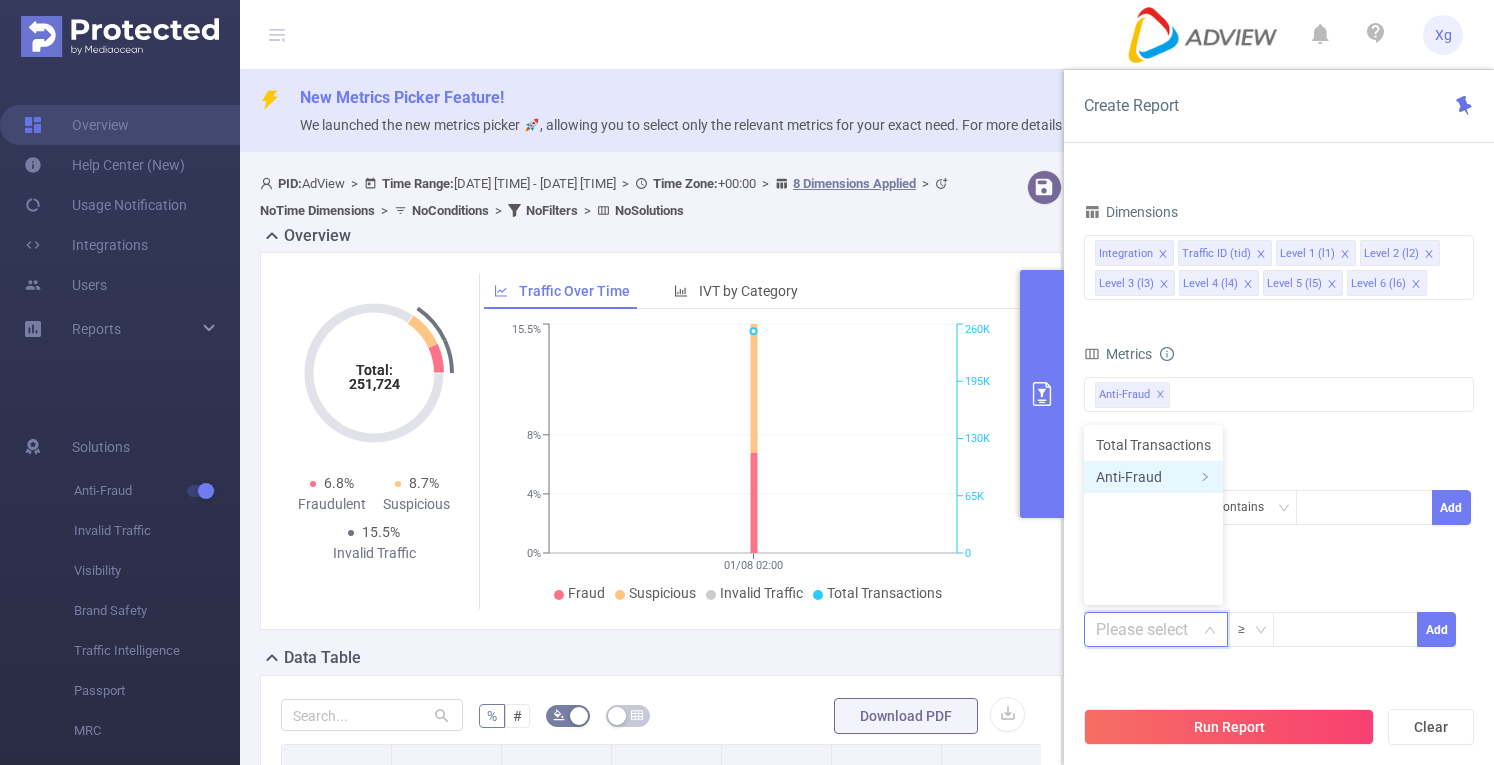 click on "Anti-Fraud" at bounding box center [1153, 477] 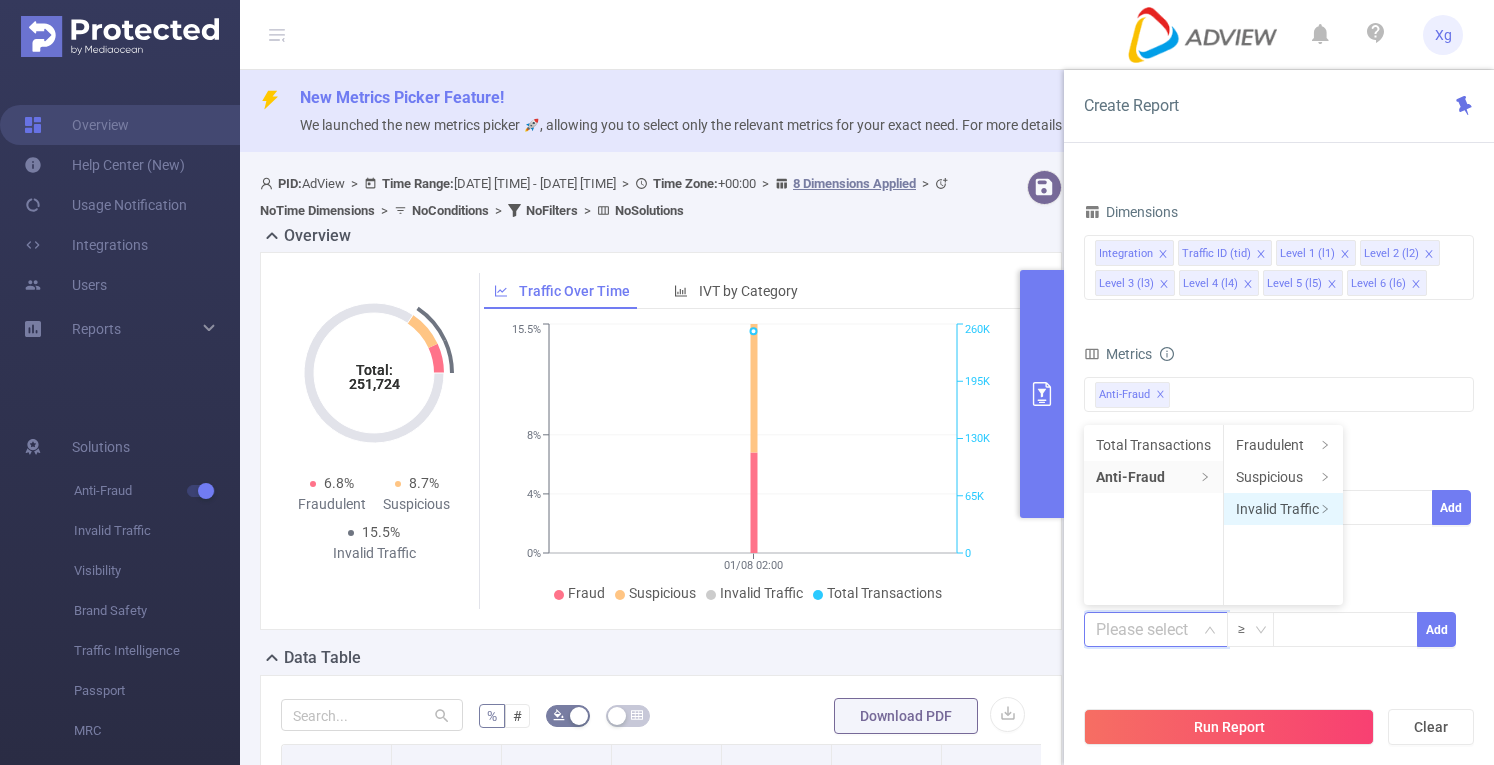 click on "Invalid Traffic" at bounding box center [1283, 509] 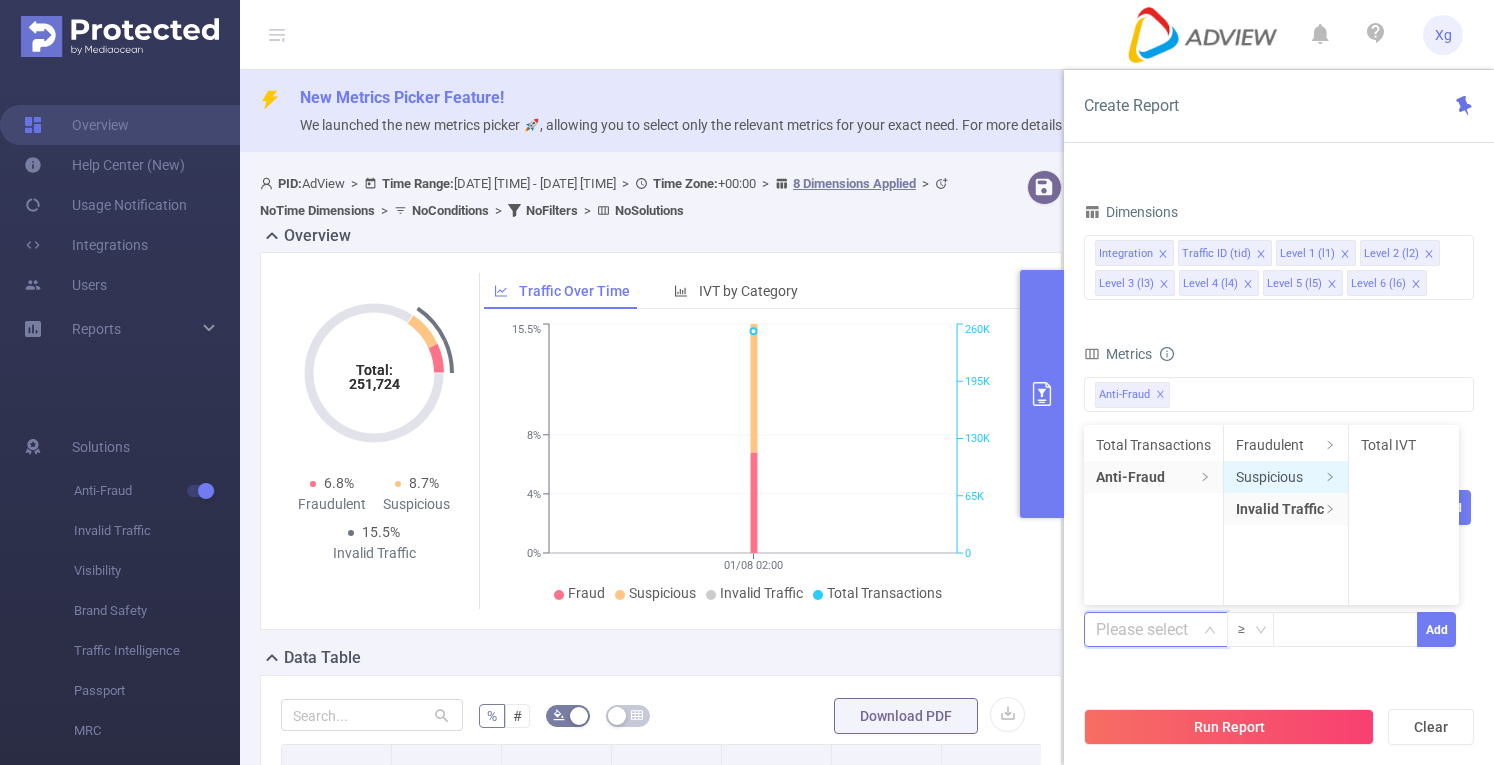 click on "Suspicious" at bounding box center [1286, 477] 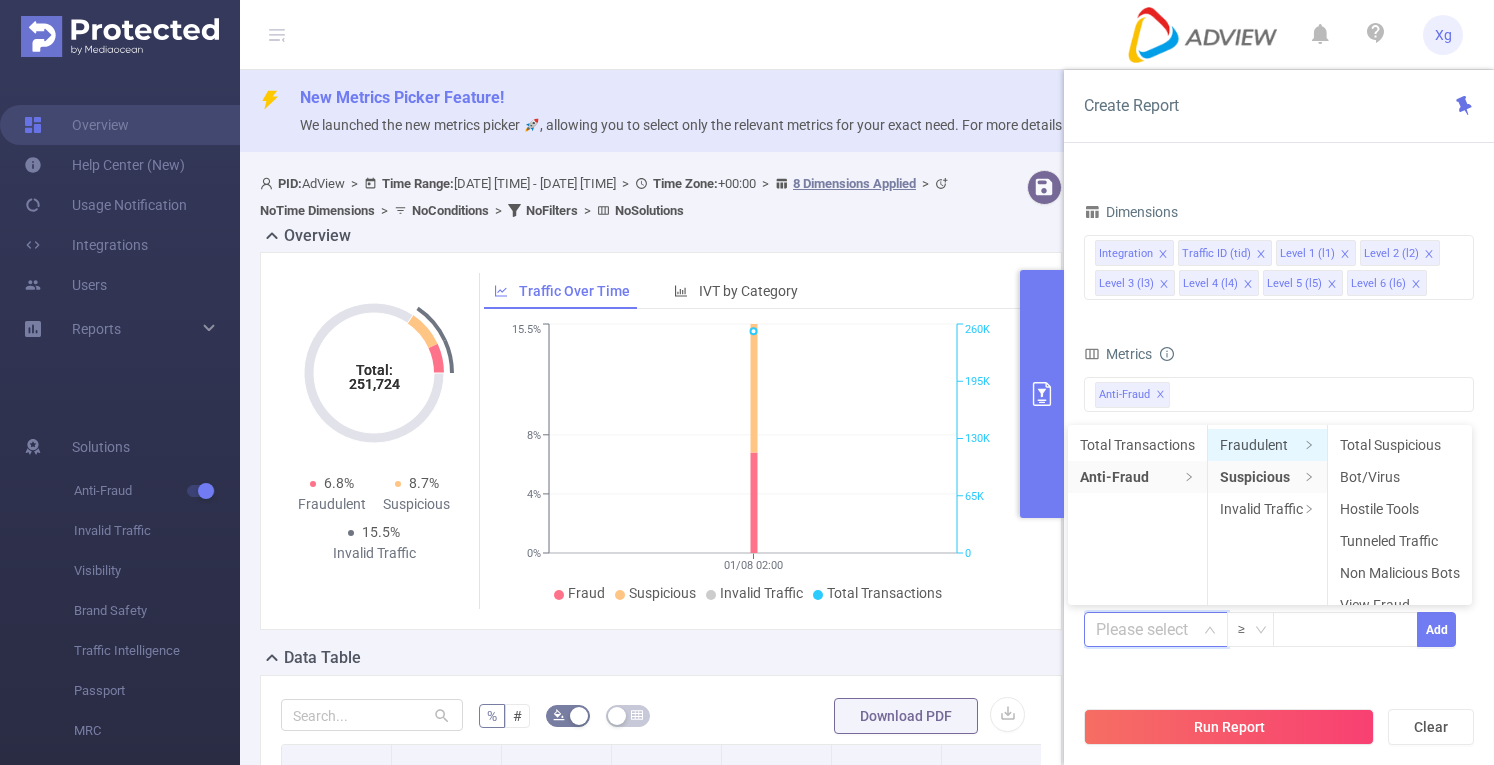 click on "Fraudulent" at bounding box center [1267, 445] 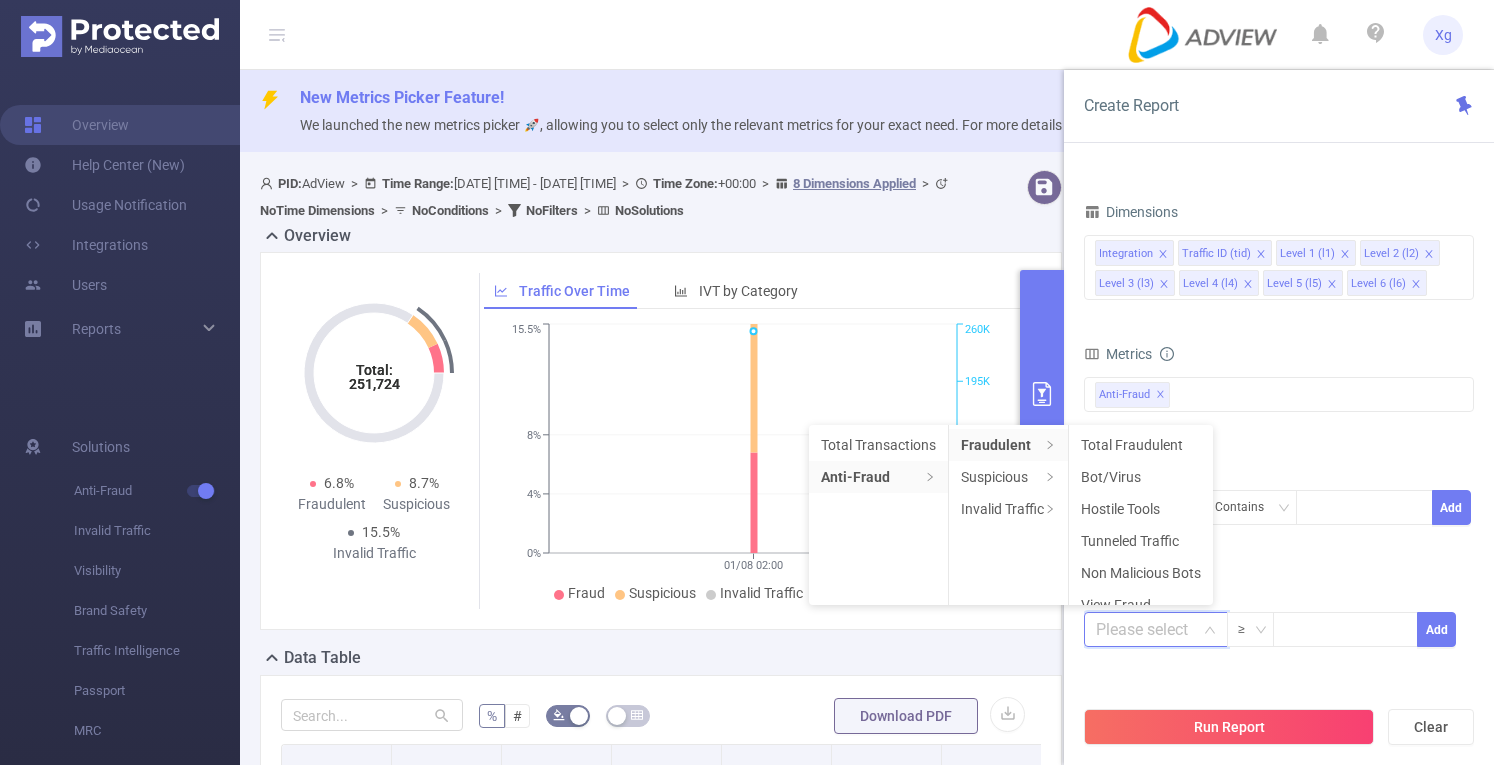 click on "Anti-Fraud" at bounding box center (878, 477) 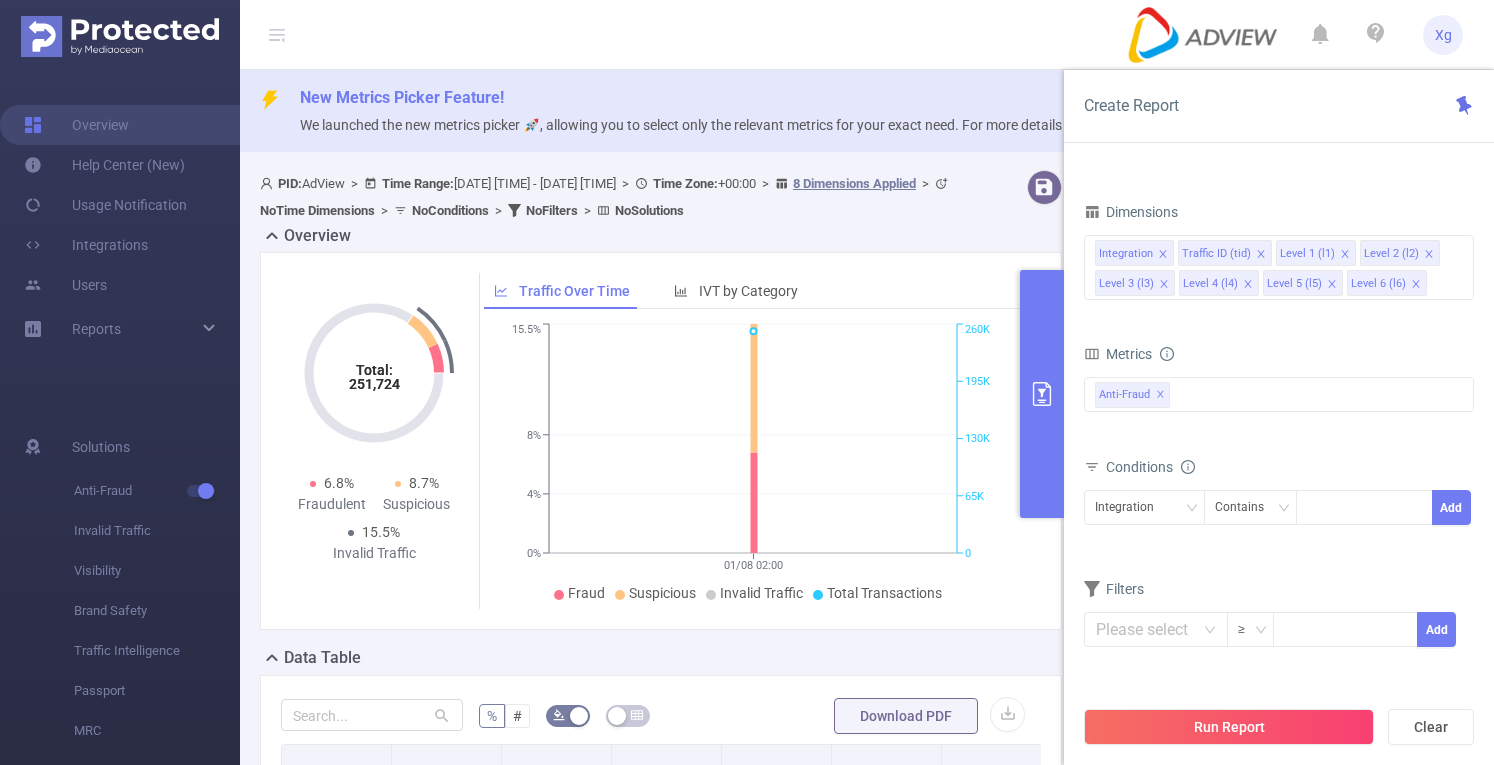 click on "≥ Add" at bounding box center (1279, 636) 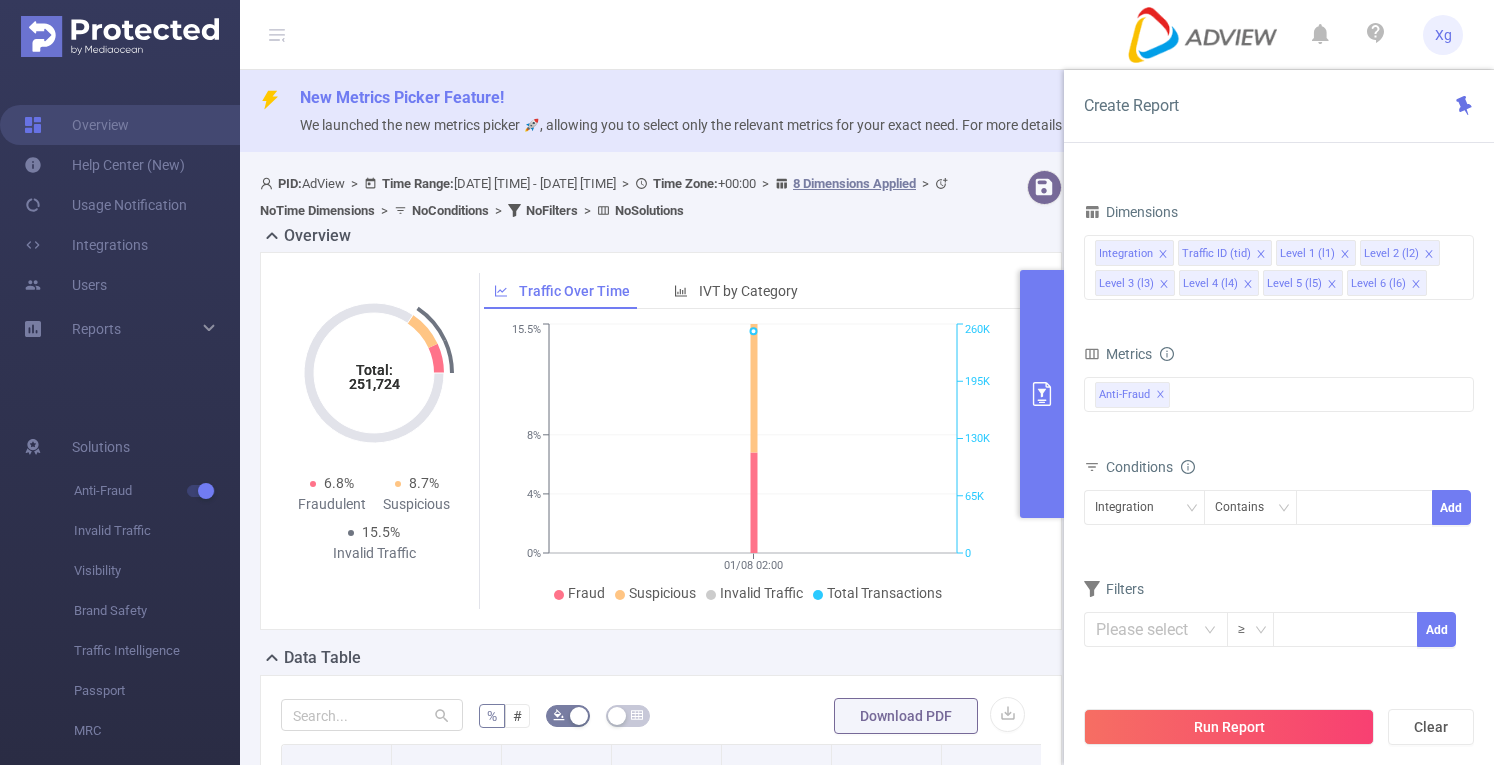 click at bounding box center [1042, 394] 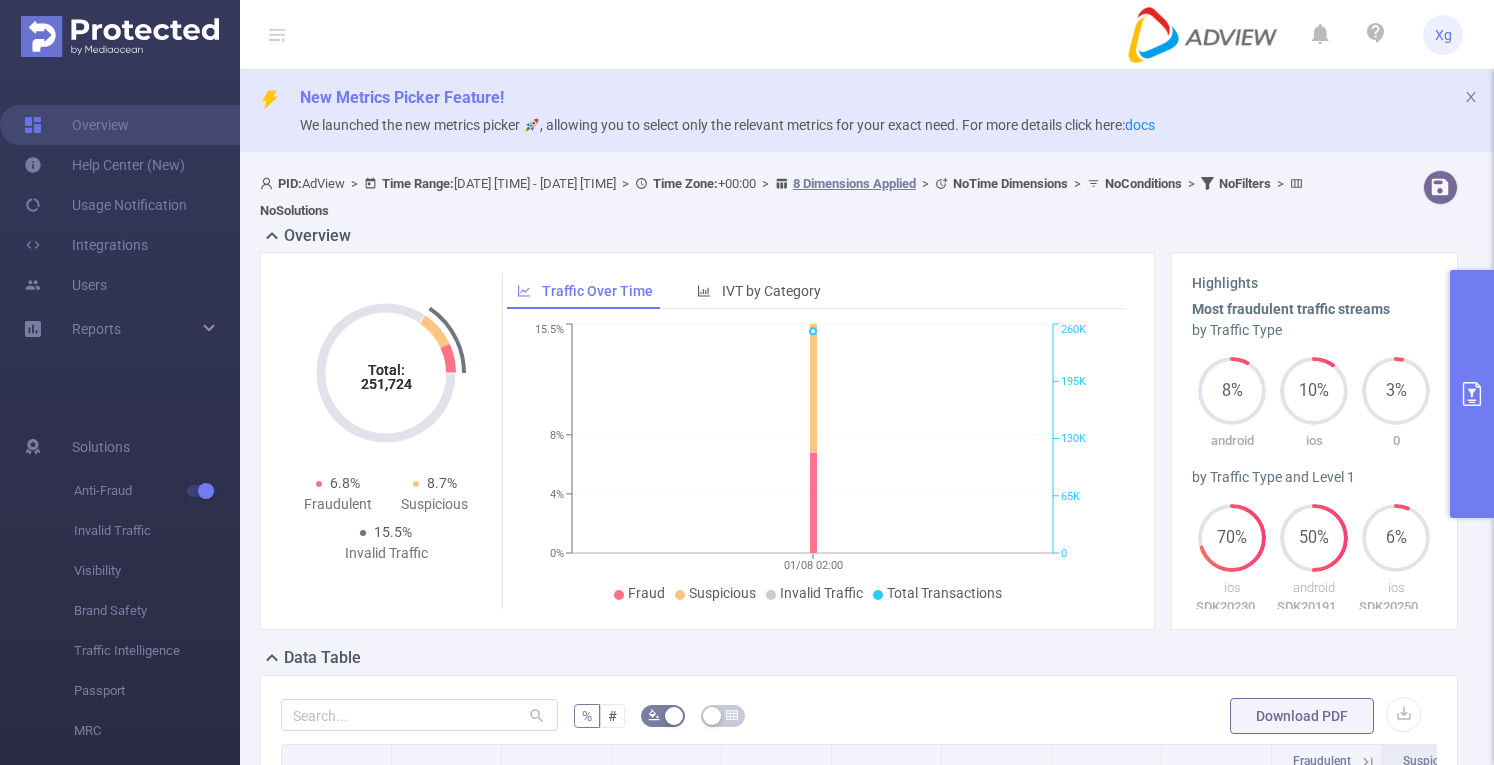 click at bounding box center [1472, 394] 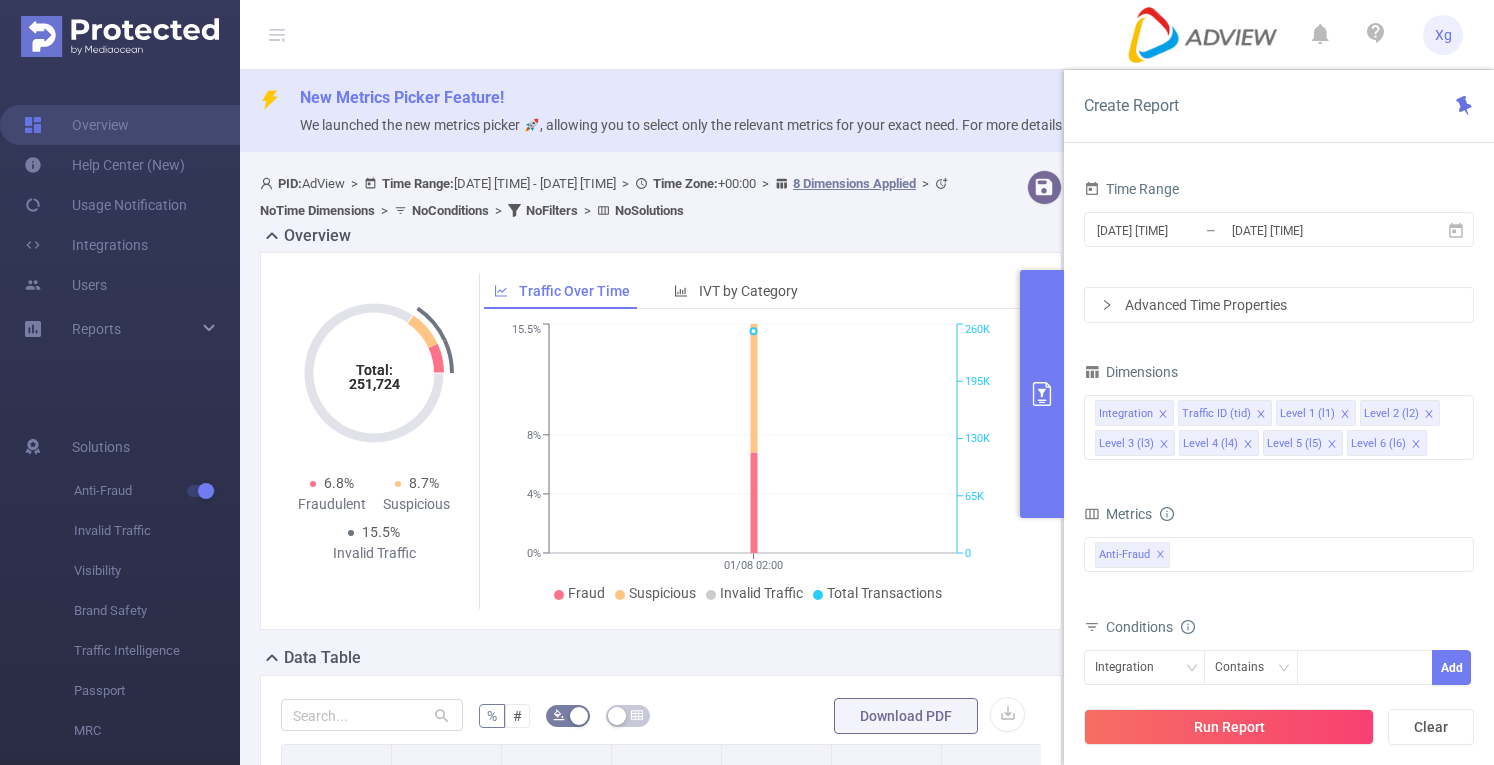 click on "Time Range" at bounding box center [1131, 189] 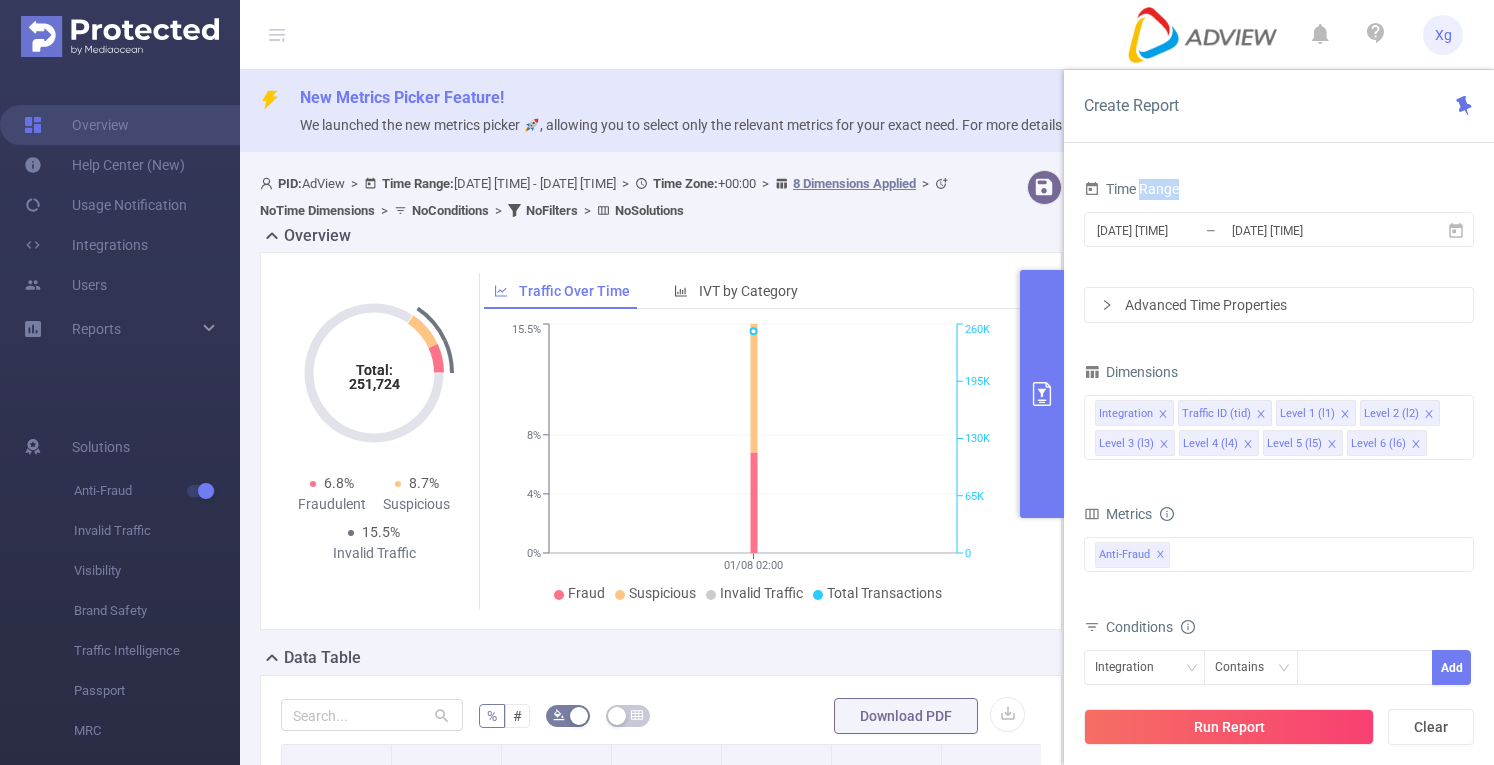 click on "Time Range" at bounding box center [1131, 189] 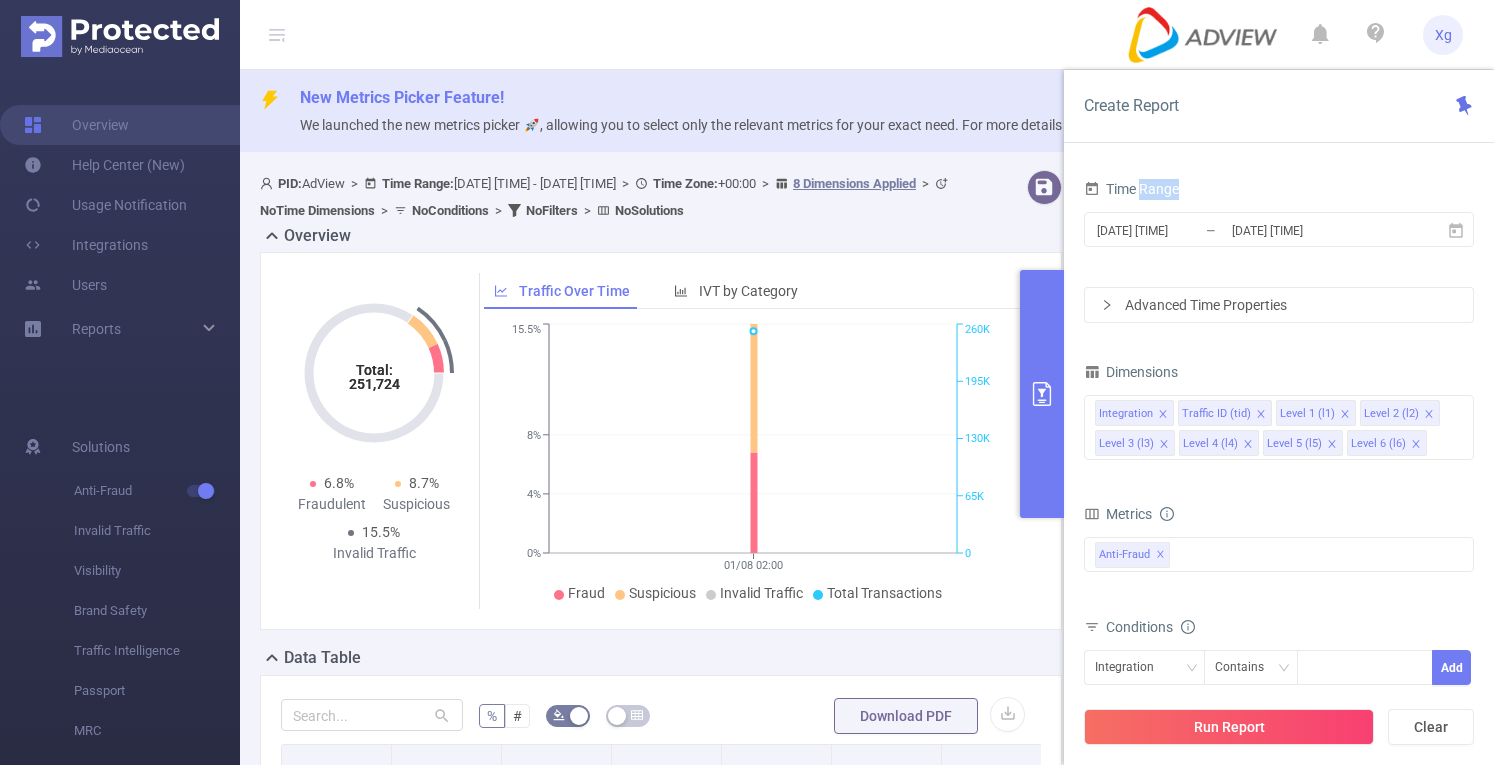 copy on "Range" 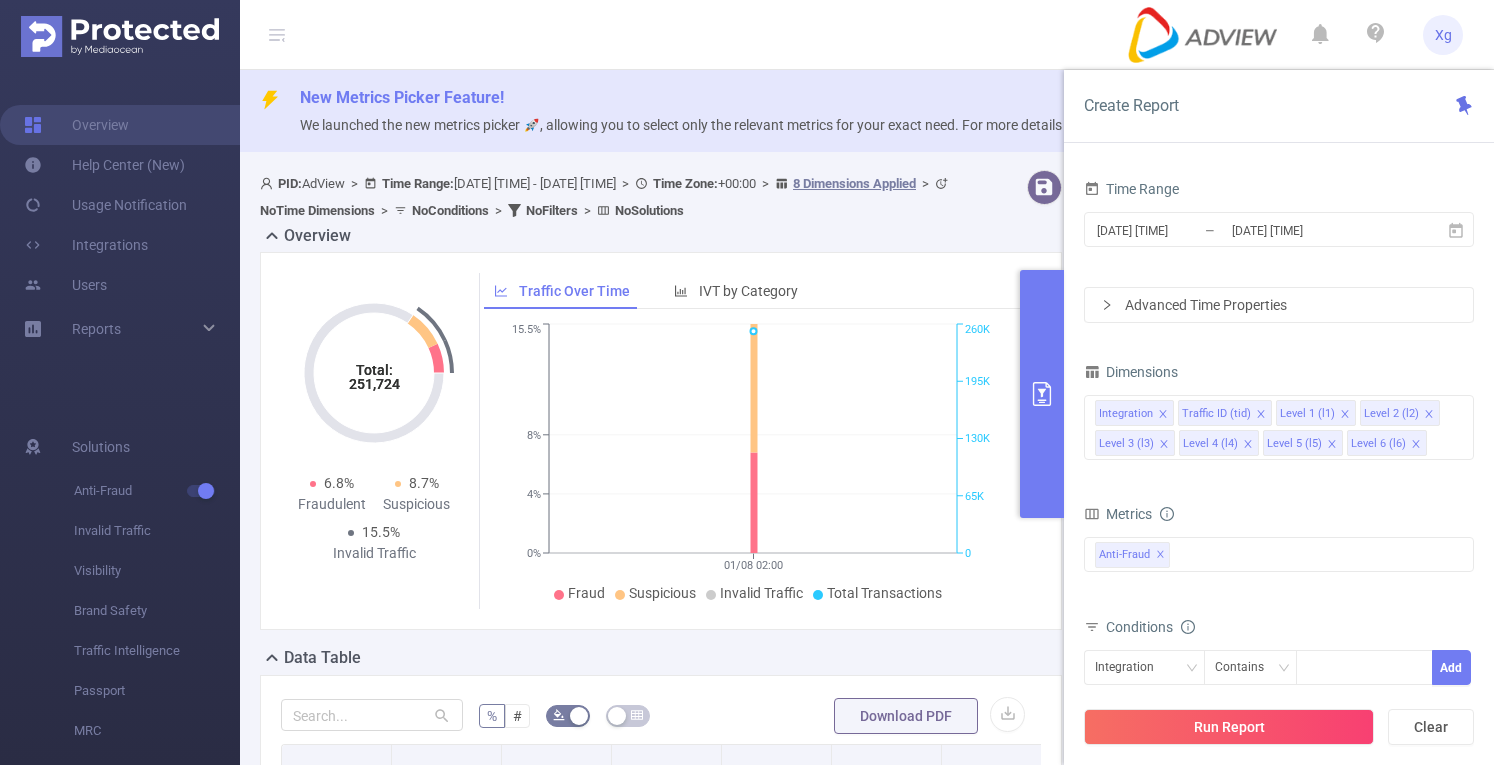 click on "Advanced Time Properties" at bounding box center (1279, 305) 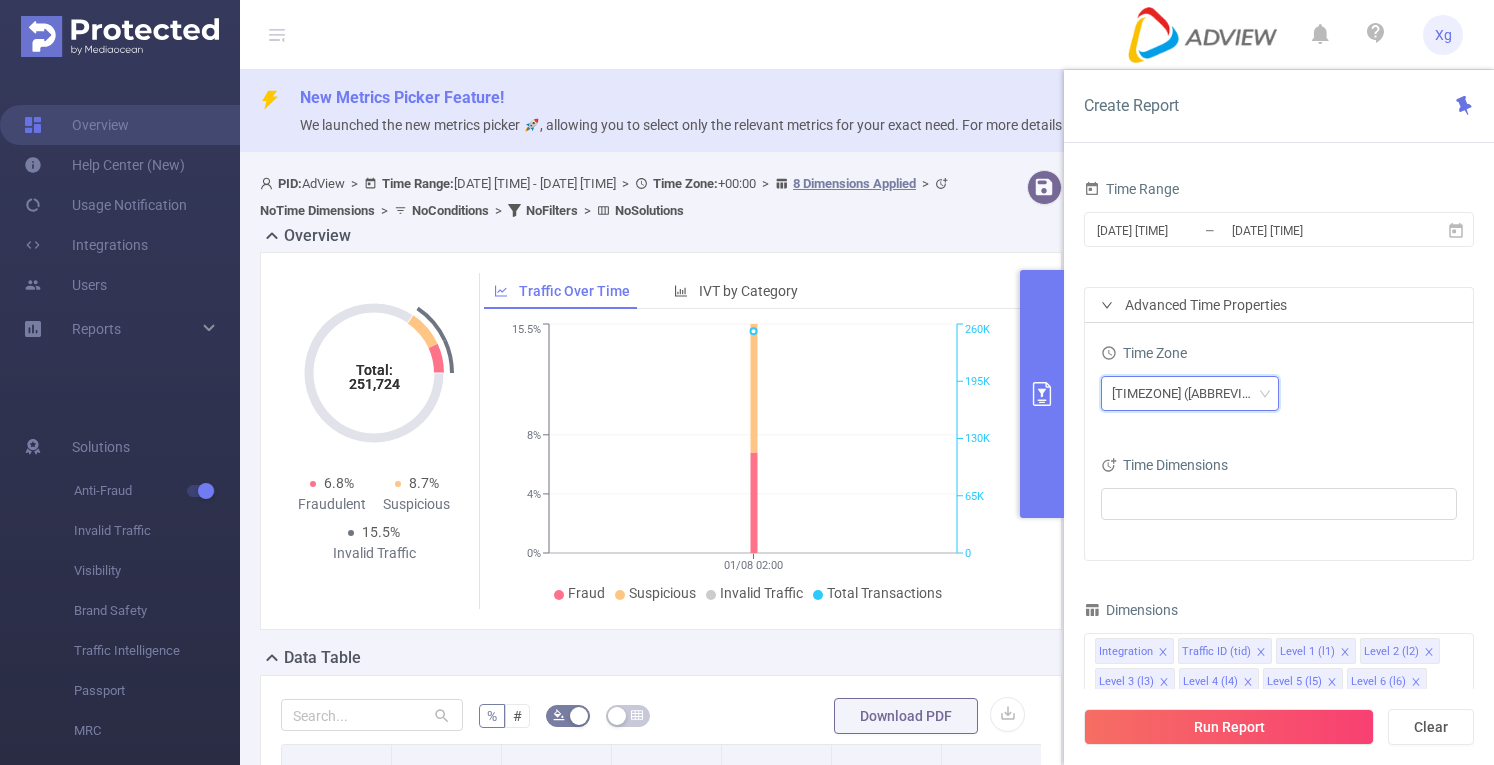 click on "[TIMEZONE] ([ABBREVIATION])" at bounding box center [1190, 393] 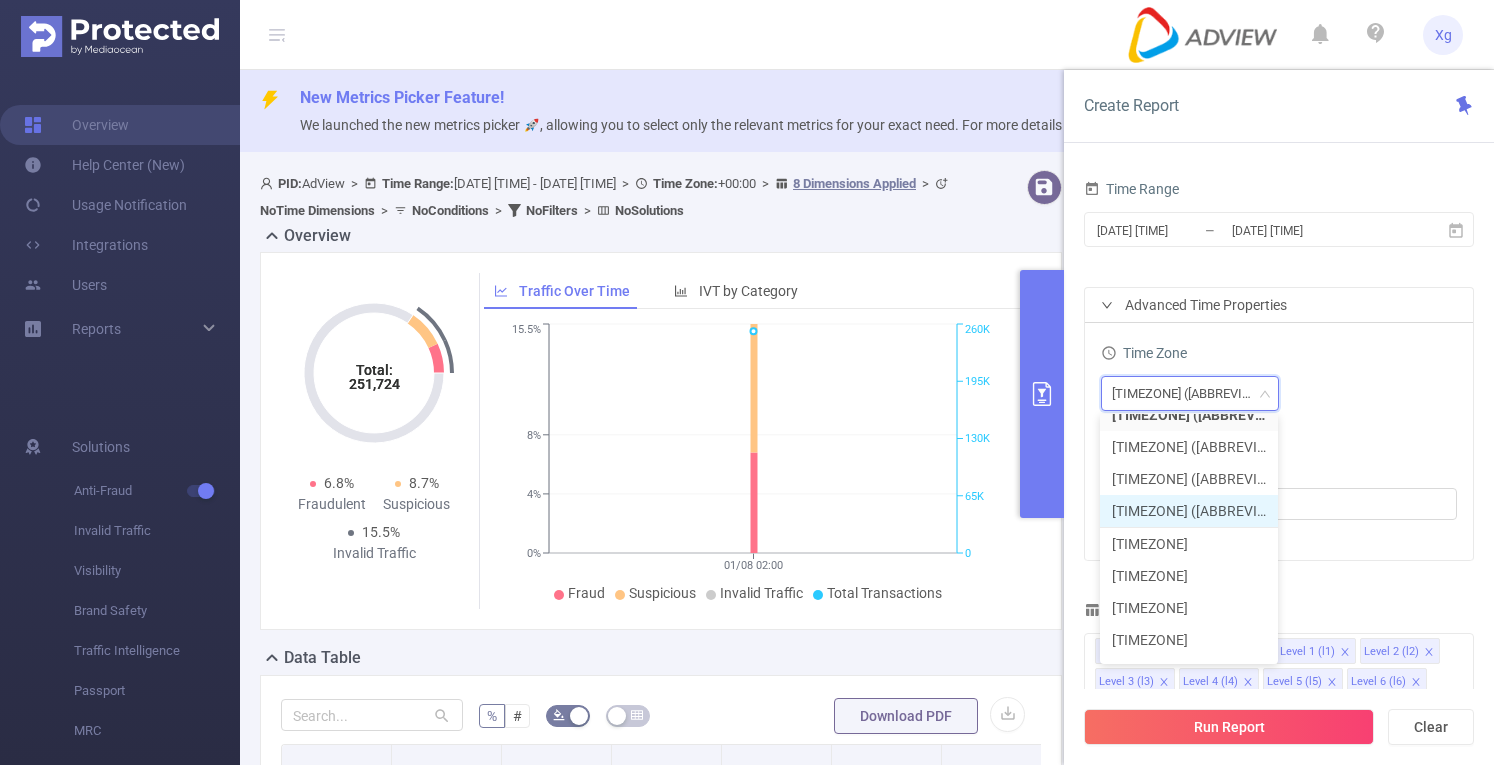 scroll, scrollTop: 0, scrollLeft: 0, axis: both 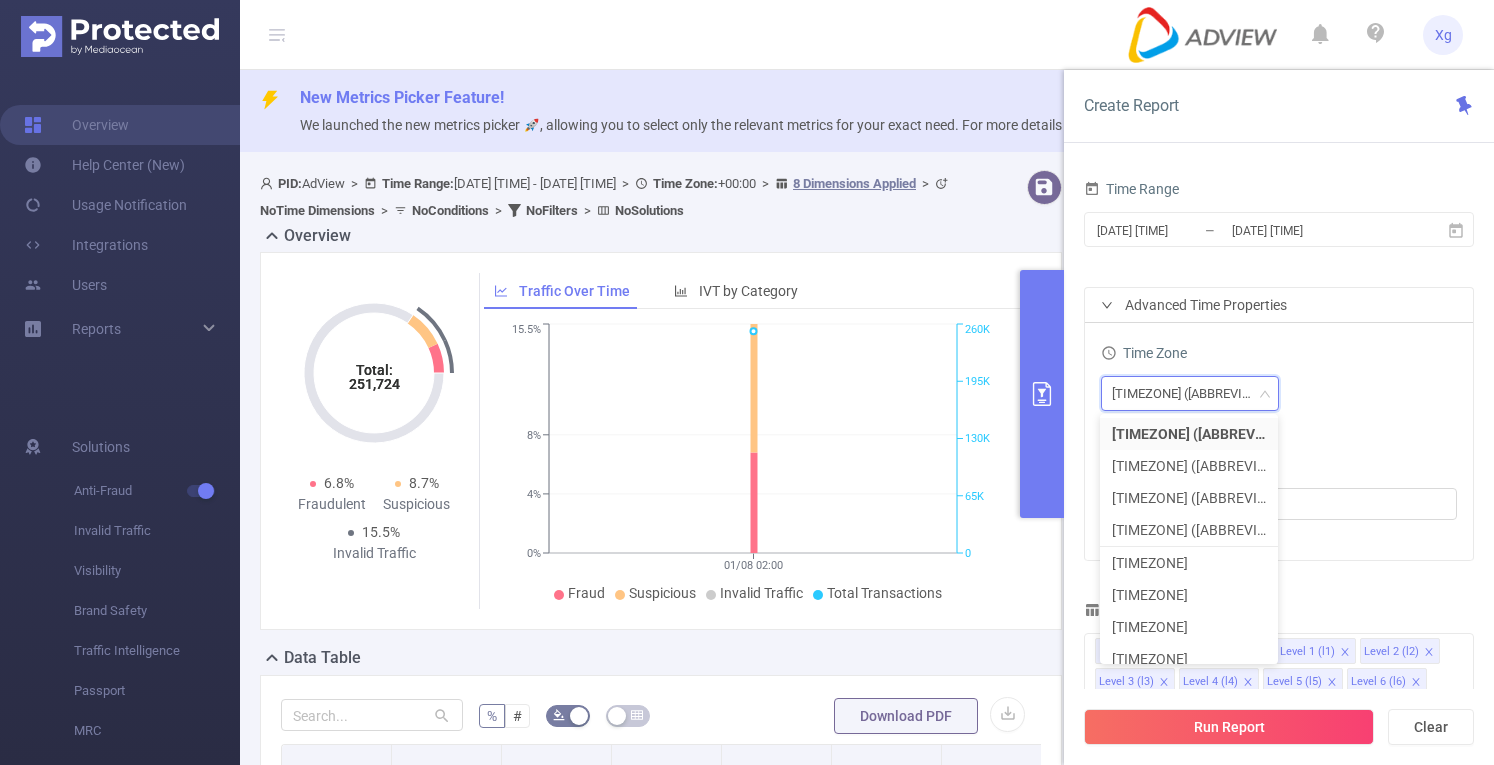 click on "[TIMEZONE] ([ABBREVIATION])" at bounding box center [1279, 393] 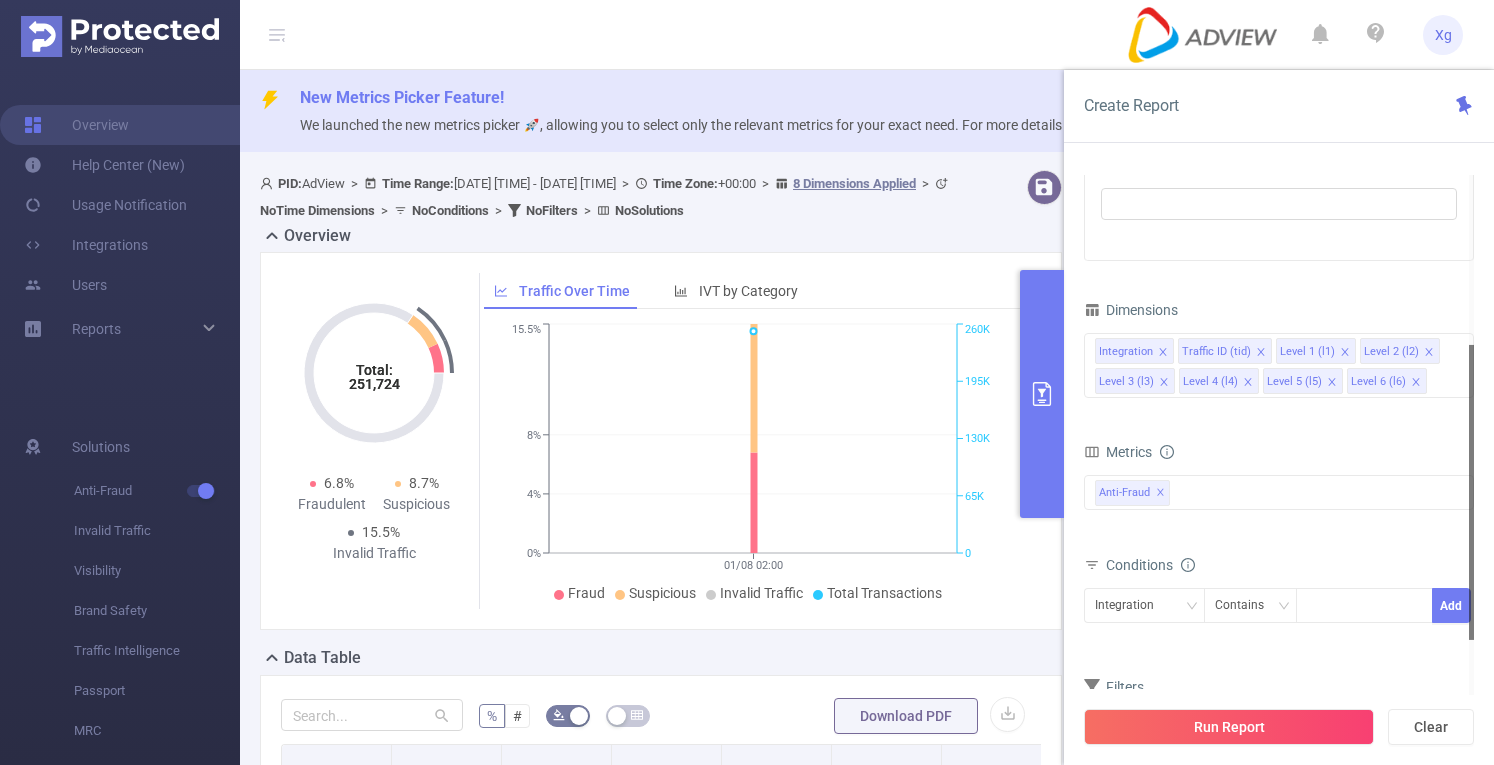 click on "Time Dimensions" at bounding box center [1279, 193] 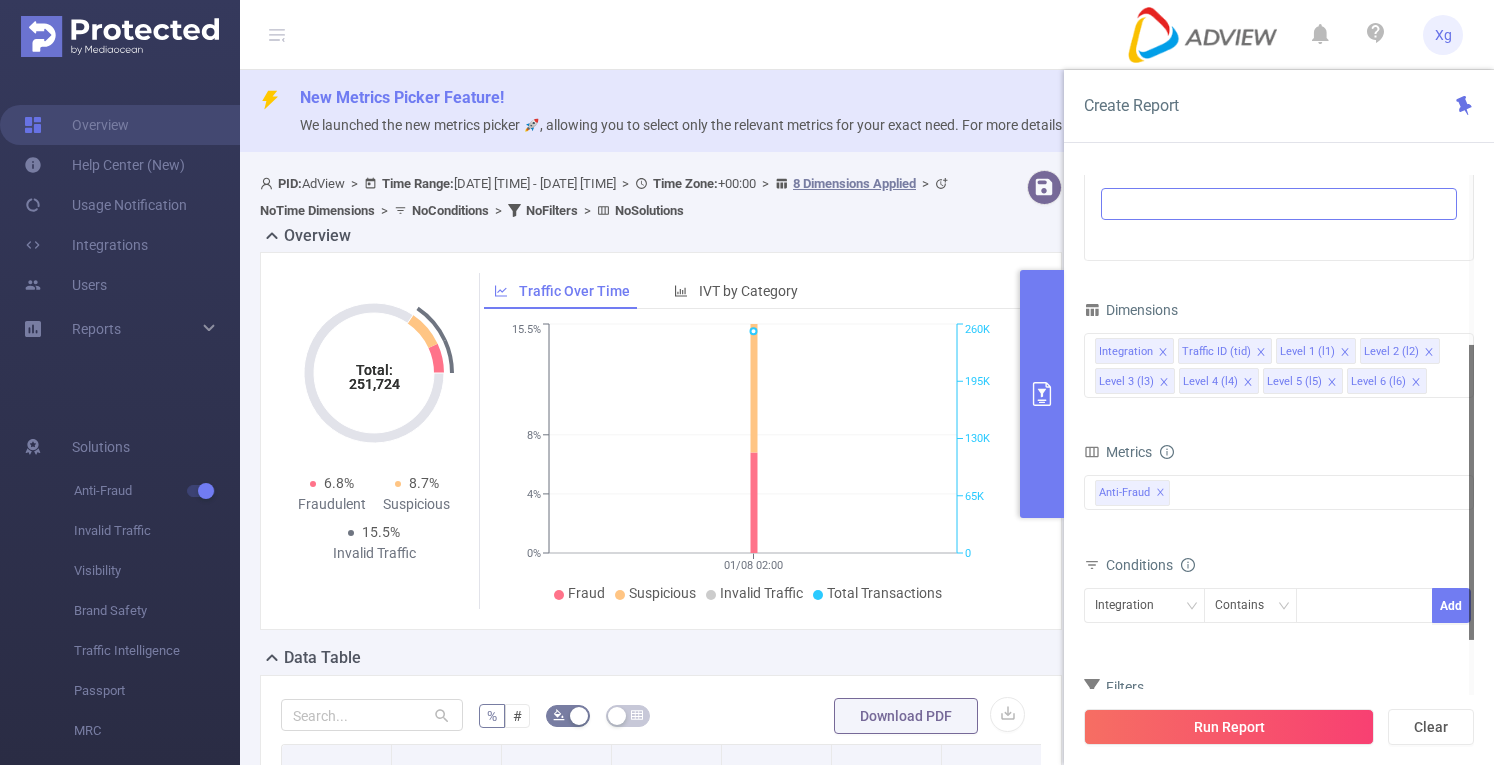 click at bounding box center [1271, 204] 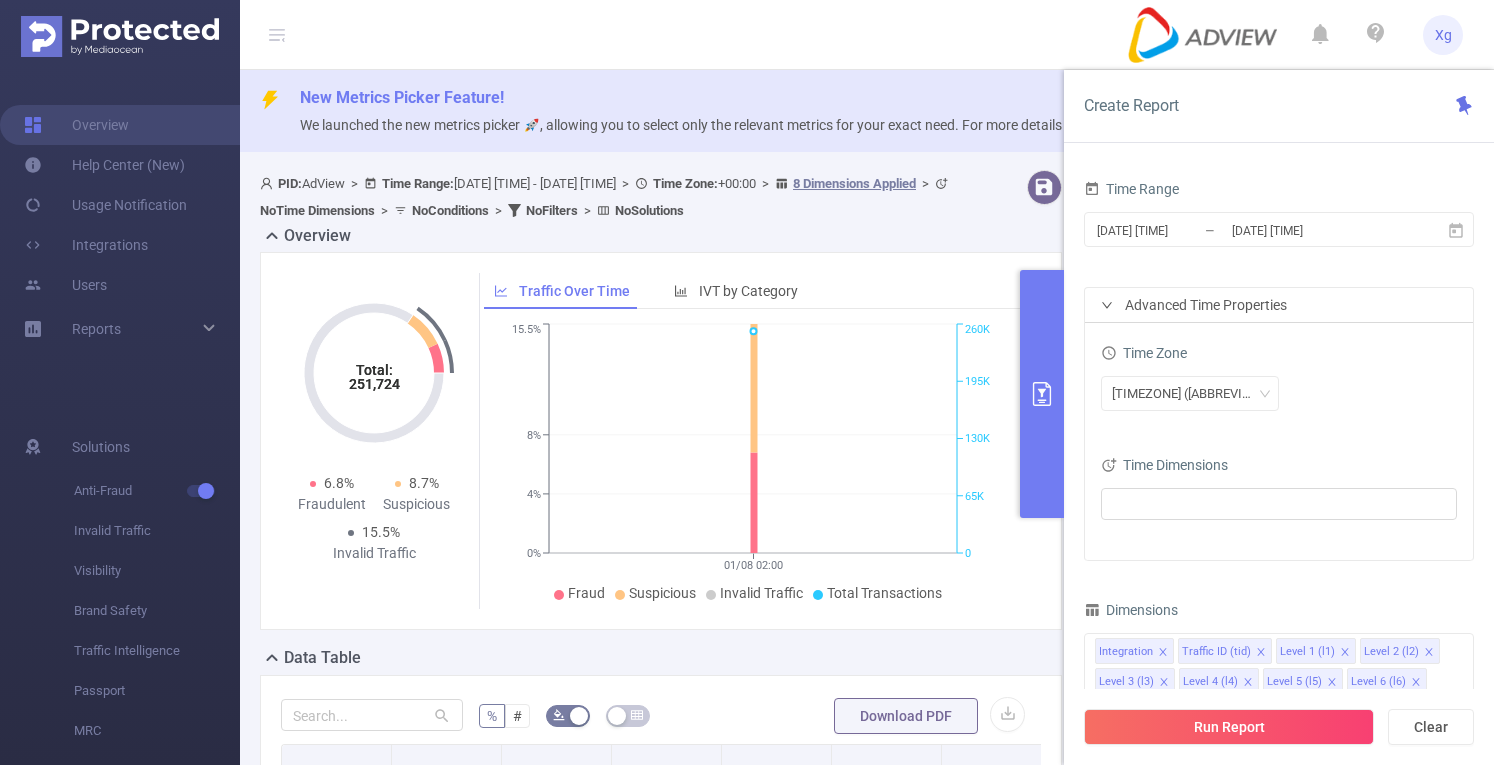 click on "Time Zone [TIMEZONE] ([ABBREVIATION])    Time Dimensions" at bounding box center [1279, 441] 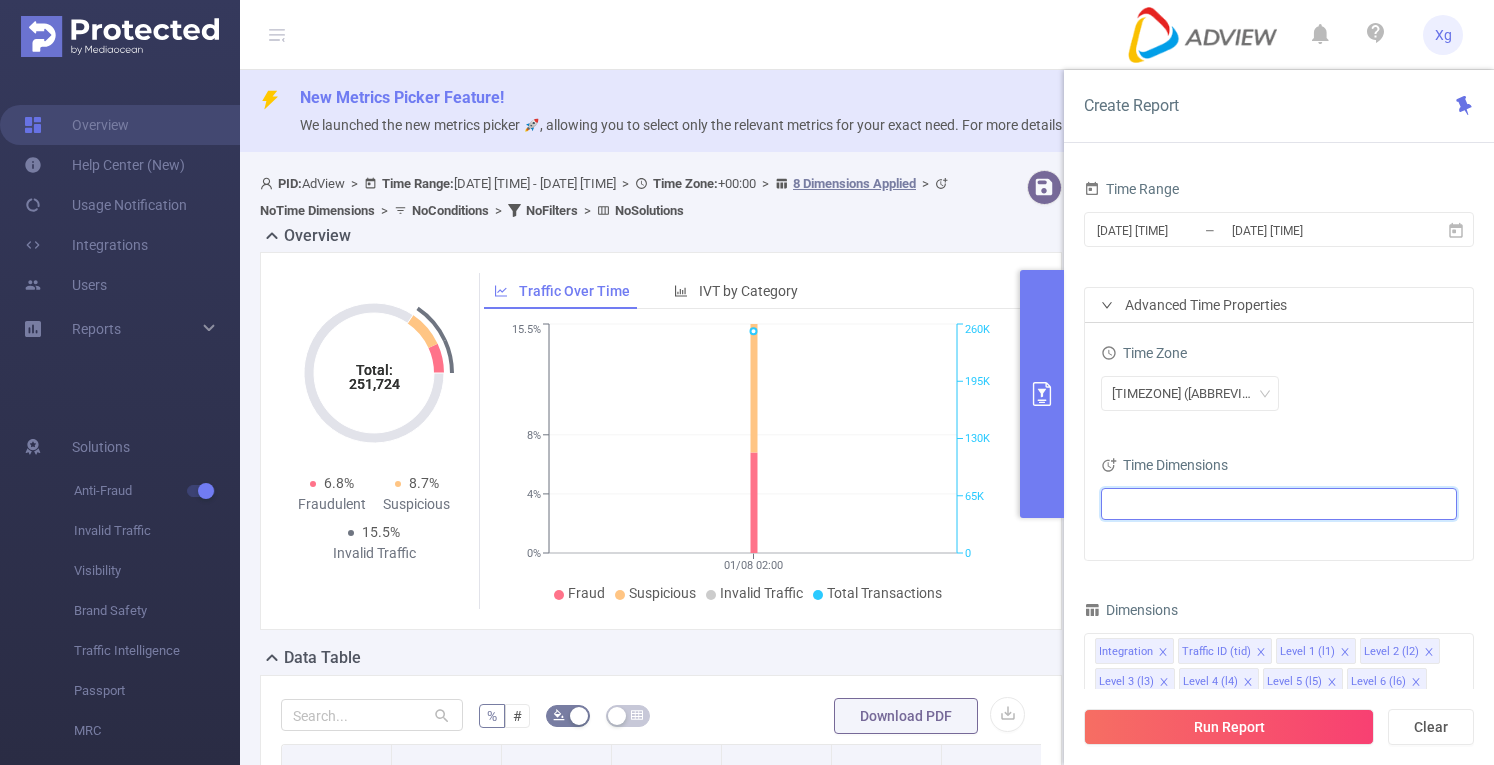 click at bounding box center [1271, 504] 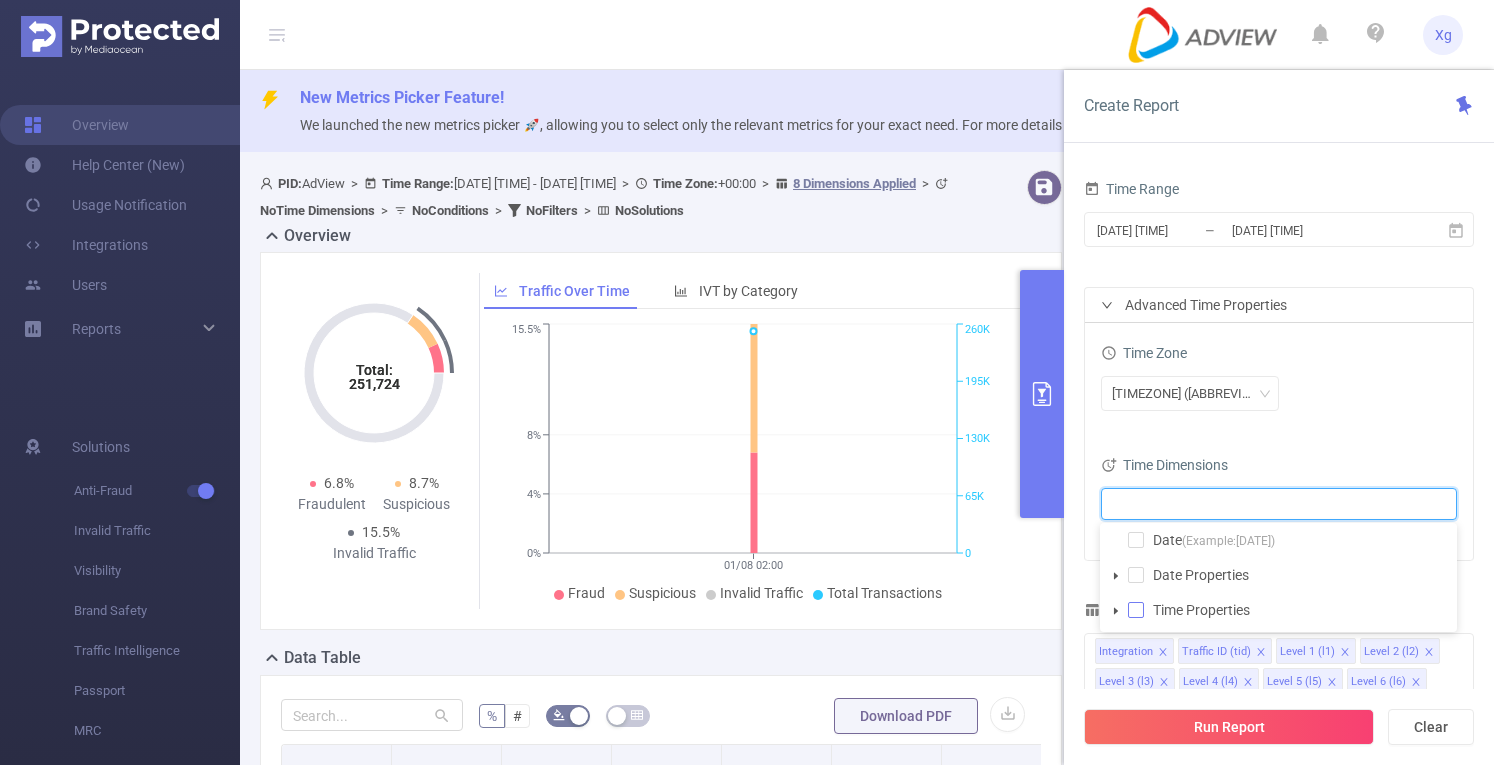 click at bounding box center (1136, 610) 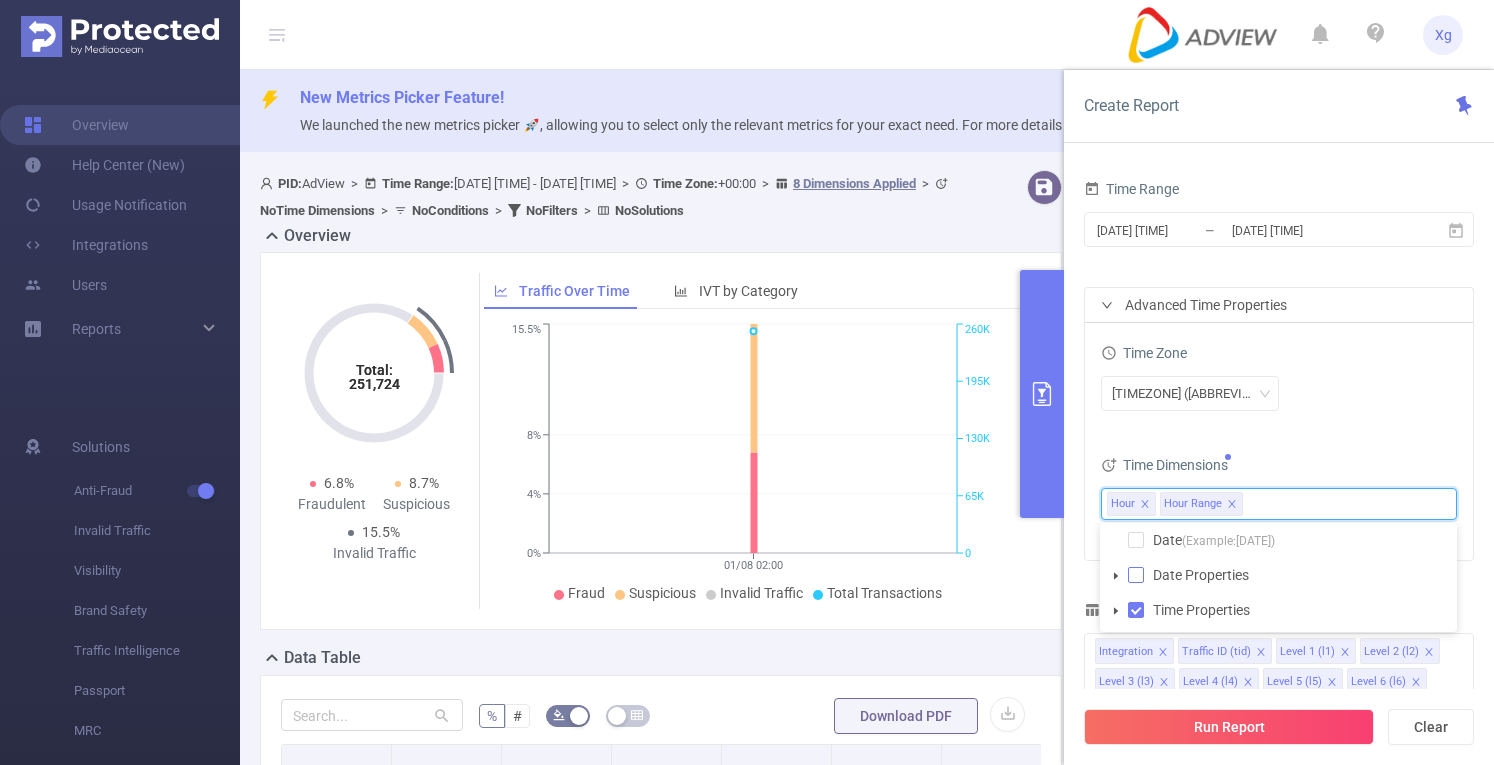 click at bounding box center (1136, 575) 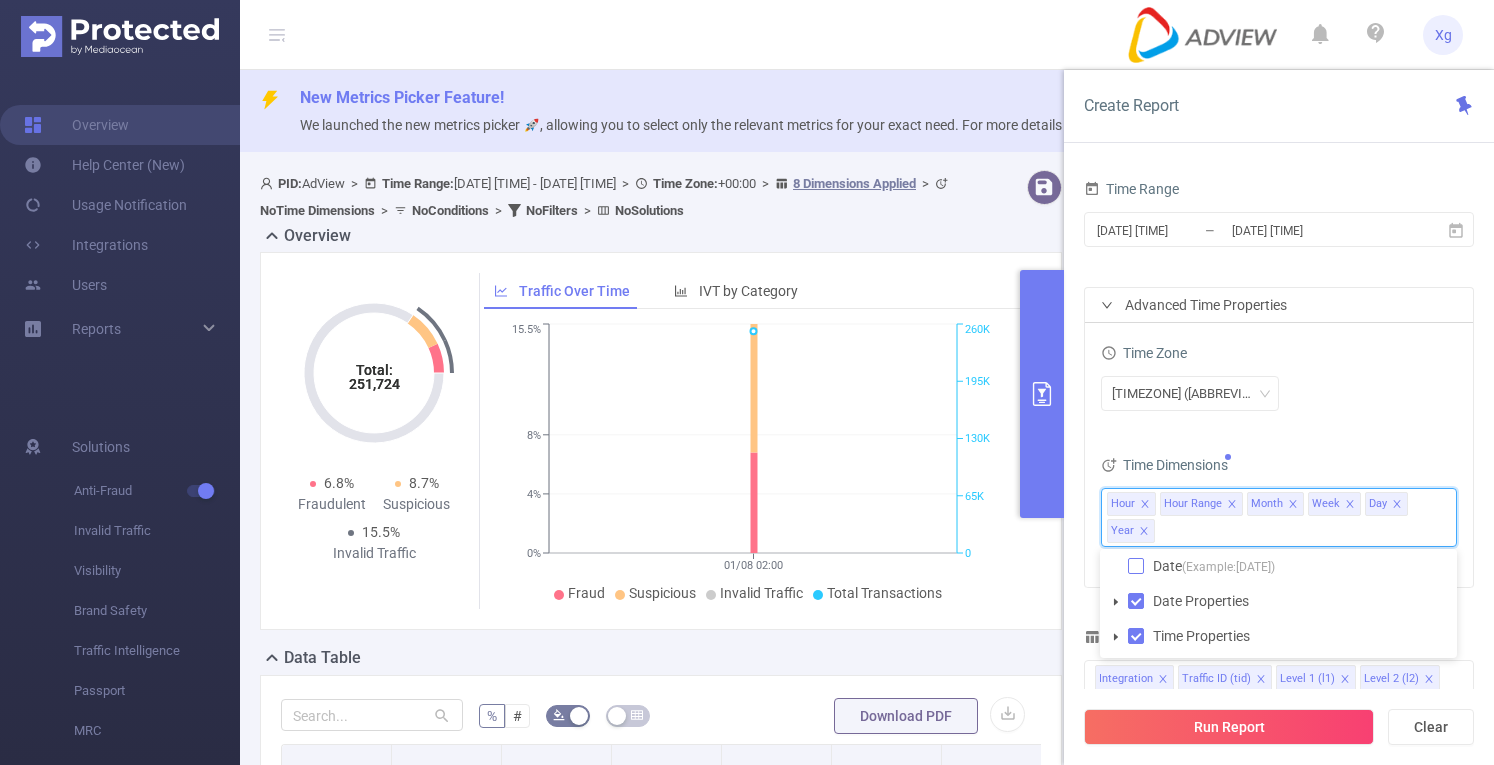 click at bounding box center [1136, 566] 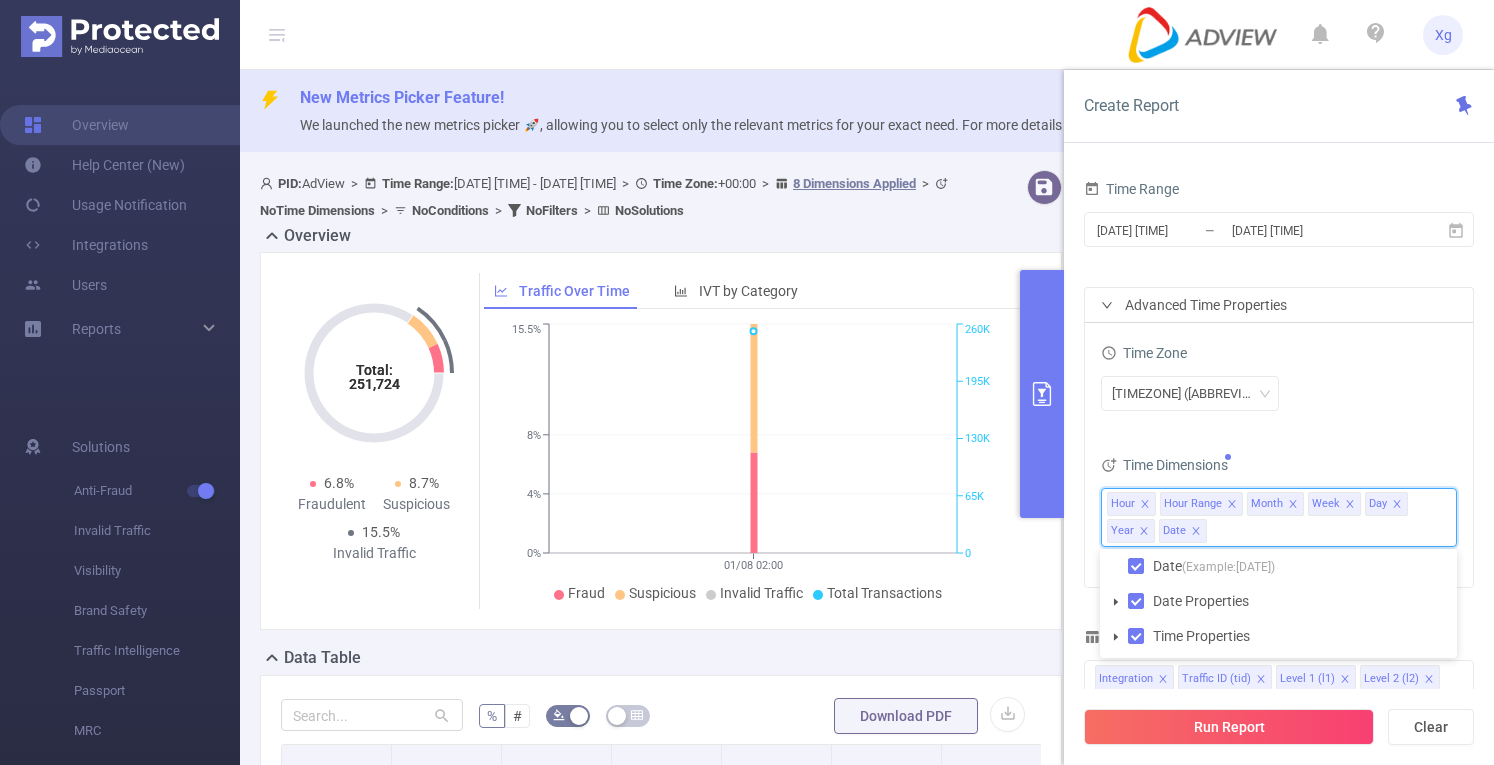 click on "Total: 251,724 Total: 251,724 6.8% Fraudulent 8.7% Suspicious 15.5% Invalid Traffic       Traffic Over Time           IVT by Category     [DATE] [TIME] 0% 4% 8% 15.5% 0 65K 130K 195K 260K Fraud Suspicious Invalid Traffic Total Transactions [DATE] [TIME]" at bounding box center (661, 441) 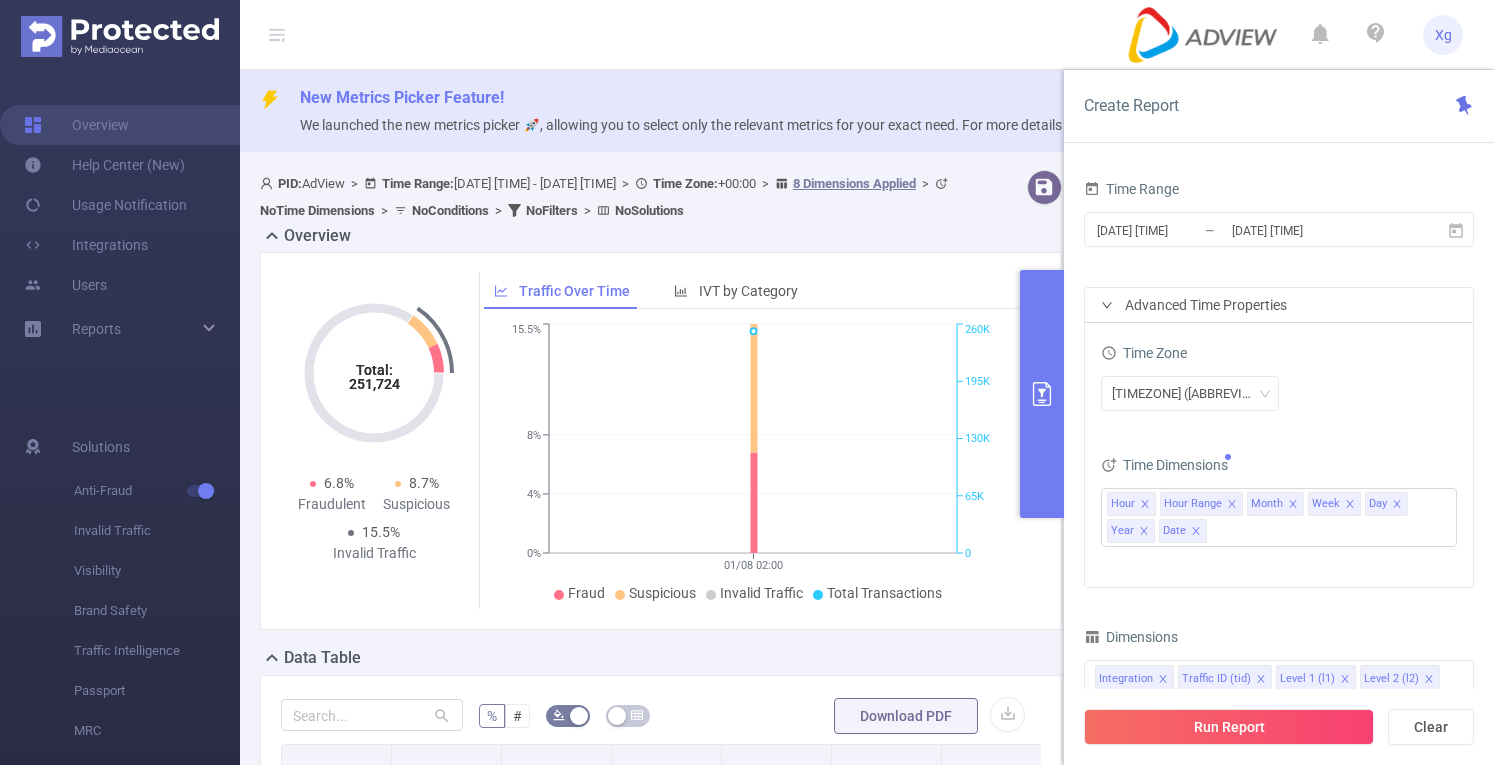click on "Total: 251,724 Total: 251,724 6.8% Fraudulent 8.7% Suspicious 15.5% Invalid Traffic       Traffic Over Time           IVT by Category     [DATE] [TIME] 0% 4% 8% 15.5% 0 65K 130K 195K 260K Fraud Suspicious Invalid Traffic Total Transactions [DATE] [TIME]" at bounding box center (661, 441) 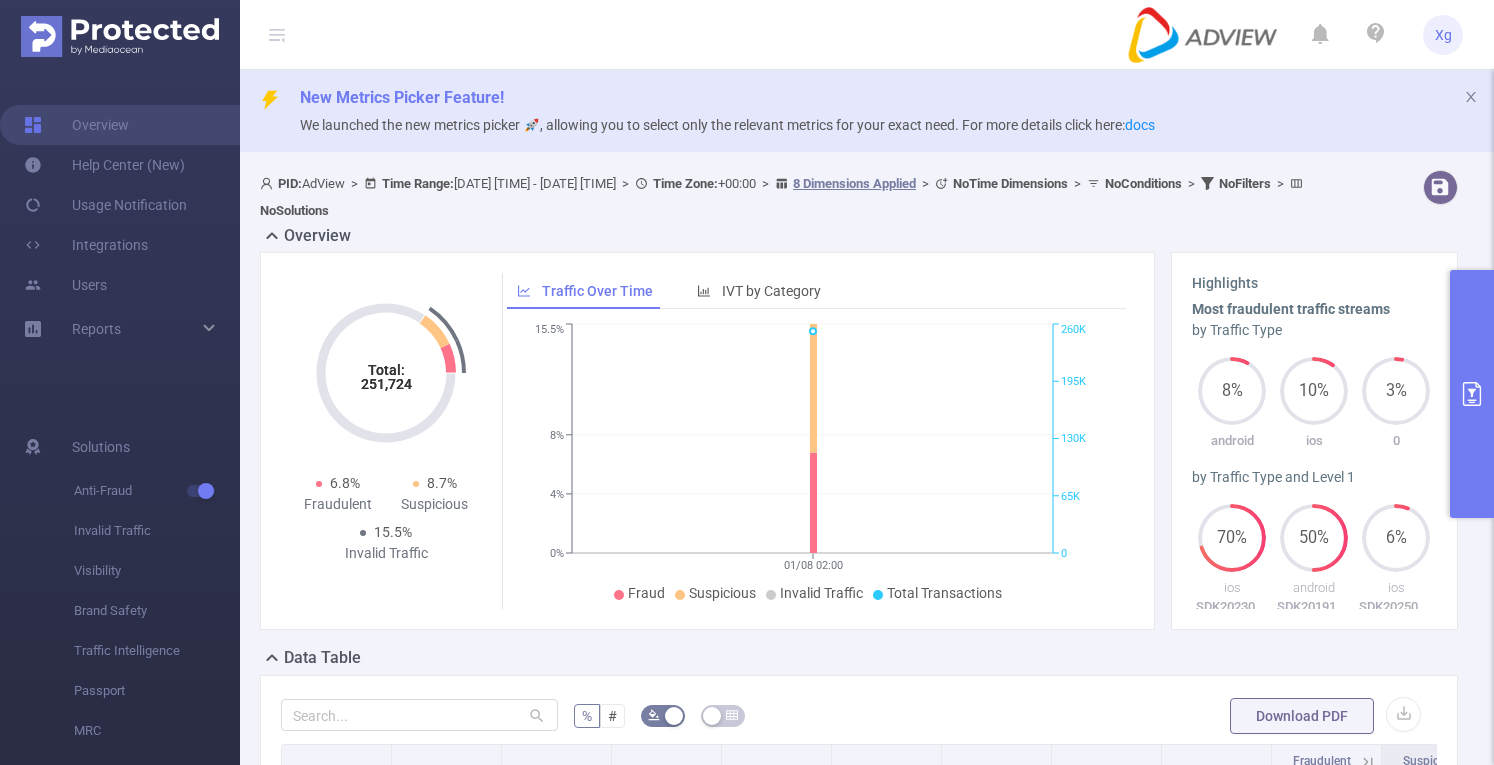 click at bounding box center (1472, 394) 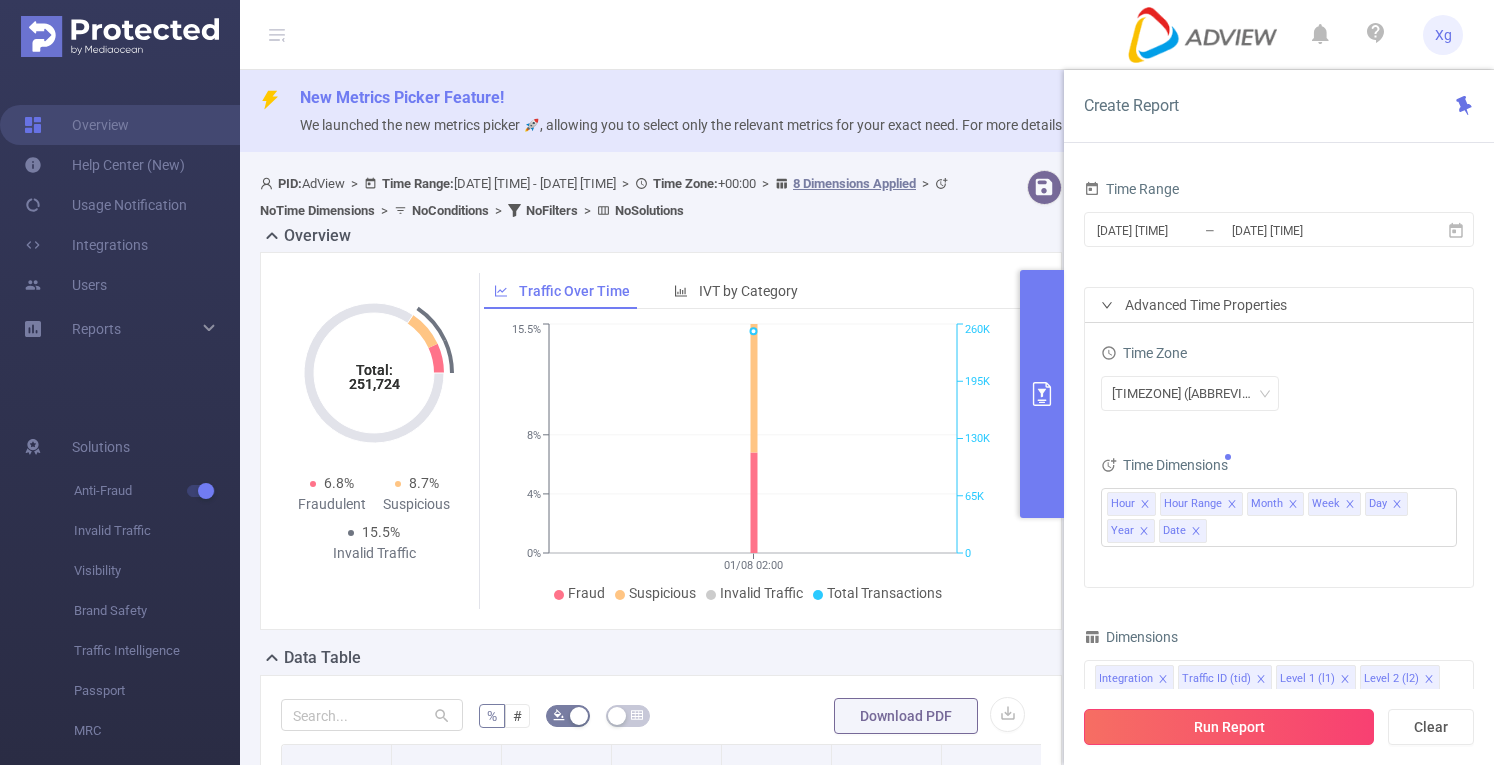 click on "Run Report" at bounding box center [1229, 727] 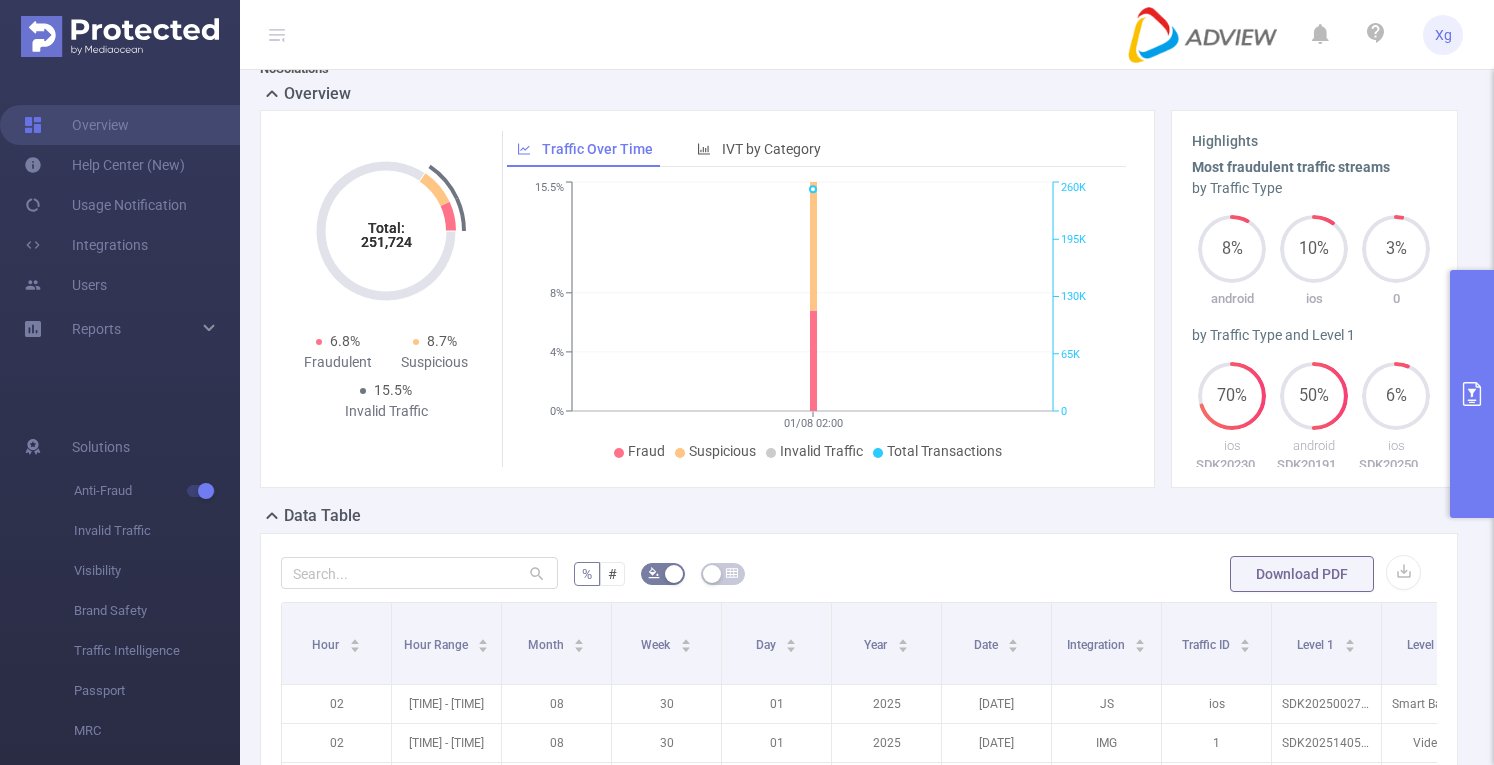 scroll, scrollTop: 0, scrollLeft: 0, axis: both 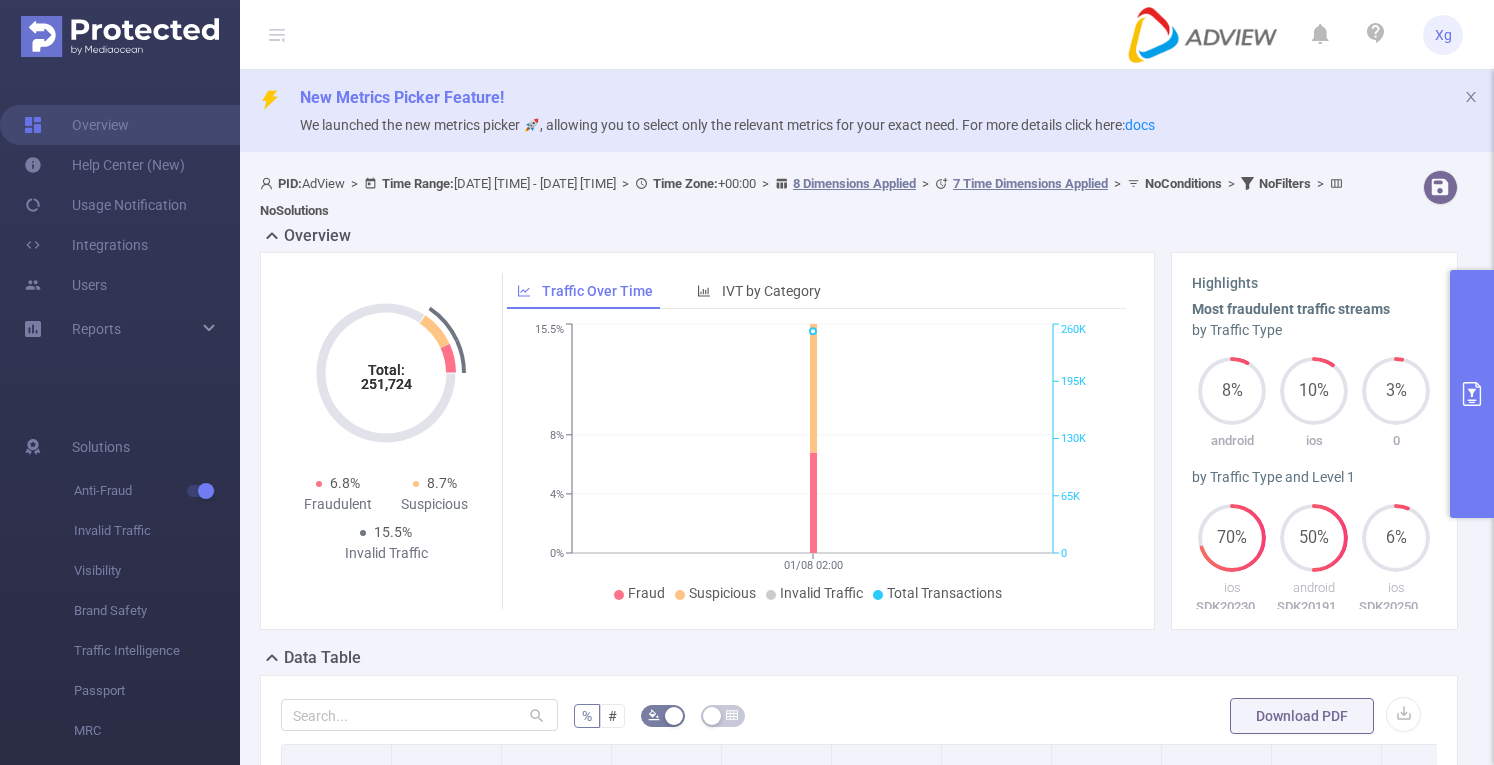 click 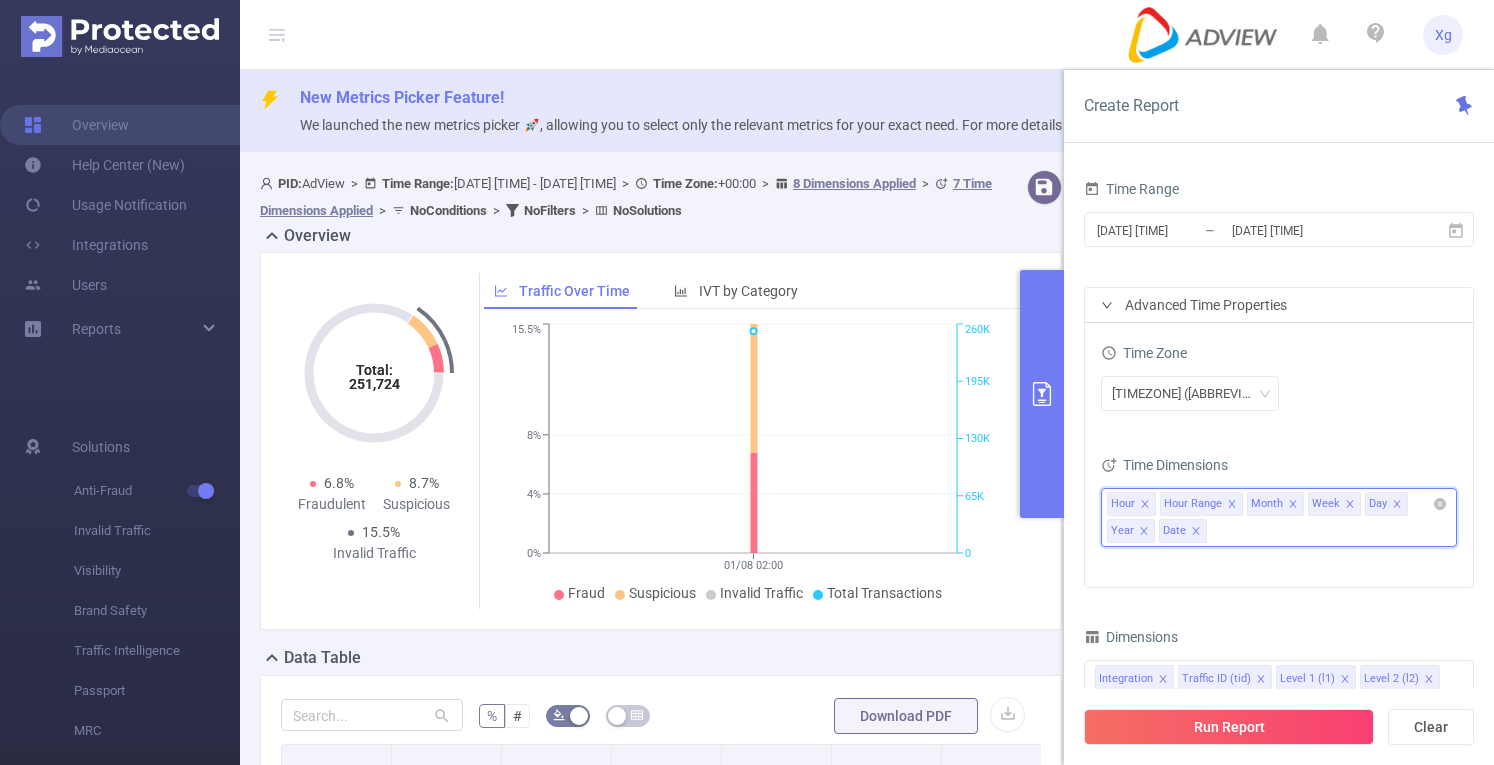 click on "Hour Hour Range Month Week Day Year Date" at bounding box center [1279, 517] 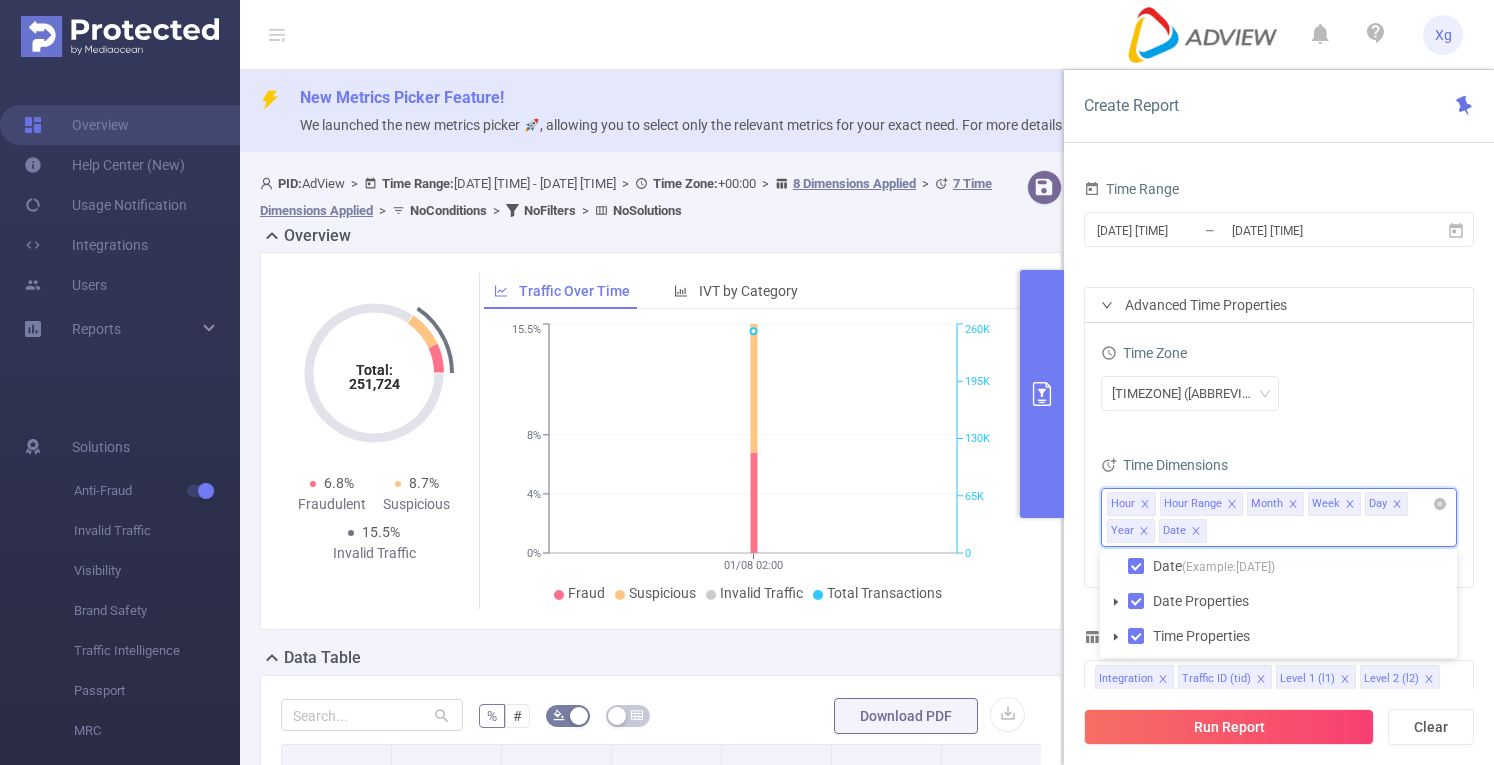 click 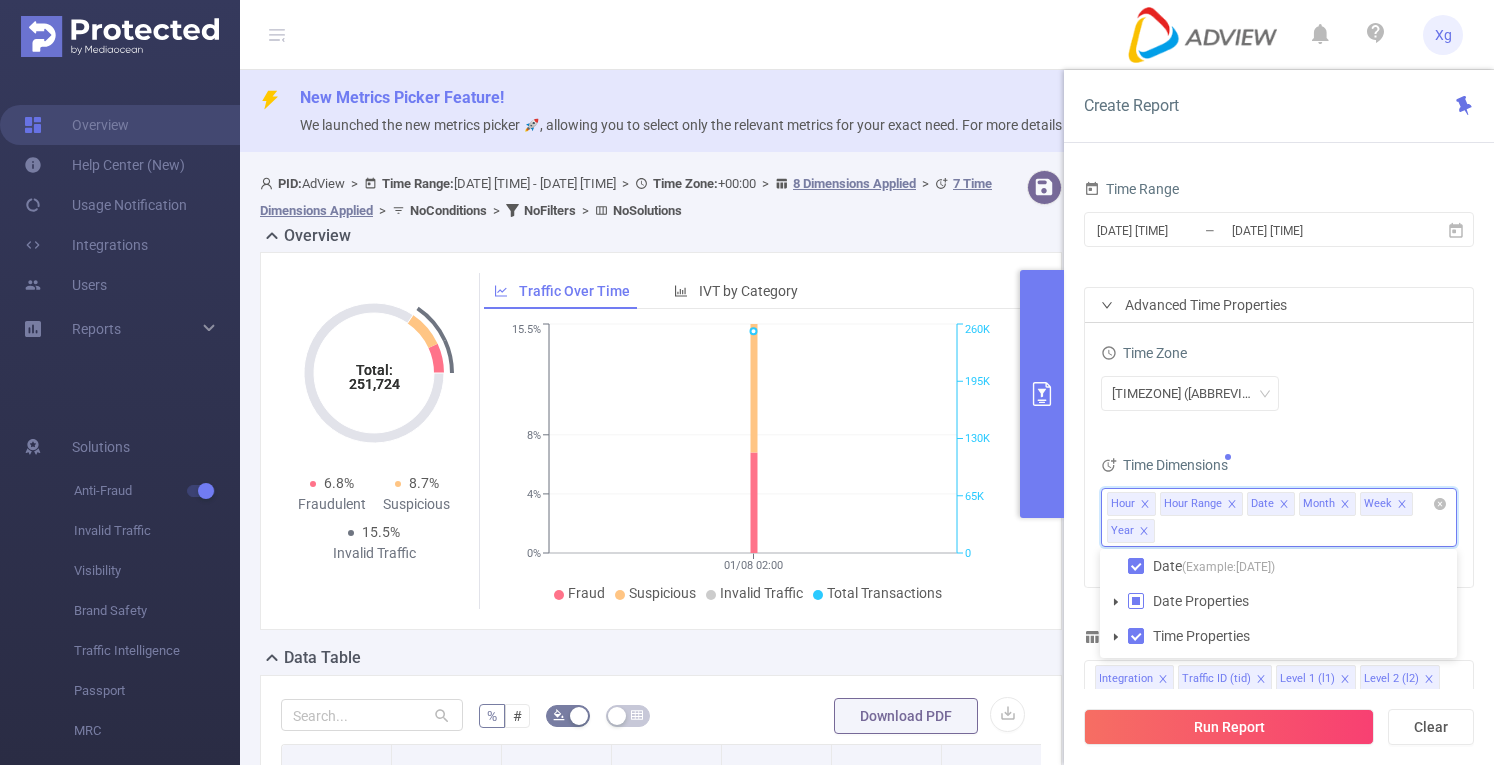 click 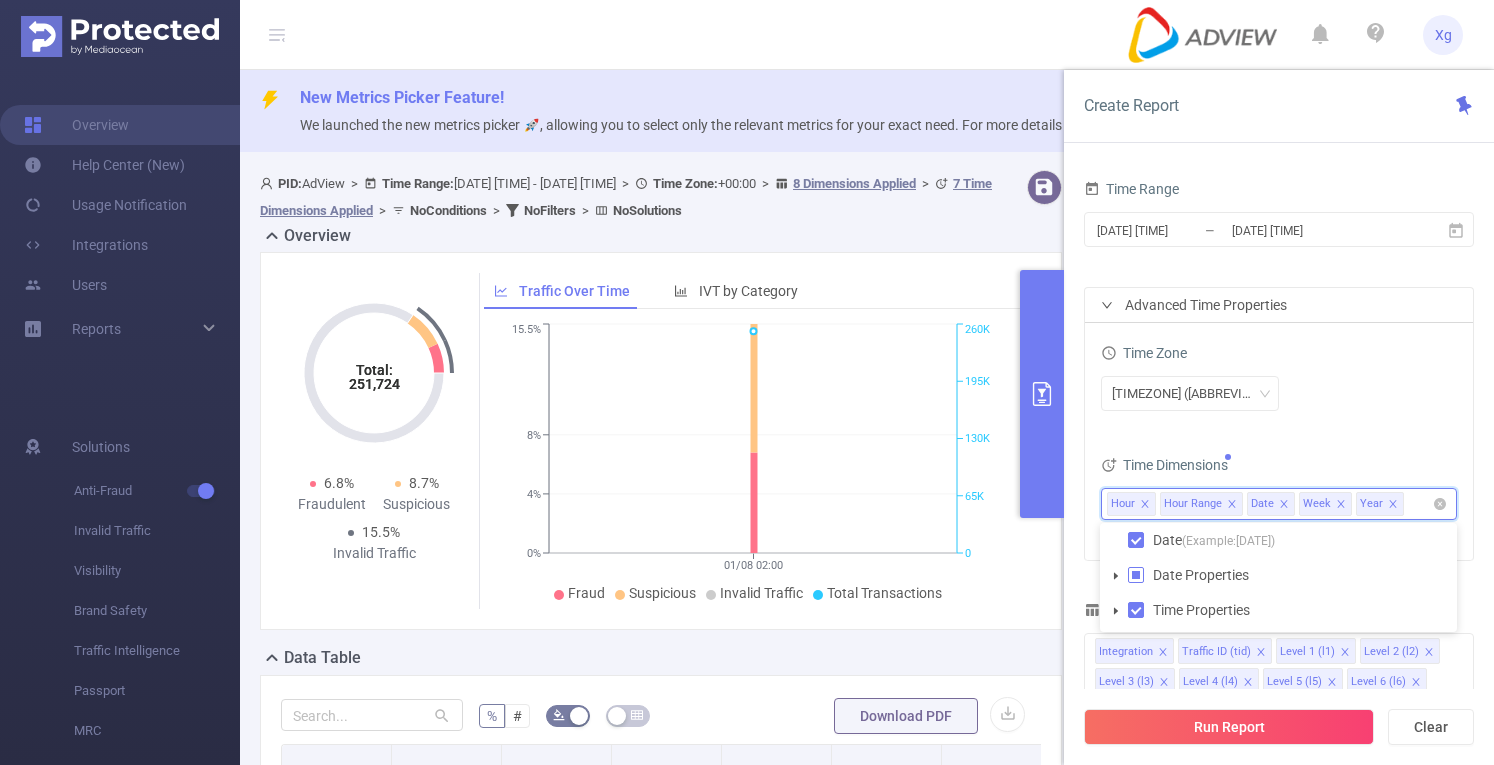 click 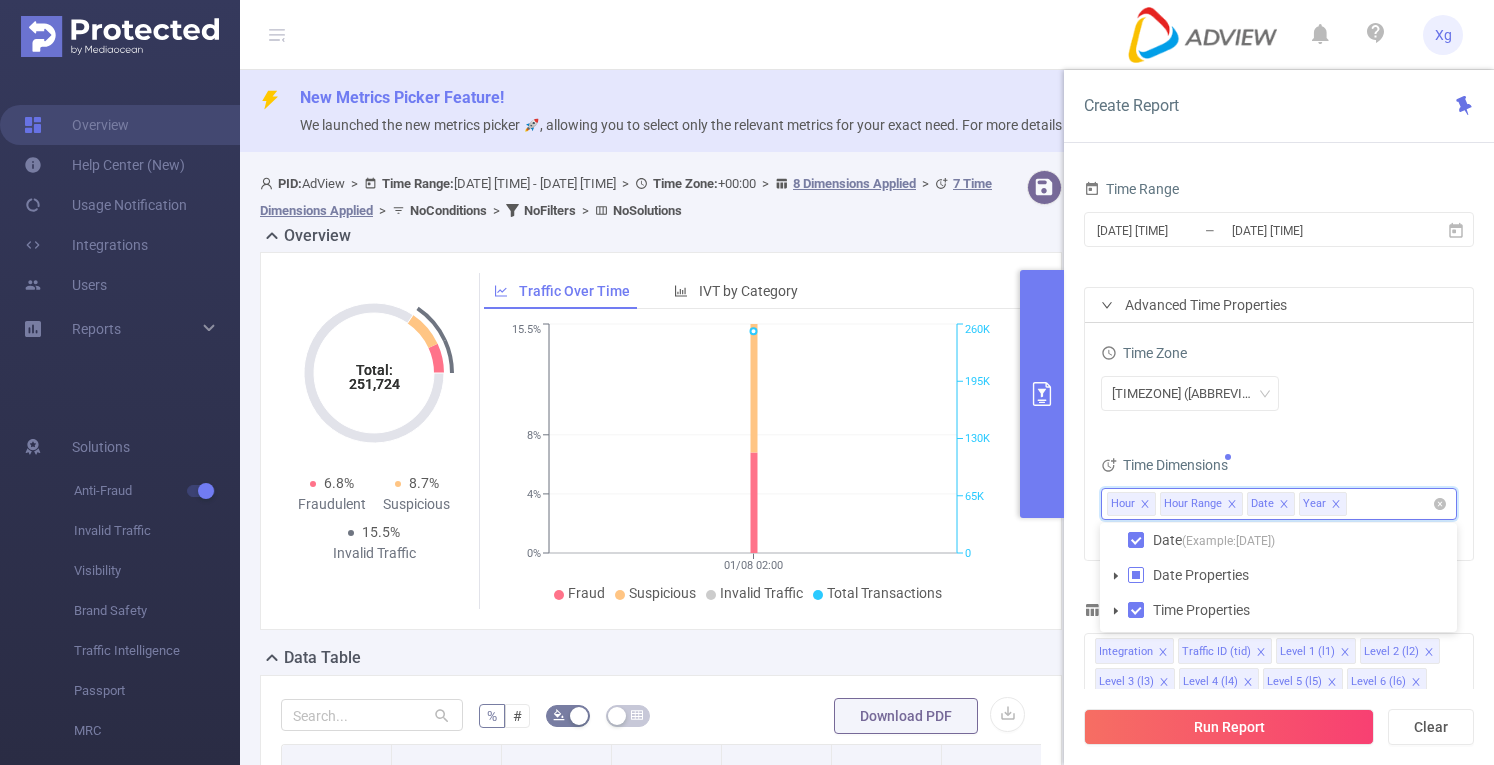 click on "Hour Hour Range Date Year" at bounding box center (1271, 504) 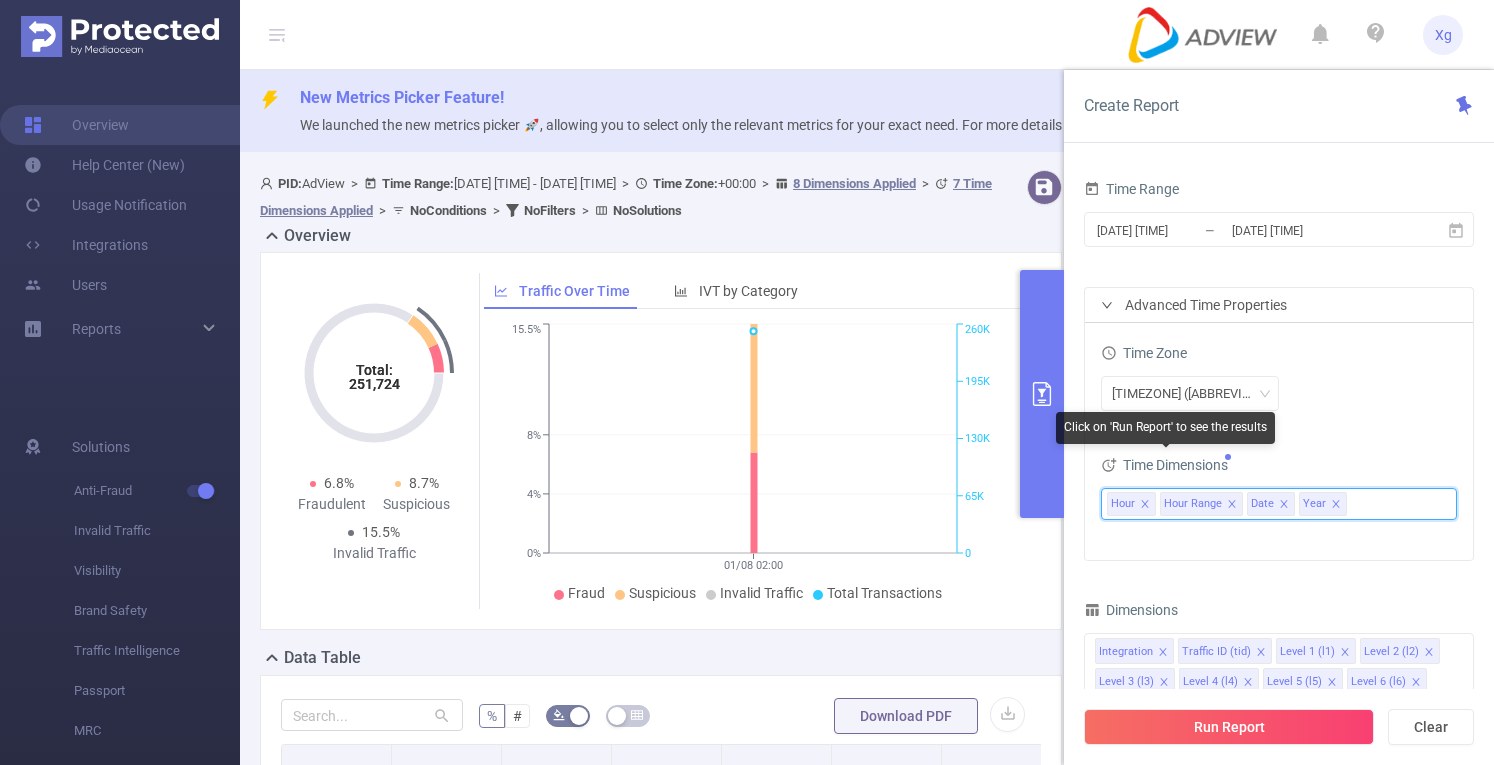 click on "Time Dimensions" at bounding box center [1164, 465] 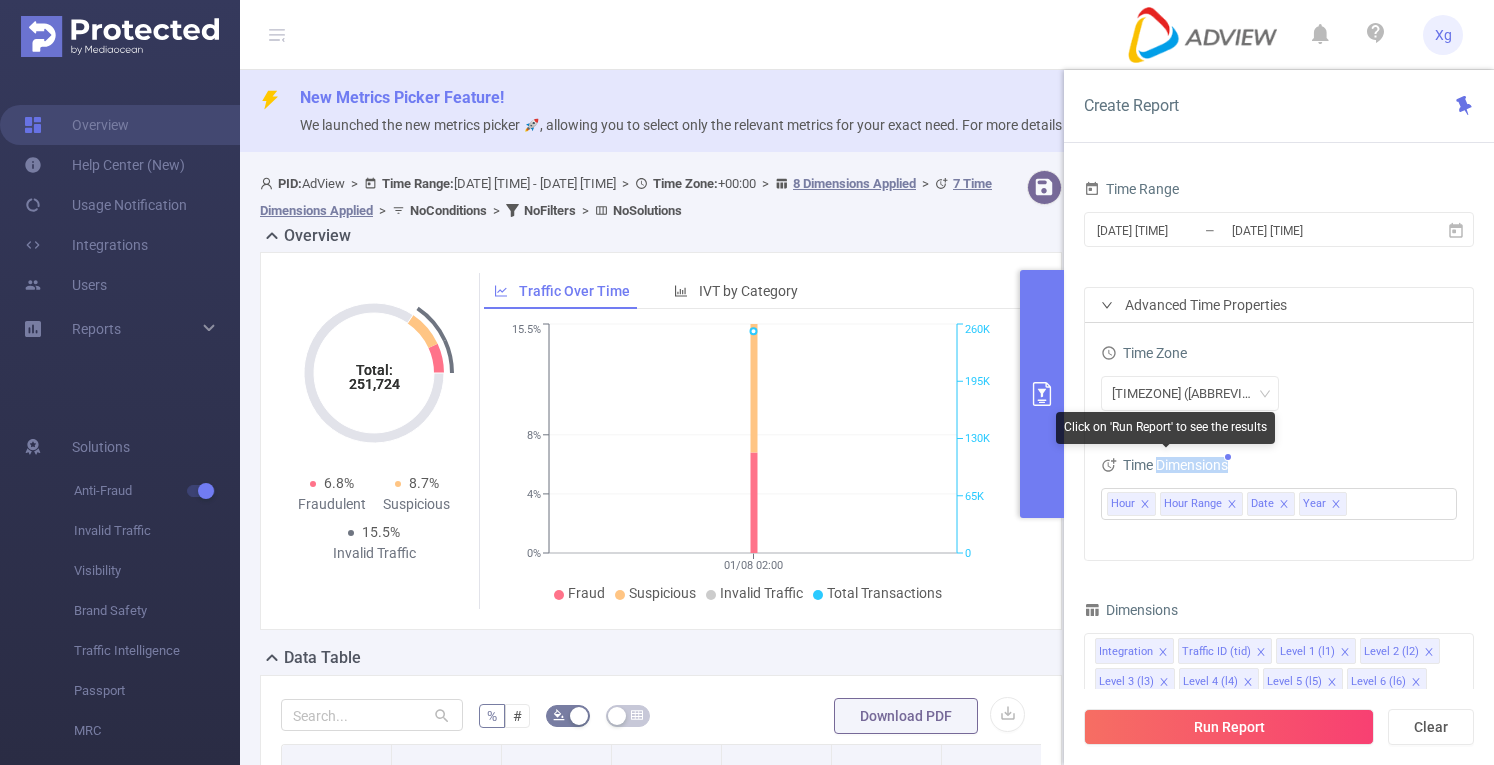 click on "Time Dimensions" at bounding box center (1164, 465) 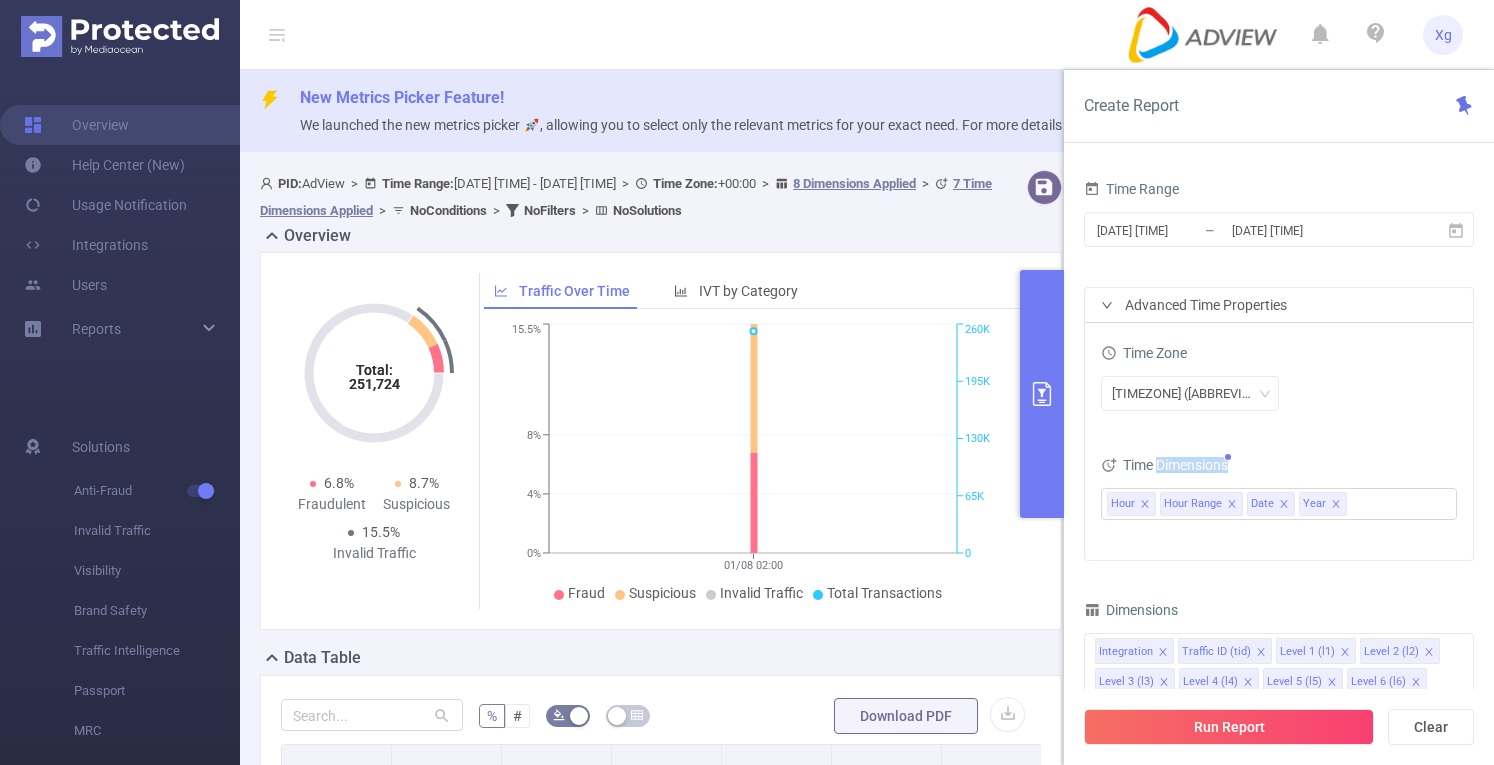 click at bounding box center (1207, 472) 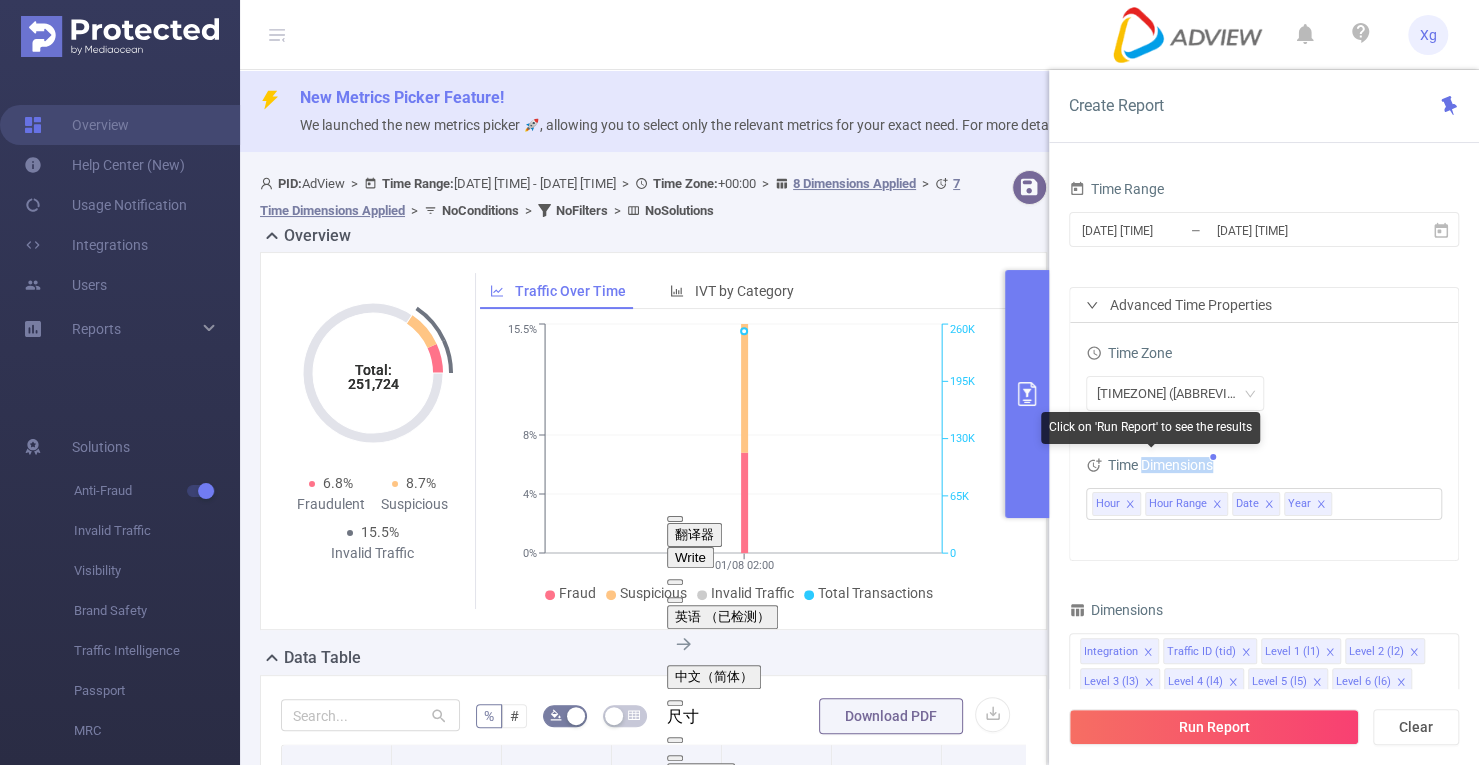 click on "Time Dimensions" at bounding box center [1149, 465] 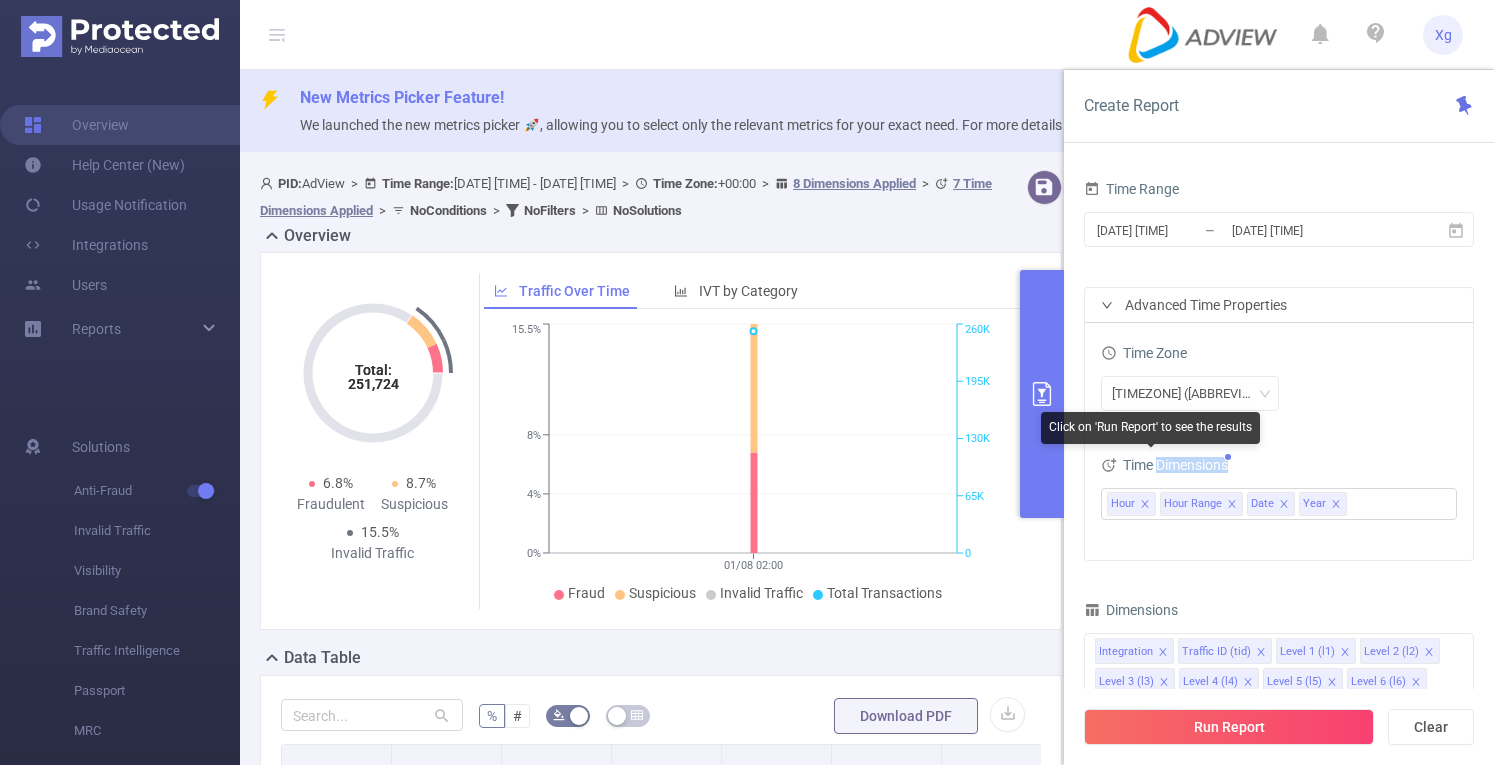 click on "Time Dimensions" at bounding box center (1164, 465) 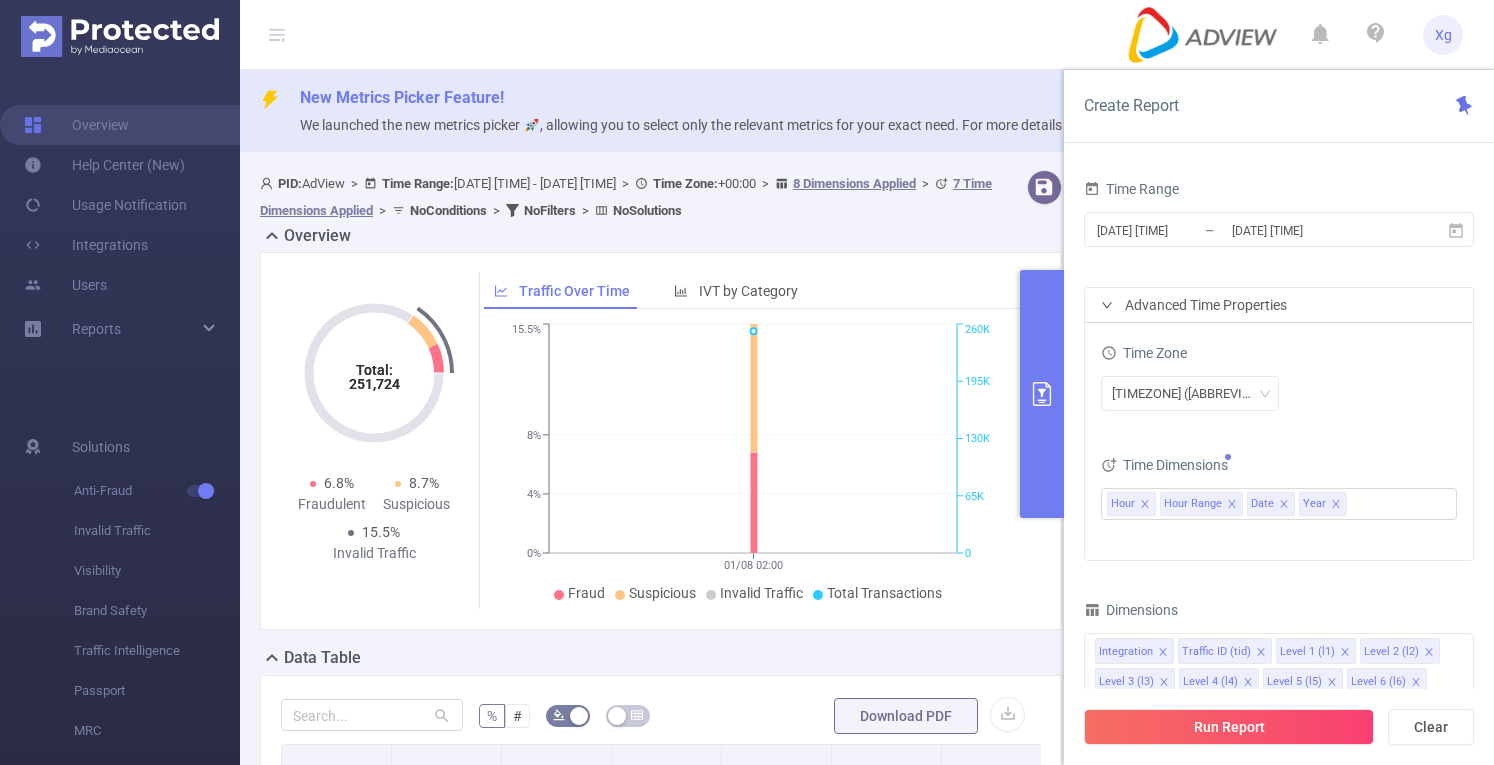 click on "Time Range" at bounding box center [1279, 191] 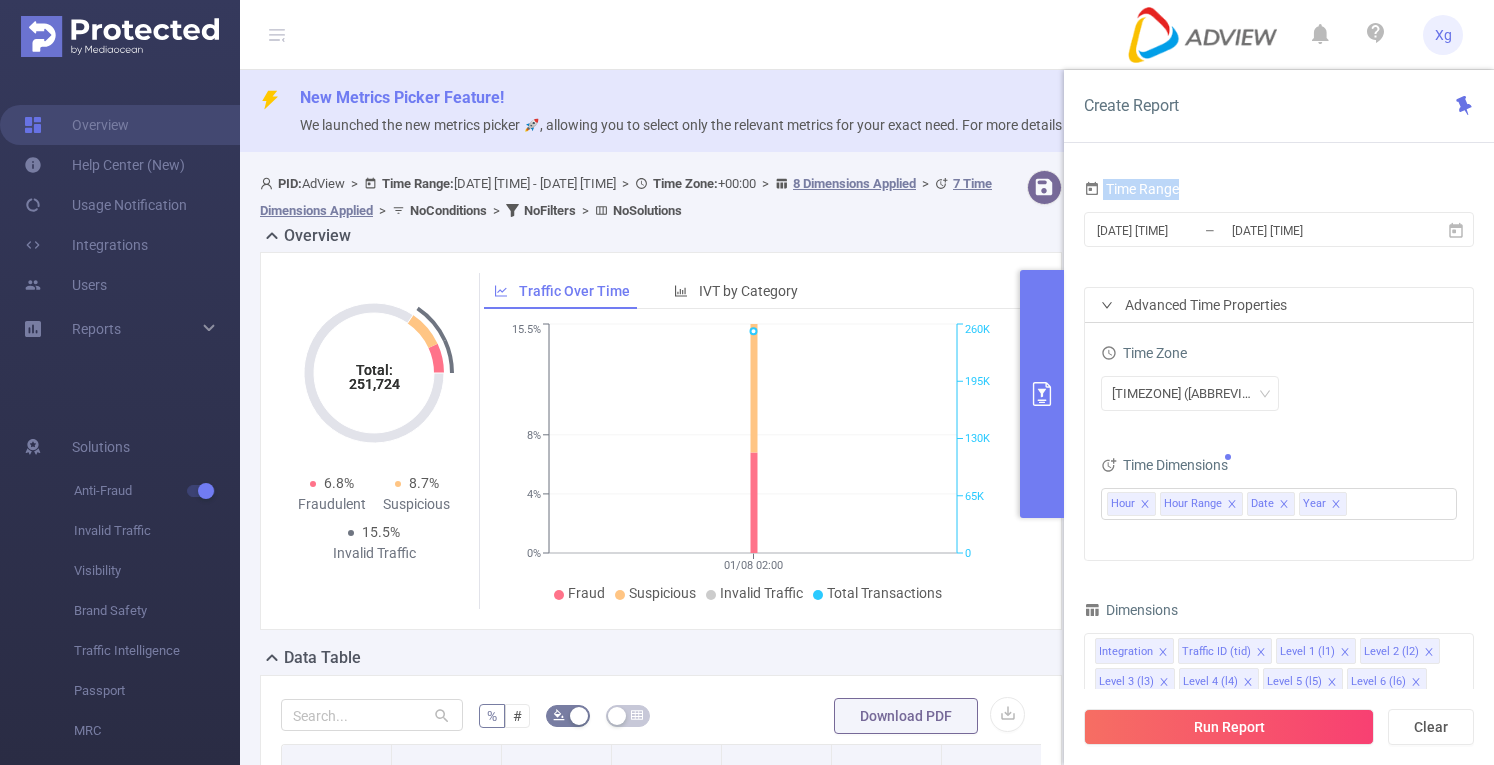 drag, startPoint x: 1109, startPoint y: 192, endPoint x: 1200, endPoint y: 193, distance: 91.00549 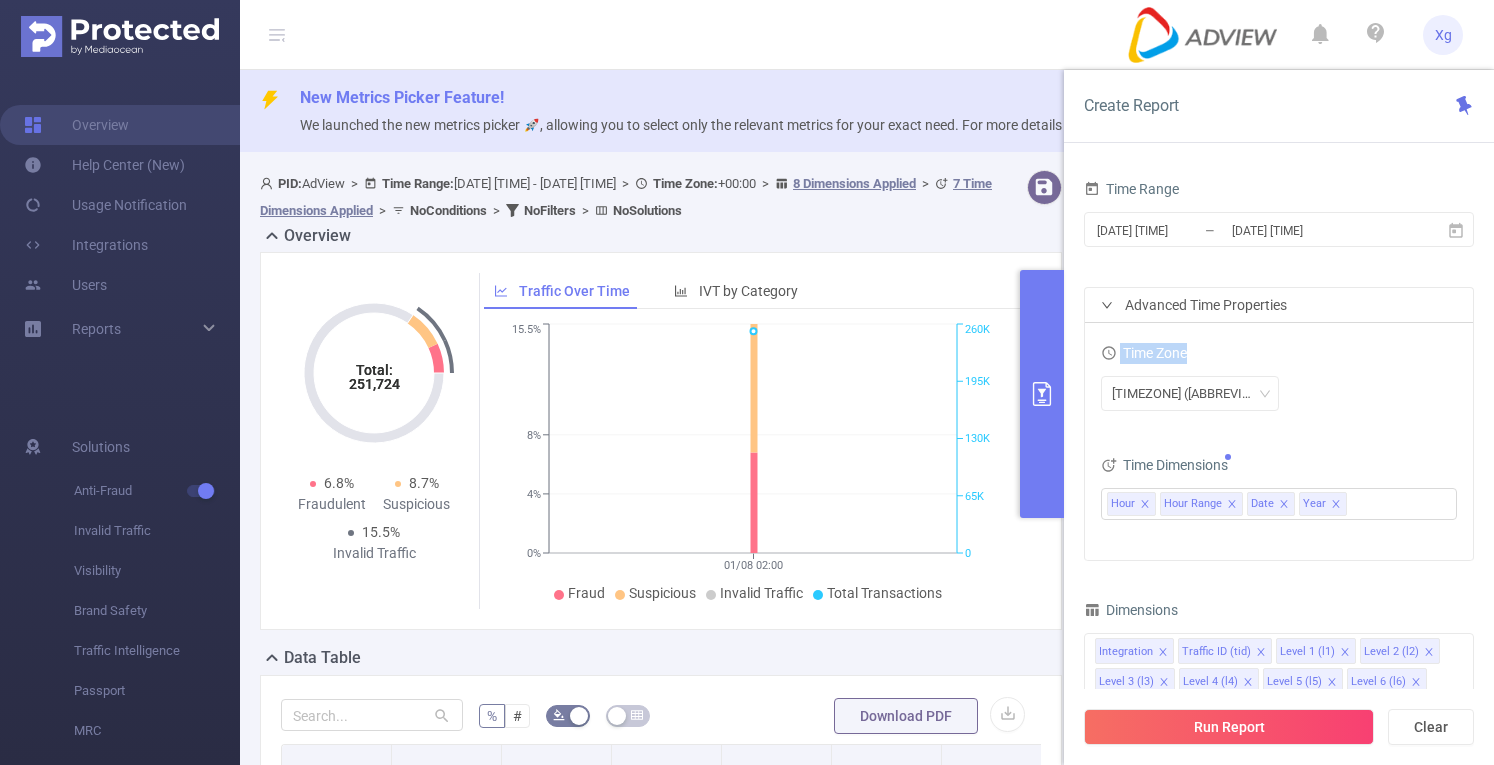drag, startPoint x: 1119, startPoint y: 356, endPoint x: 1202, endPoint y: 347, distance: 83.48653 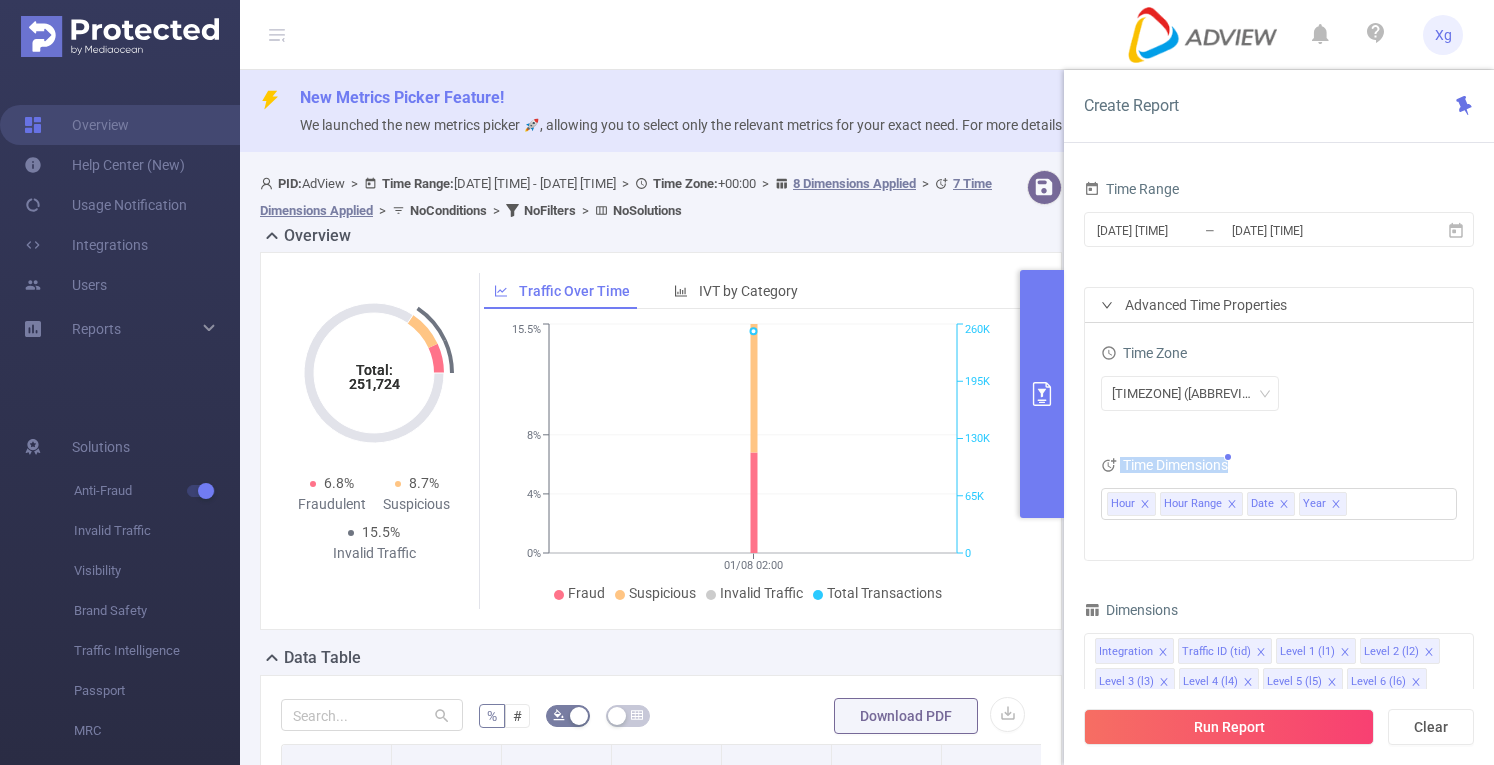drag, startPoint x: 1119, startPoint y: 468, endPoint x: 1240, endPoint y: 472, distance: 121.0661 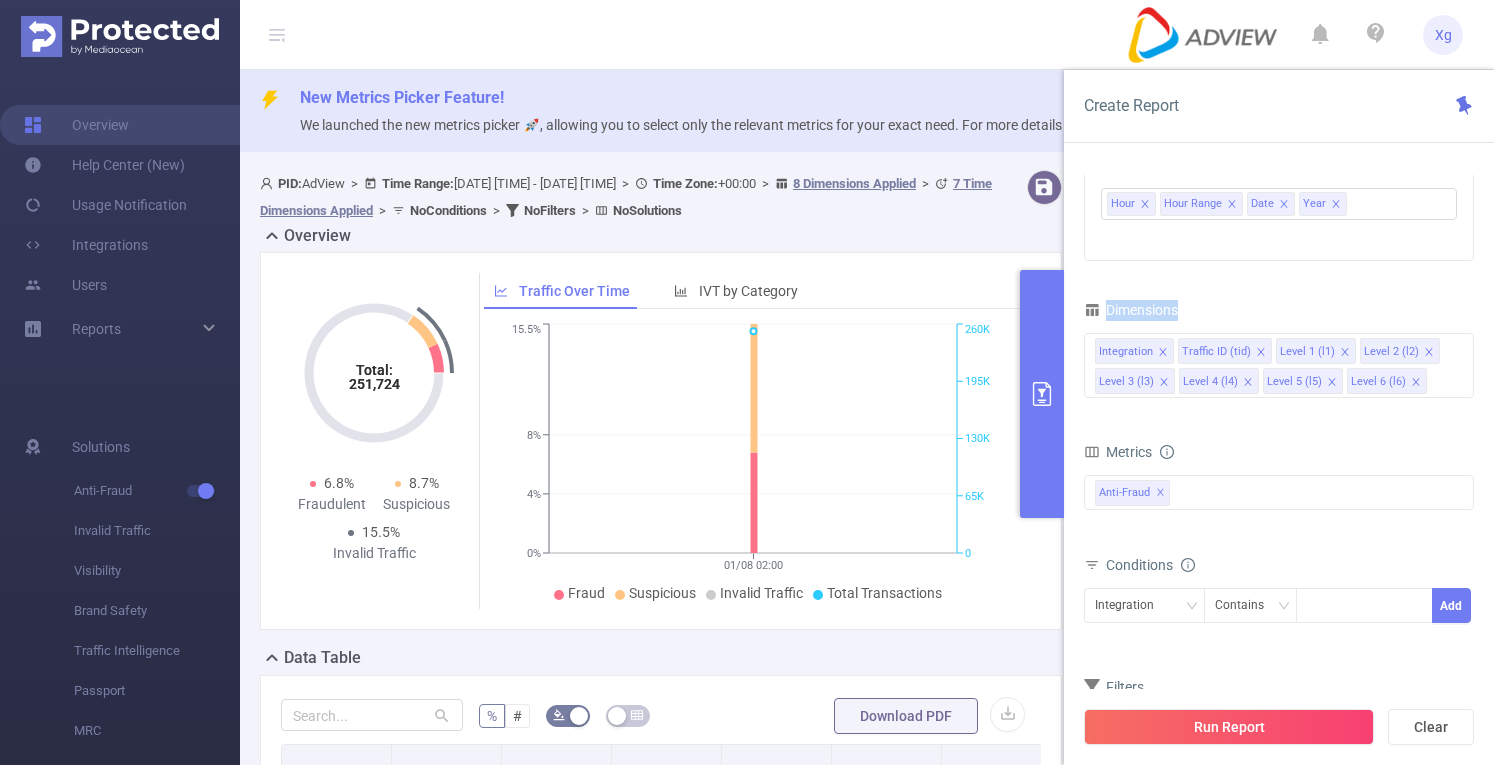 drag, startPoint x: 1108, startPoint y: 307, endPoint x: 1182, endPoint y: 313, distance: 74.24284 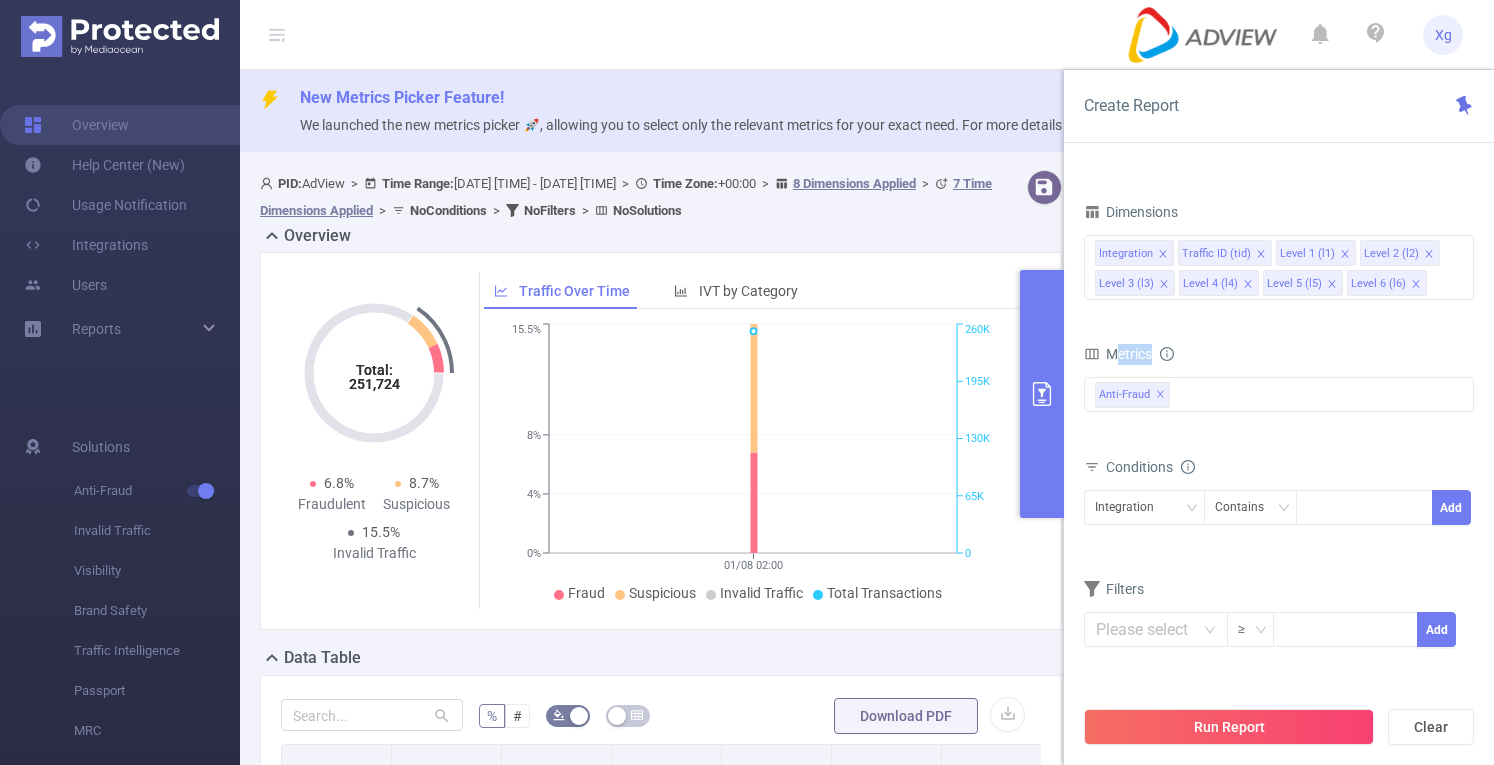 drag, startPoint x: 1114, startPoint y: 349, endPoint x: 1156, endPoint y: 359, distance: 43.174065 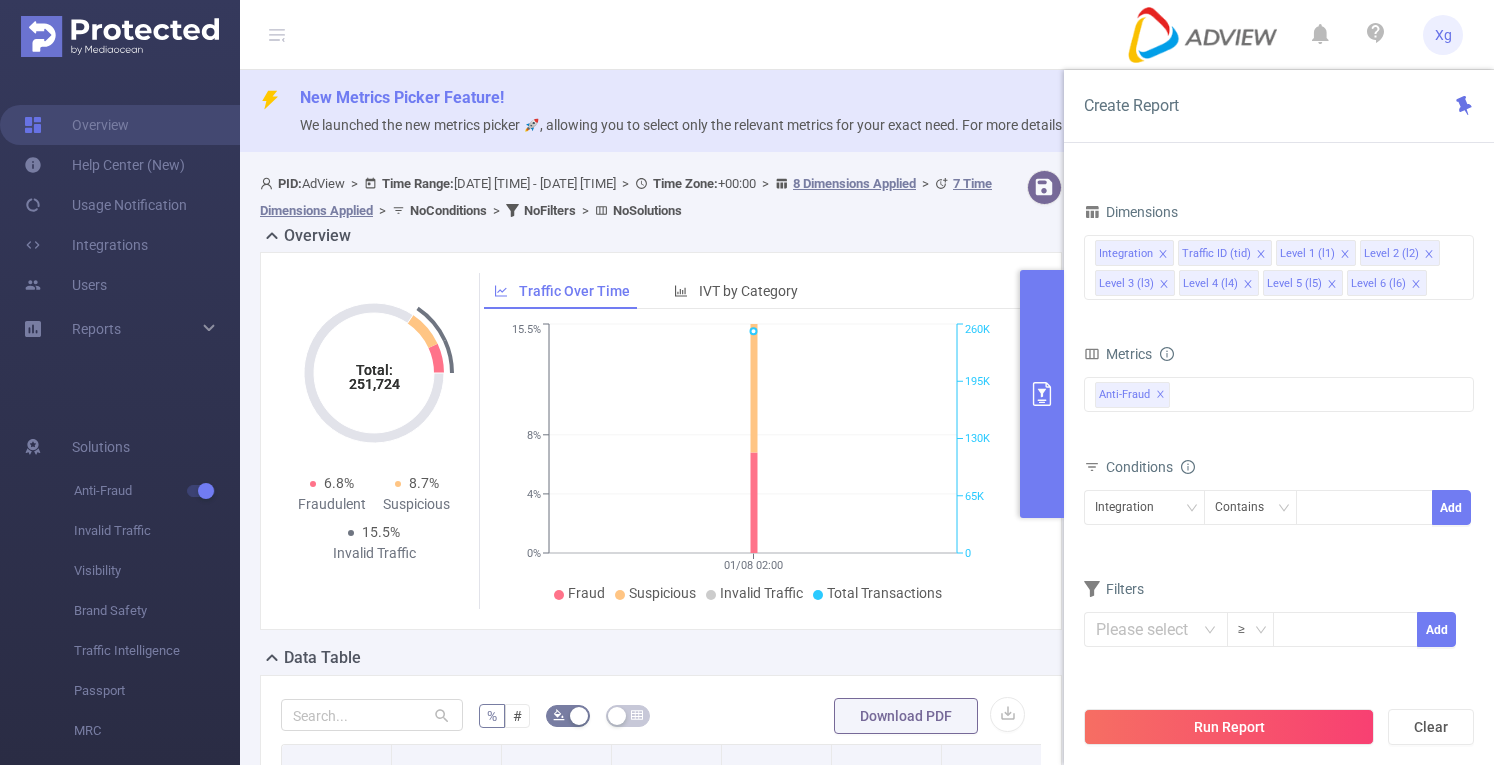 click on "Total Fraudulent Bot/Virus Hostile Tools Tunneled Traffic Non Malicious Bots View Fraud Publisher Fraud Reputation Total Suspicious Bot/Virus Hostile Tools Tunneled Traffic Non Malicious Bots View Fraud Publisher Fraud Reputation Total IVT   Anti-Fraud    ✕" at bounding box center [1279, 406] 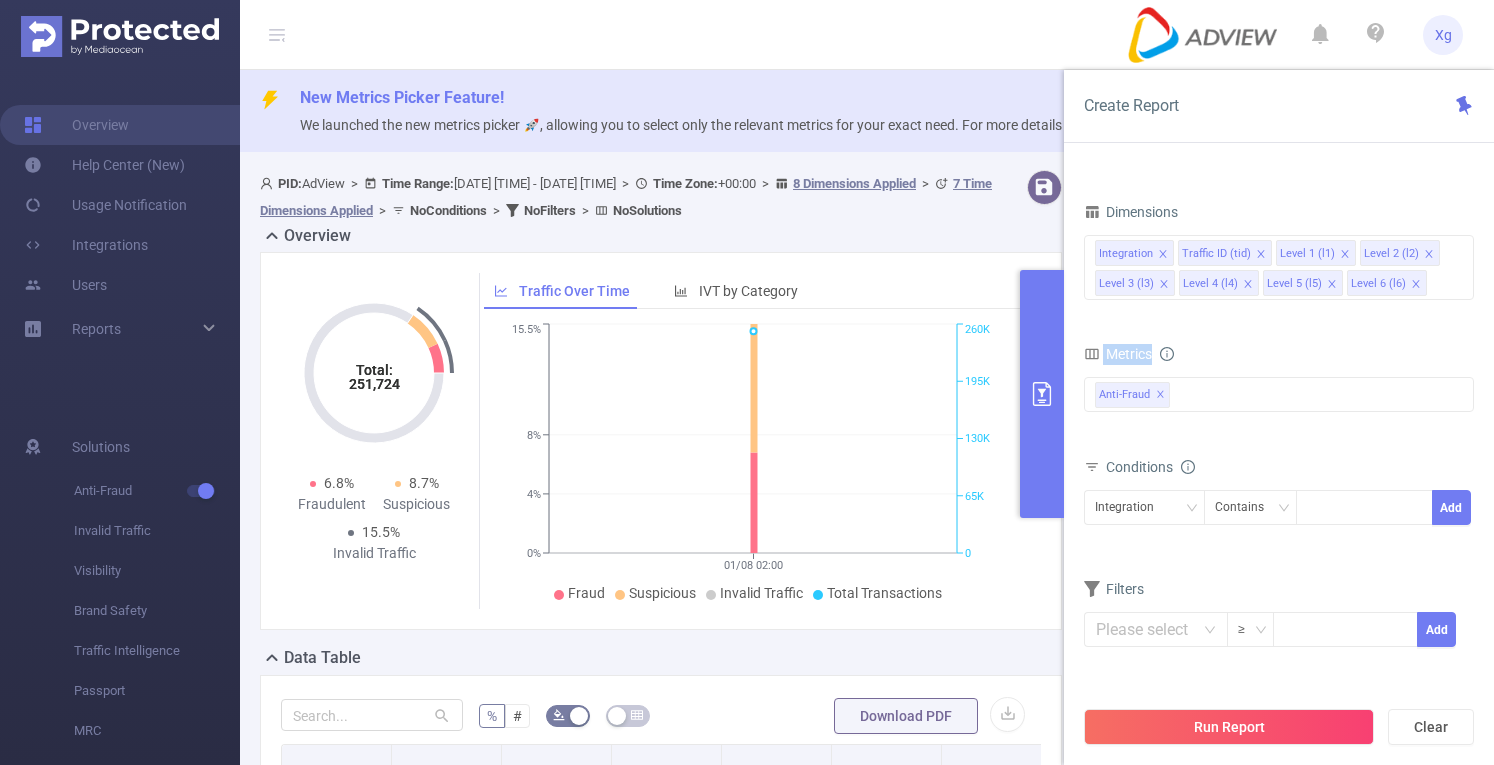 drag, startPoint x: 1120, startPoint y: 346, endPoint x: 1153, endPoint y: 355, distance: 34.20526 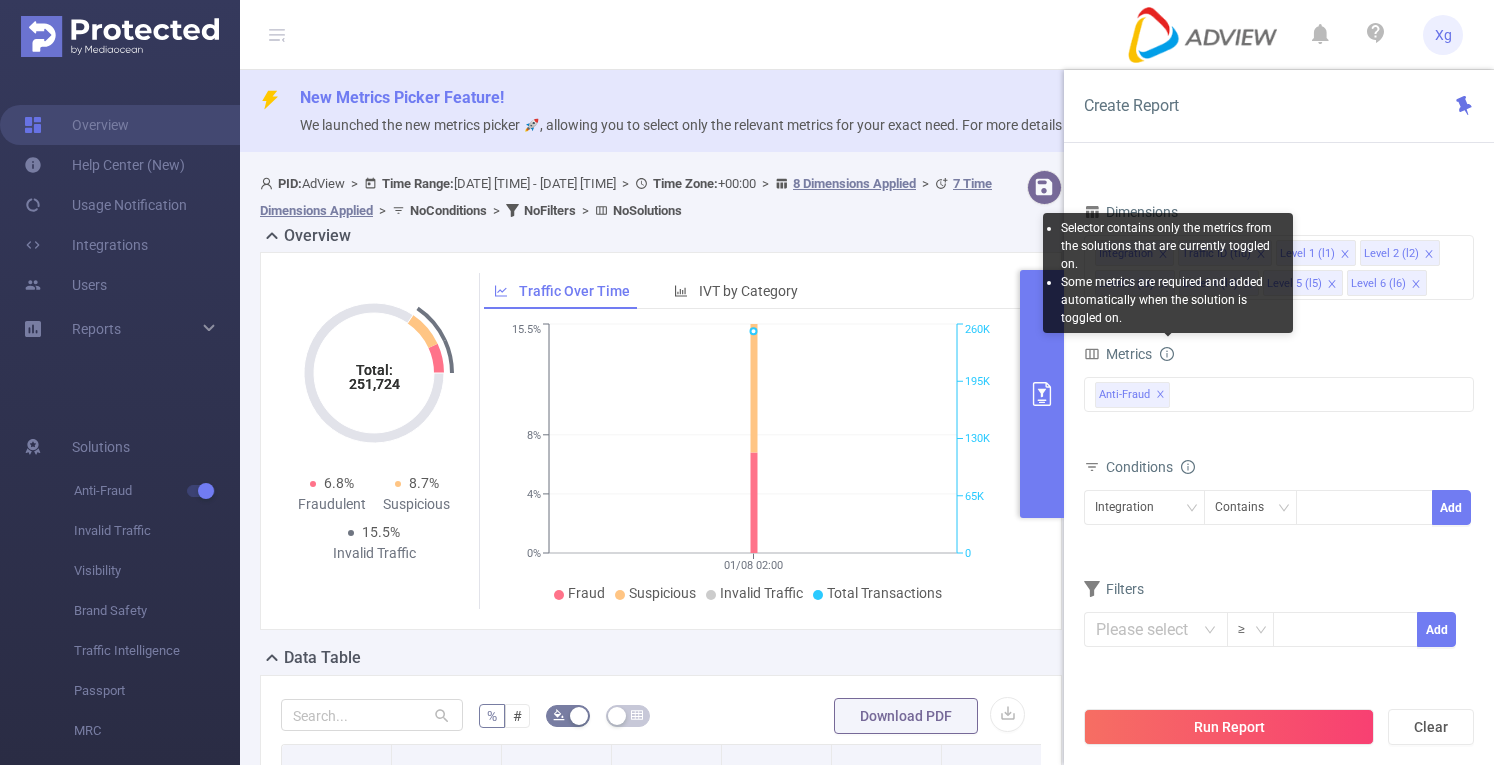 click 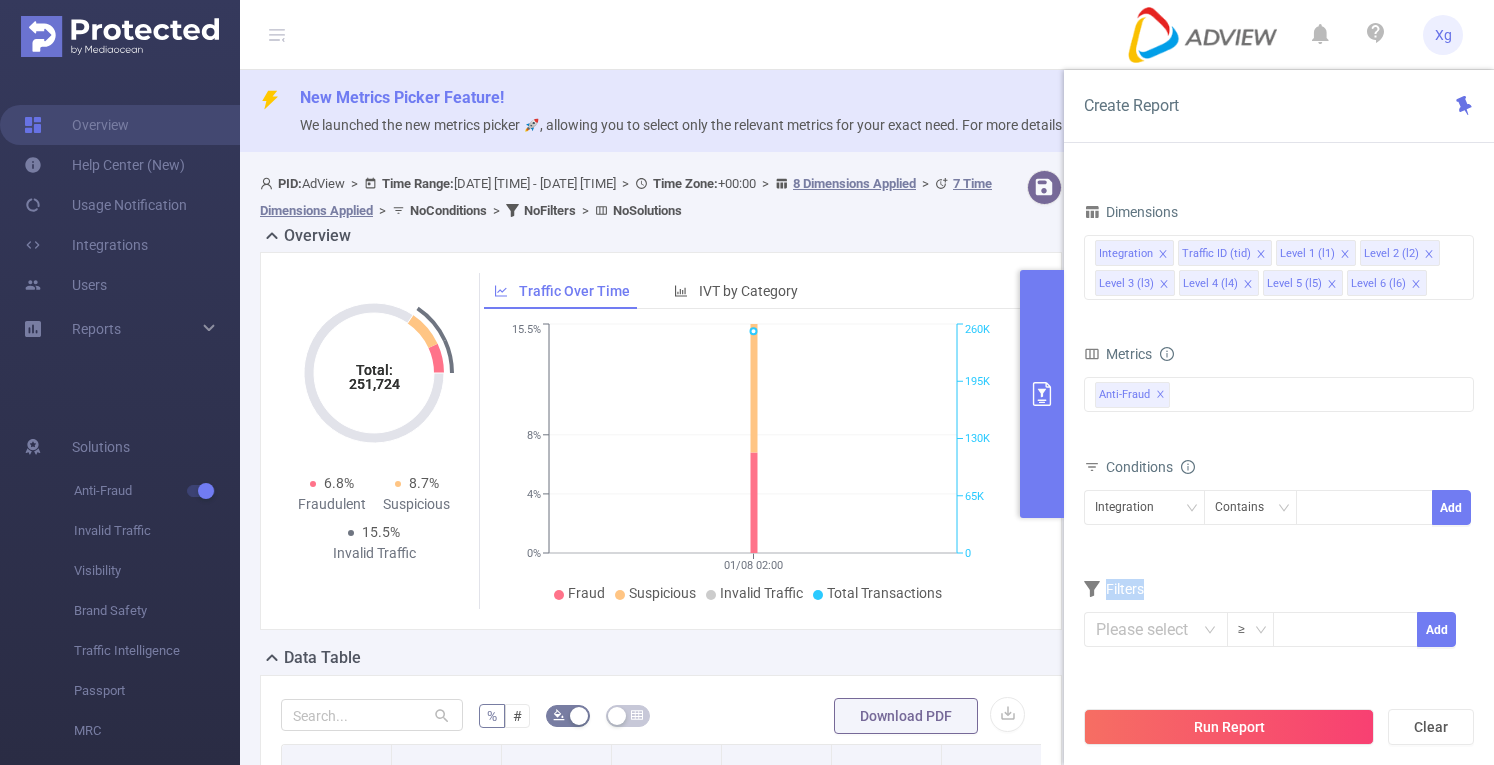 drag, startPoint x: 1107, startPoint y: 589, endPoint x: 1155, endPoint y: 589, distance: 48 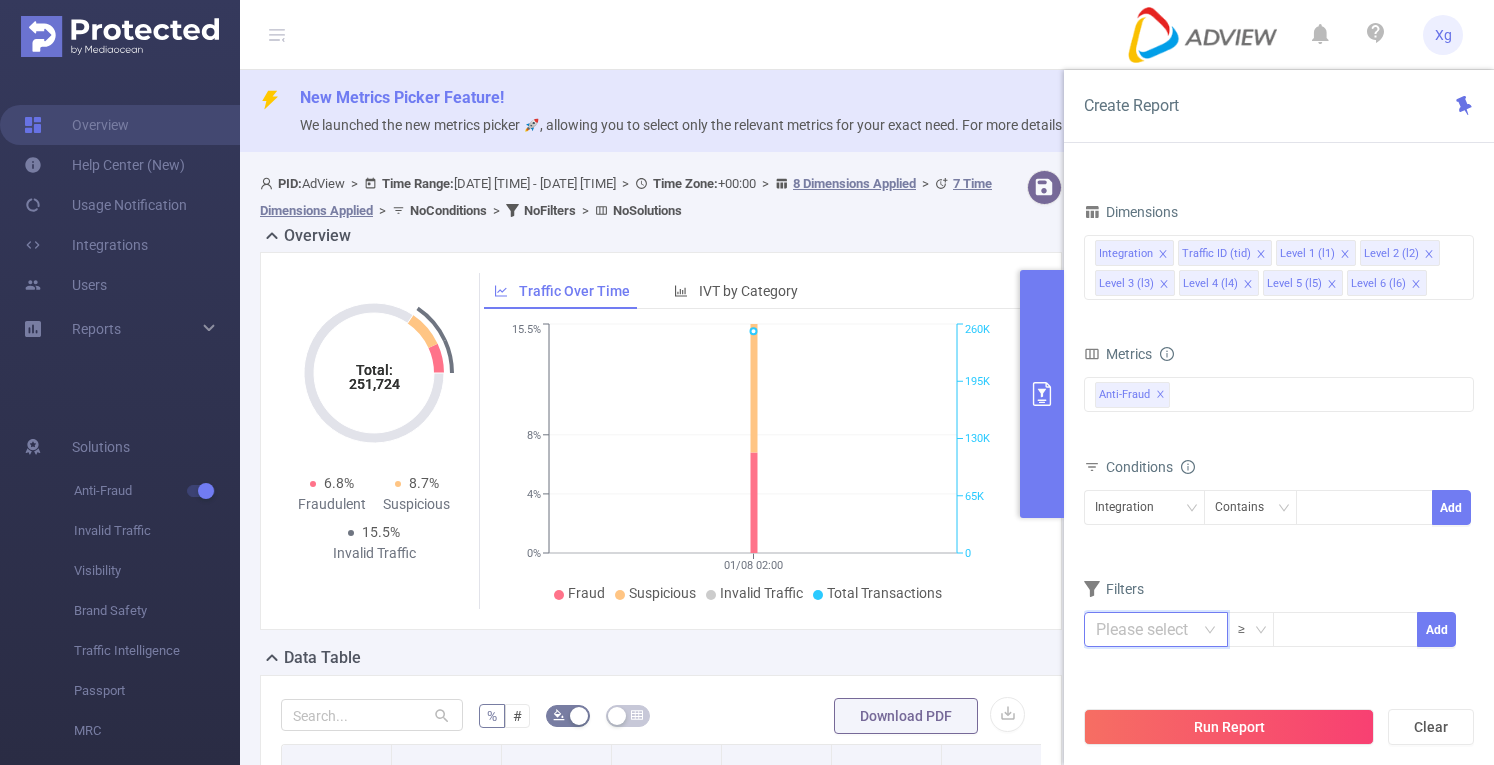 click at bounding box center [1156, 629] 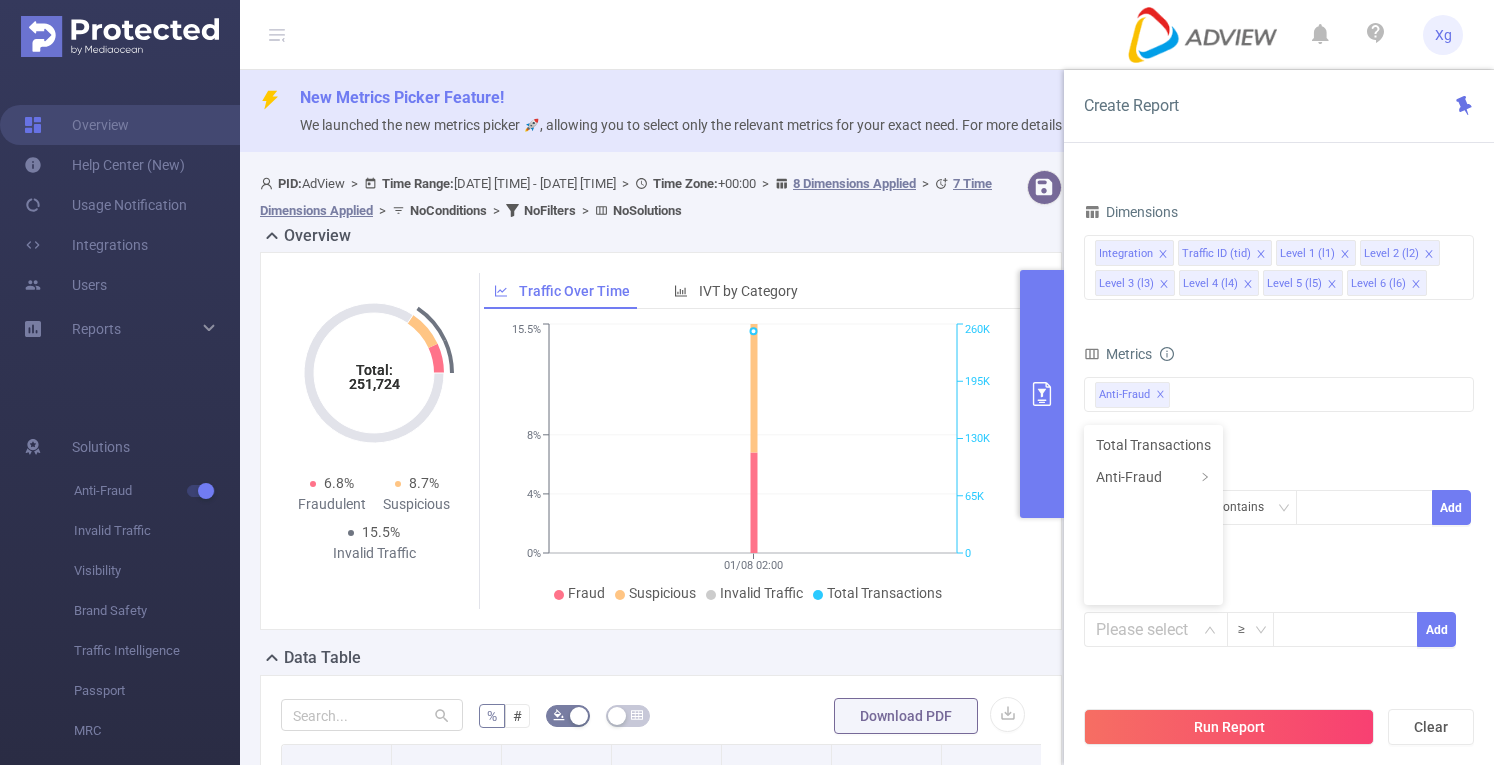 click on "Dimensions Integration Traffic ID (tid) Level 1 (l1) Level 2 (l2) Level 3 (l3) Level 4 (l4) Level 5 (l5) Level 6 (l6)      Metrics Total Fraudulent Bot/Virus Hostile Tools Tunneled Traffic Non Malicious Bots View Fraud Publisher Fraud Reputation Total Suspicious Bot/Virus Hostile Tools Tunneled Traffic Non Malicious Bots View Fraud Publisher Fraud Reputation Total IVT   Anti-Fraud    ✕    Conditions  Integration Contains   Add    Filters ≥ Add" at bounding box center (1279, 435) 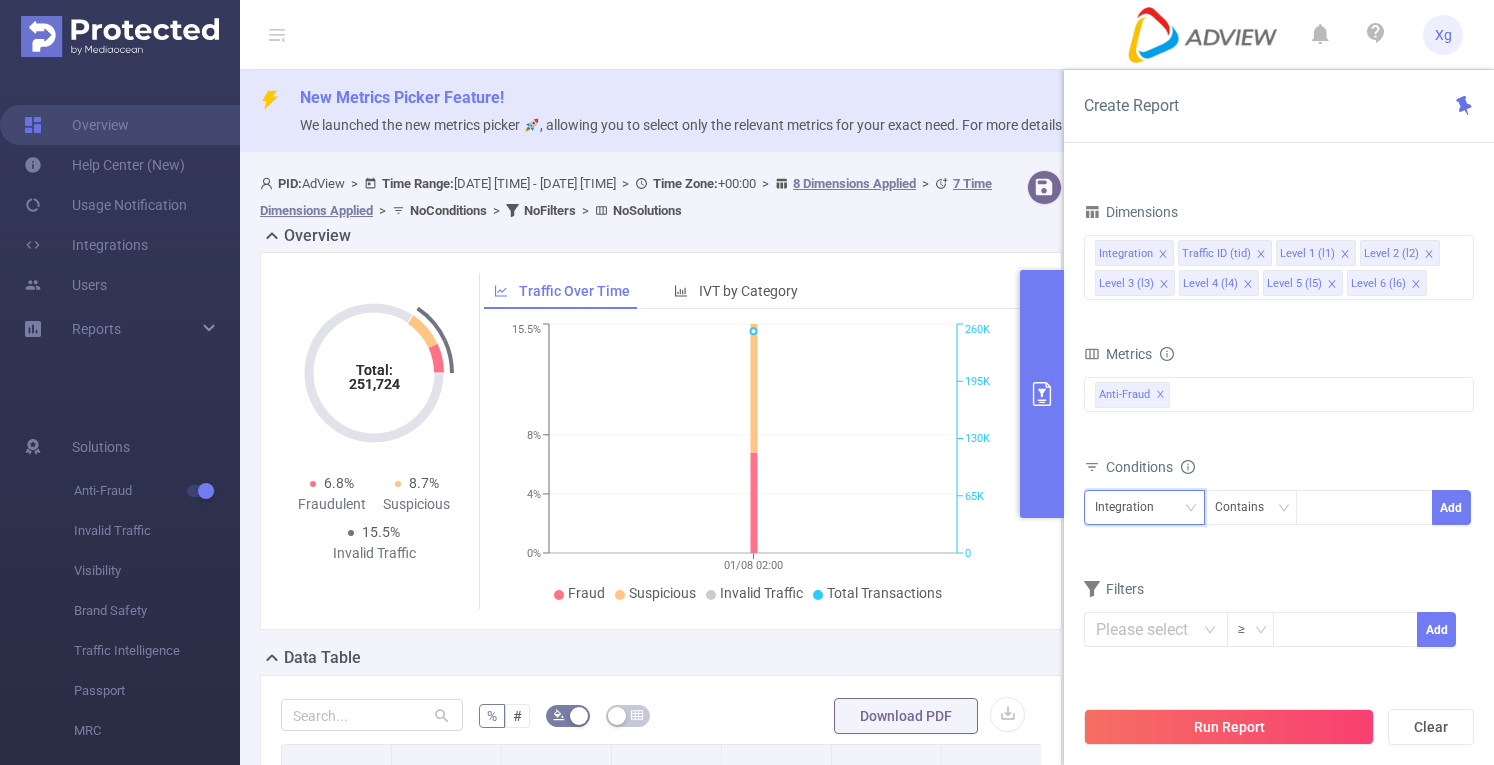 click on "Integration" at bounding box center [1131, 507] 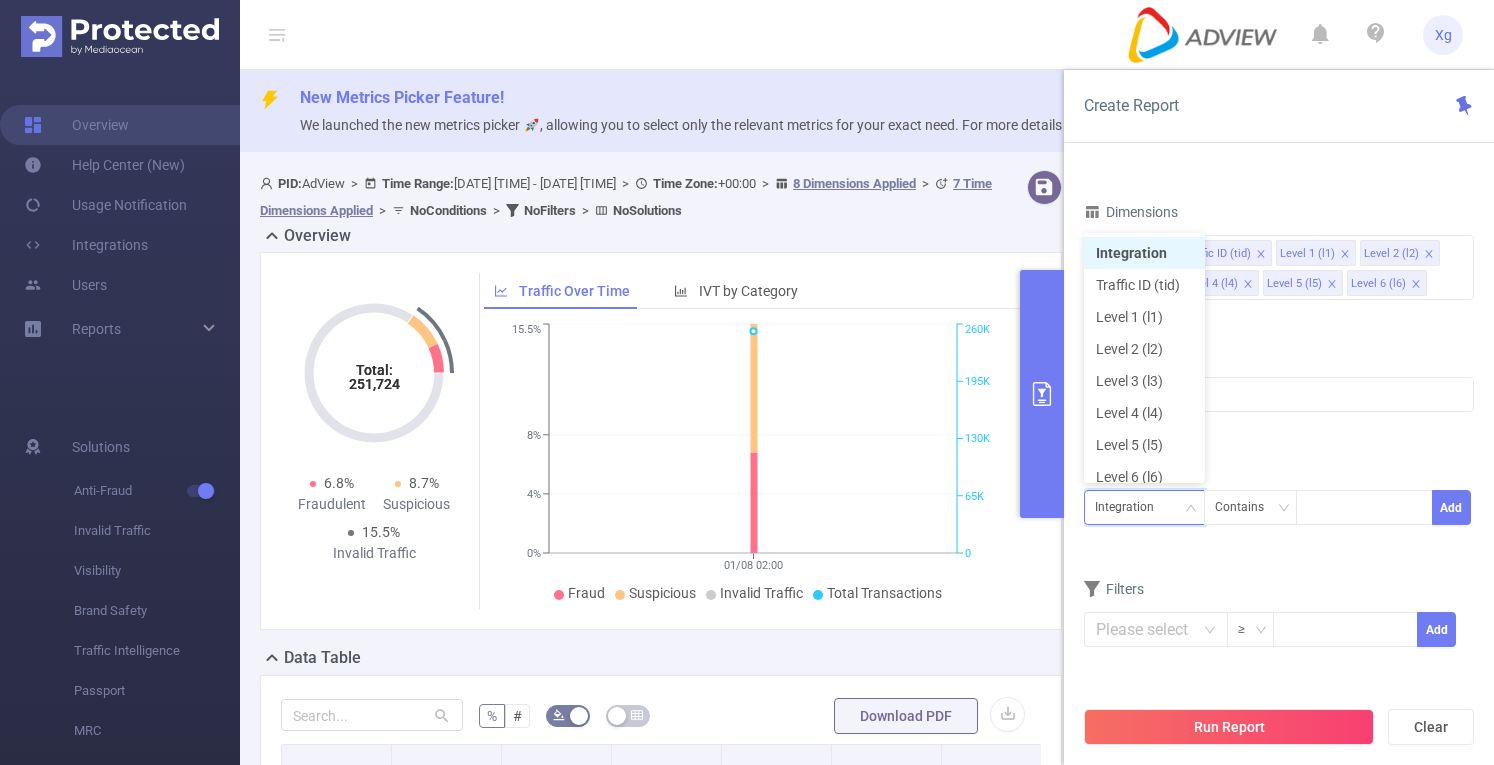 click on "Dimensions Integration Traffic ID (tid) Level 1 (l1) Level 2 (l2) Level 3 (l3) Level 4 (l4) Level 5 (l5) Level 6 (l6)      Metrics Total Fraudulent Bot/Virus Hostile Tools Tunneled Traffic Non Malicious Bots View Fraud Publisher Fraud Reputation Total Suspicious Bot/Virus Hostile Tools Tunneled Traffic Non Malicious Bots View Fraud Publisher Fraud Reputation Total IVT   Anti-Fraud    ✕    Conditions  Integration Contains   Add    Filters ≥ Add" at bounding box center [1279, 435] 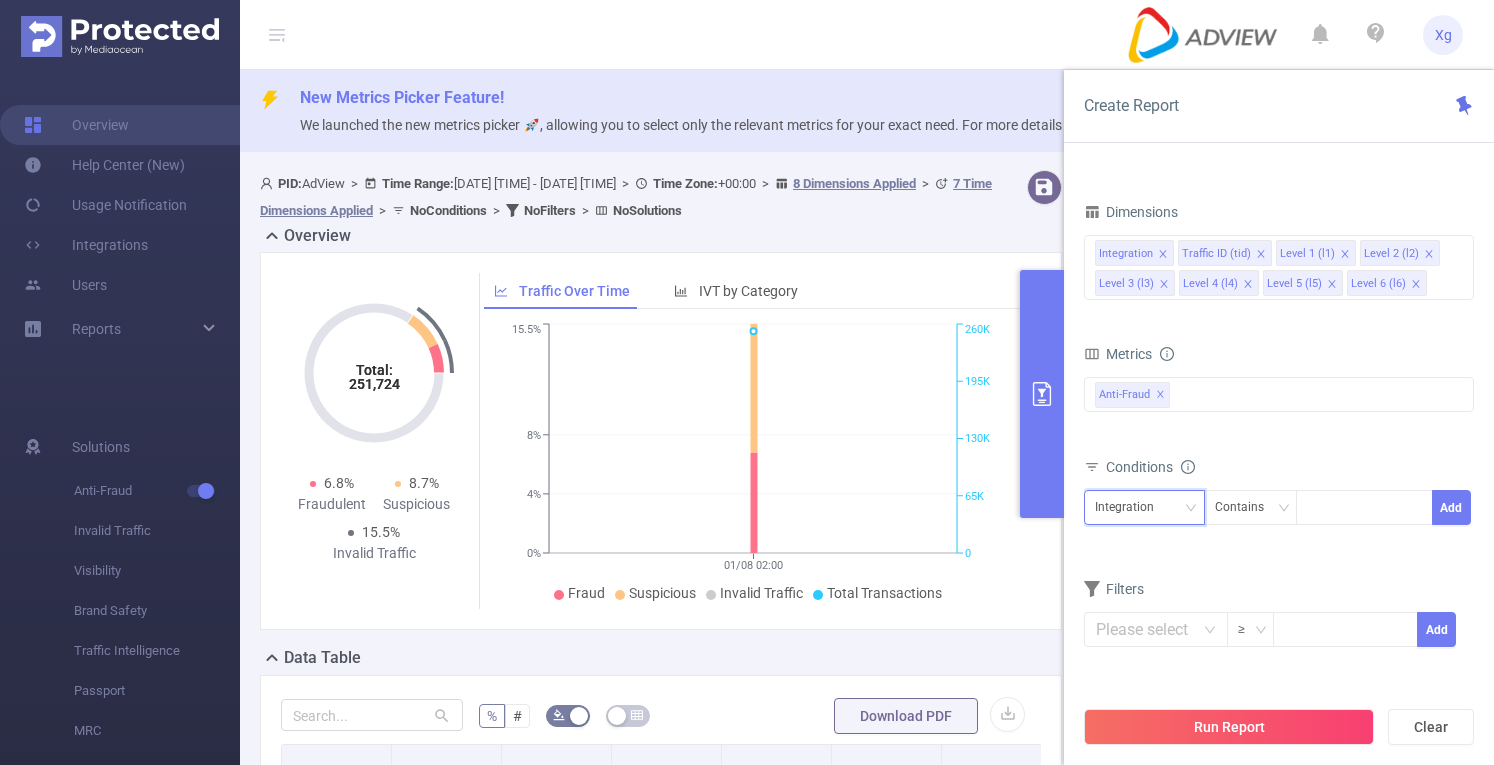 click on "Integration" at bounding box center (1144, 507) 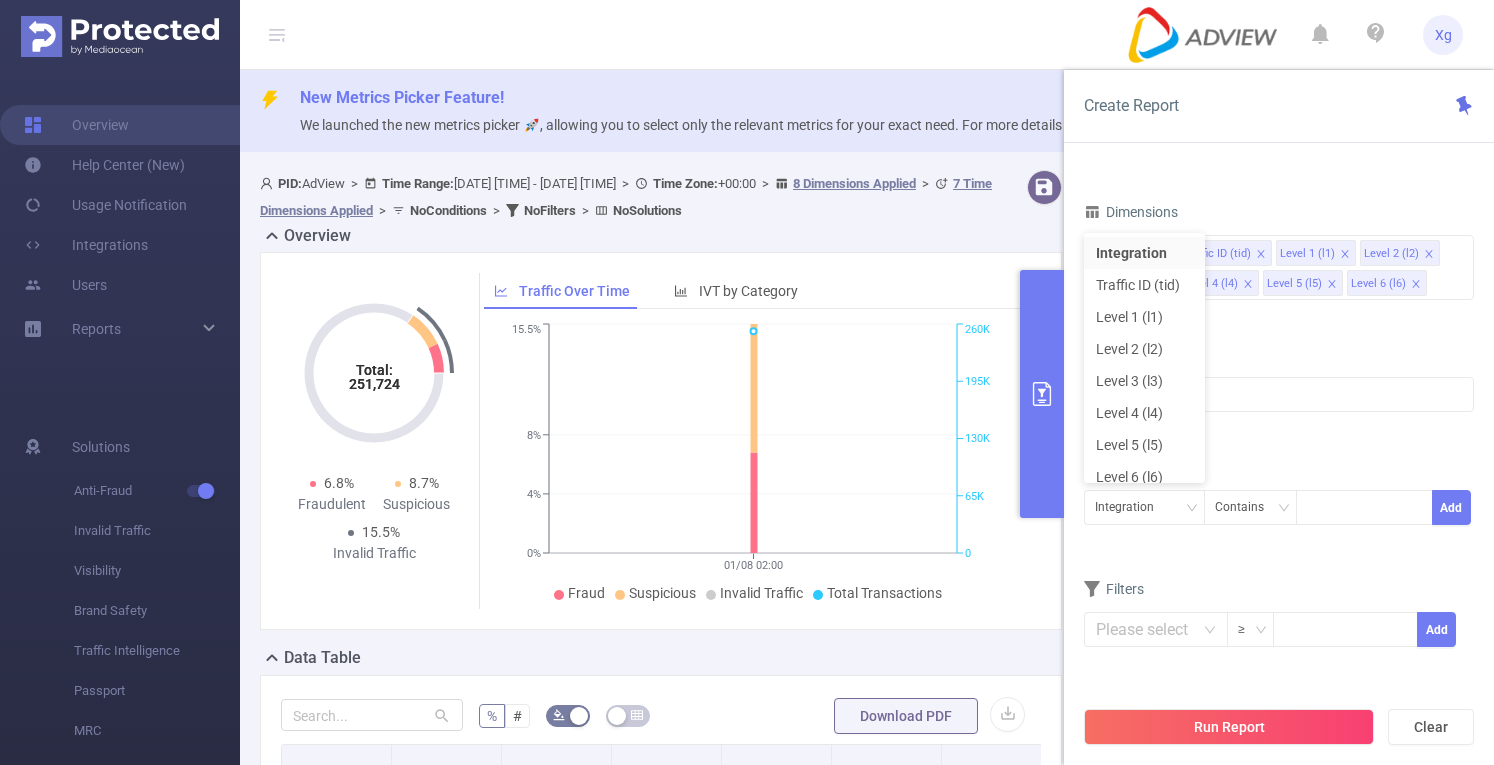 click on "Dimensions Integration Traffic ID (tid) Level 1 (l1) Level 2 (l2) Level 3 (l3) Level 4 (l4) Level 5 (l5) Level 6 (l6)      Metrics Total Fraudulent Bot/Virus Hostile Tools Tunneled Traffic Non Malicious Bots View Fraud Publisher Fraud Reputation Total Suspicious Bot/Virus Hostile Tools Tunneled Traffic Non Malicious Bots View Fraud Publisher Fraud Reputation Total IVT   Anti-Fraud    ✕    Conditions  Integration Contains   Add    Filters ≥ Add" at bounding box center [1279, 435] 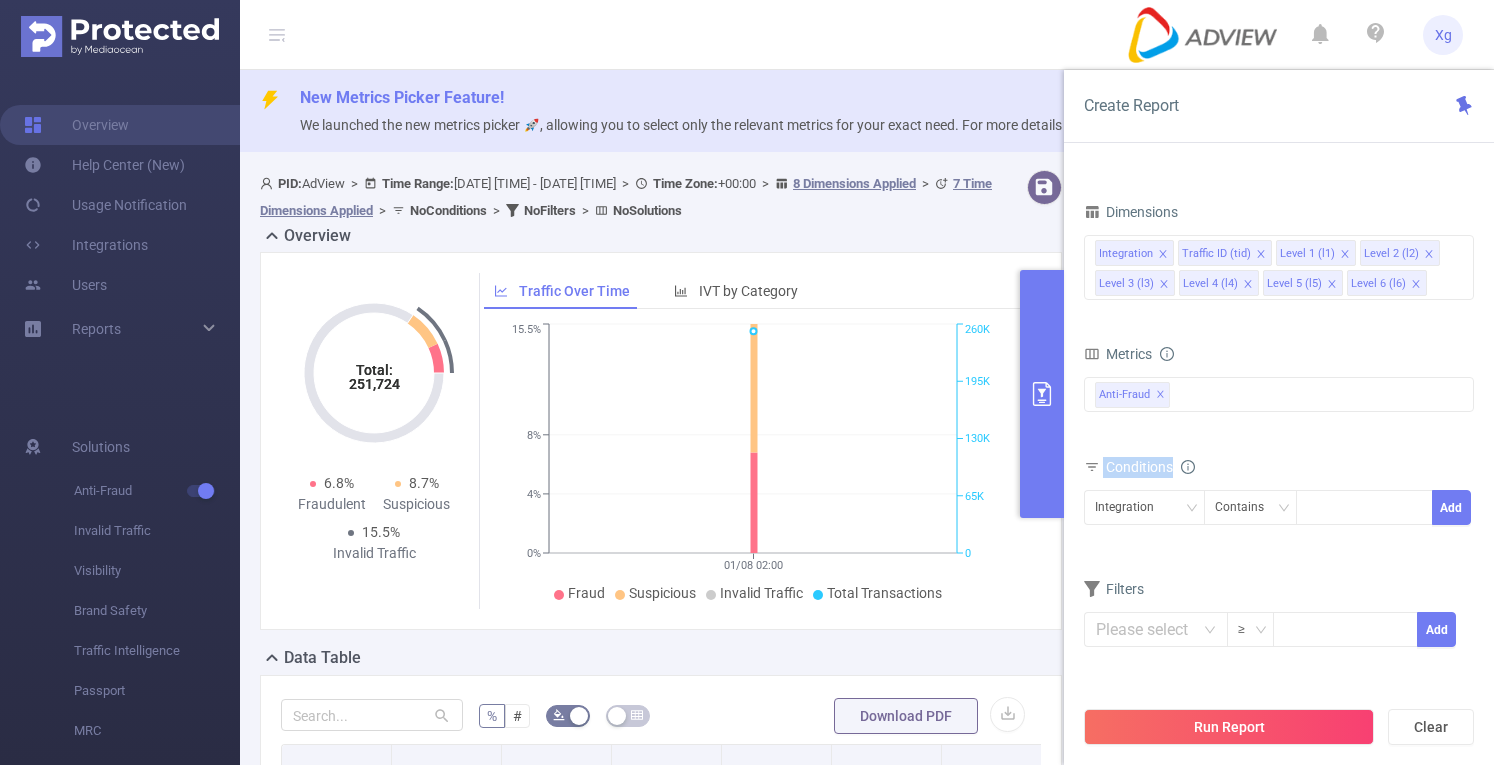 drag, startPoint x: 1104, startPoint y: 468, endPoint x: 1175, endPoint y: 471, distance: 71.063354 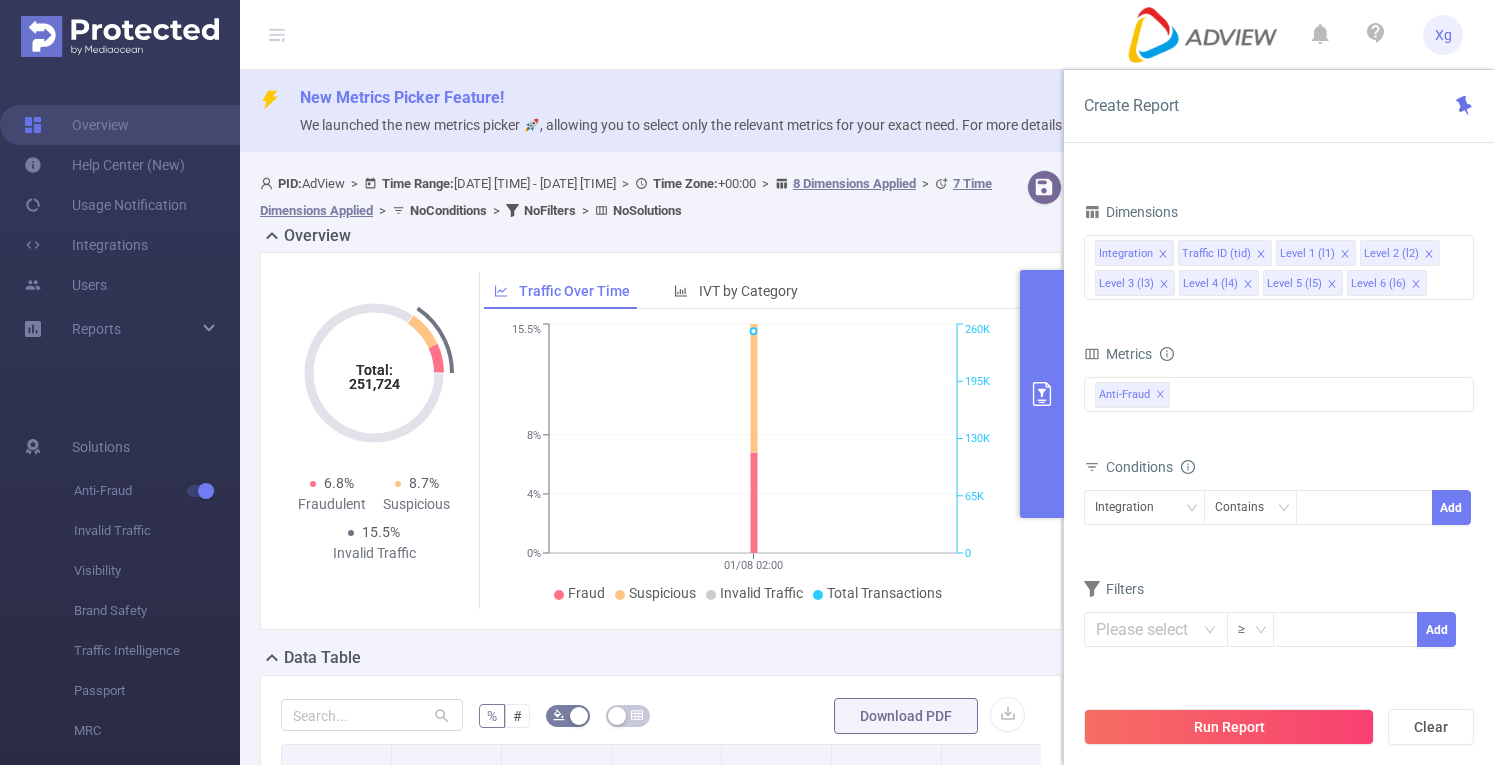click on "Dimensions Integration Traffic ID (tid) Level 1 (l1) Level 2 (l2) Level 3 (l3) Level 4 (l4) Level 5 (l5) Level 6 (l6)      Metrics Total Fraudulent Bot/Virus Hostile Tools Tunneled Traffic Non Malicious Bots View Fraud Publisher Fraud Reputation Total Suspicious Bot/Virus Hostile Tools Tunneled Traffic Non Malicious Bots View Fraud Publisher Fraud Reputation Total IVT   Anti-Fraud    ✕    Conditions  Integration Contains   Add    Filters ≥ Add" at bounding box center [1279, 435] 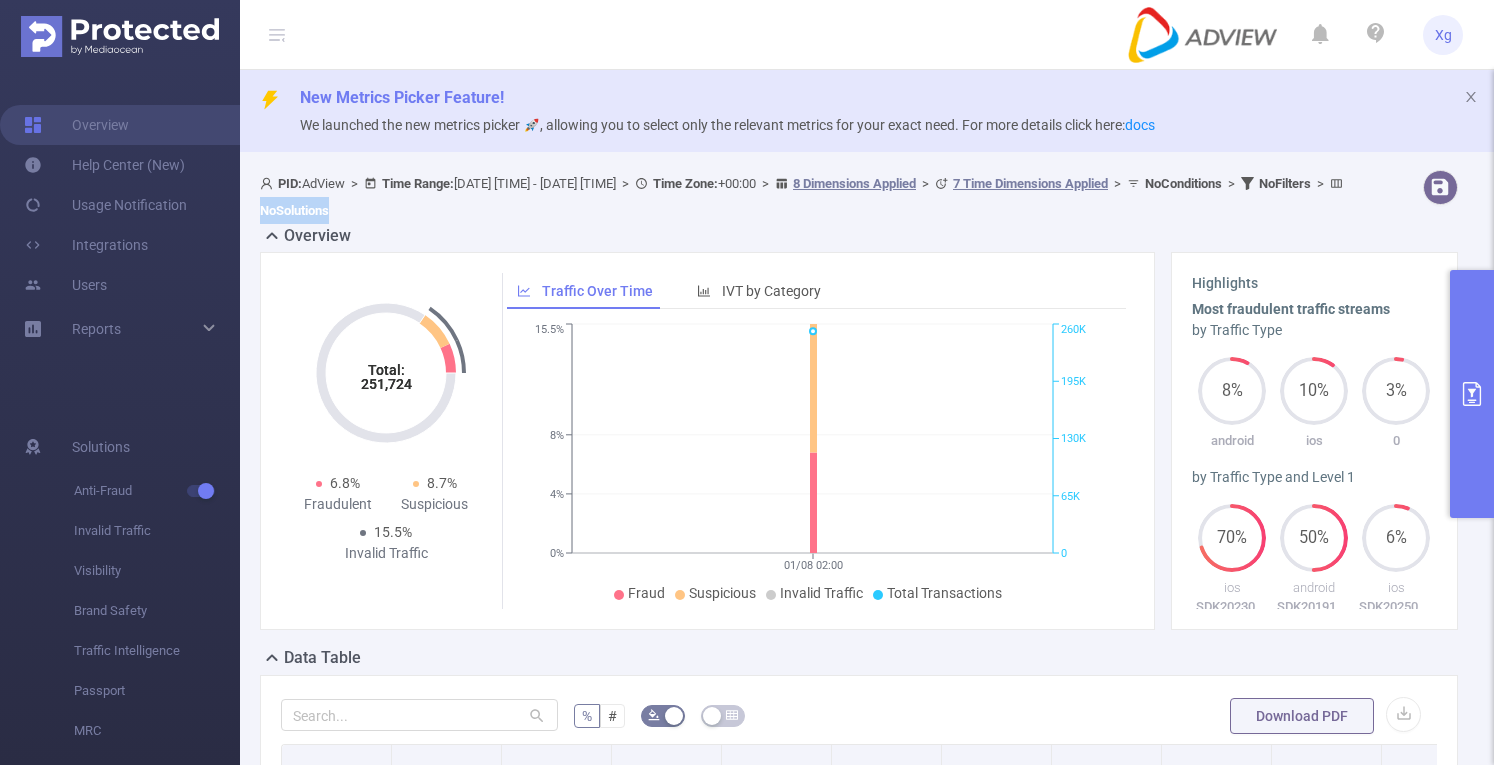 copy on "No  Solutions" 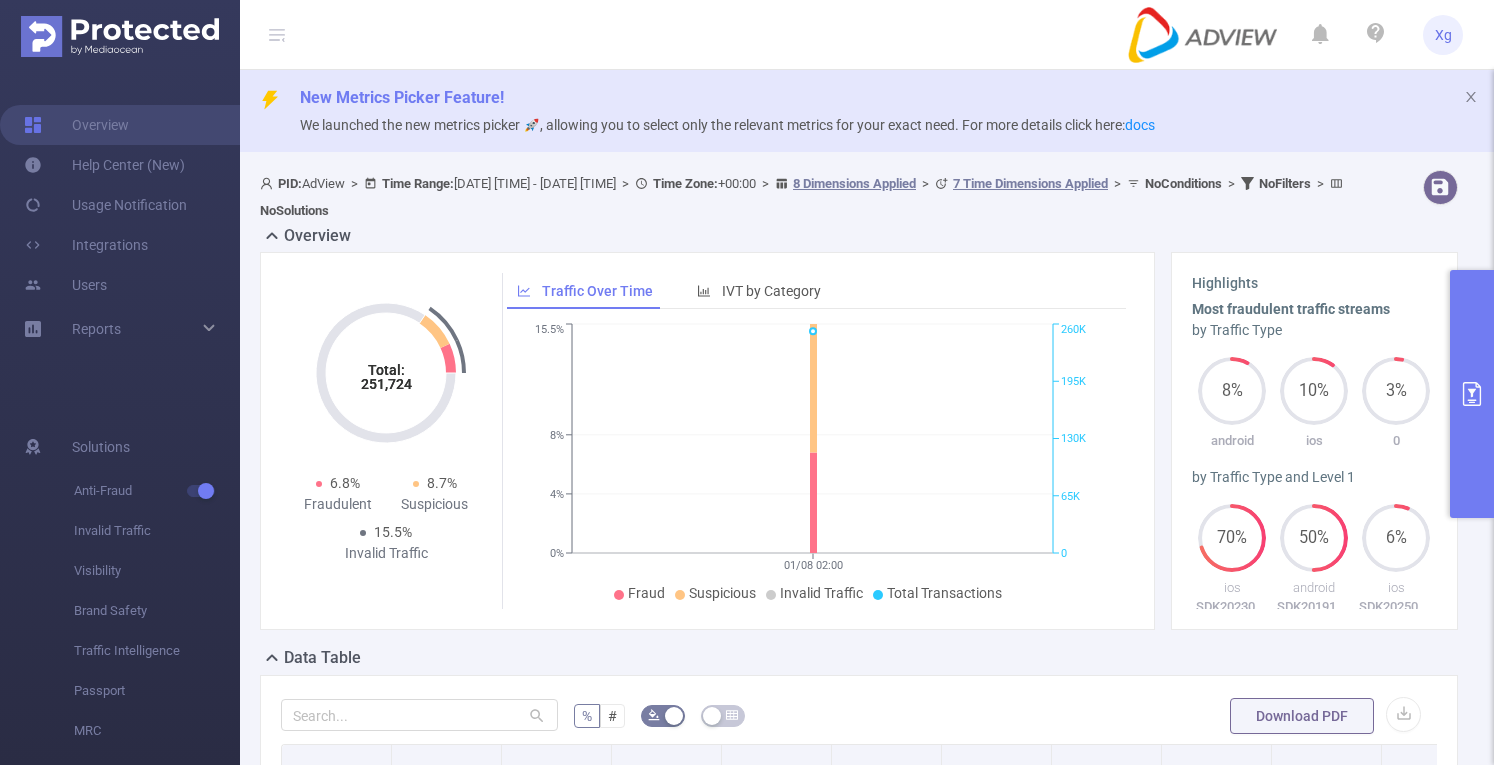 click on "Overview" at bounding box center [867, 238] 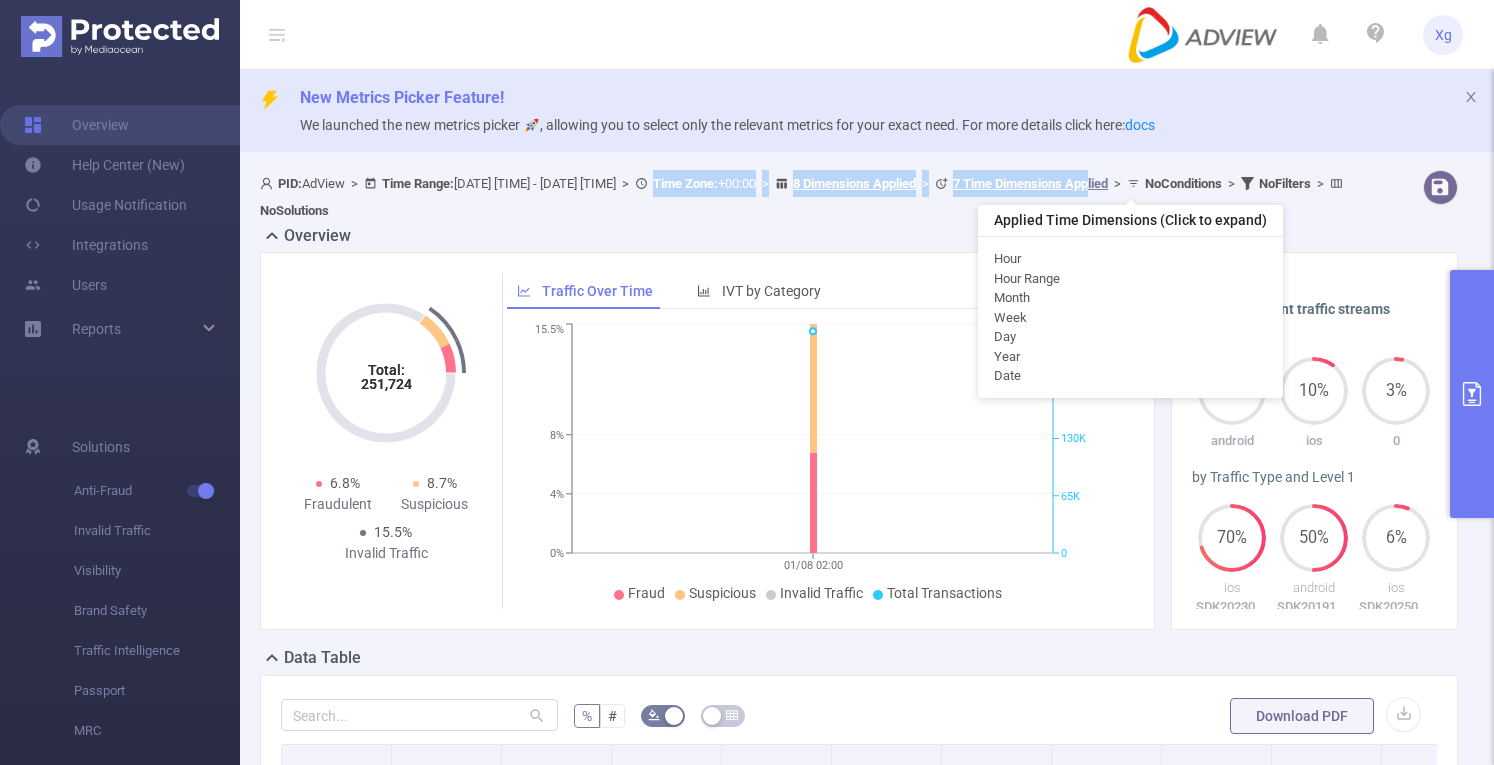 copy on "Time Zone:  [TIMEZONE]  >  8 Dimensions Applied  >  7 Time Dimensions App" 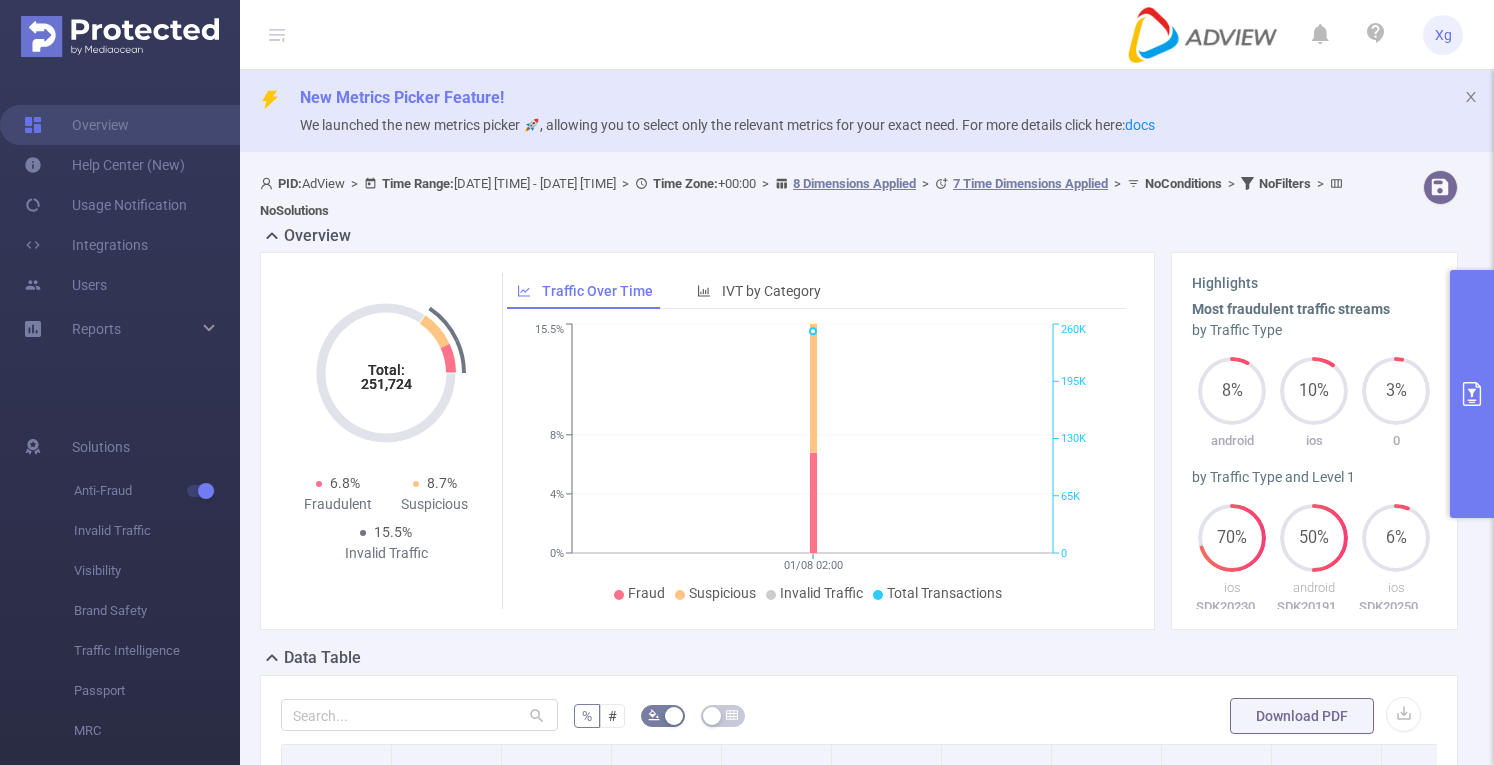 click on "PID:  AdView  >  Time Range:  [DATE] [TIME] -
[DATE] [TIME]  >  Time Zone:  [TIMEZONE]  >  8 Dimensions Applied  >  7 Time Dimensions Applied  >  No  Conditions  >  No  Filters  >  No  Solutions" at bounding box center (808, 197) 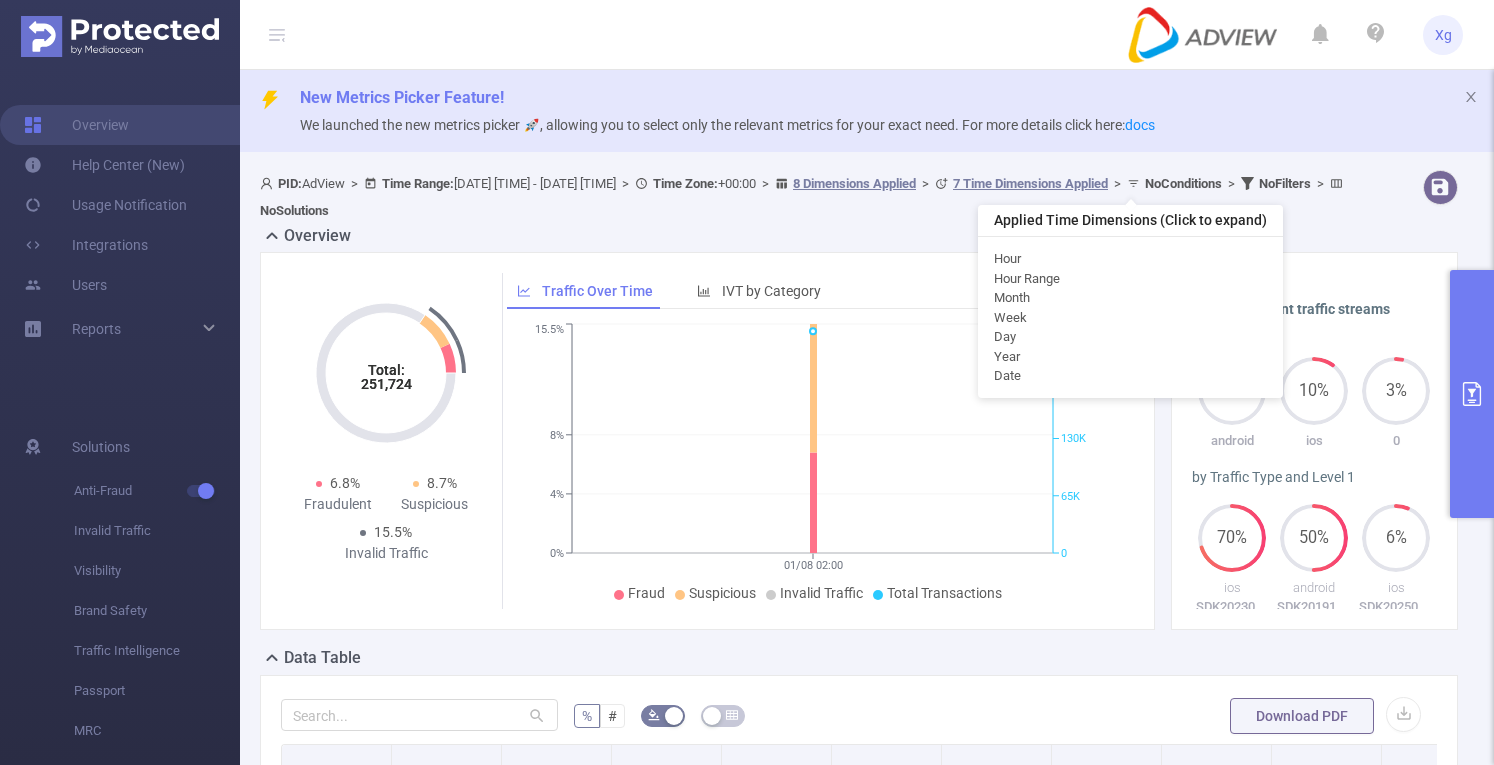 click on "7 Time Dimensions Applied" at bounding box center (1030, 183) 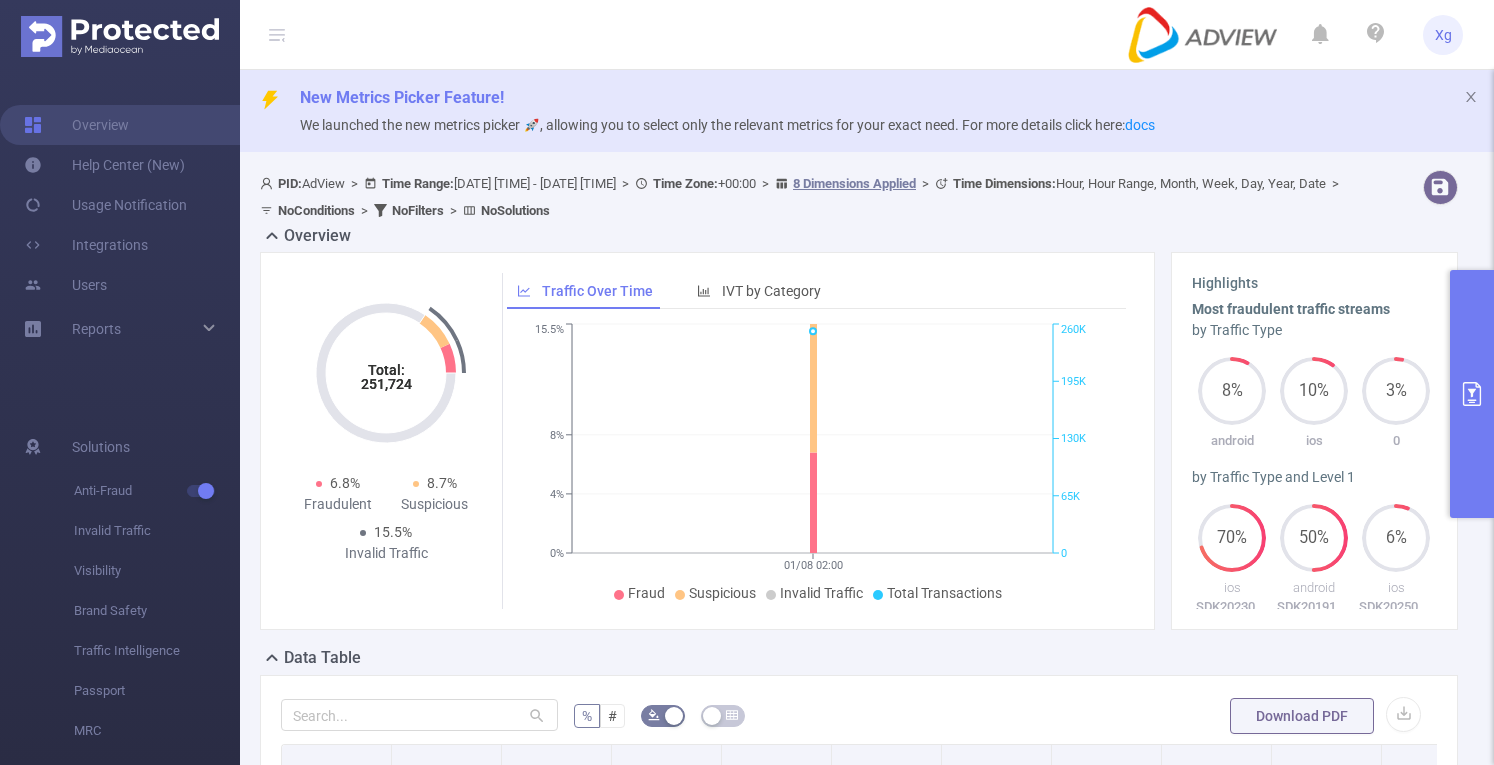 click on "Time Dimensions :  Hour, Hour Range, Month, Week, Day, Year, Date" at bounding box center [1139, 183] 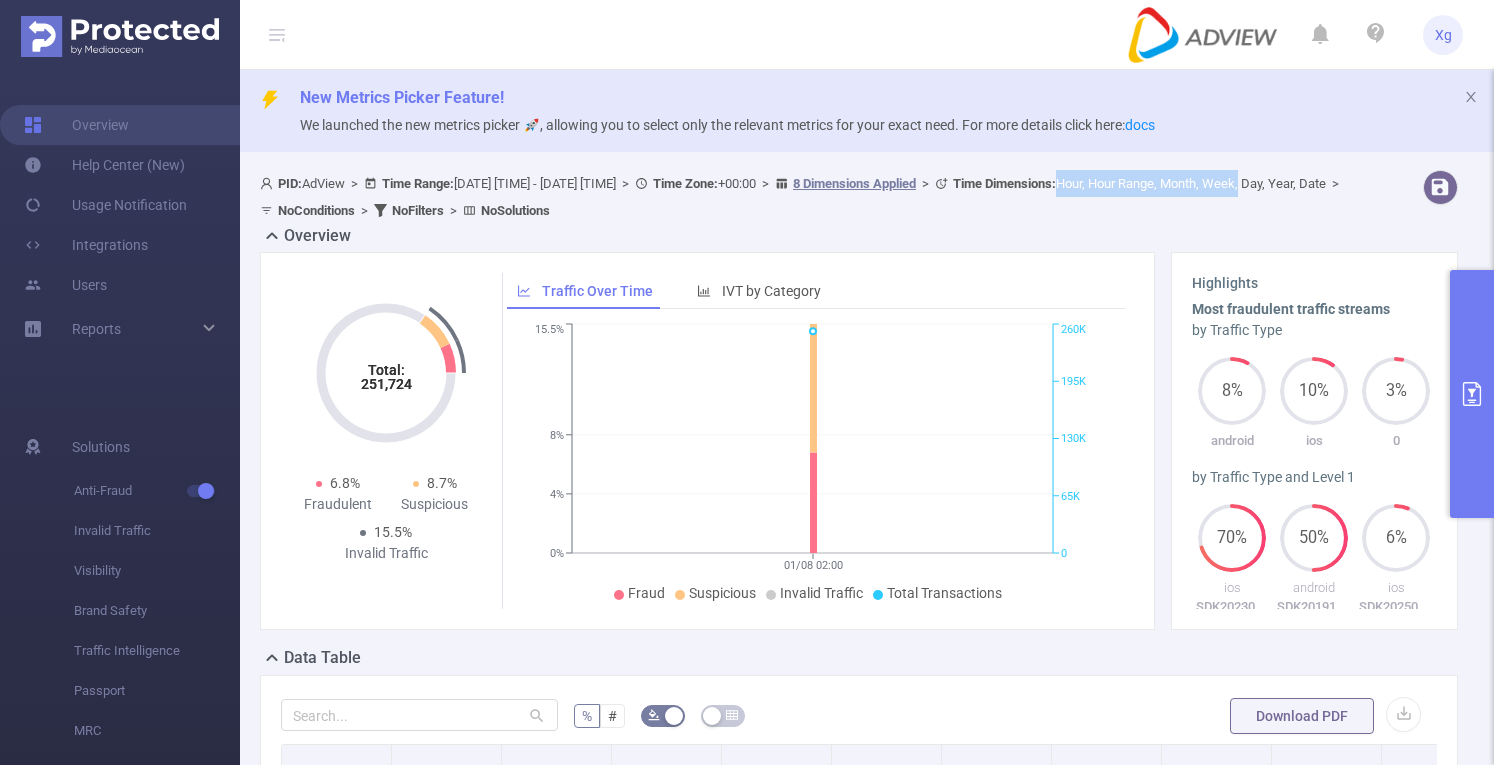 copy on "Hour, Hour Range, Month, Week," 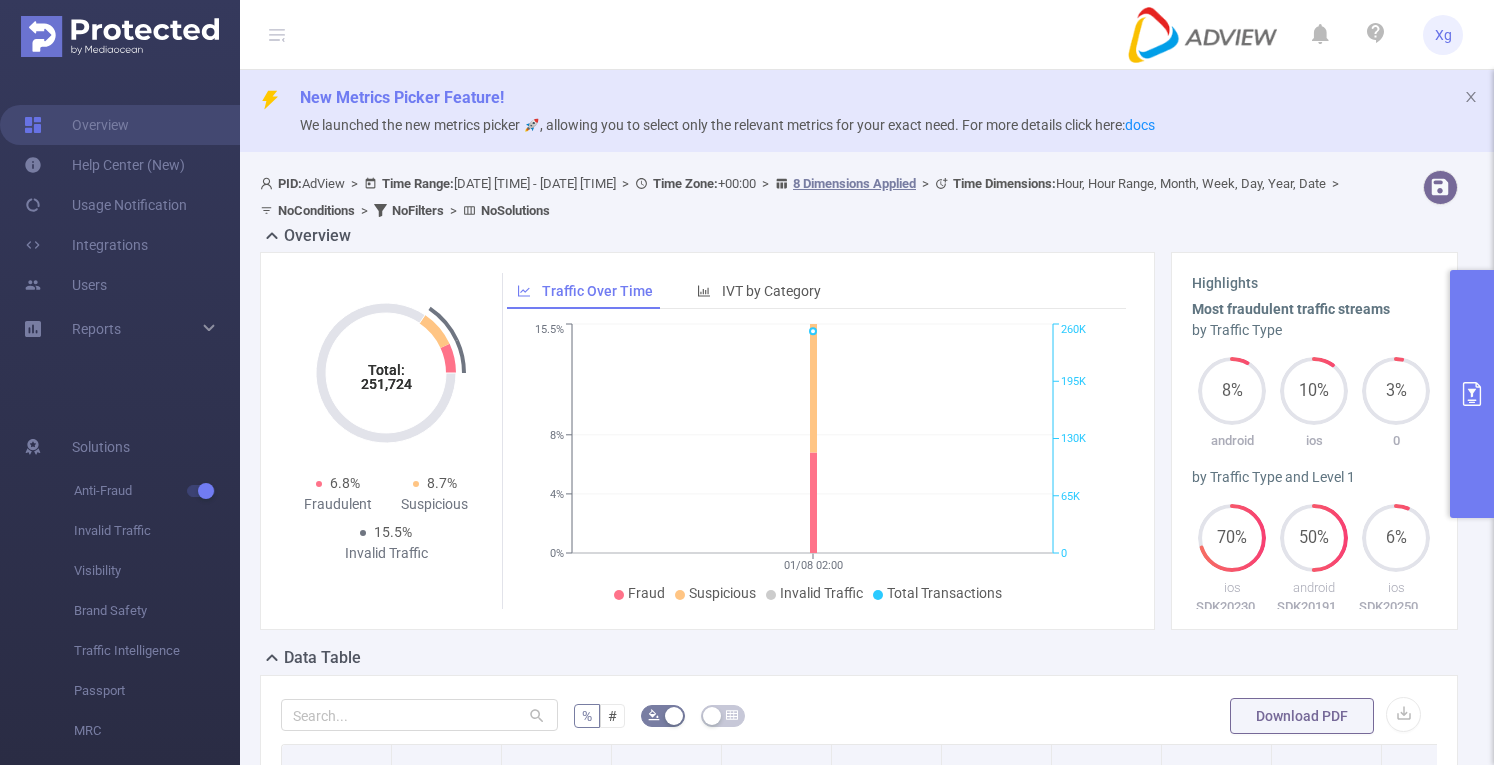 click on "PID:  AdView  >  Time Range:  [DATE] [TIME] -
[DATE] [TIME]  >  Time Zone:  [TIMEZONE]  >  8 Dimensions Applied  >  Time Dimensions :  Hour, Hour Range, Month, Week, Day, Year, Date  >  No  Conditions  >  No  Filters  >  No  Solutions" at bounding box center [808, 197] 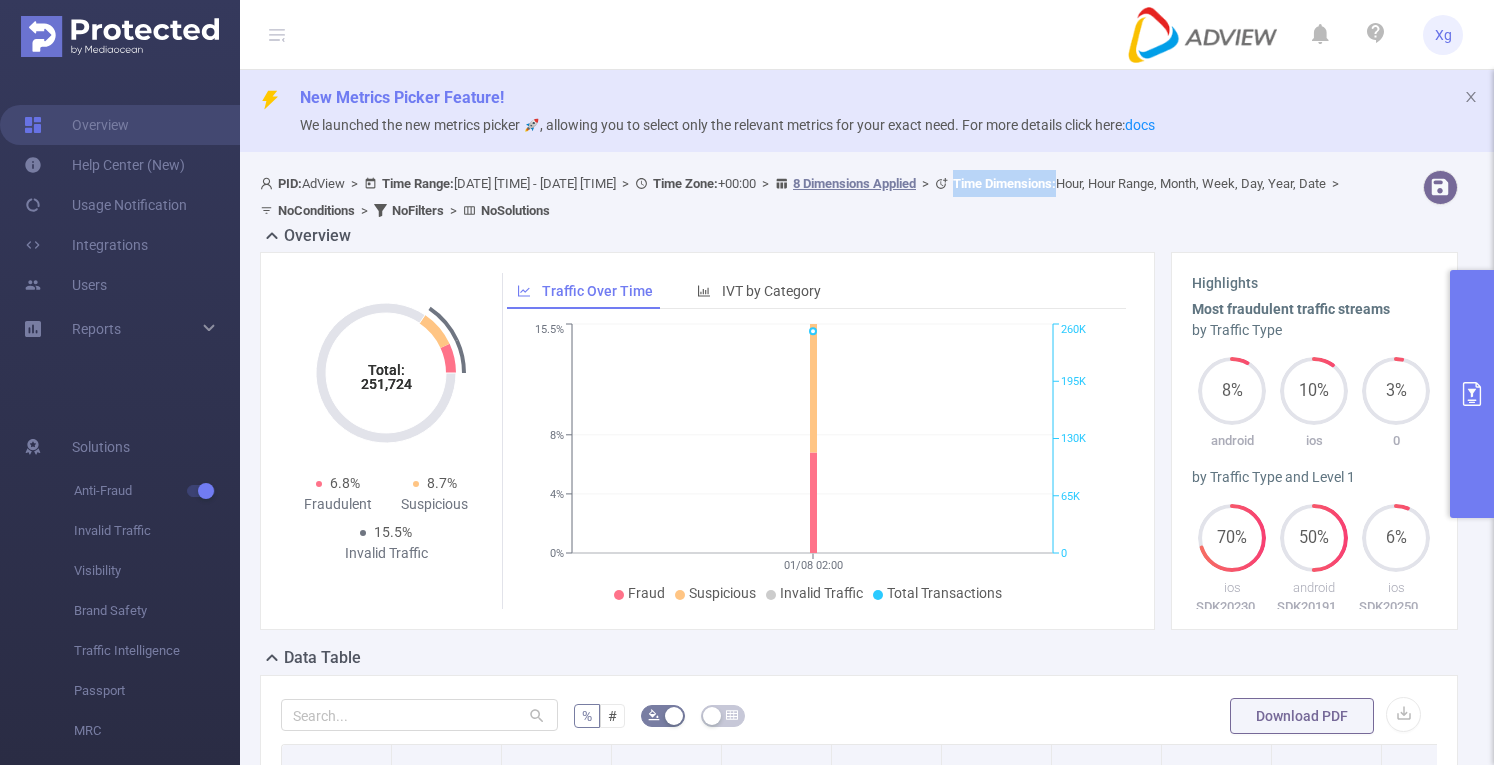copy on "Time Dimensions :" 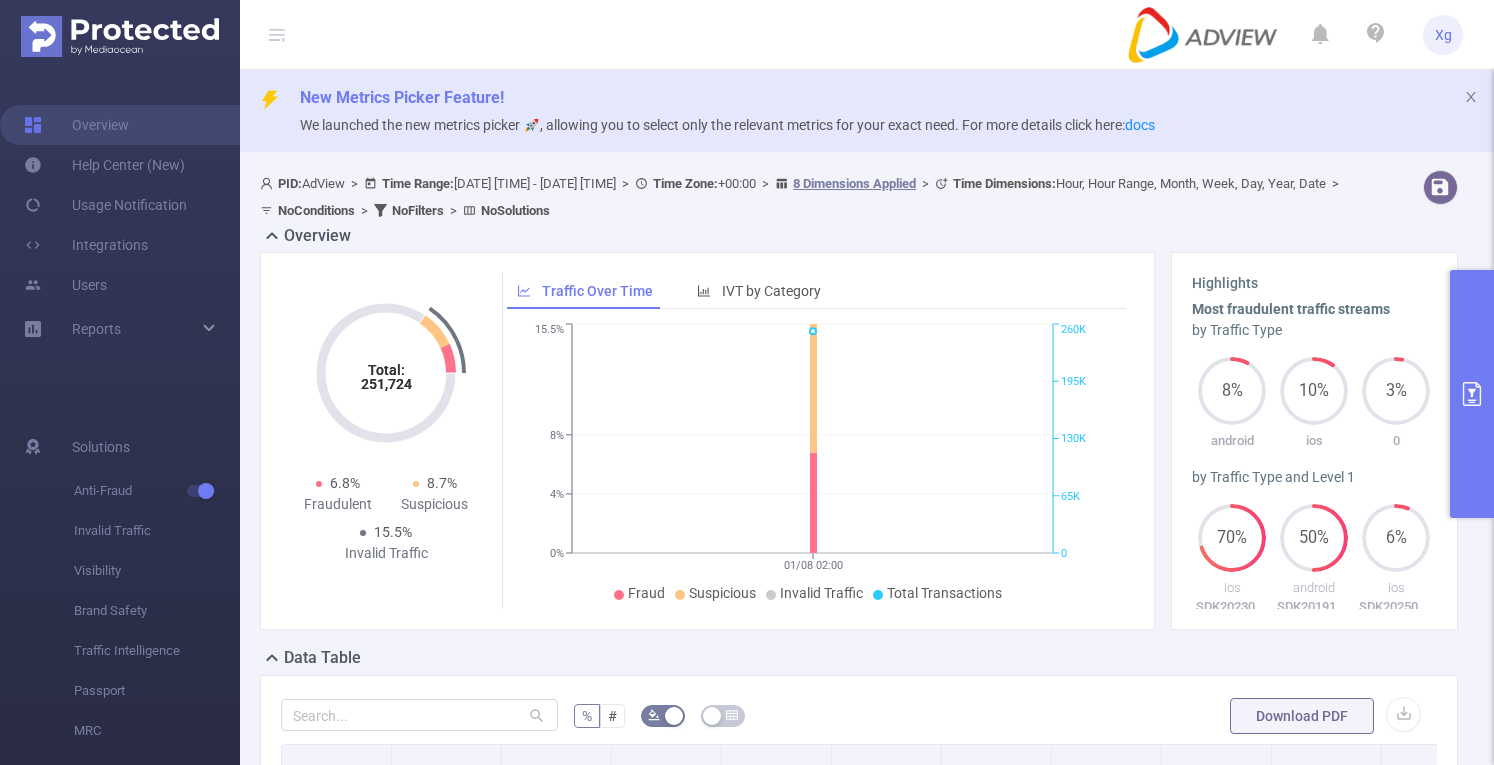 click on "PID:  AdView  >  Time Range:  [DATE] [TIME] -
[DATE] [TIME]  >  Time Zone:  [TIMEZONE]  >  8 Dimensions Applied  >  Time Dimensions :  Hour, Hour Range, Month, Week, Day, Year, Date  >  No  Conditions  >  No  Filters  >  No  Solutions" at bounding box center [808, 197] 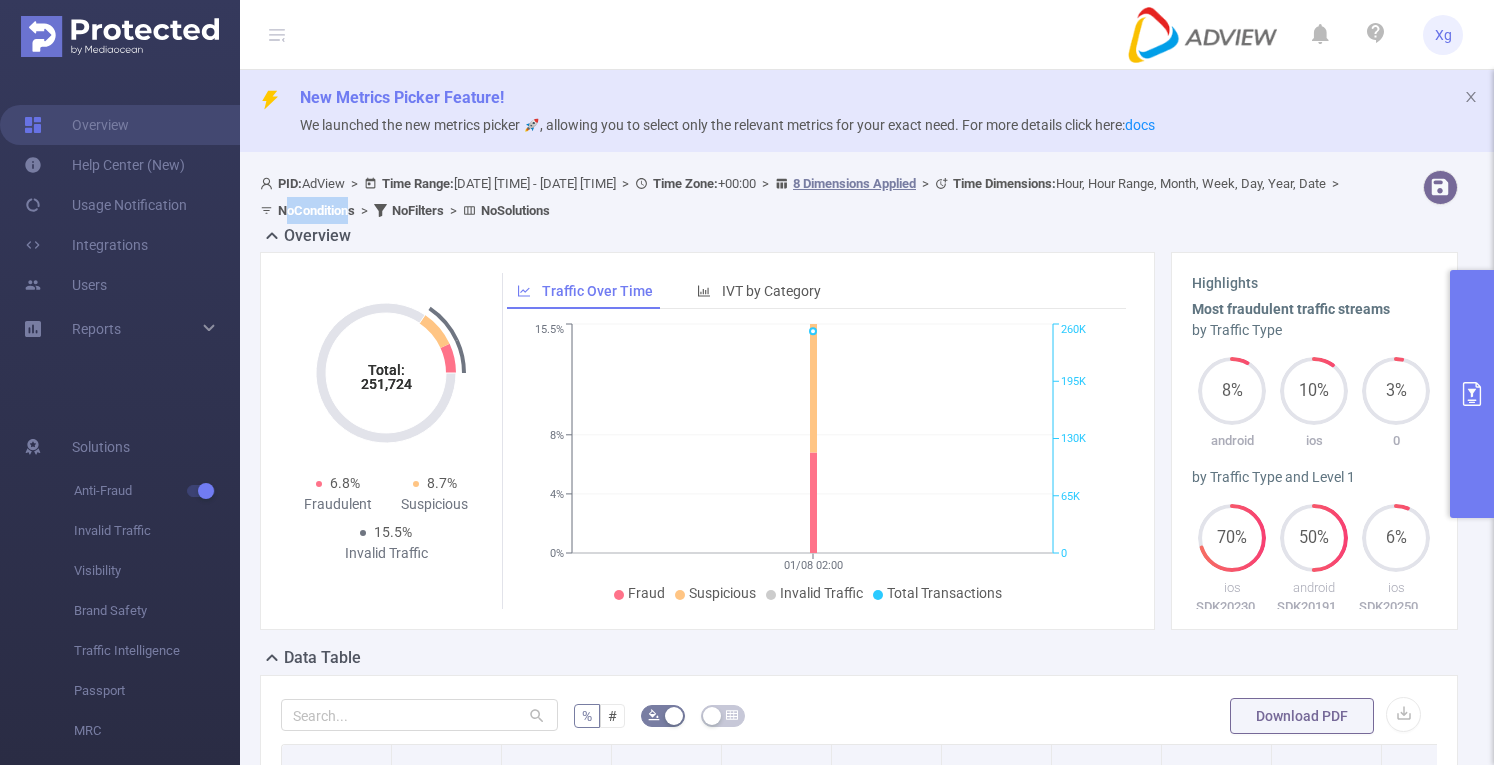 copy on "o  Condition" 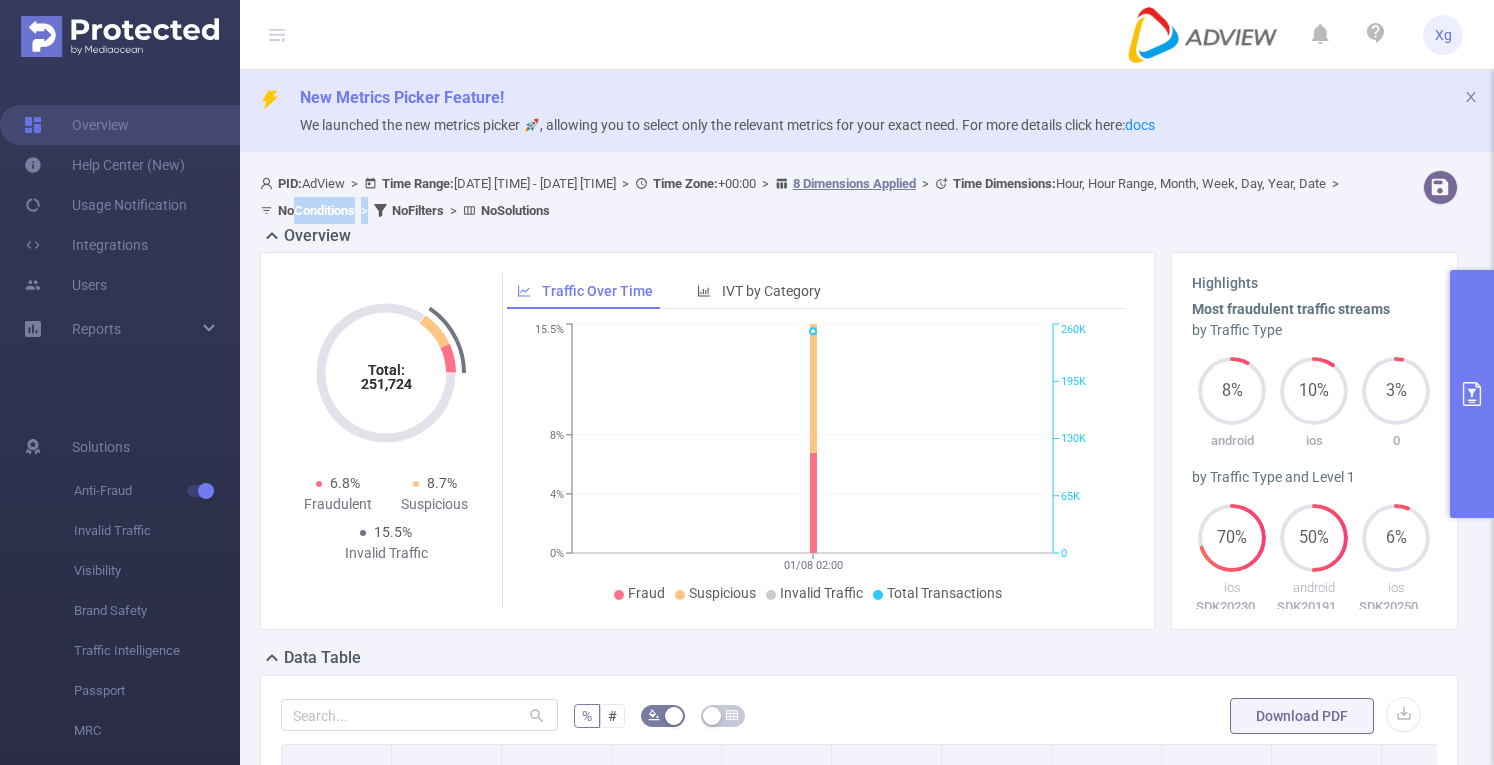 click on "No  Conditions" at bounding box center (316, 210) 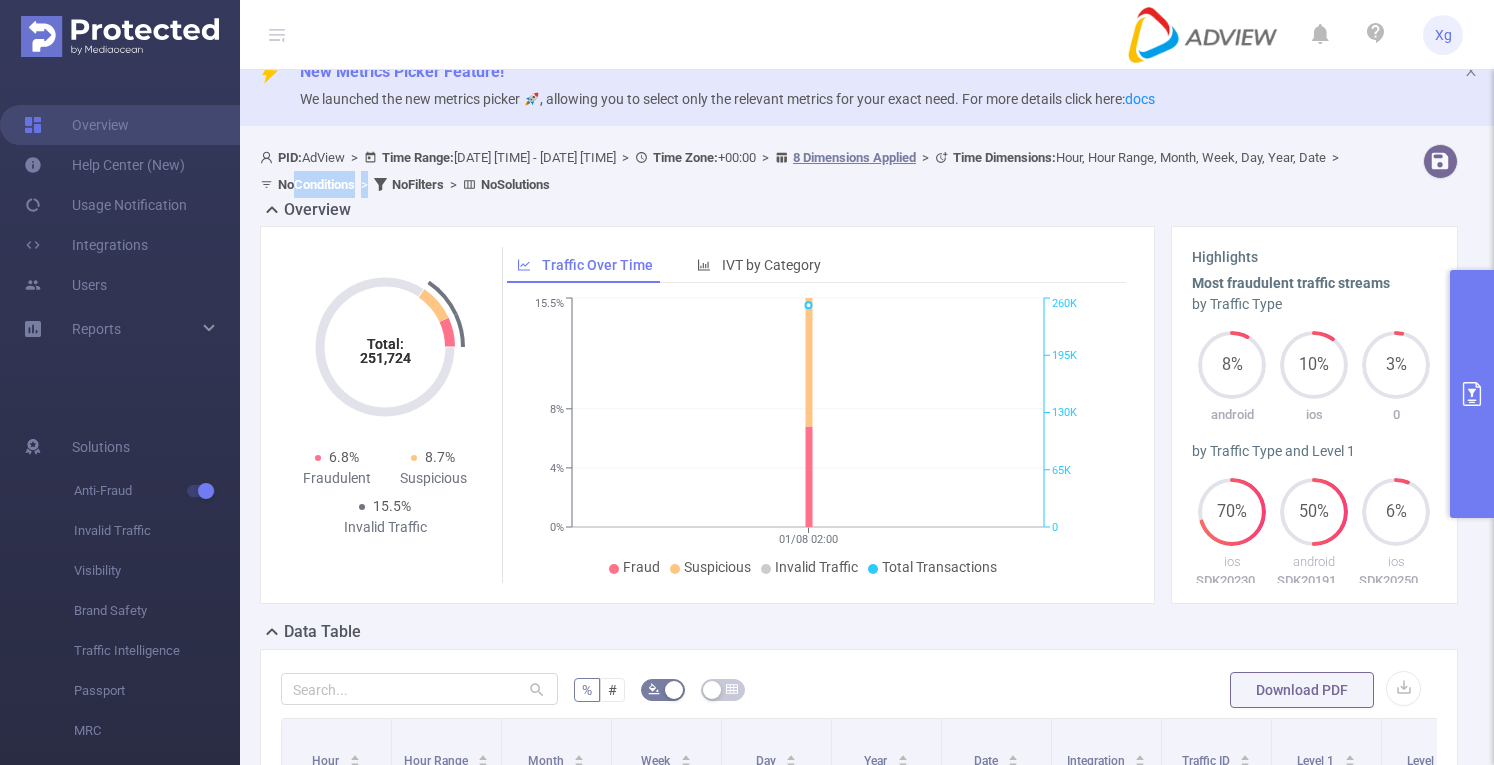 scroll, scrollTop: 0, scrollLeft: 0, axis: both 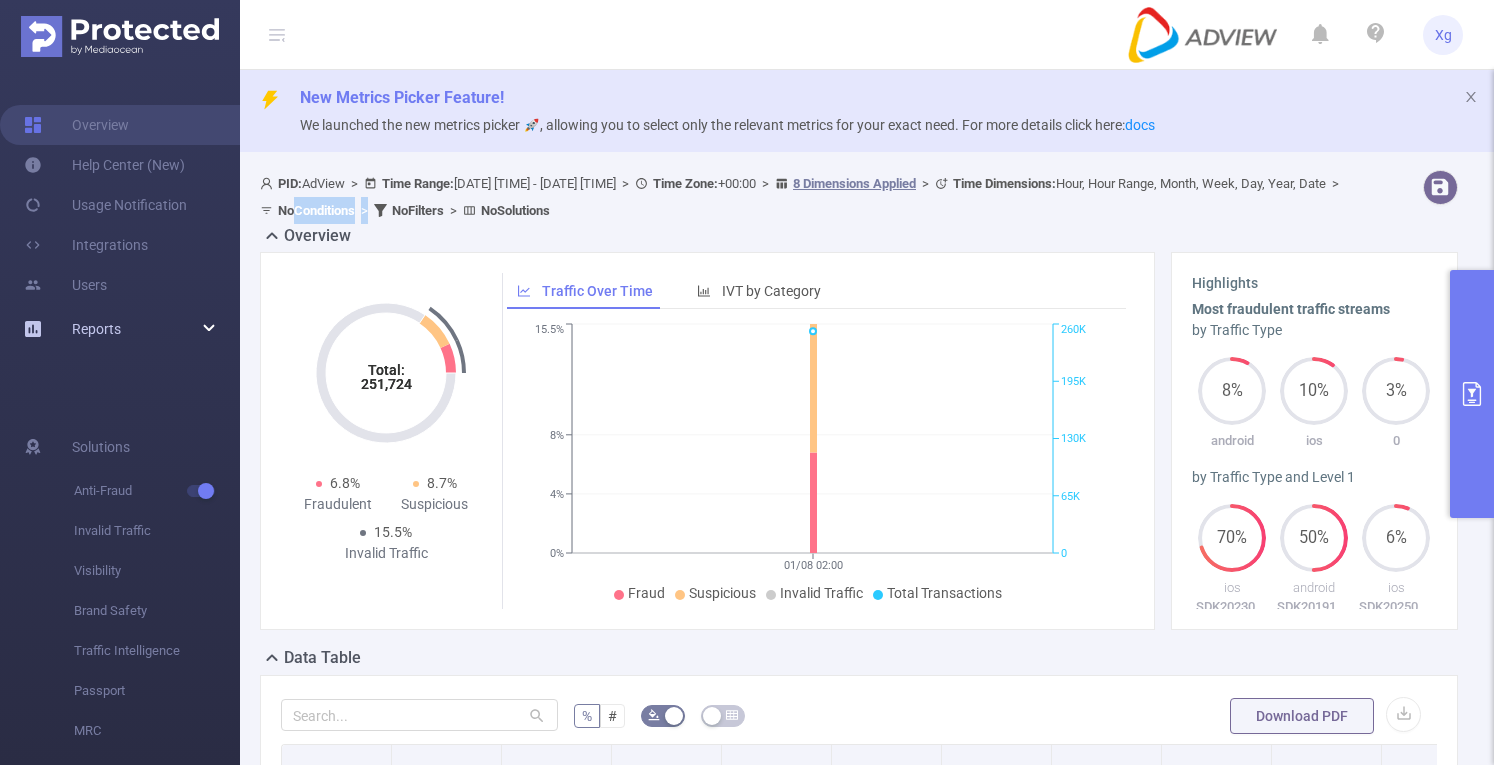 click on "Reports" at bounding box center [96, 329] 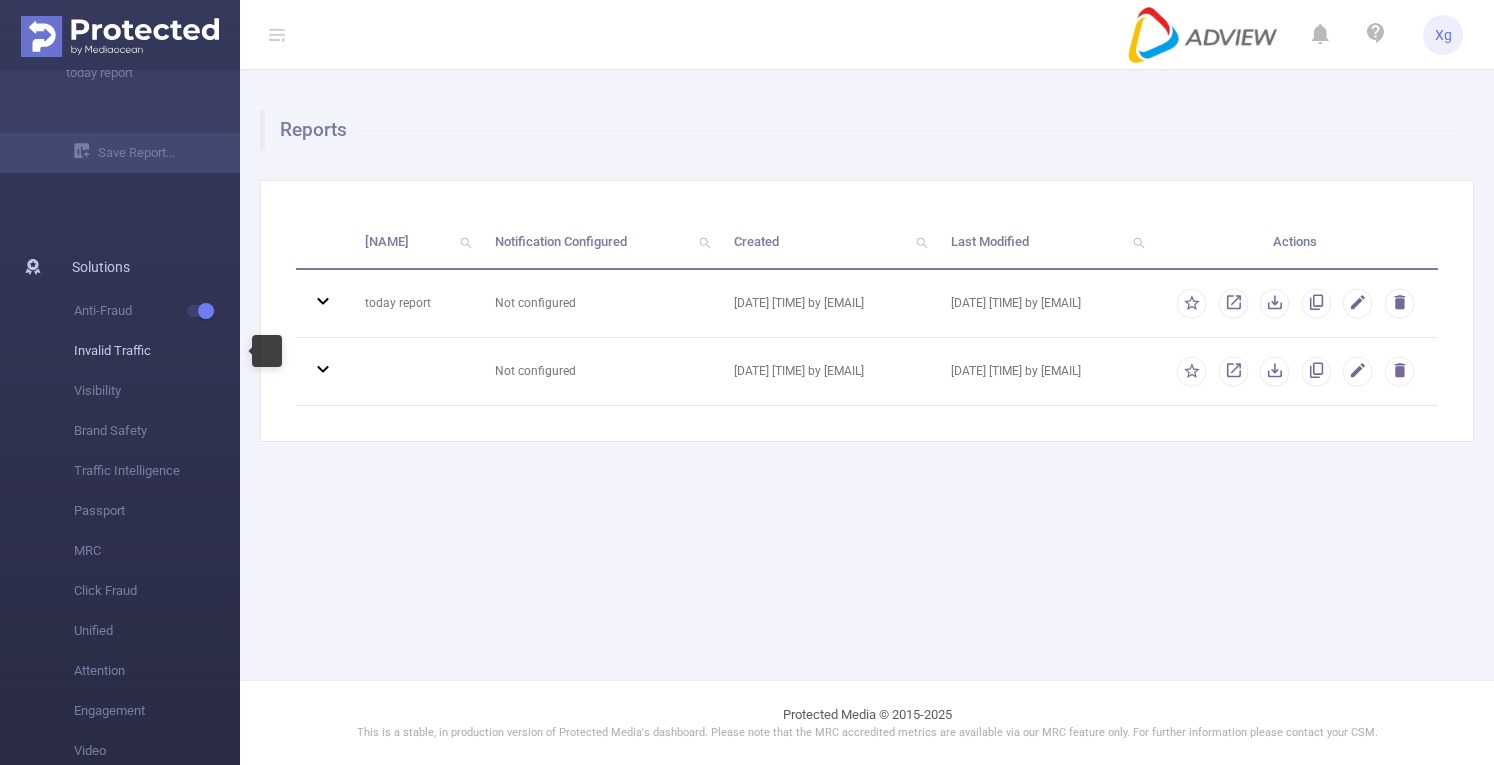 click on "Invalid Traffic" at bounding box center [157, 351] 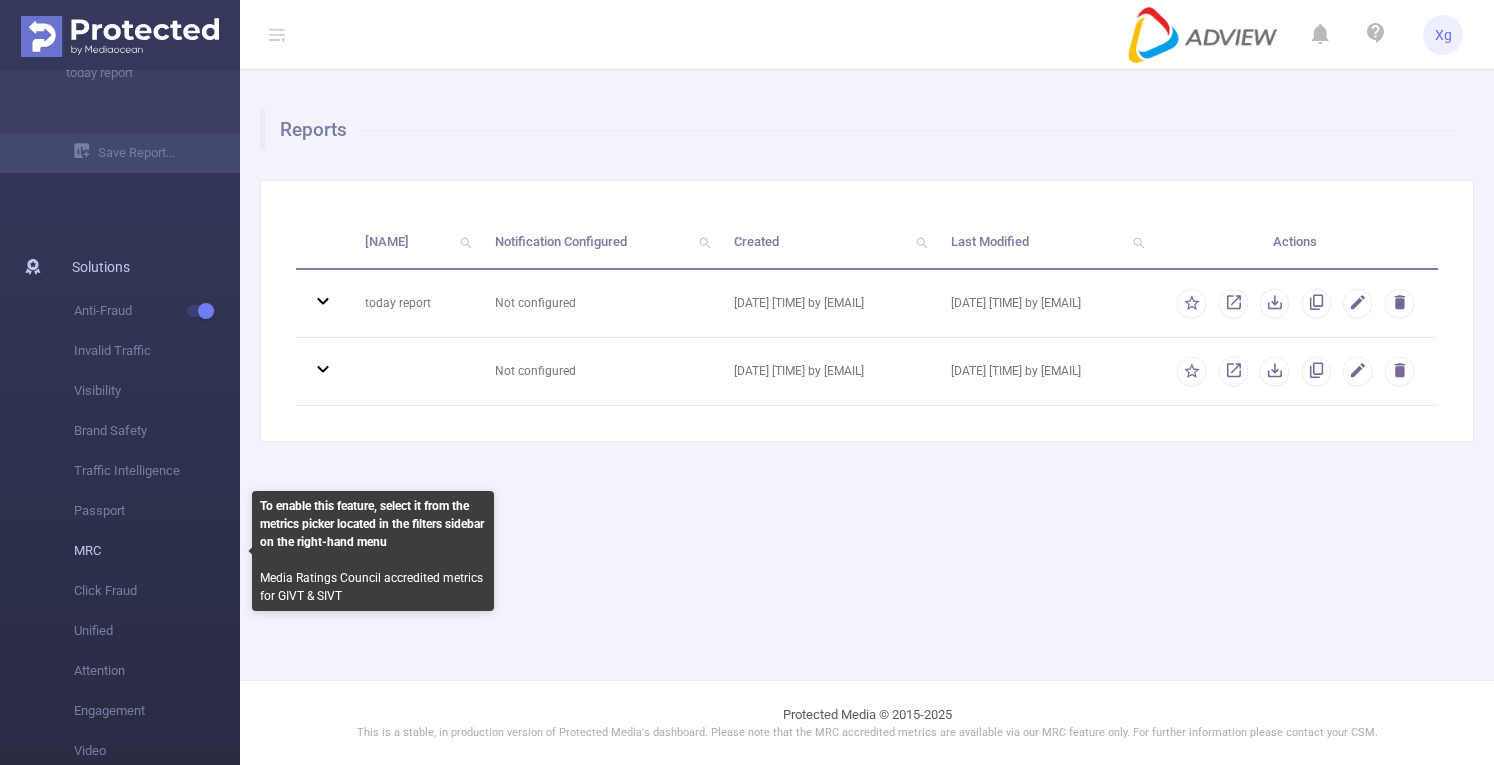 click on "MRC" at bounding box center [157, 551] 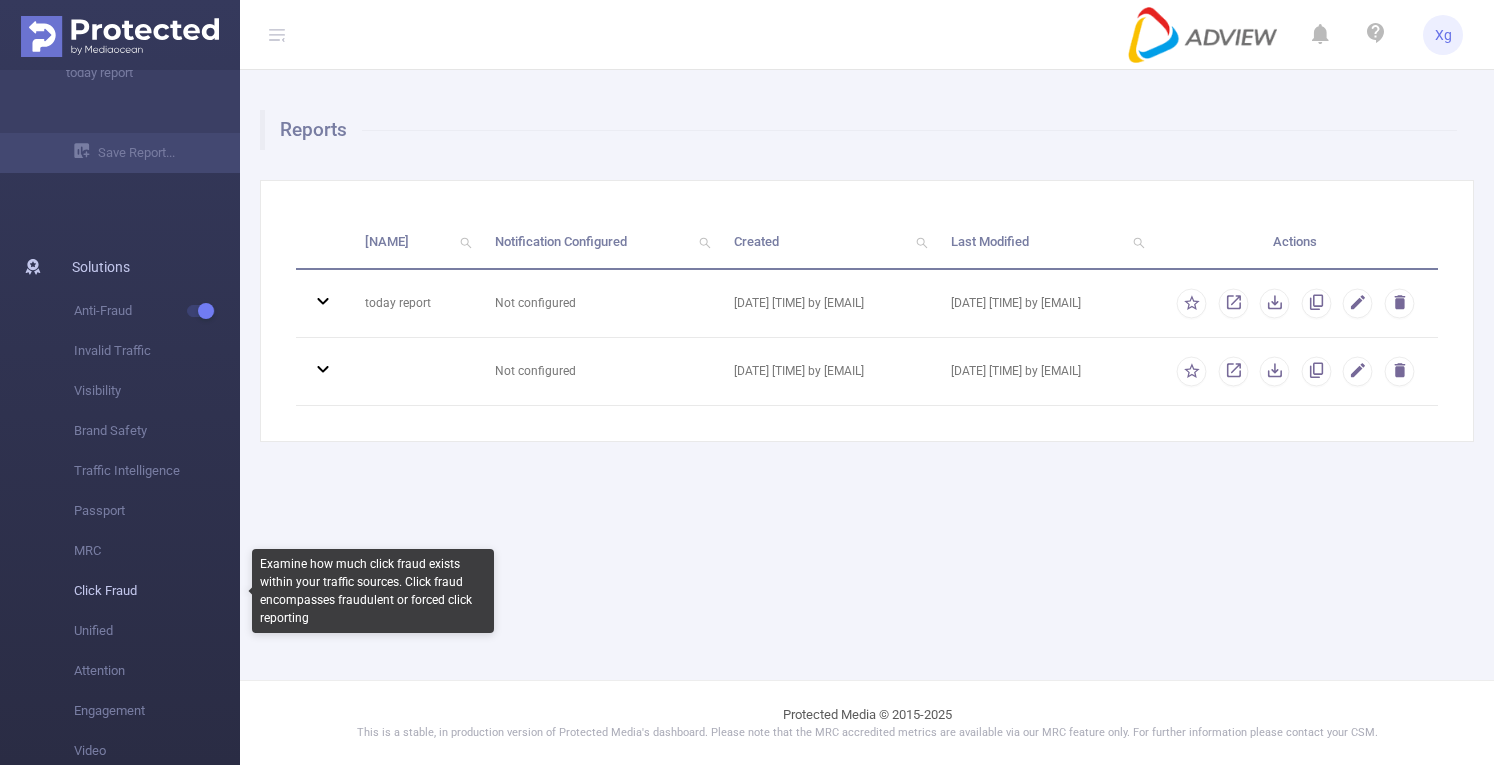 click on "Click Fraud" at bounding box center (157, 591) 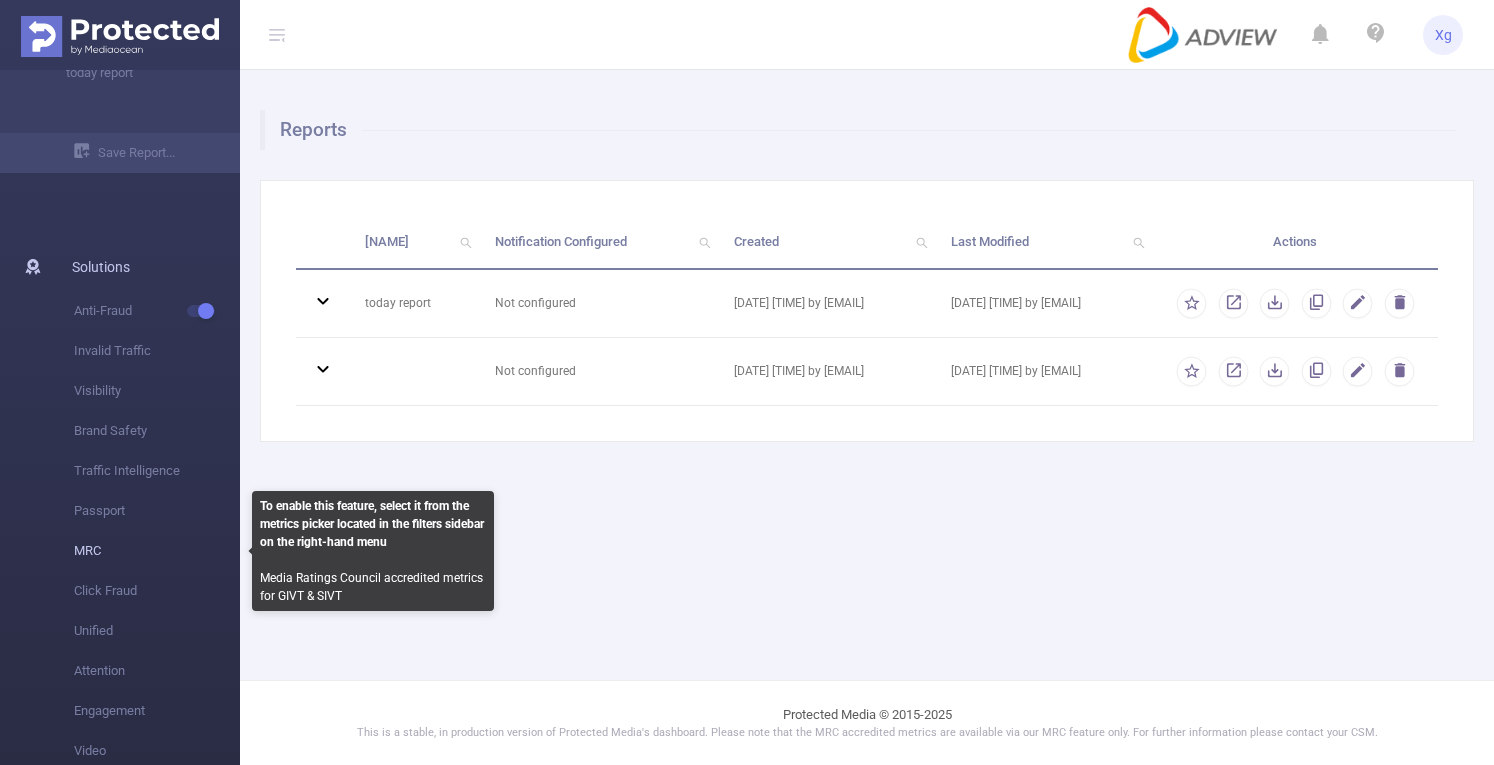 click on "MRC" at bounding box center (157, 551) 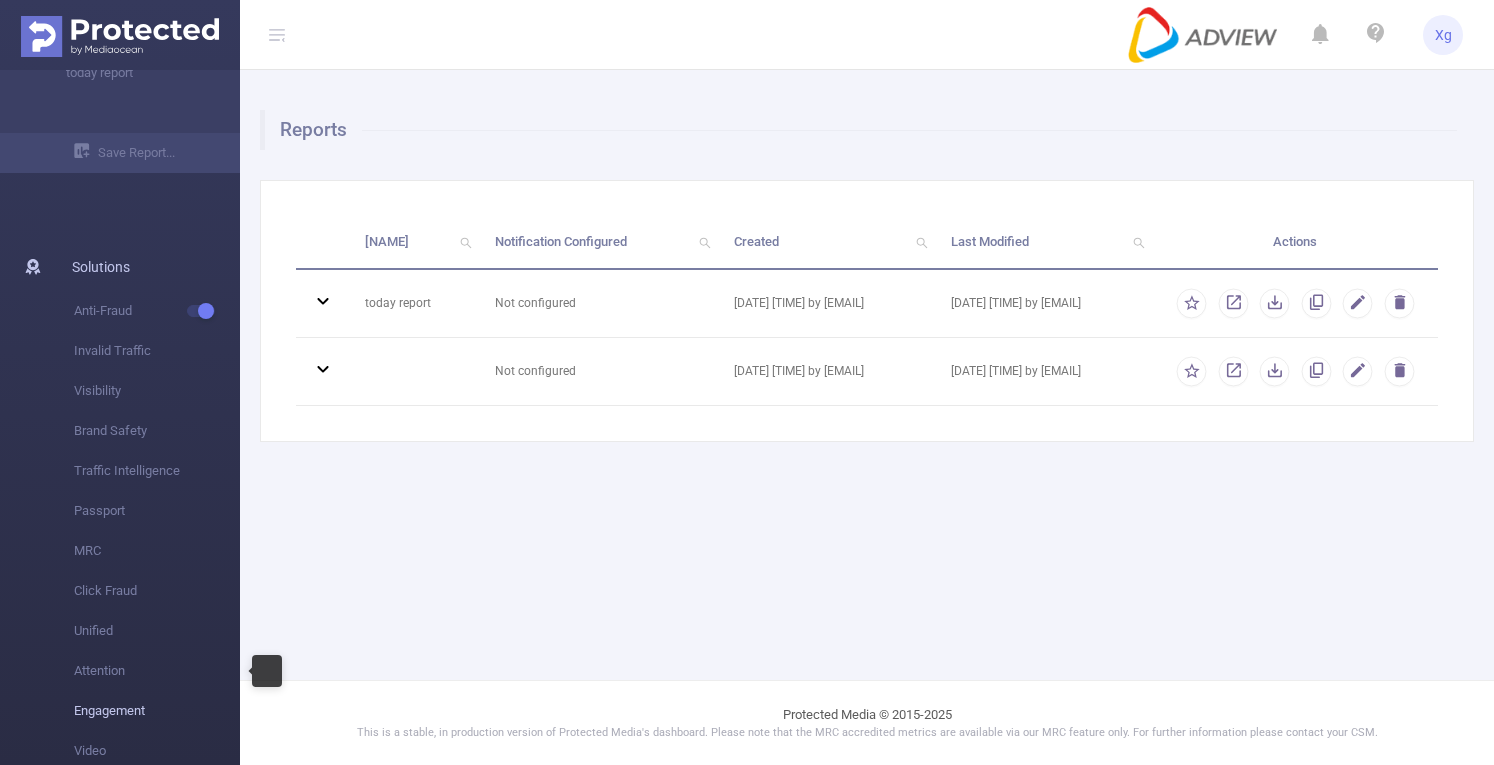 click on "Engagement" at bounding box center (157, 711) 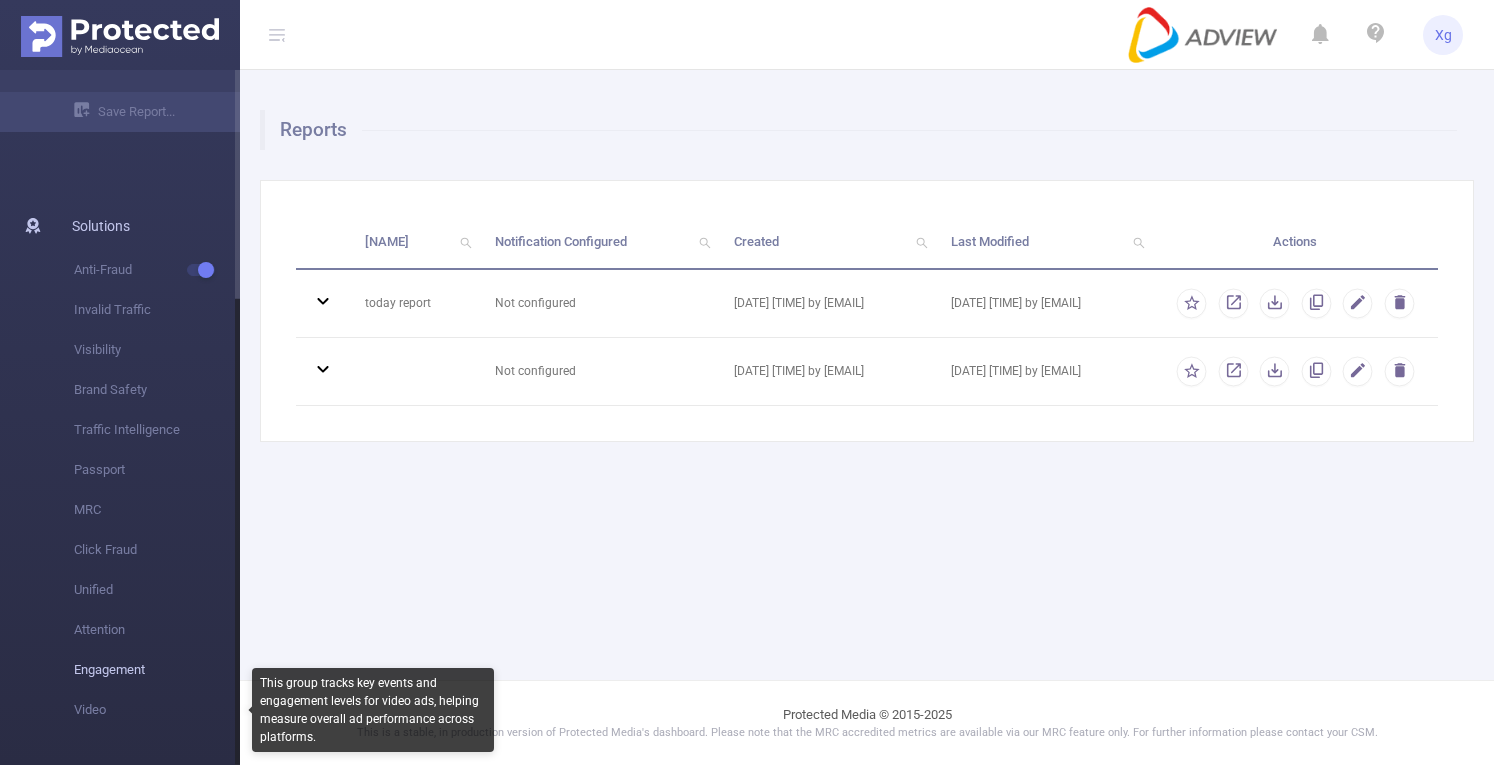 click on "Engagement" at bounding box center (157, 670) 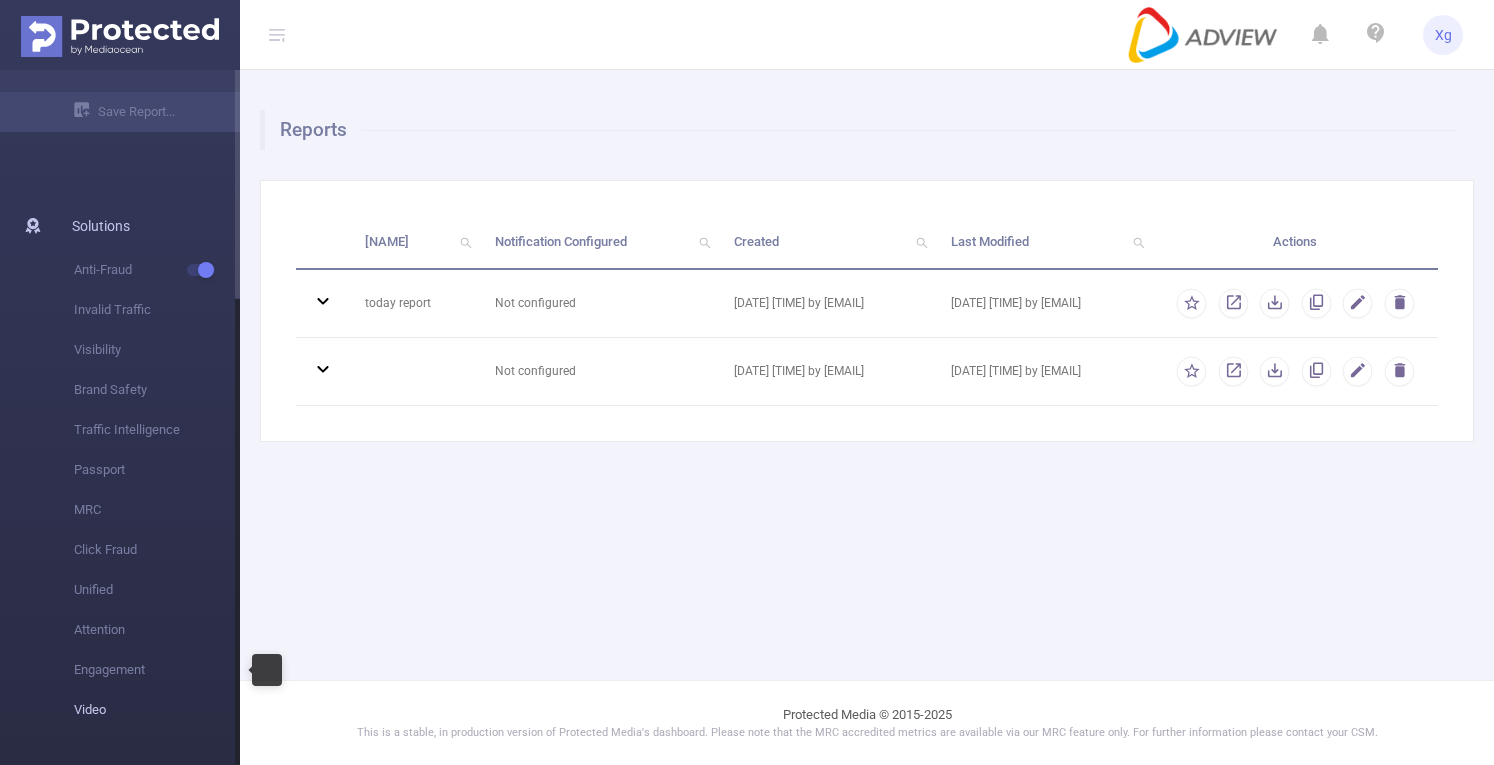 click on "Video" at bounding box center [157, 710] 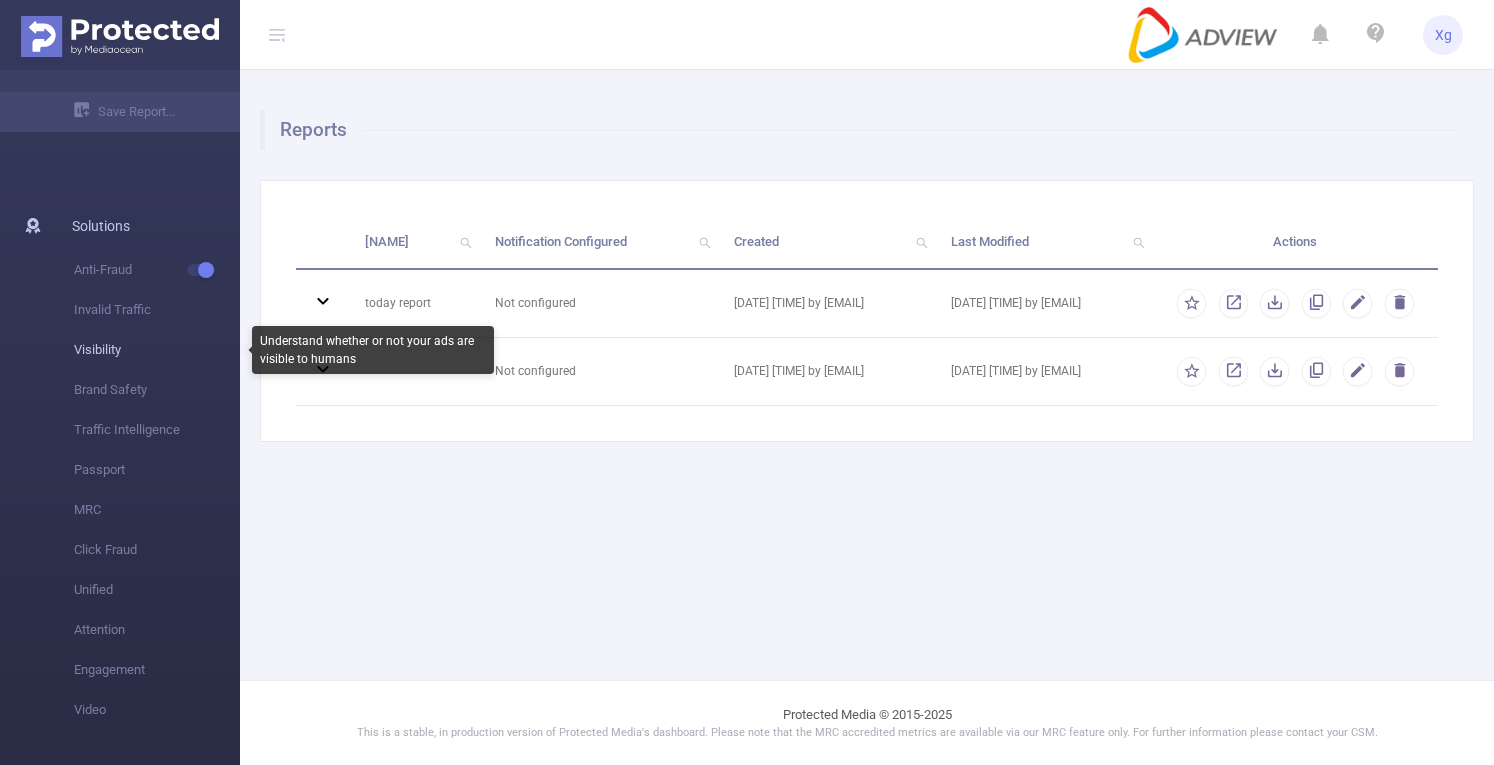 click on "Visibility" at bounding box center [157, 350] 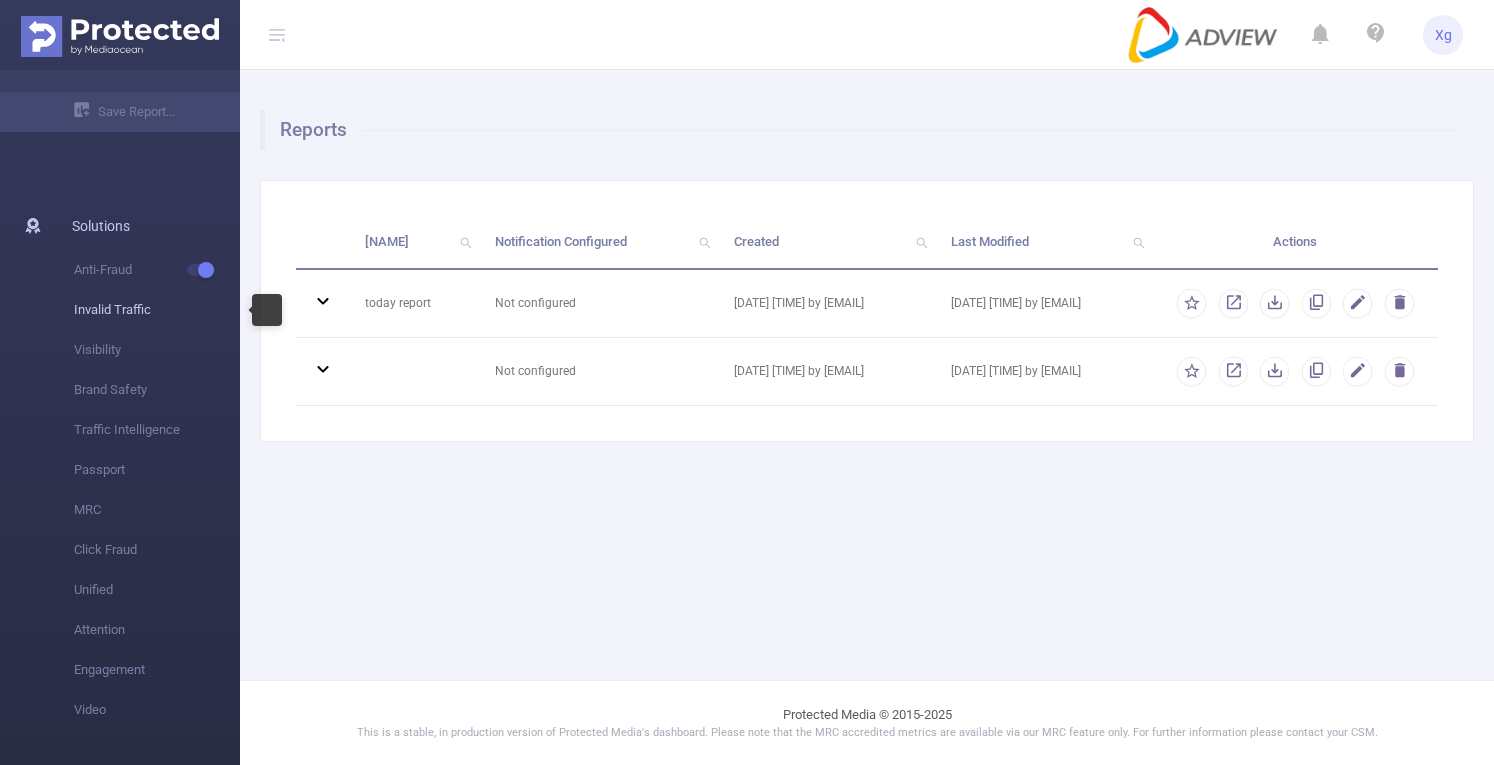 click on "Invalid Traffic" at bounding box center (157, 310) 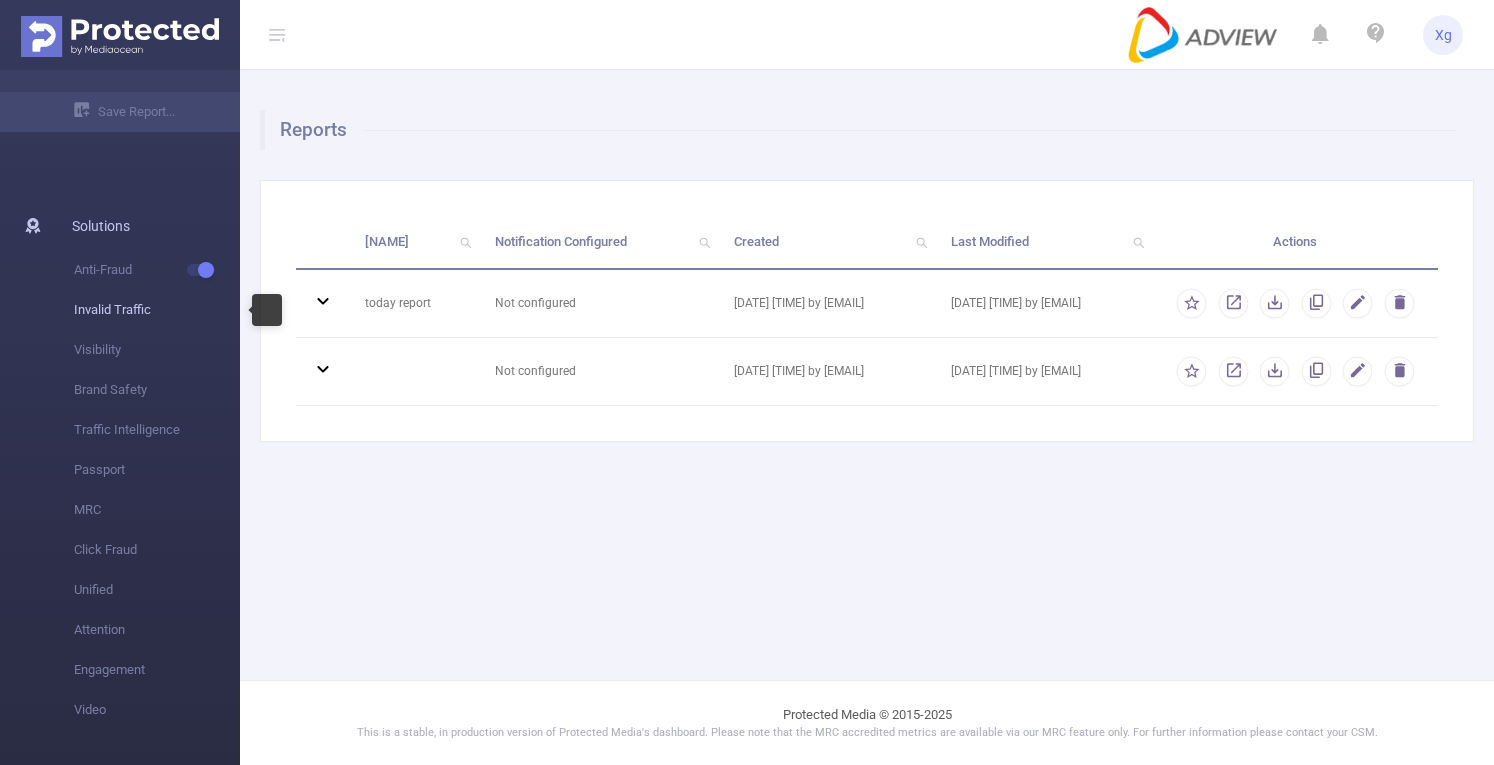 click on "Invalid Traffic" at bounding box center (157, 310) 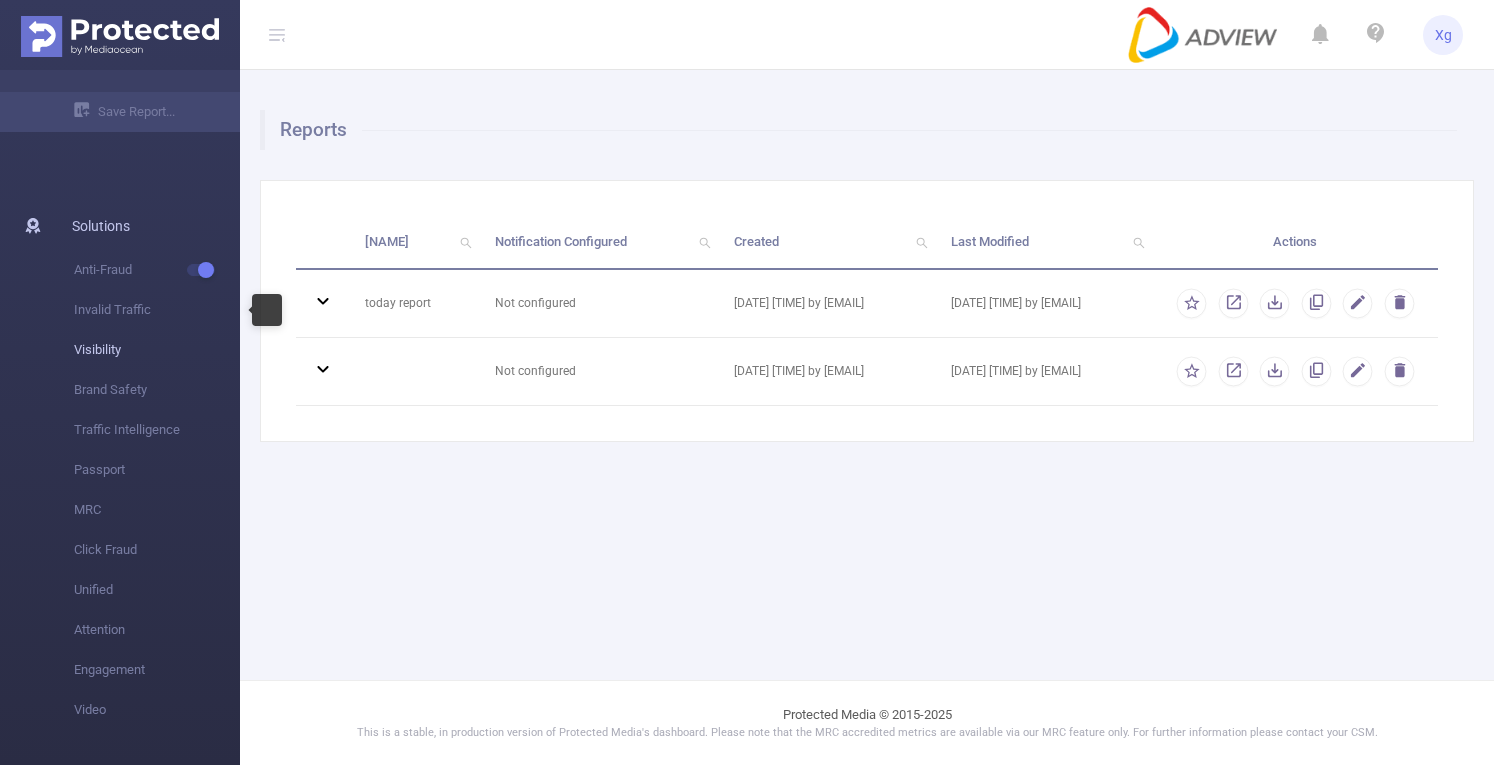 click on "Visibility" at bounding box center [157, 350] 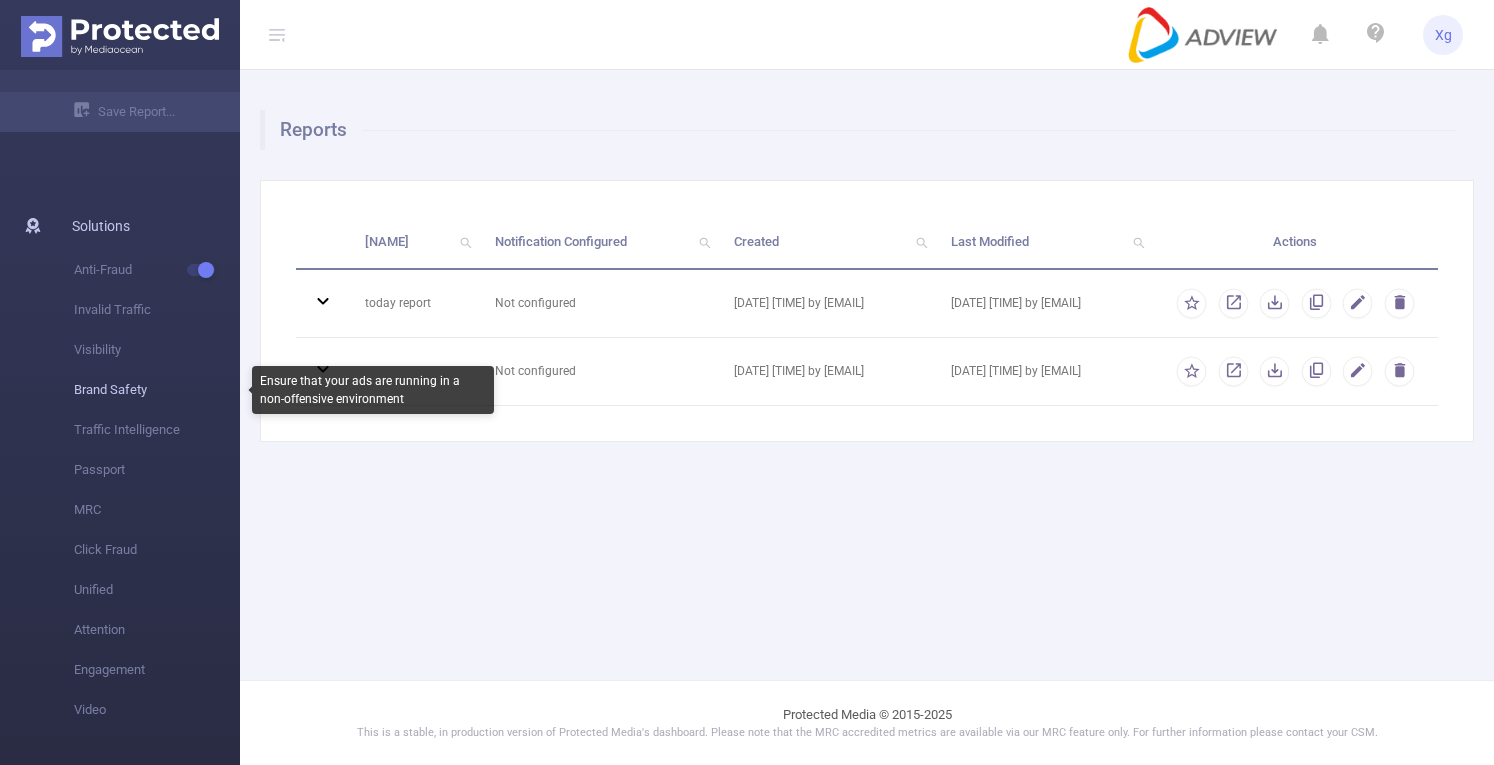click on "Brand Safety" at bounding box center (157, 390) 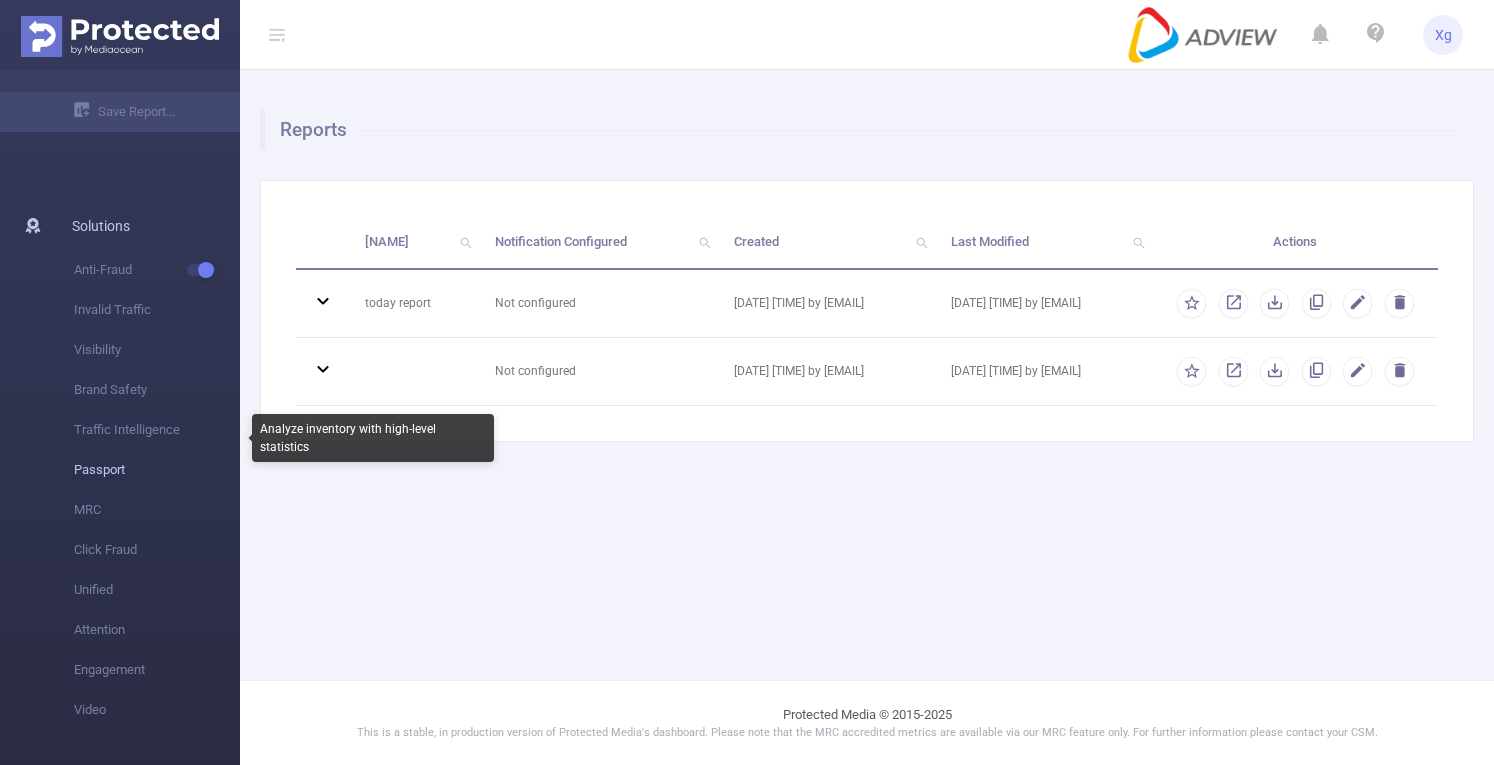 drag, startPoint x: 86, startPoint y: 436, endPoint x: 88, endPoint y: 467, distance: 31.06445 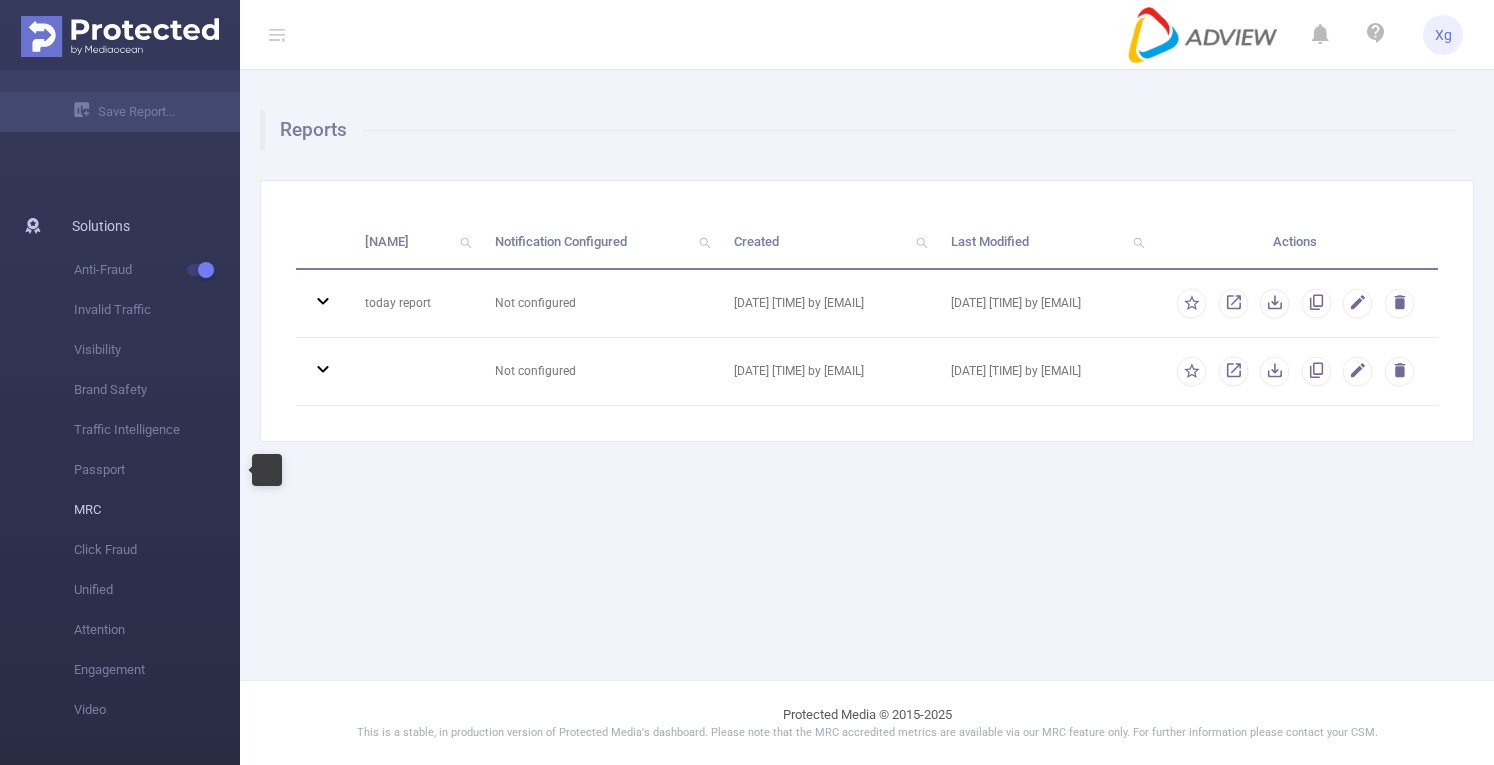 drag, startPoint x: 86, startPoint y: 496, endPoint x: 86, endPoint y: 523, distance: 27 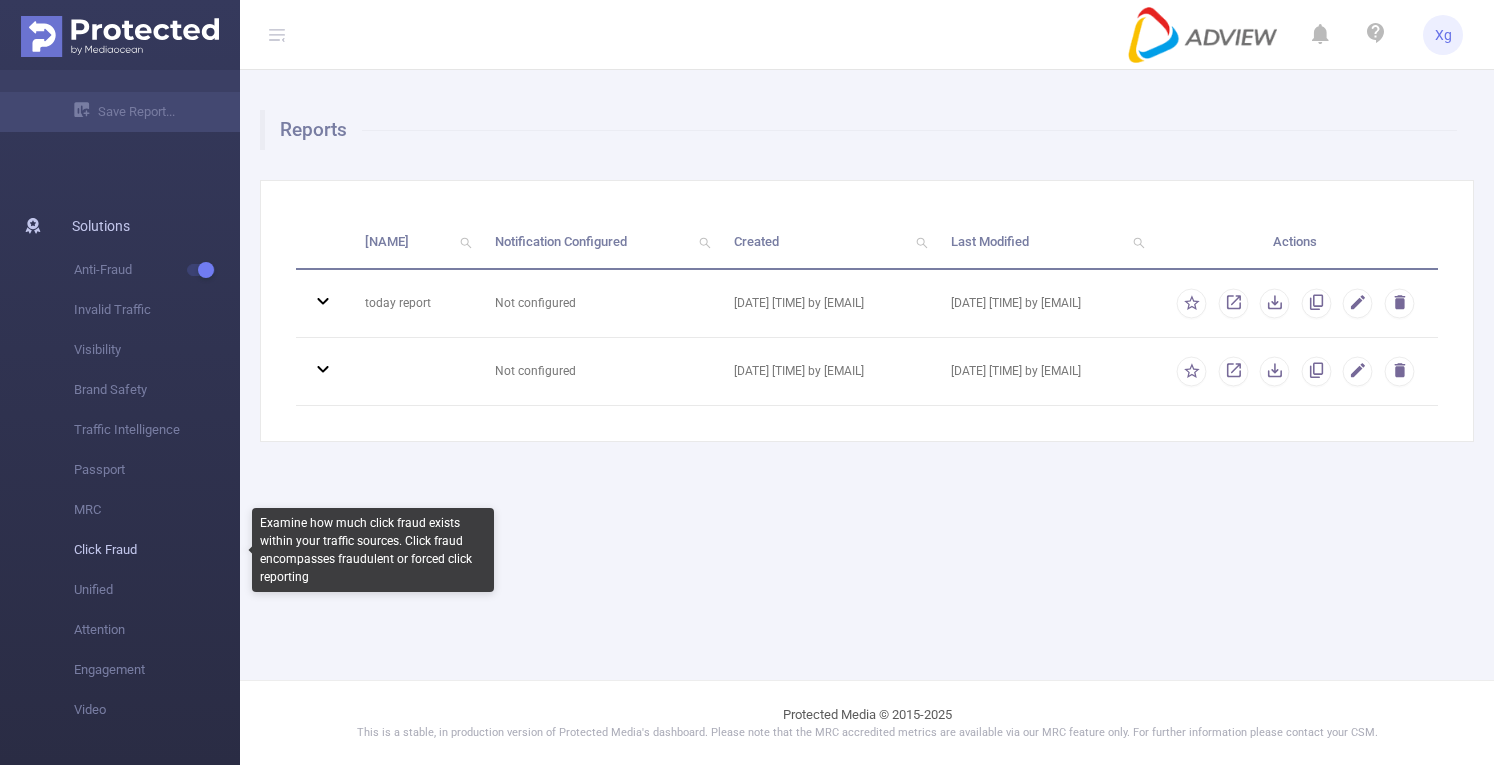 click on "Click Fraud" at bounding box center [157, 550] 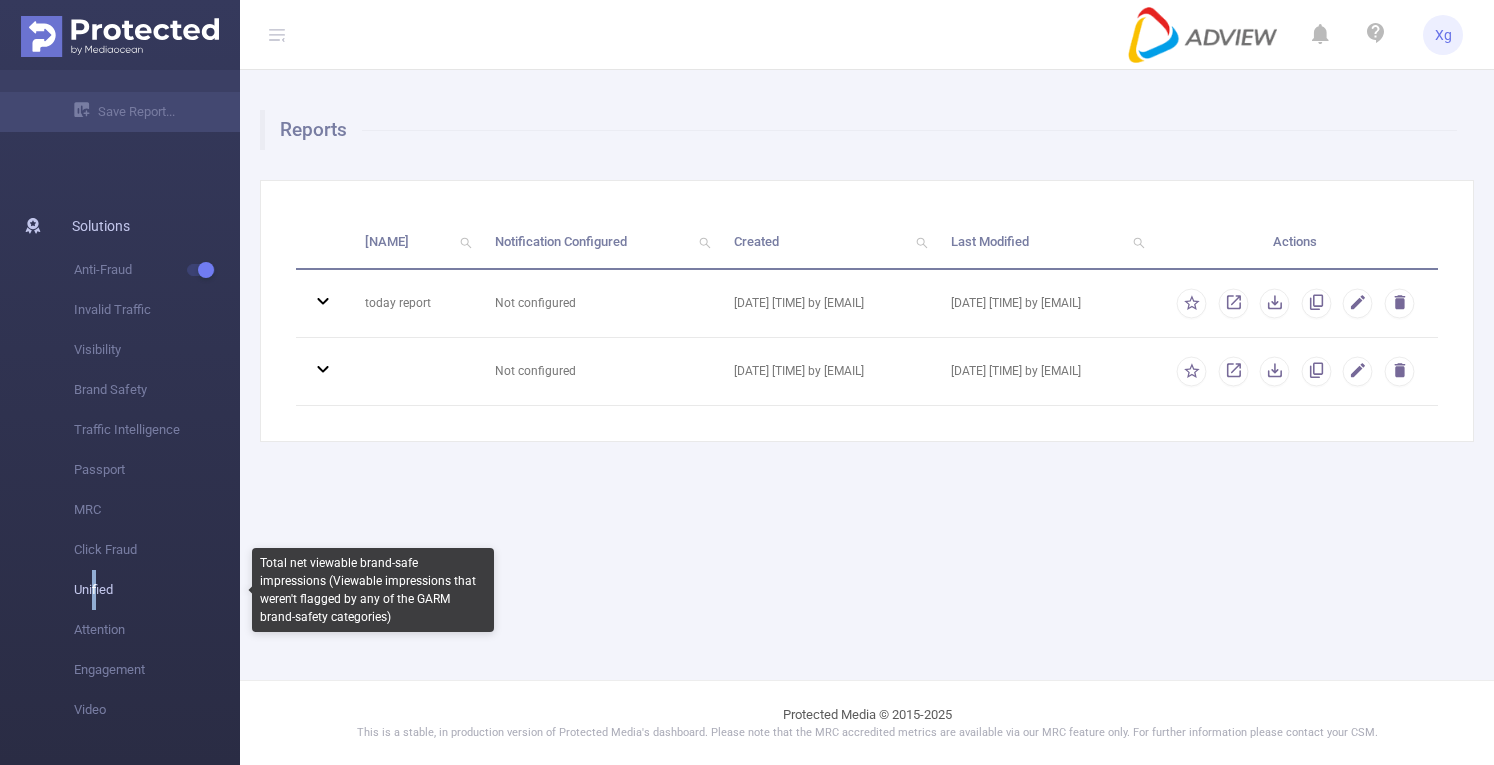click on "Unified" at bounding box center [157, 590] 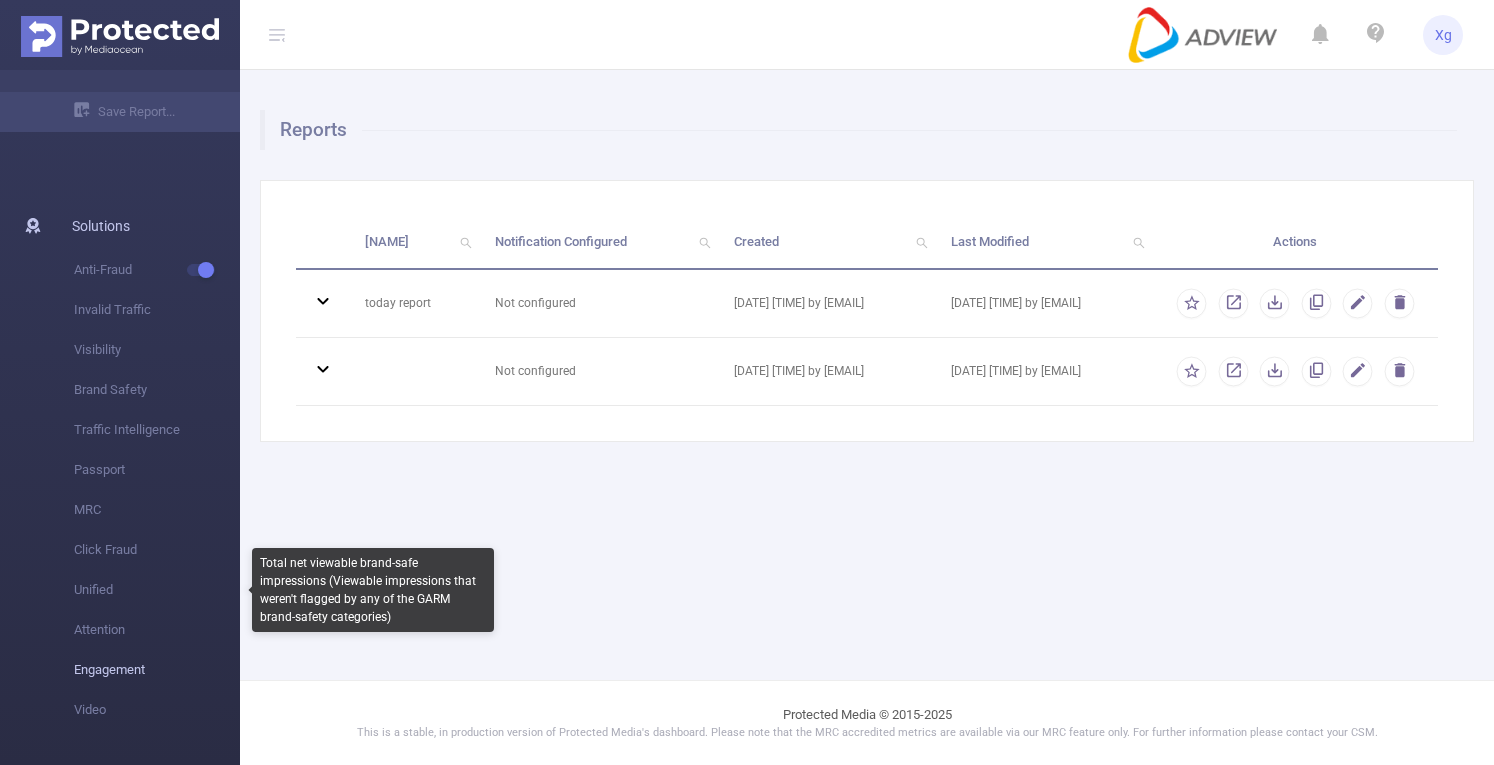 click on "Engagement" at bounding box center (157, 670) 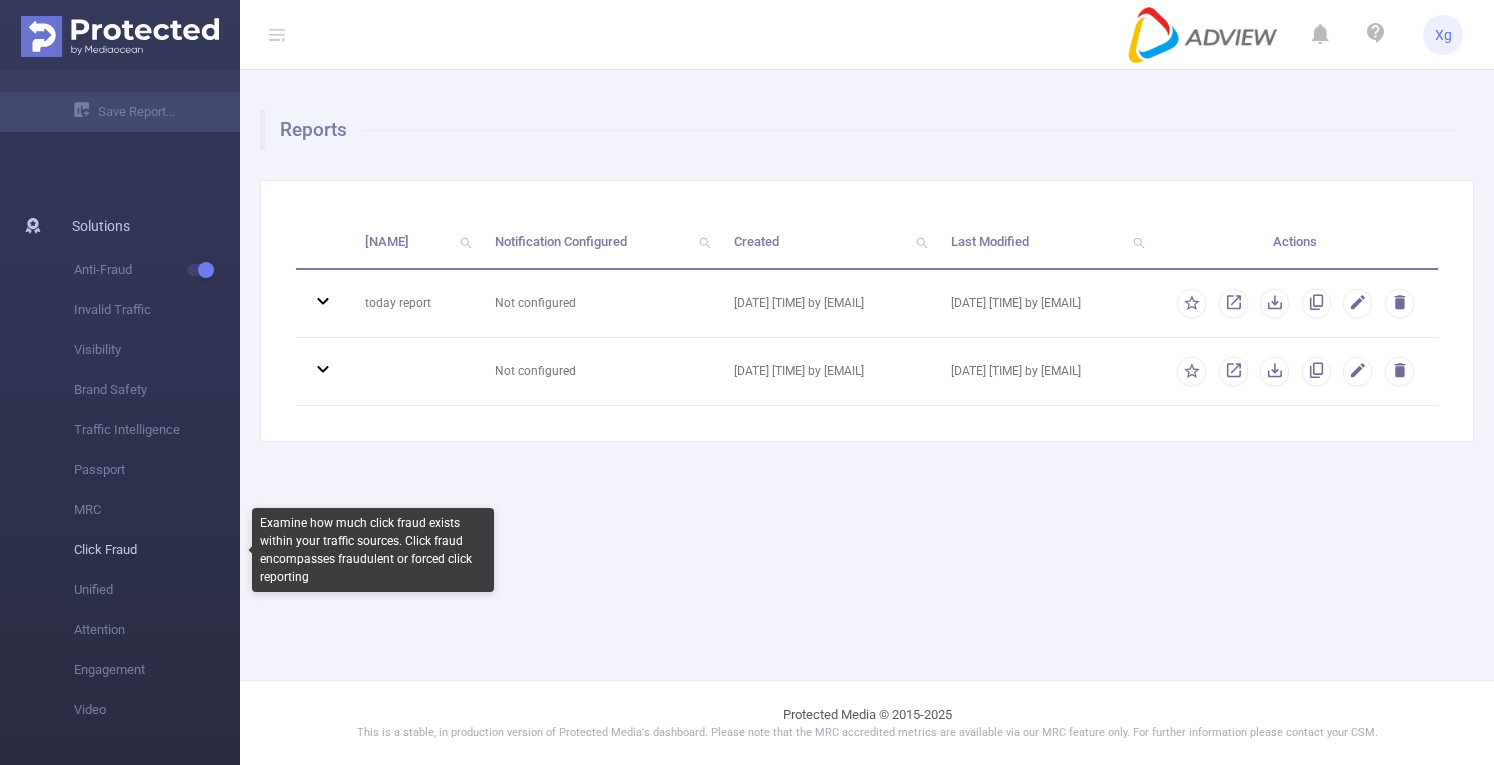 click on "Click Fraud" at bounding box center (157, 550) 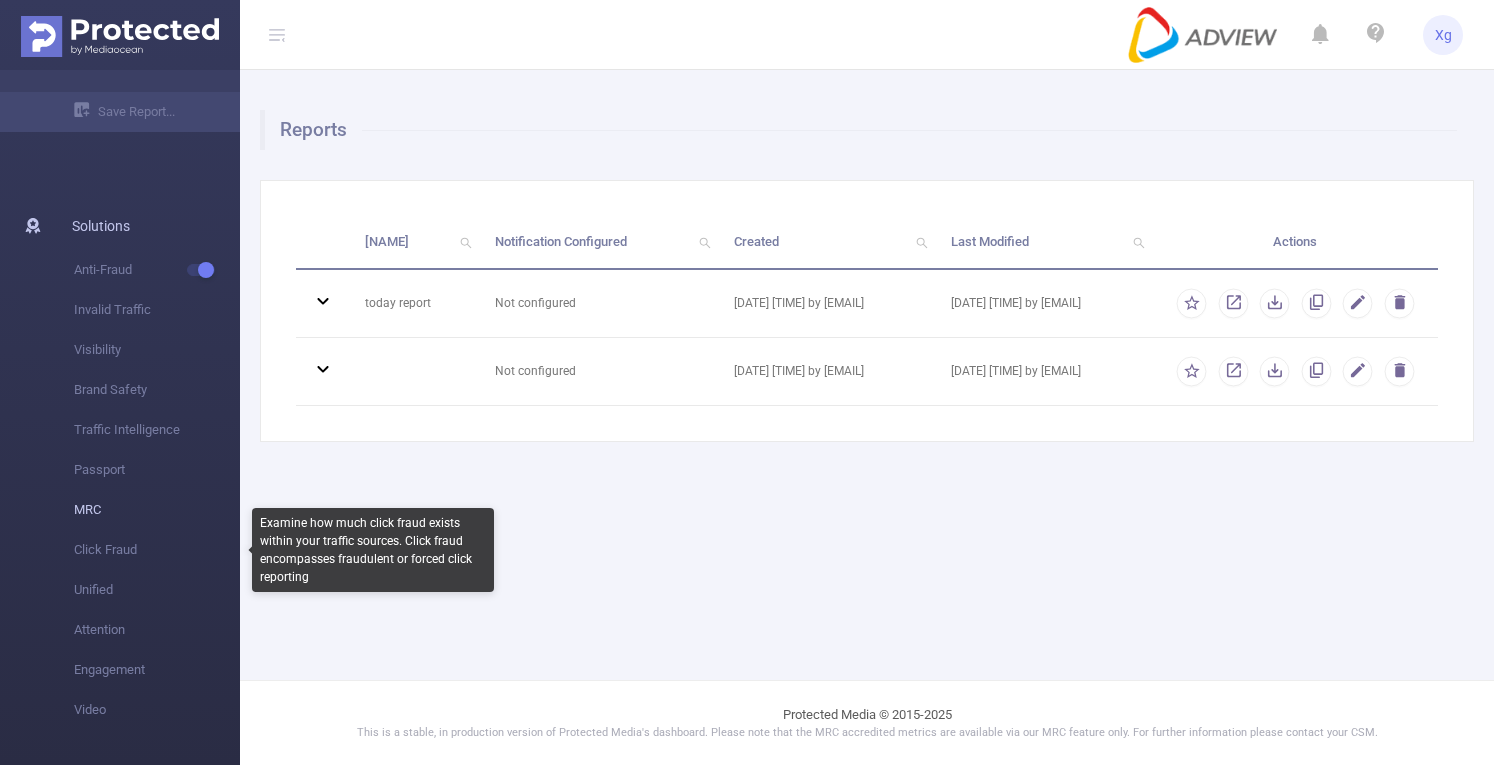 click on "MRC" at bounding box center (157, 510) 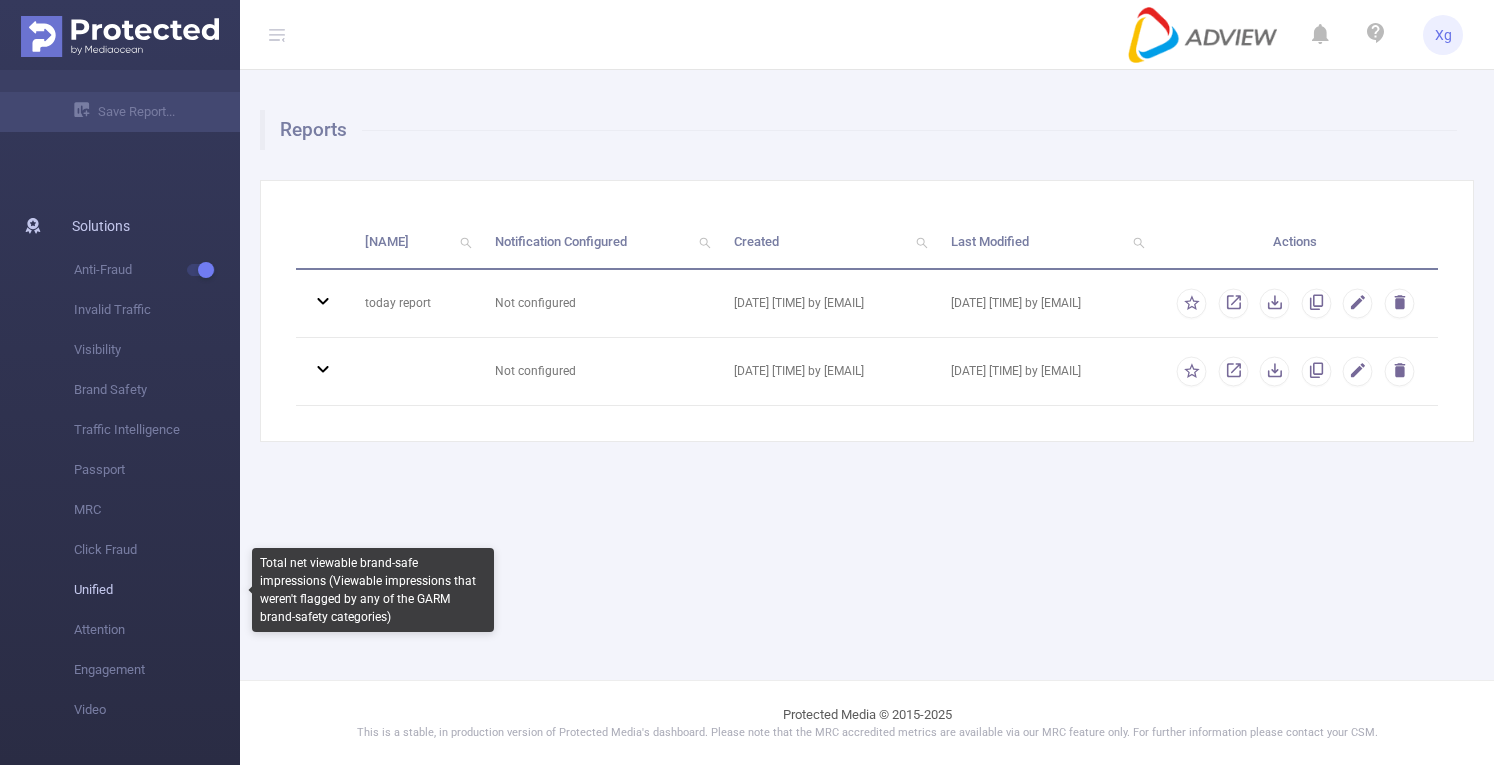 click on "Unified" at bounding box center [157, 590] 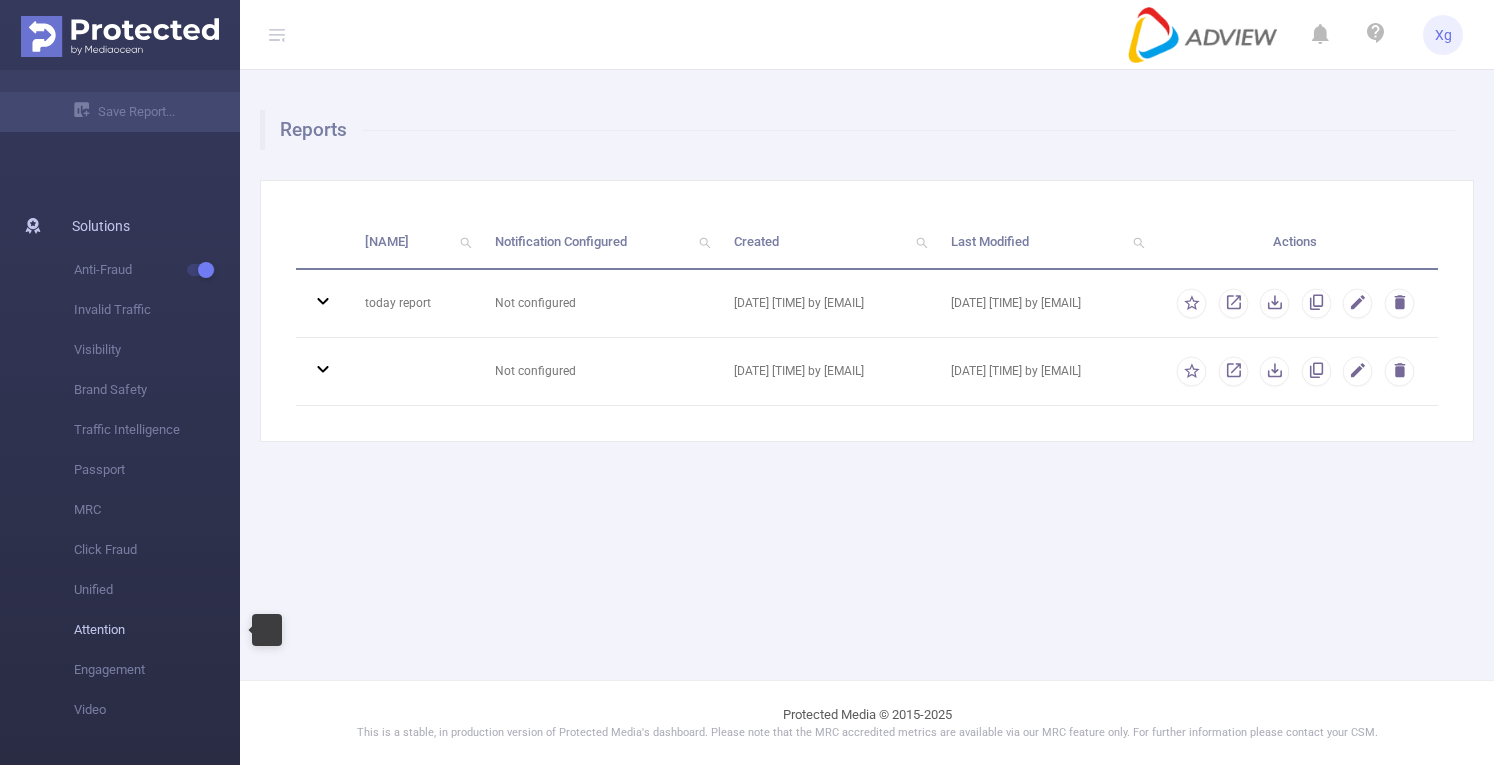 click on "Attention" at bounding box center [157, 630] 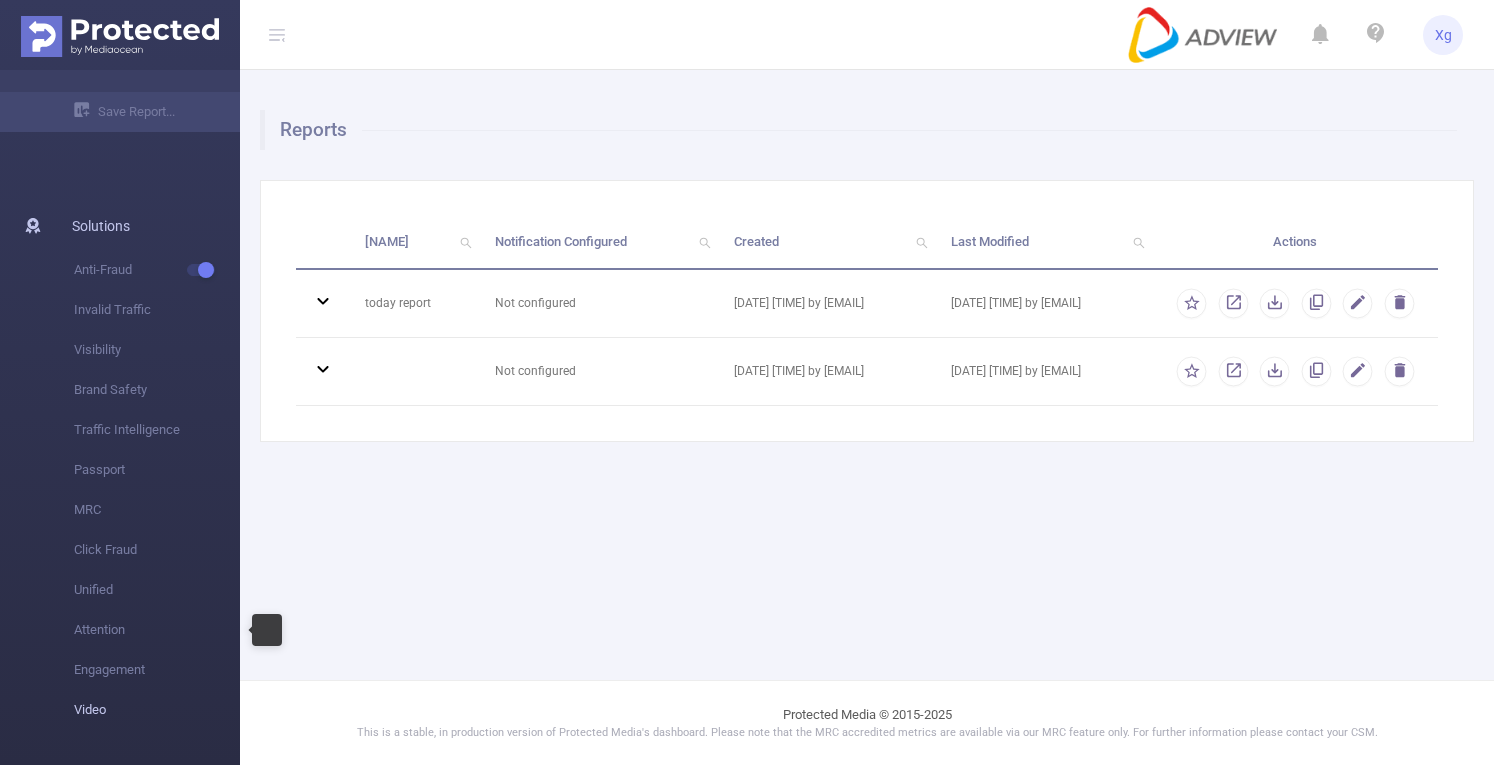 click on "Video" at bounding box center (157, 710) 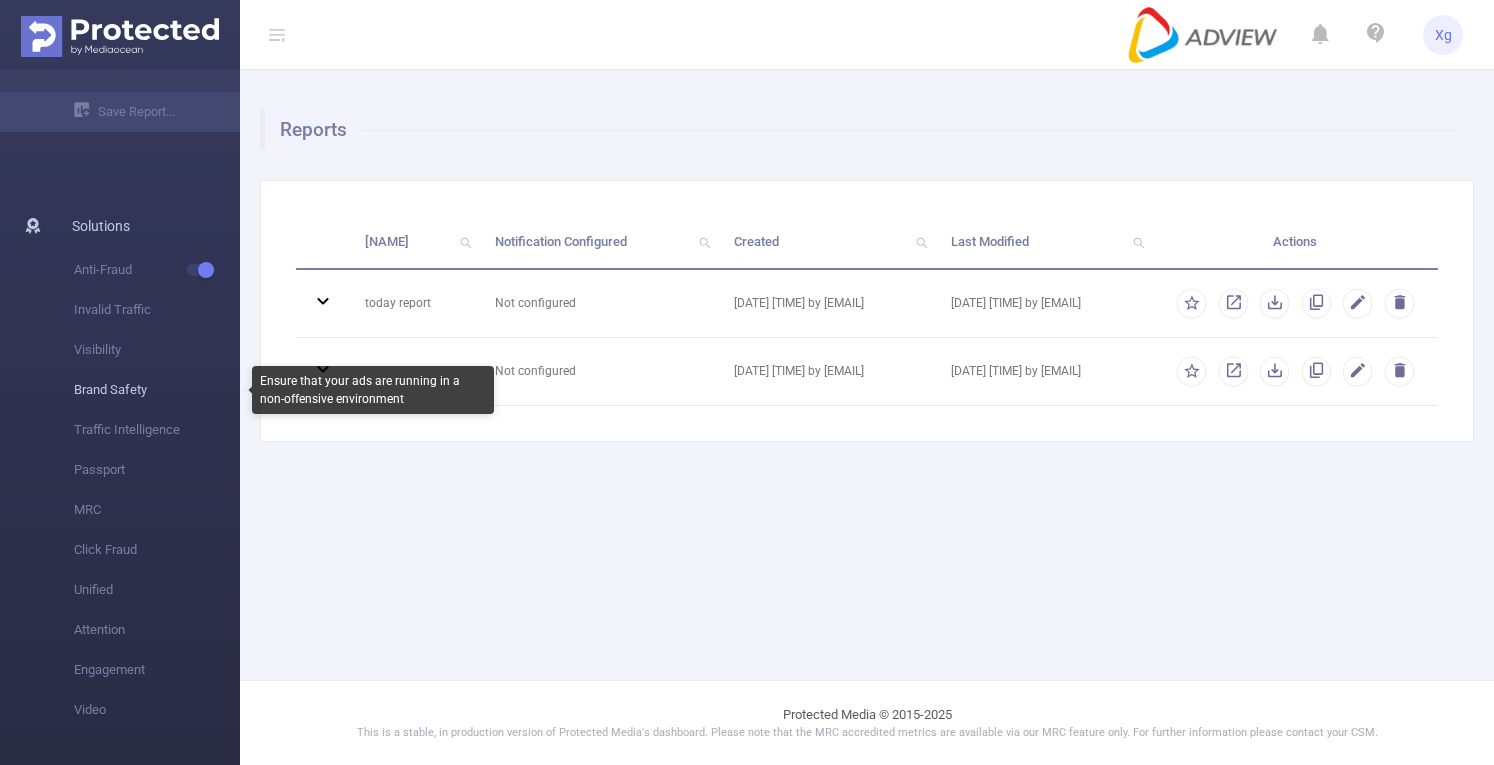 click on "Brand Safety" at bounding box center (157, 390) 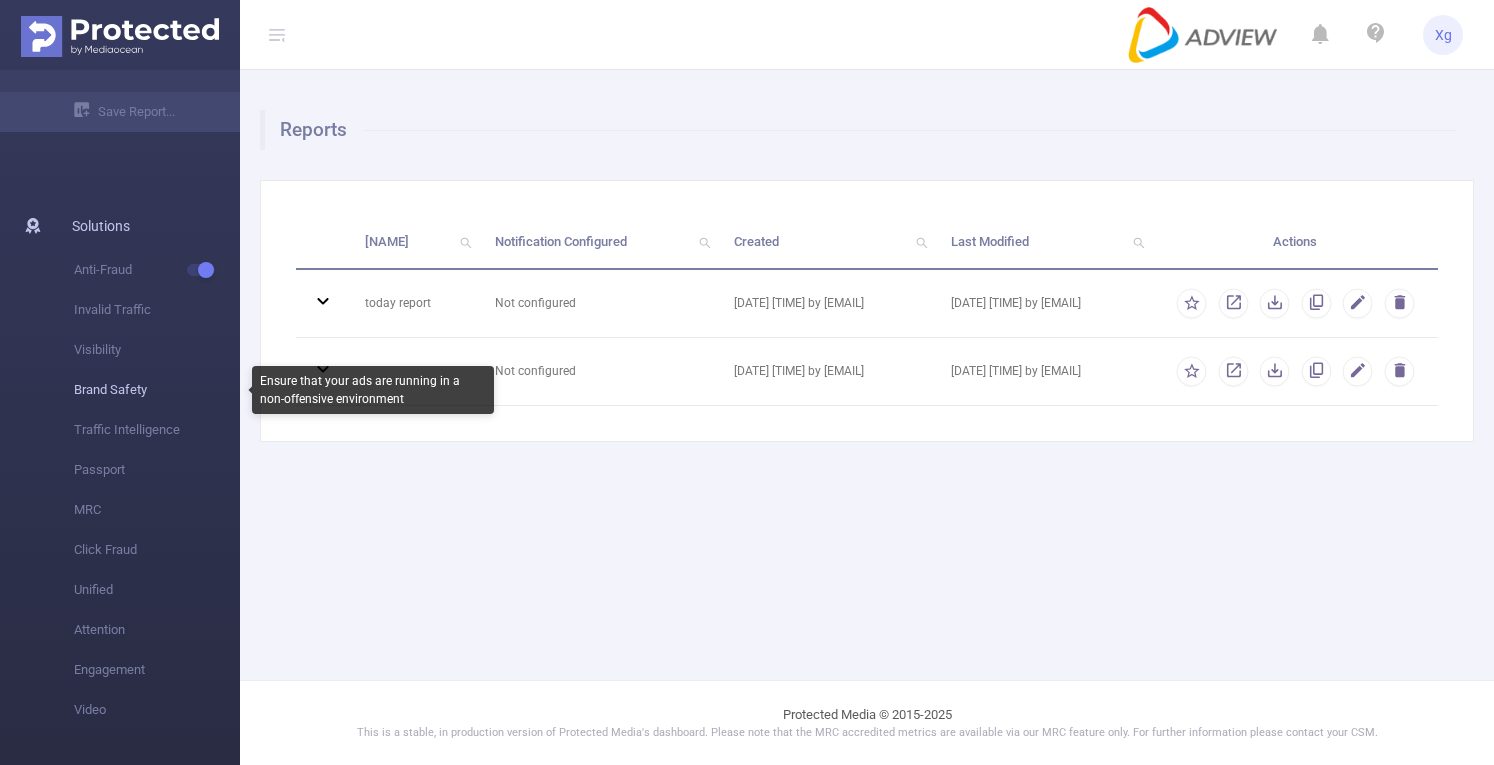 click on "Brand Safety" at bounding box center (157, 390) 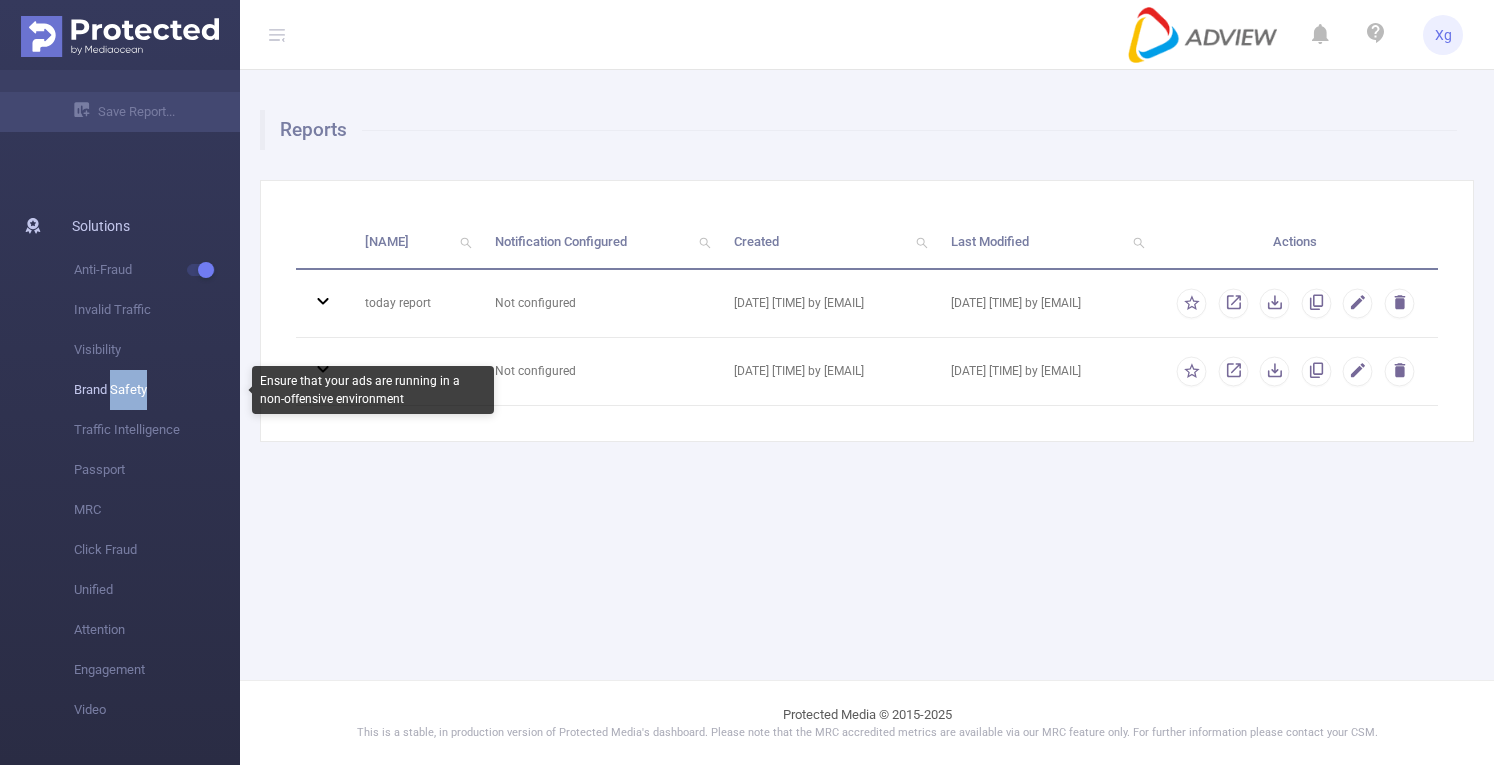 click on "Brand Safety" at bounding box center [157, 390] 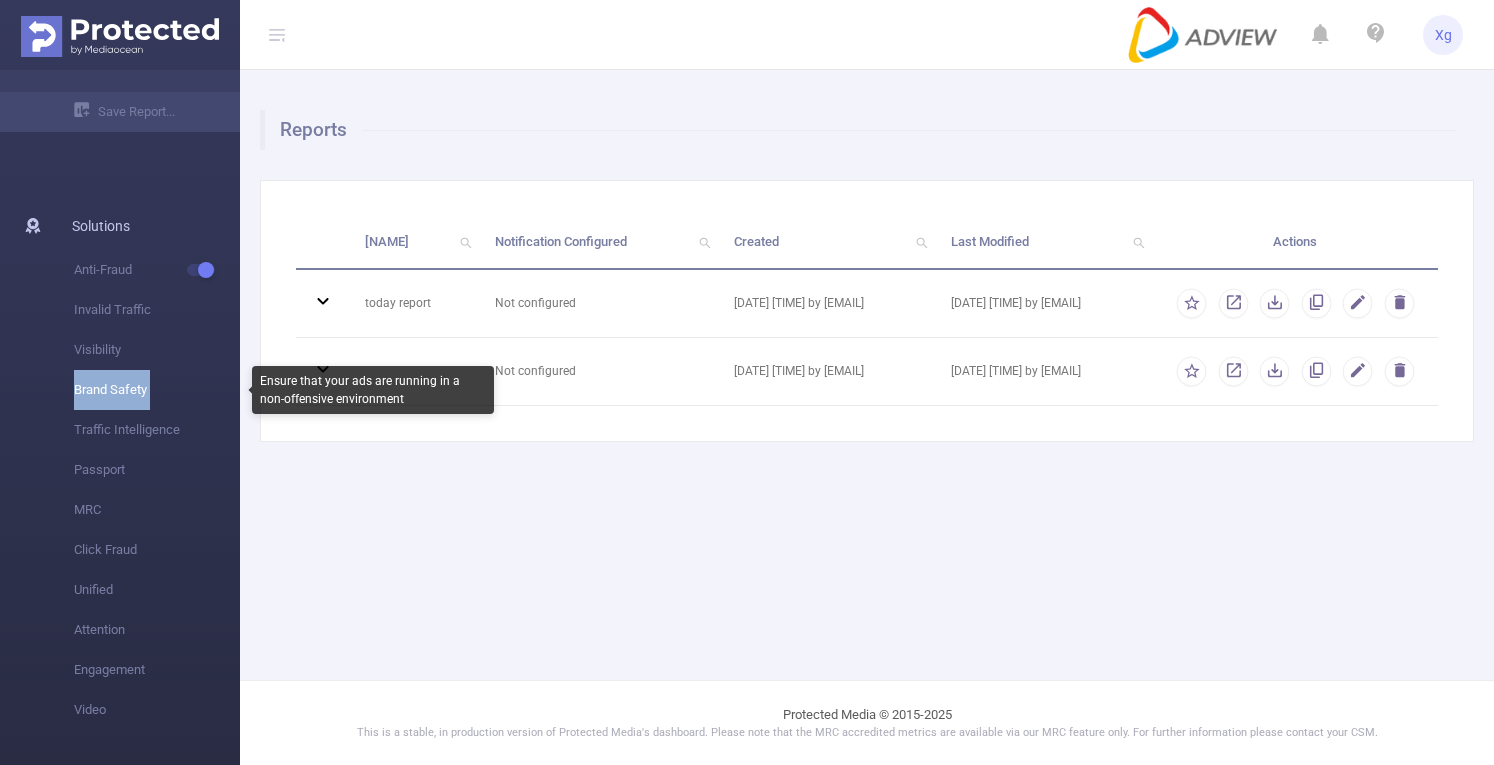 click on "Brand Safety" at bounding box center (157, 390) 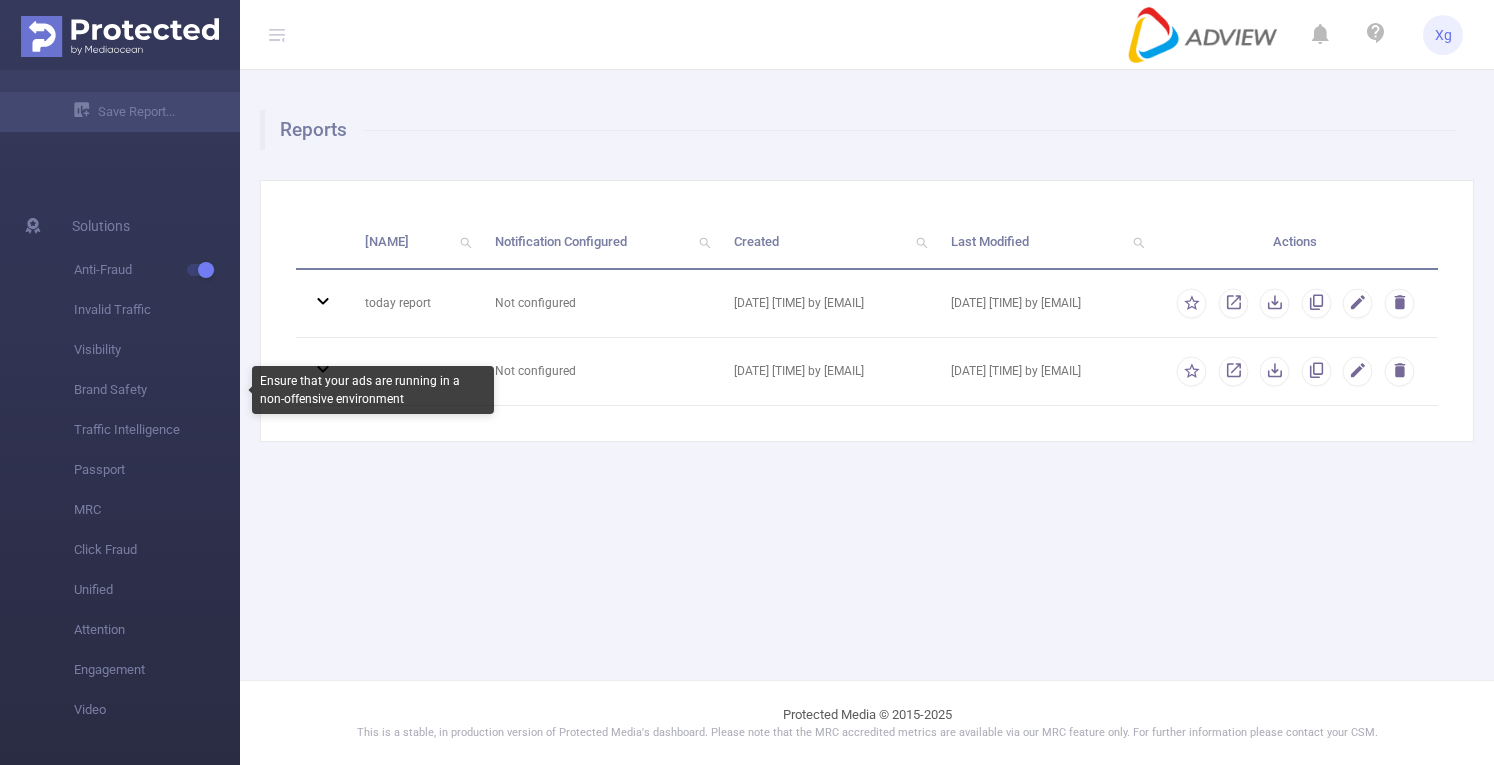 click on "Reports Name Notification Configured Created Last Modified Actions today report Not configured [DATE] [TIME] by [EMAIL] [DATE] [TIME] by [EMAIL]   Not configured [DATE] [TIME] by [EMAIL] [DATE] [TIME] by [EMAIL]" at bounding box center [867, 340] 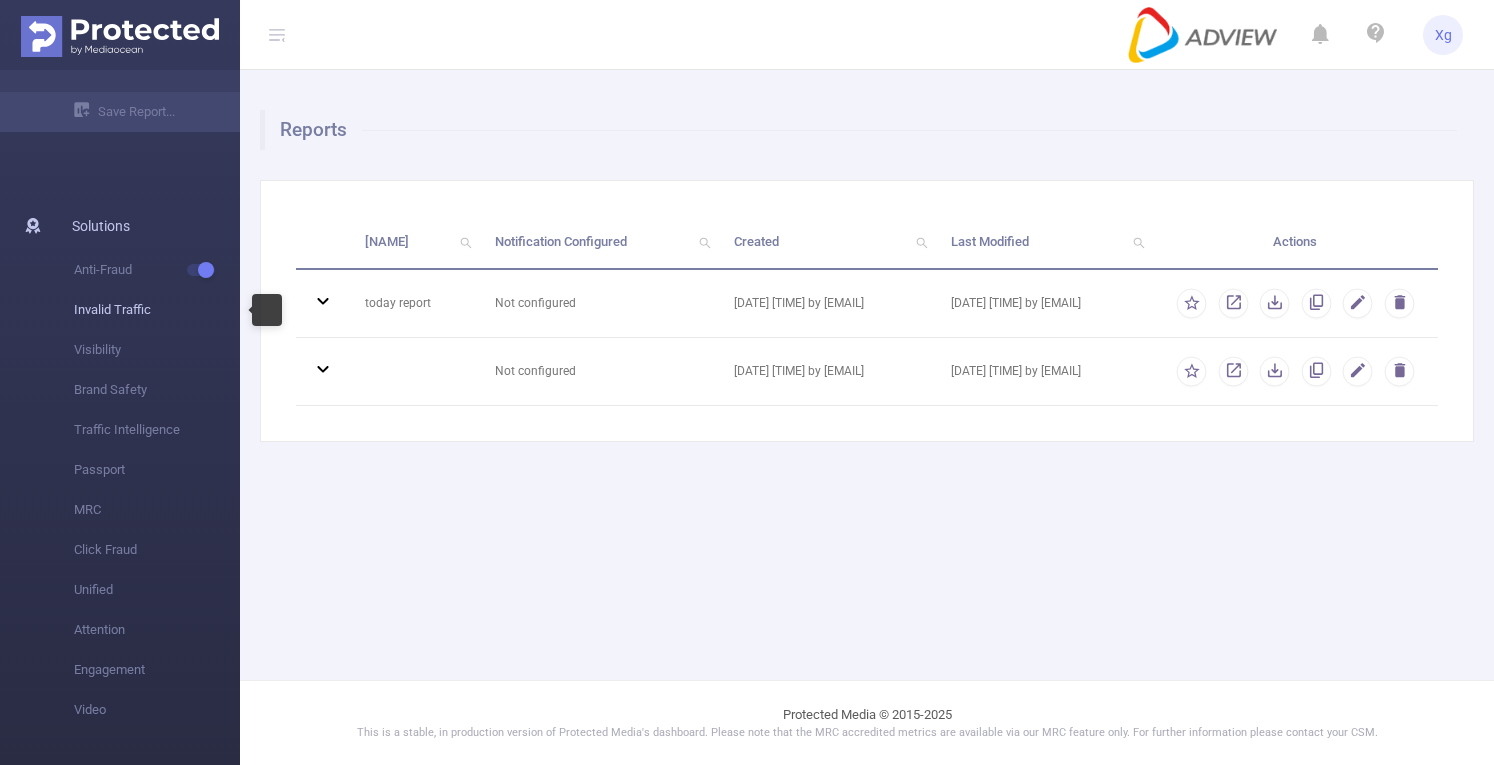 click on "Invalid Traffic" at bounding box center (157, 310) 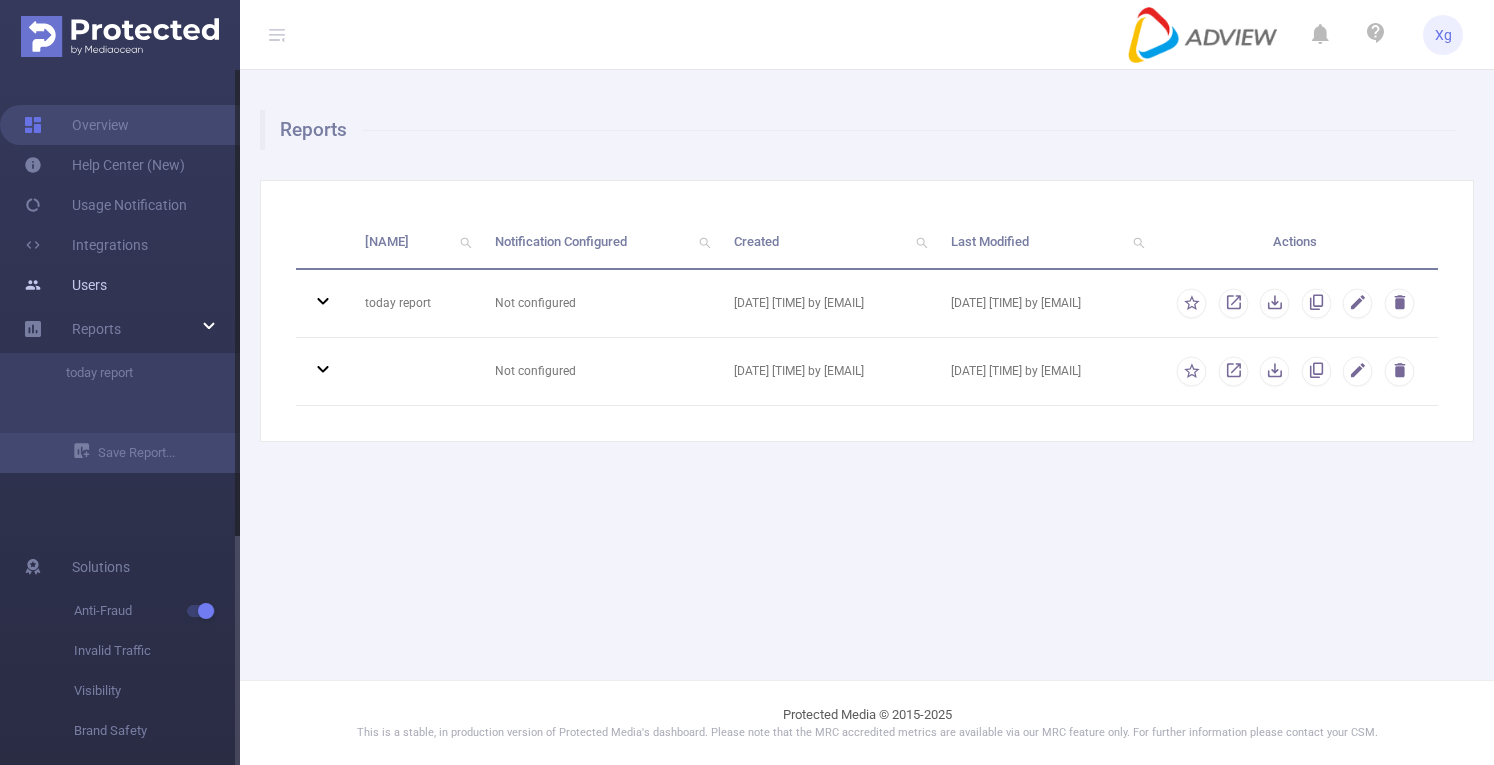 click on "Users" at bounding box center (65, 285) 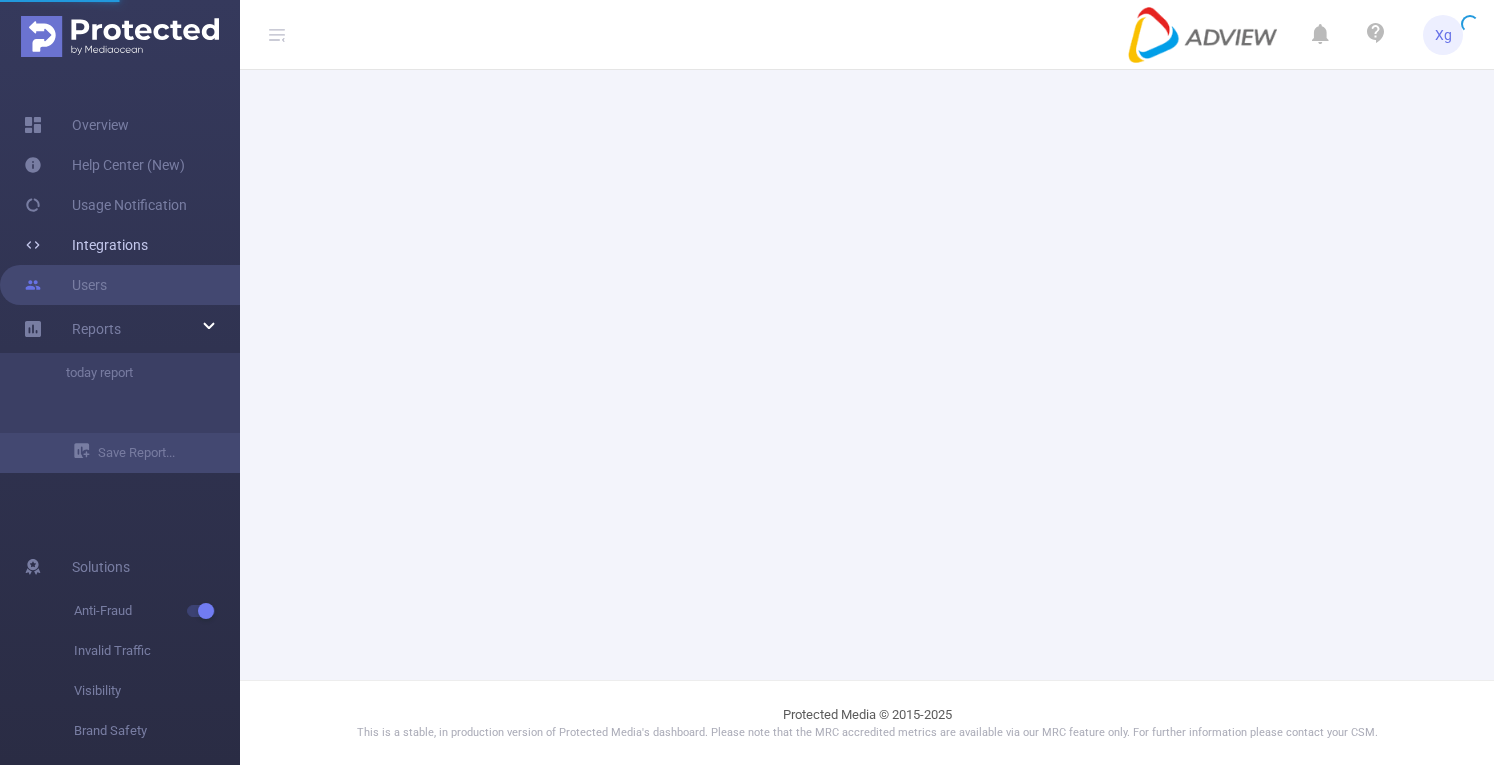 click on "Integrations" at bounding box center [86, 245] 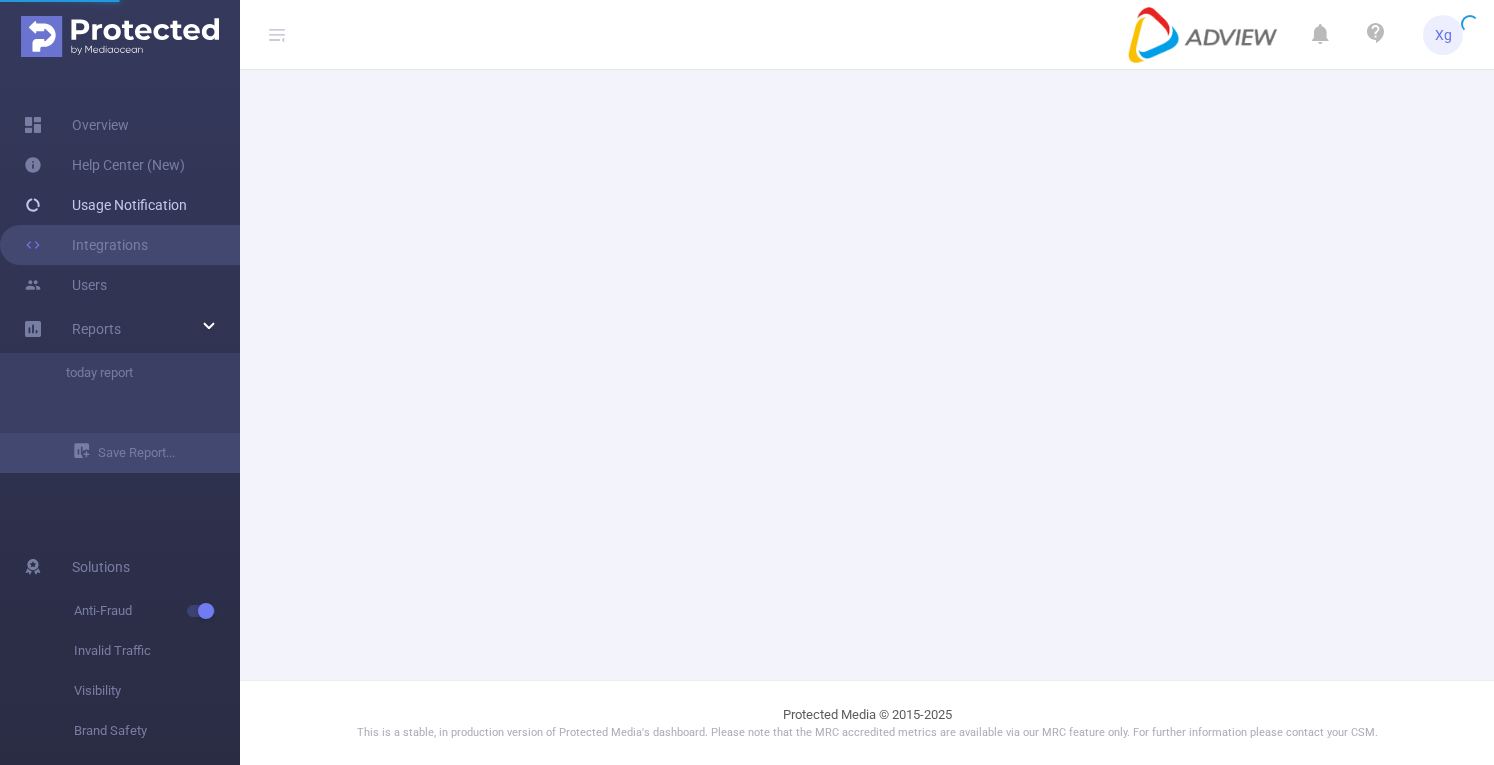 click on "Usage Notification" at bounding box center (105, 205) 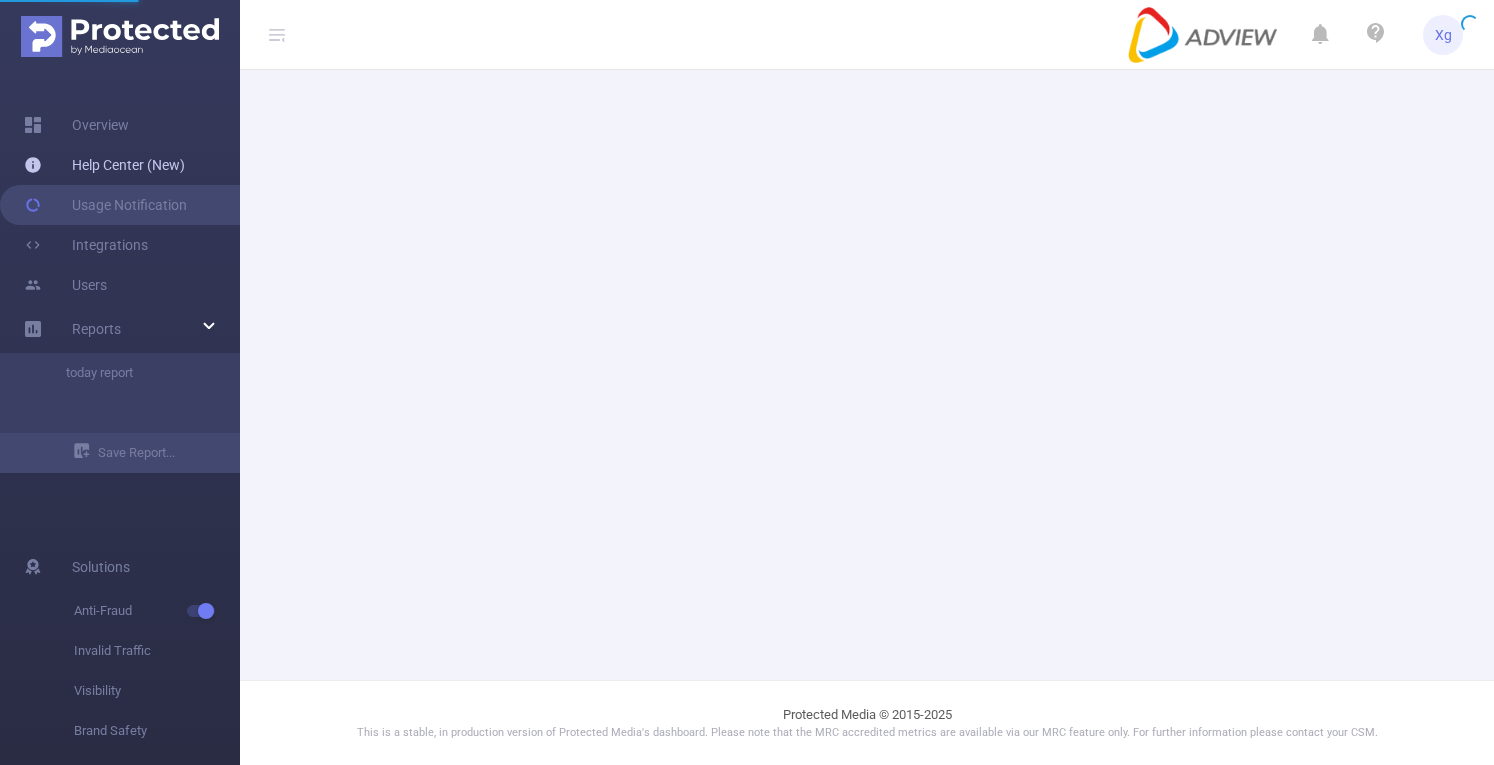 click on "Help Center (New)" at bounding box center [104, 165] 